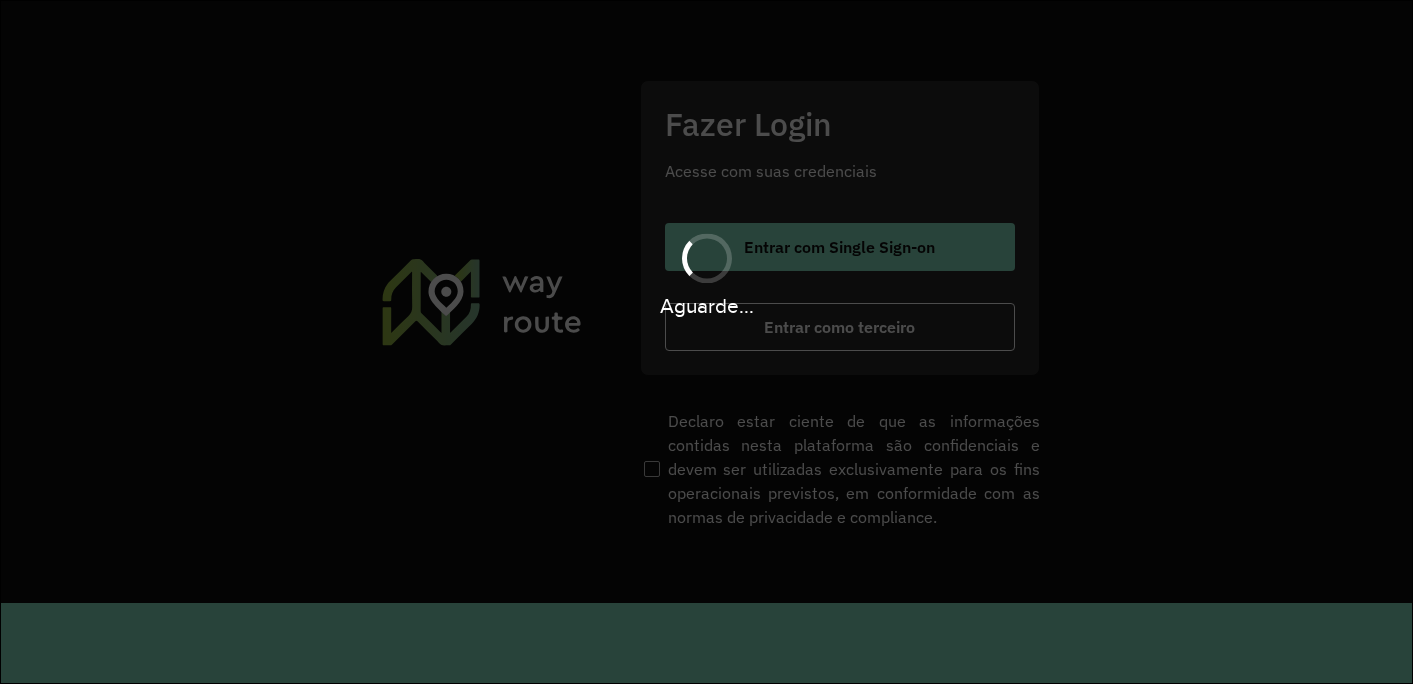 scroll, scrollTop: 0, scrollLeft: 0, axis: both 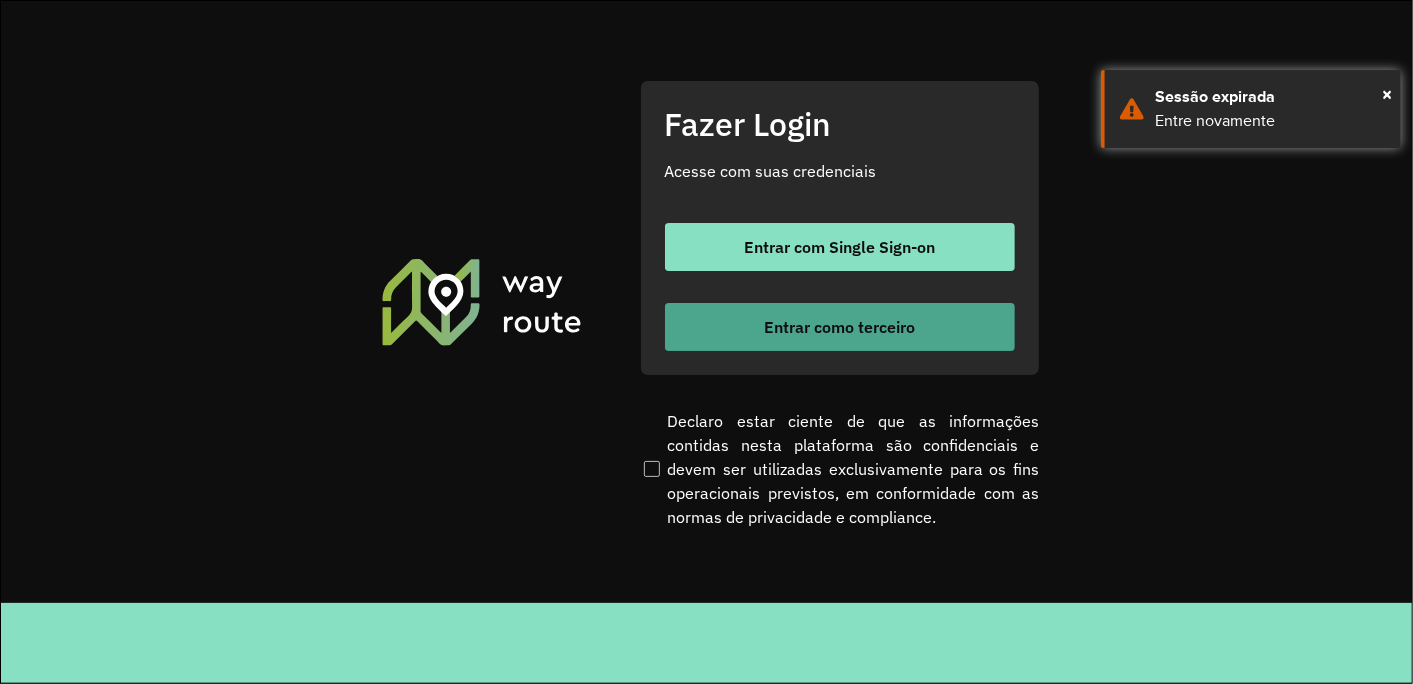 click on "Entrar como terceiro" at bounding box center (840, 327) 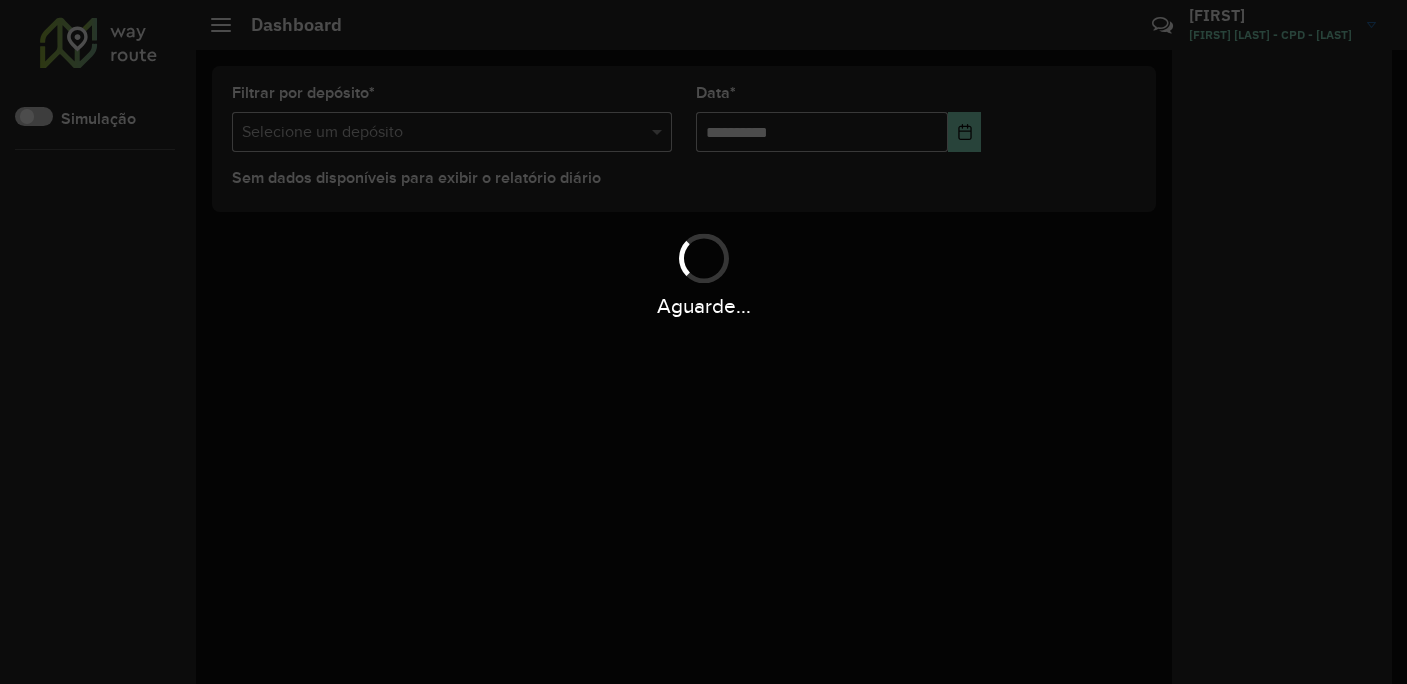 scroll, scrollTop: 0, scrollLeft: 0, axis: both 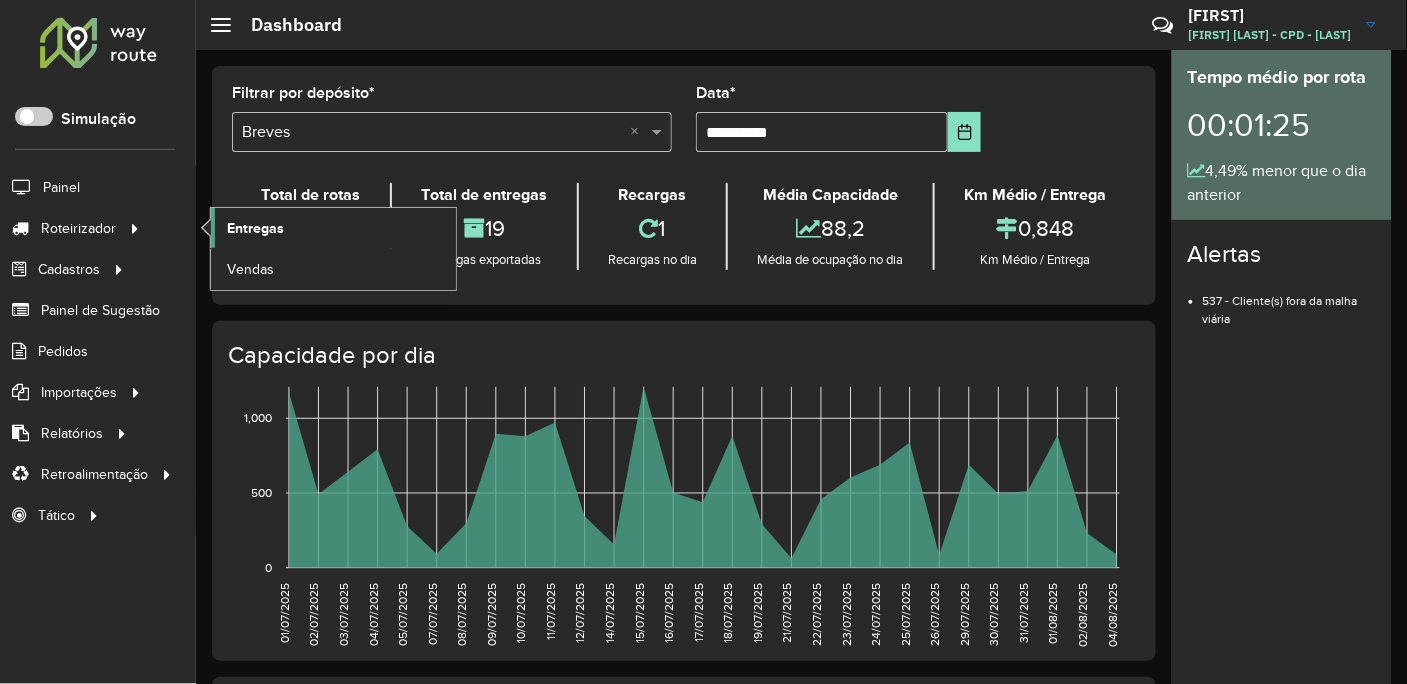 click on "Entregas" 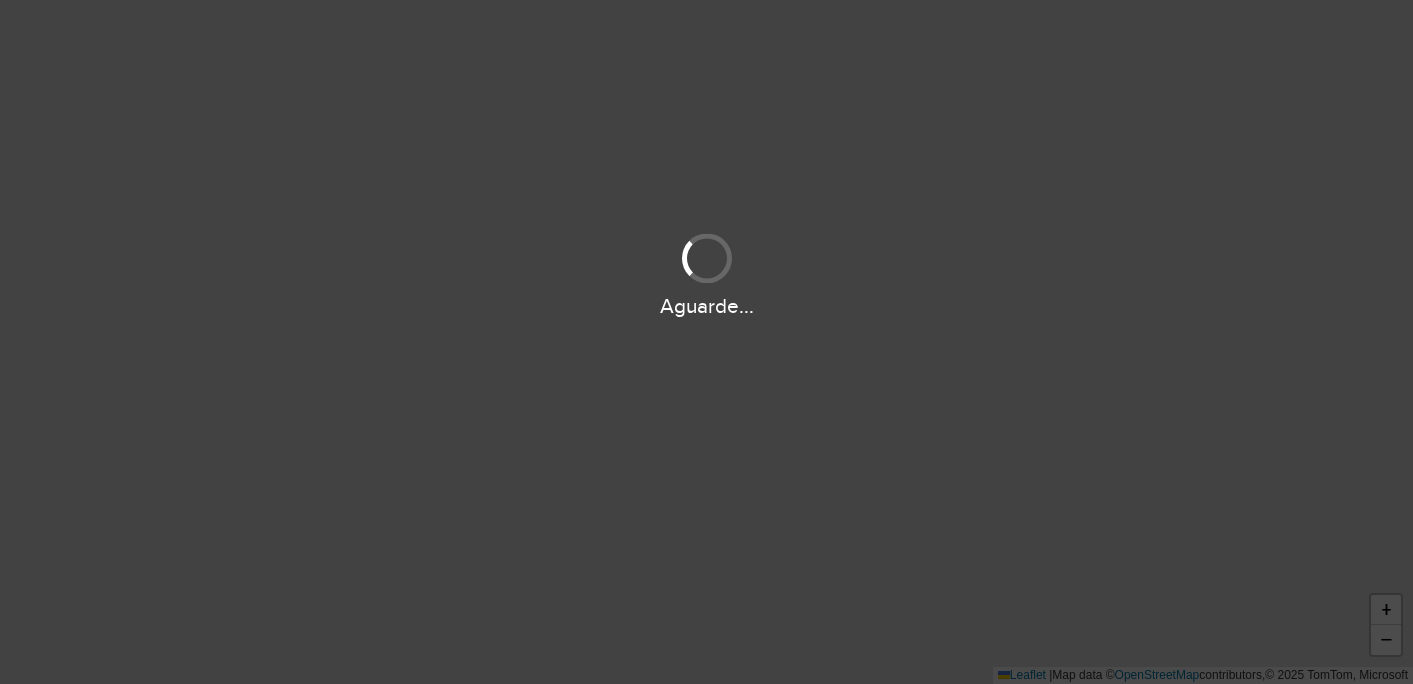 scroll, scrollTop: 0, scrollLeft: 0, axis: both 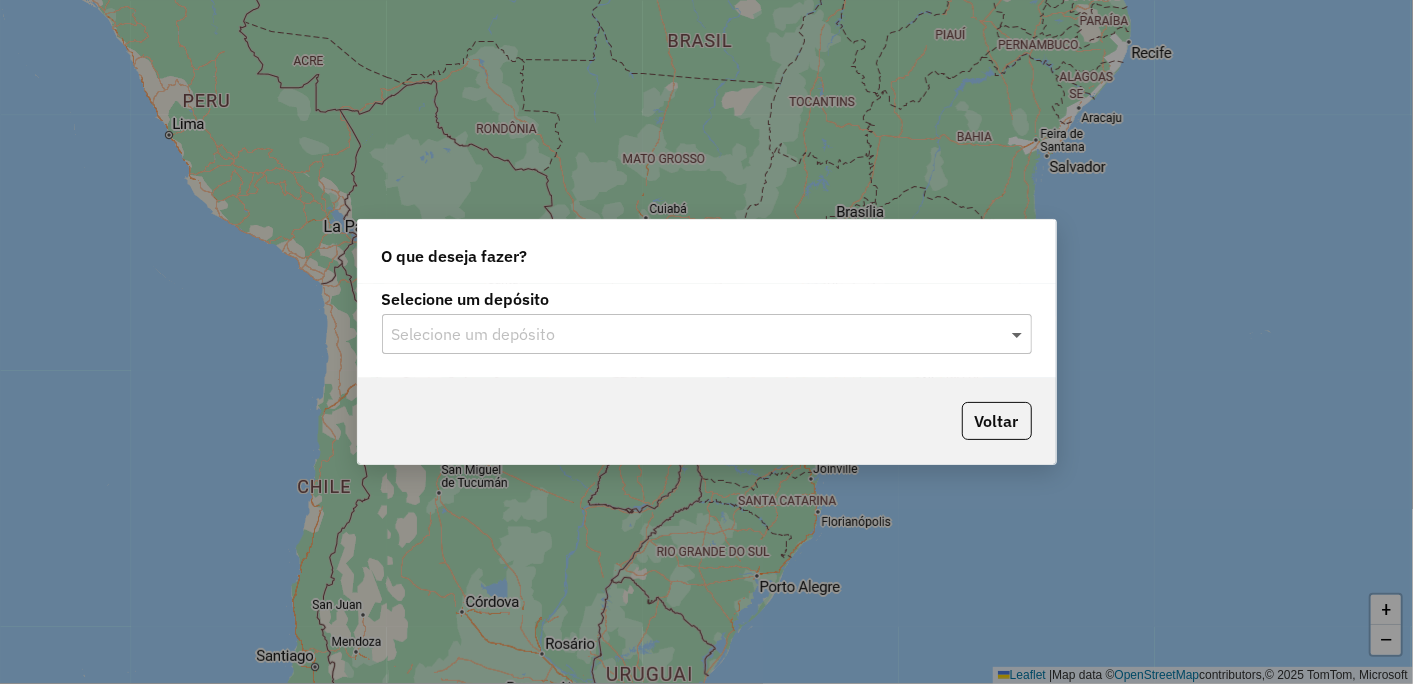 click 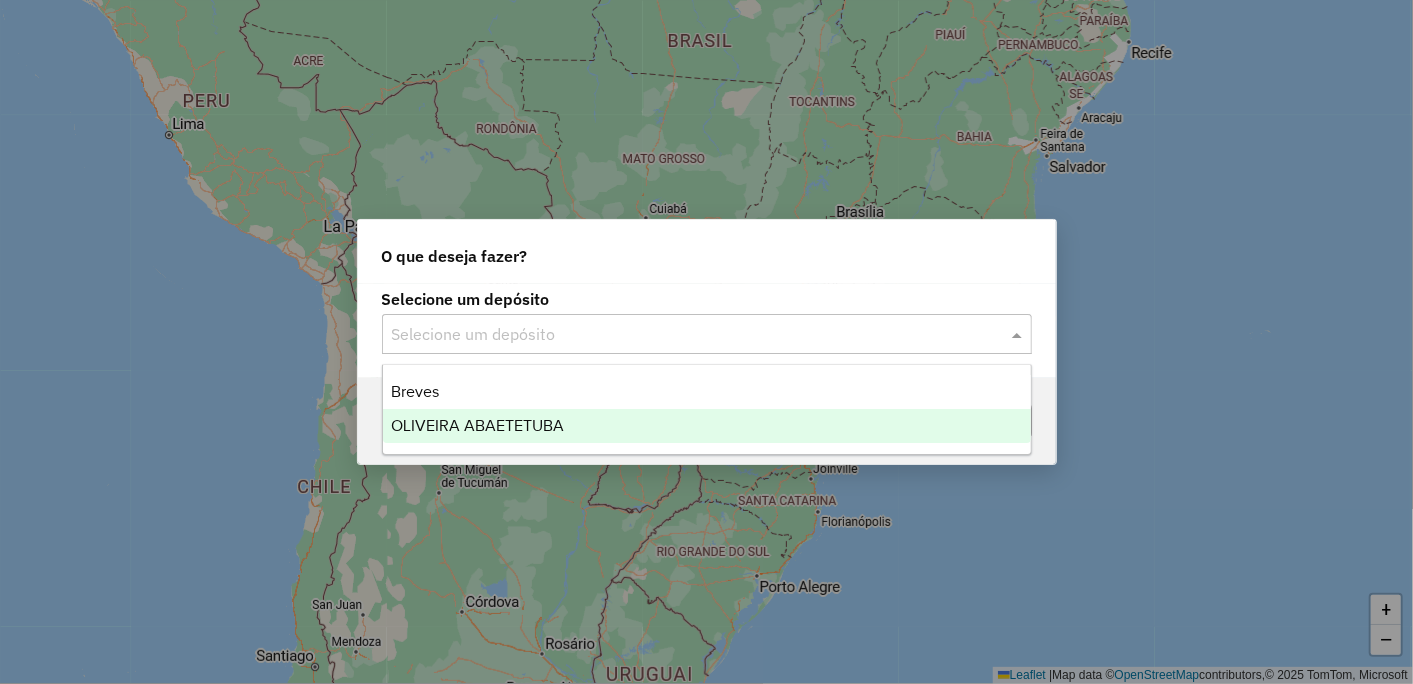 click on "OLIVEIRA ABAETETUBA" at bounding box center [477, 425] 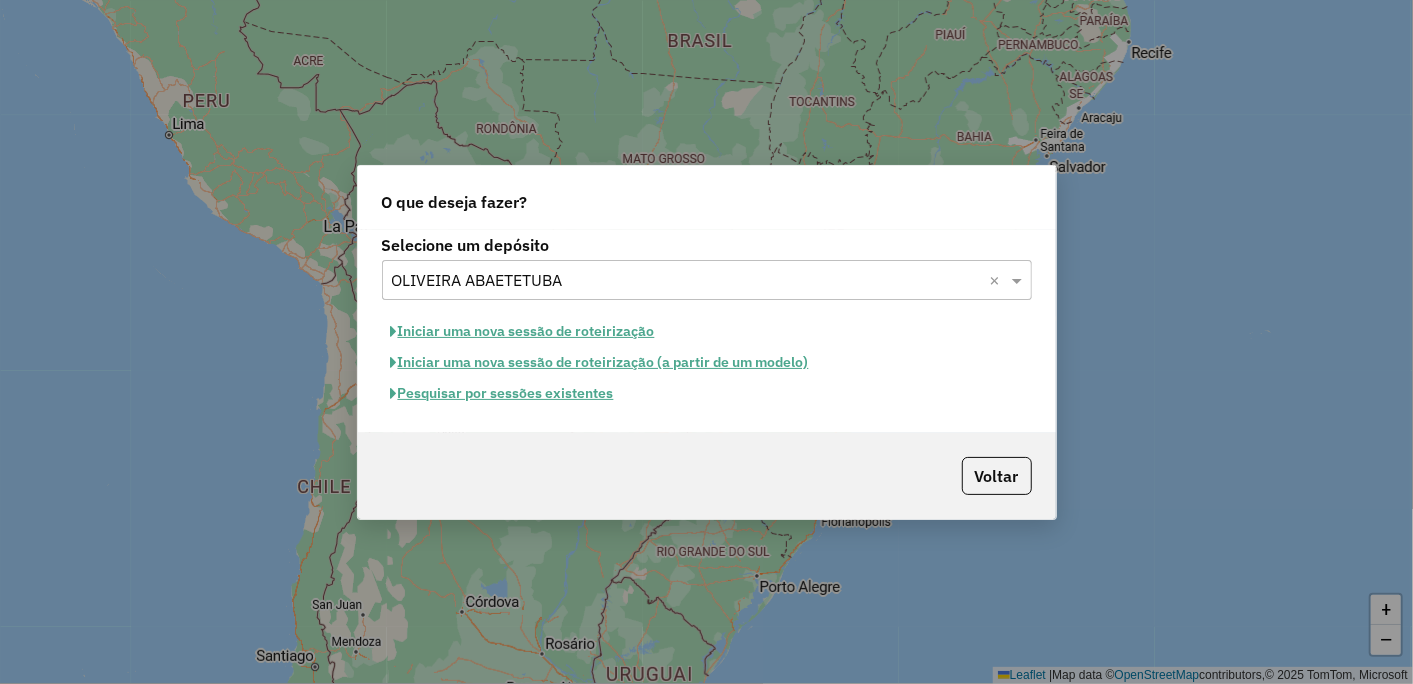 click on "Iniciar uma nova sessão de roteirização" 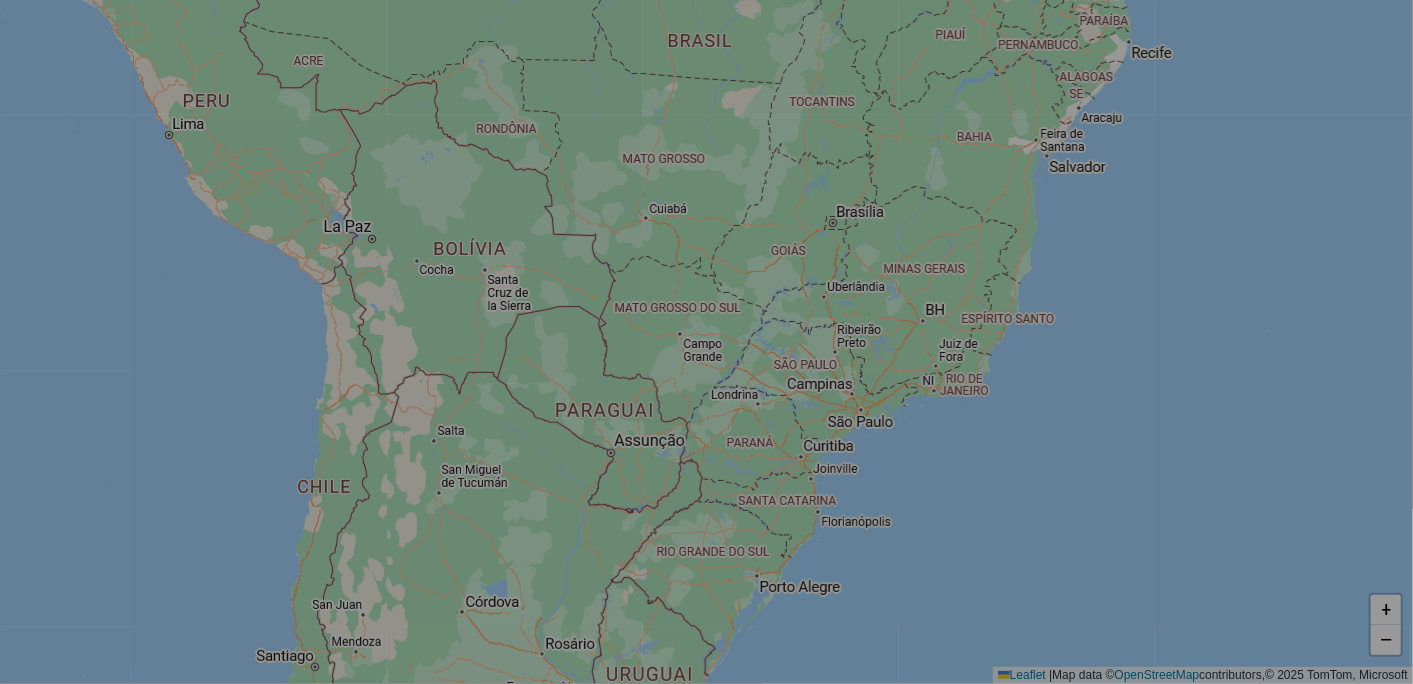 select on "*" 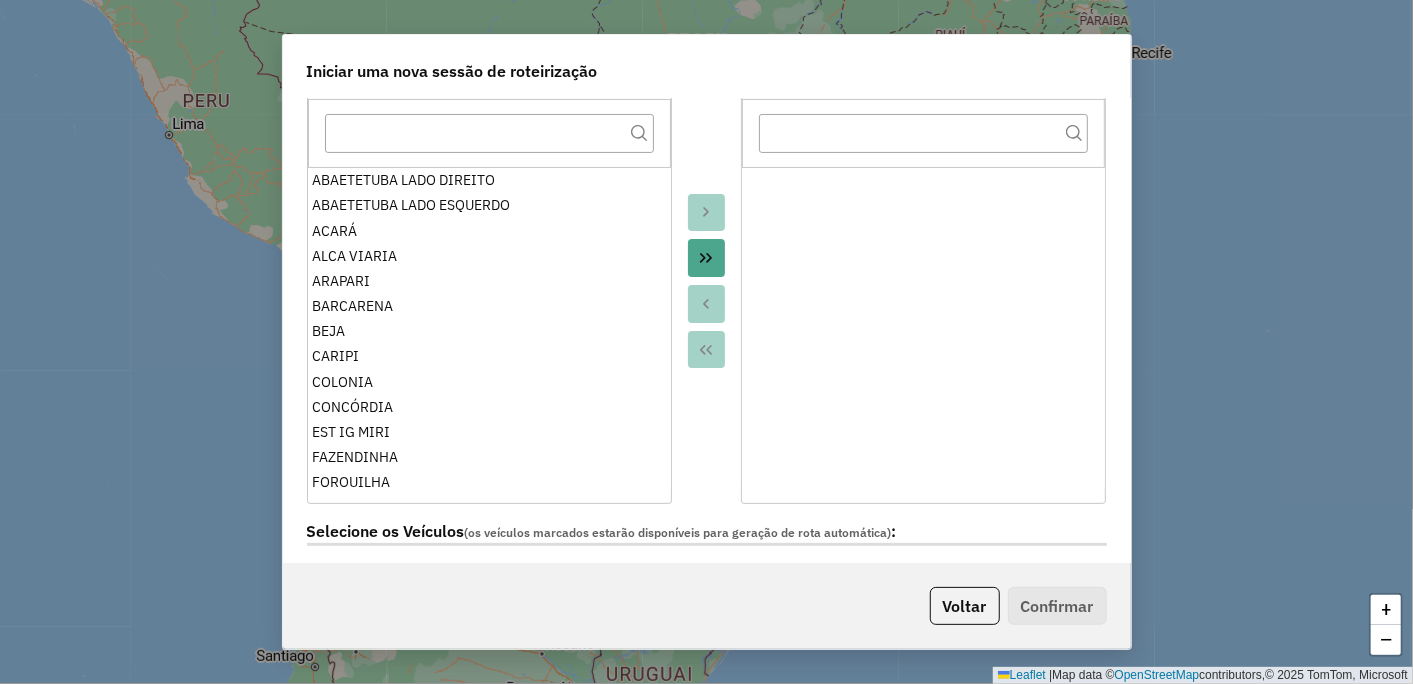 scroll, scrollTop: 555, scrollLeft: 0, axis: vertical 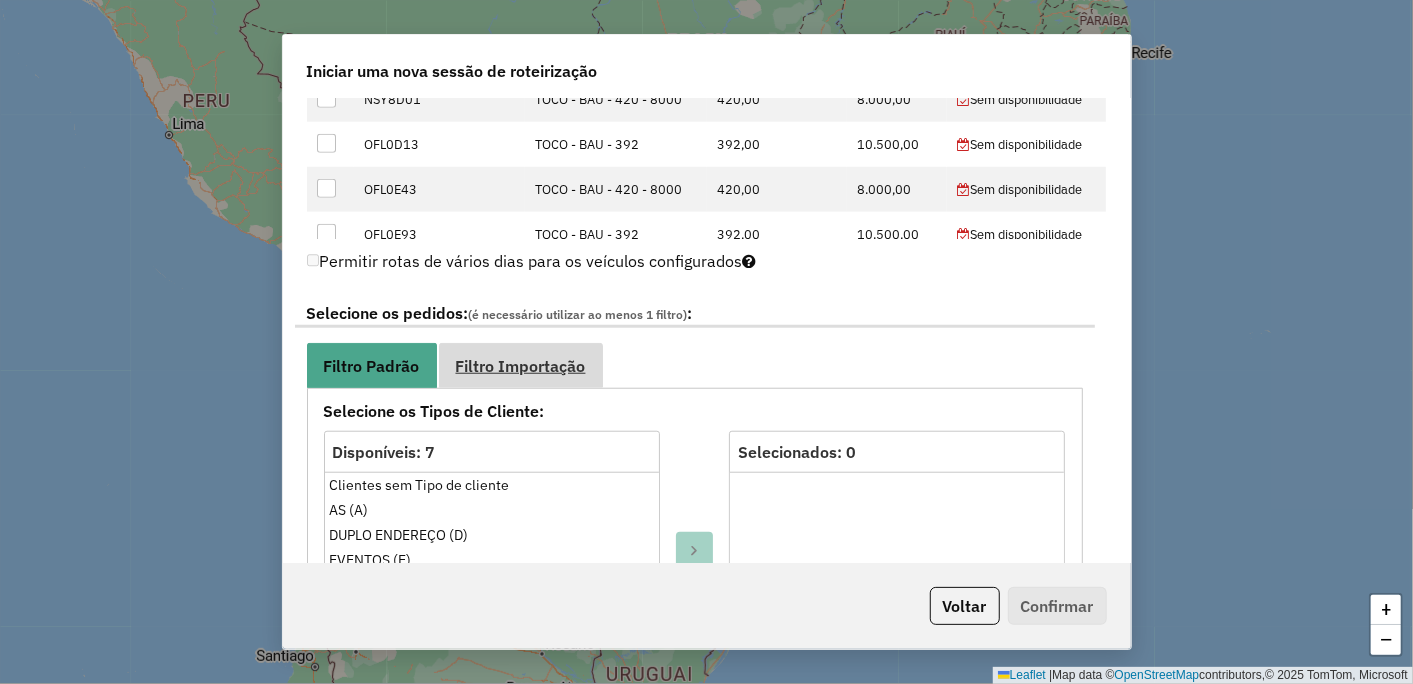 click on "Filtro Importação" at bounding box center [521, 366] 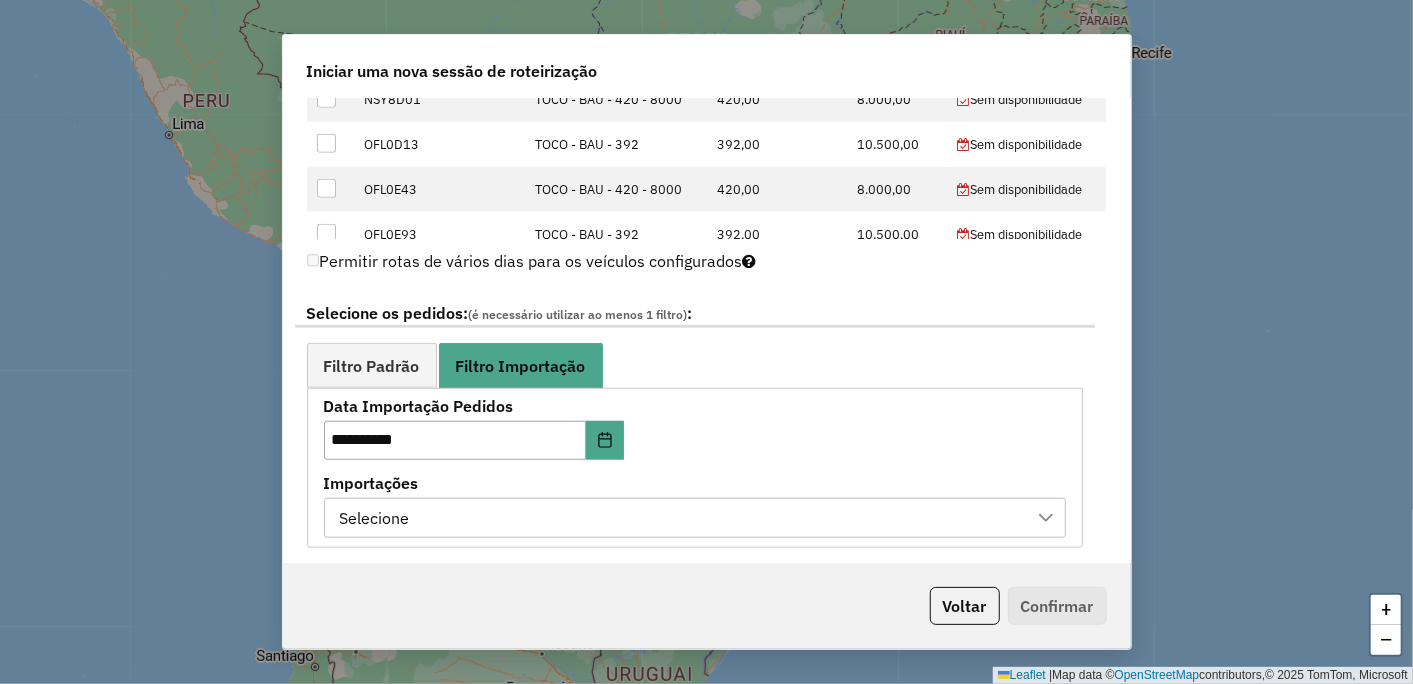 scroll, scrollTop: 1222, scrollLeft: 0, axis: vertical 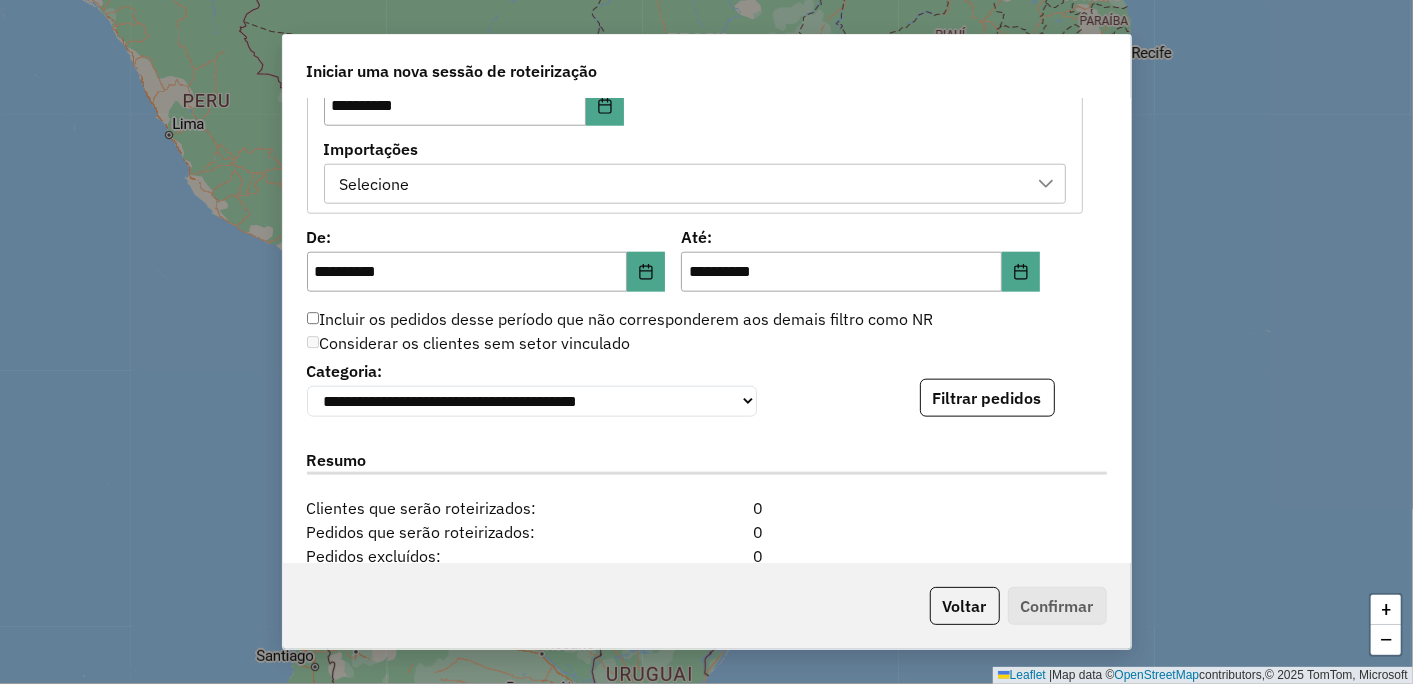 click on "Selecione" at bounding box center [680, 184] 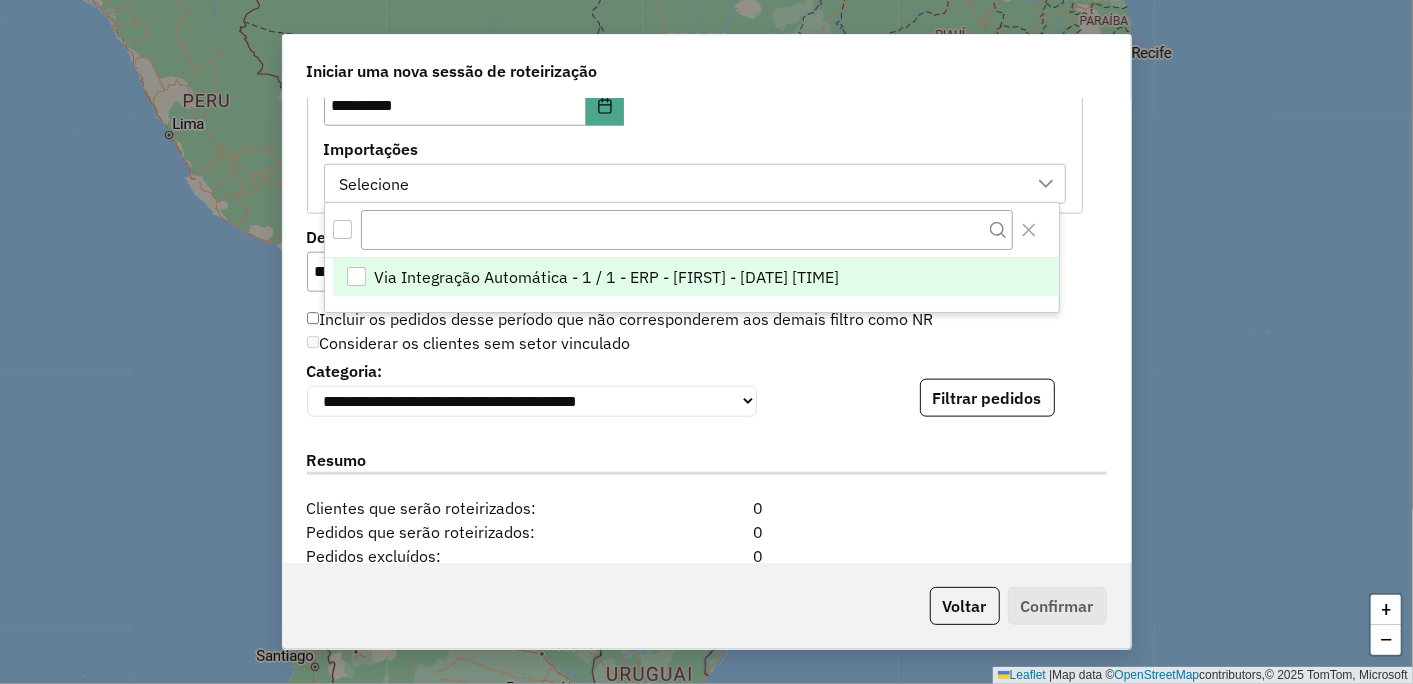 click at bounding box center [356, 276] 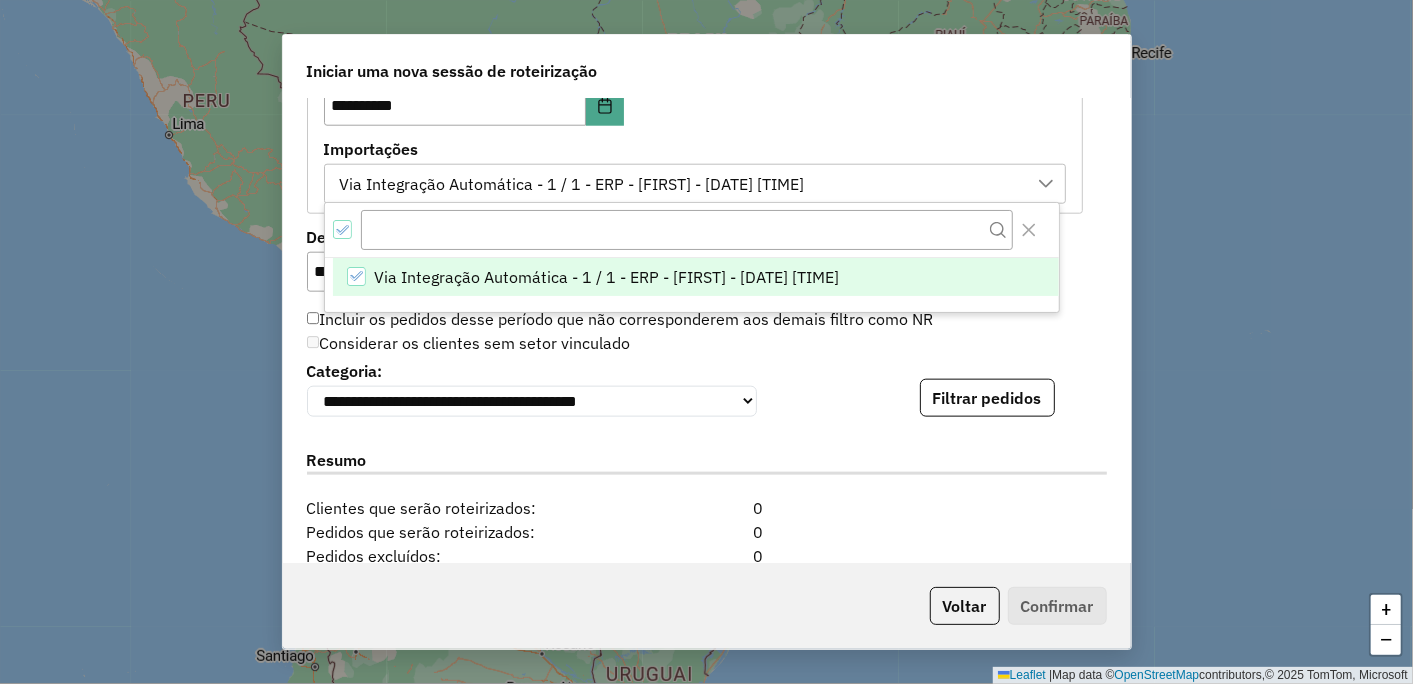 click 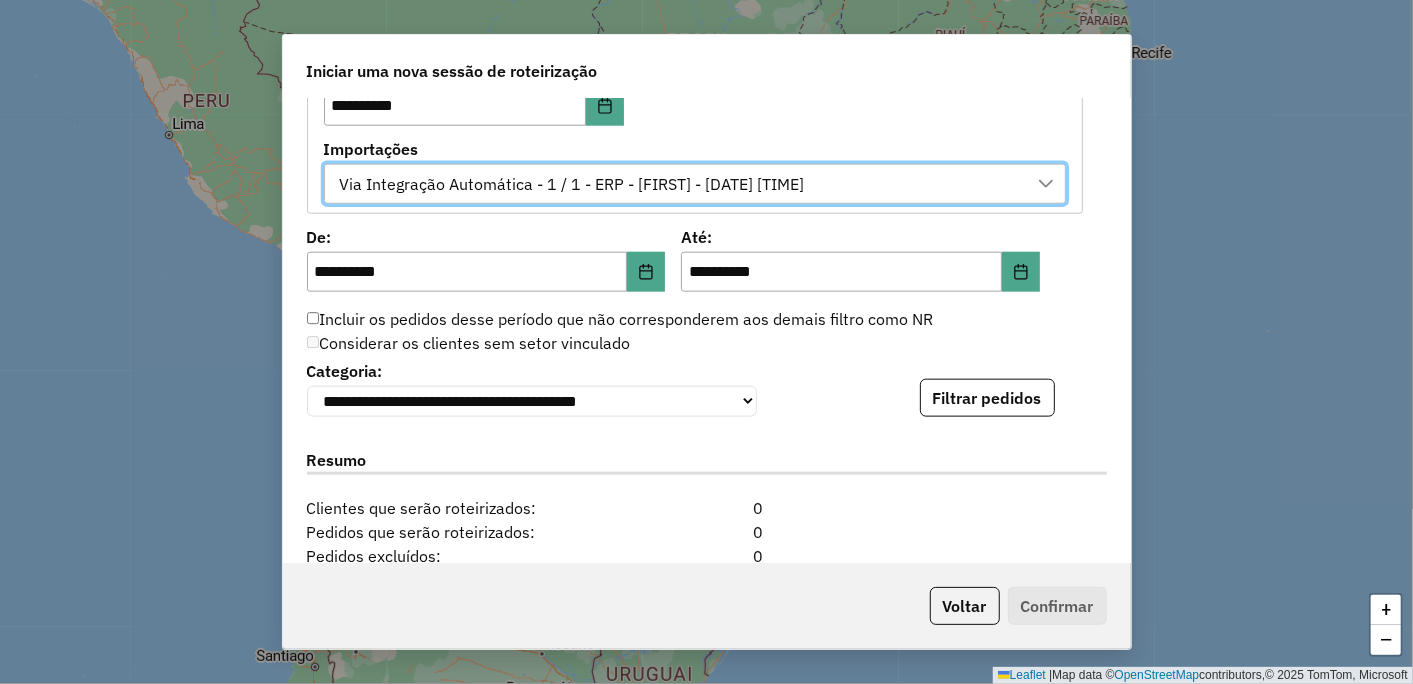 scroll, scrollTop: 1444, scrollLeft: 0, axis: vertical 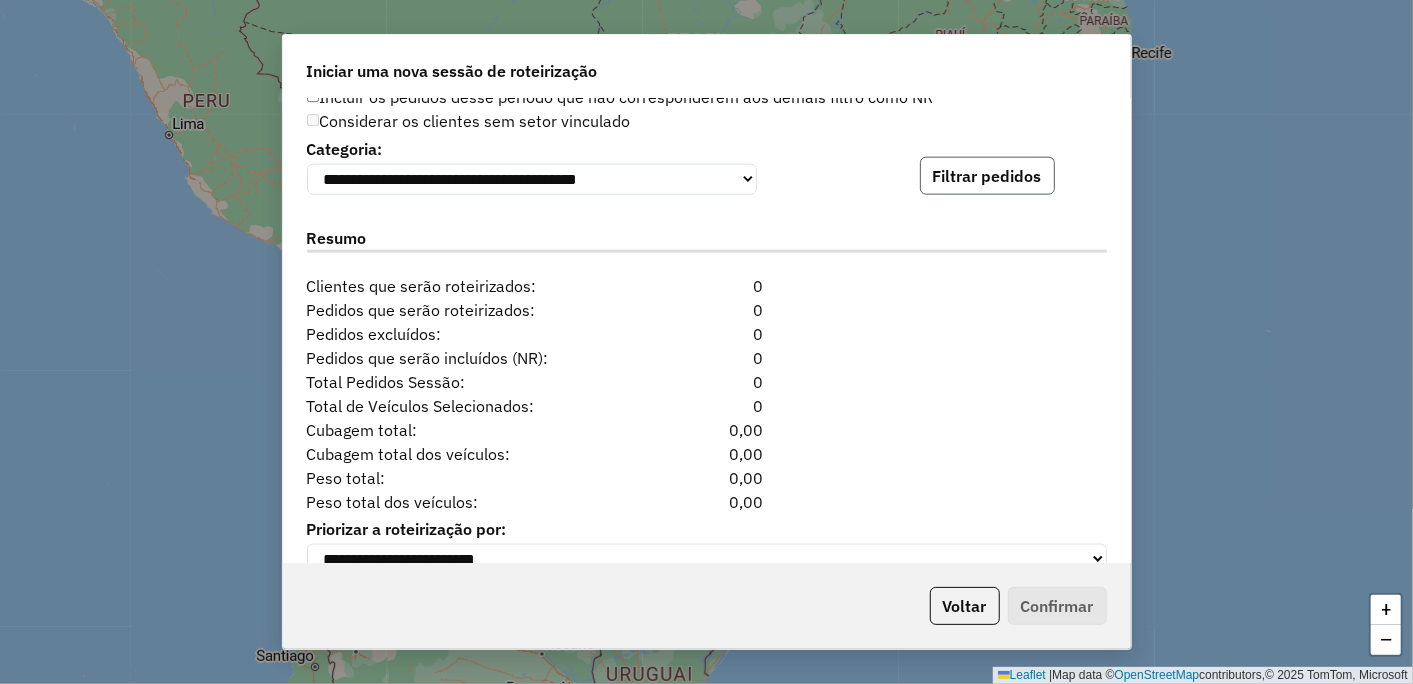 click on "Filtrar pedidos" 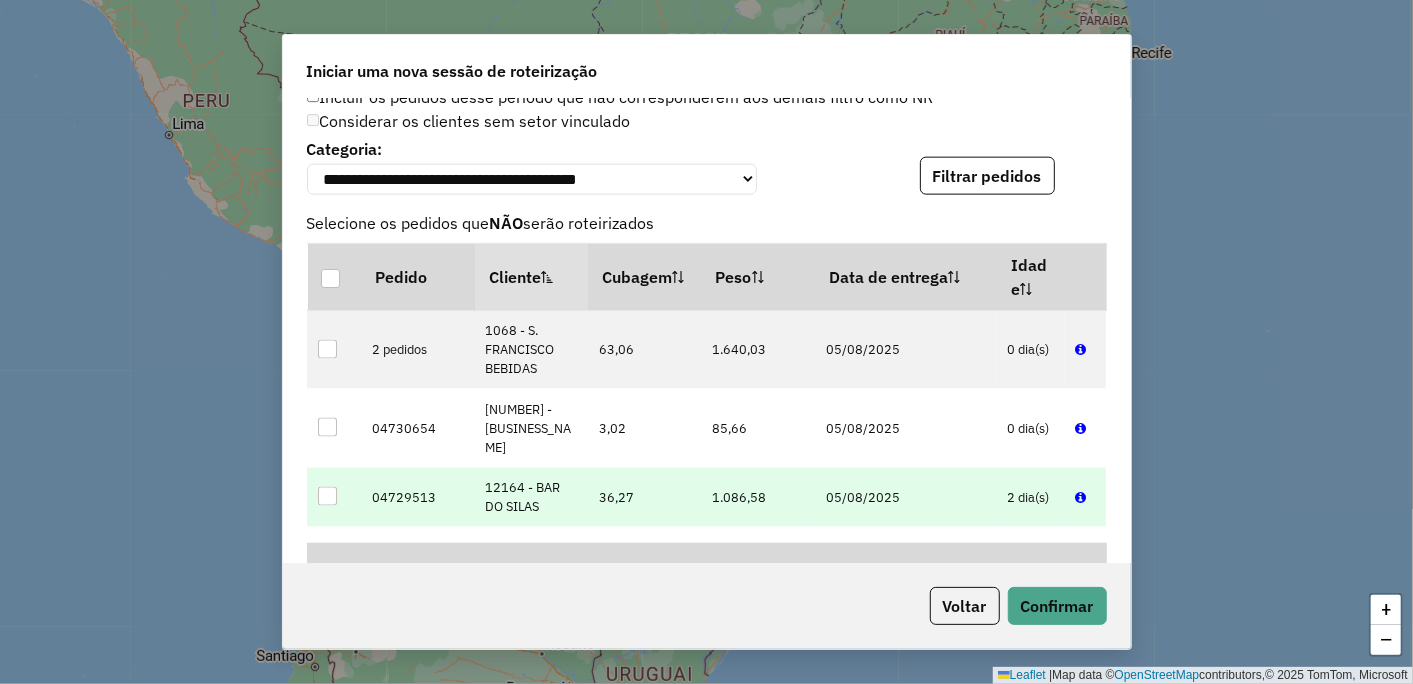 scroll, scrollTop: 222, scrollLeft: 0, axis: vertical 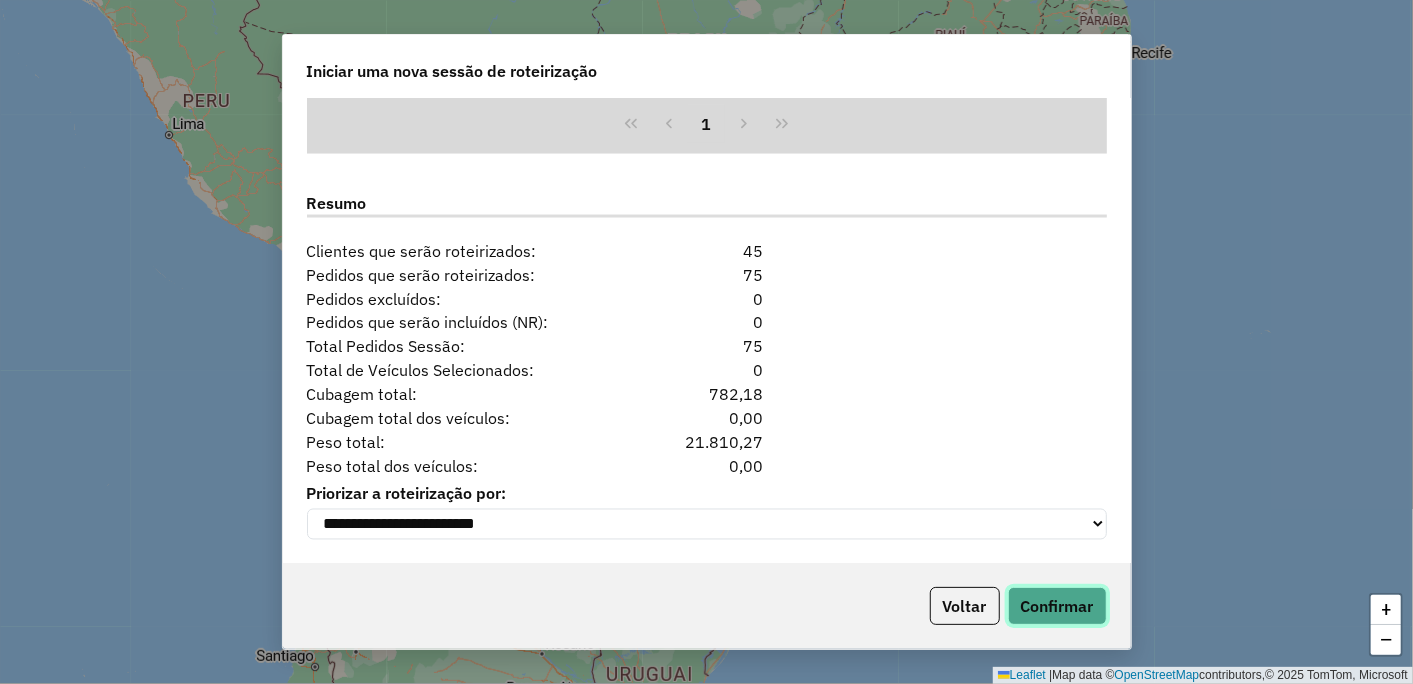 click on "Confirmar" 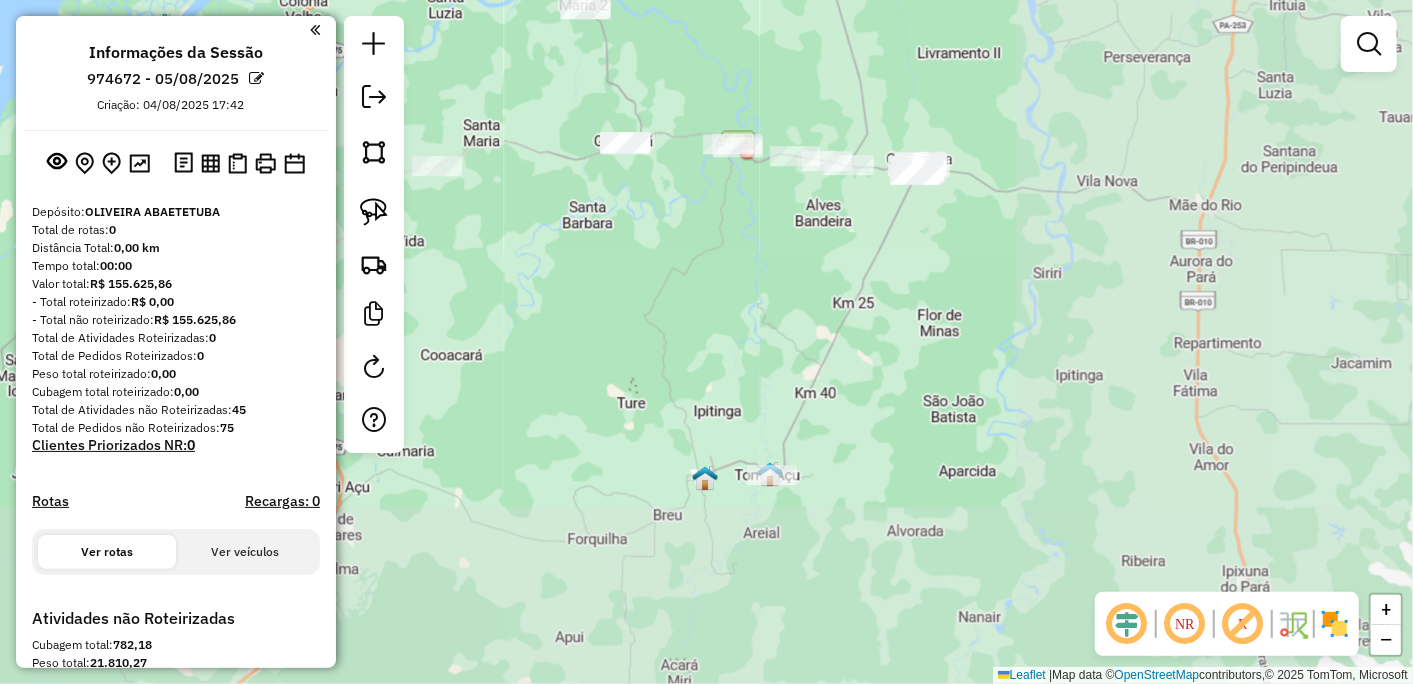 drag, startPoint x: 902, startPoint y: 474, endPoint x: 435, endPoint y: 104, distance: 595.8095 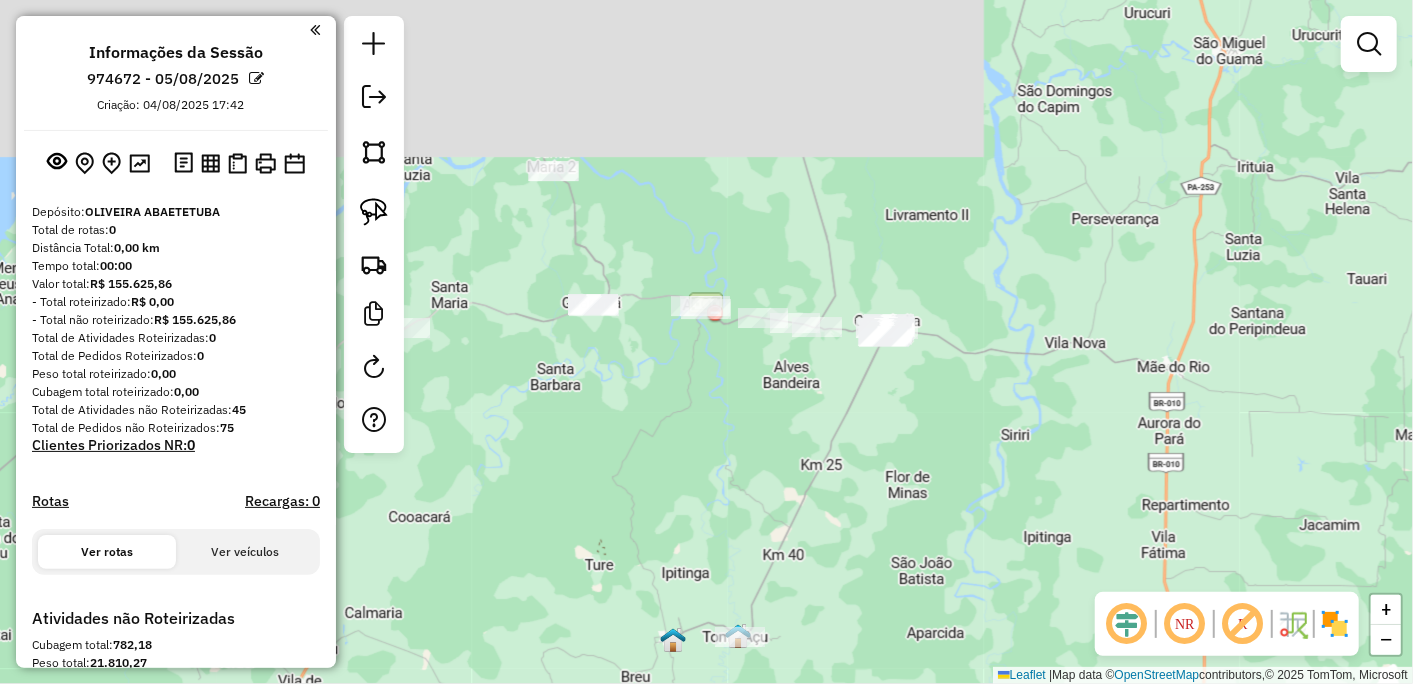 drag, startPoint x: 772, startPoint y: 215, endPoint x: 737, endPoint y: 380, distance: 168.67128 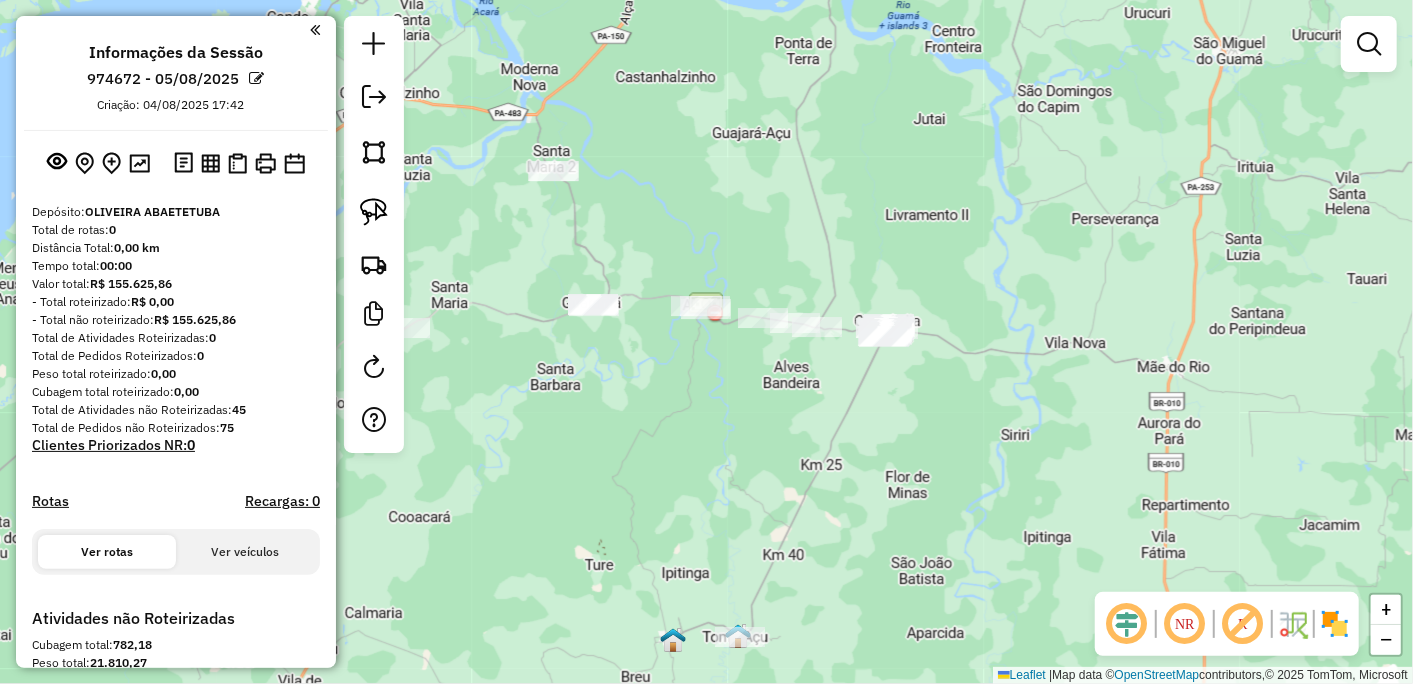 click on "Janela de atendimento Grade de atendimento Capacidade Transportadoras Veículos Cliente Pedidos  Rotas Selecione os dias de semana para filtrar as janelas de atendimento  Seg   Ter   Qua   Qui   Sex   Sáb   Dom  Informe o período da janela de atendimento: De: Até:  Filtrar exatamente a janela do cliente  Considerar janela de atendimento padrão  Selecione os dias de semana para filtrar as grades de atendimento  Seg   Ter   Qua   Qui   Sex   Sáb   Dom   Considerar clientes sem dia de atendimento cadastrado  Clientes fora do dia de atendimento selecionado Filtrar as atividades entre os valores definidos abaixo:  Peso mínimo:   Peso máximo:   Cubagem mínima:   Cubagem máxima:   De:   Até:  Filtrar as atividades entre o tempo de atendimento definido abaixo:  De:   Até:   Considerar capacidade total dos clientes não roteirizados Transportadora: Selecione um ou mais itens Tipo de veículo: Selecione um ou mais itens Veículo: Selecione um ou mais itens Motorista: Selecione um ou mais itens Nome: Rótulo:" 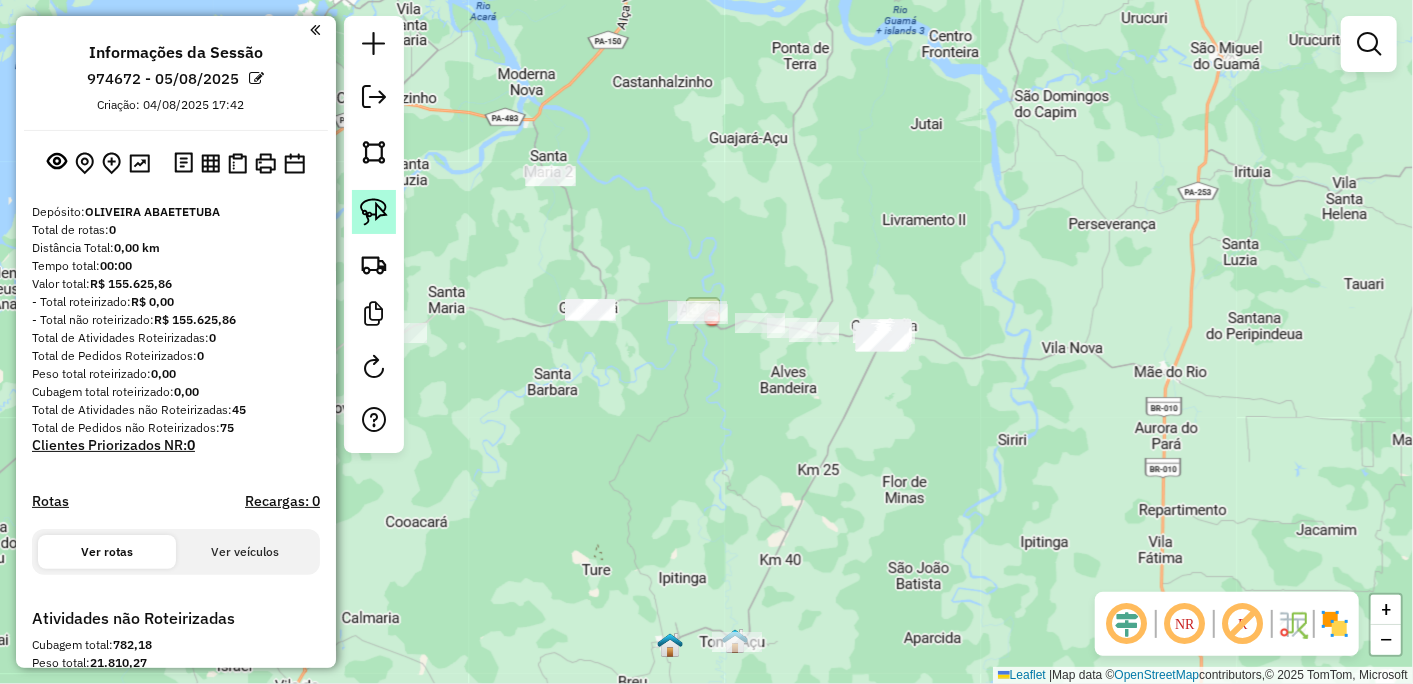 click 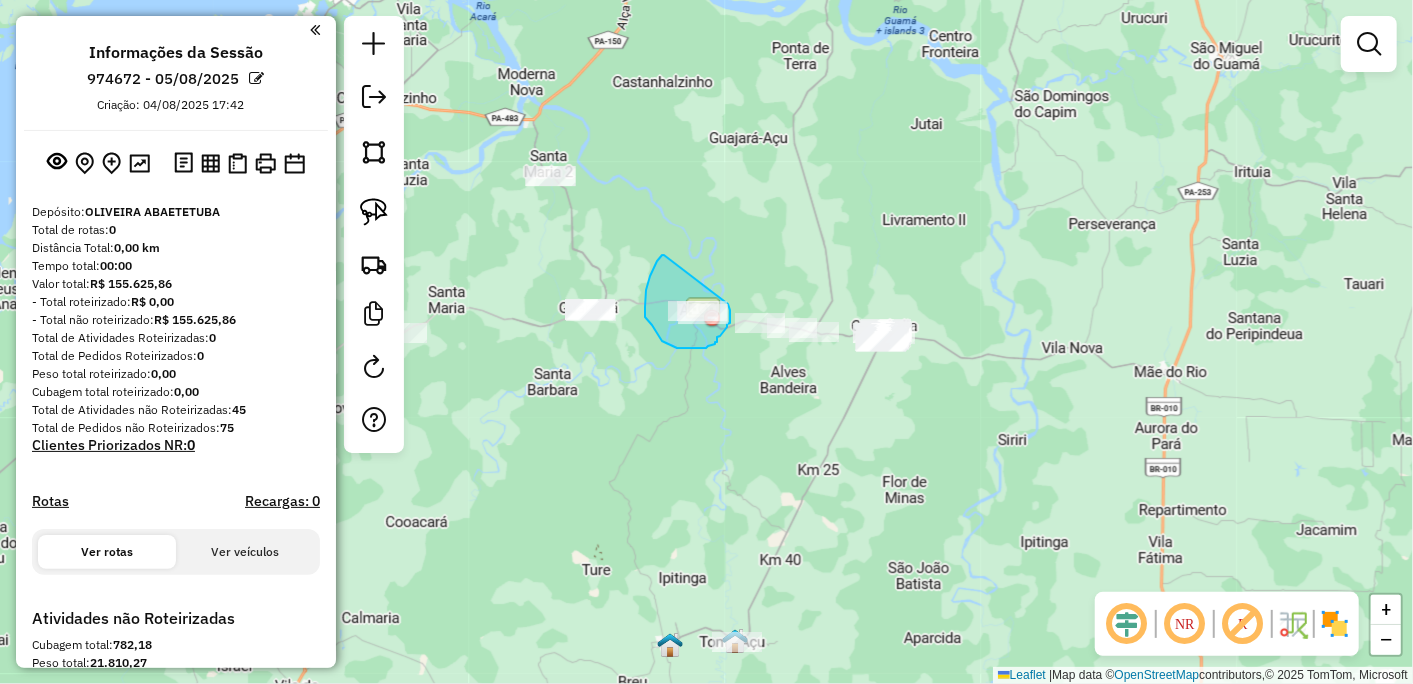 drag, startPoint x: 664, startPoint y: 255, endPoint x: 726, endPoint y: 281, distance: 67.23094 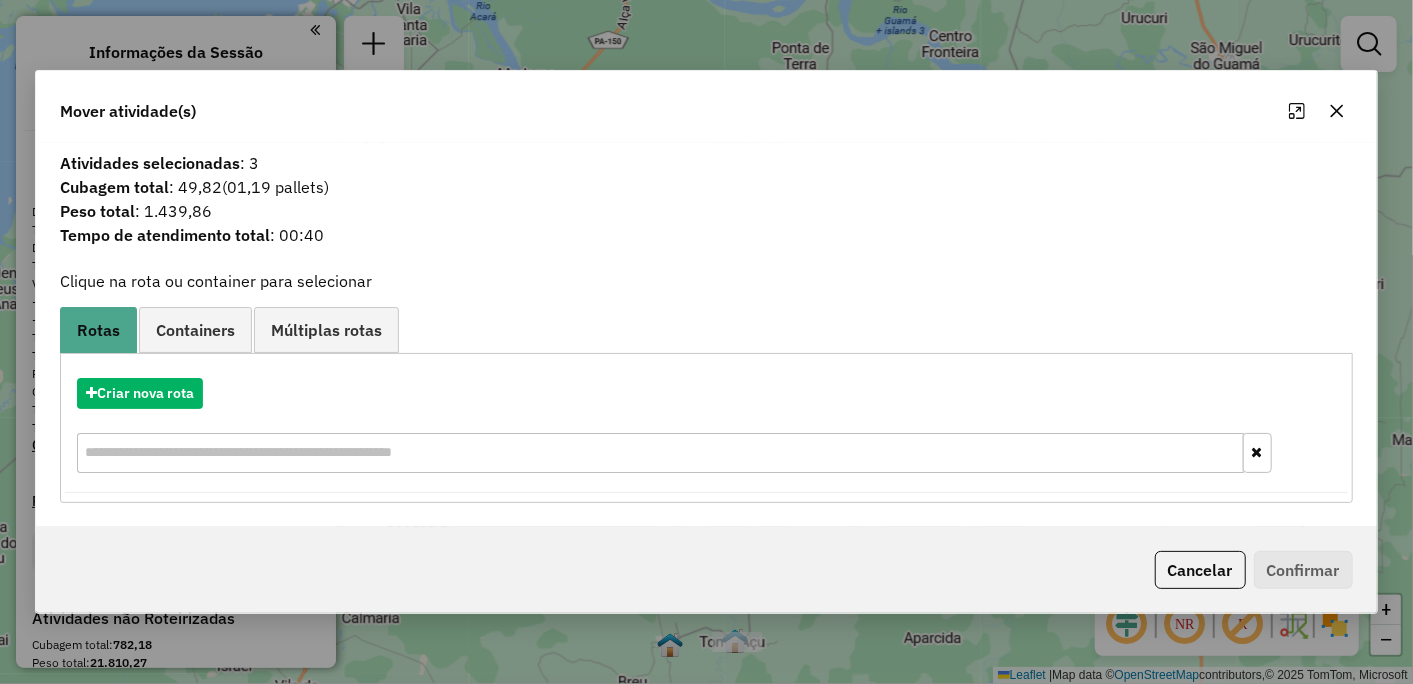 click 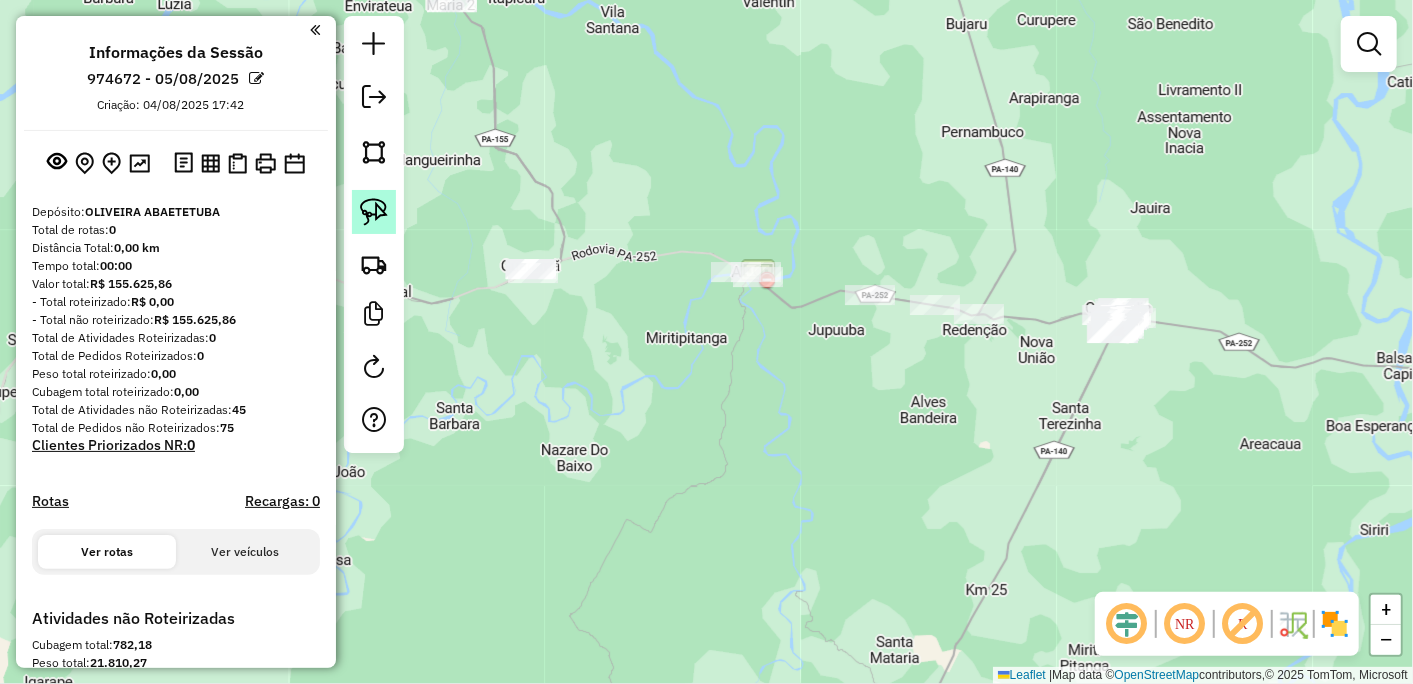 click 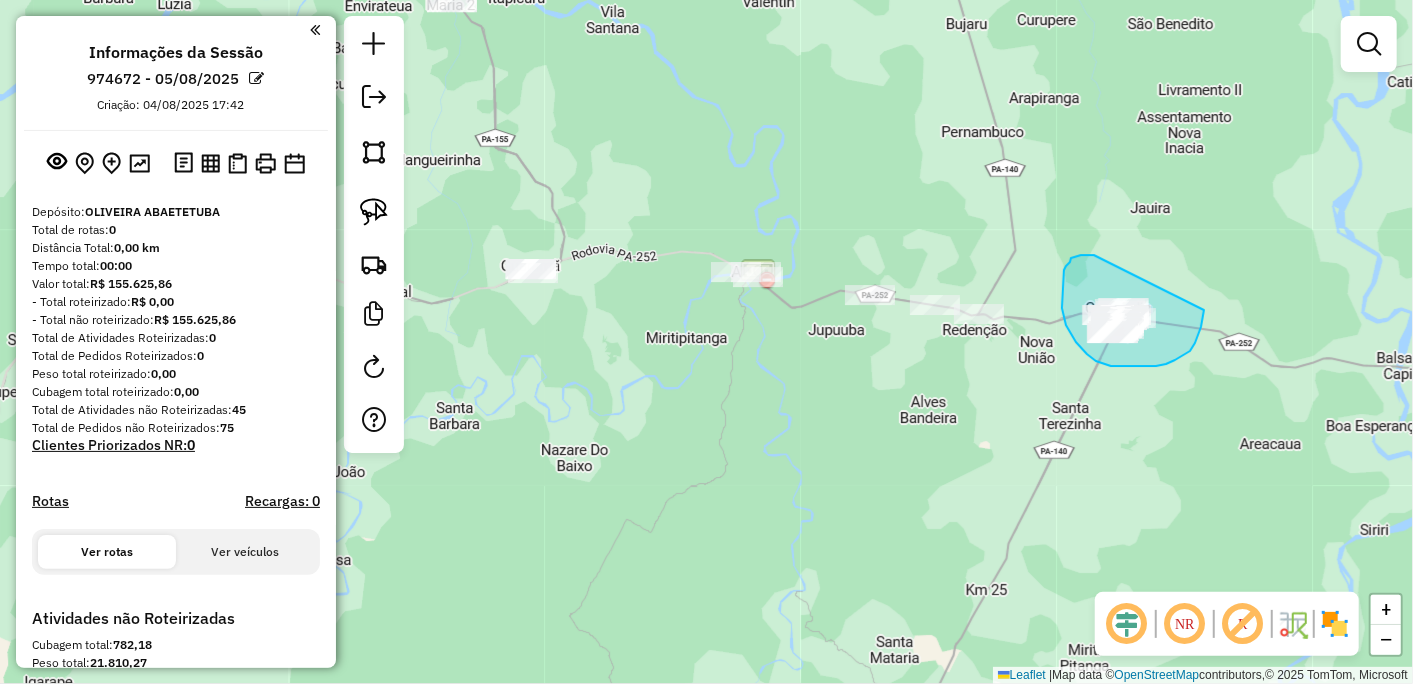 drag, startPoint x: 1094, startPoint y: 255, endPoint x: 1204, endPoint y: 310, distance: 122.98374 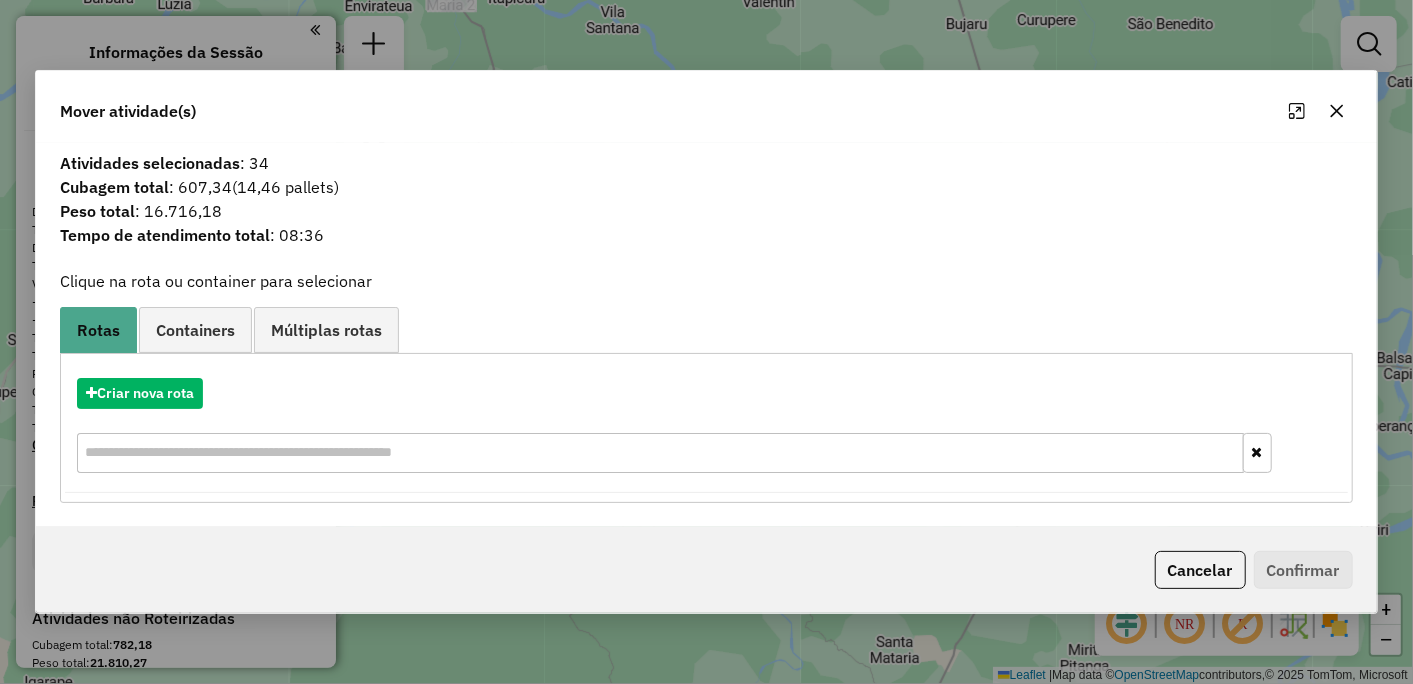 click 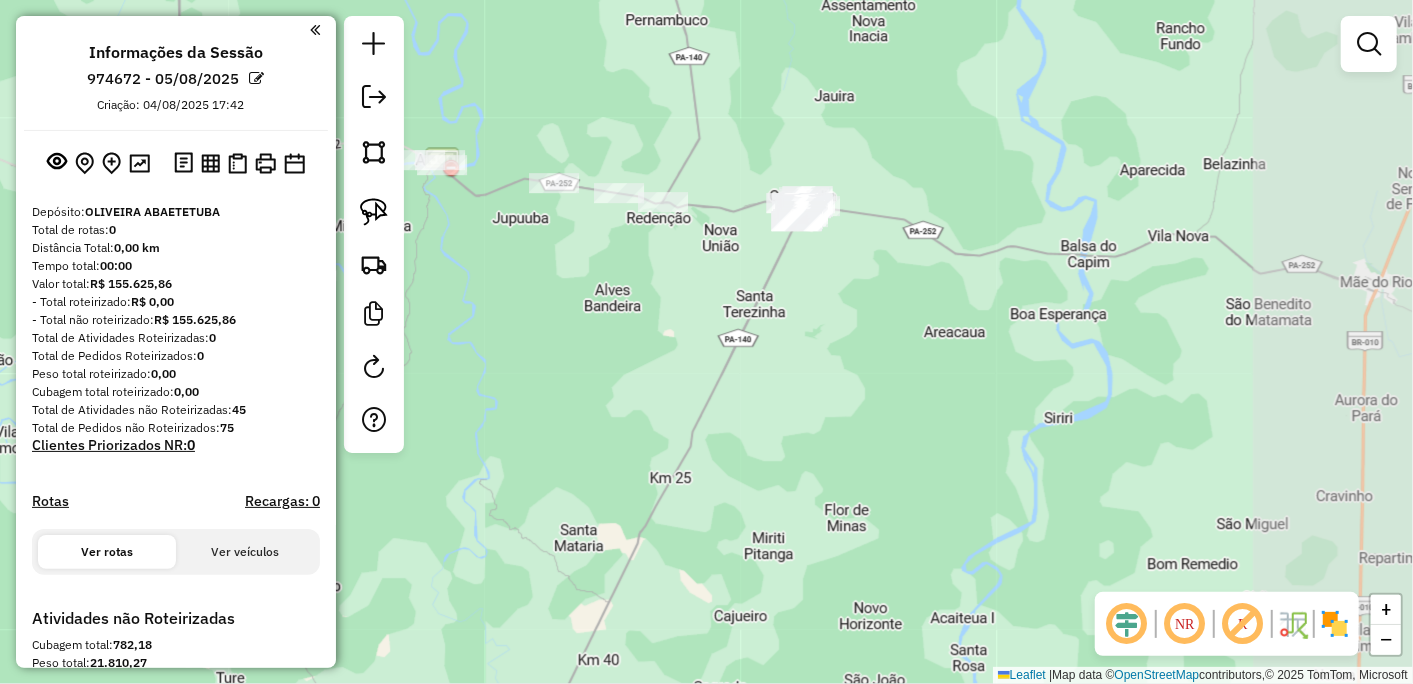 drag, startPoint x: 970, startPoint y: 596, endPoint x: 633, endPoint y: 515, distance: 346.59775 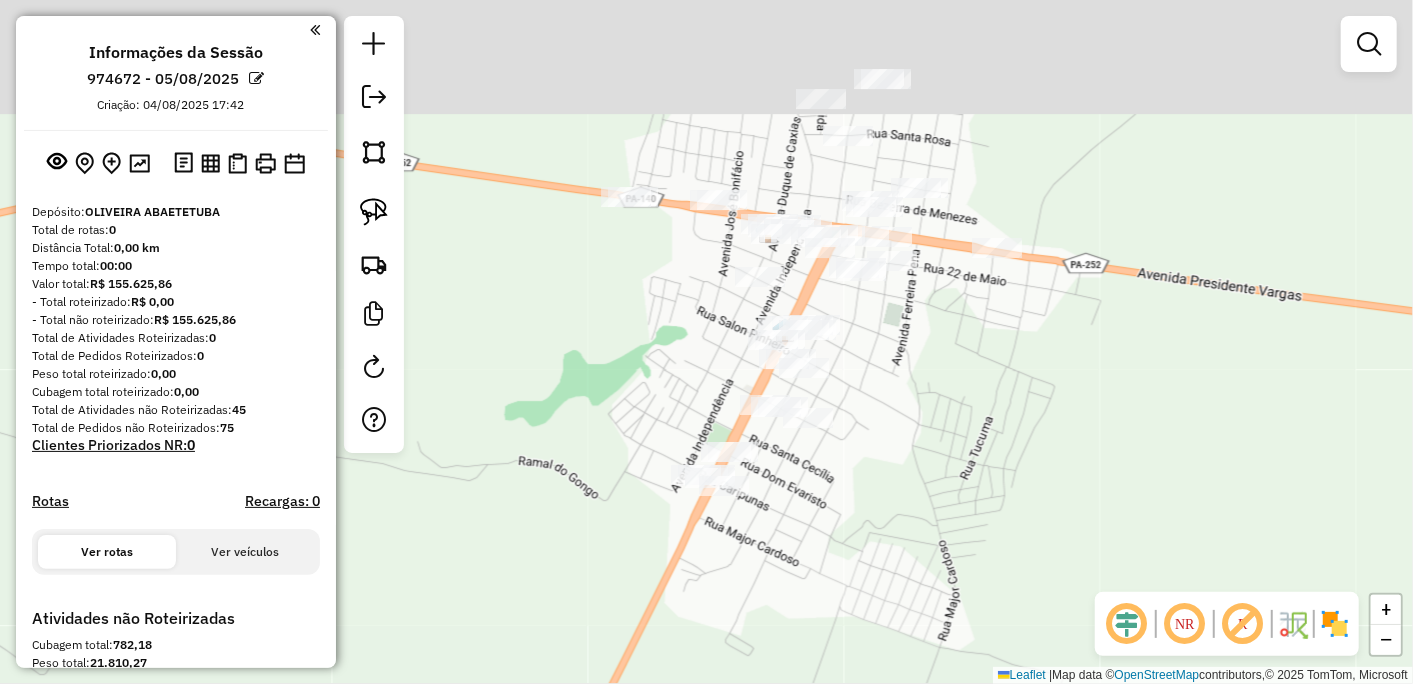 drag, startPoint x: 898, startPoint y: 212, endPoint x: 898, endPoint y: 342, distance: 130 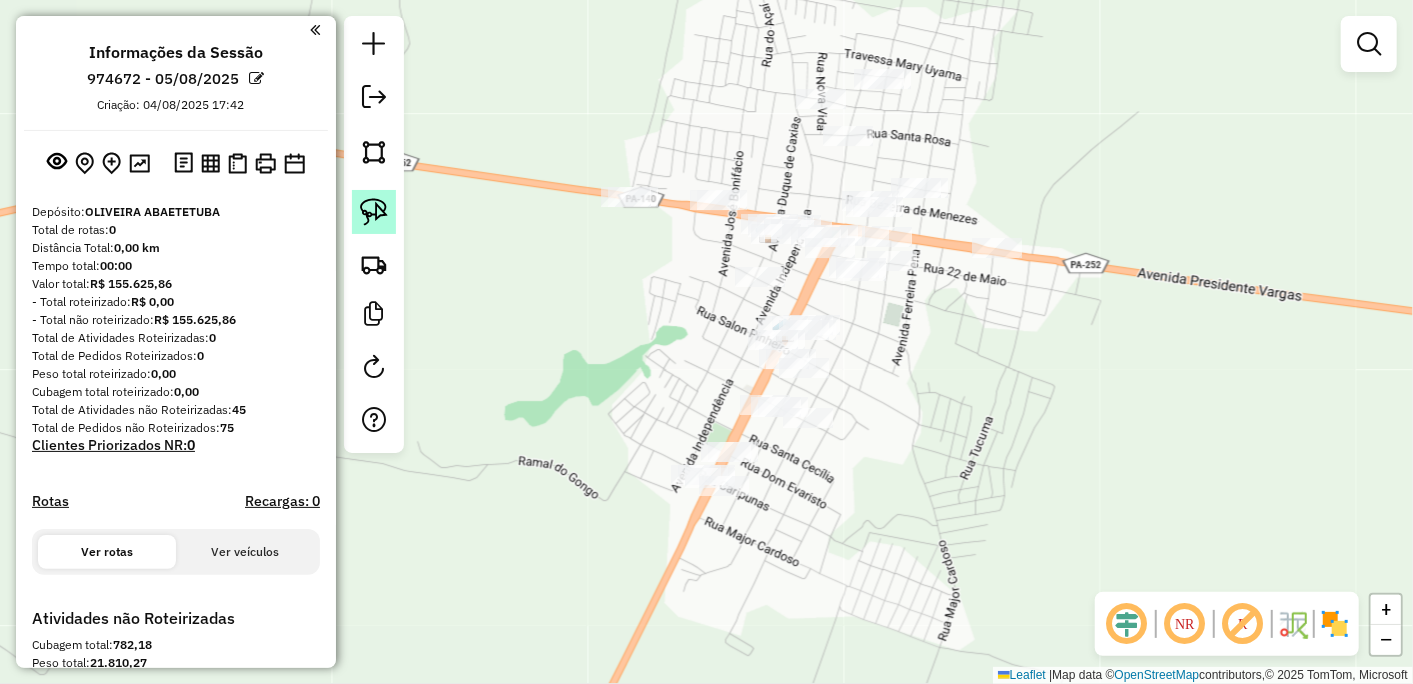 click 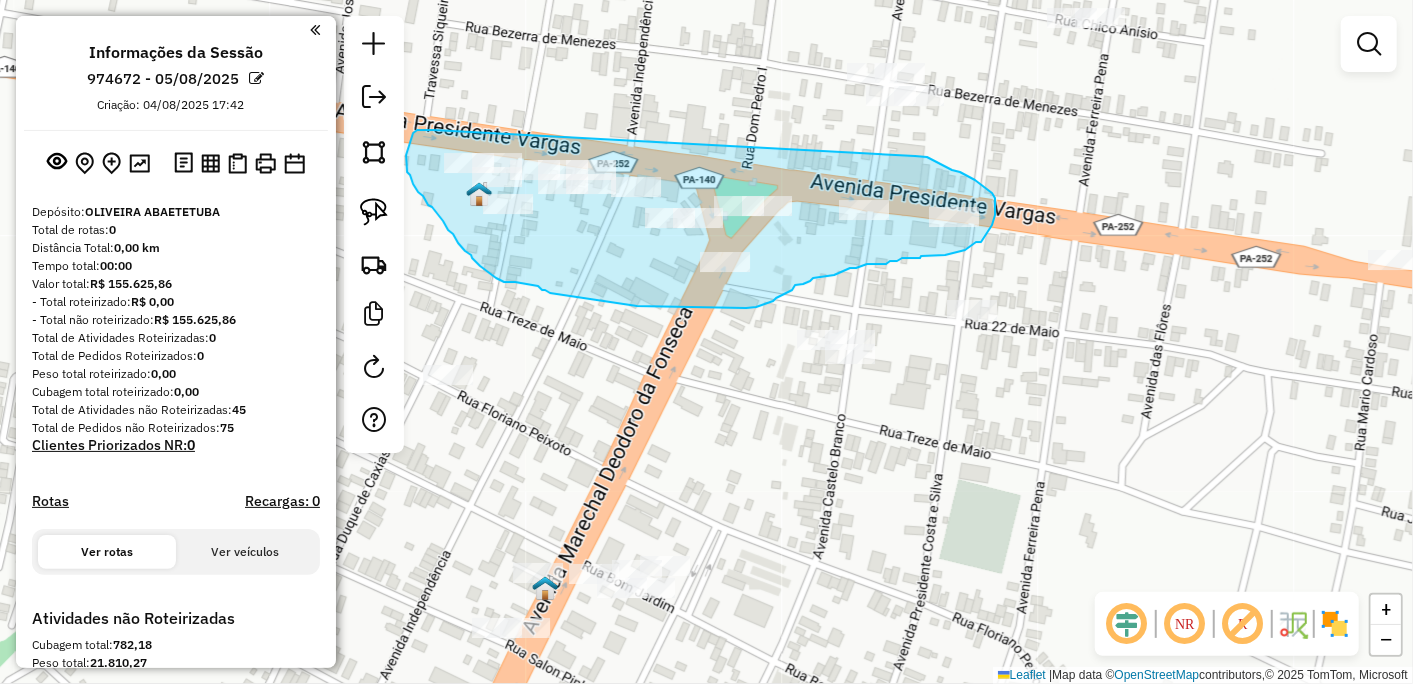 drag, startPoint x: 424, startPoint y: 130, endPoint x: 915, endPoint y: 156, distance: 491.6879 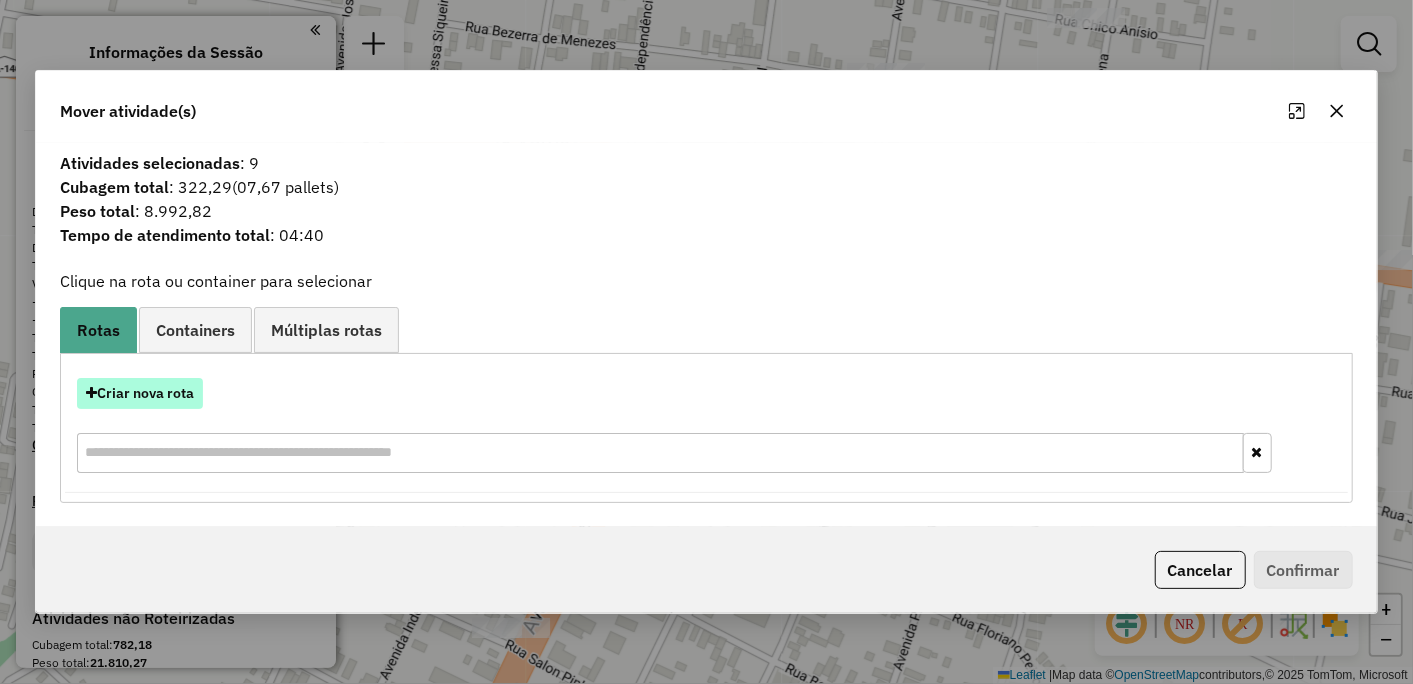 click on "Criar nova rota" at bounding box center [140, 393] 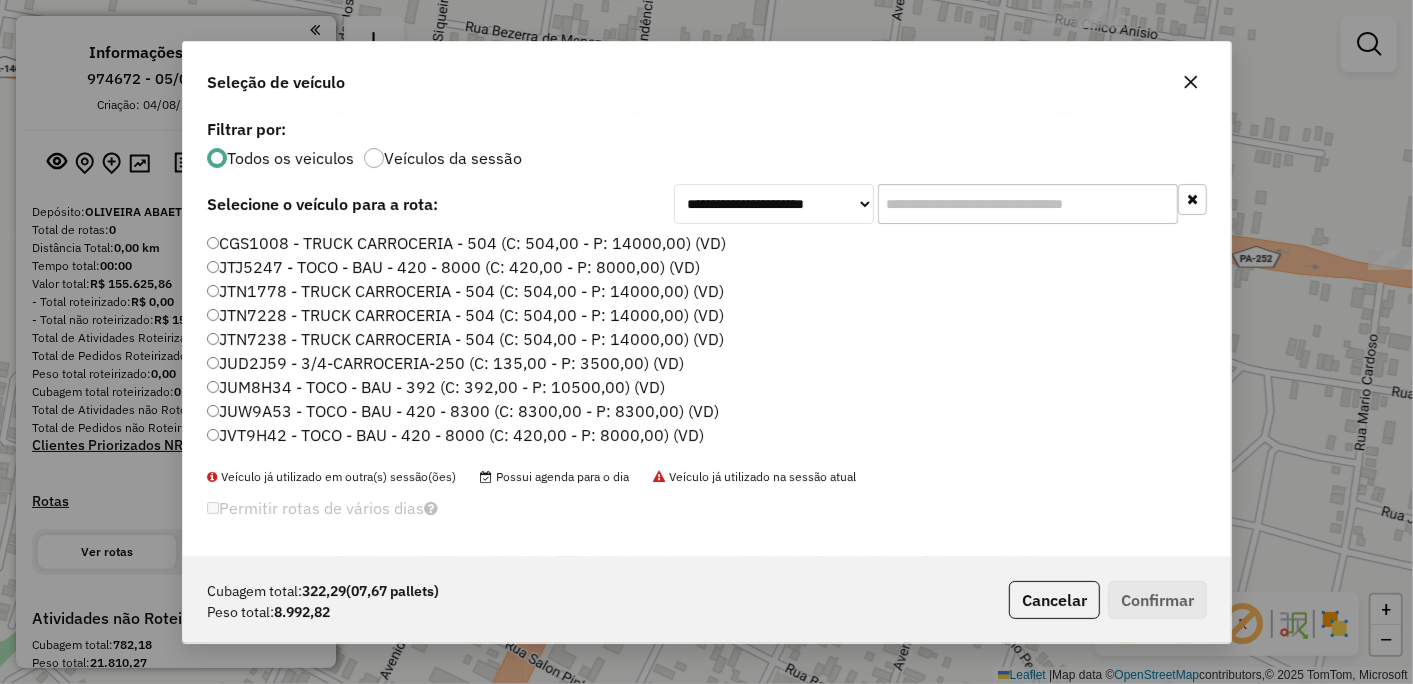 scroll, scrollTop: 11, scrollLeft: 5, axis: both 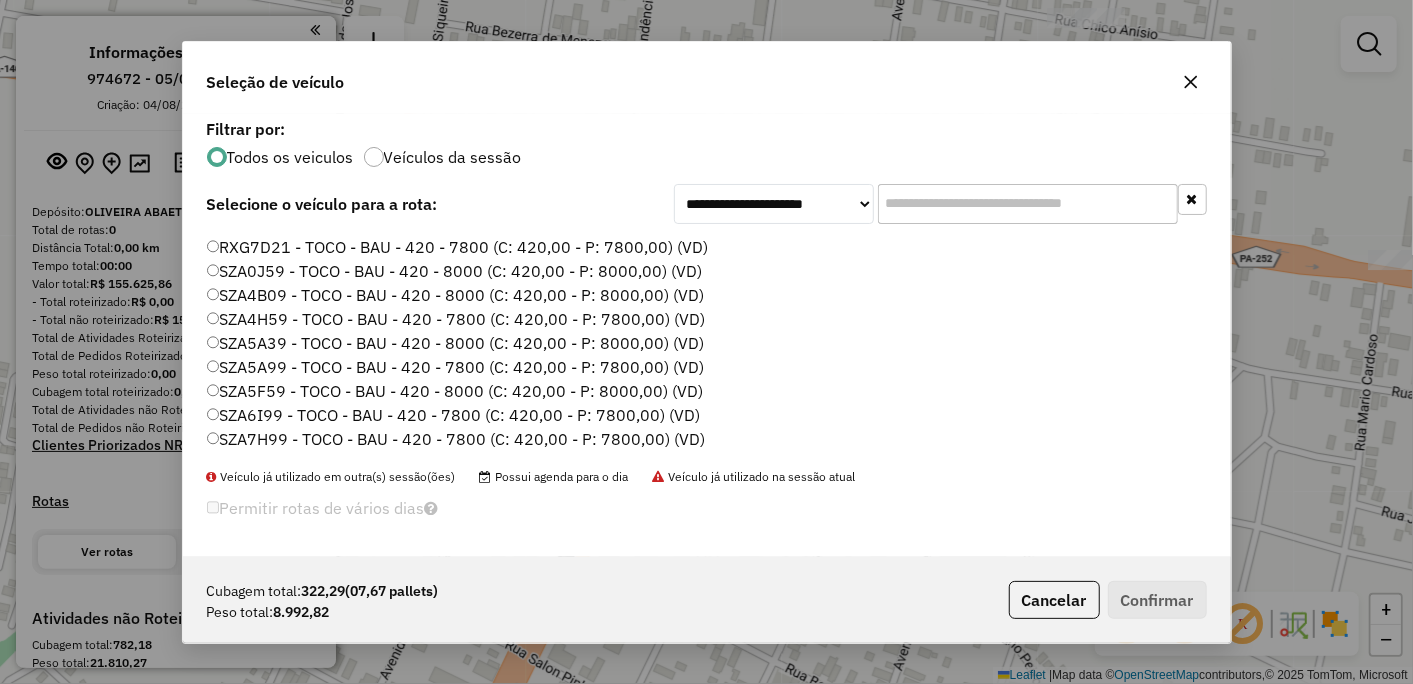 click on "SZA0J59 - TOCO - BAU - 420 - 8000 (C: 420,00 - P: 8000,00) (VD)" 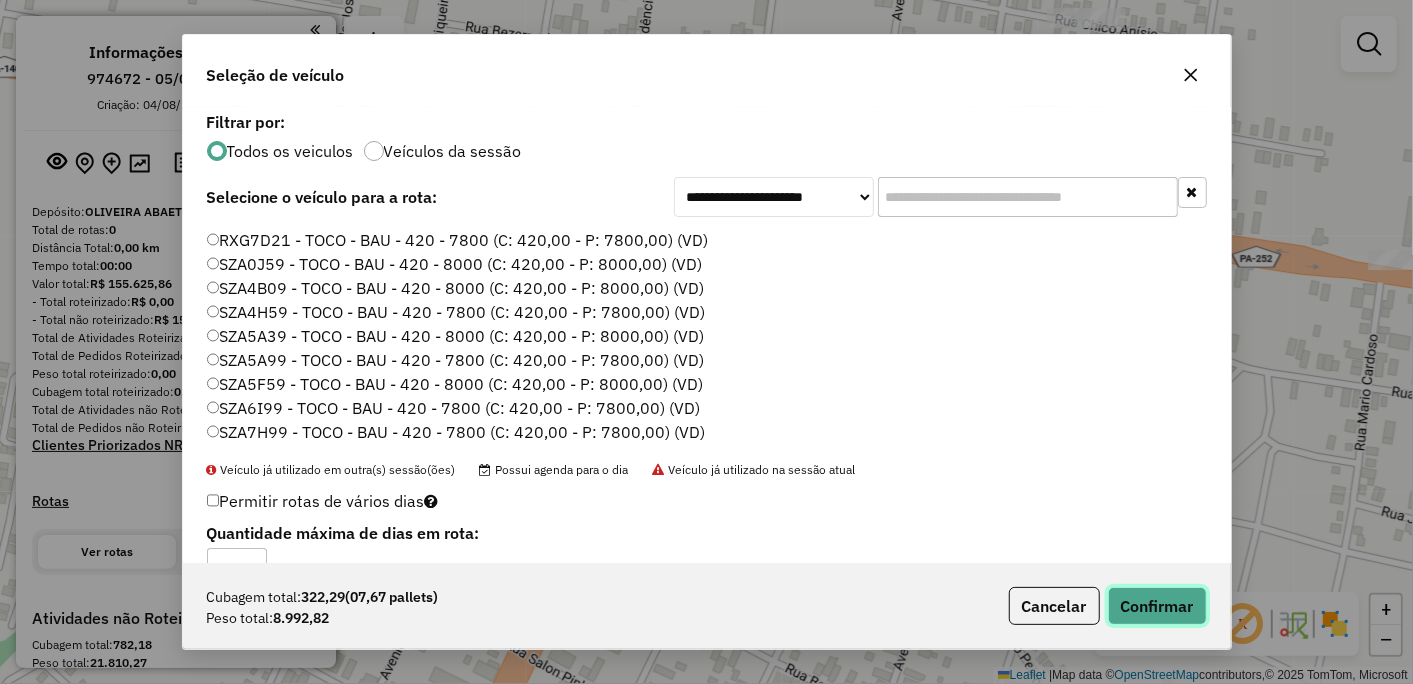 click on "Confirmar" 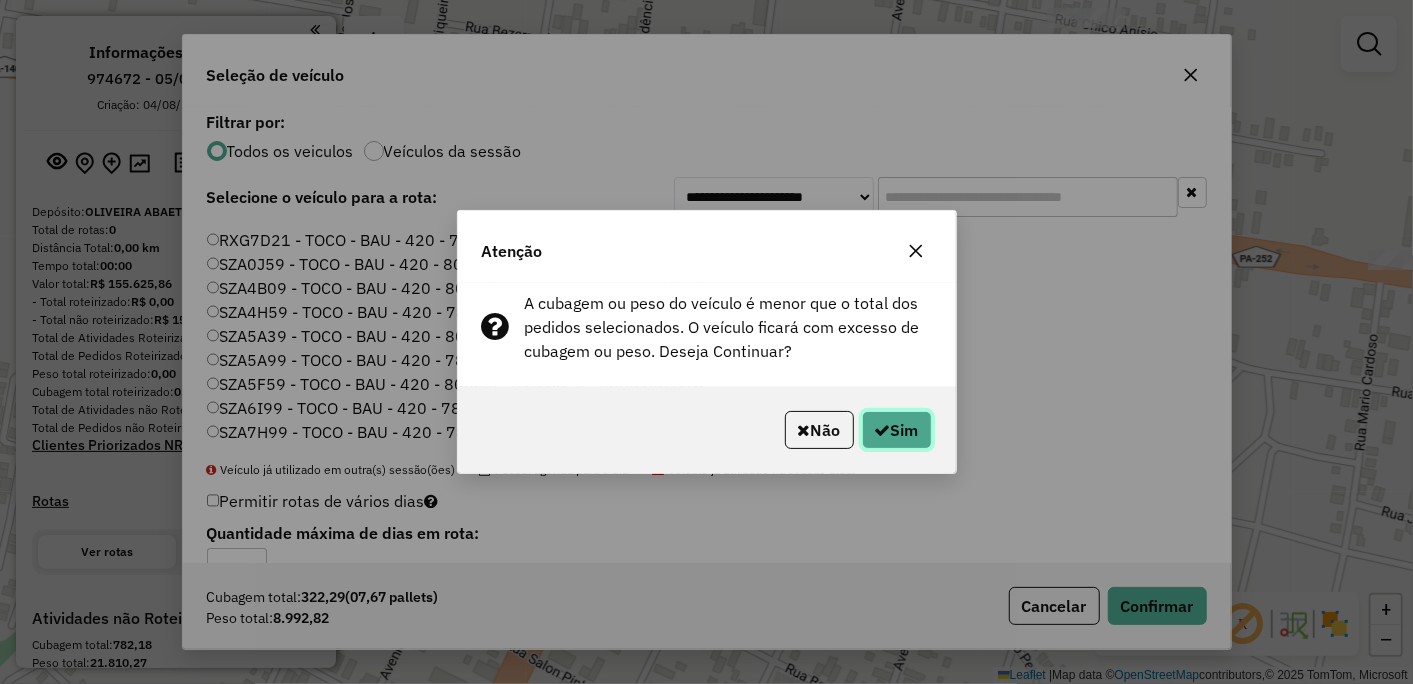 click on "Sim" 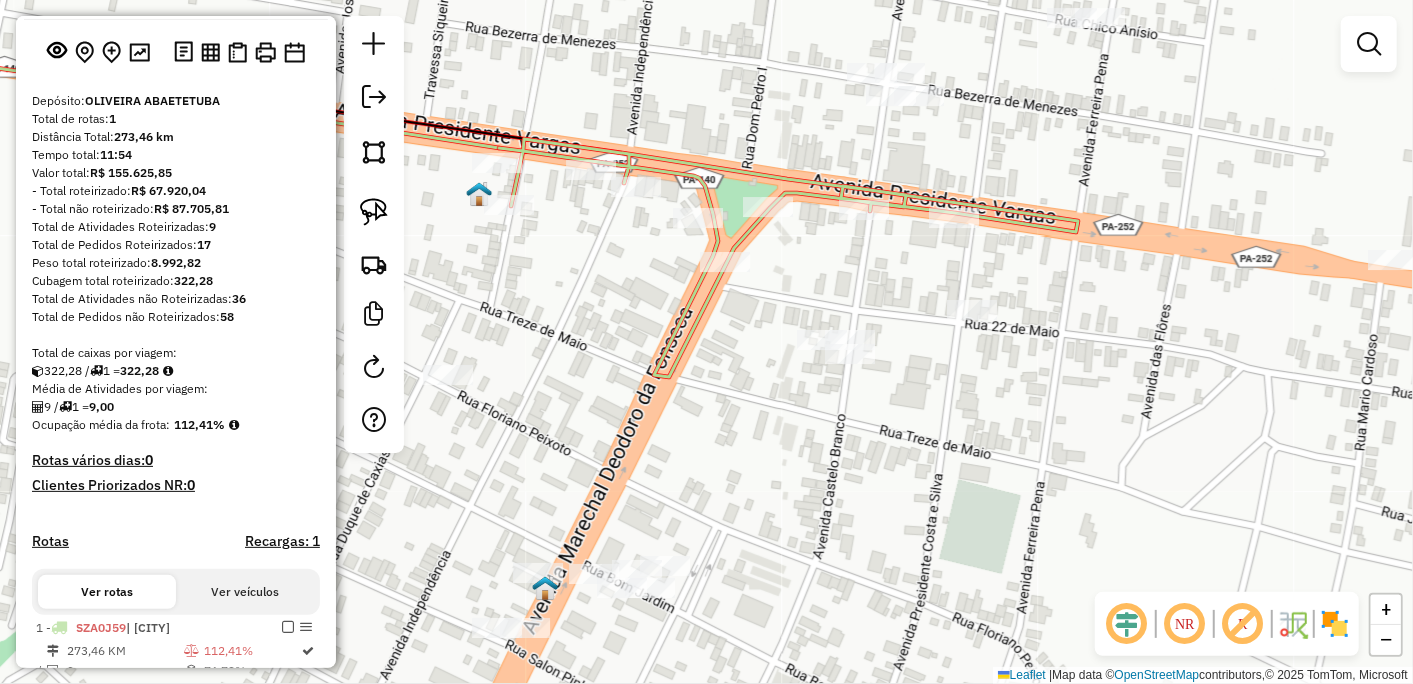 scroll, scrollTop: 333, scrollLeft: 0, axis: vertical 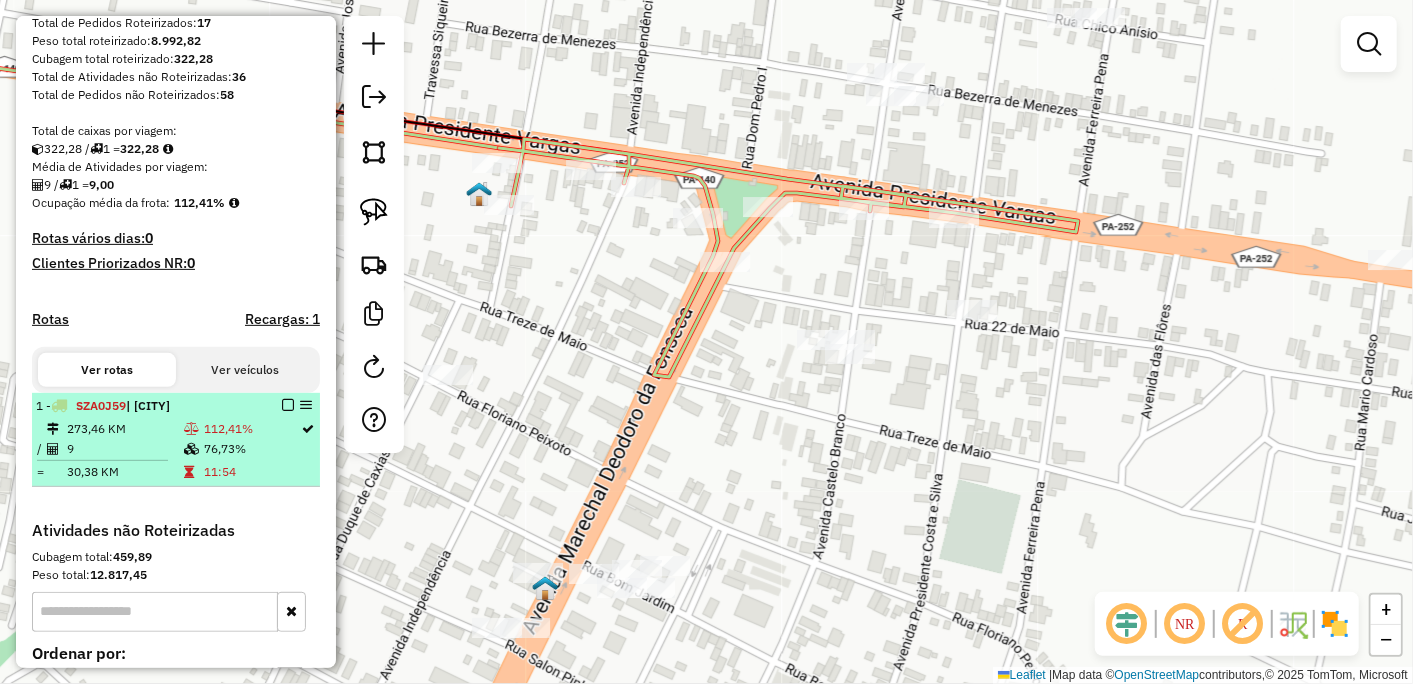click at bounding box center [288, 405] 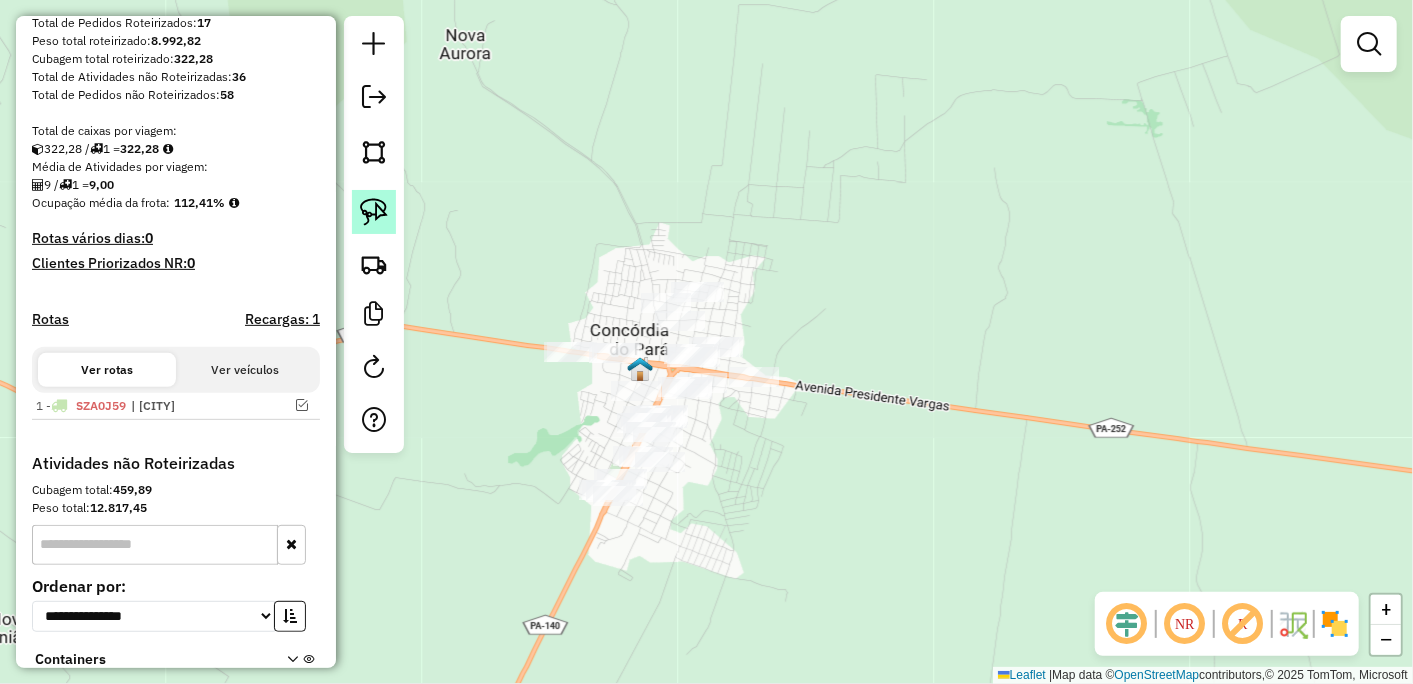 click 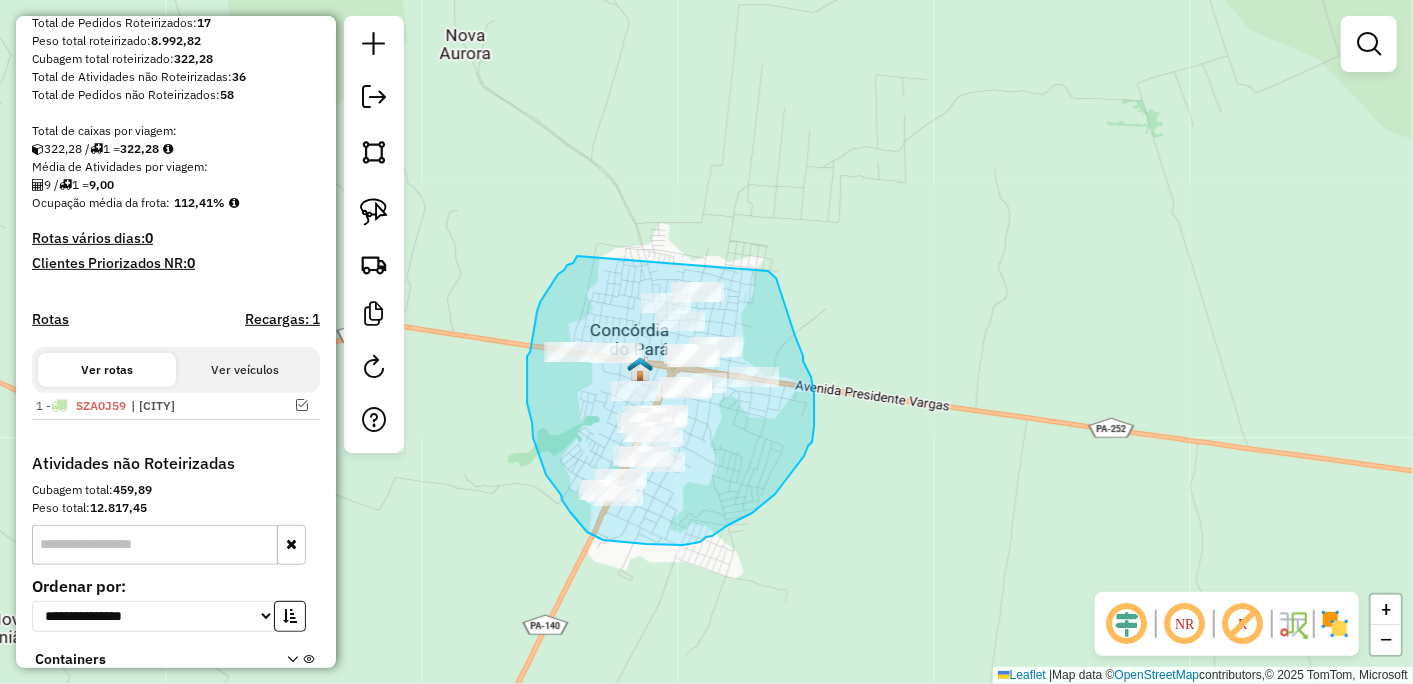 drag, startPoint x: 564, startPoint y: 270, endPoint x: 768, endPoint y: 271, distance: 204.00246 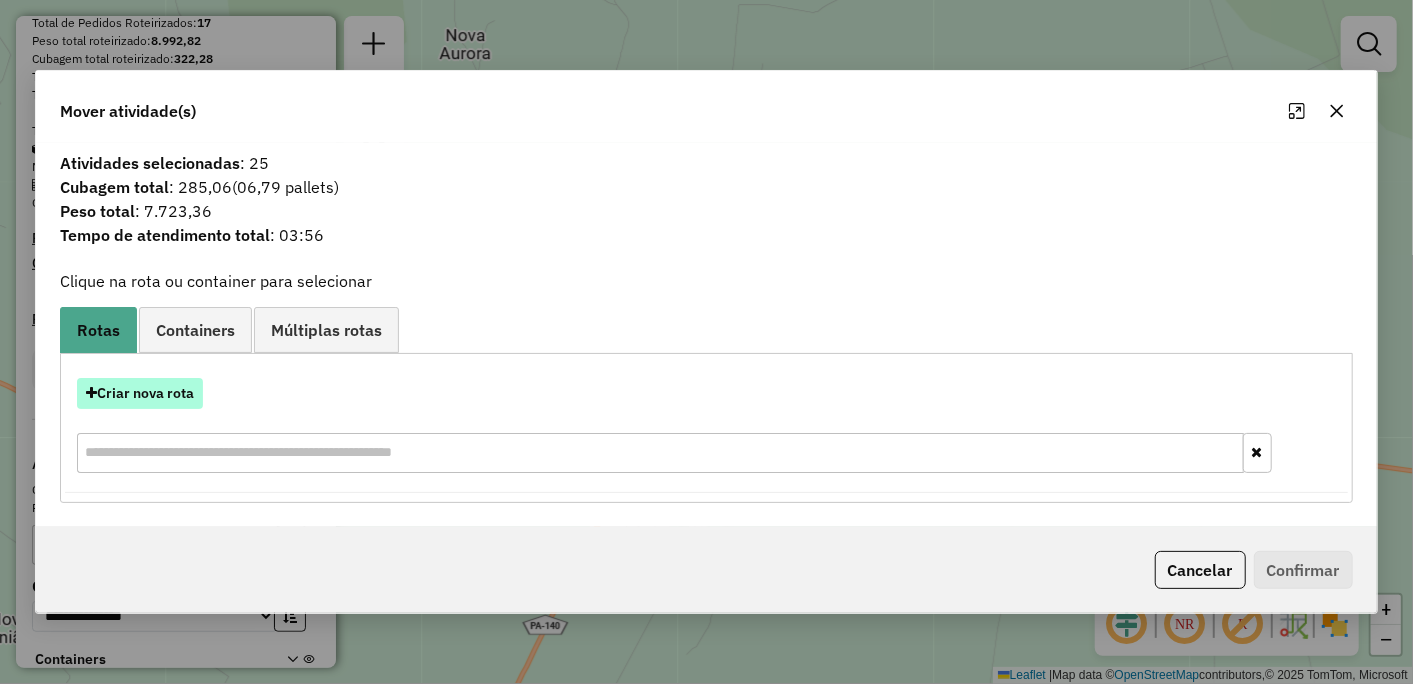 click on "Criar nova rota" at bounding box center (140, 393) 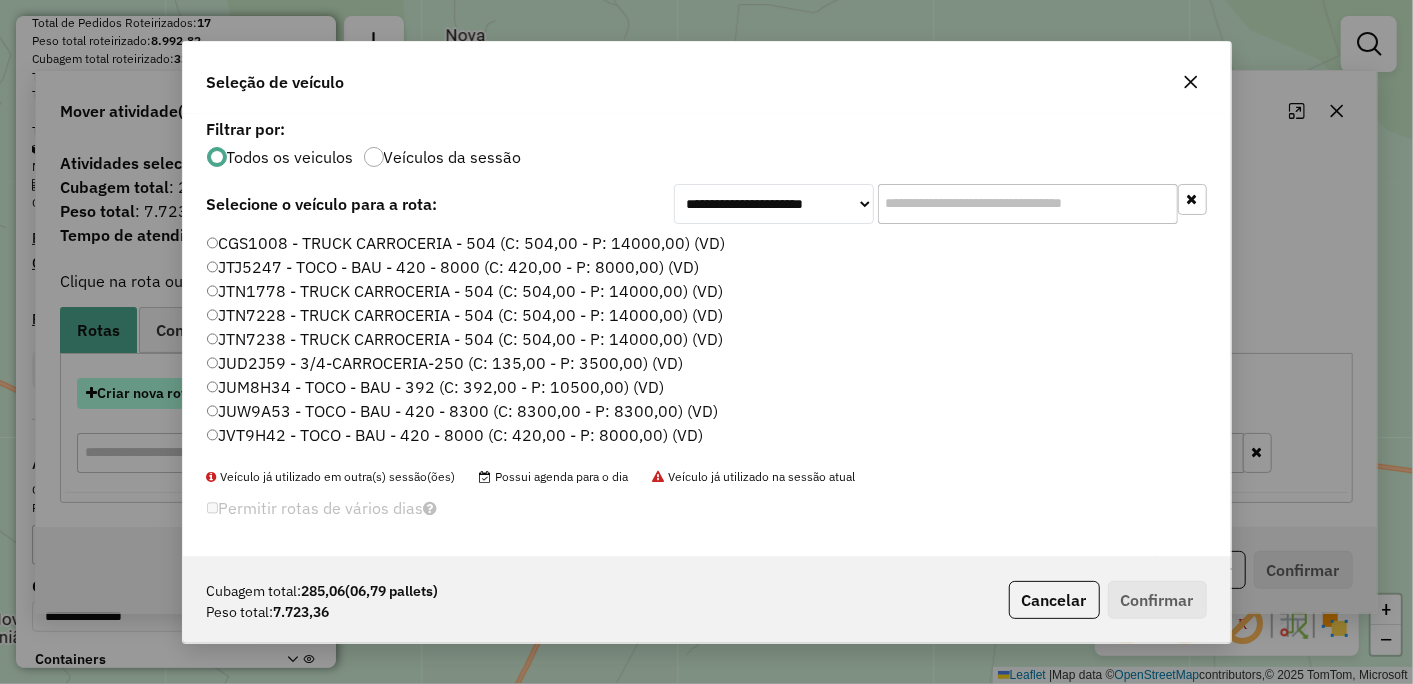 scroll, scrollTop: 11, scrollLeft: 5, axis: both 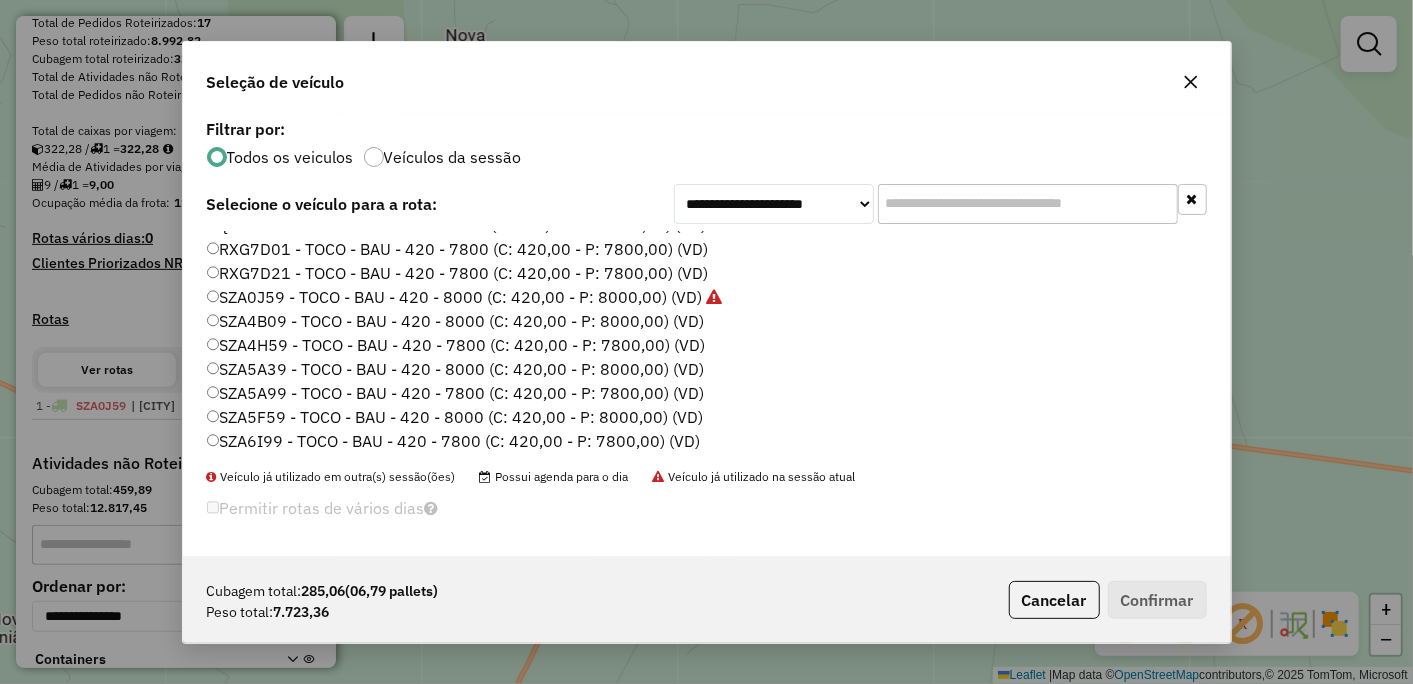 click on "RXG7D01 - TOCO - BAU - 420 - 7800 (C: 420,00 - P: 7800,00) (VD)" 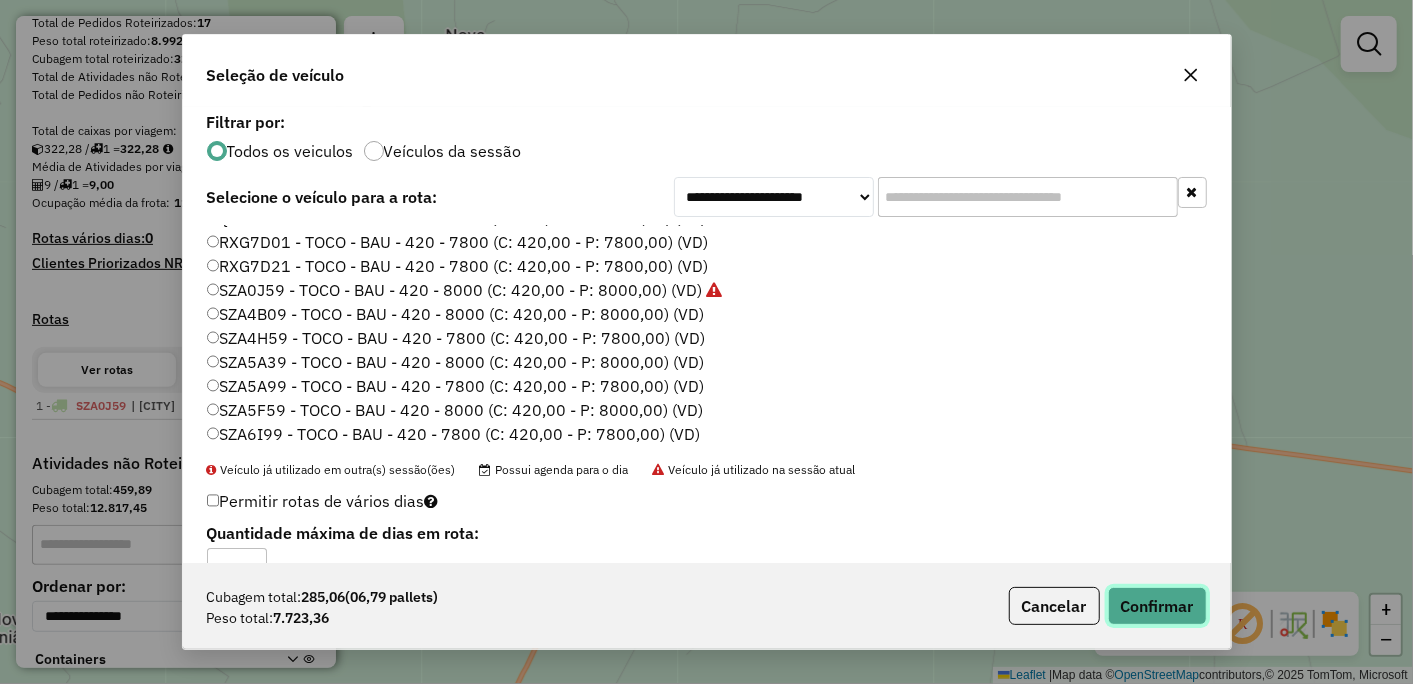 click on "Confirmar" 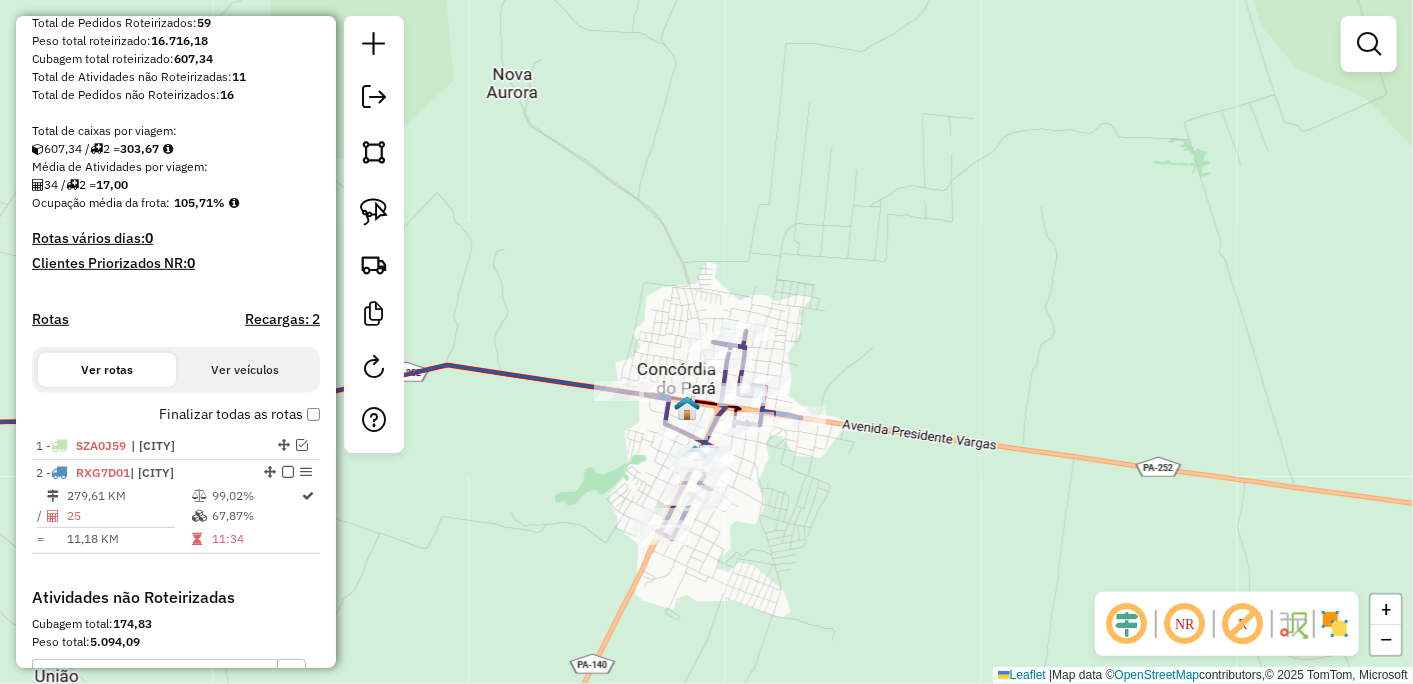drag, startPoint x: 571, startPoint y: 254, endPoint x: 1036, endPoint y: 360, distance: 476.9287 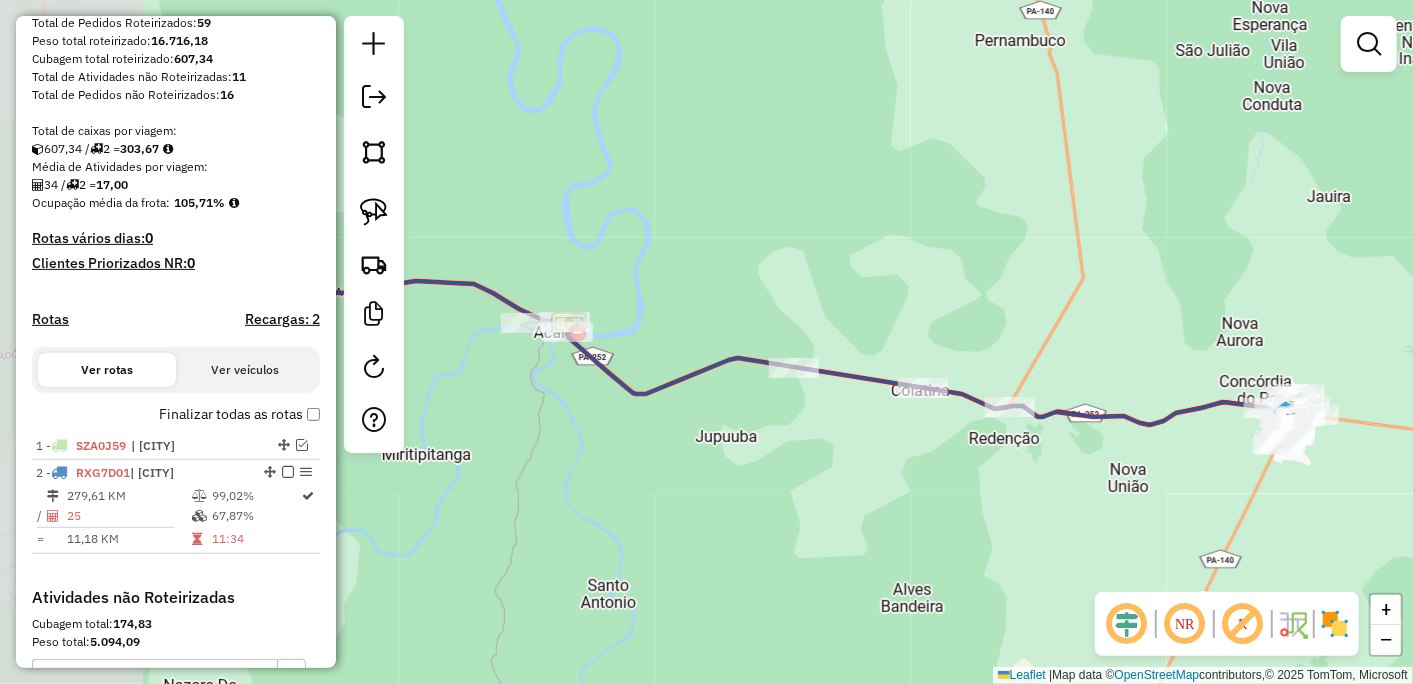 drag, startPoint x: 717, startPoint y: 450, endPoint x: 1096, endPoint y: 438, distance: 379.1899 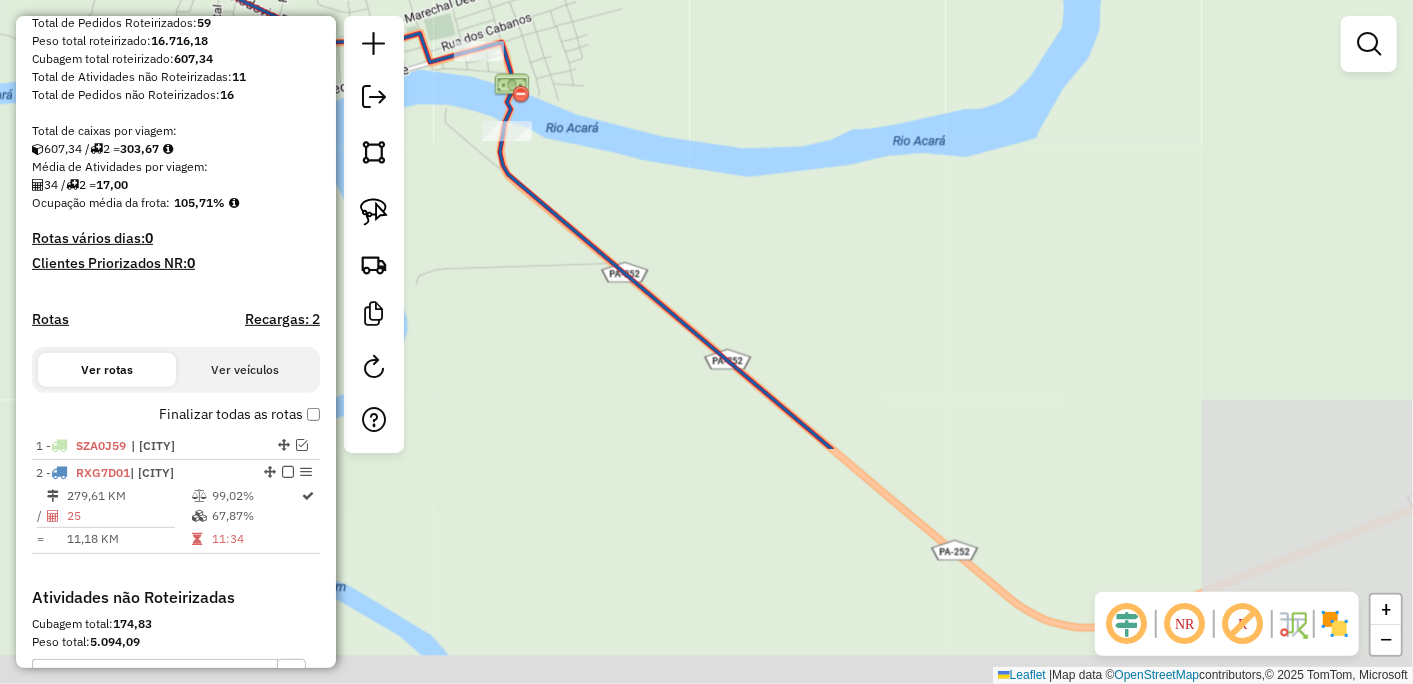 drag, startPoint x: 724, startPoint y: 455, endPoint x: 582, endPoint y: 151, distance: 335.52942 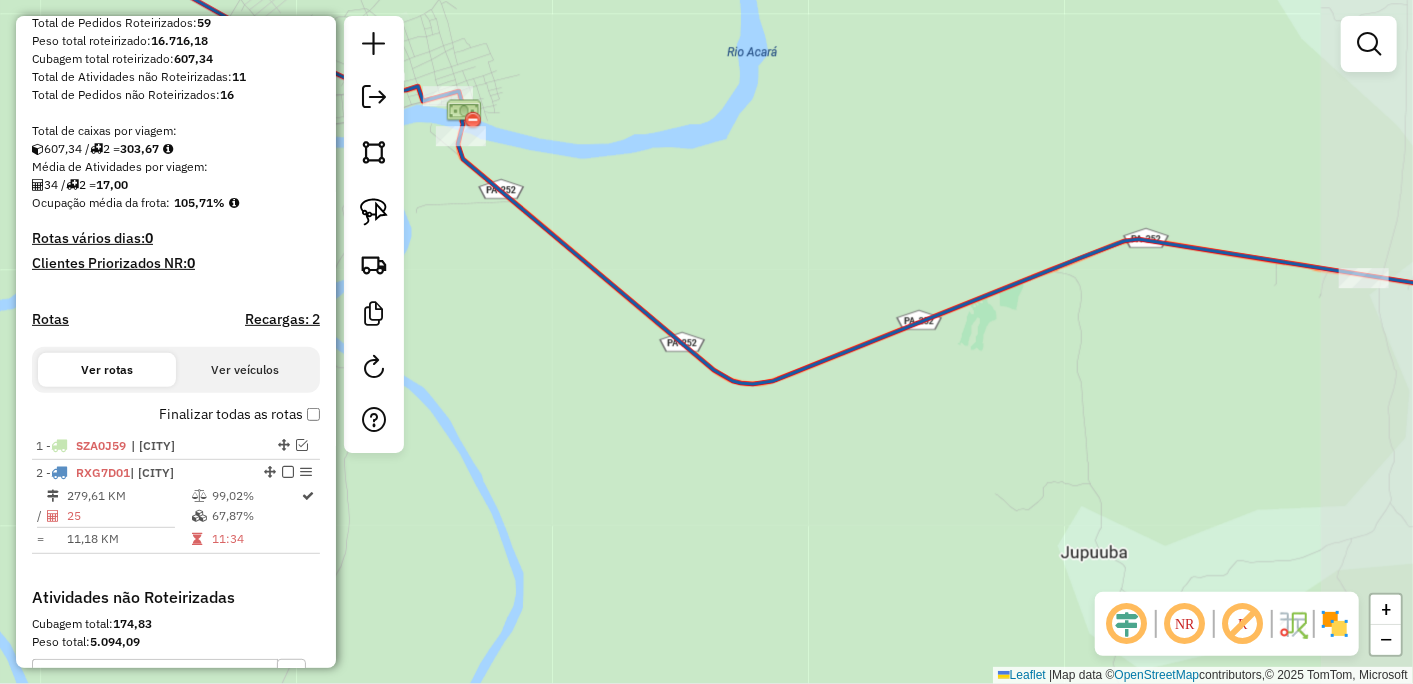 drag, startPoint x: 695, startPoint y: 167, endPoint x: 596, endPoint y: 161, distance: 99.18165 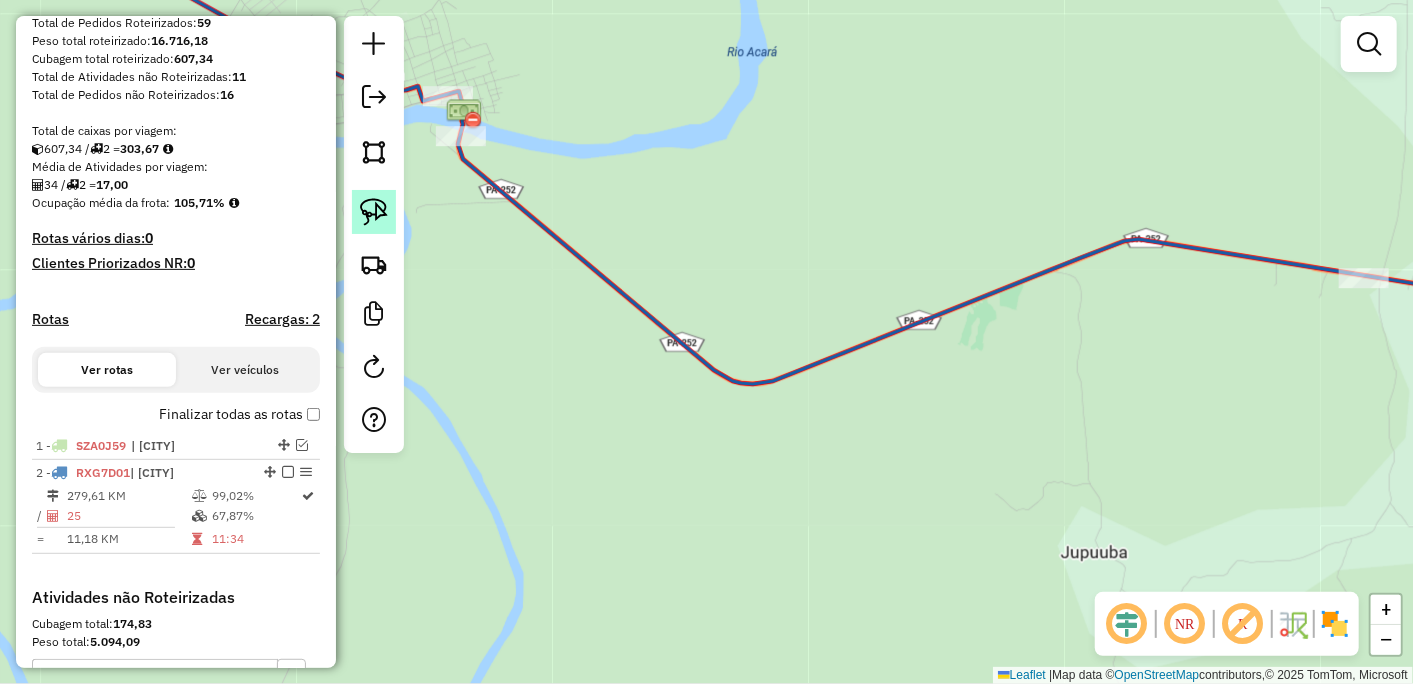 click 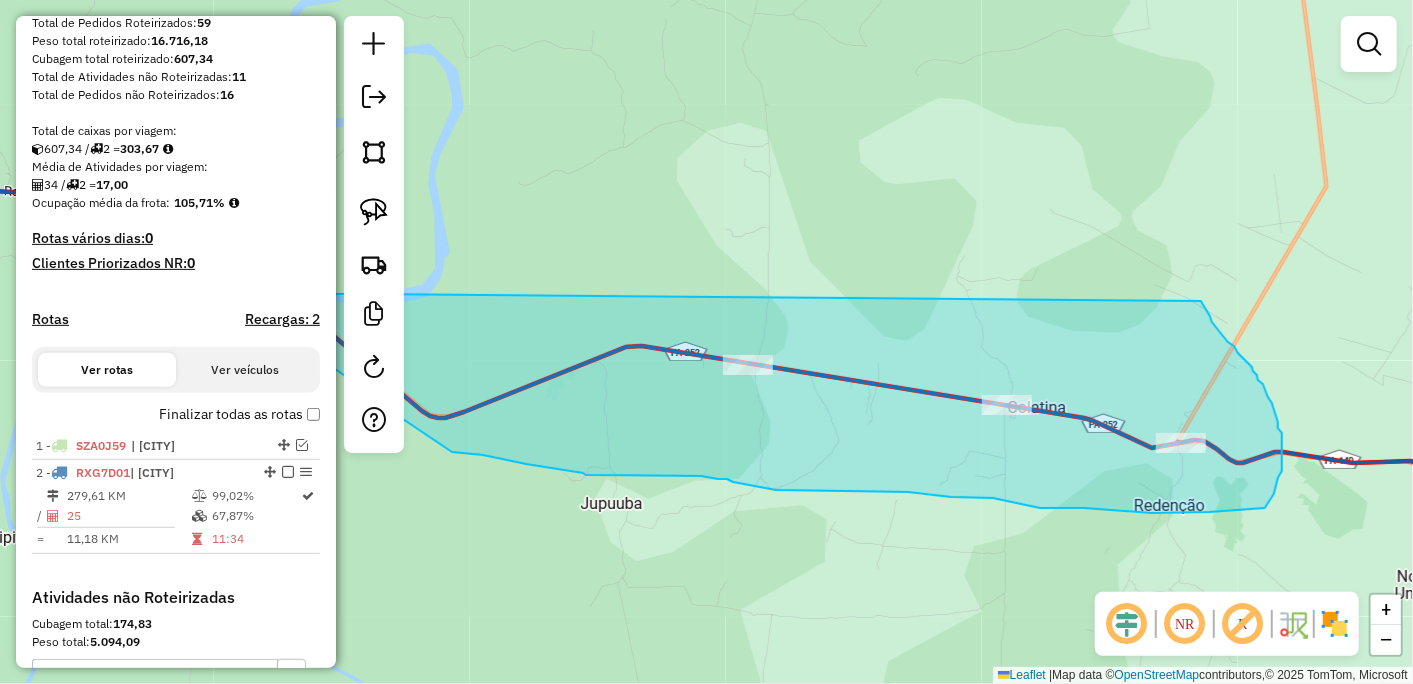 drag, startPoint x: 594, startPoint y: 137, endPoint x: 1201, endPoint y: 301, distance: 628.76465 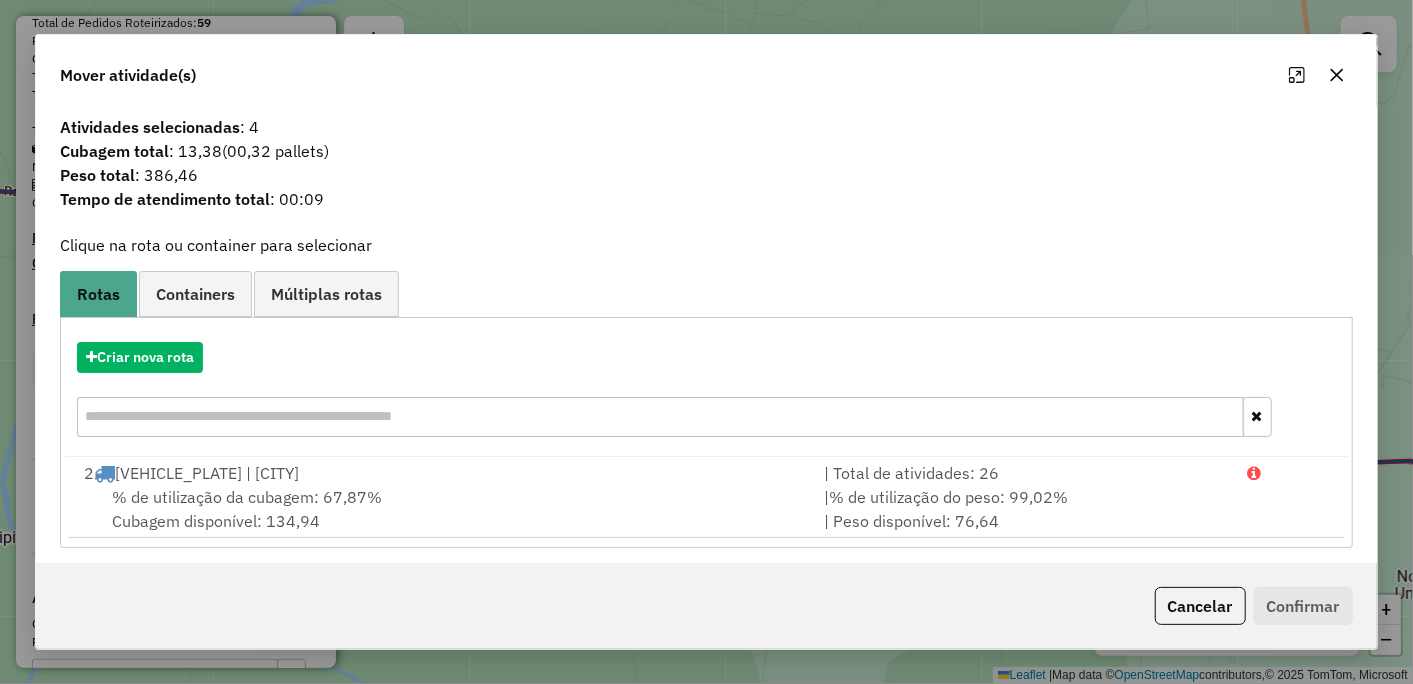scroll, scrollTop: 8, scrollLeft: 0, axis: vertical 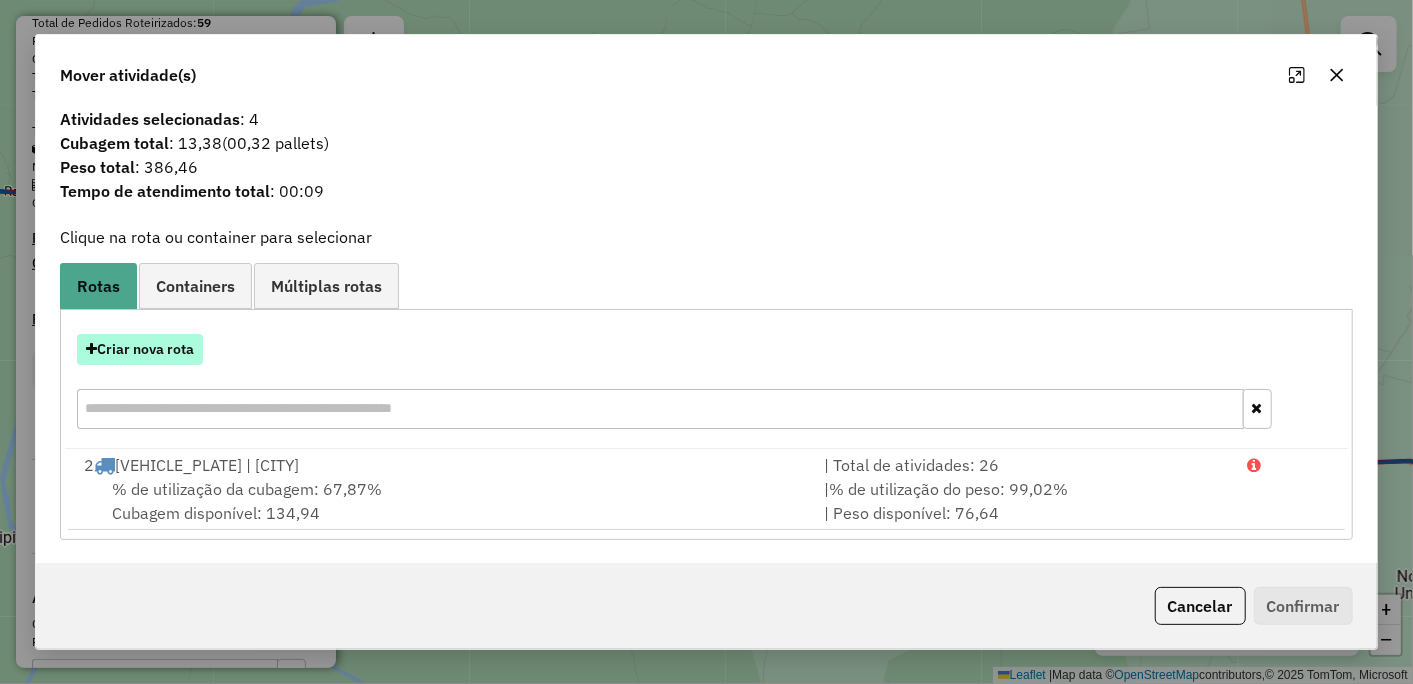 click on "Criar nova rota" at bounding box center (140, 349) 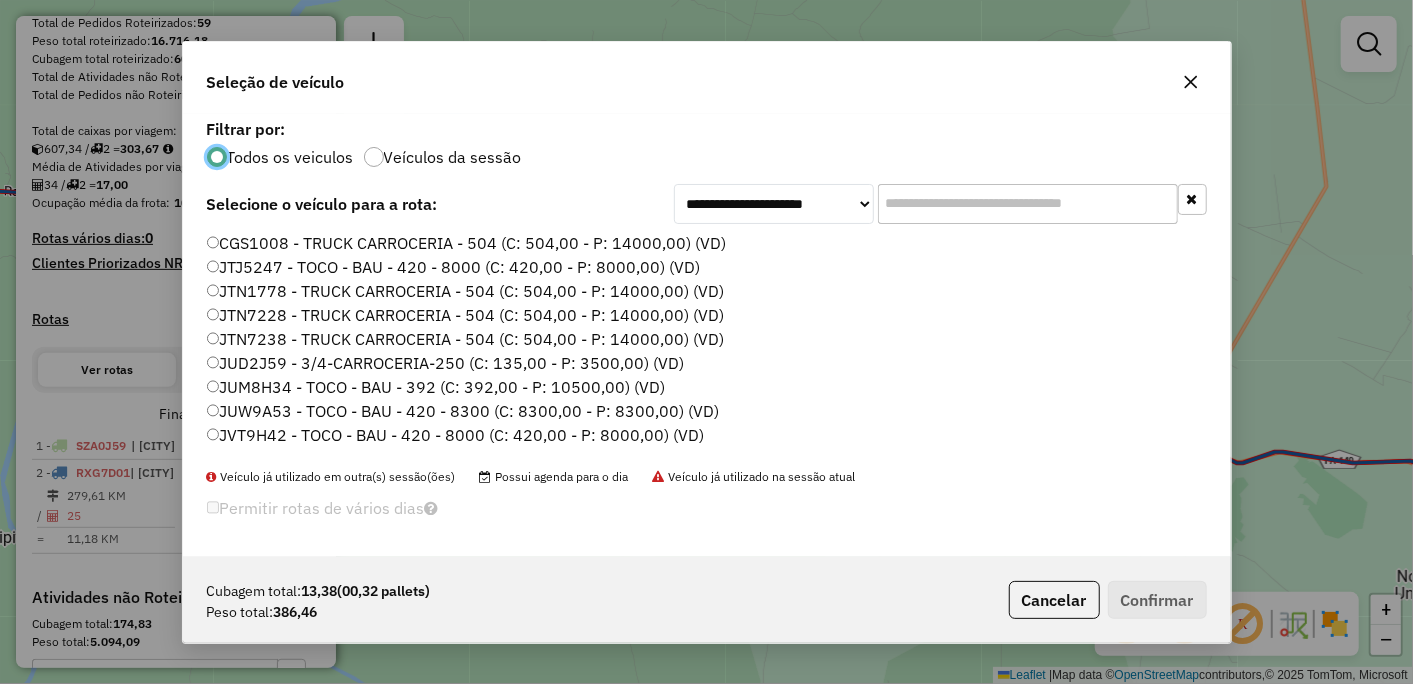 scroll, scrollTop: 11, scrollLeft: 5, axis: both 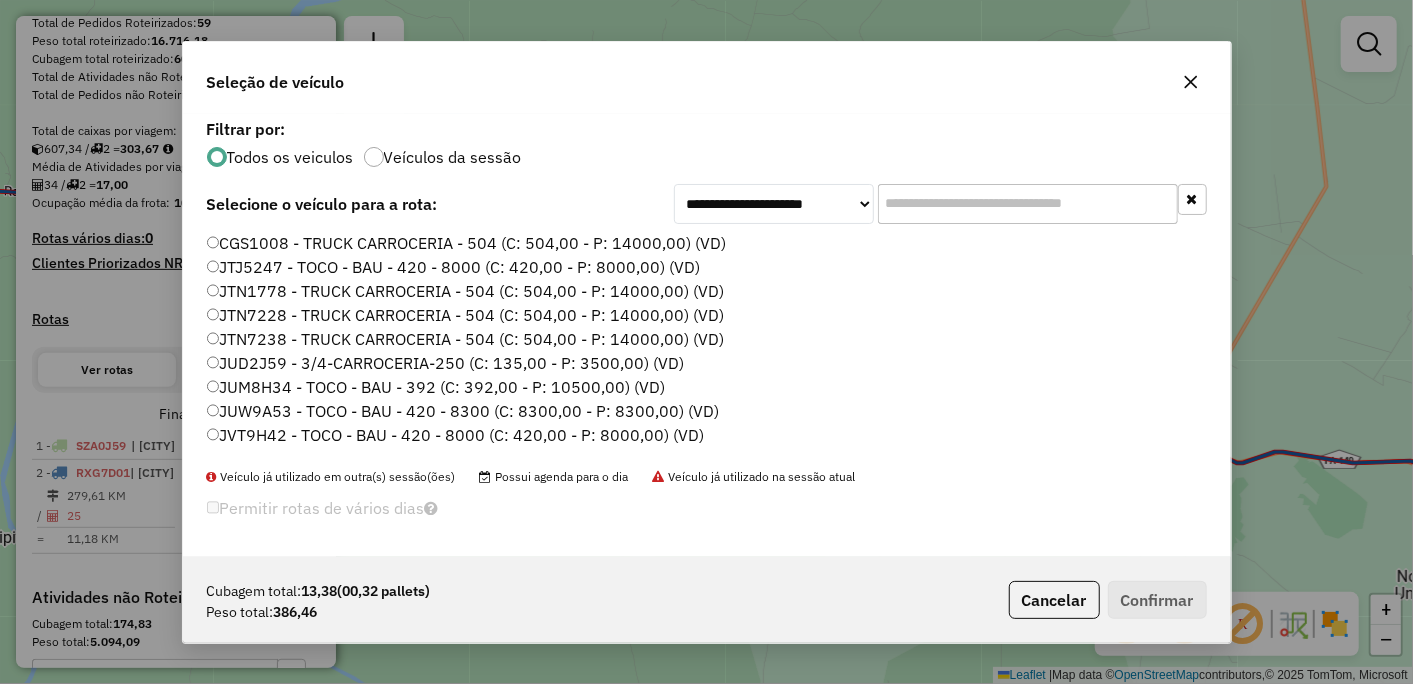 click 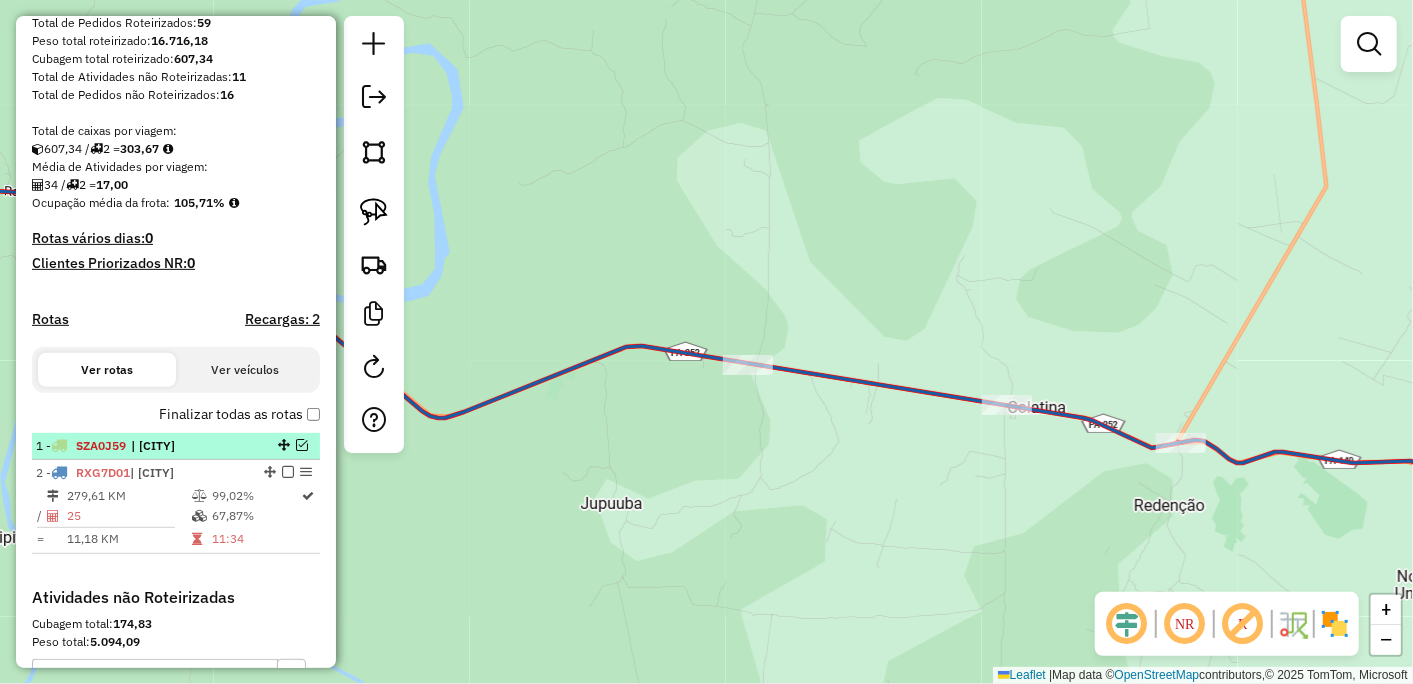 click at bounding box center [302, 445] 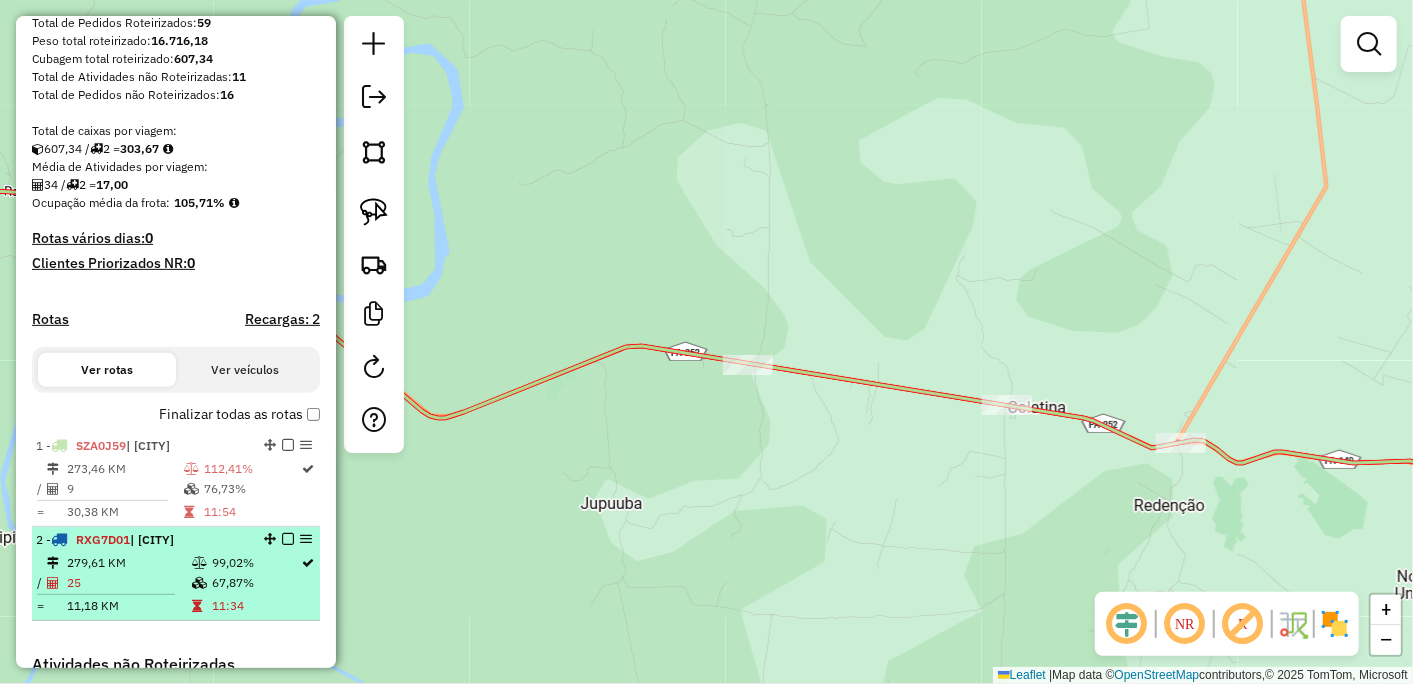 click at bounding box center [288, 539] 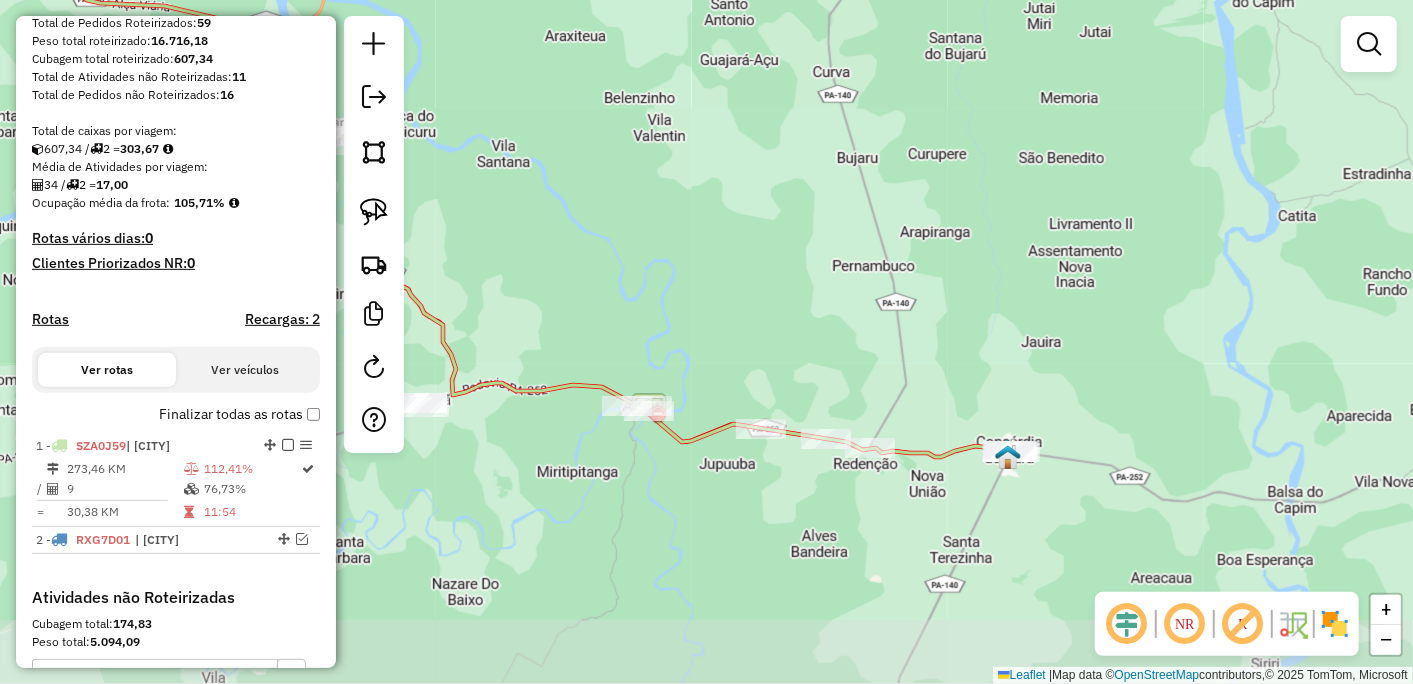 drag, startPoint x: 684, startPoint y: 640, endPoint x: 757, endPoint y: 523, distance: 137.90576 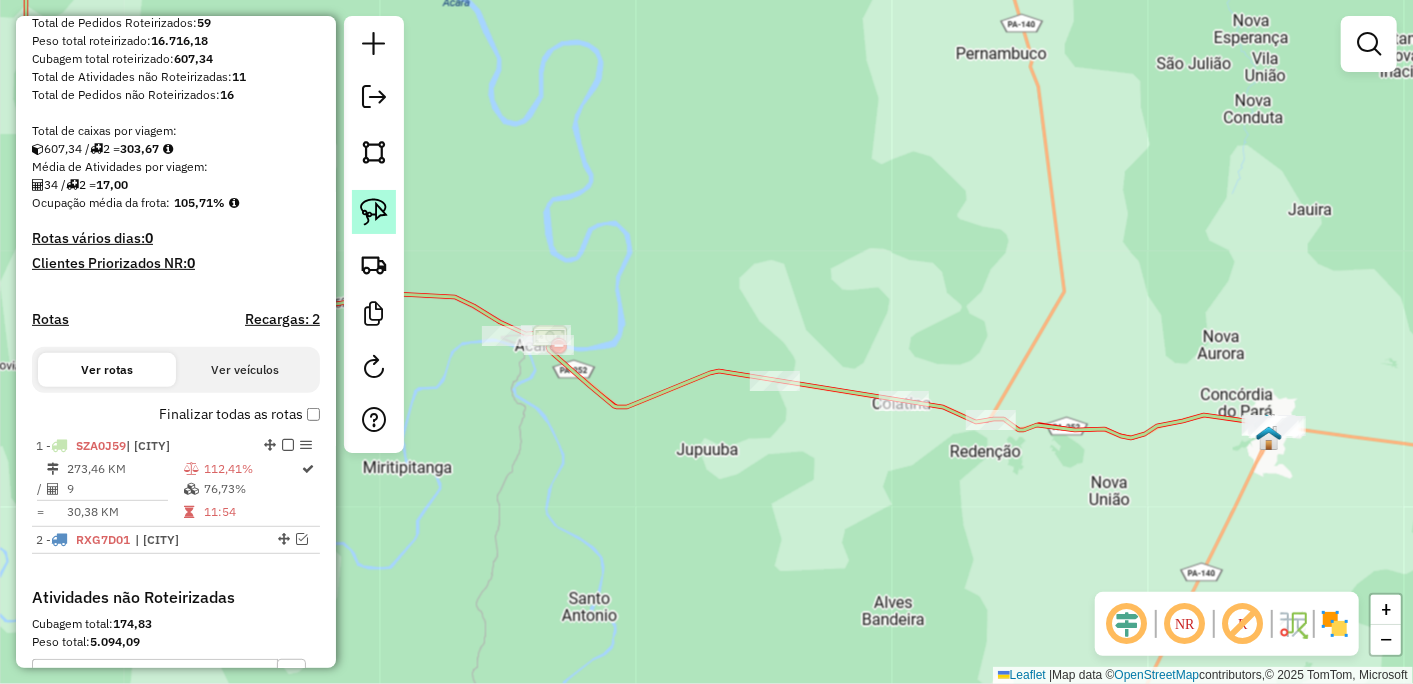 click 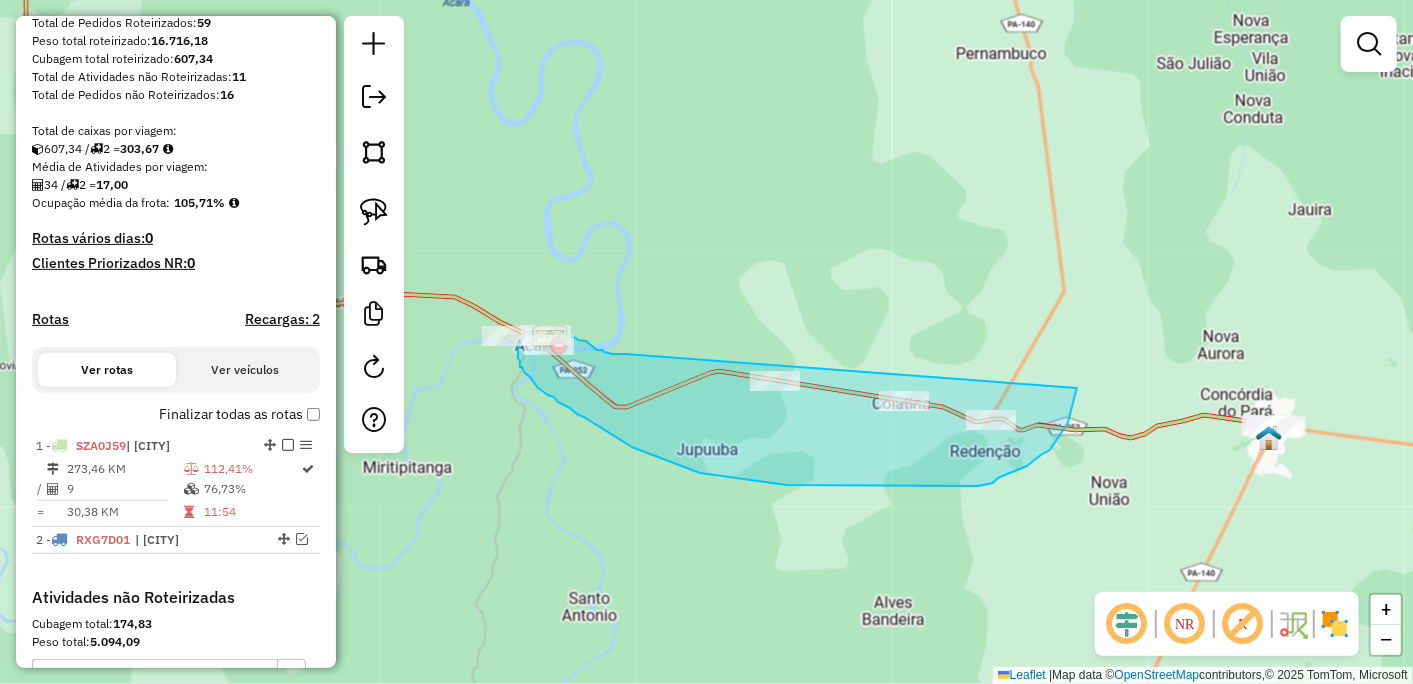 drag, startPoint x: 626, startPoint y: 354, endPoint x: 1077, endPoint y: 388, distance: 452.2798 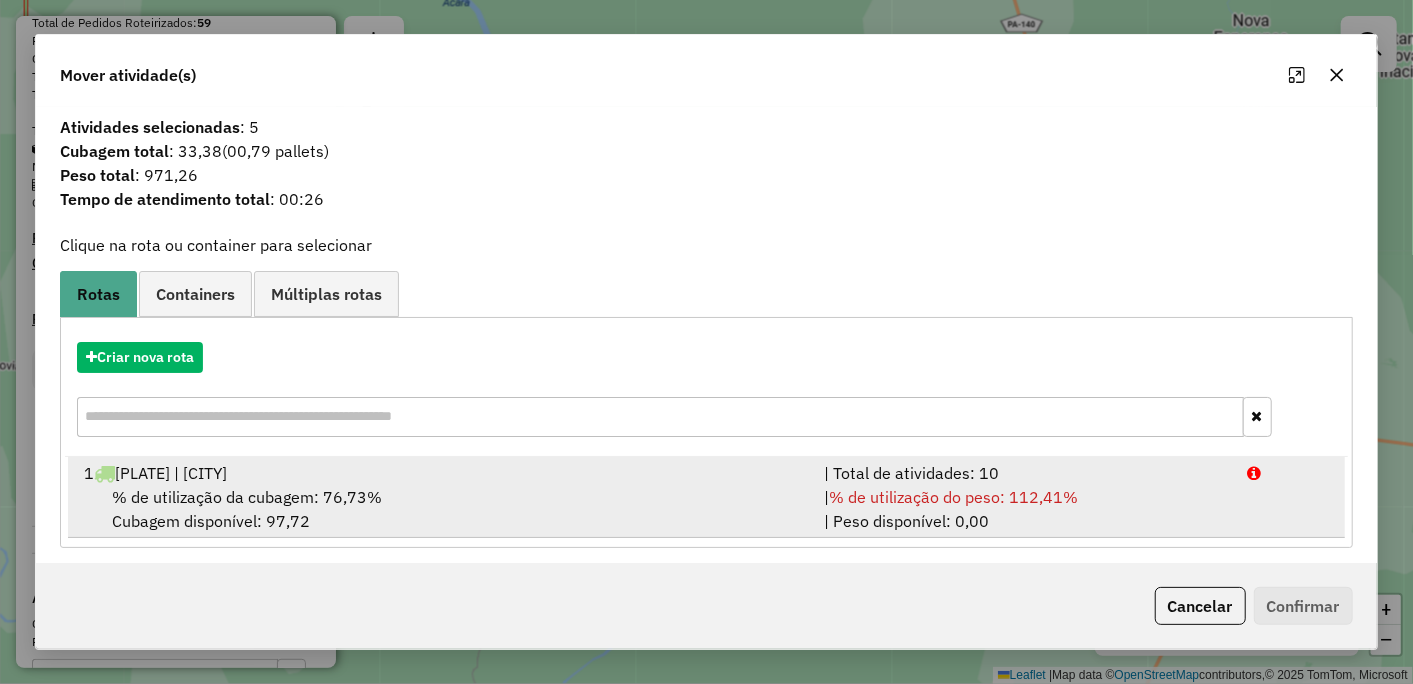 click on "% de utilização da cubagem: 76,73%" at bounding box center (247, 497) 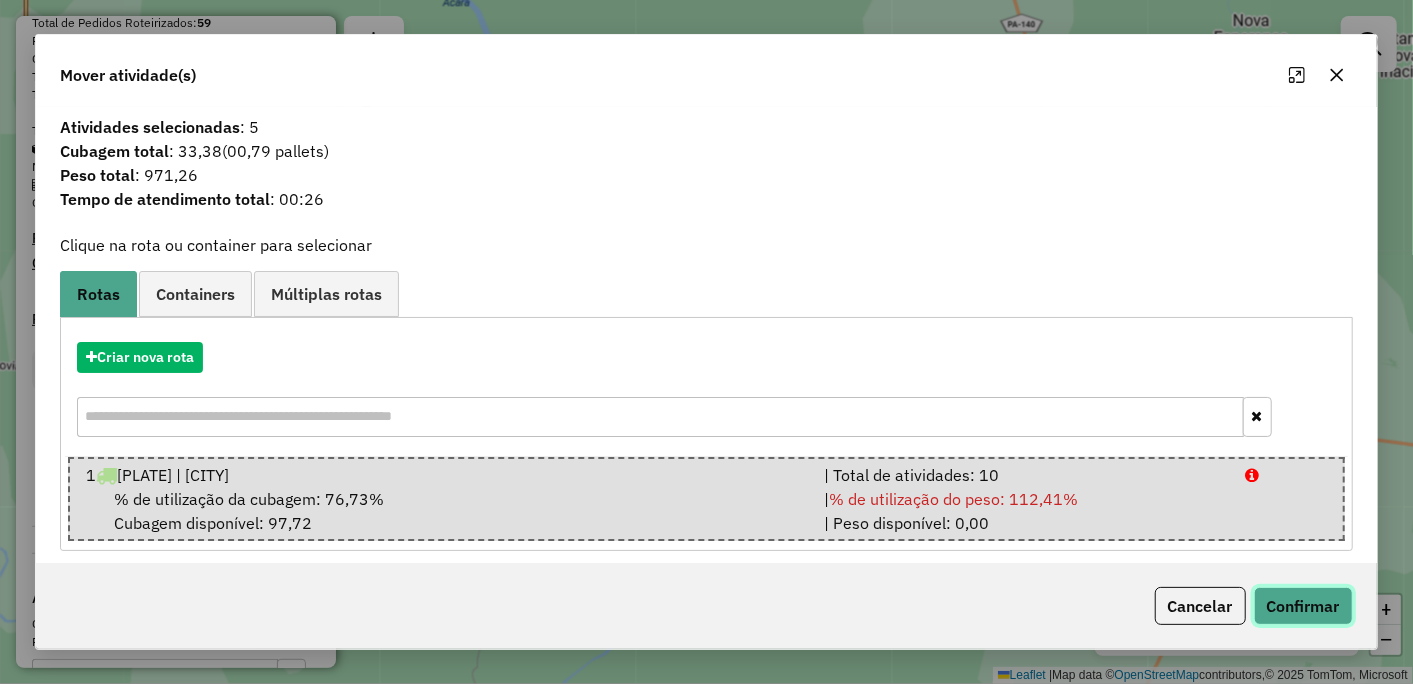 click on "Confirmar" 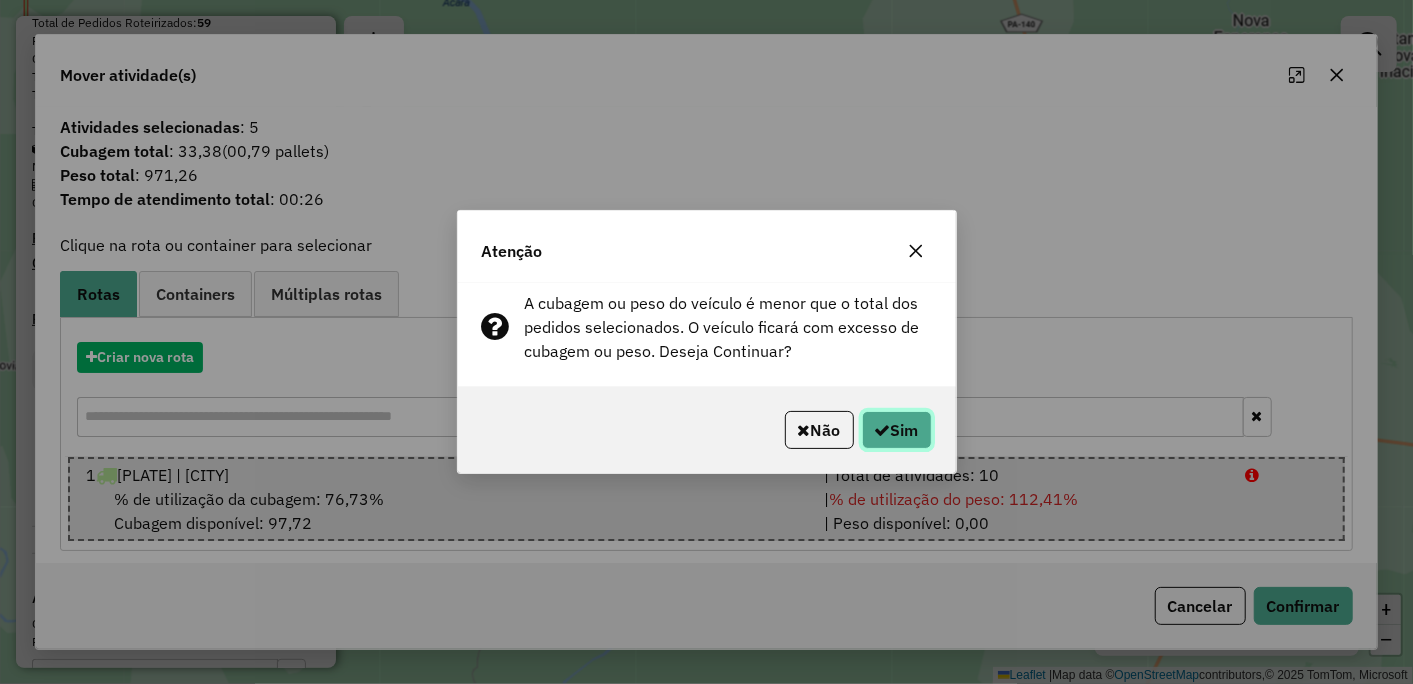 click on "Sim" 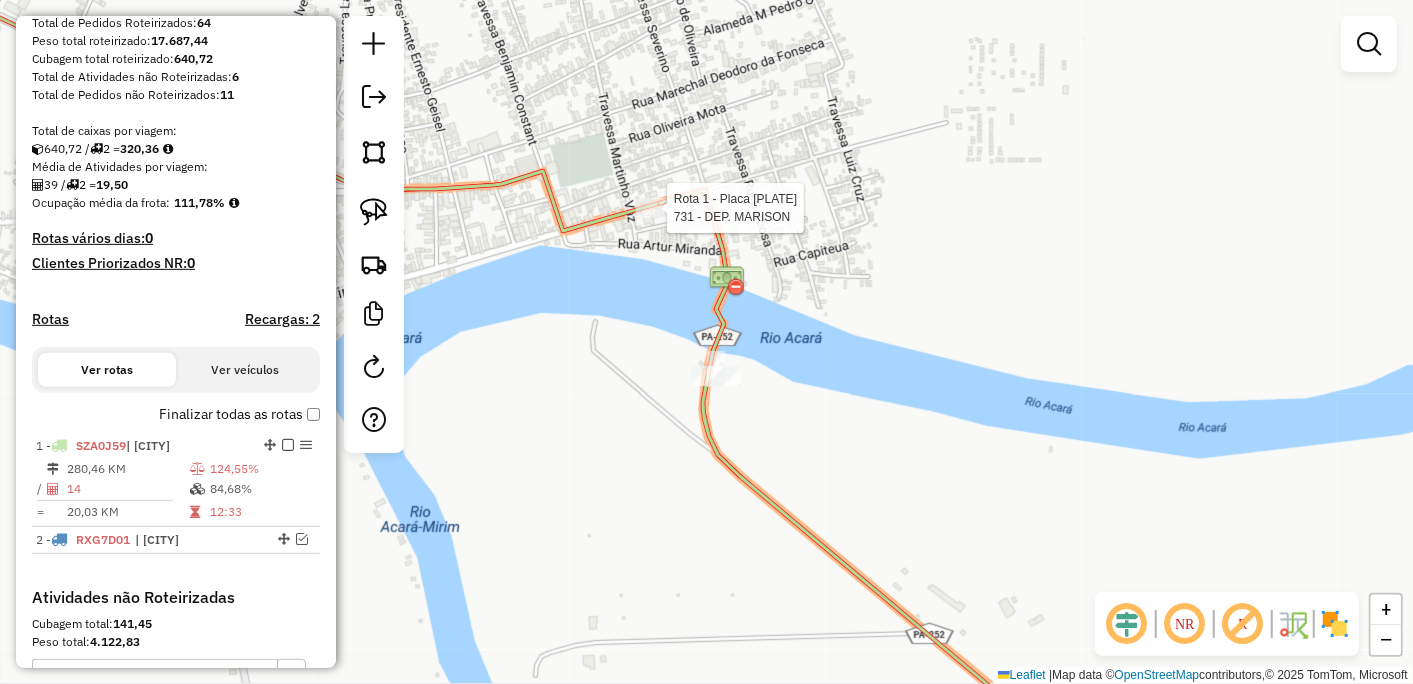 select on "**********" 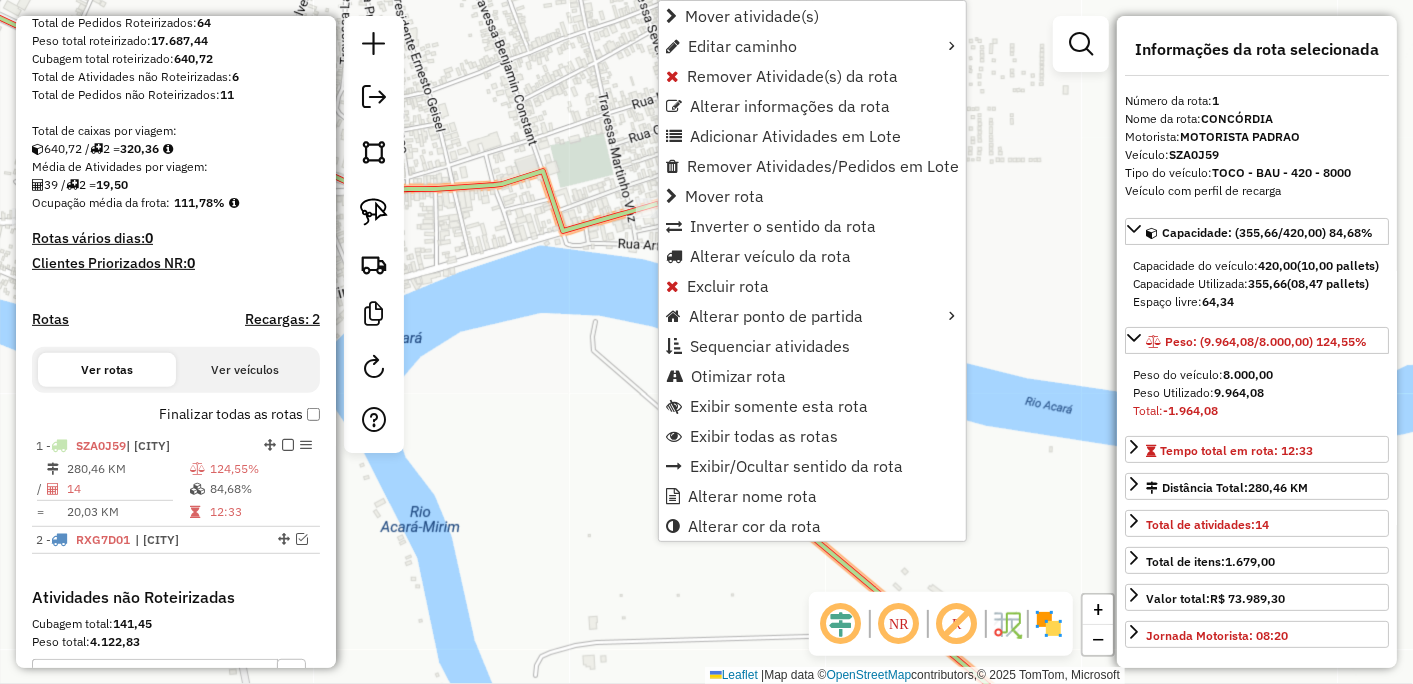 scroll, scrollTop: 611, scrollLeft: 0, axis: vertical 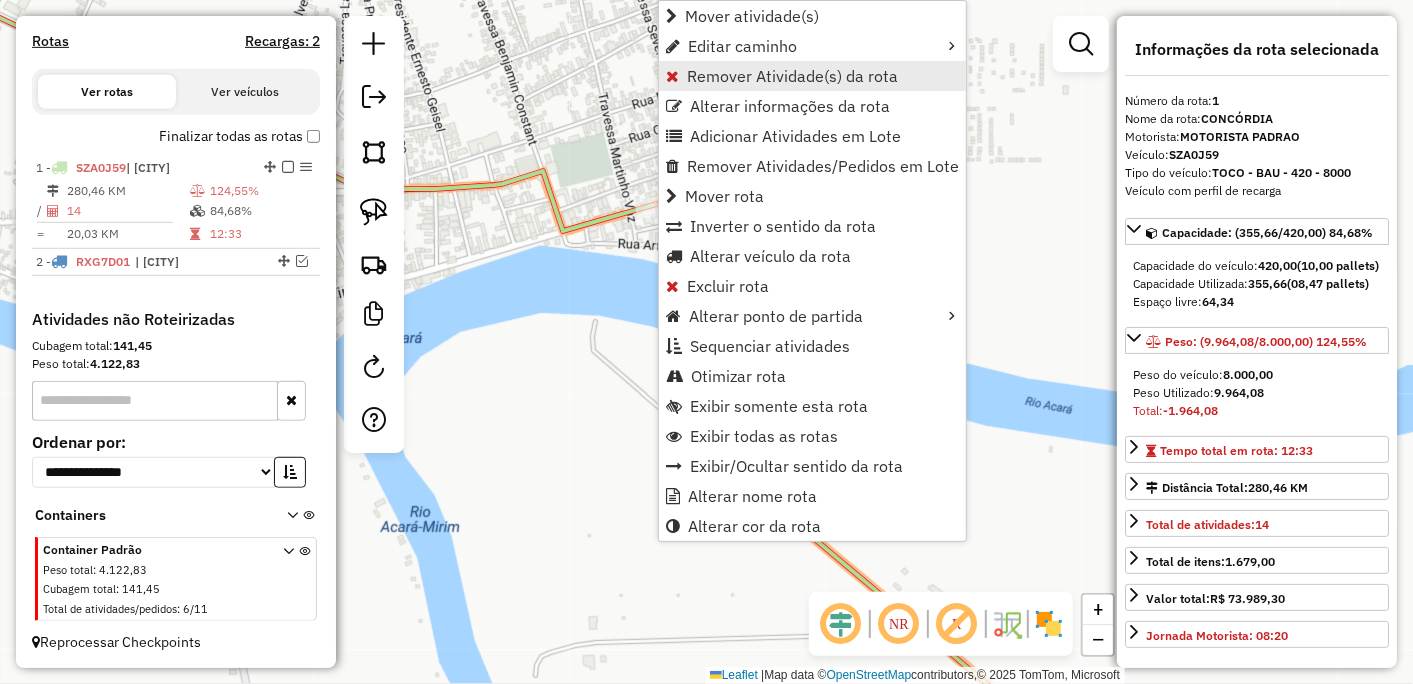 click on "Remover Atividade(s) da rota" at bounding box center [792, 76] 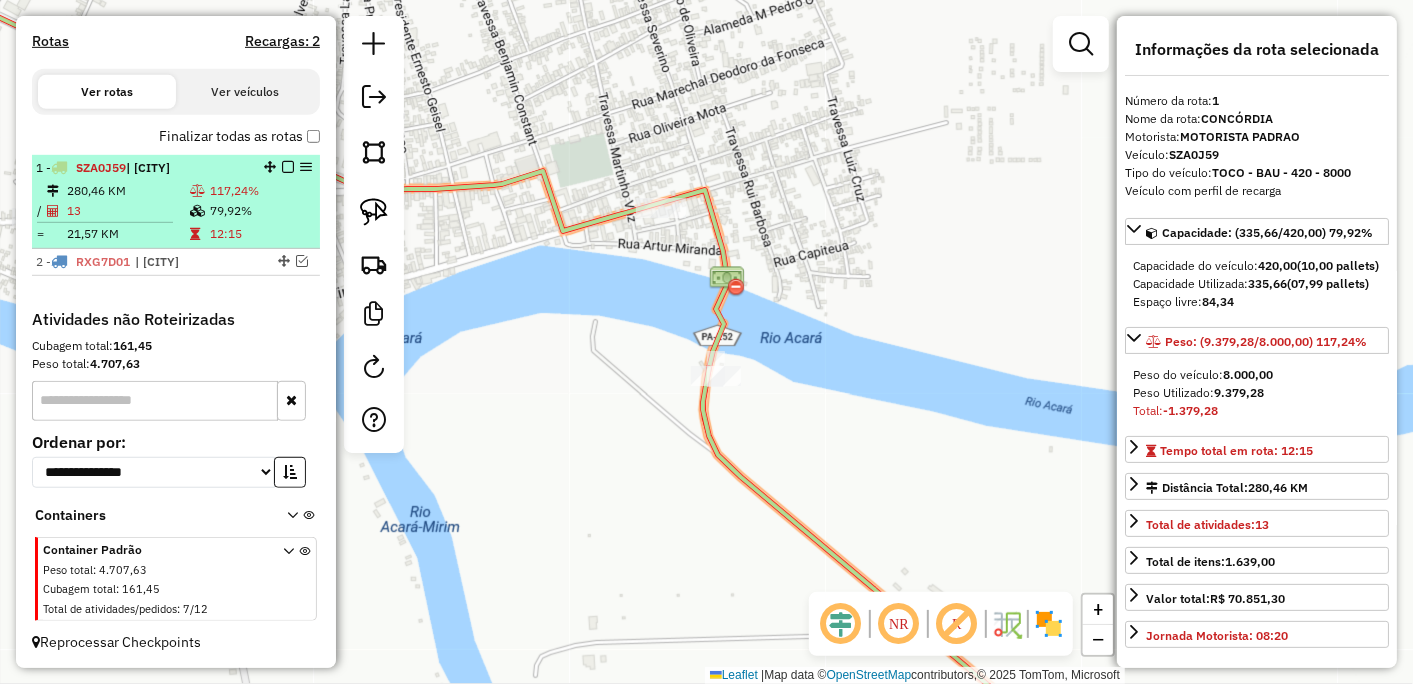 click at bounding box center [288, 167] 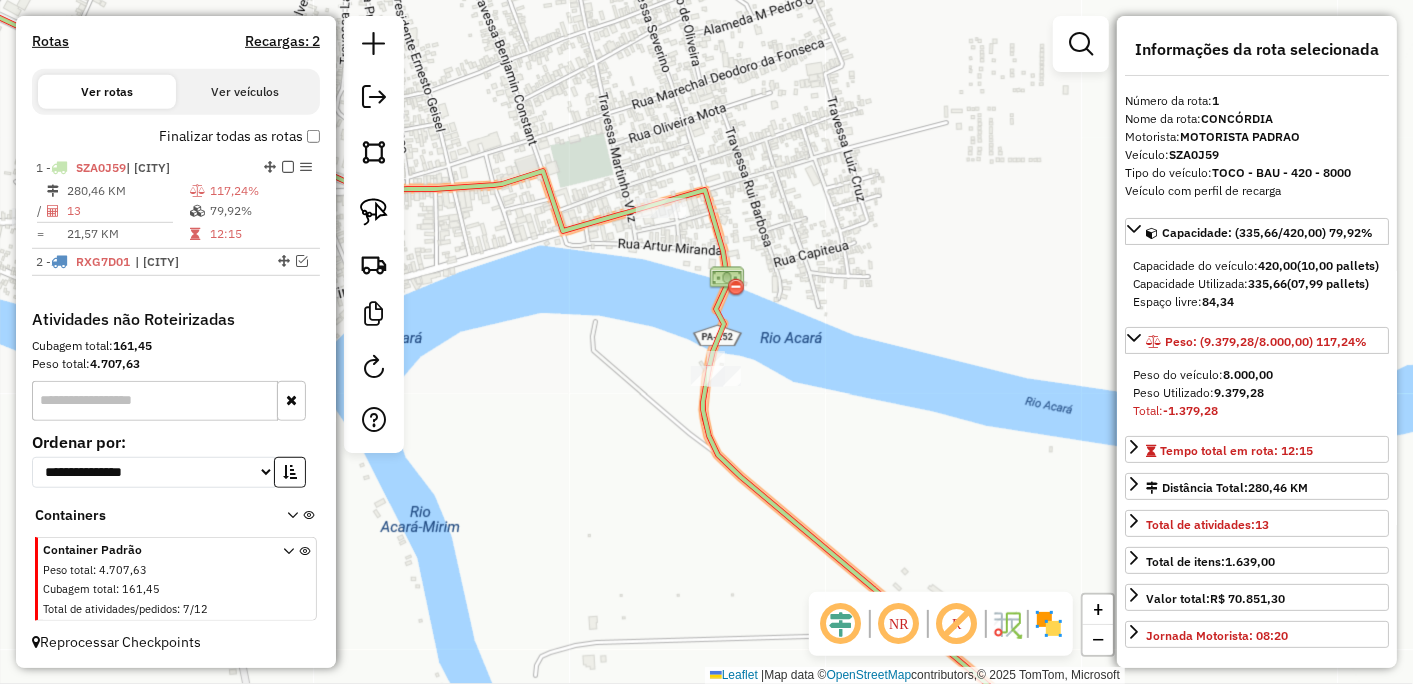 scroll, scrollTop: 544, scrollLeft: 0, axis: vertical 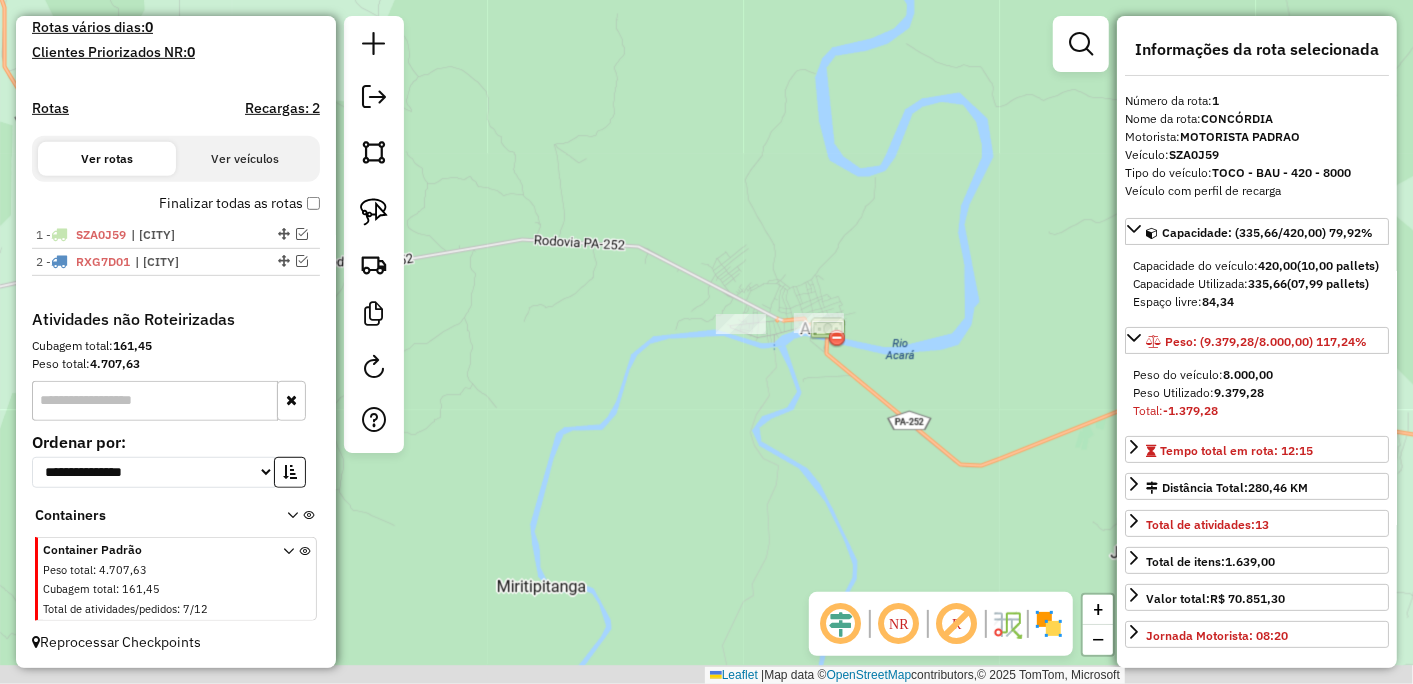 drag, startPoint x: 864, startPoint y: 508, endPoint x: 716, endPoint y: 223, distance: 321.13705 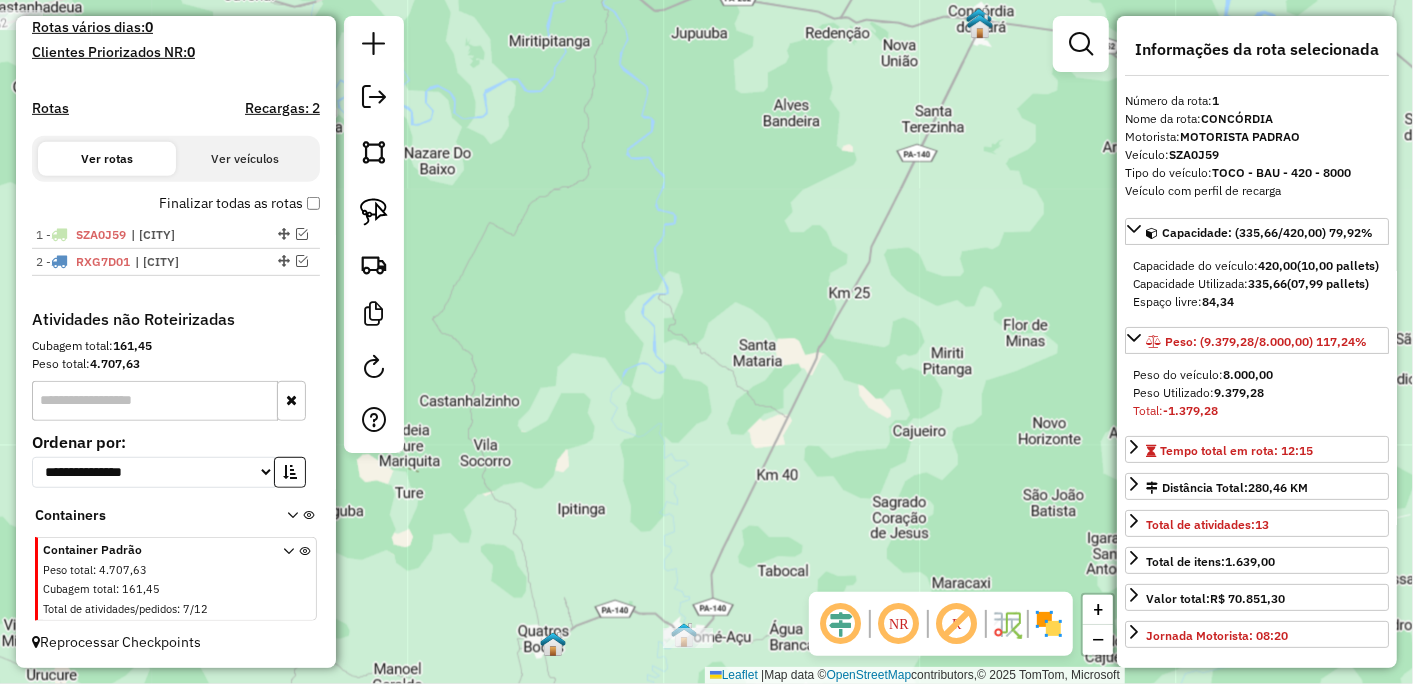 drag, startPoint x: 843, startPoint y: 383, endPoint x: 673, endPoint y: 148, distance: 290.0431 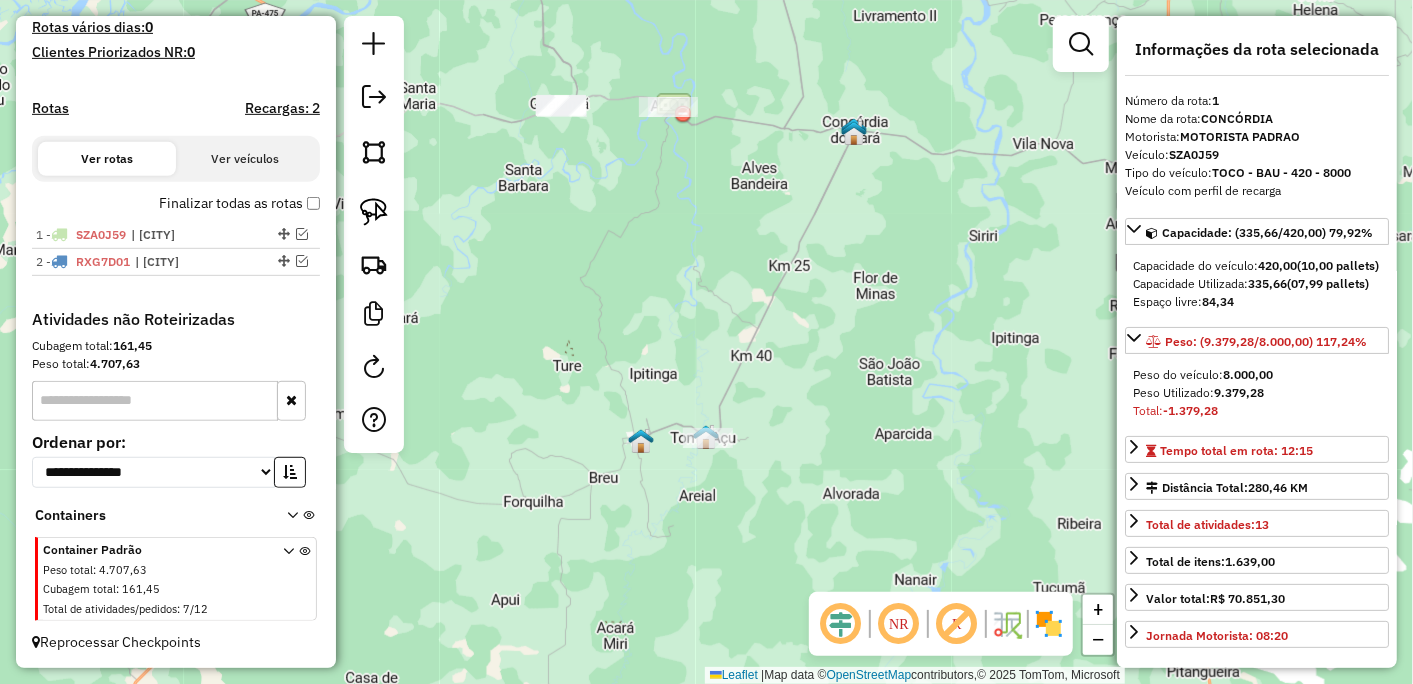 drag, startPoint x: 795, startPoint y: 322, endPoint x: 795, endPoint y: 334, distance: 12 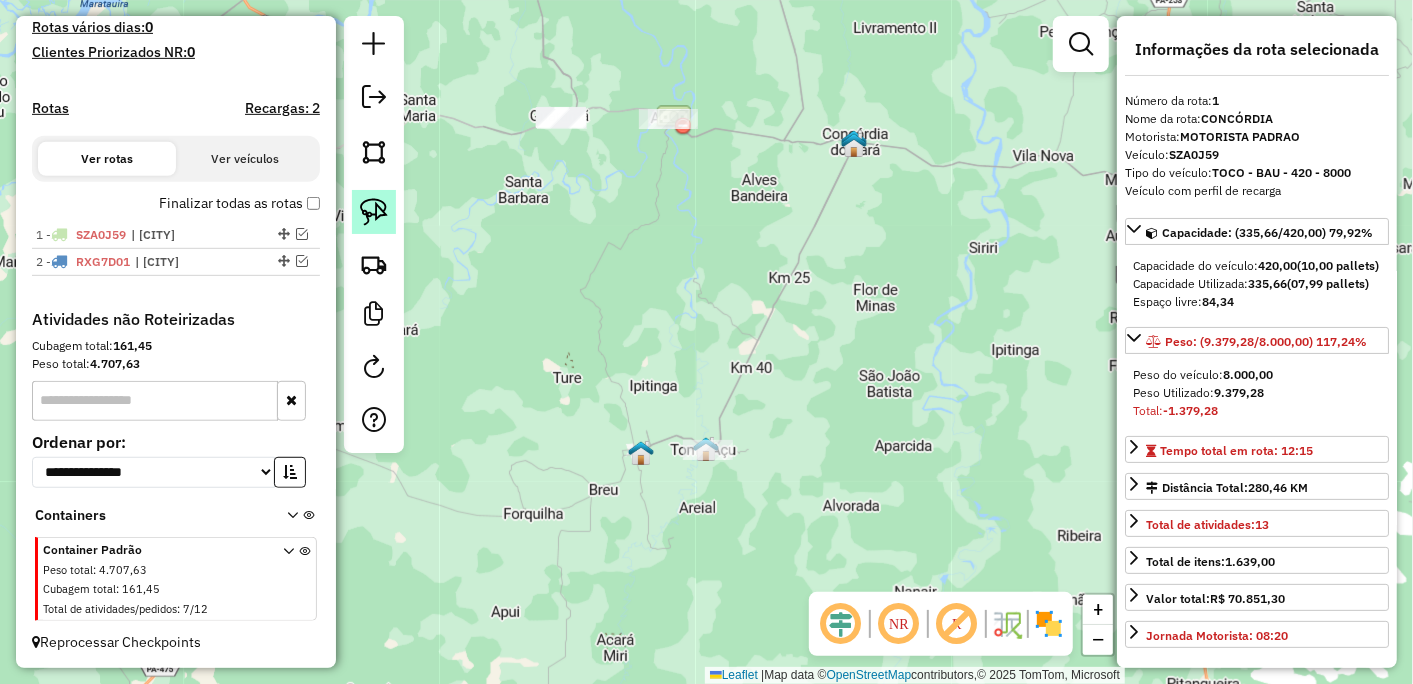 click 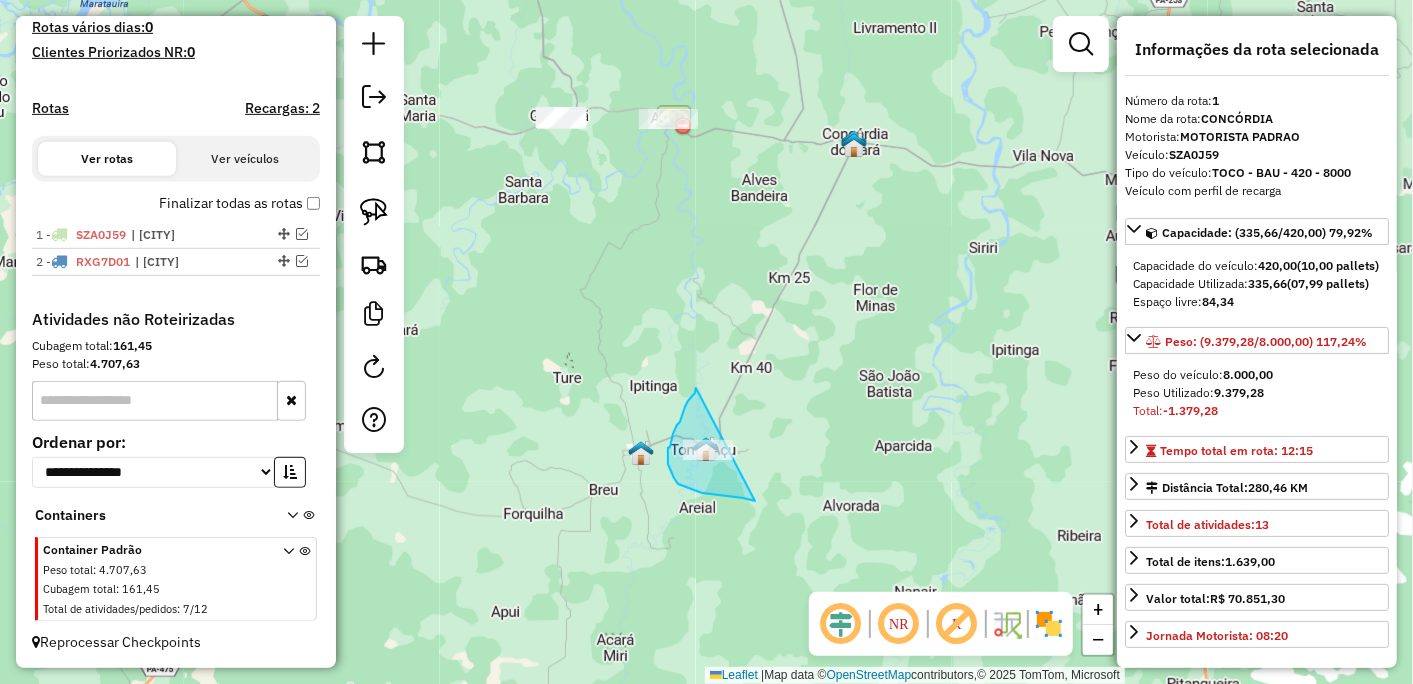 drag, startPoint x: 688, startPoint y: 401, endPoint x: 832, endPoint y: 464, distance: 157.17824 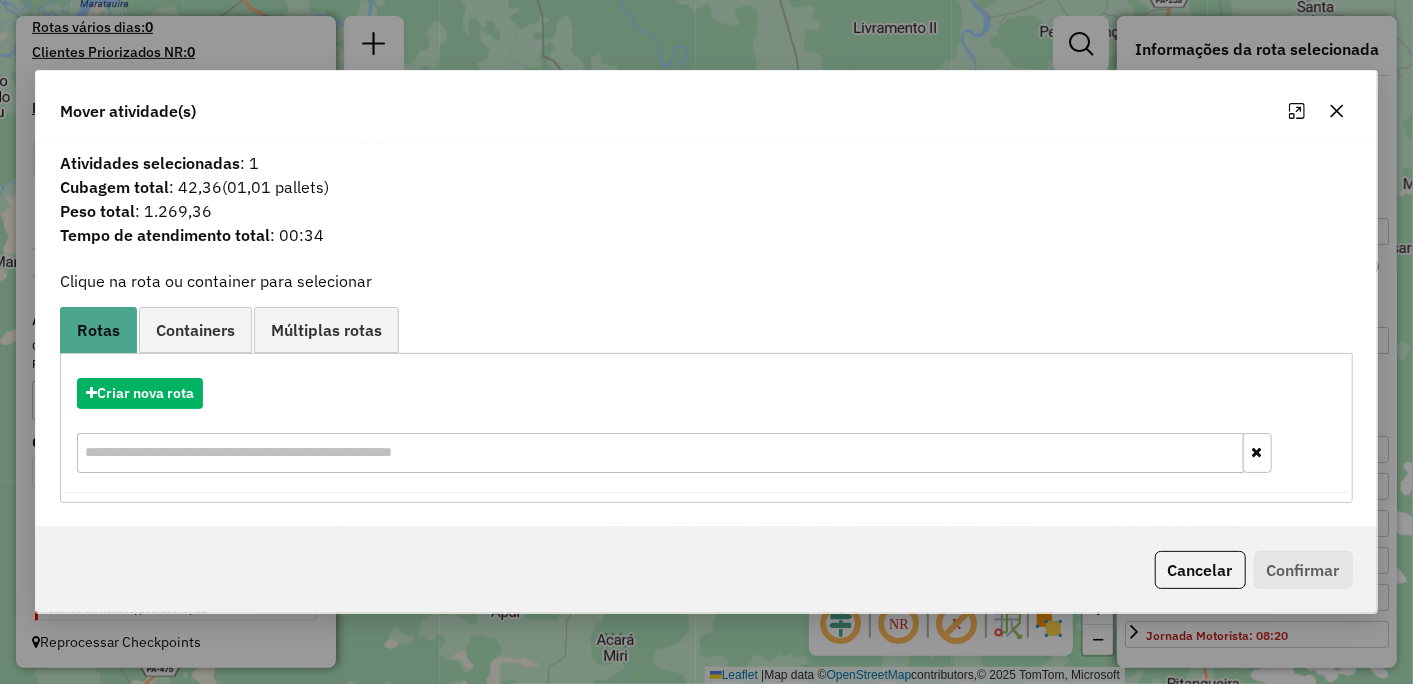 click 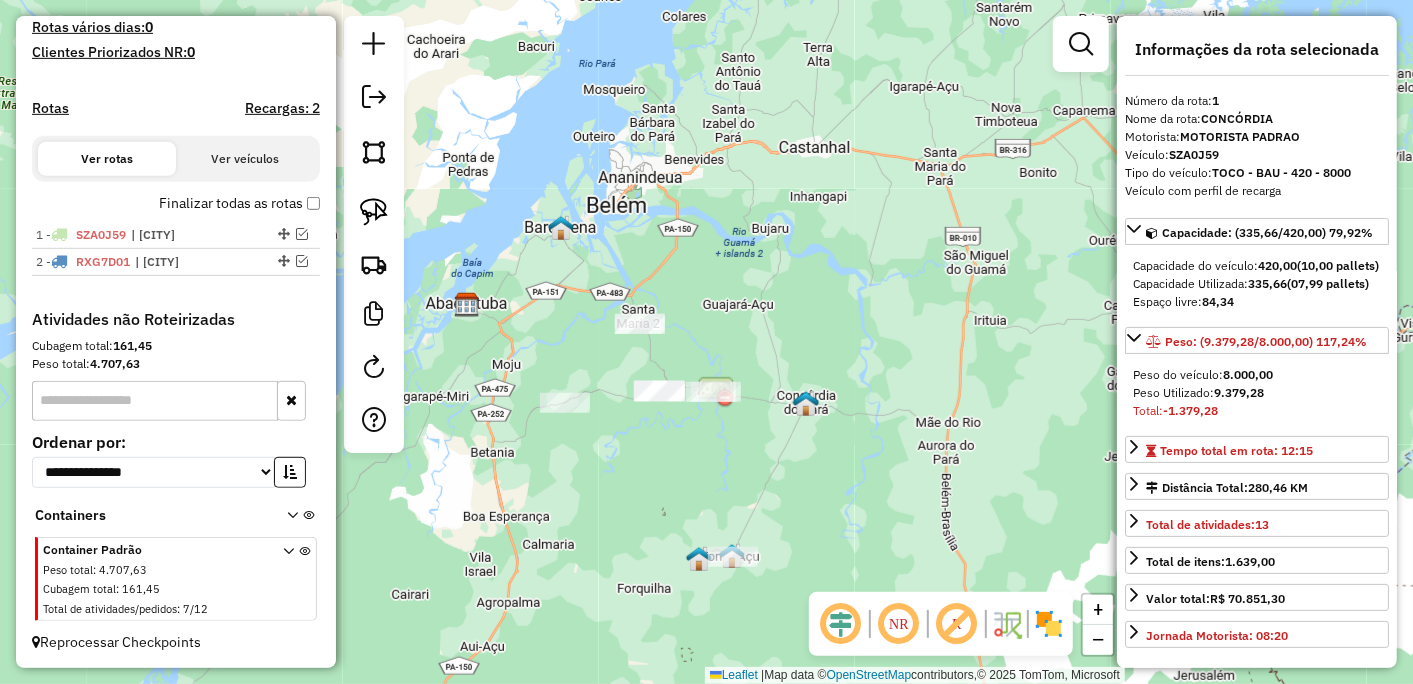 drag, startPoint x: 618, startPoint y: 304, endPoint x: 677, endPoint y: 461, distance: 167.72 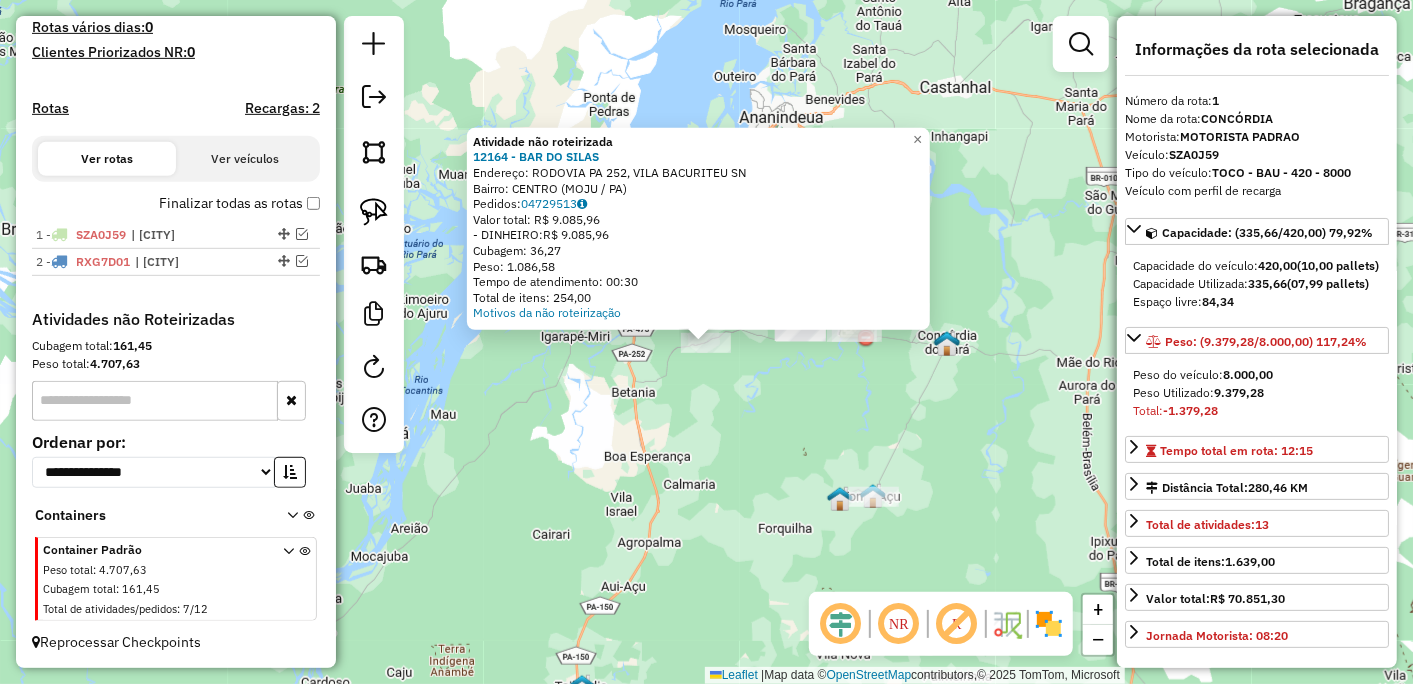 click on "Atividade não roteirizada 12164 - BAR DO SILAS  Endereço:  RODOVIA PA 252, VILA BACURITEU SN   Bairro: CENTRO (MOJU / PA)   Pedidos:  04729513   Valor total: R$ 9.085,96   - DINHEIRO:  R$ 9.085,96   Cubagem: 36,27   Peso: 1.086,58   Tempo de atendimento: 00:30   Total de itens: 254,00  Motivos da não roteirização × Janela de atendimento Grade de atendimento Capacidade Transportadoras Veículos Cliente Pedidos  Rotas Selecione os dias de semana para filtrar as janelas de atendimento  Seg   Ter   Qua   Qui   Sex   Sáb   Dom  Informe o período da janela de atendimento: De: Até:  Filtrar exatamente a janela do cliente  Considerar janela de atendimento padrão  Selecione os dias de semana para filtrar as grades de atendimento  Seg   Ter   Qua   Qui   Sex   Sáb   Dom   Considerar clientes sem dia de atendimento cadastrado  Clientes fora do dia de atendimento selecionado Filtrar as atividades entre os valores definidos abaixo:  Peso mínimo:   Peso máximo:   Cubagem mínima:   Cubagem máxima:   De:  De:" 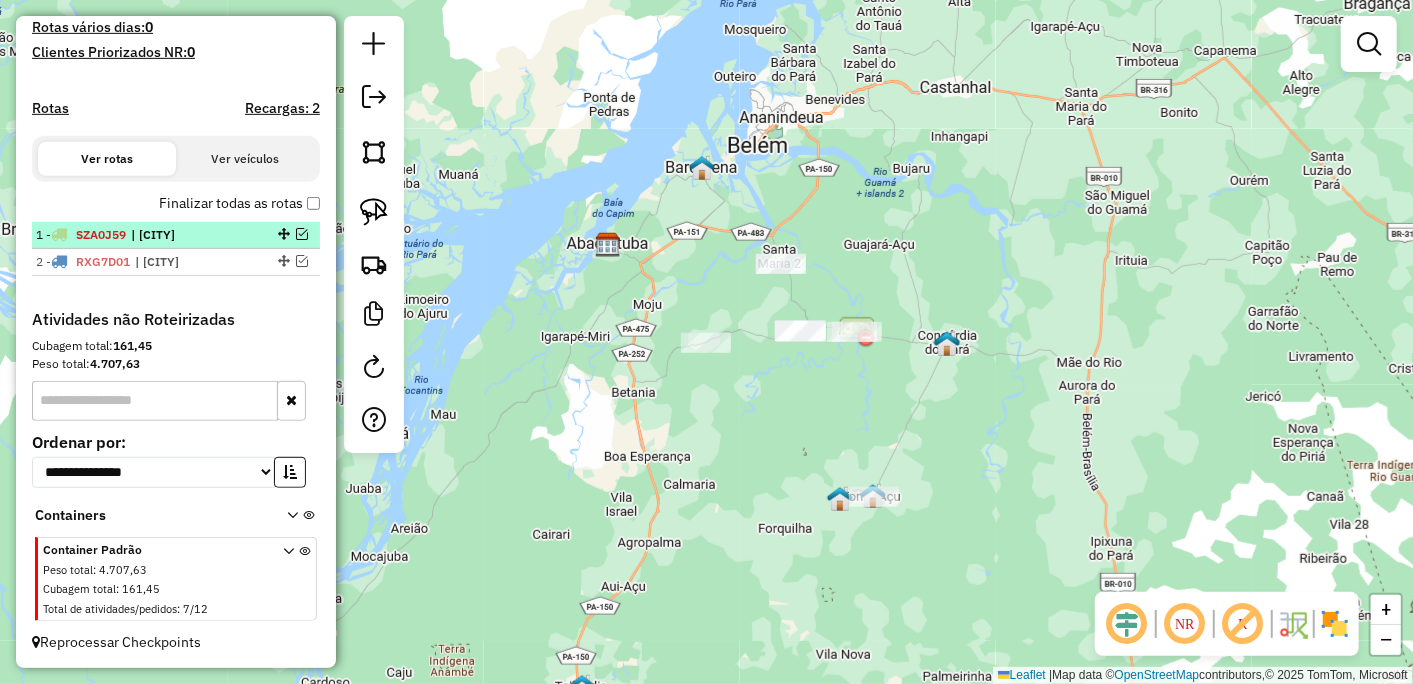 click on "1 -       SZA0J59   | CONCÓRDIA" at bounding box center [176, 235] 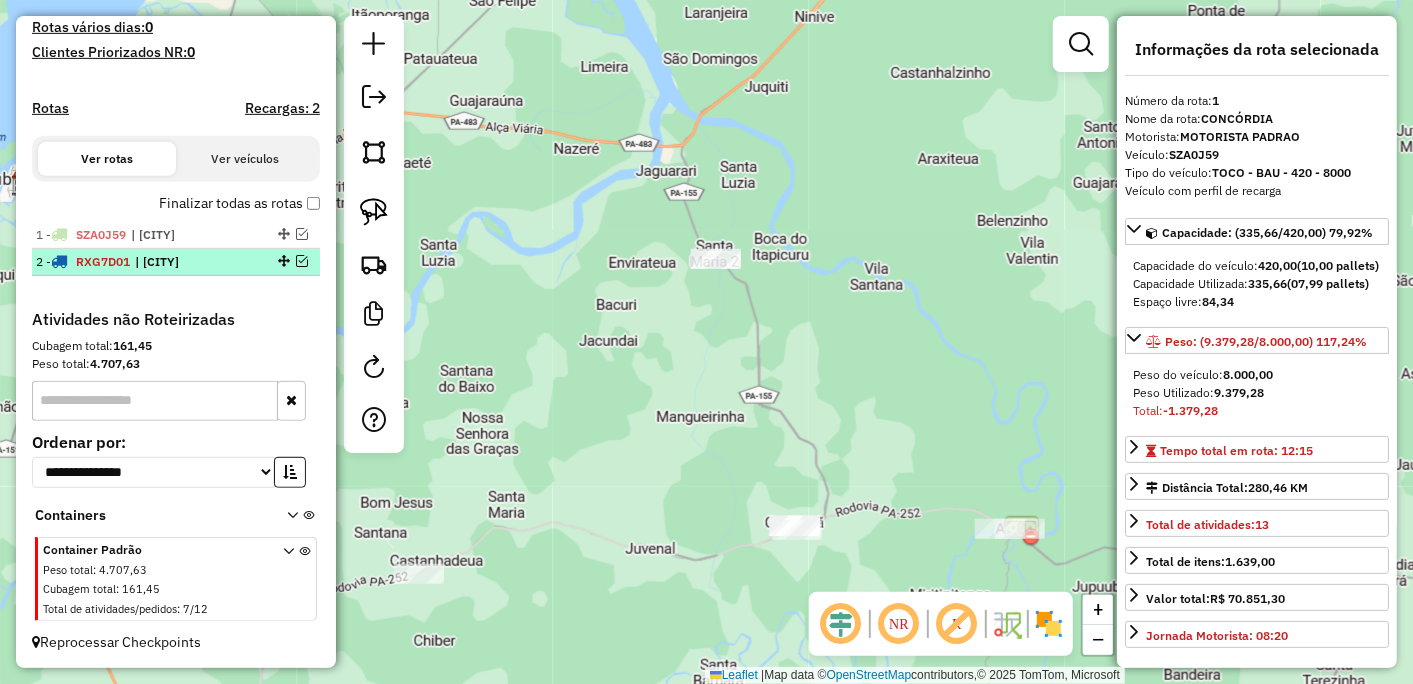 click on "| CONCÓRDIA" at bounding box center (181, 262) 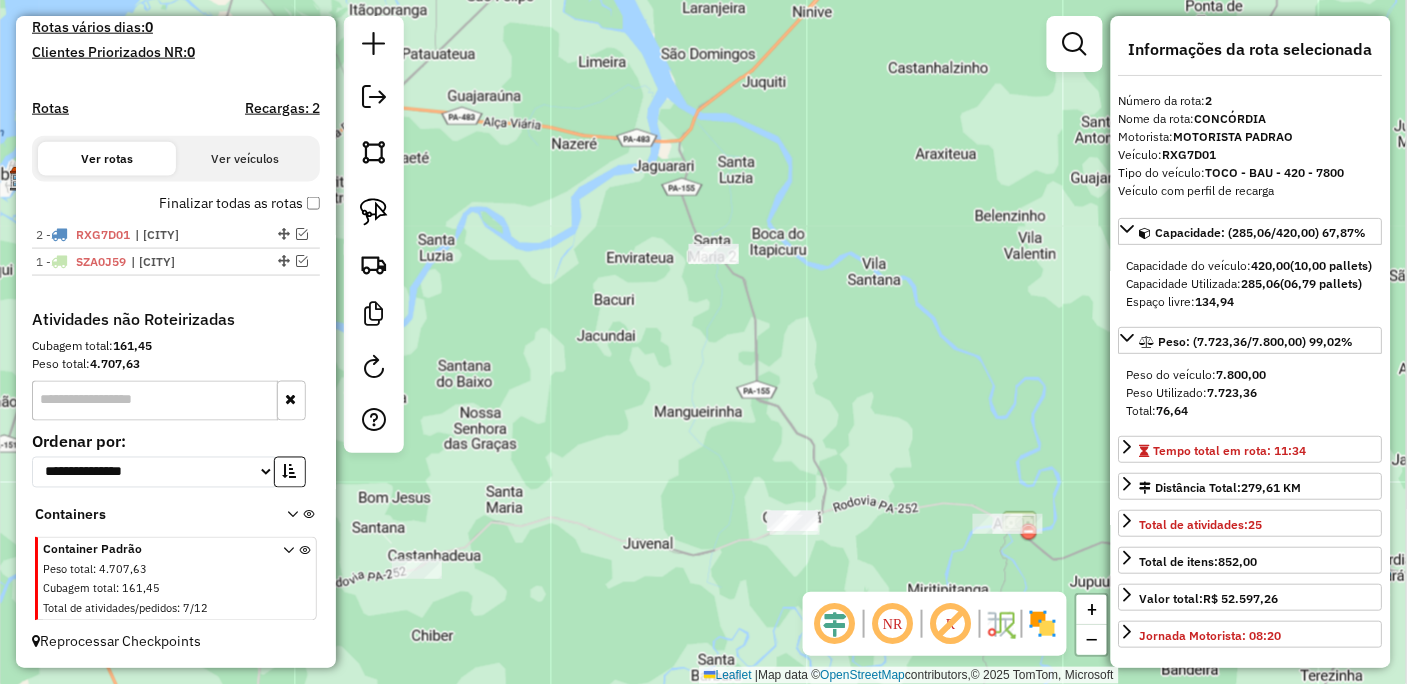drag, startPoint x: 277, startPoint y: 257, endPoint x: 287, endPoint y: 218, distance: 40.261642 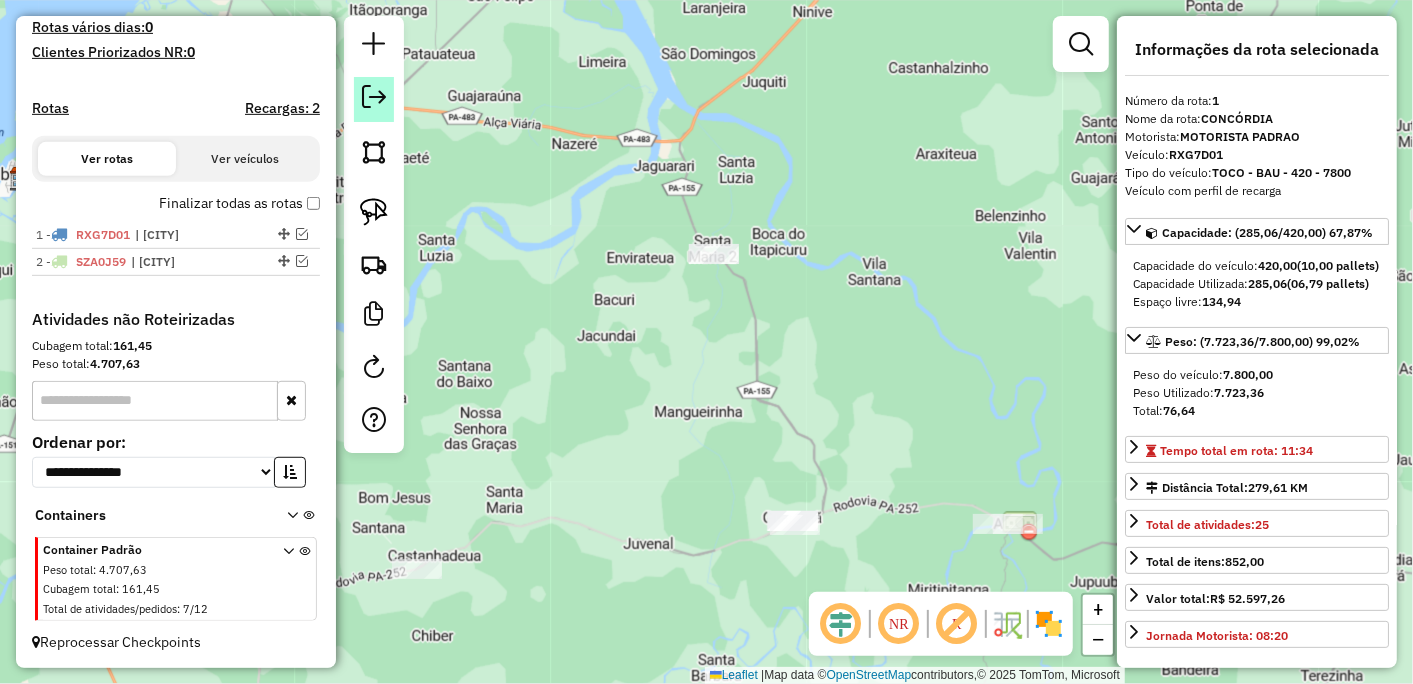 click 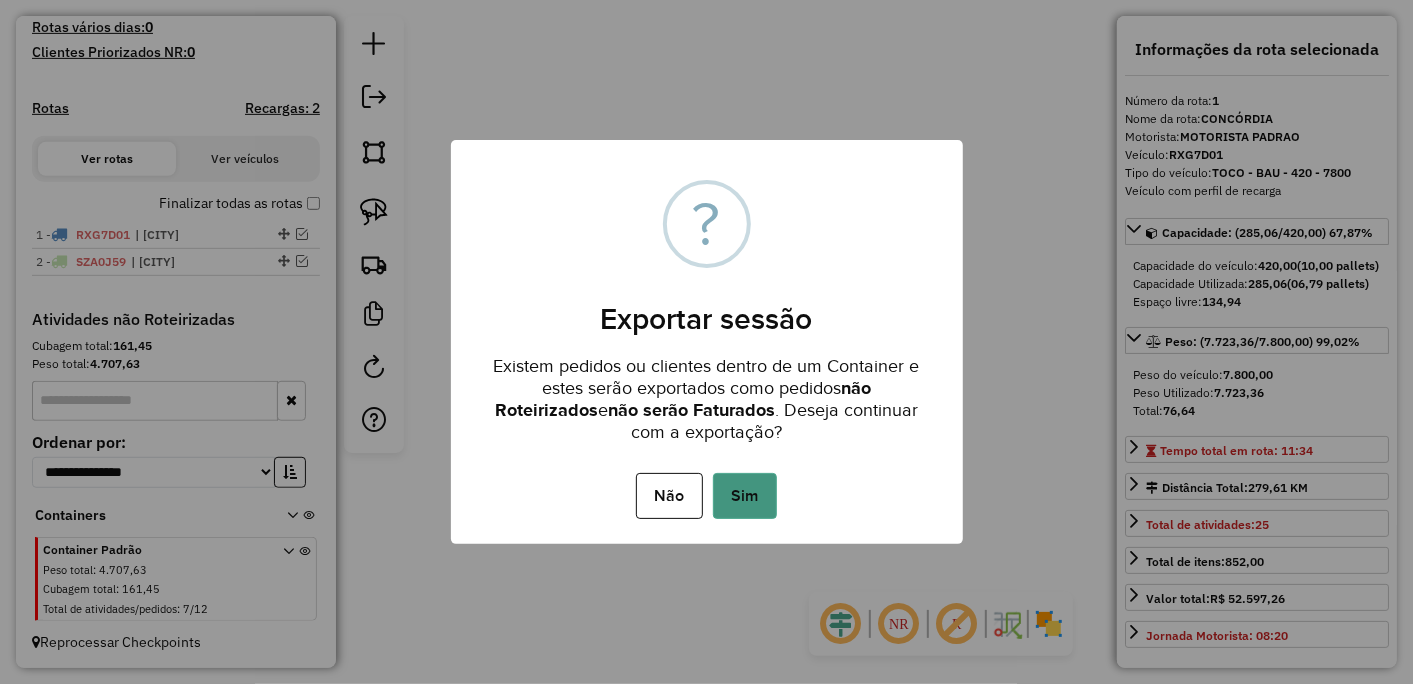click on "Sim" at bounding box center (745, 496) 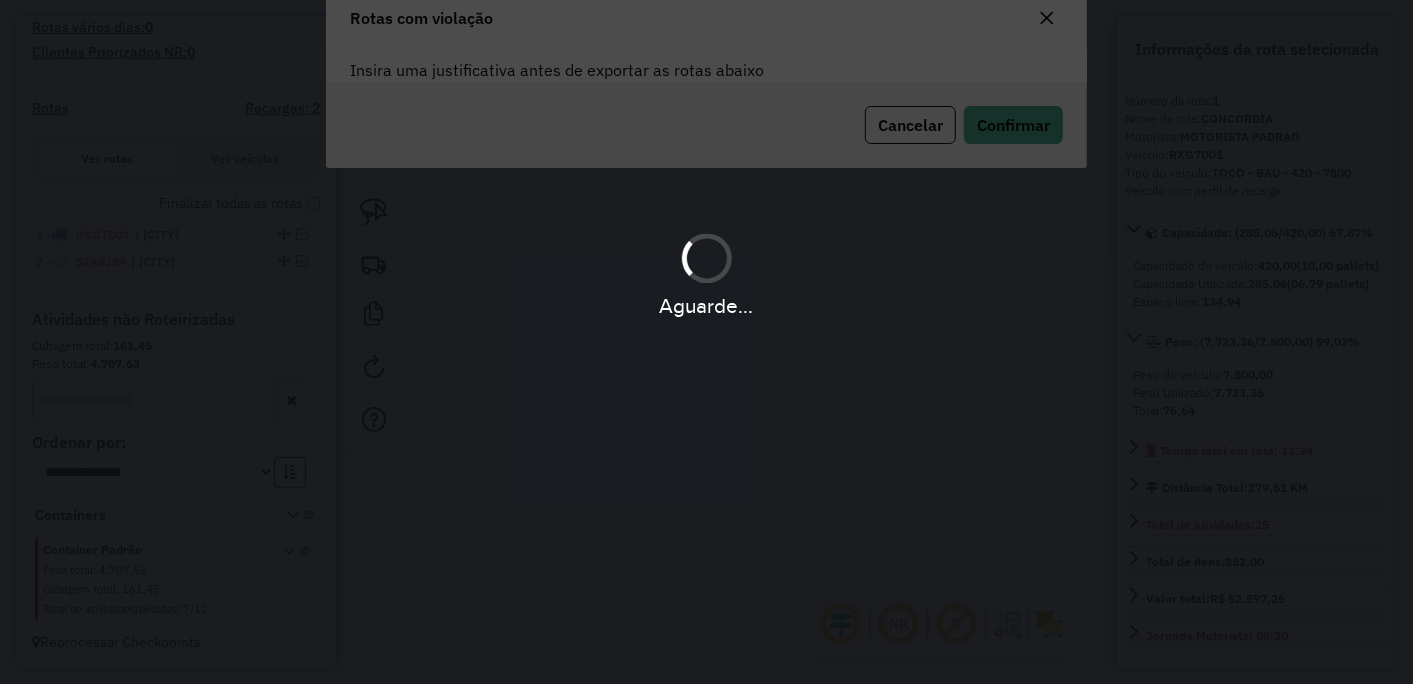 scroll, scrollTop: 1, scrollLeft: 0, axis: vertical 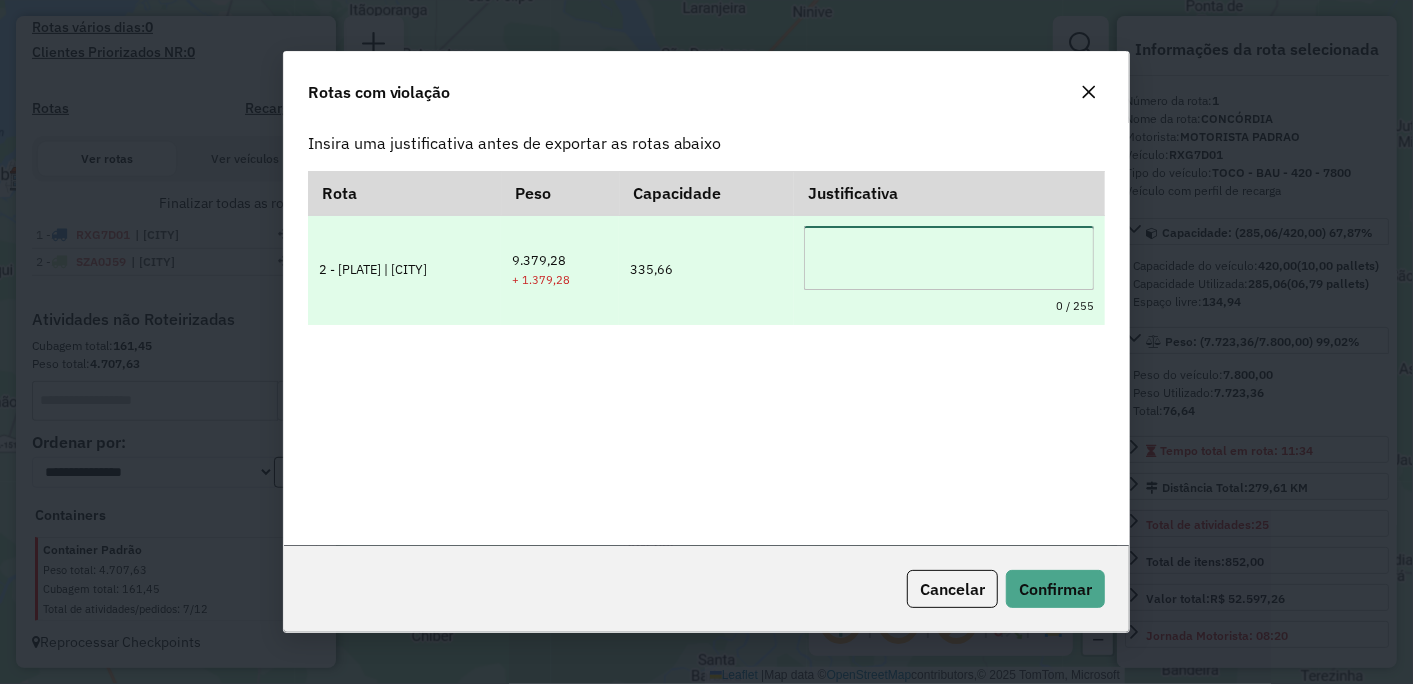 click at bounding box center (949, 258) 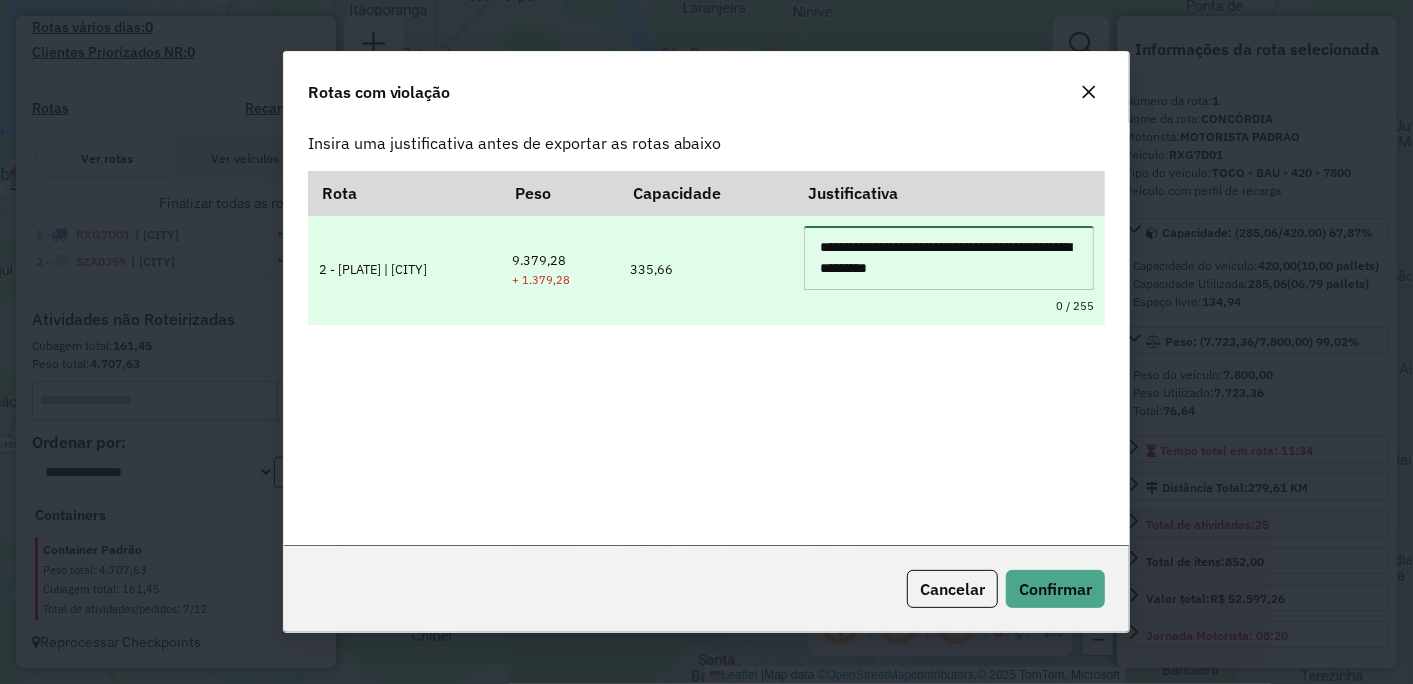 scroll, scrollTop: 7, scrollLeft: 0, axis: vertical 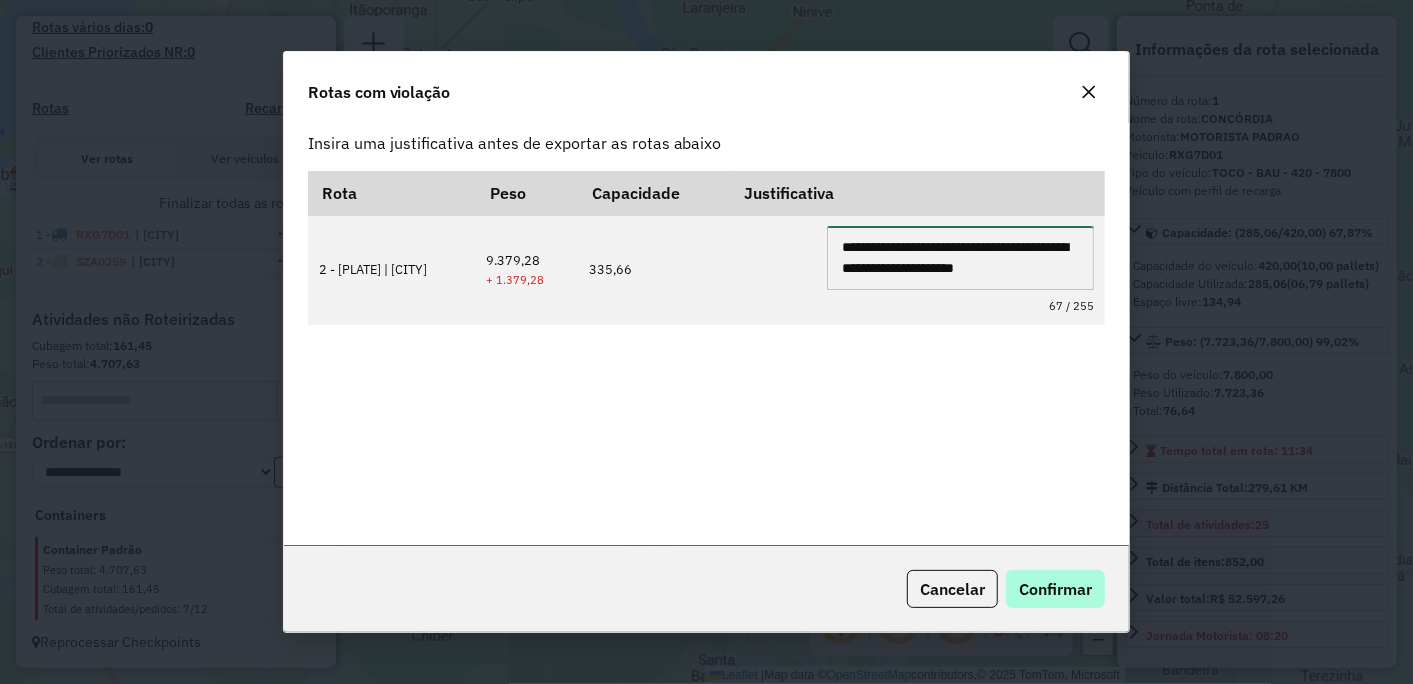 type on "**********" 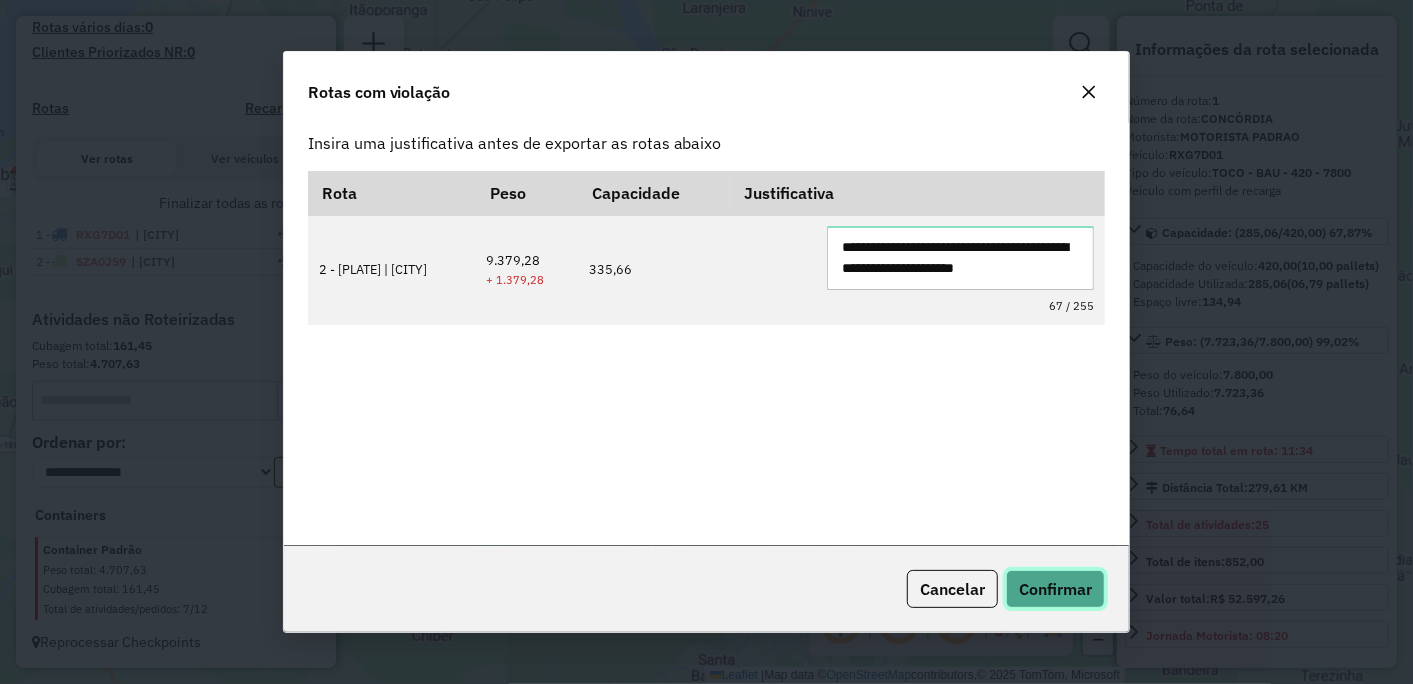 click on "Confirmar" 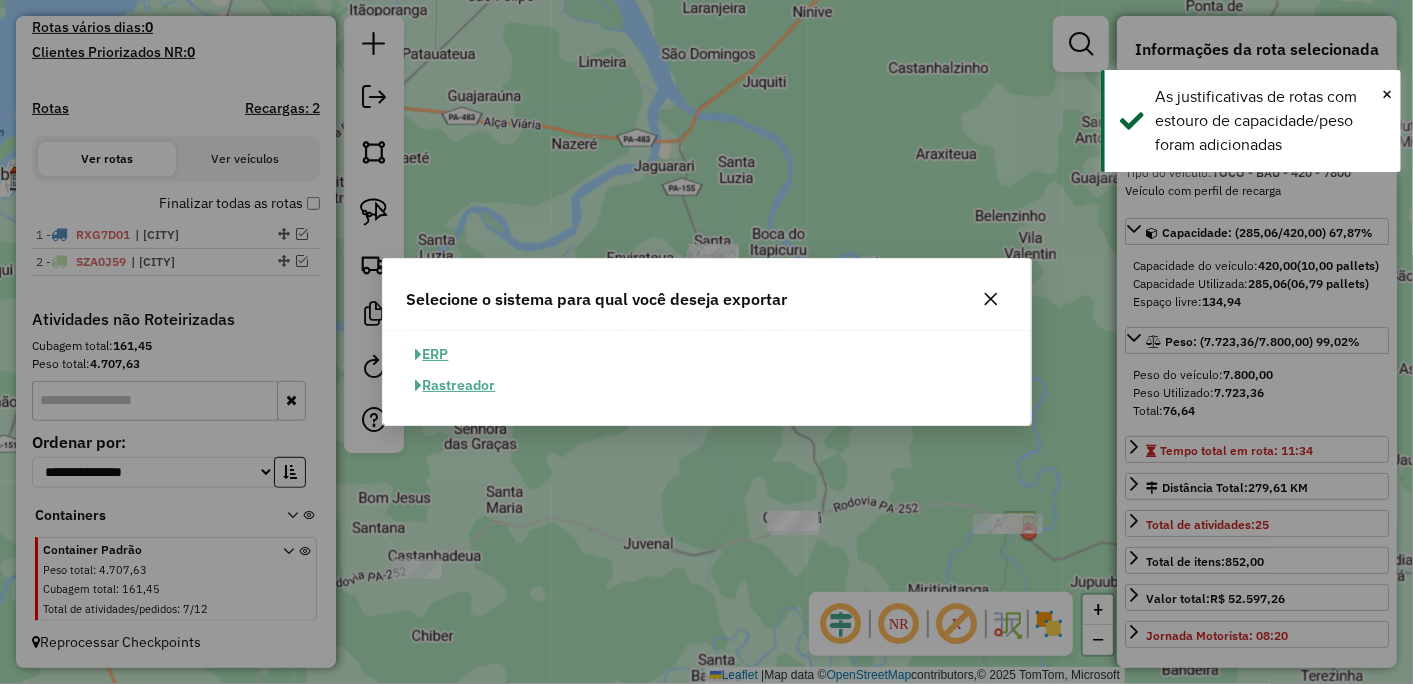 click on "ERP" 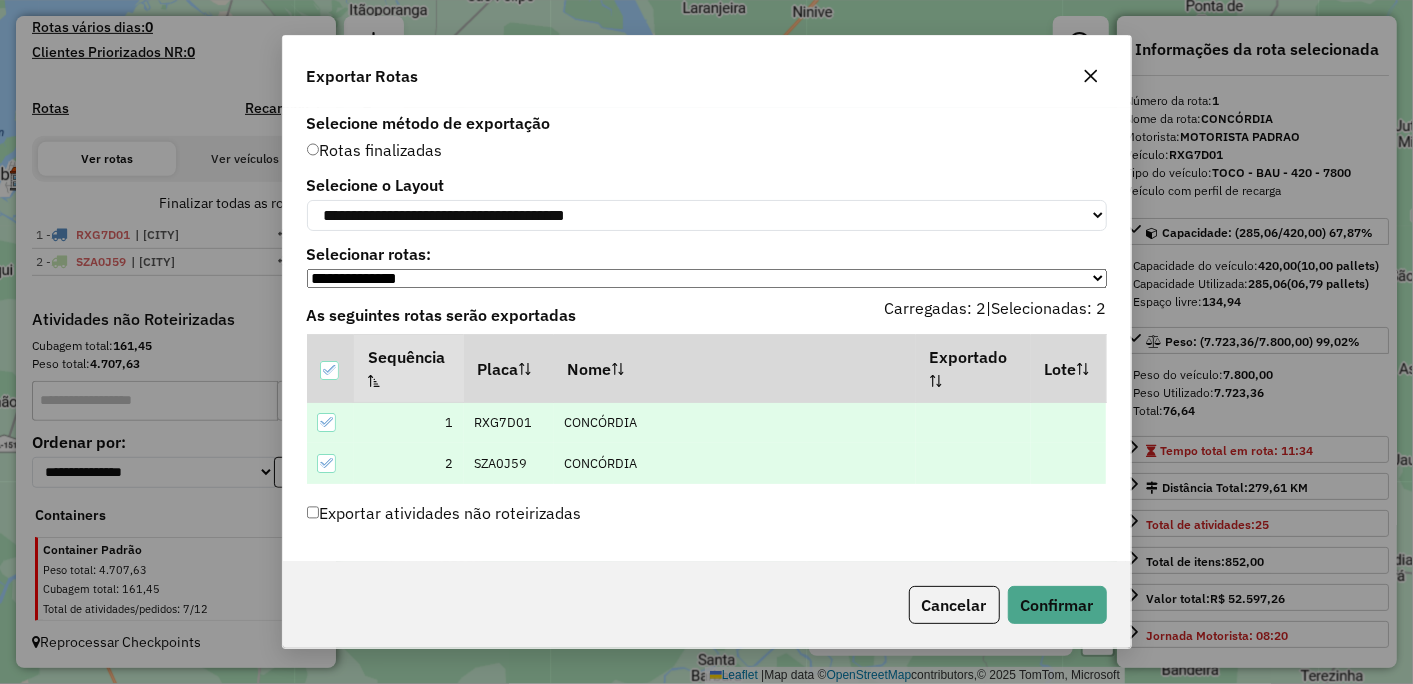scroll, scrollTop: 6, scrollLeft: 0, axis: vertical 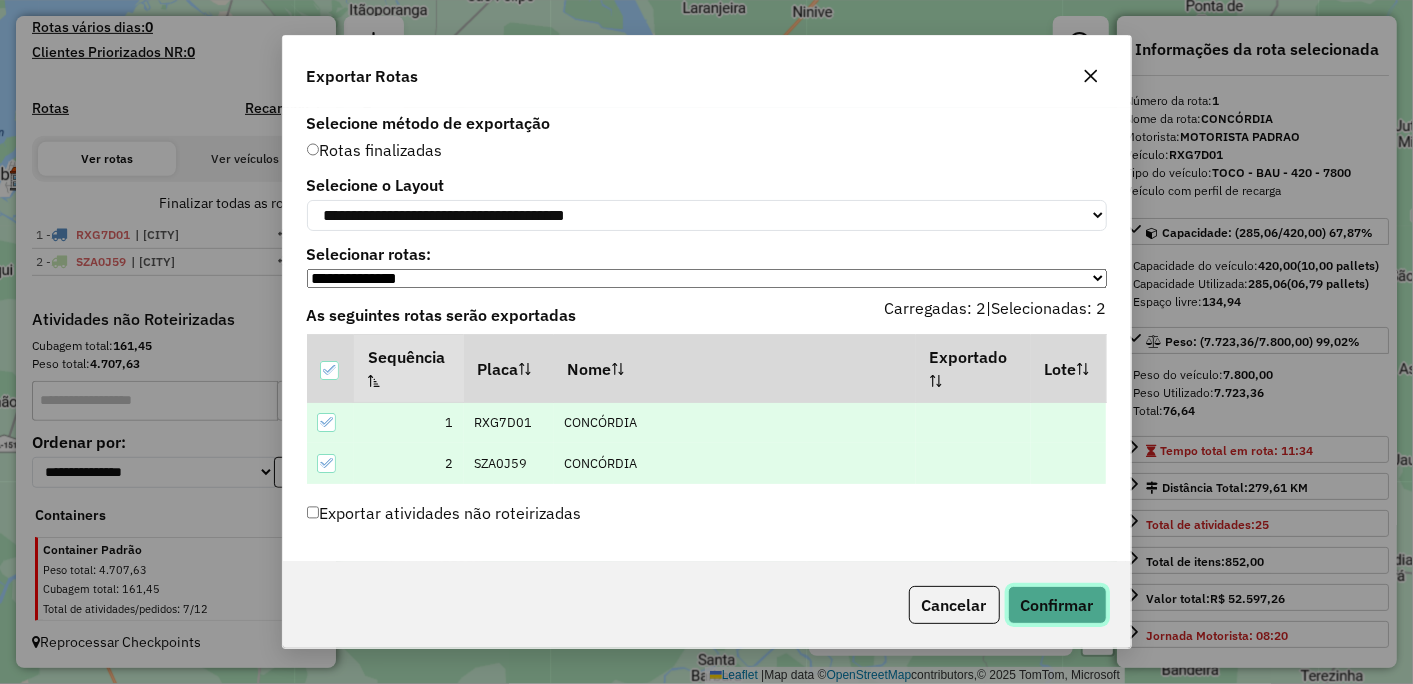 click on "Confirmar" 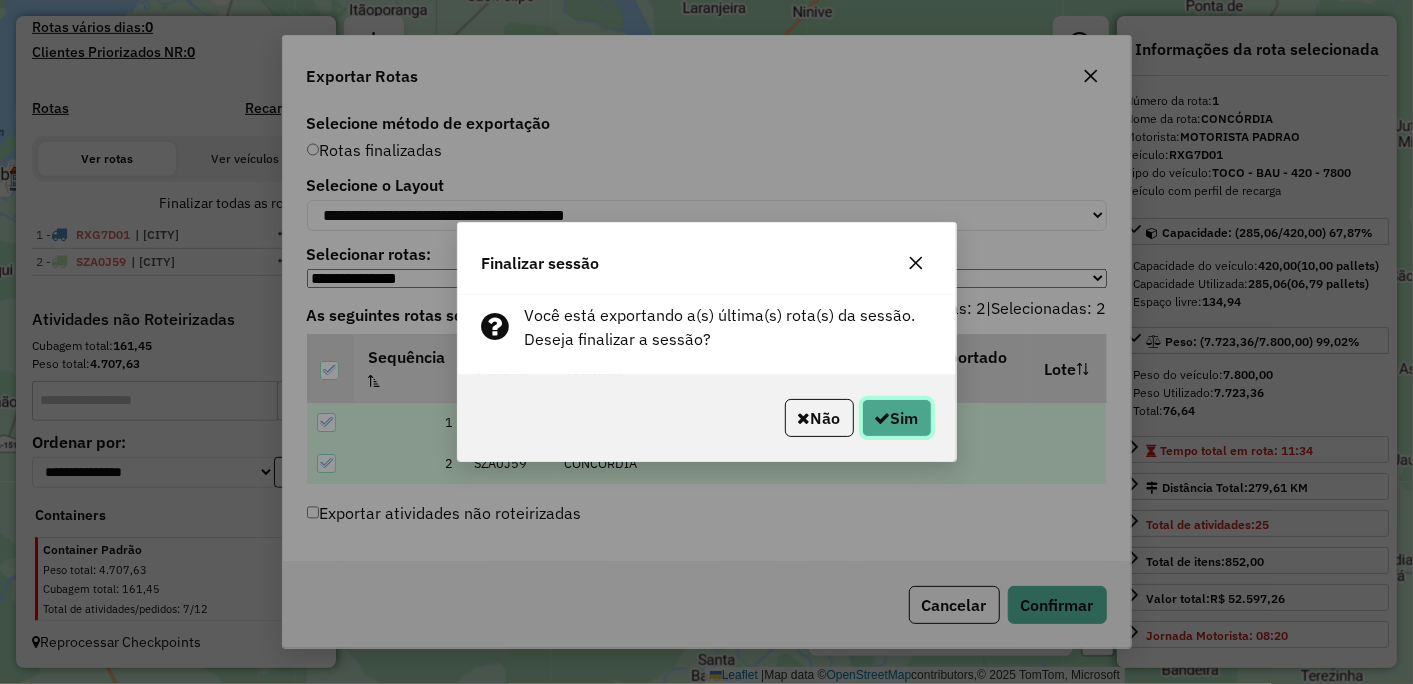 click on "Sim" 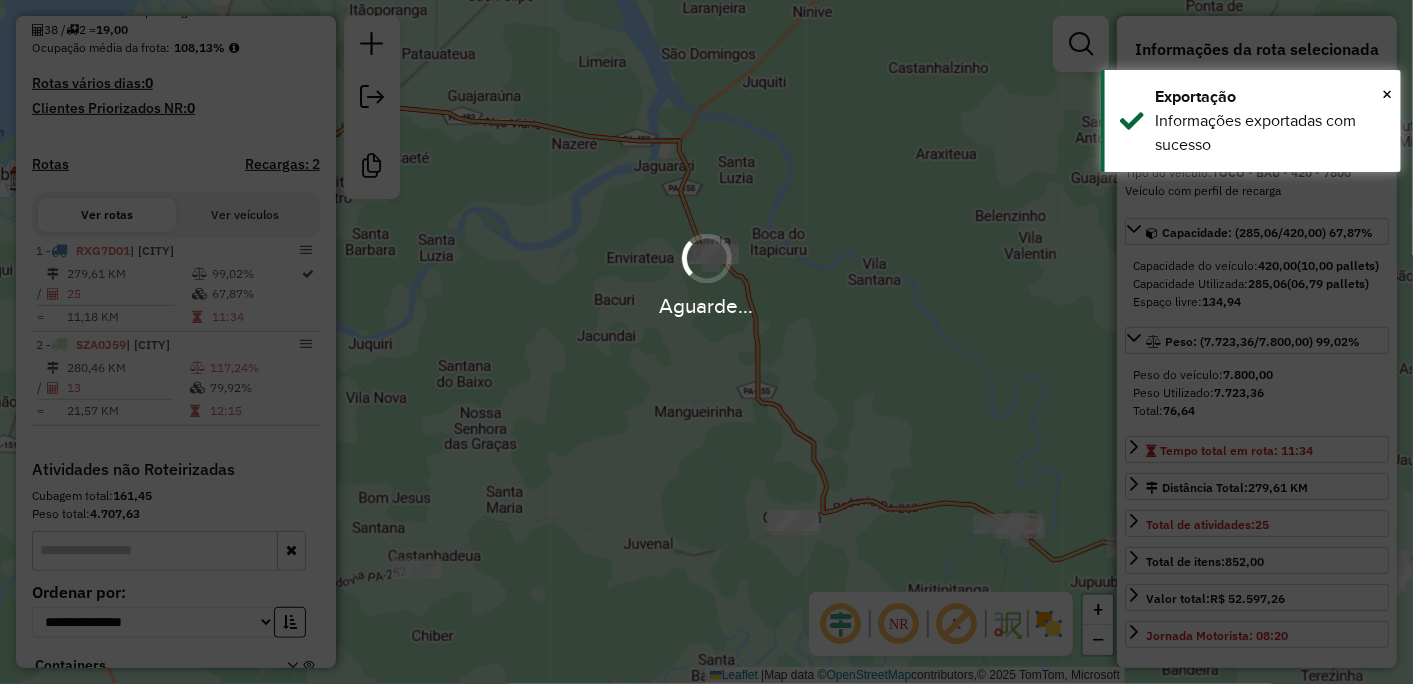 scroll, scrollTop: 647, scrollLeft: 0, axis: vertical 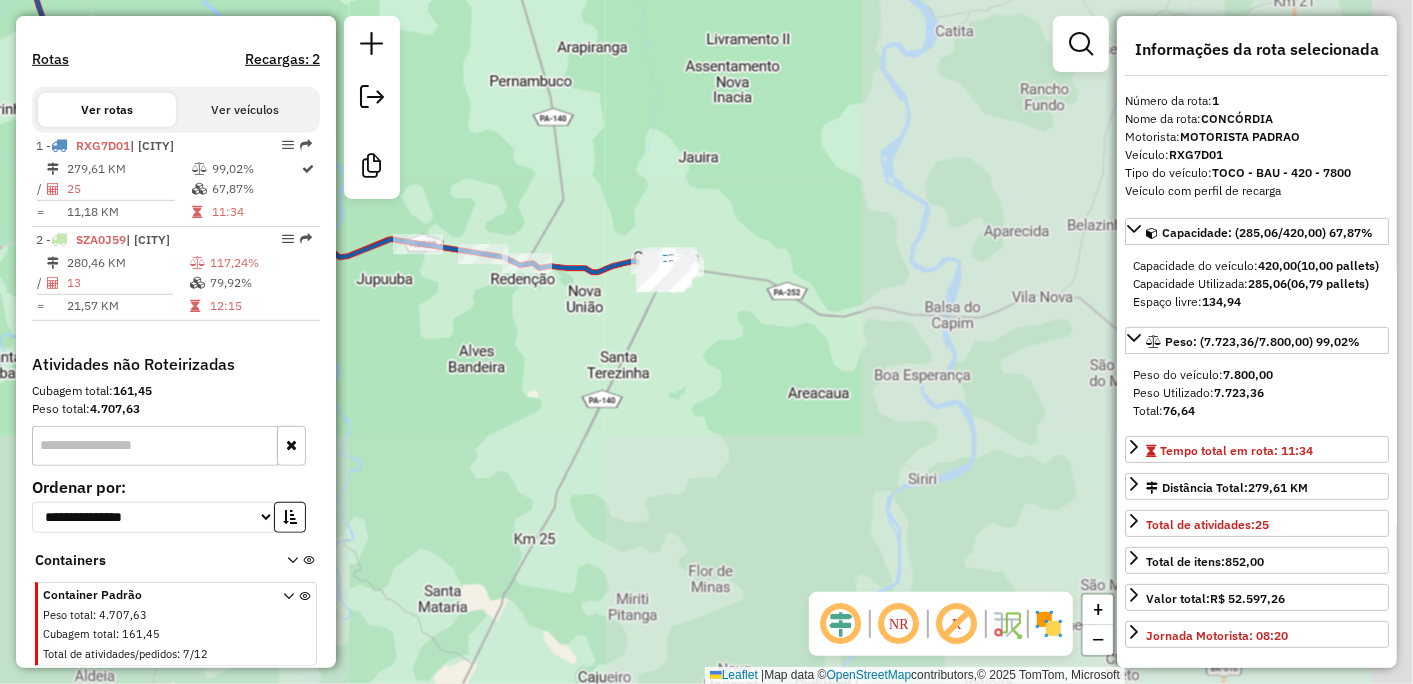 drag, startPoint x: 926, startPoint y: 281, endPoint x: 212, endPoint y: -22, distance: 775.632 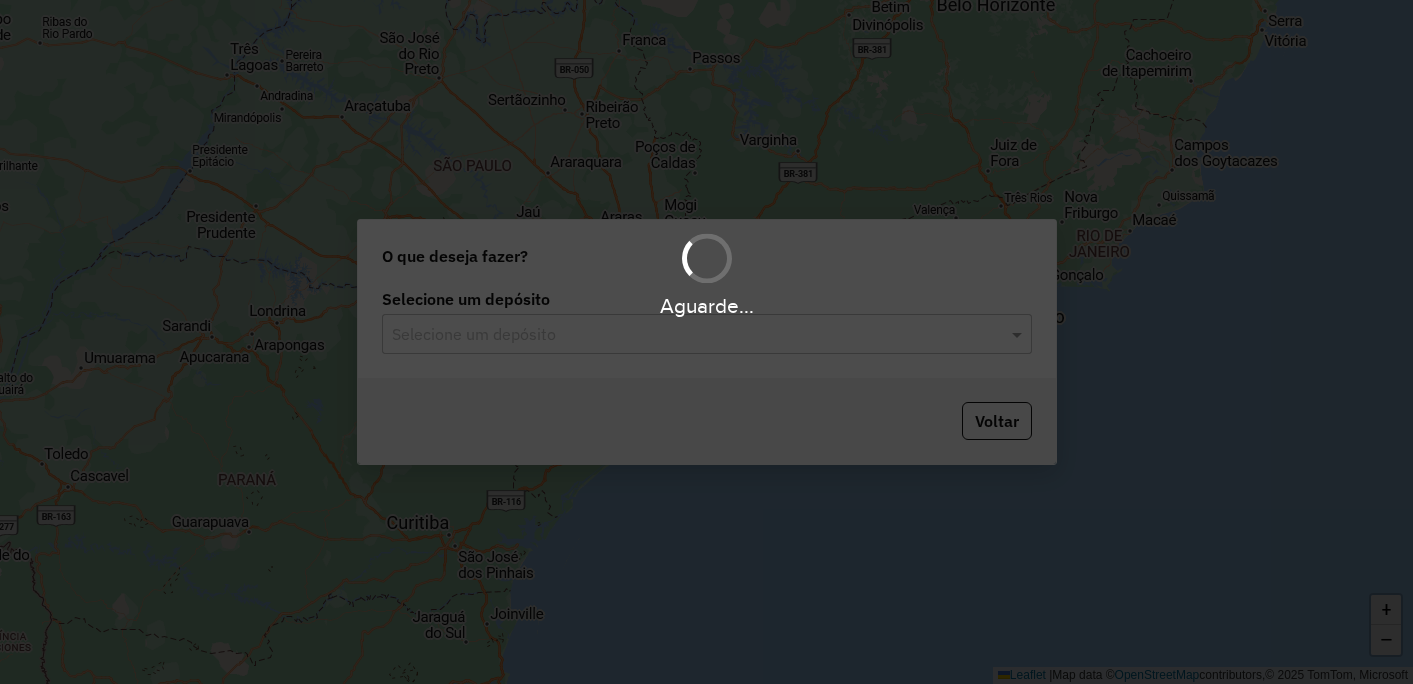 scroll, scrollTop: 0, scrollLeft: 0, axis: both 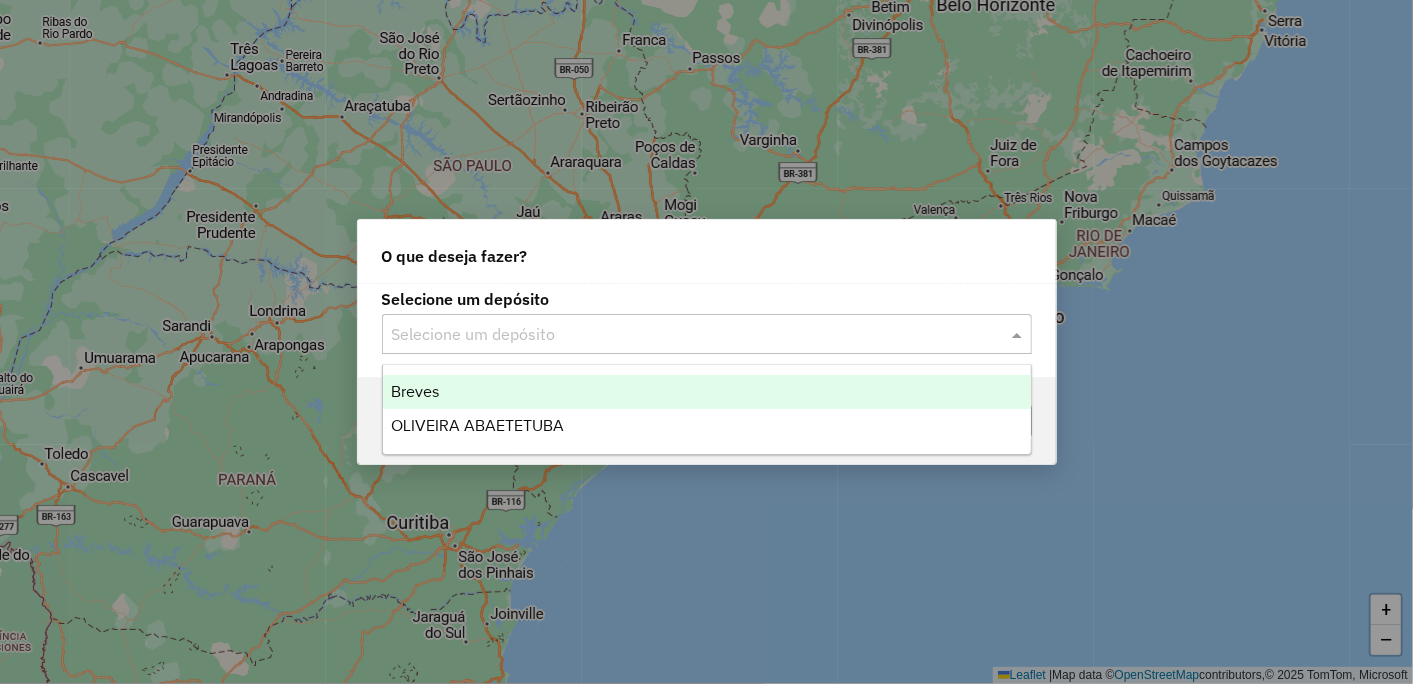 click 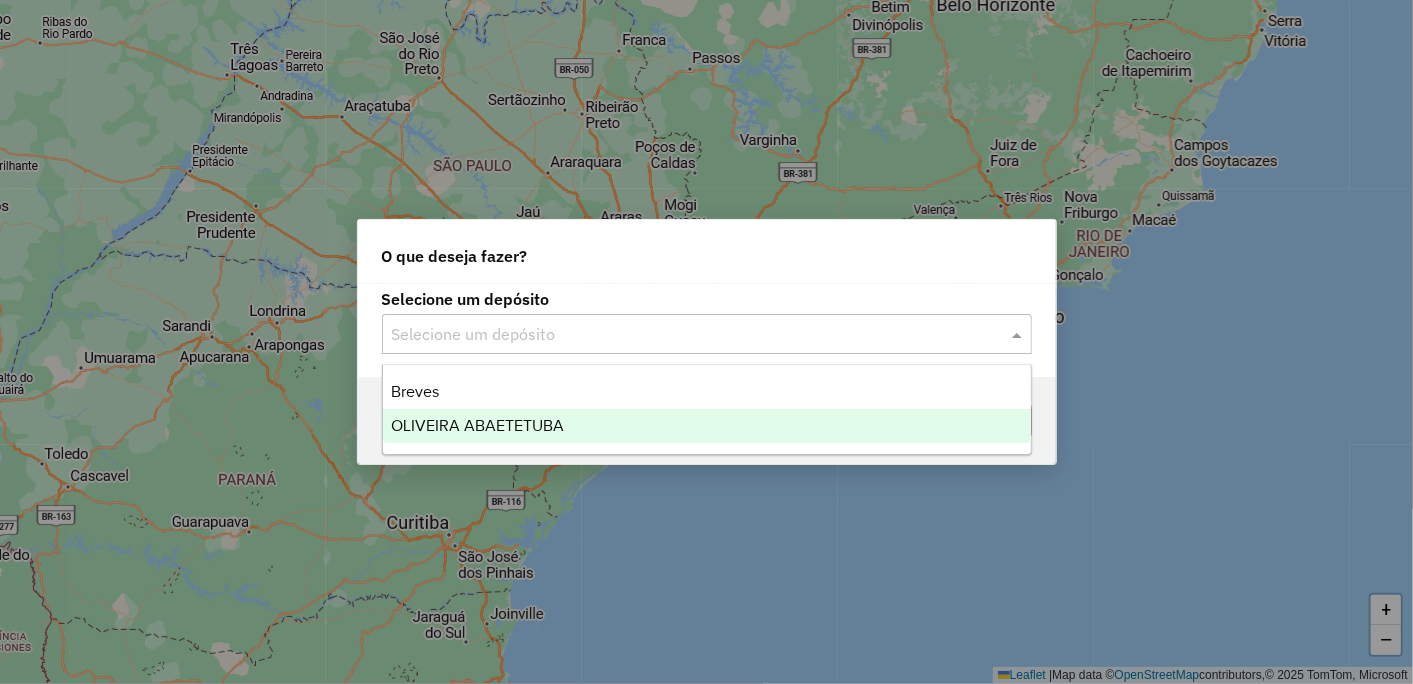 click on "OLIVEIRA ABAETETUBA" at bounding box center [477, 425] 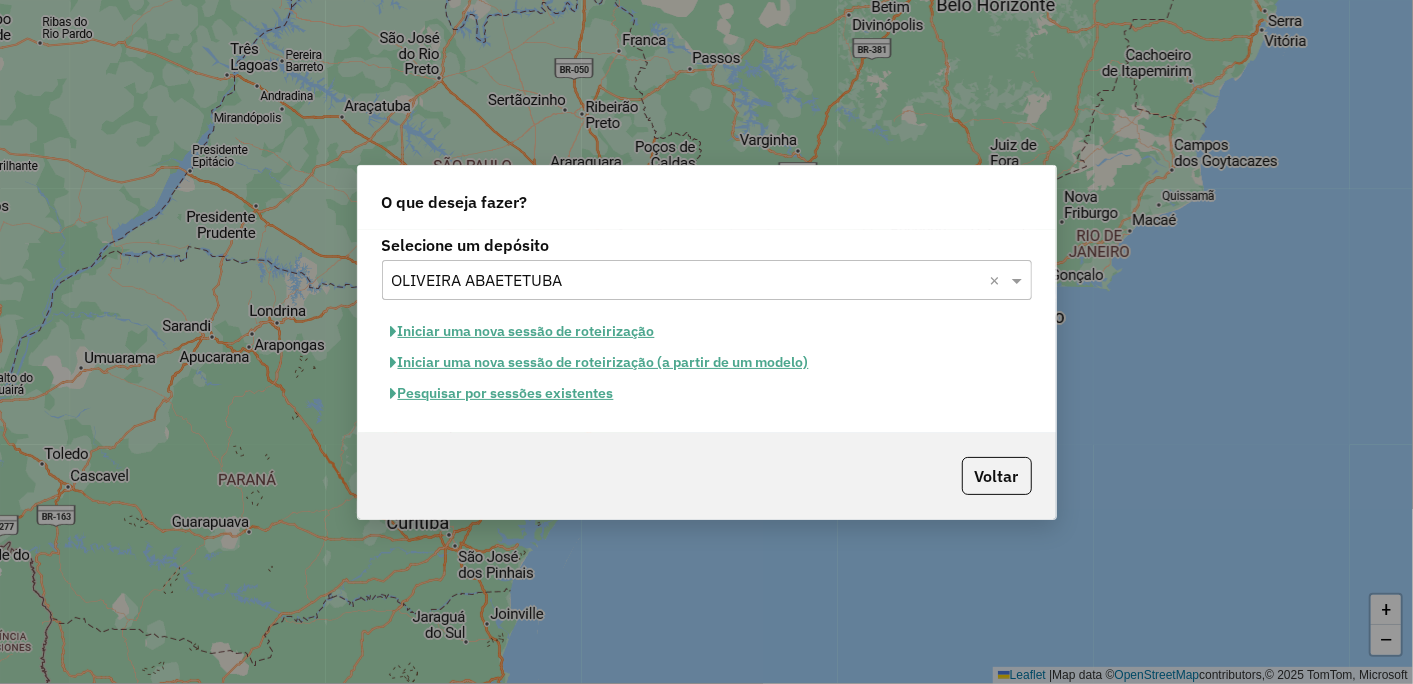 click on "Iniciar uma nova sessão de roteirização" 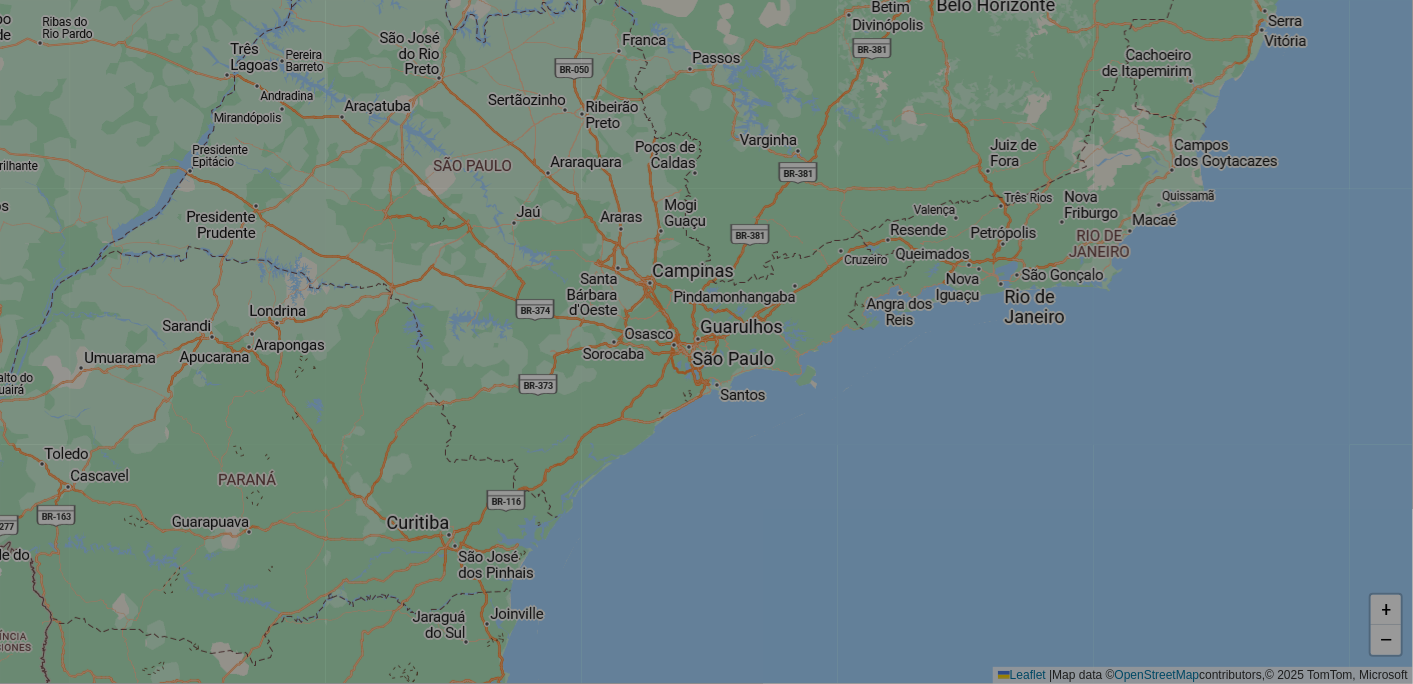 click on "Iniciar uma nova sessão de roteirização" 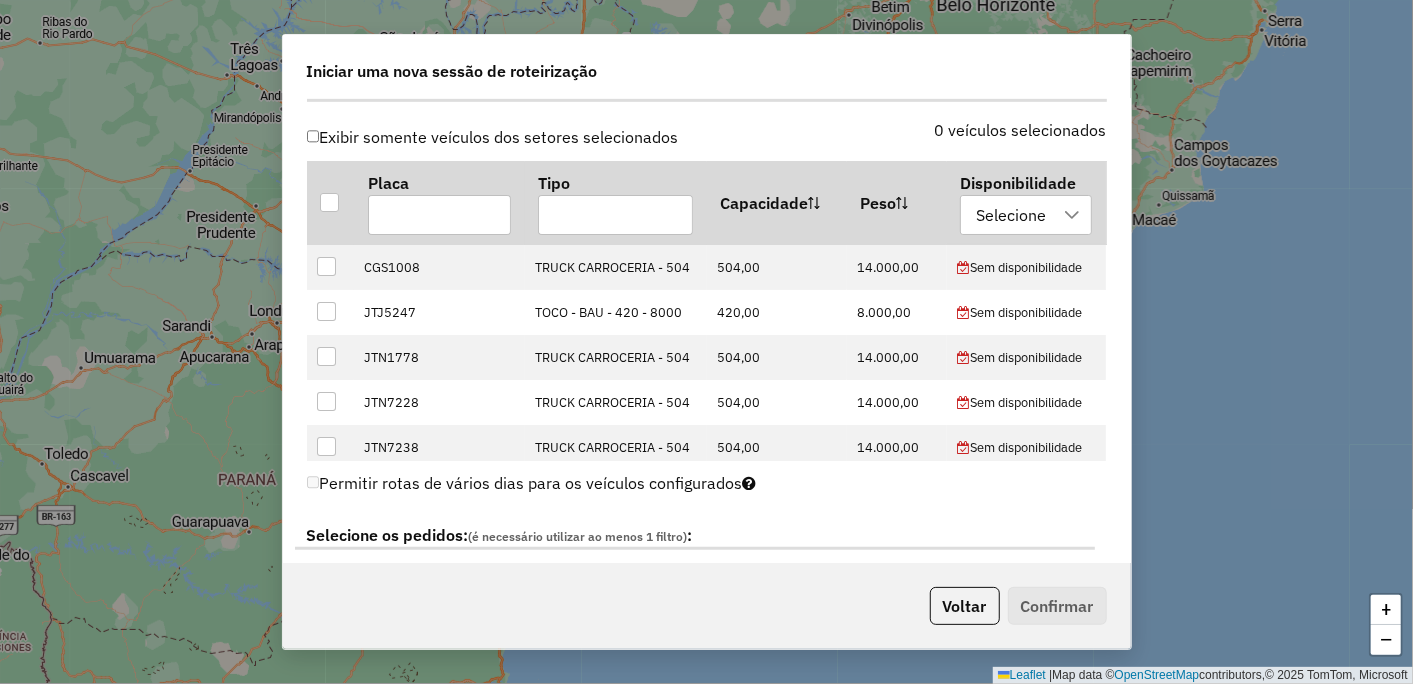 scroll, scrollTop: 1000, scrollLeft: 0, axis: vertical 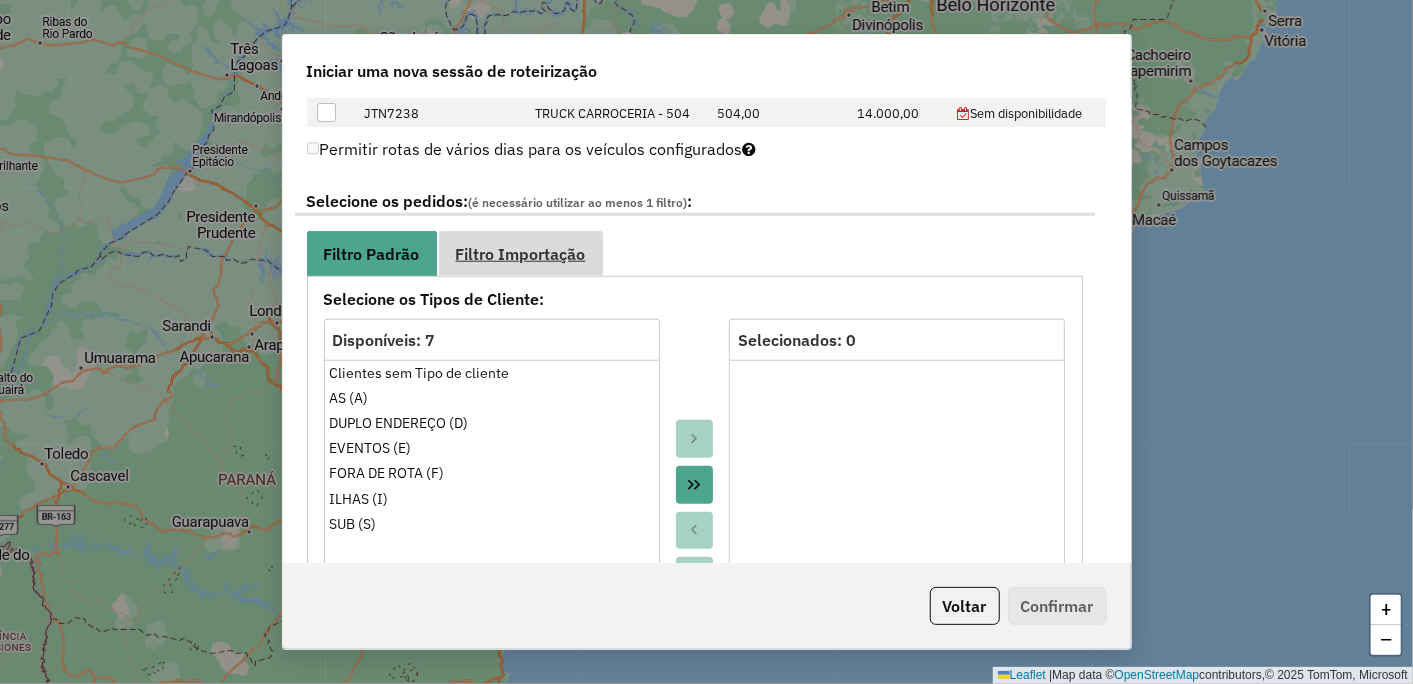 click on "Filtro Importação" at bounding box center (521, 254) 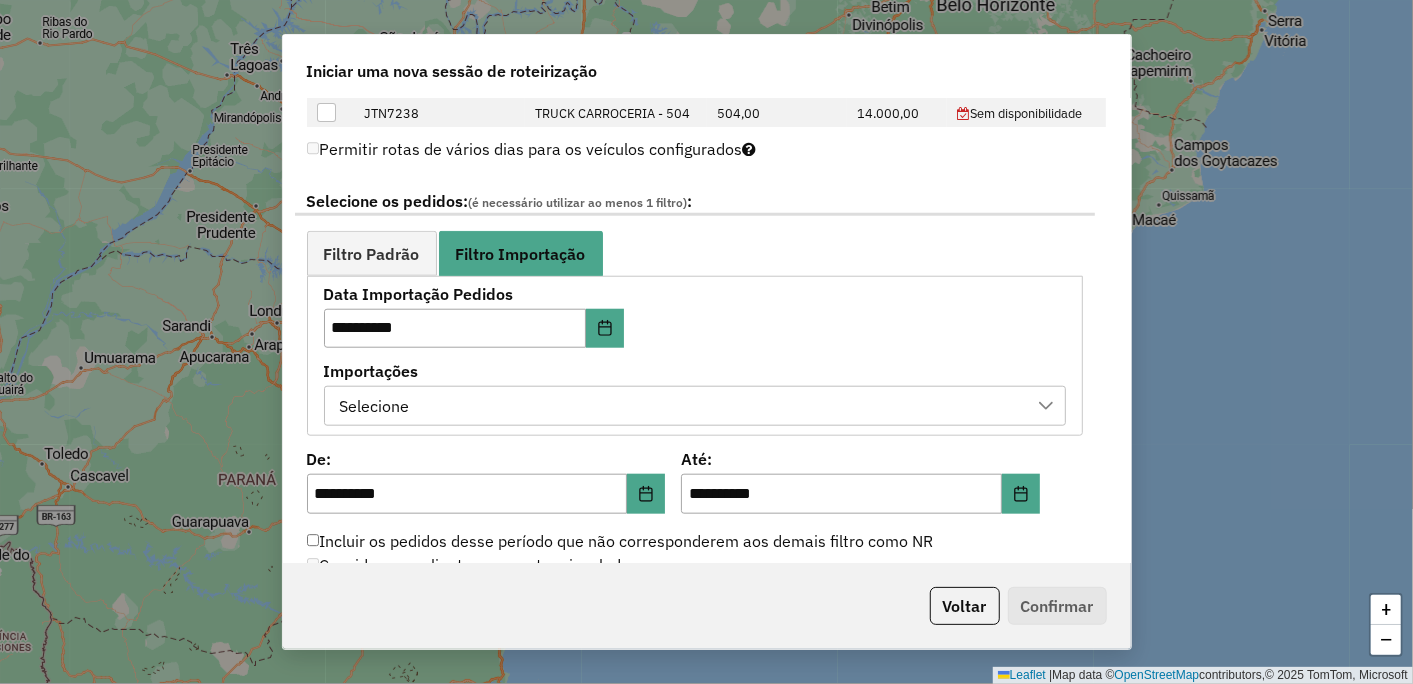 click 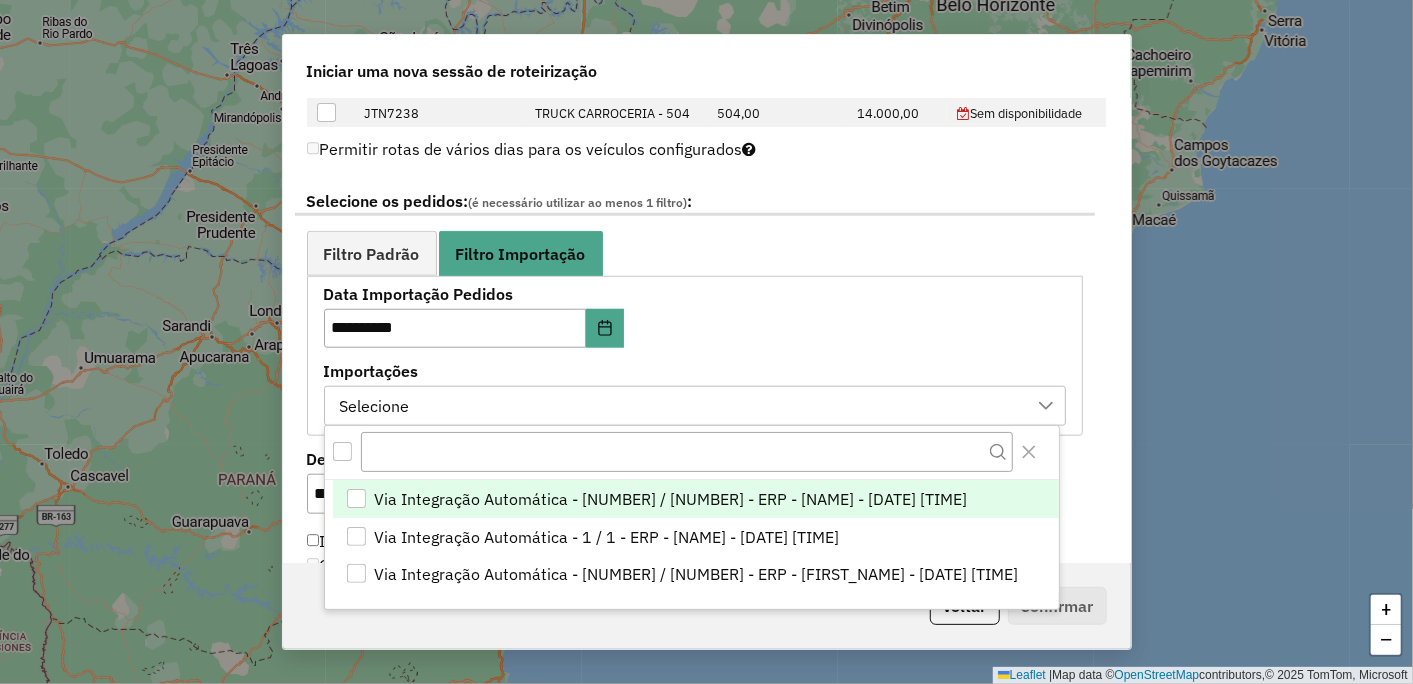click on "Via Integração Automática - 1 / 1 - ERP - FERNANDO - 04/08/2025 18:09" at bounding box center (696, 499) 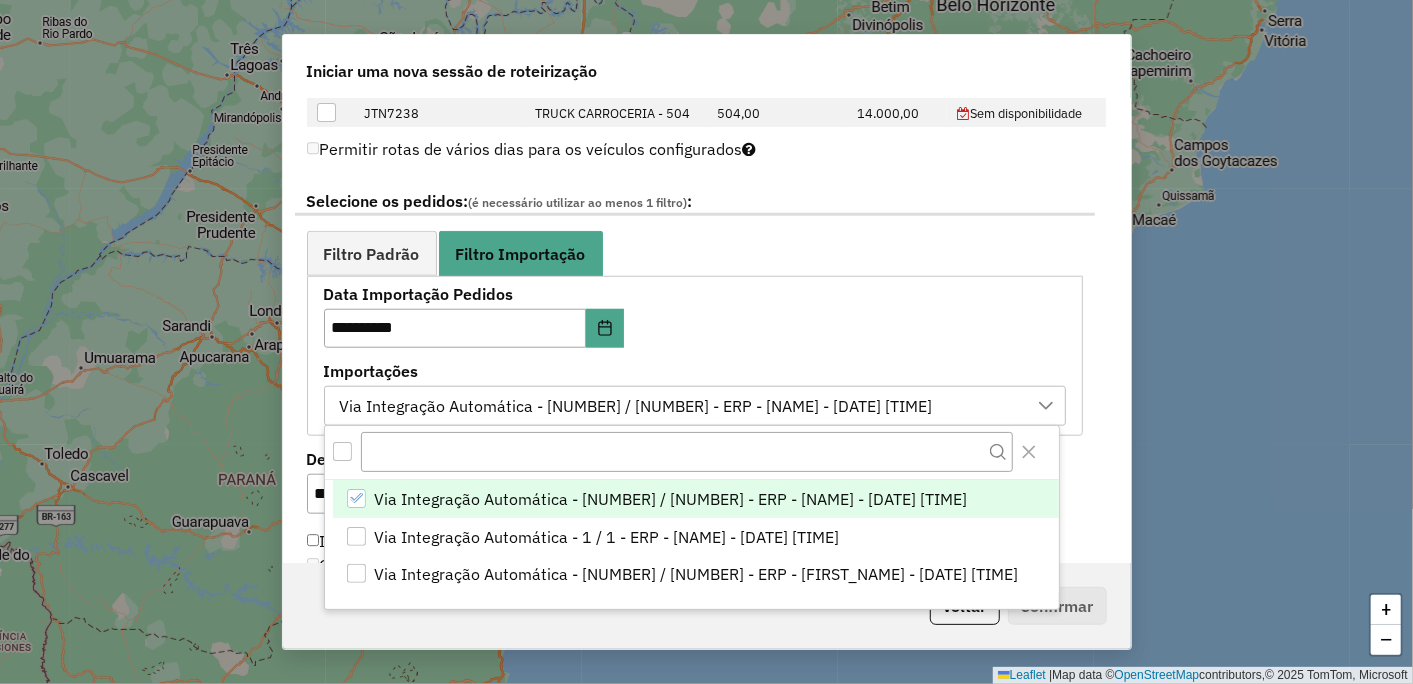 click 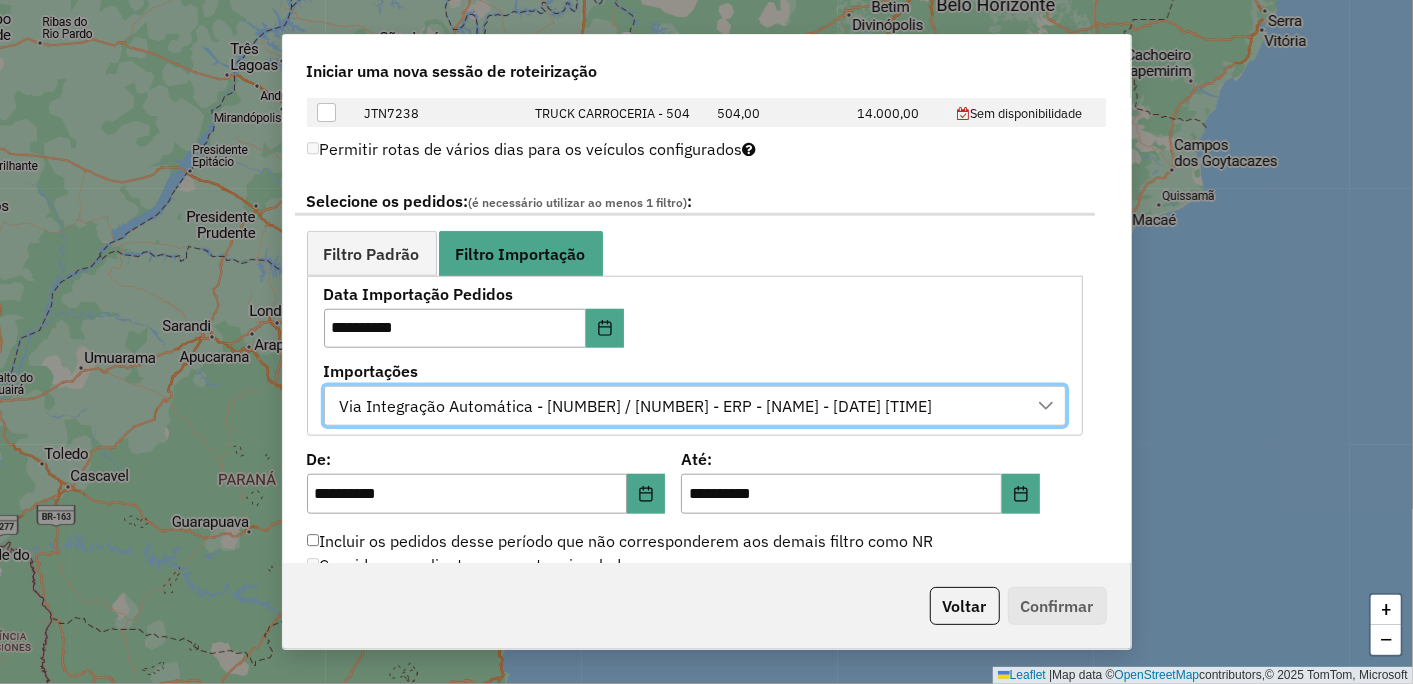 scroll, scrollTop: 1222, scrollLeft: 0, axis: vertical 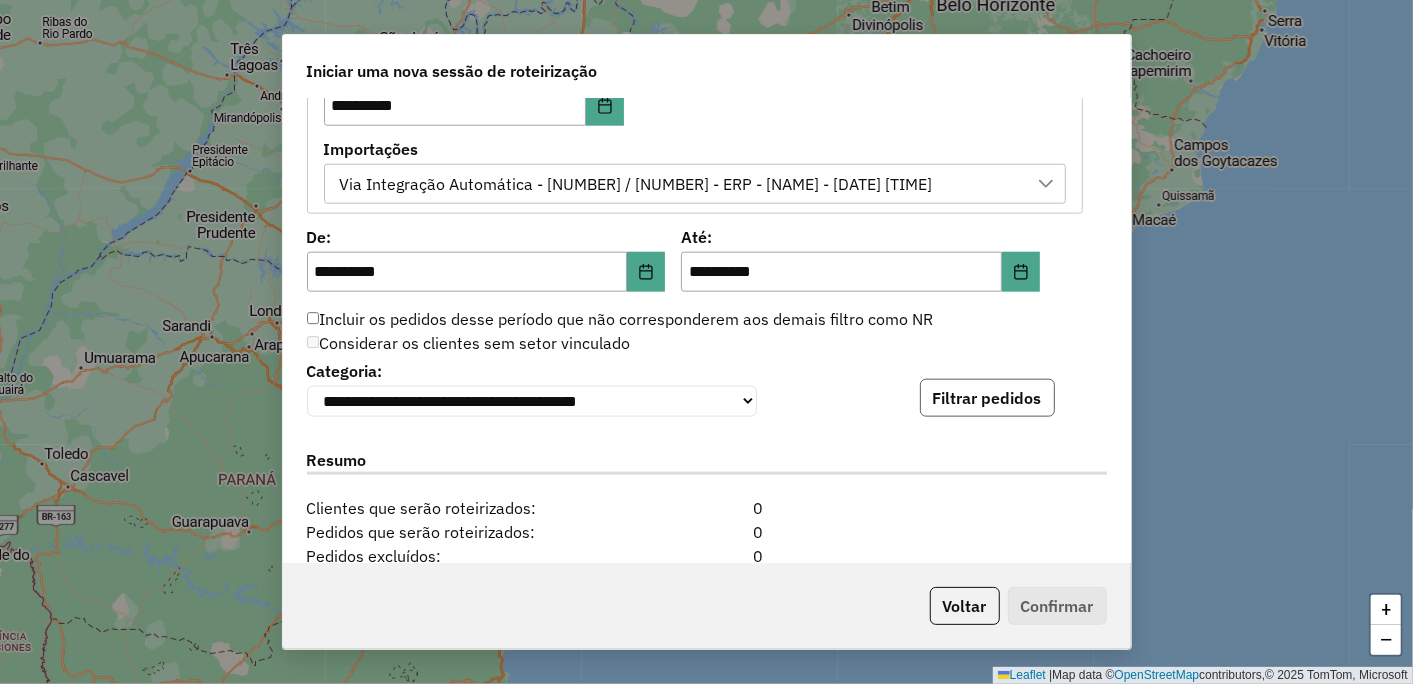 click on "Filtrar pedidos" 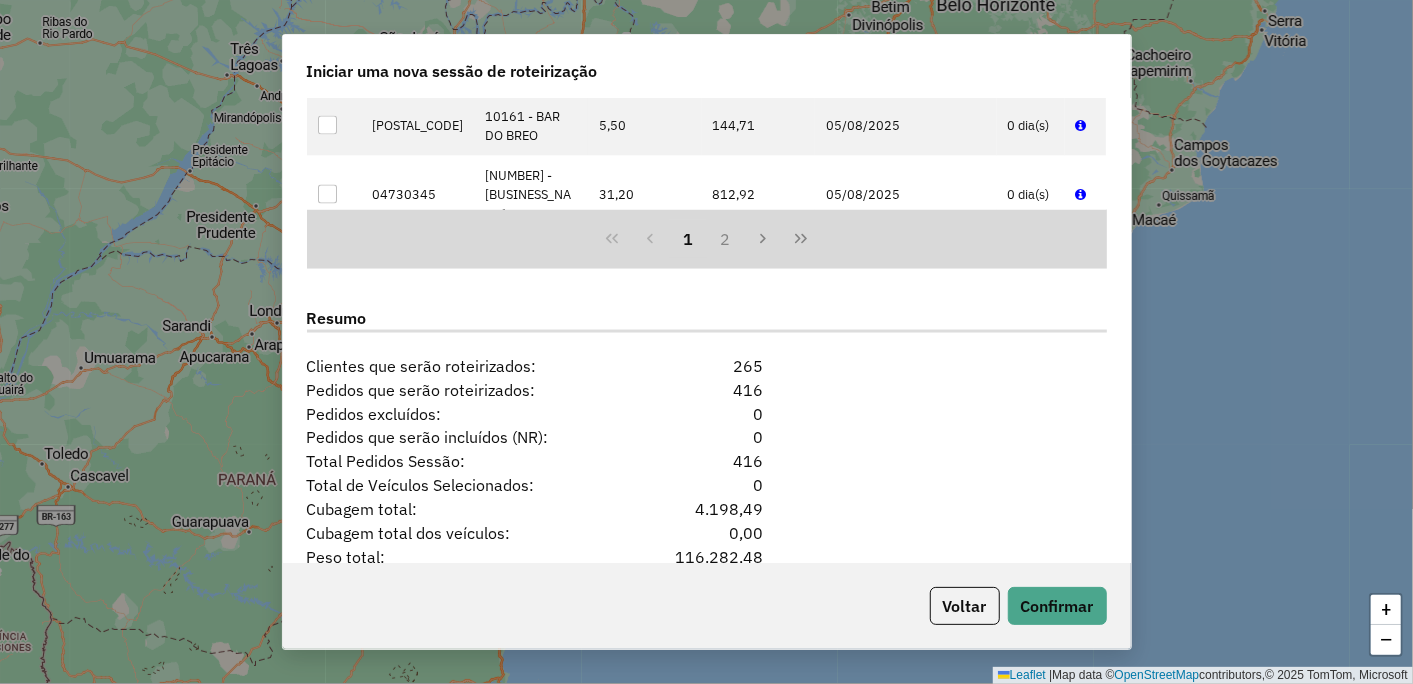 scroll, scrollTop: 1898, scrollLeft: 0, axis: vertical 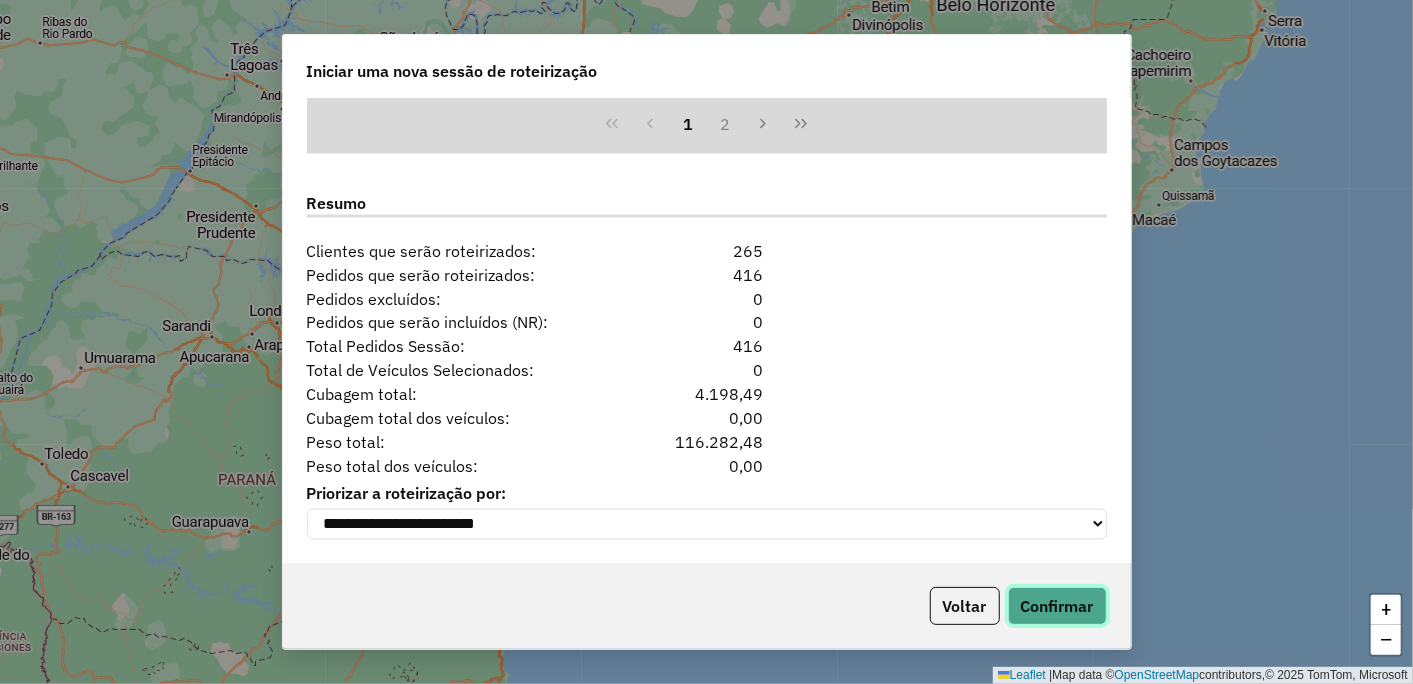 click on "Confirmar" 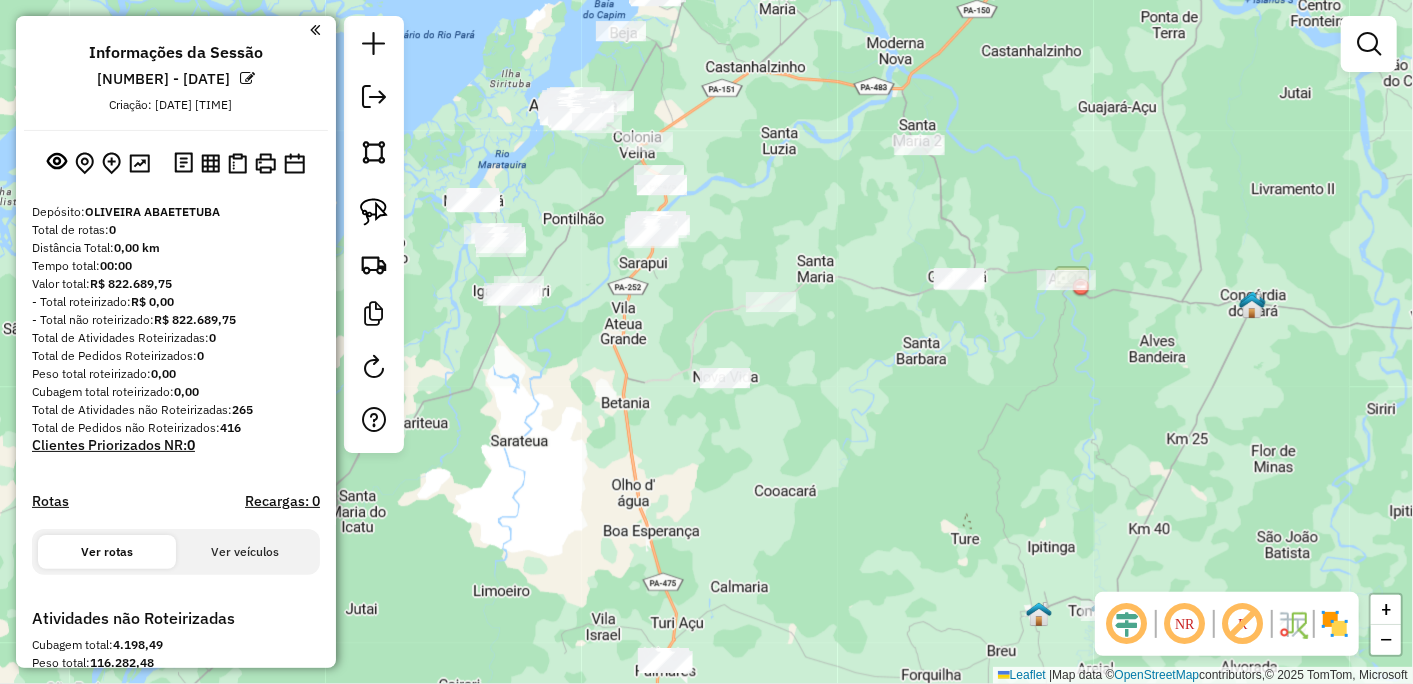 drag, startPoint x: 956, startPoint y: 427, endPoint x: 825, endPoint y: 193, distance: 268.17346 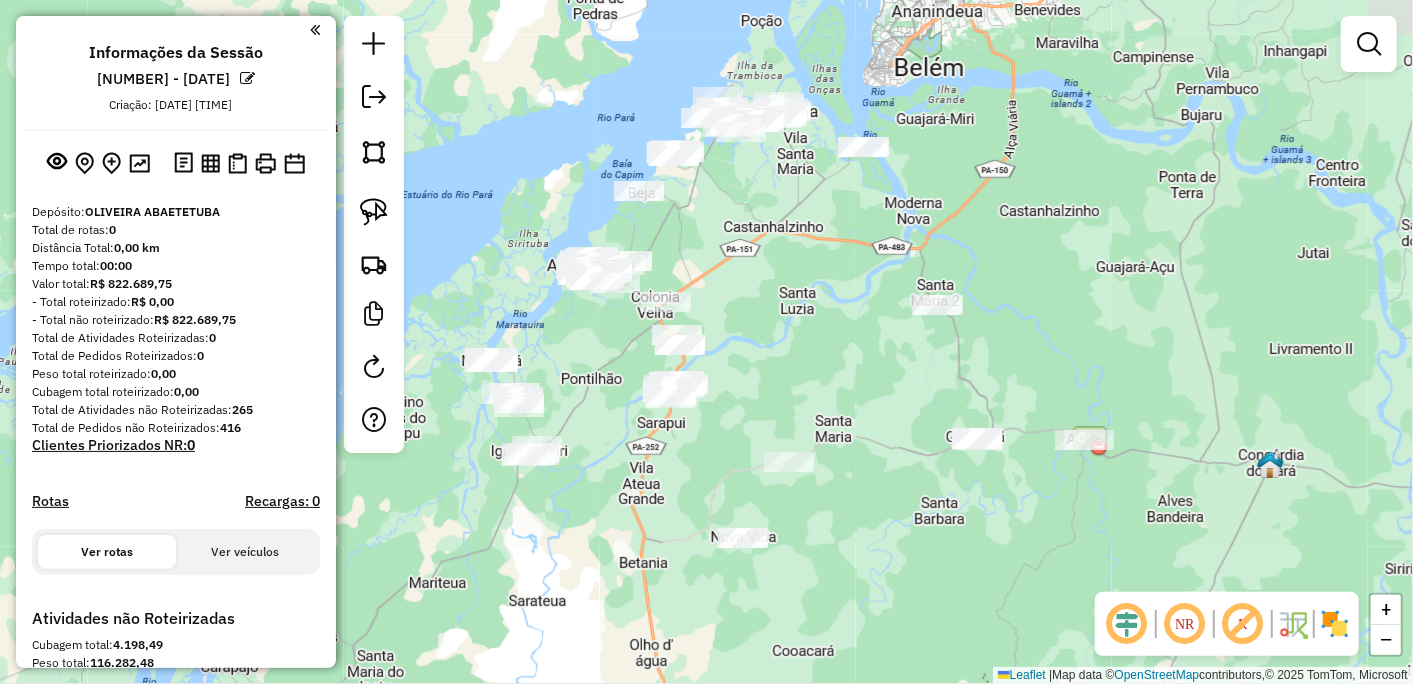 drag, startPoint x: 950, startPoint y: 566, endPoint x: 968, endPoint y: 726, distance: 161.00932 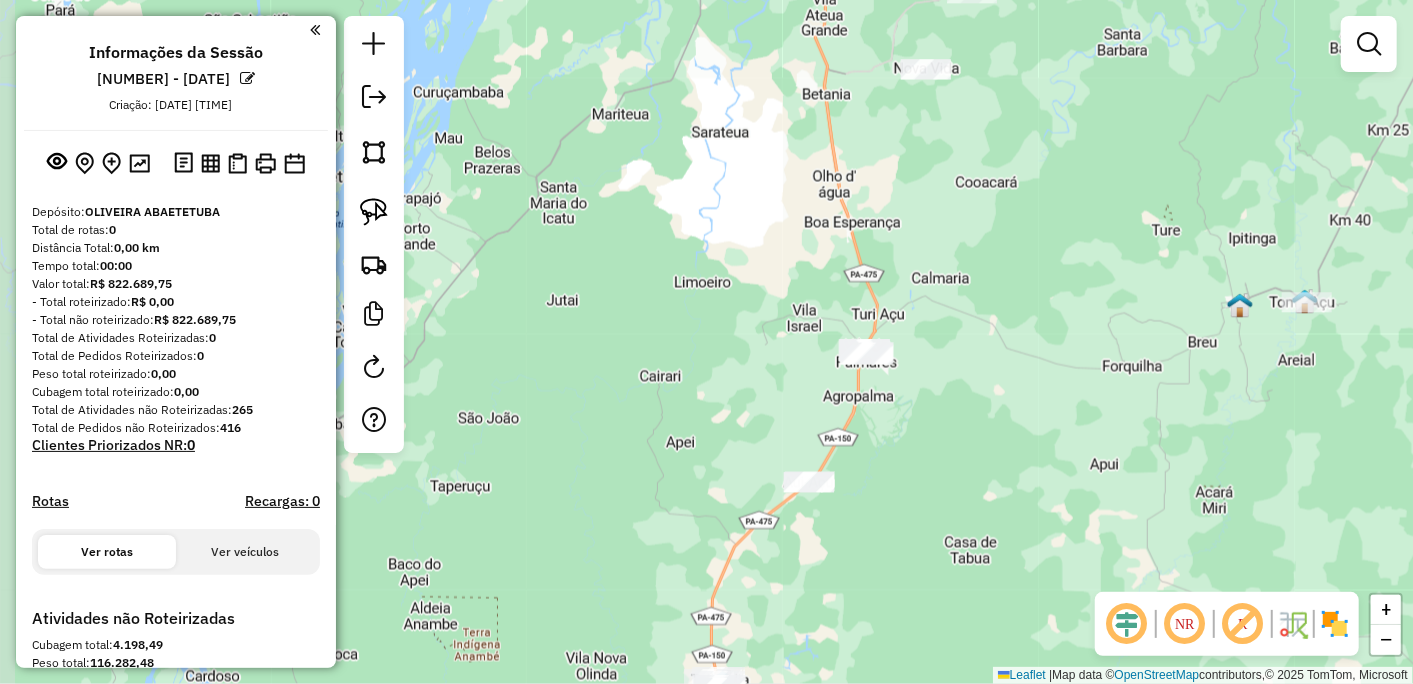 drag, startPoint x: 725, startPoint y: 421, endPoint x: 910, endPoint y: -49, distance: 505.099 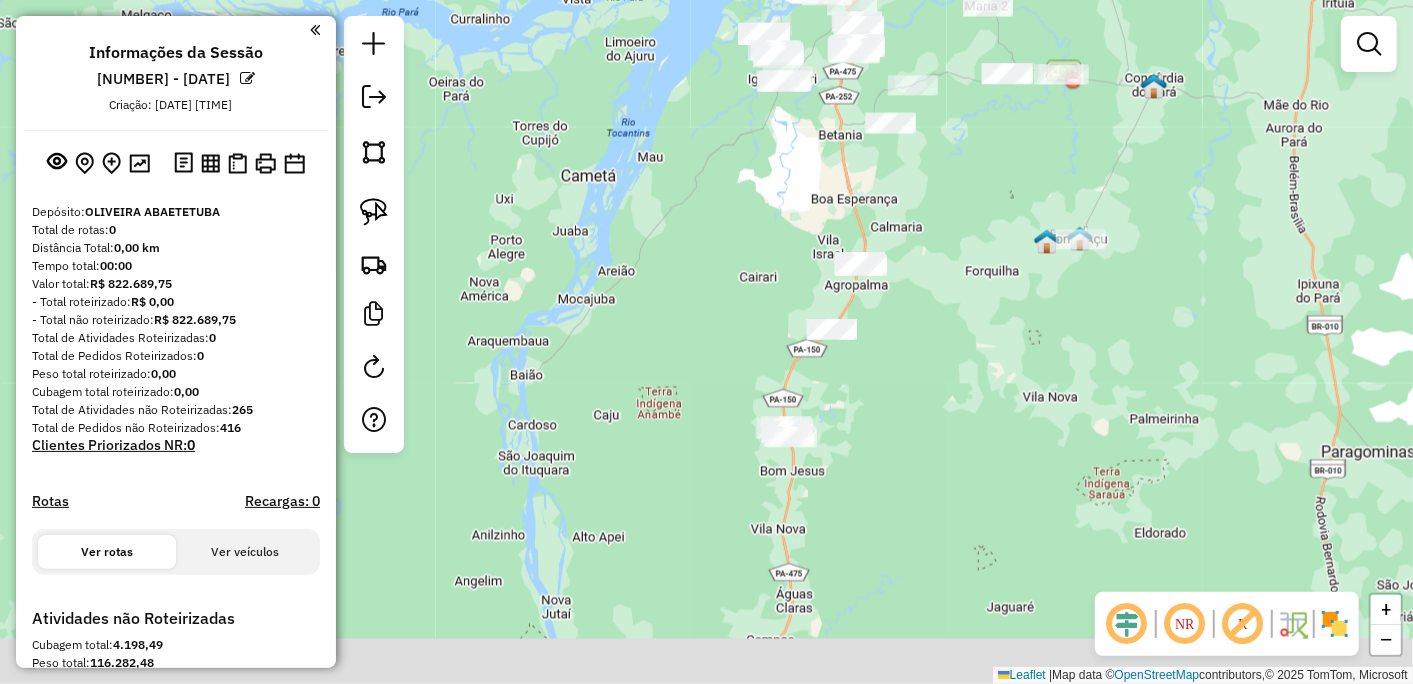 drag, startPoint x: 918, startPoint y: 480, endPoint x: 892, endPoint y: 361, distance: 121.80723 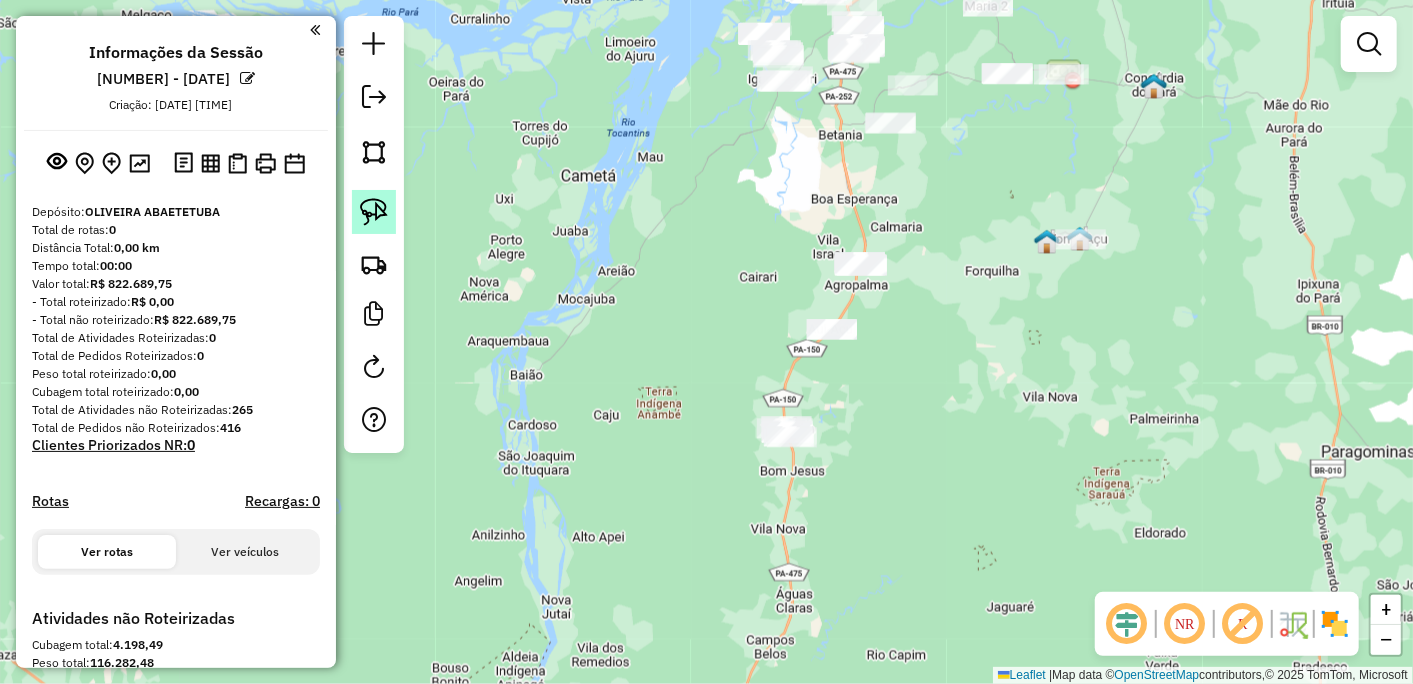 click 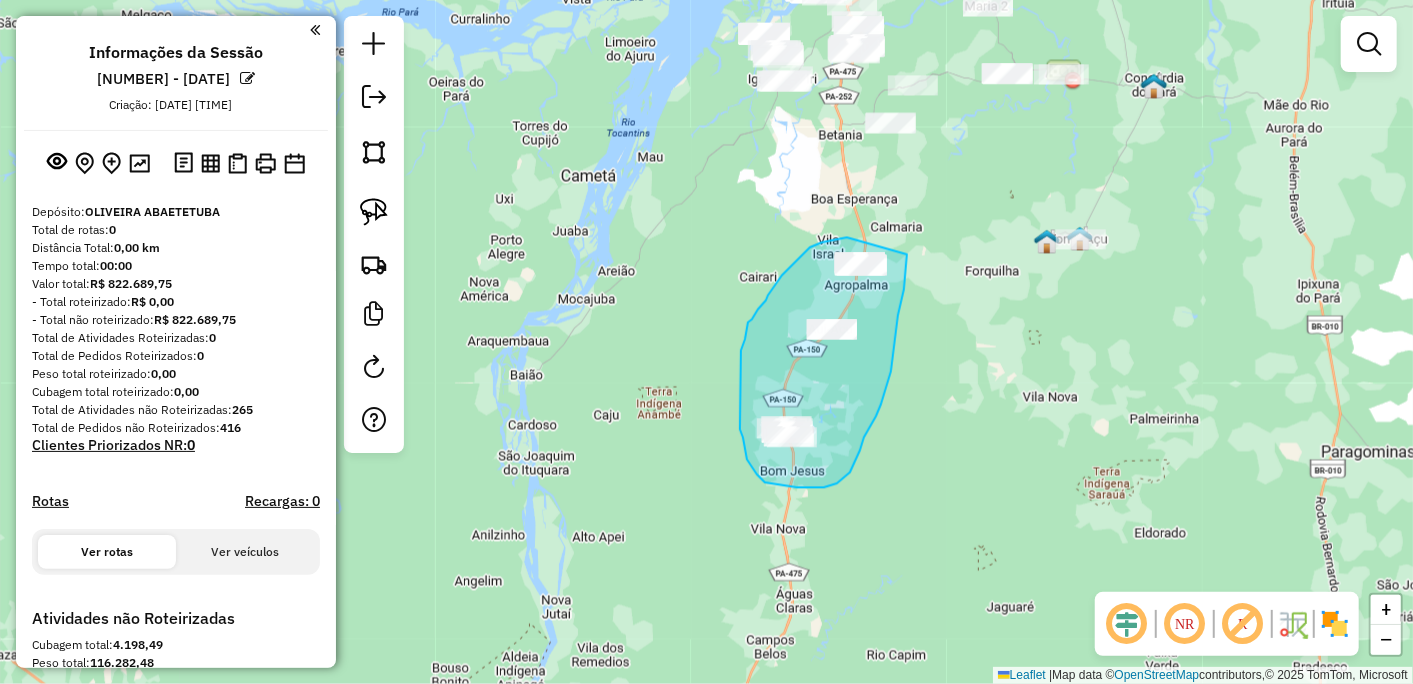 drag, startPoint x: 846, startPoint y: 238, endPoint x: 907, endPoint y: 254, distance: 63.06346 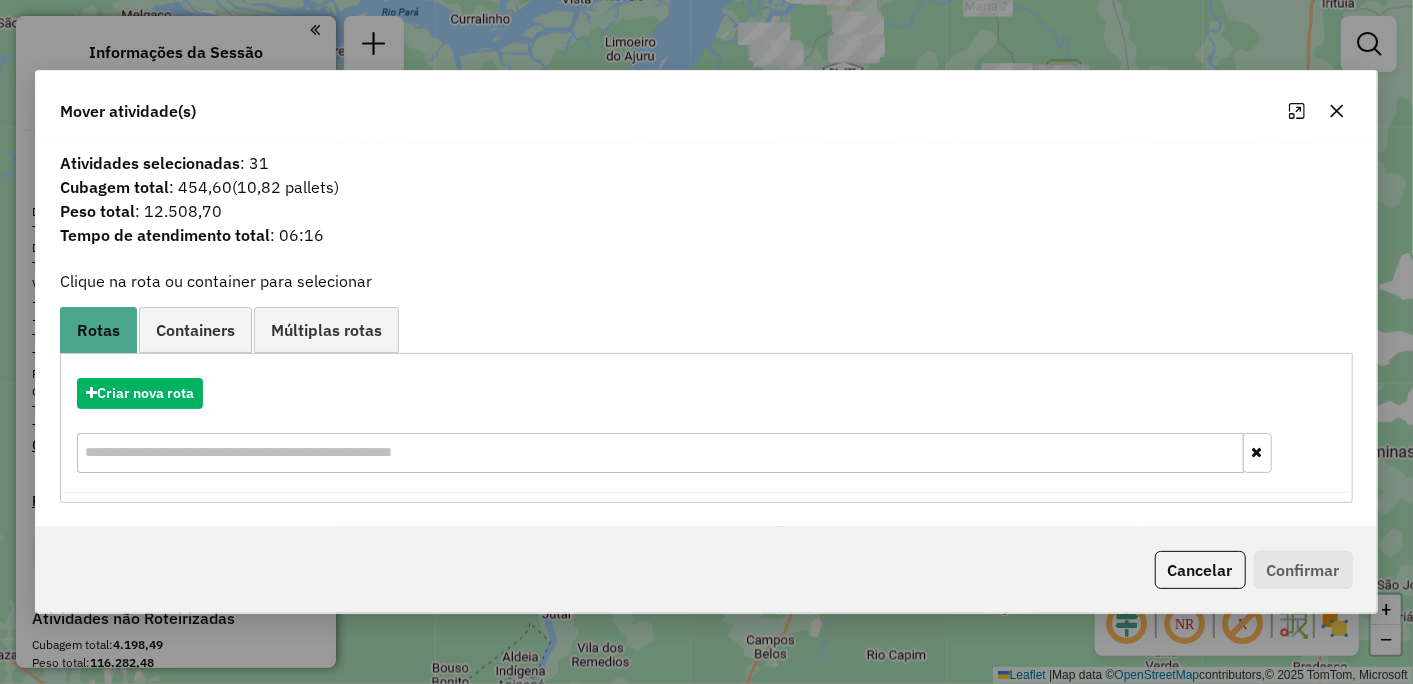 click 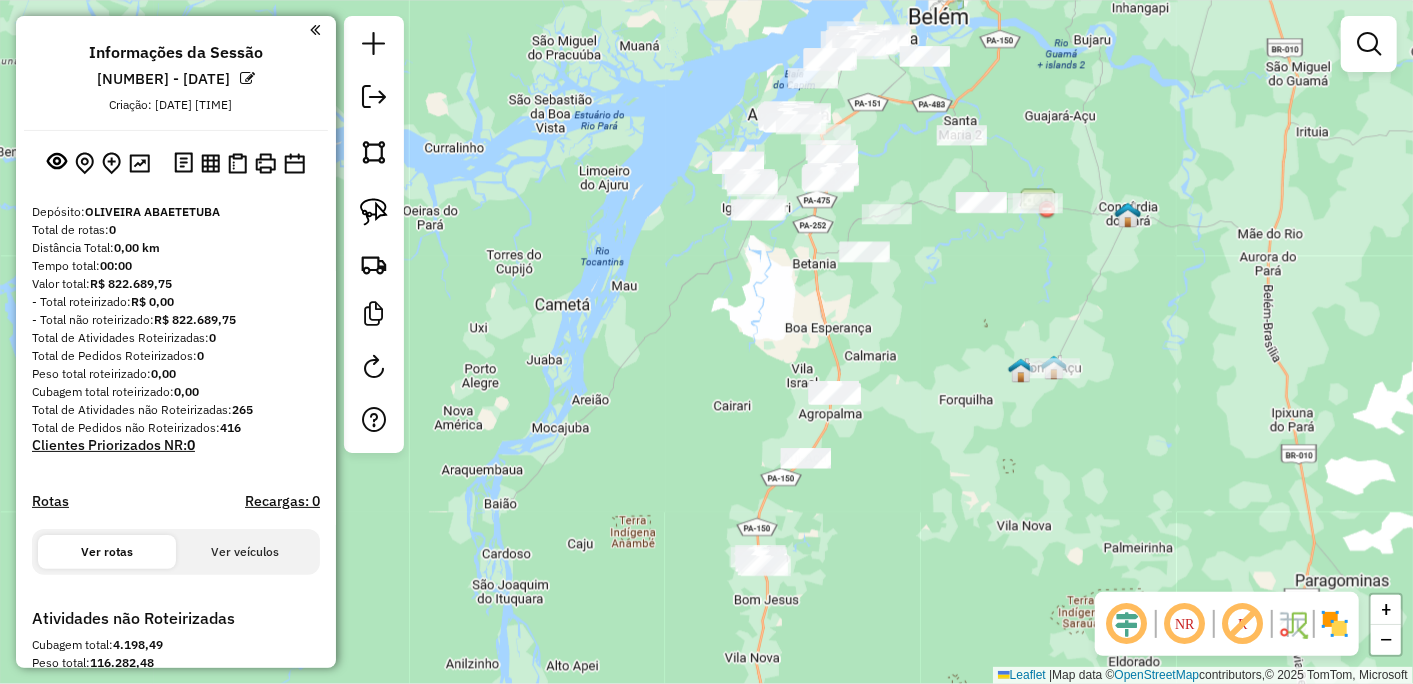 drag, startPoint x: 1010, startPoint y: 412, endPoint x: 953, endPoint y: 508, distance: 111.64677 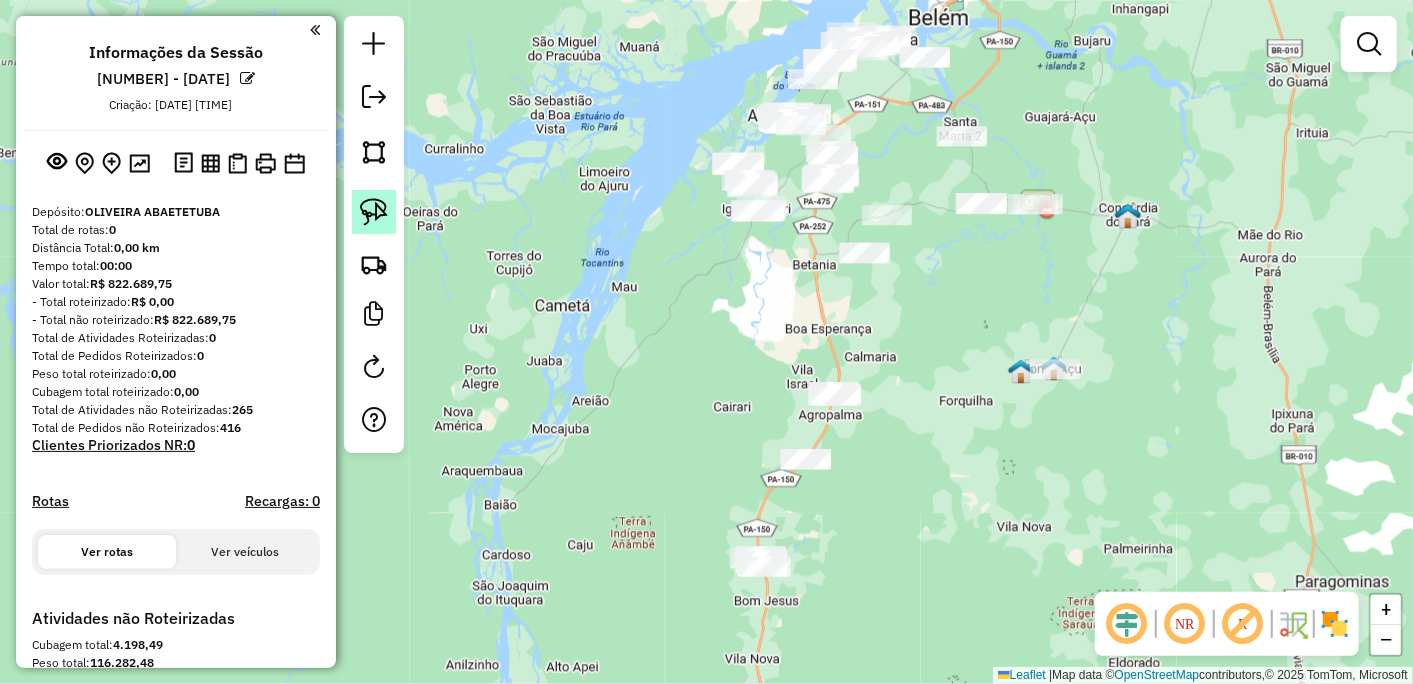 click 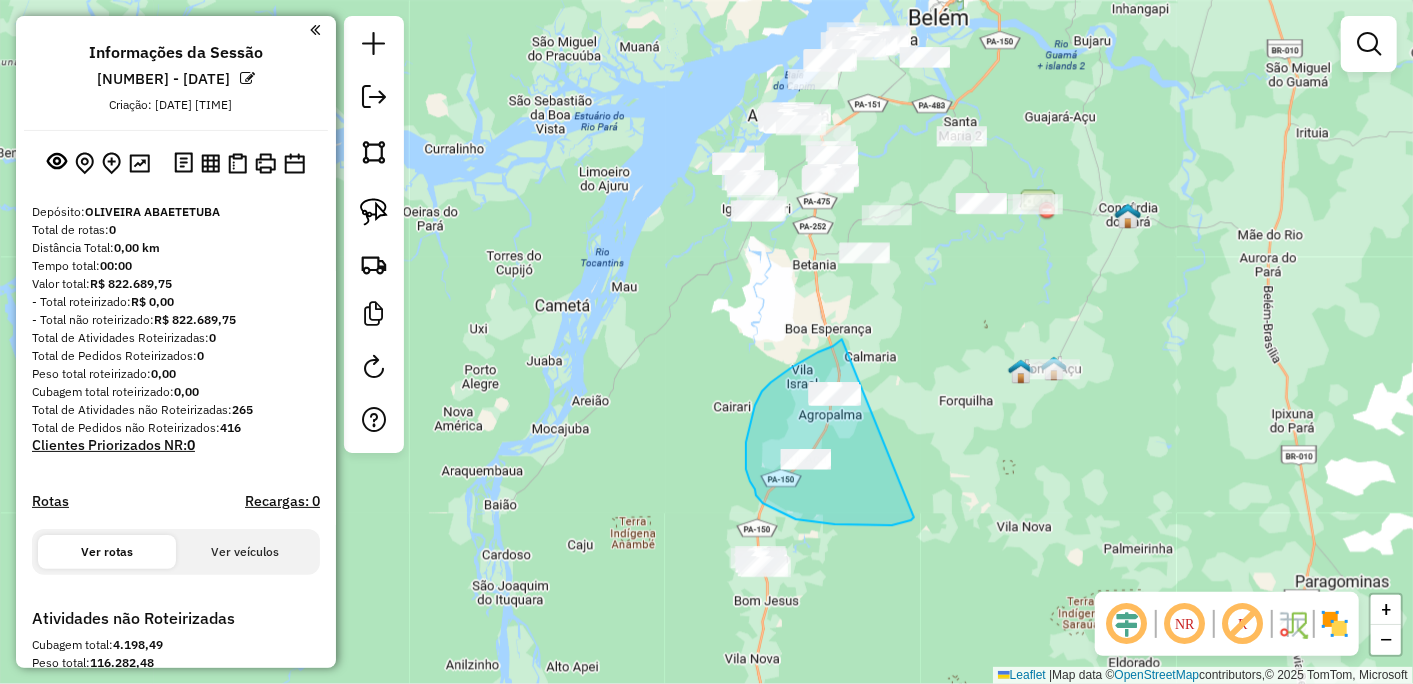 drag, startPoint x: 842, startPoint y: 340, endPoint x: 914, endPoint y: 518, distance: 192.01042 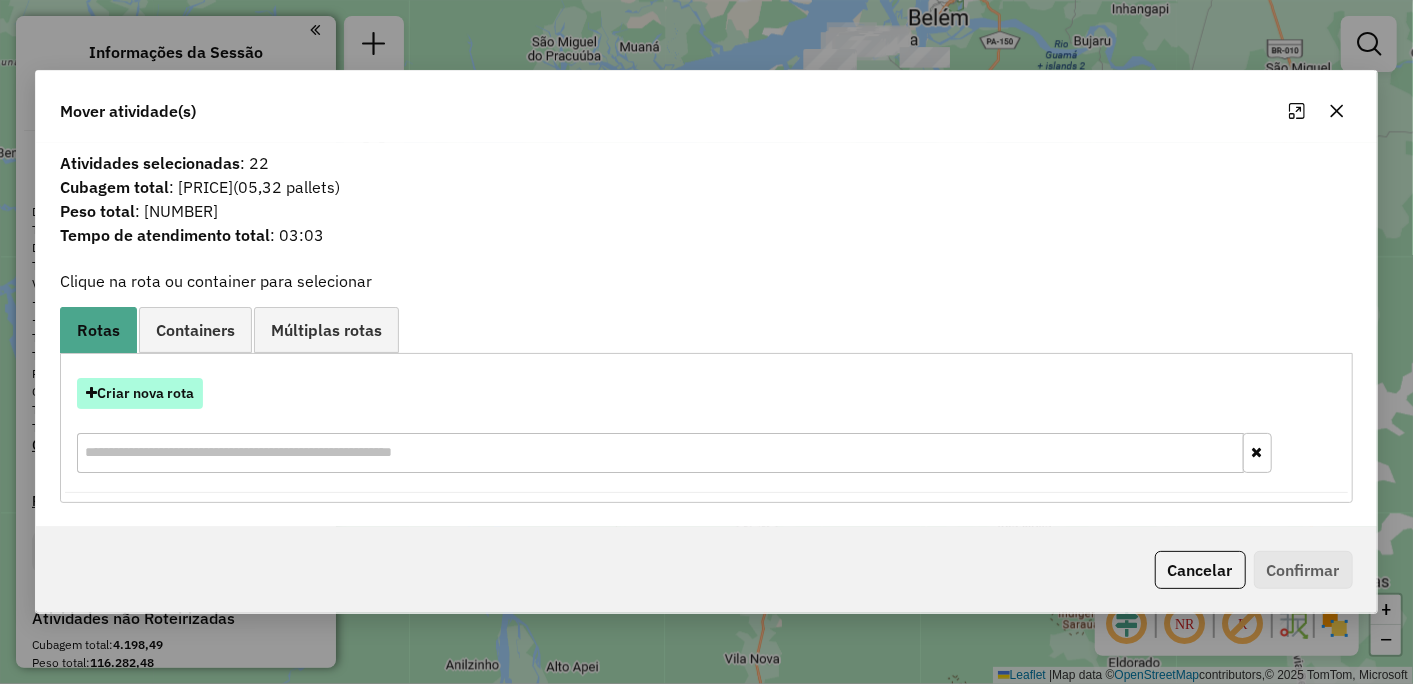 click on "Criar nova rota" at bounding box center (140, 393) 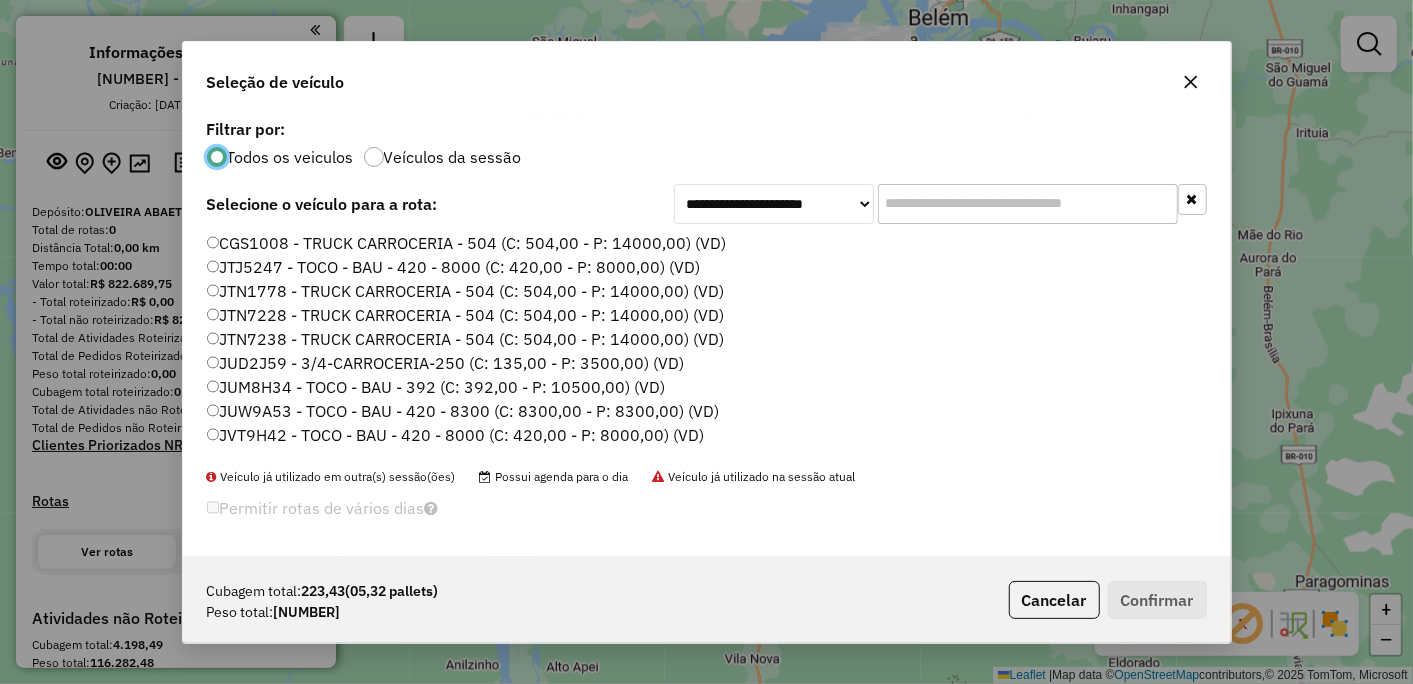 scroll, scrollTop: 11, scrollLeft: 5, axis: both 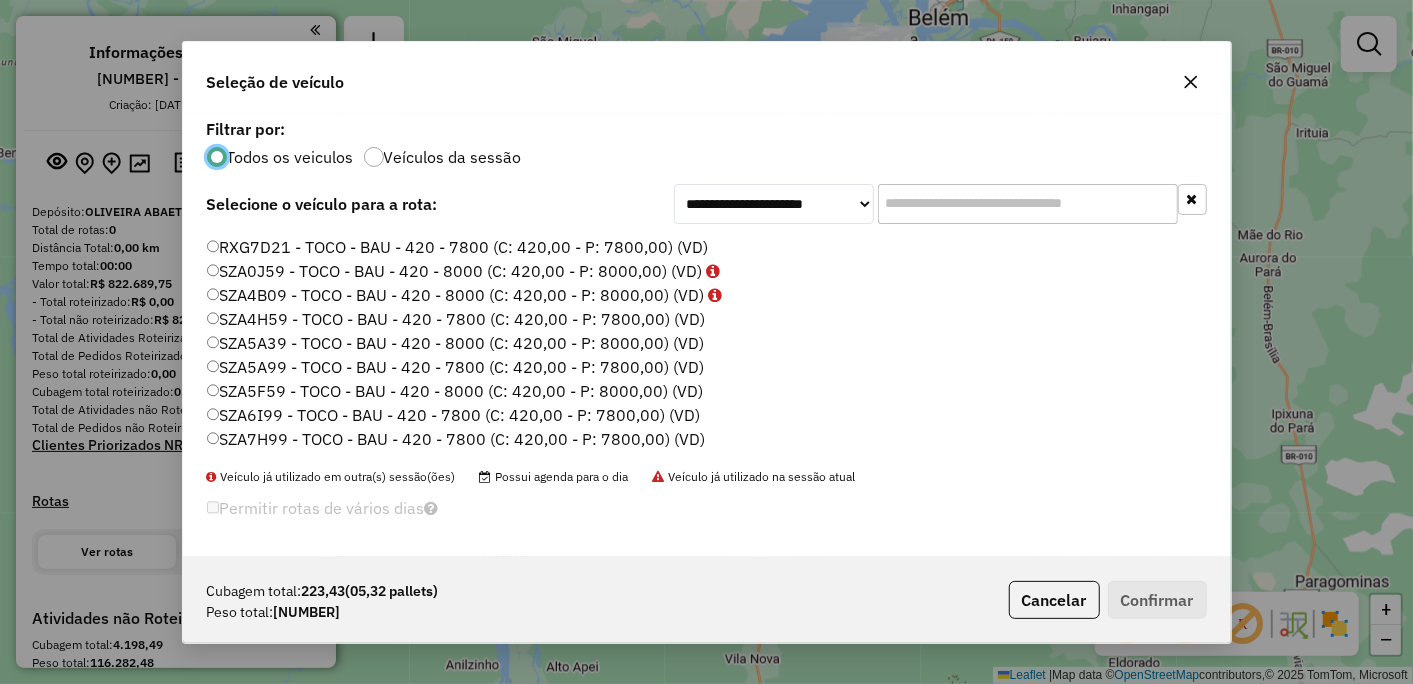 click on "SZA5A39 - TOCO - BAU - 420 - 8000 (C: 420,00 - P: 8000,00) (VD)" 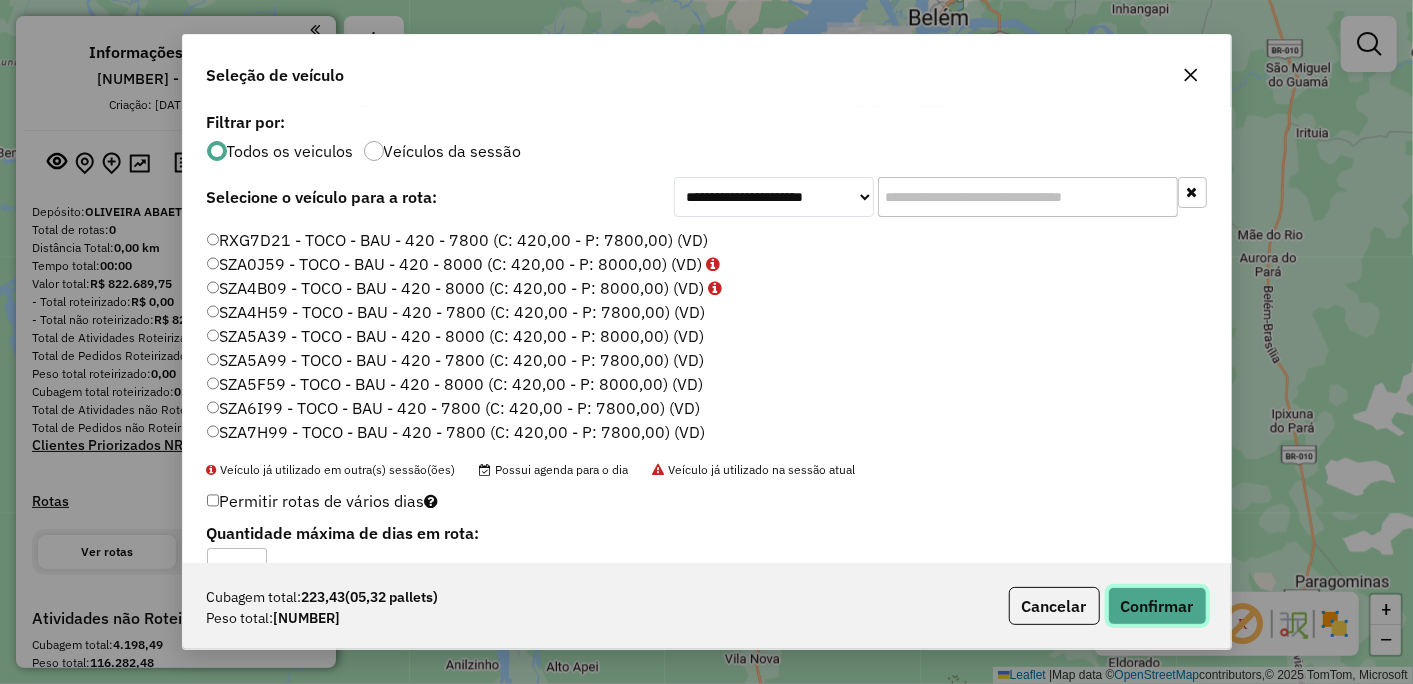 click on "Confirmar" 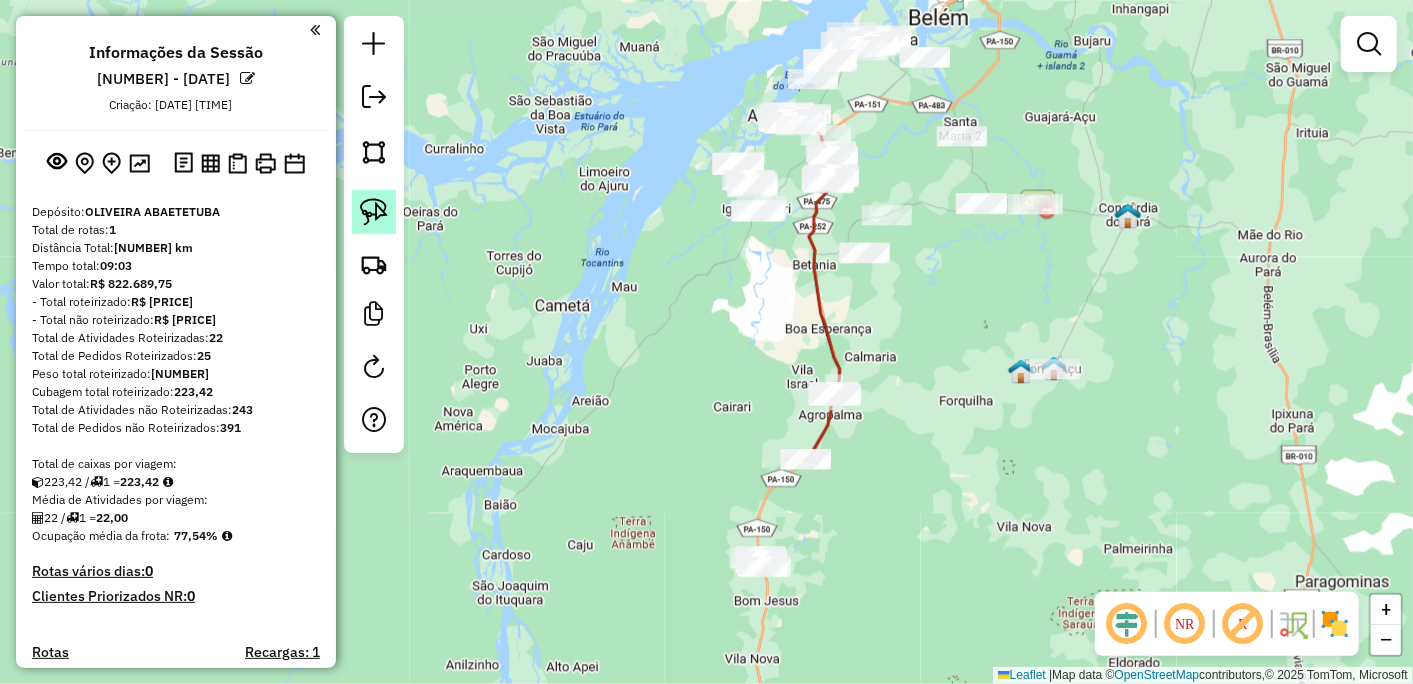 click 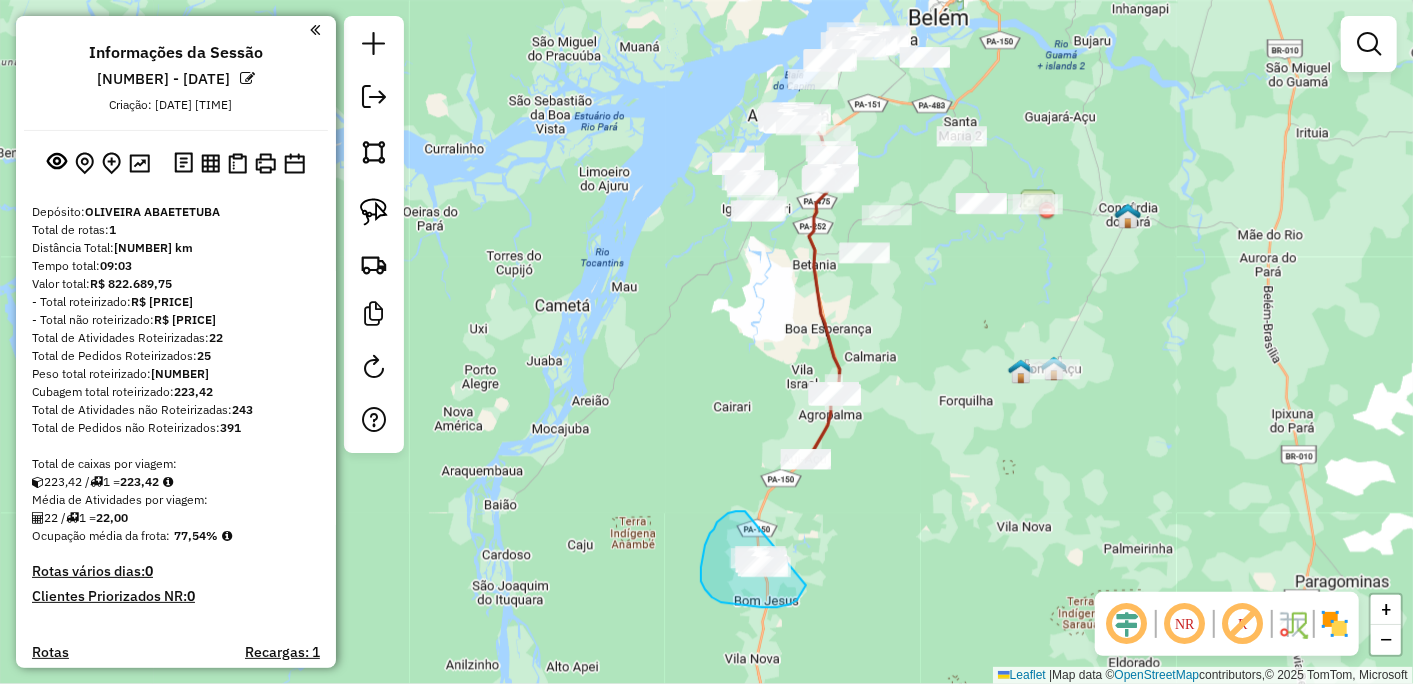 drag, startPoint x: 744, startPoint y: 512, endPoint x: 821, endPoint y: 555, distance: 88.19297 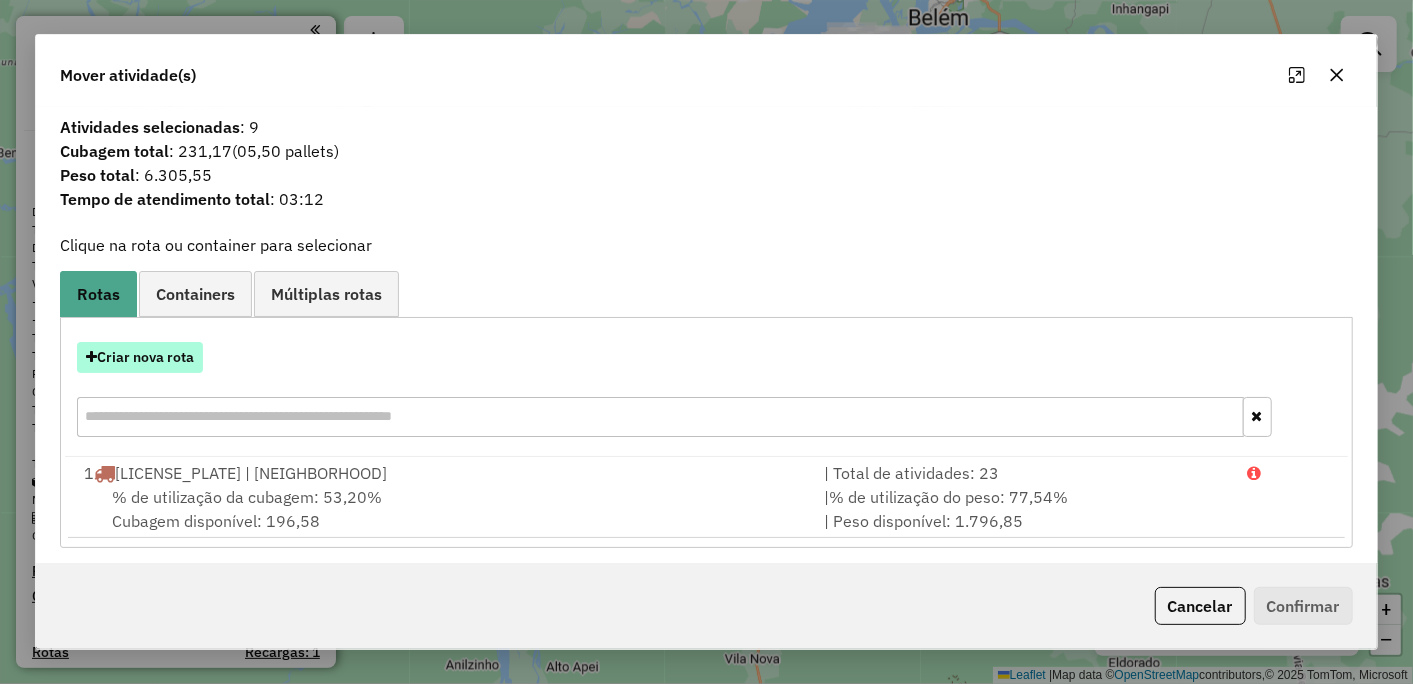 click on "Criar nova rota" at bounding box center [140, 357] 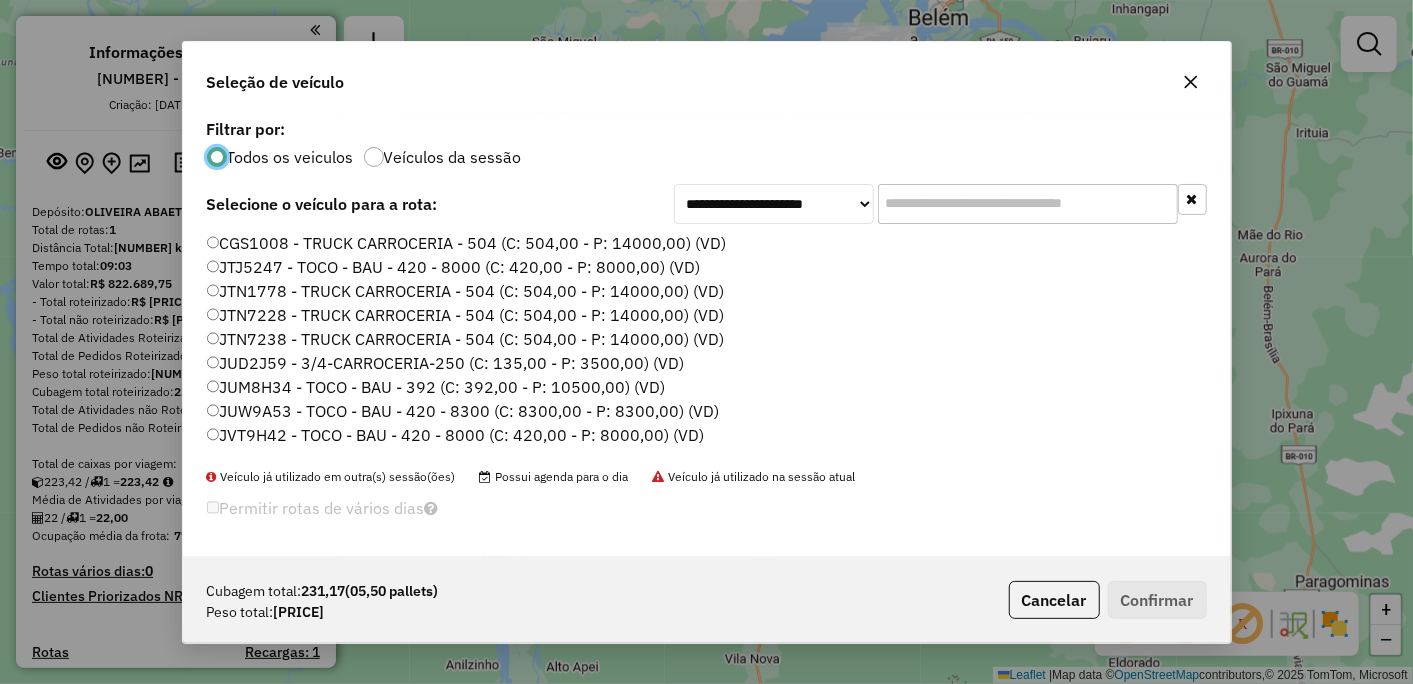 scroll, scrollTop: 11, scrollLeft: 5, axis: both 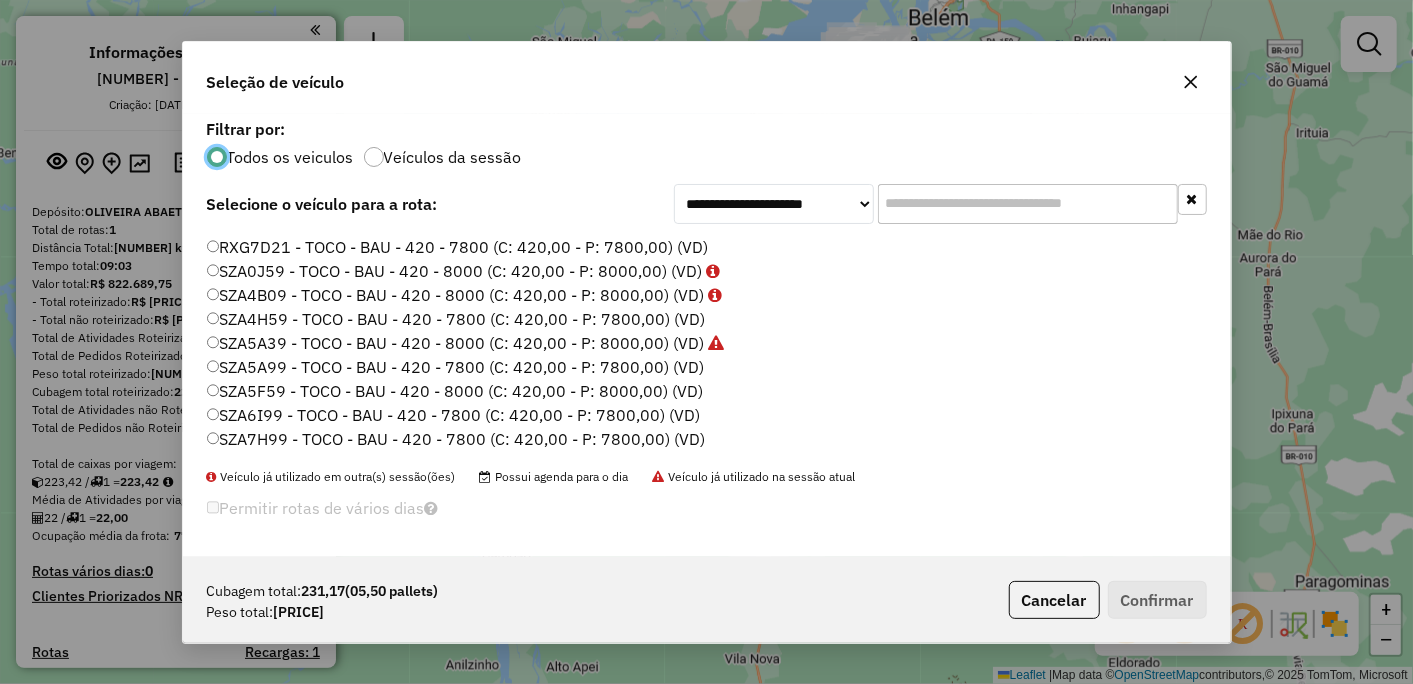 click on "SZA4H59 - TOCO - BAU - 420 - 7800 (C: 420,00 - P: 7800,00) (VD)" 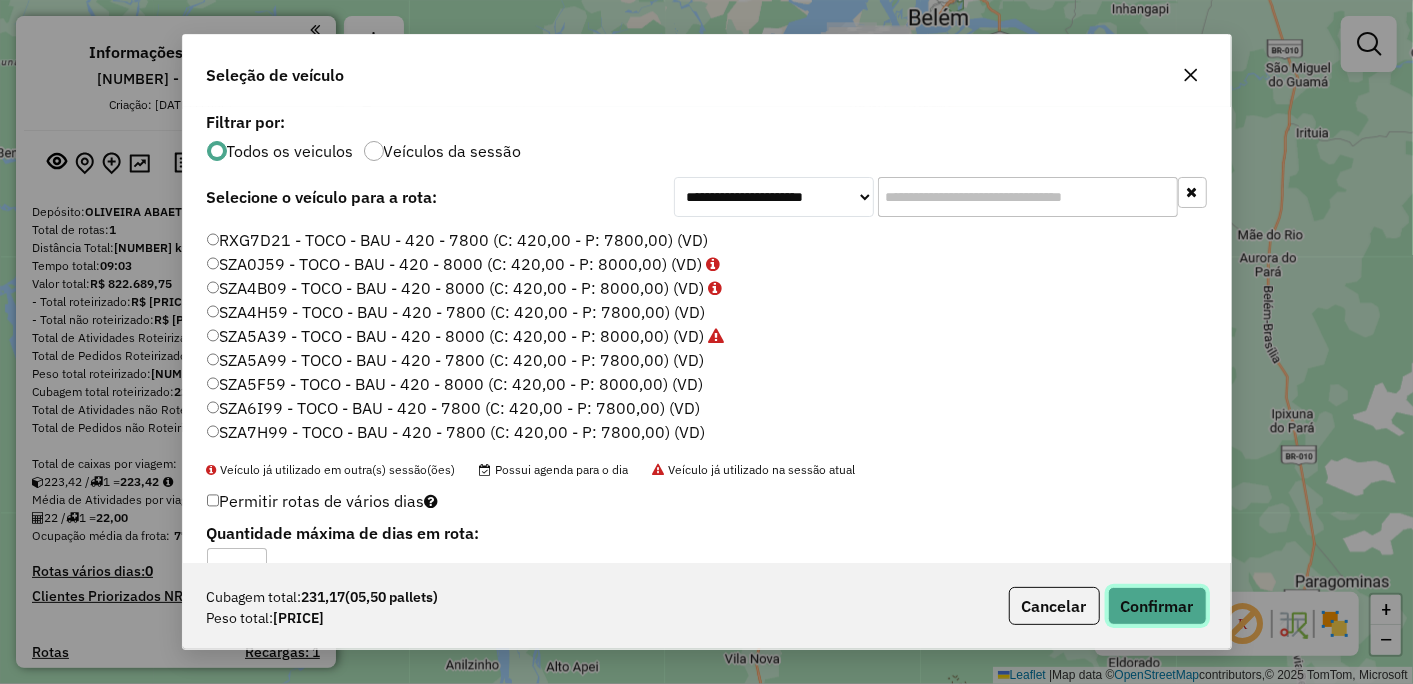 click on "Confirmar" 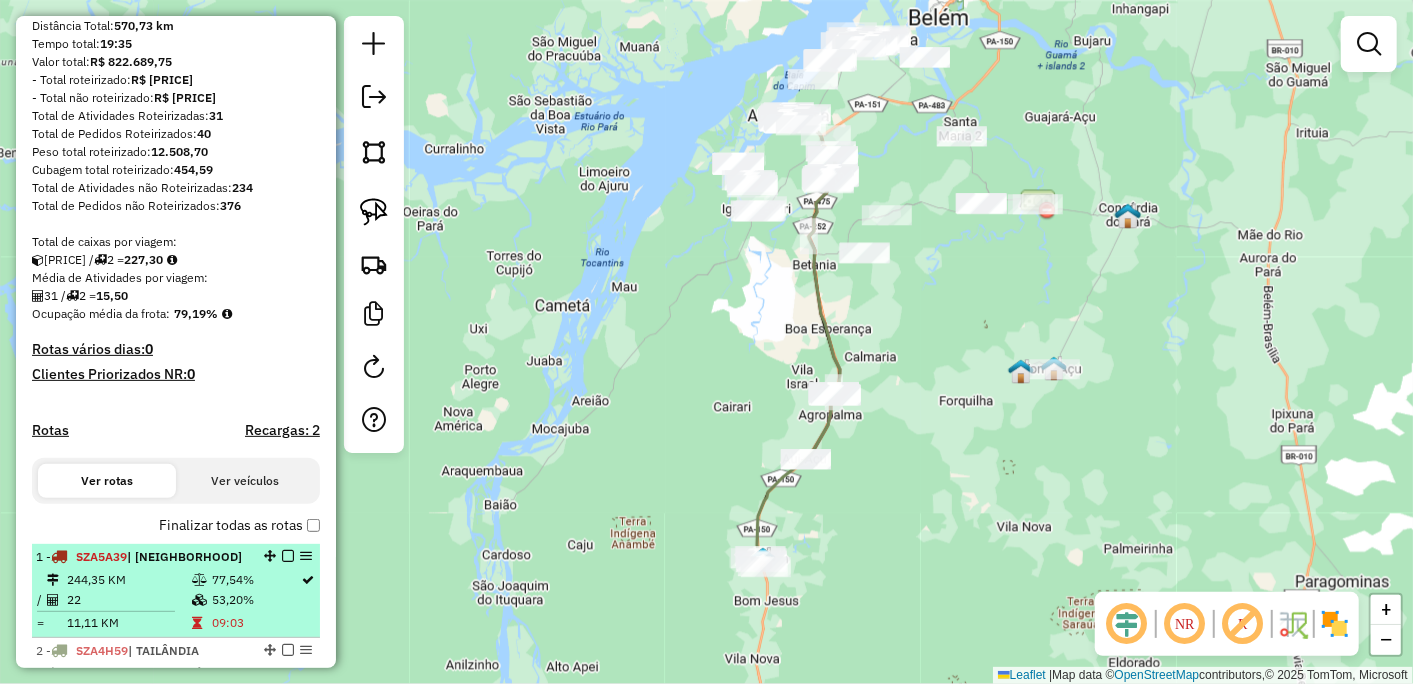 scroll, scrollTop: 444, scrollLeft: 0, axis: vertical 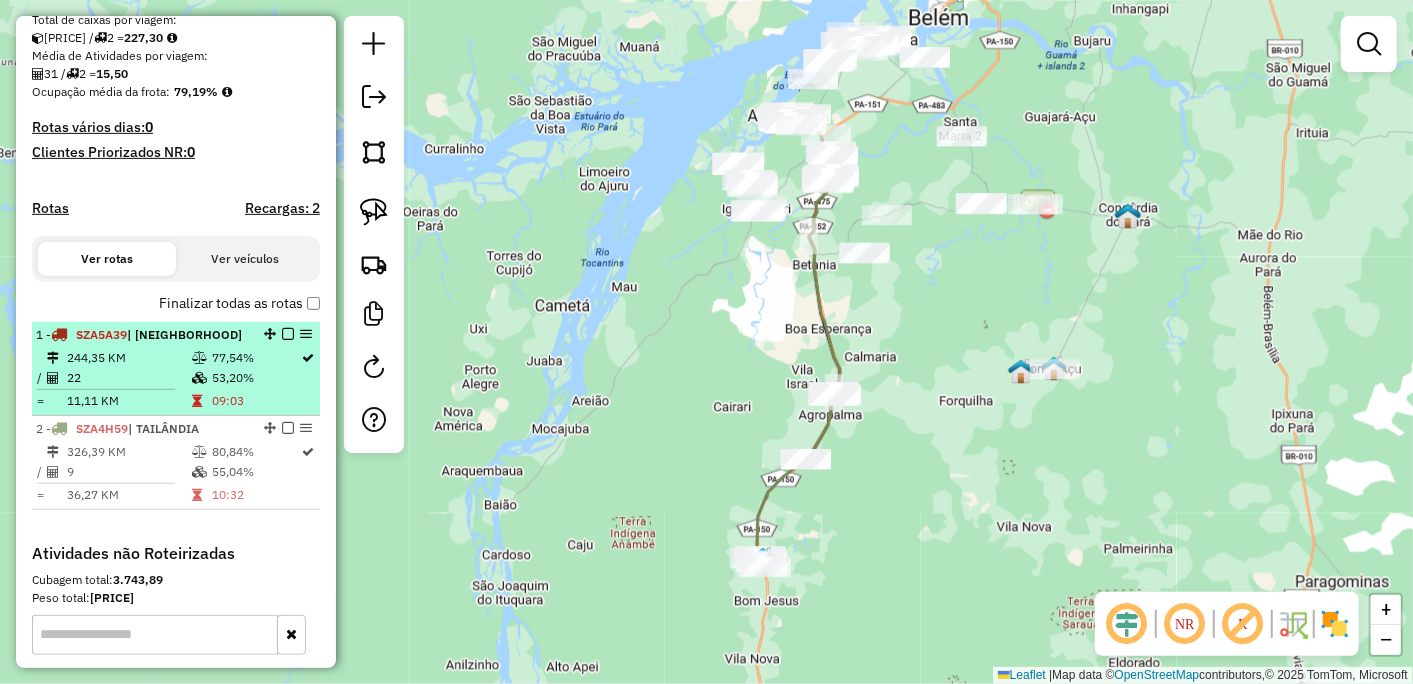 click at bounding box center [288, 334] 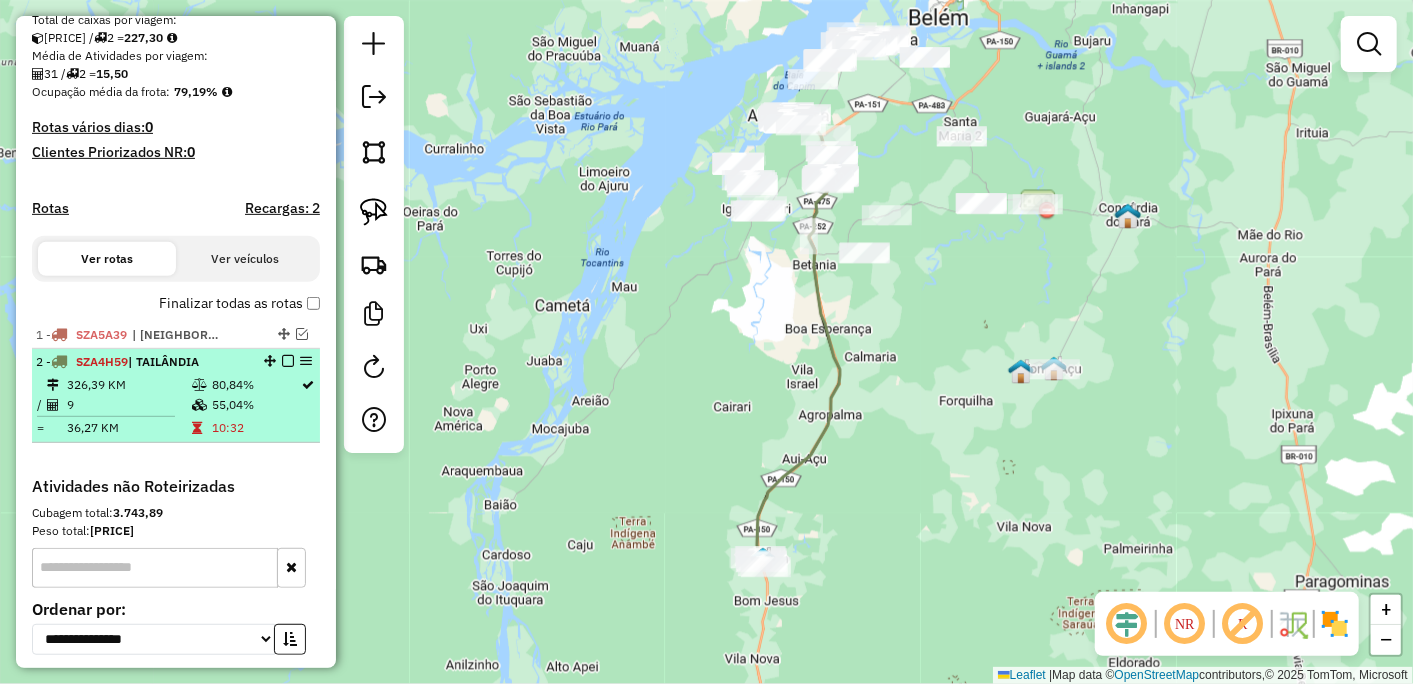 click at bounding box center (288, 361) 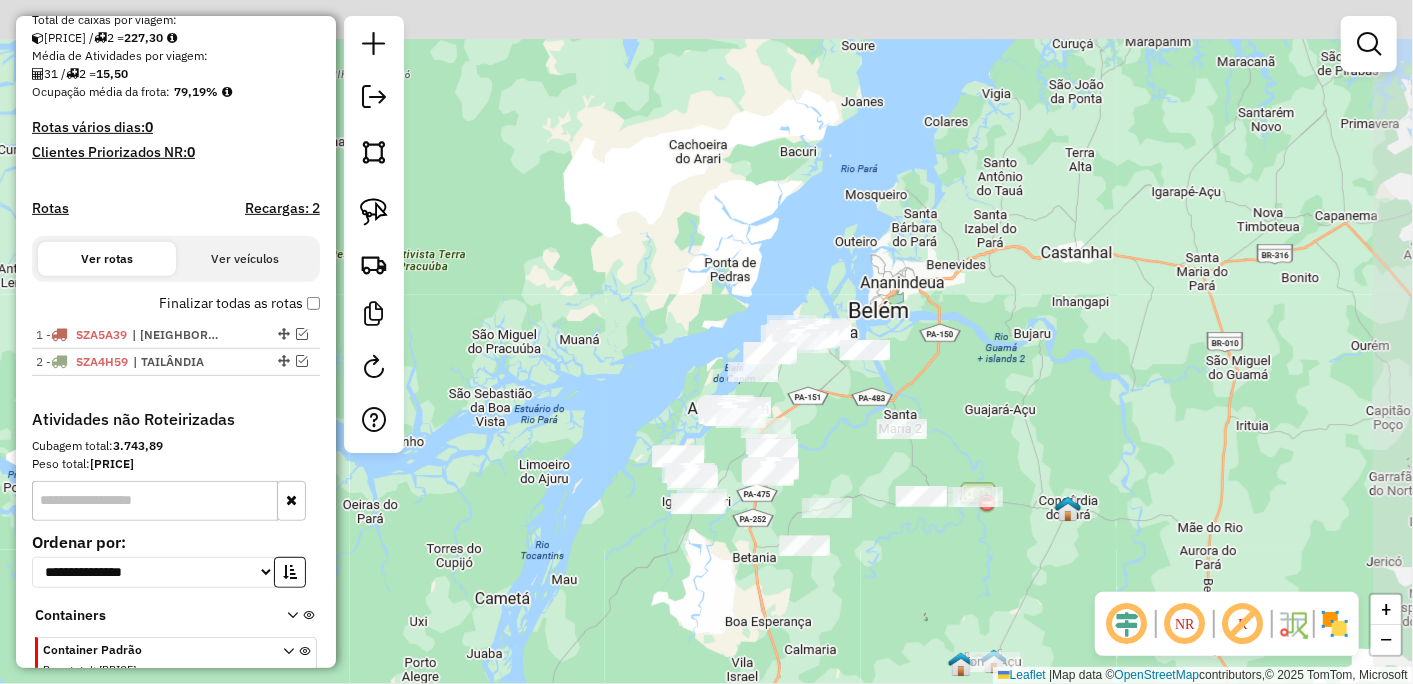 drag, startPoint x: 788, startPoint y: 303, endPoint x: 725, endPoint y: 623, distance: 326.1426 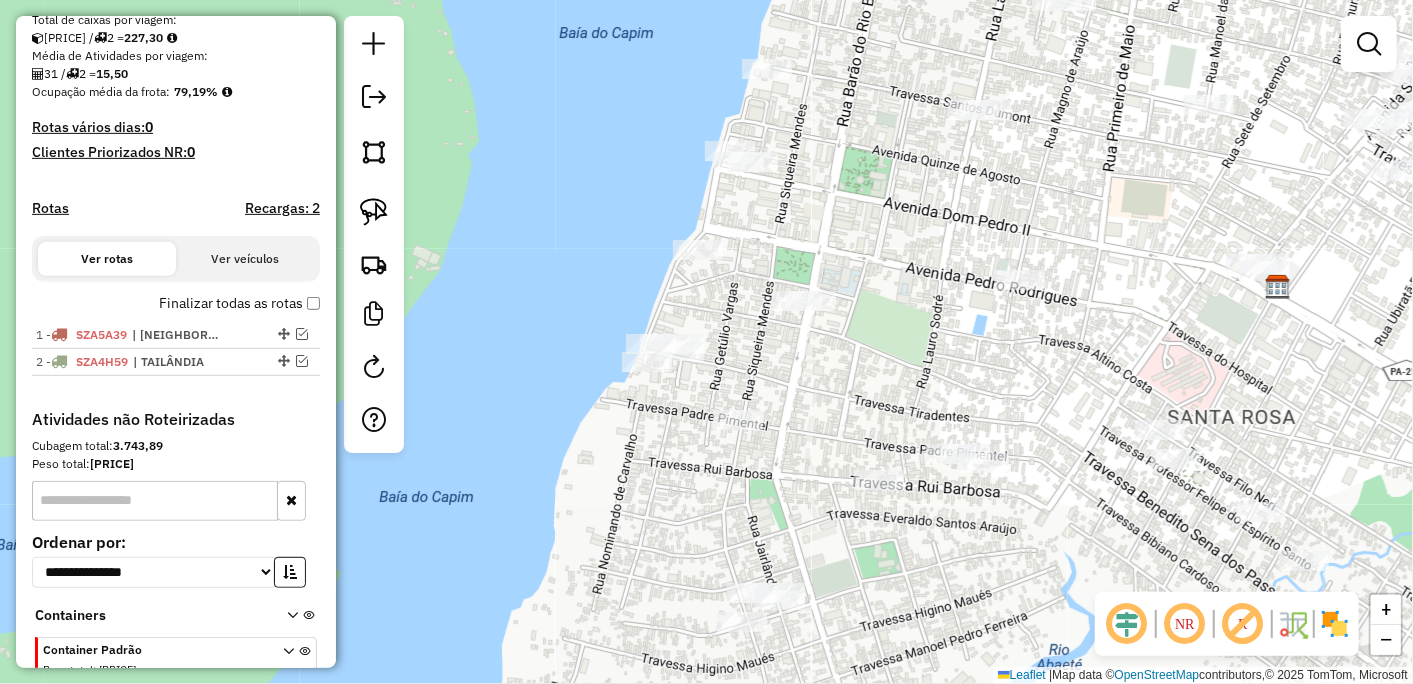 drag, startPoint x: 812, startPoint y: 302, endPoint x: 812, endPoint y: 403, distance: 101 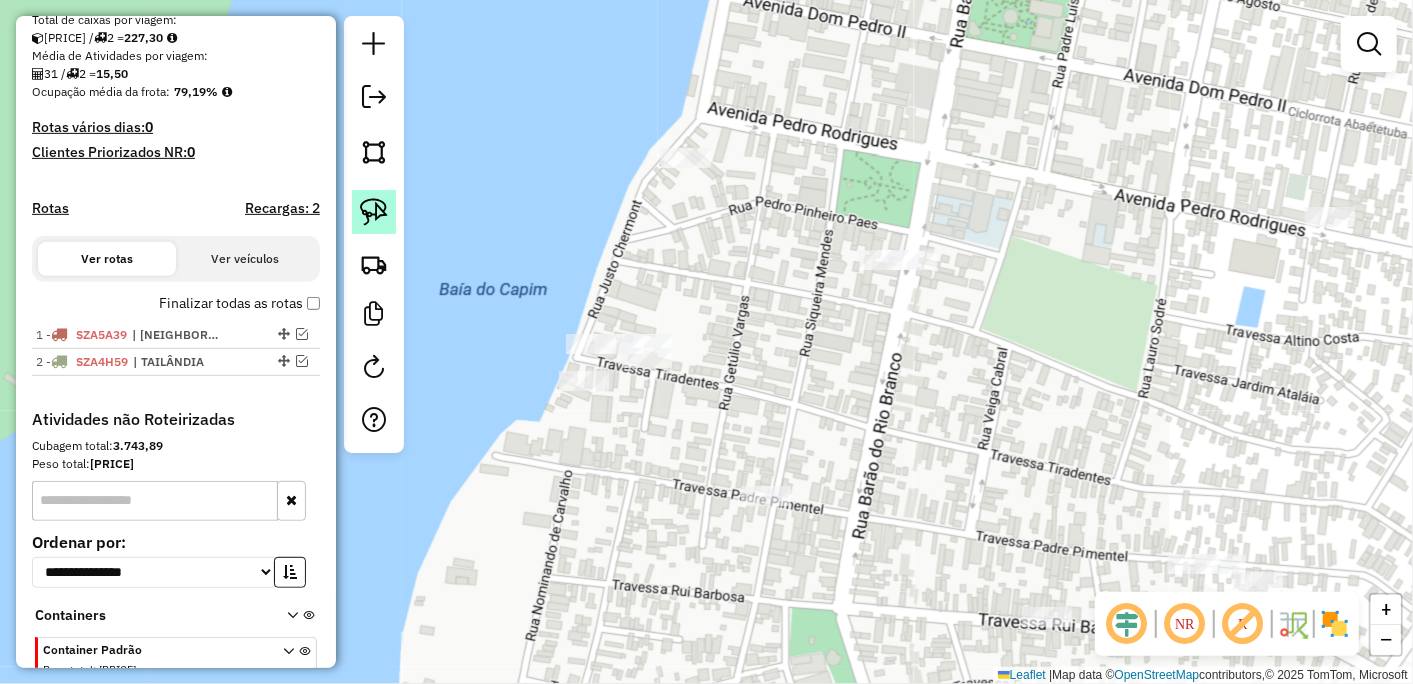 click 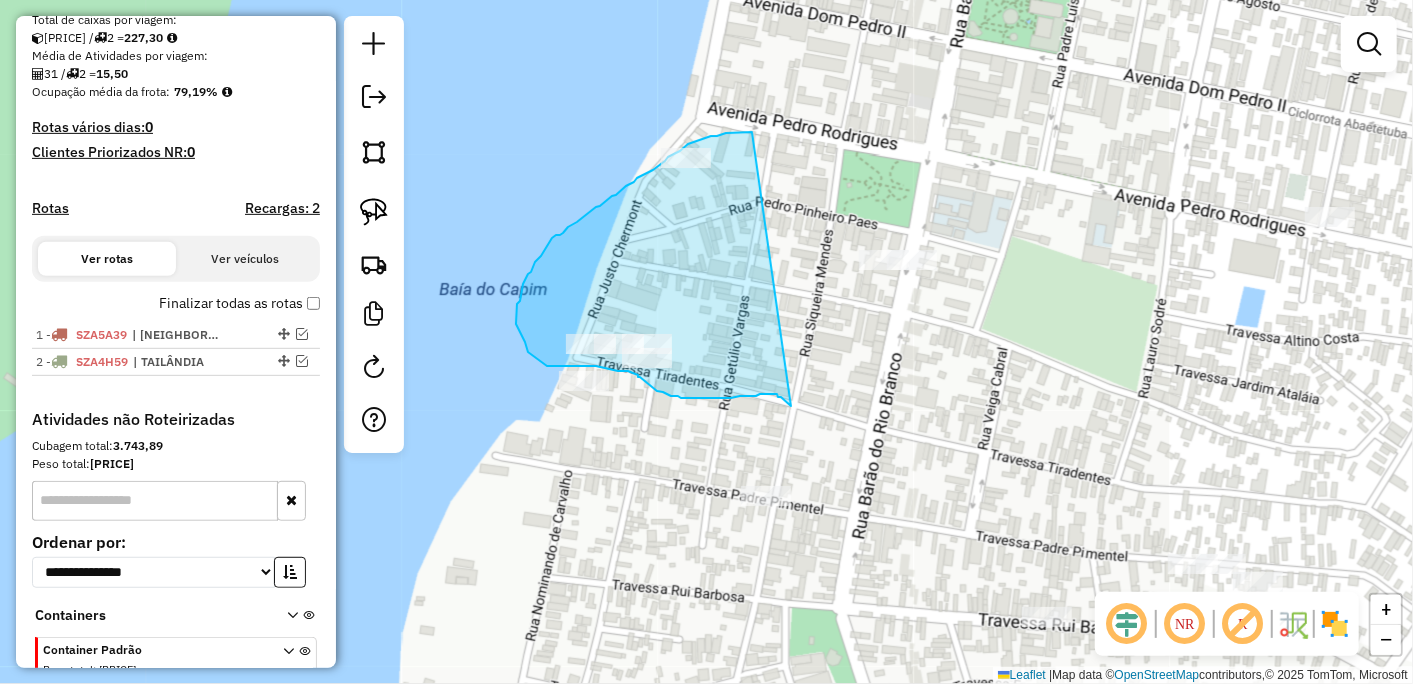 drag, startPoint x: 752, startPoint y: 132, endPoint x: 792, endPoint y: 406, distance: 276.90433 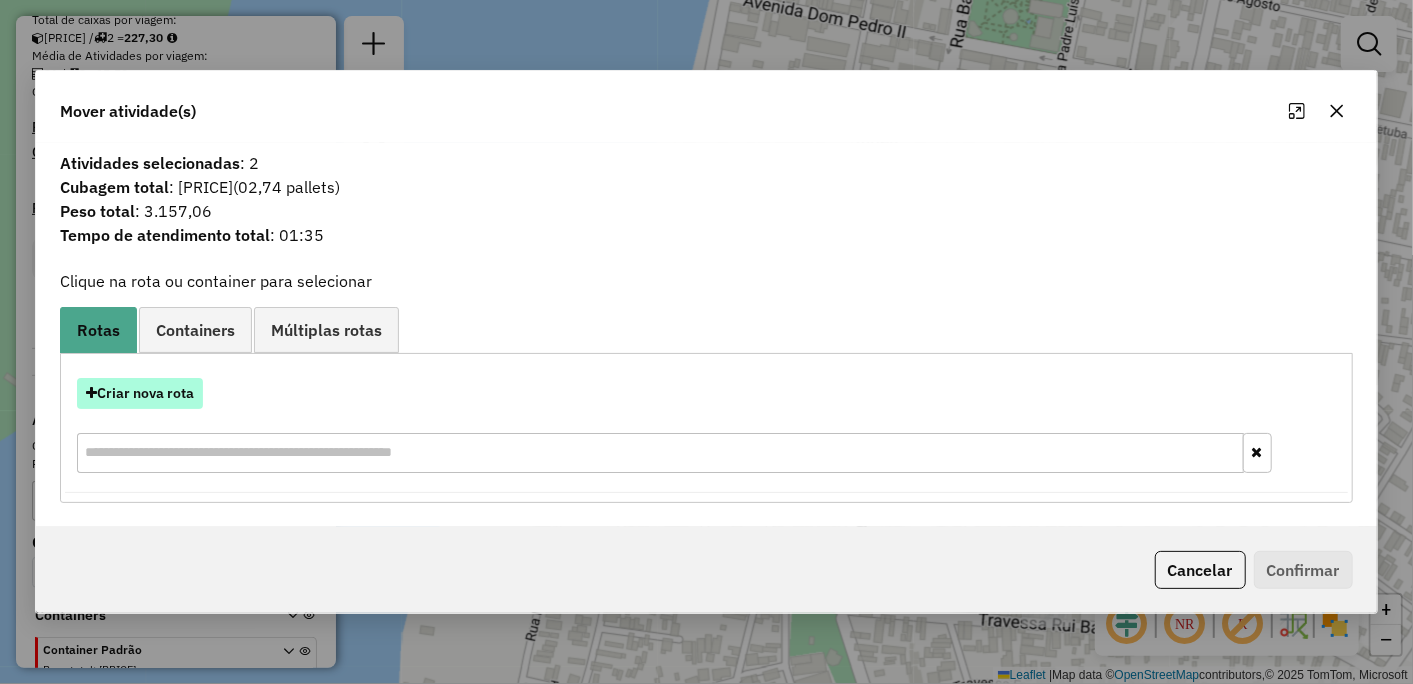 click on "Criar nova rota" at bounding box center [140, 393] 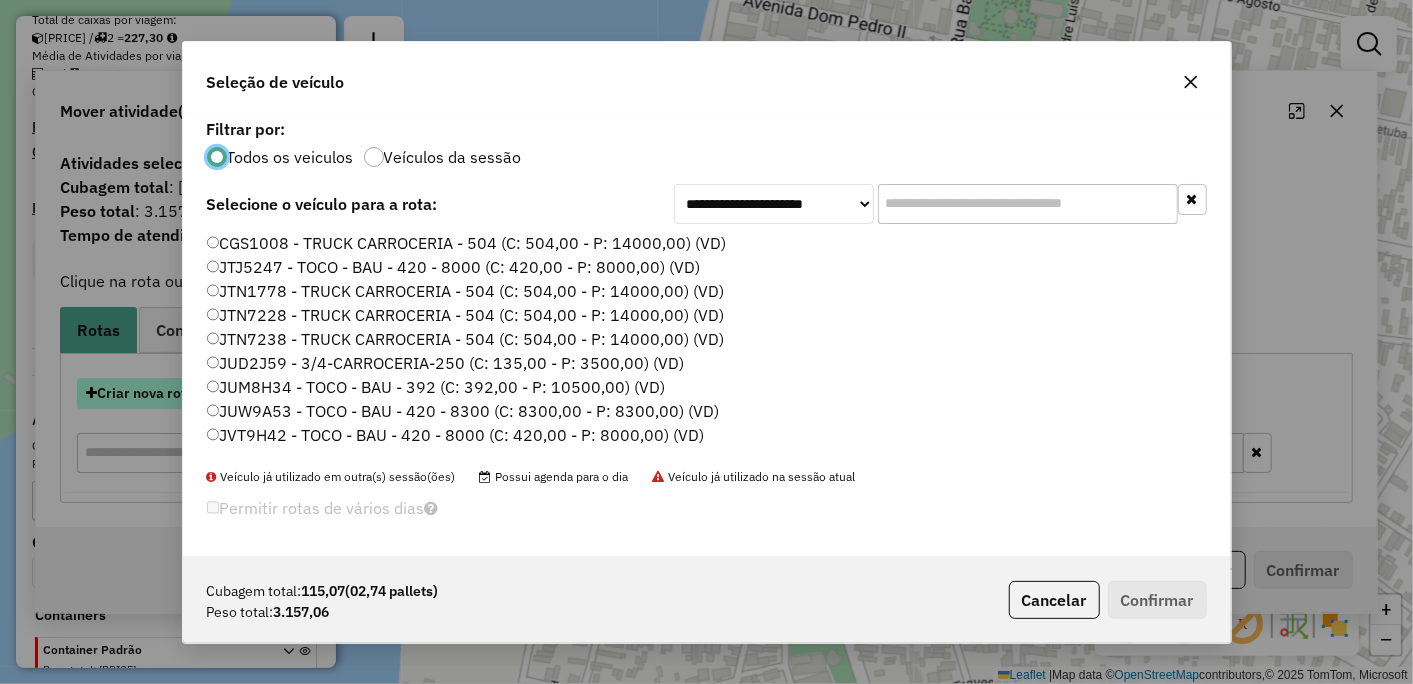 scroll, scrollTop: 11, scrollLeft: 5, axis: both 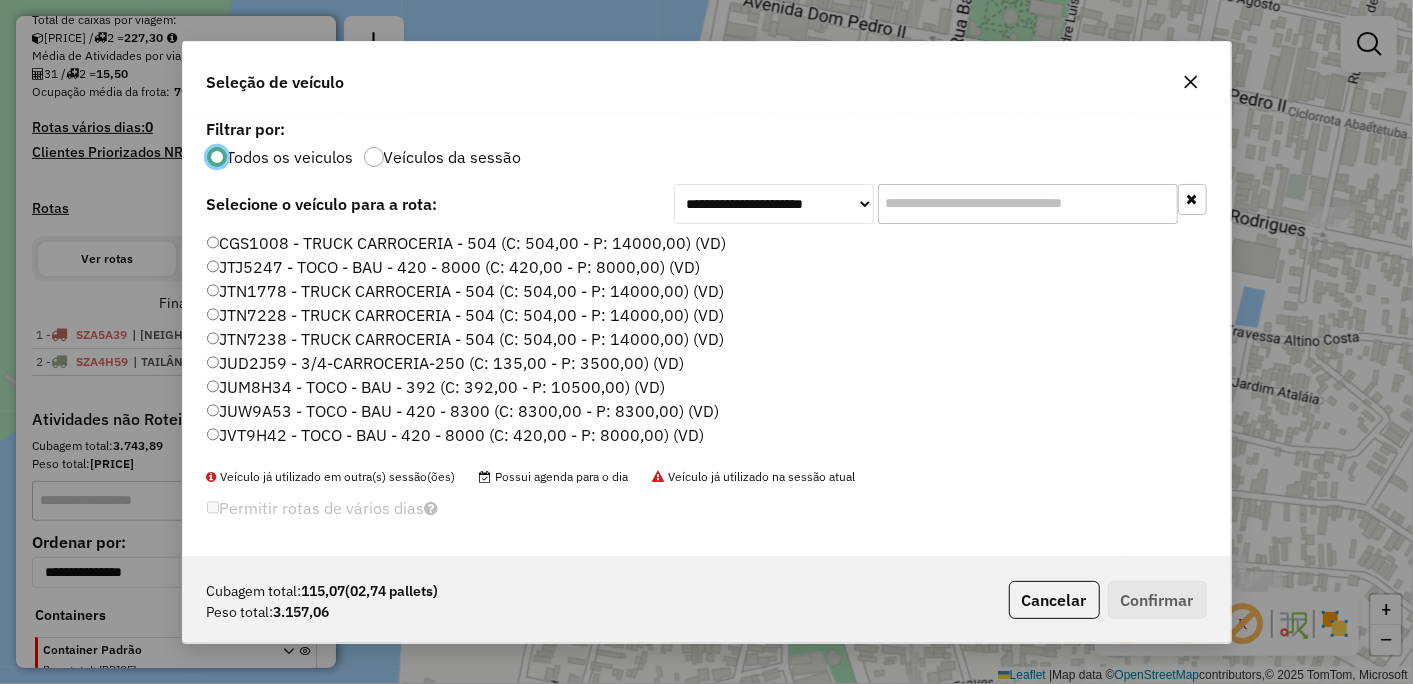 click on "JUW9A53 - TOCO - BAU - 420 - 8300 (C: 8300,00 - P: 8300,00) (VD)" 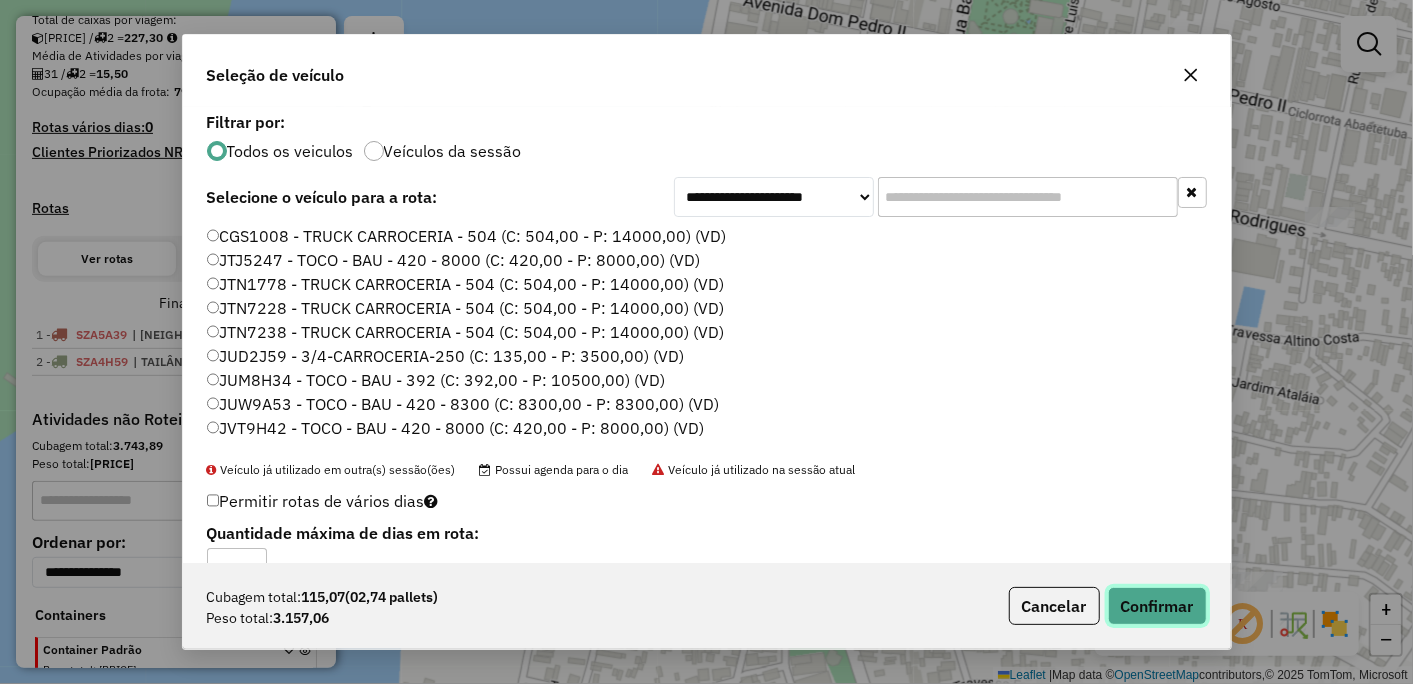 click on "Confirmar" 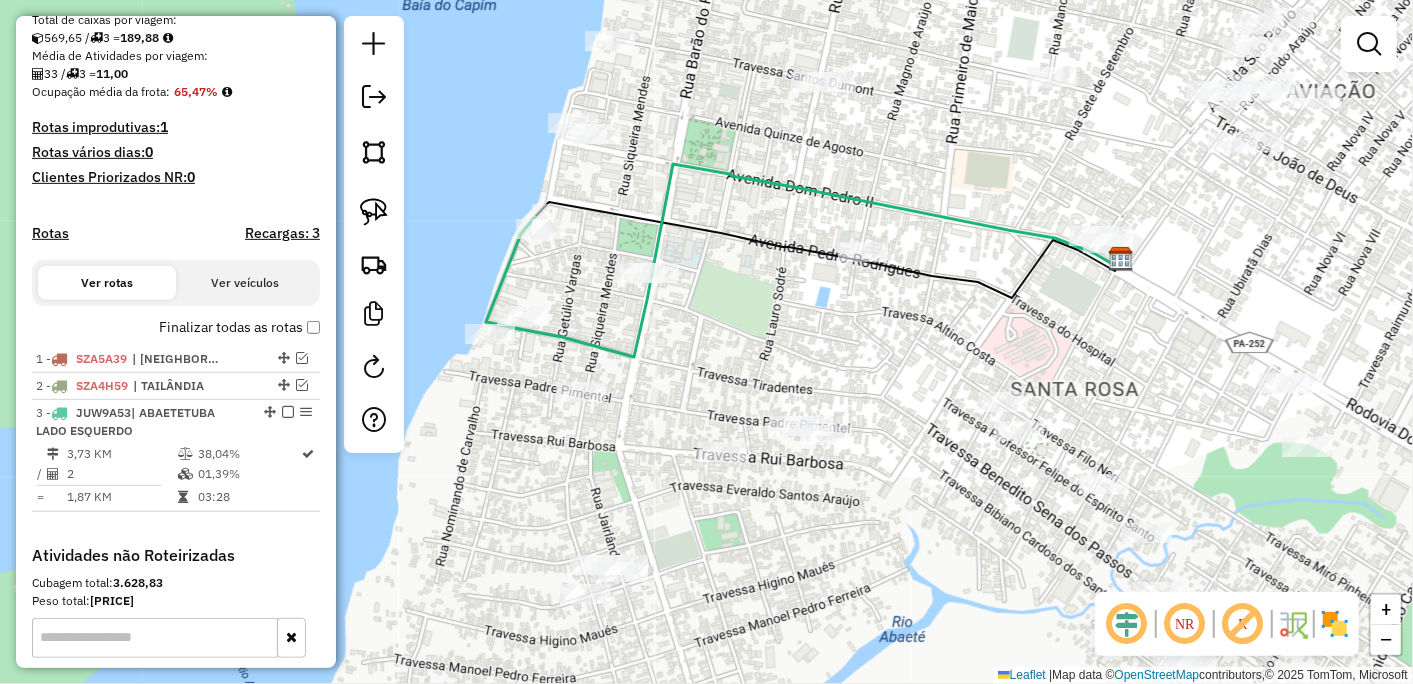 drag, startPoint x: 1193, startPoint y: 382, endPoint x: 802, endPoint y: 335, distance: 393.81467 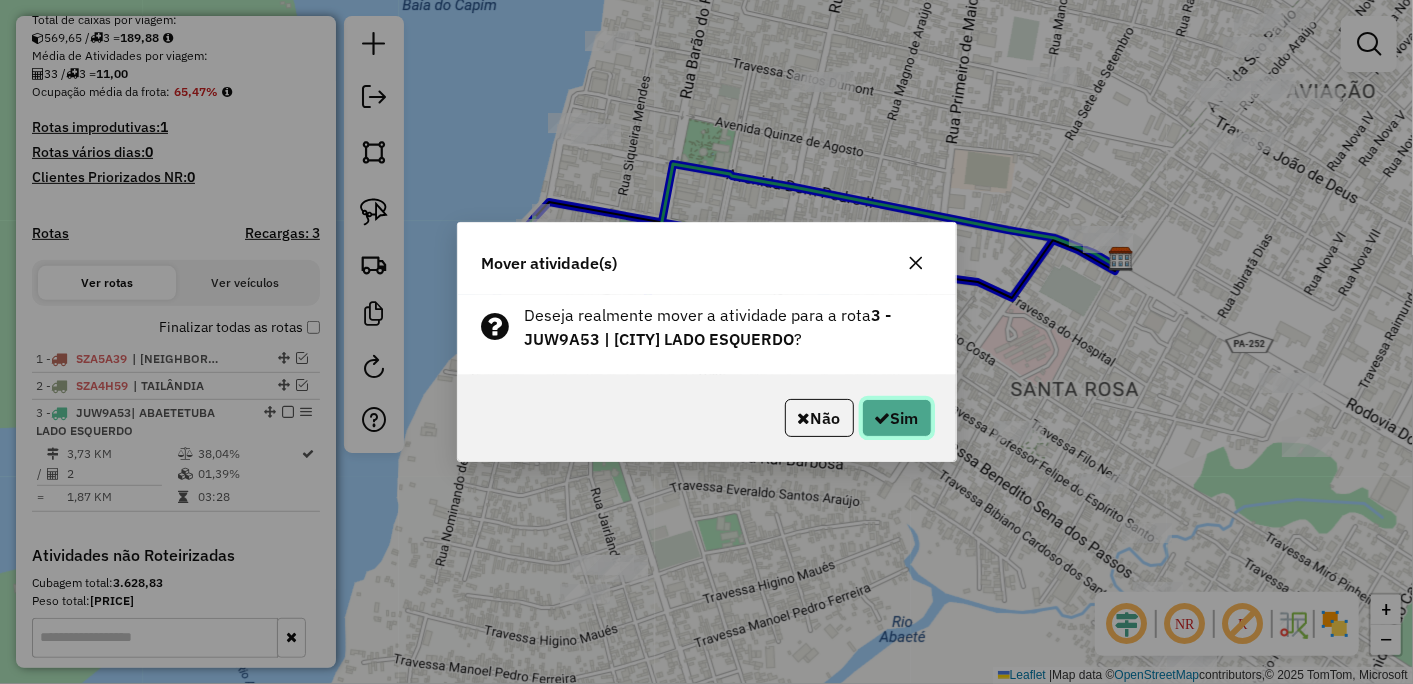 click on "Sim" 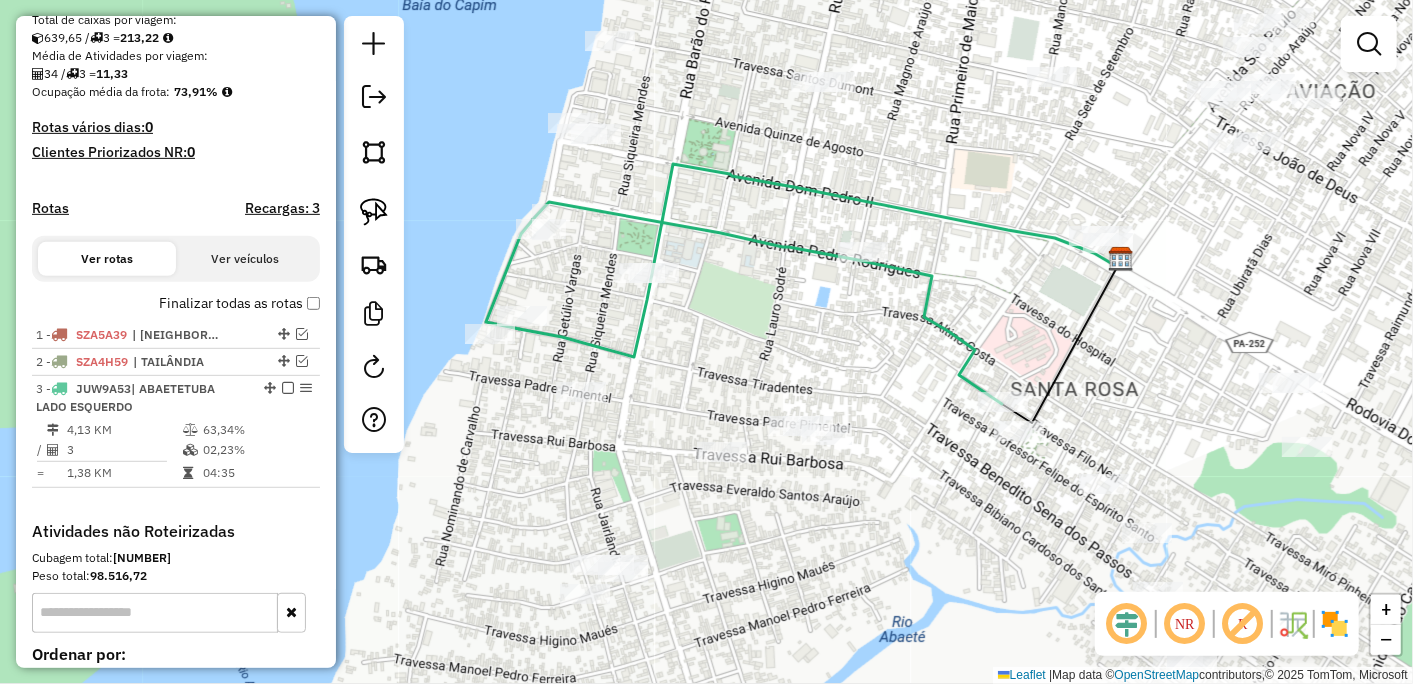 click 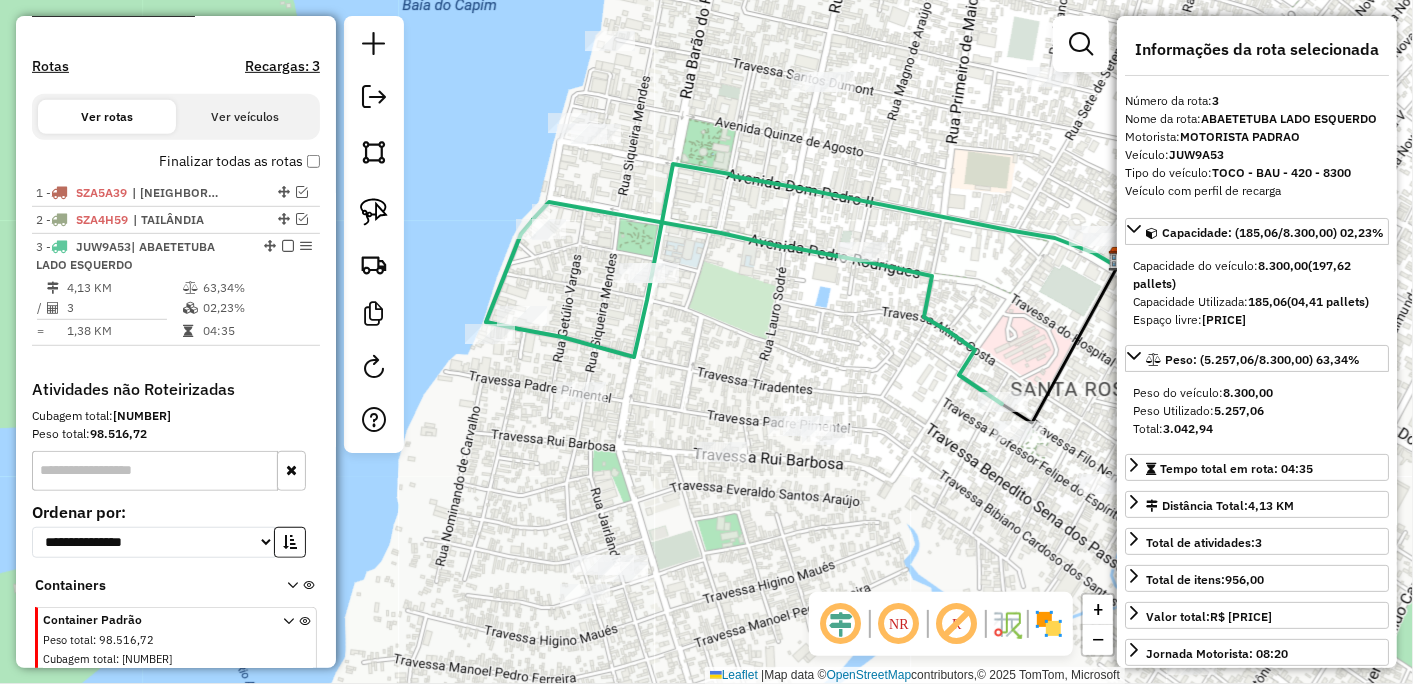 scroll, scrollTop: 656, scrollLeft: 0, axis: vertical 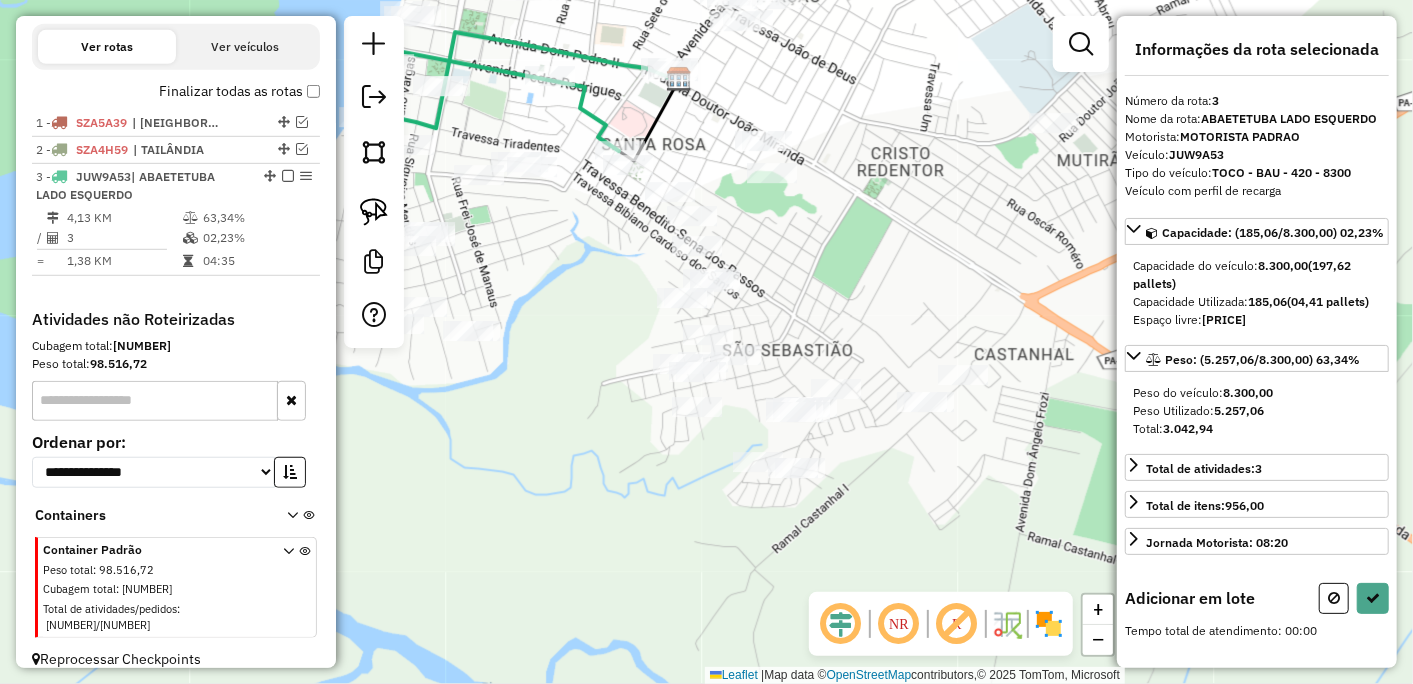 drag, startPoint x: 994, startPoint y: 425, endPoint x: 600, endPoint y: 226, distance: 441.40344 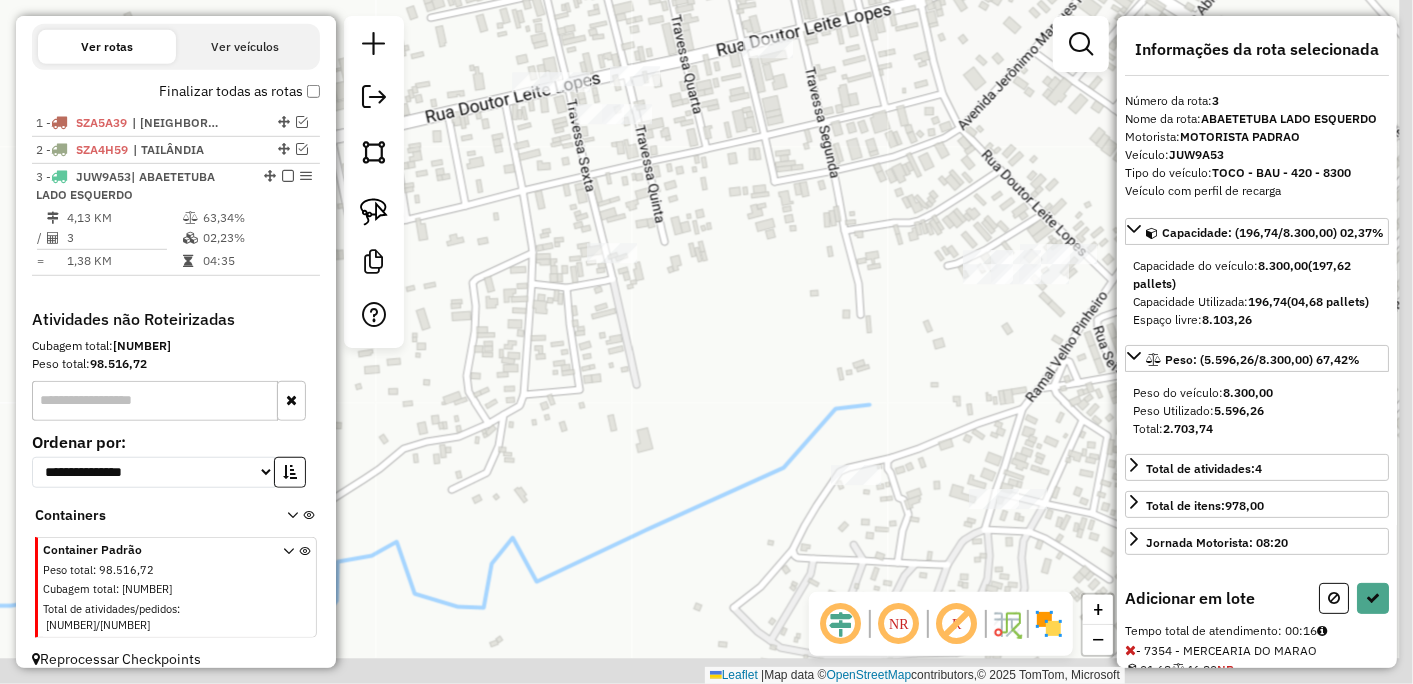 drag, startPoint x: 867, startPoint y: 384, endPoint x: 654, endPoint y: 191, distance: 287.43347 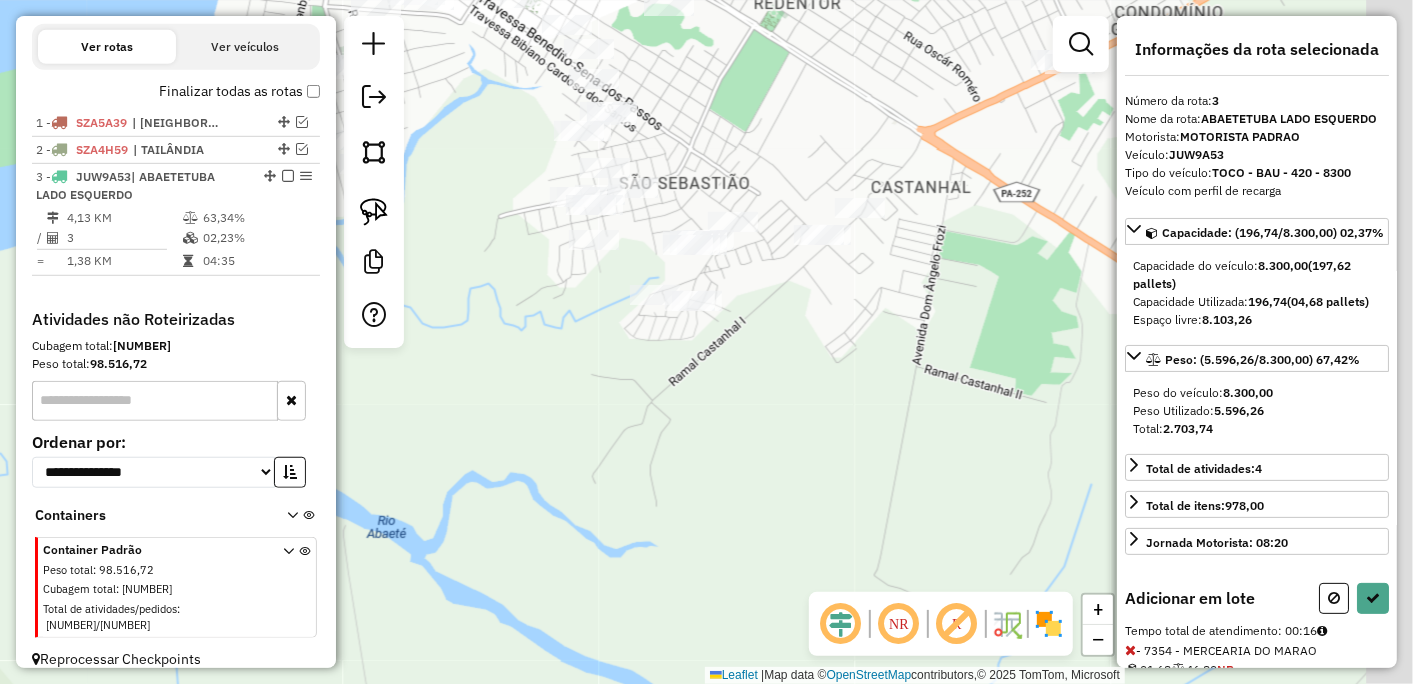drag, startPoint x: 971, startPoint y: 327, endPoint x: 642, endPoint y: 423, distance: 342.72 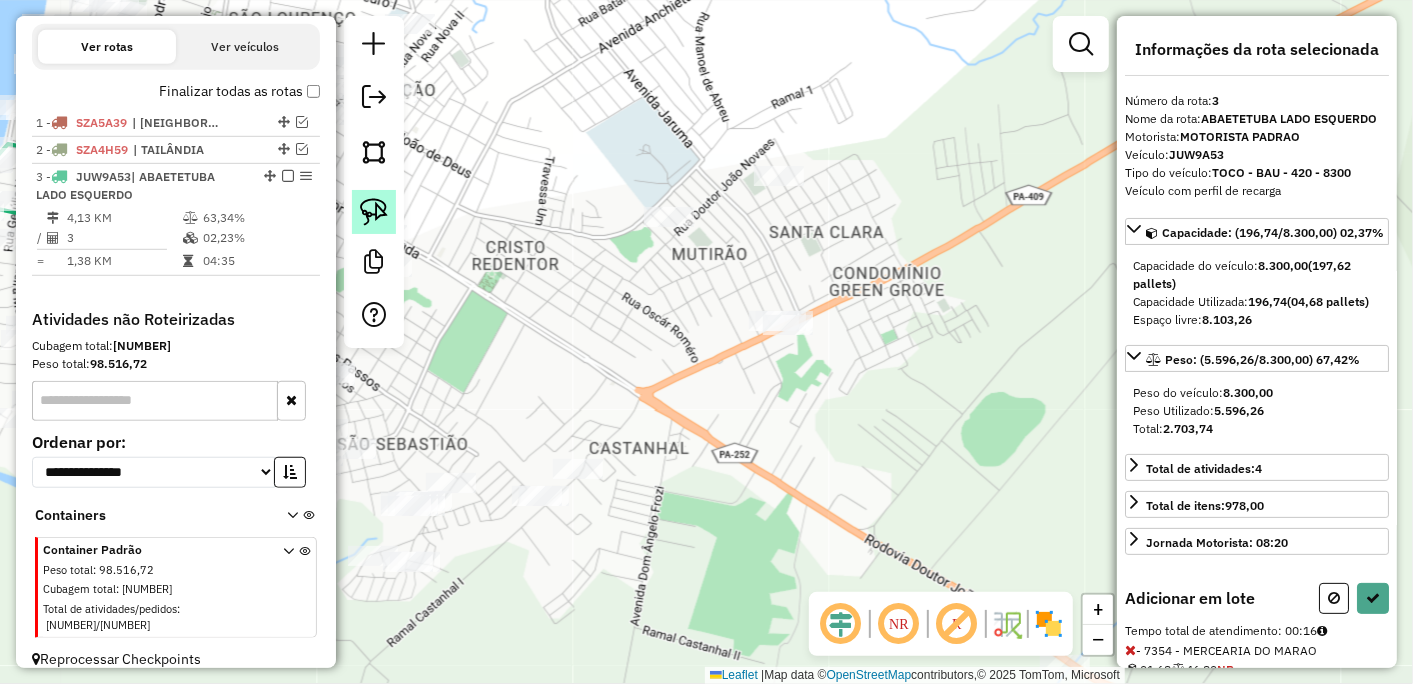 click 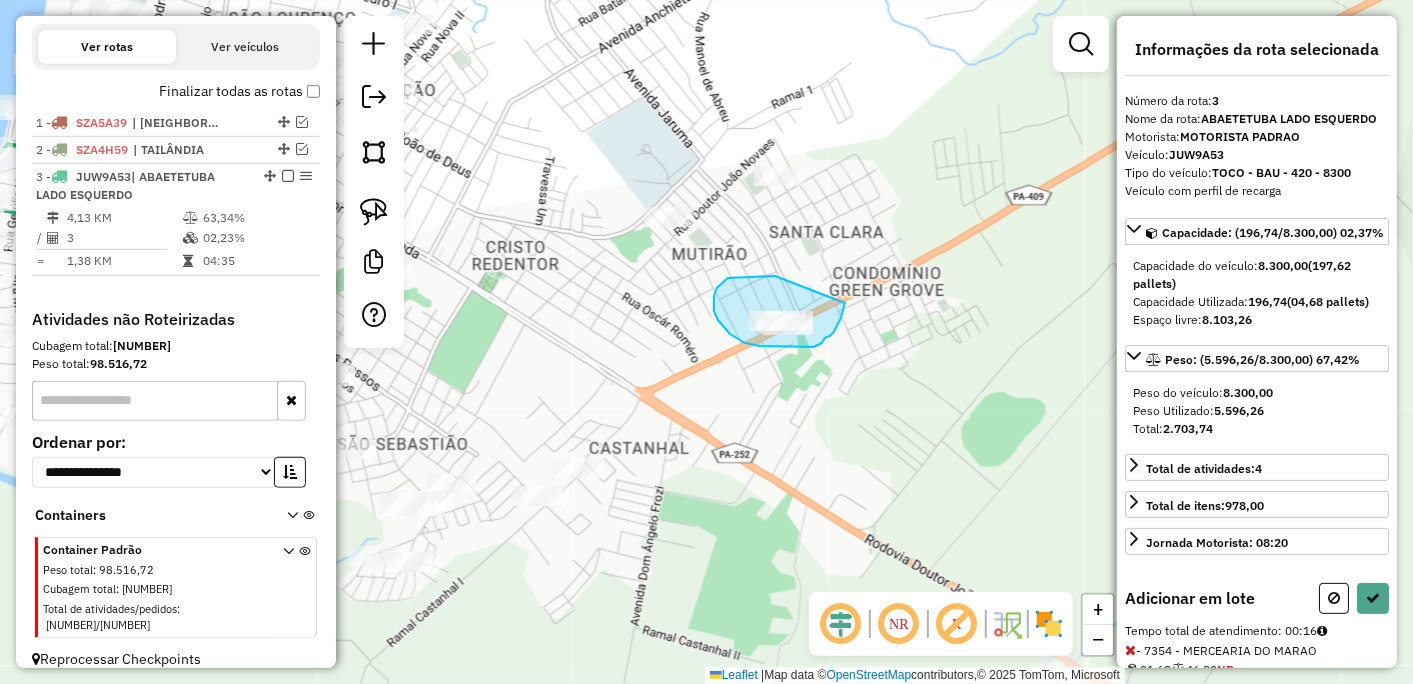 drag, startPoint x: 744, startPoint y: 277, endPoint x: 845, endPoint y: 303, distance: 104.292854 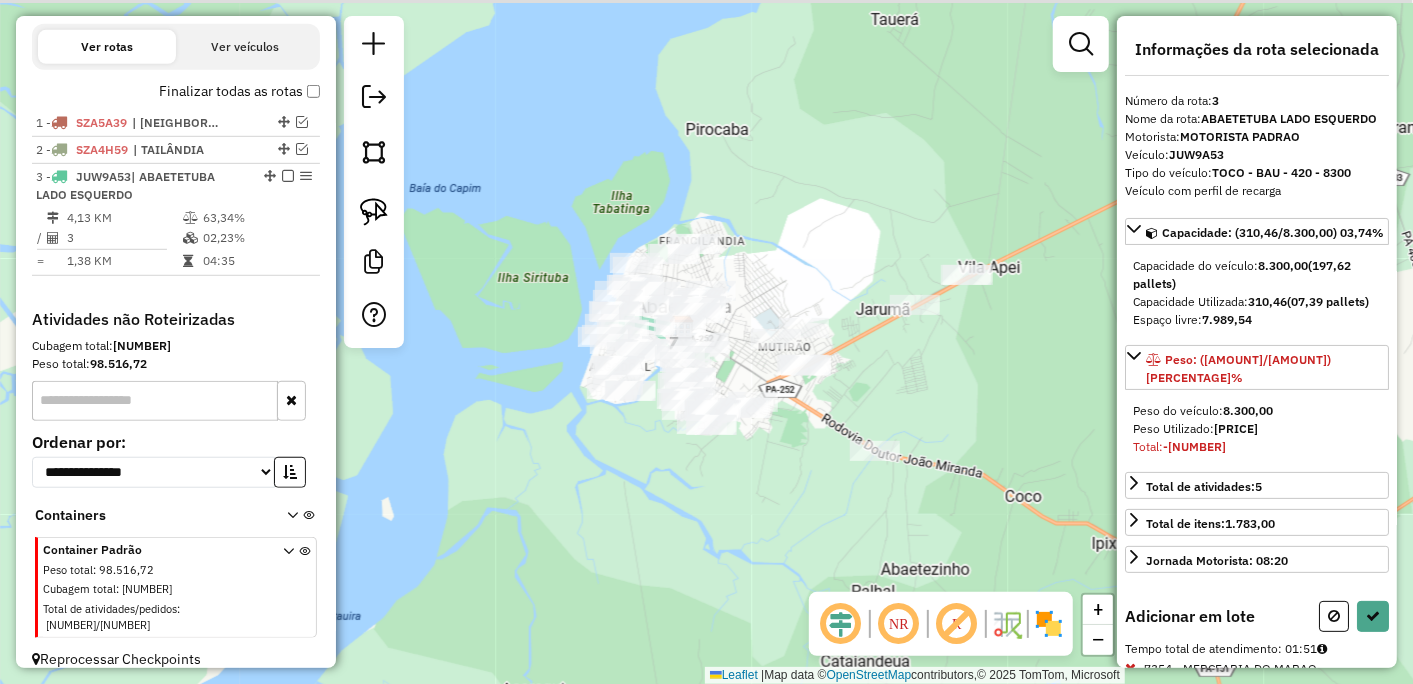 drag, startPoint x: 530, startPoint y: 218, endPoint x: 794, endPoint y: 327, distance: 285.61688 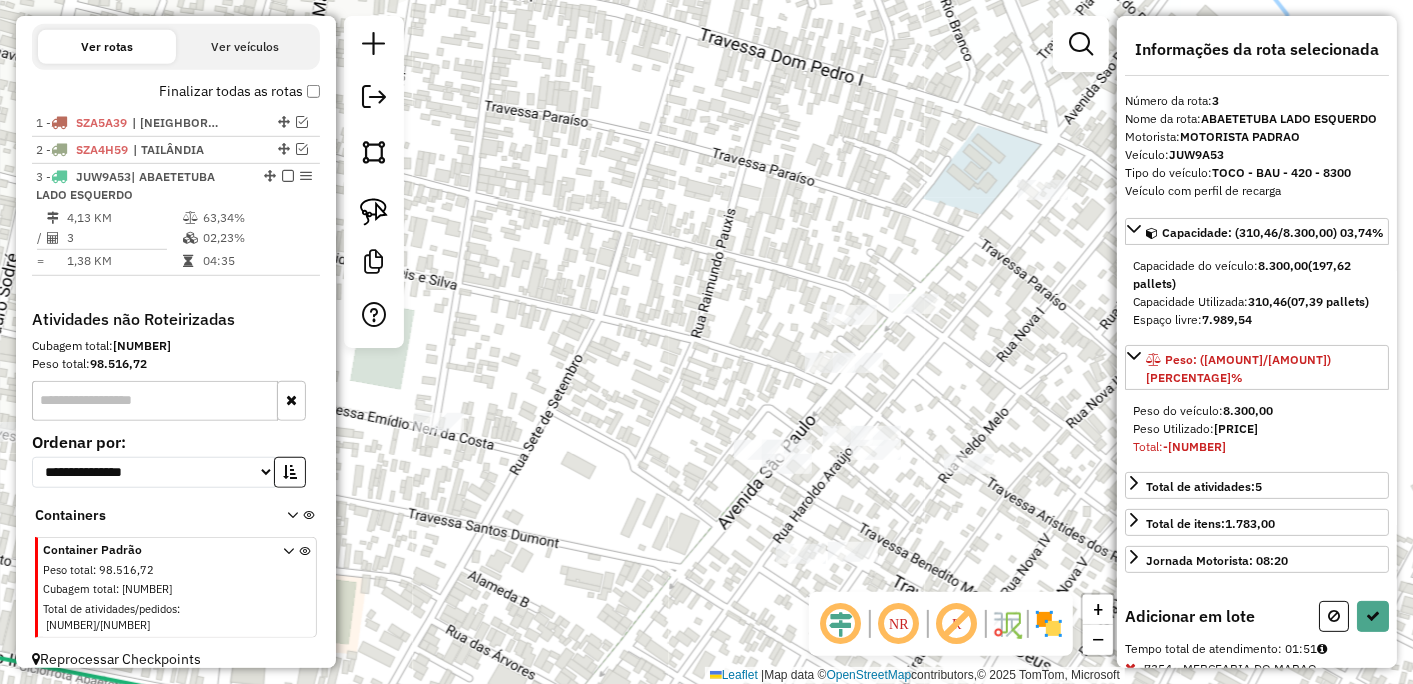 drag, startPoint x: 955, startPoint y: 342, endPoint x: 930, endPoint y: 532, distance: 191.63768 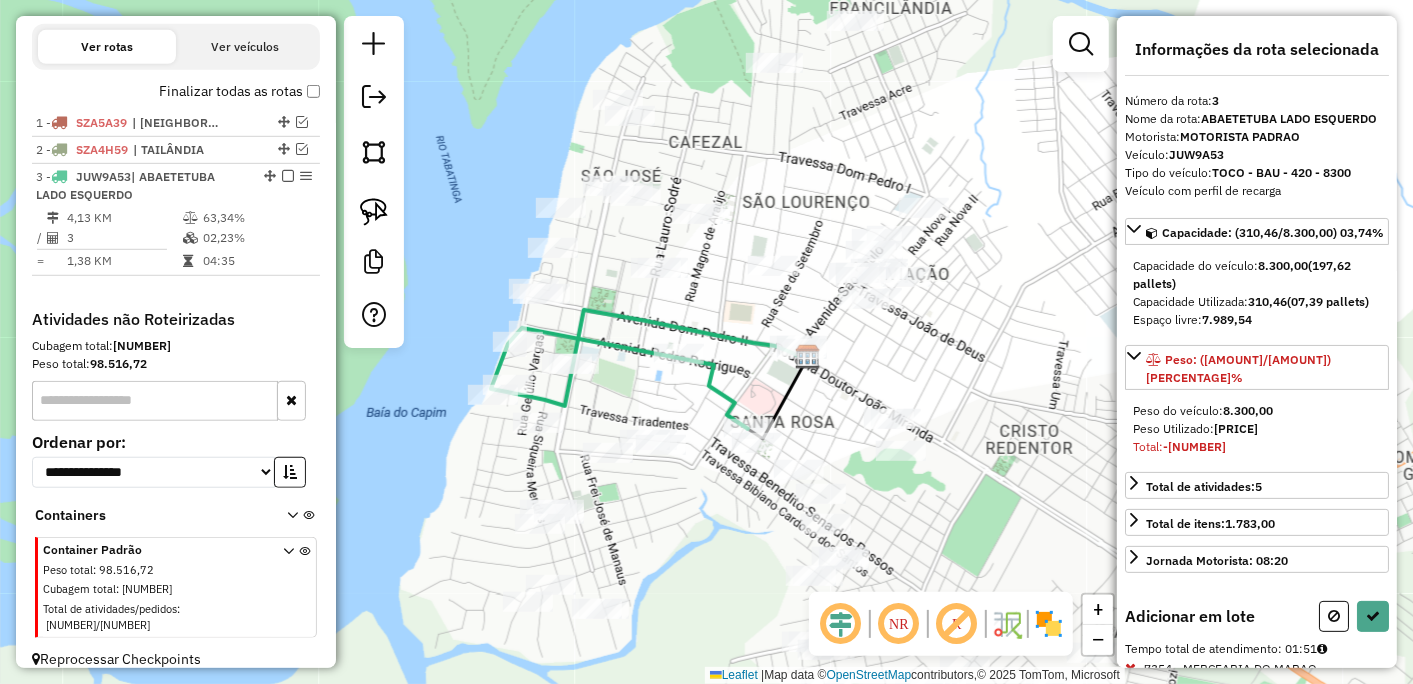 drag, startPoint x: 747, startPoint y: 273, endPoint x: 801, endPoint y: 115, distance: 166.97305 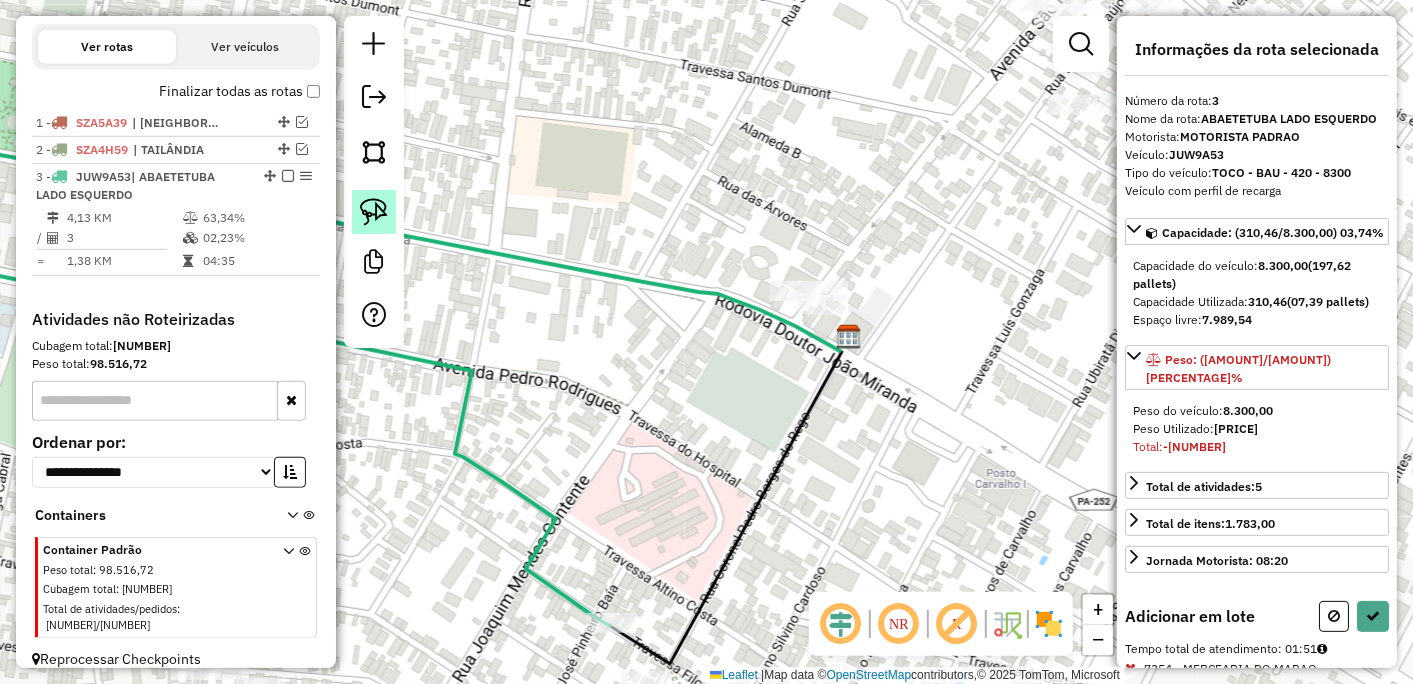 click 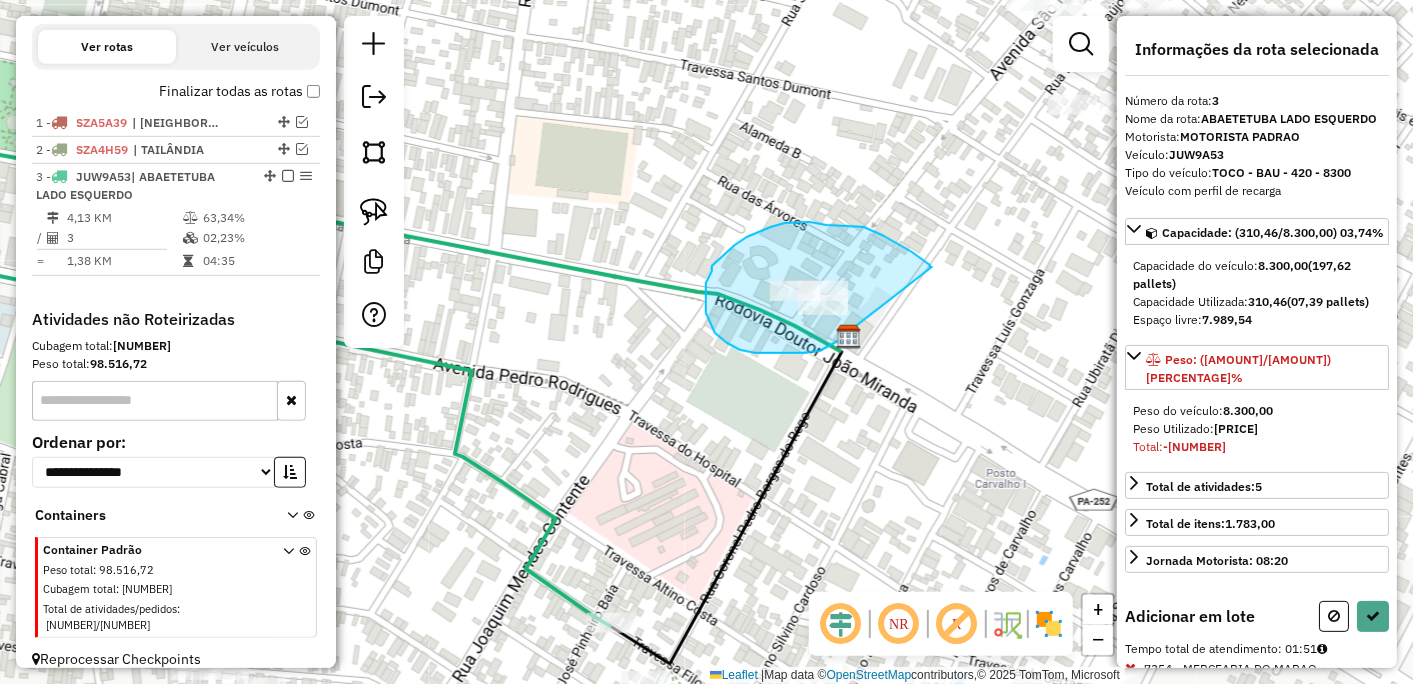 drag, startPoint x: 930, startPoint y: 267, endPoint x: 846, endPoint y: 334, distance: 107.44766 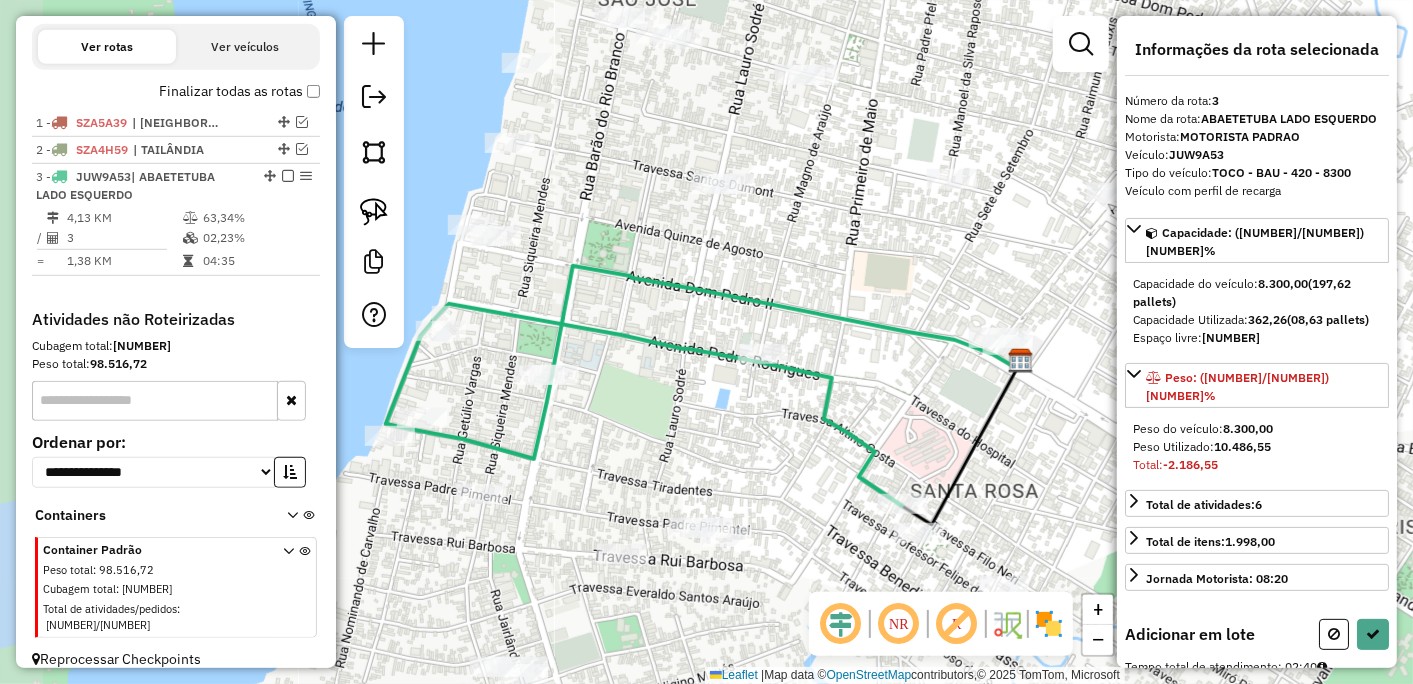 drag, startPoint x: 513, startPoint y: 390, endPoint x: 706, endPoint y: 414, distance: 194.4865 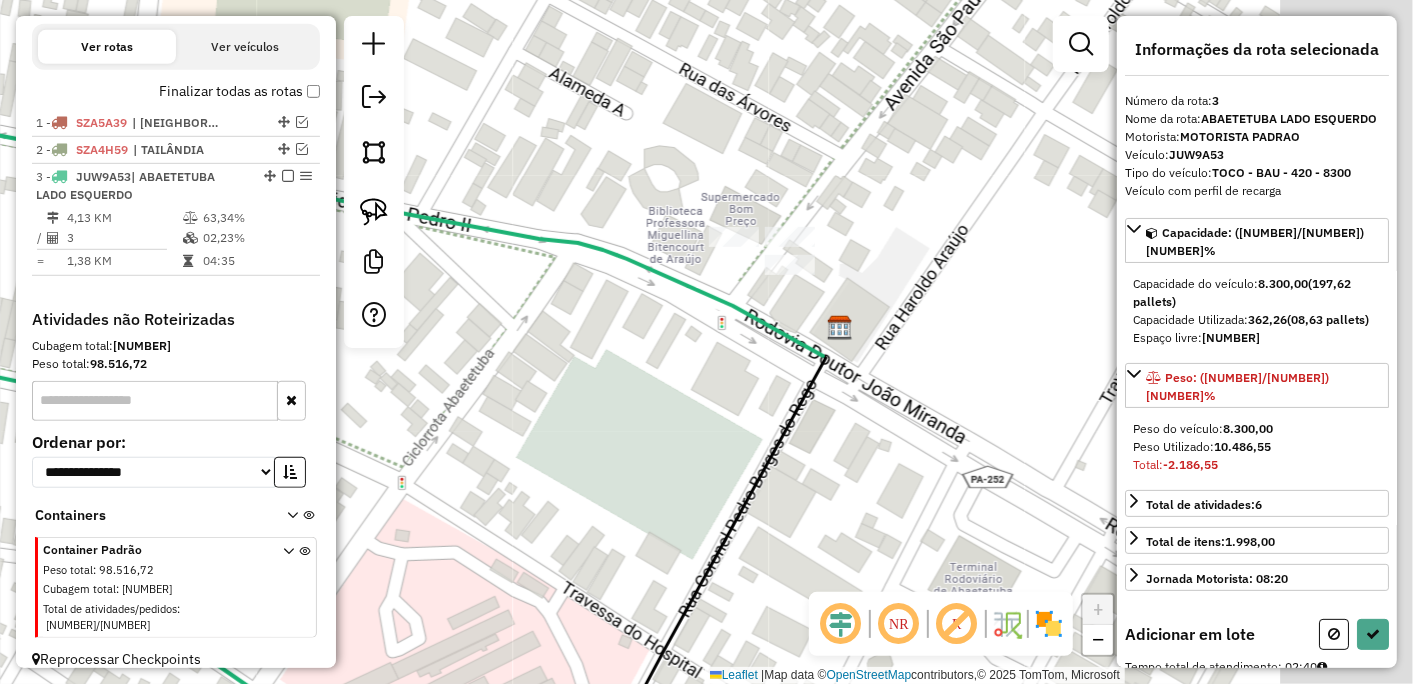 drag, startPoint x: 1044, startPoint y: 330, endPoint x: 786, endPoint y: 303, distance: 259.40894 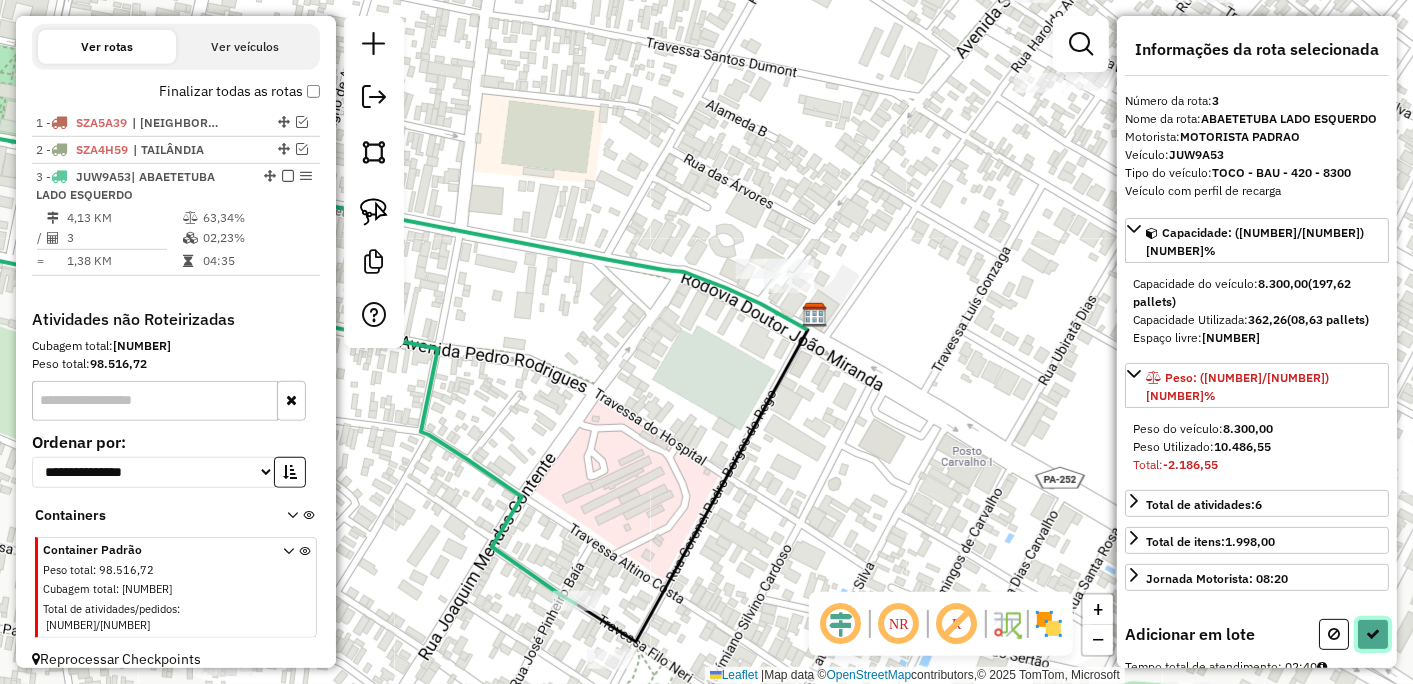 click at bounding box center (1373, 634) 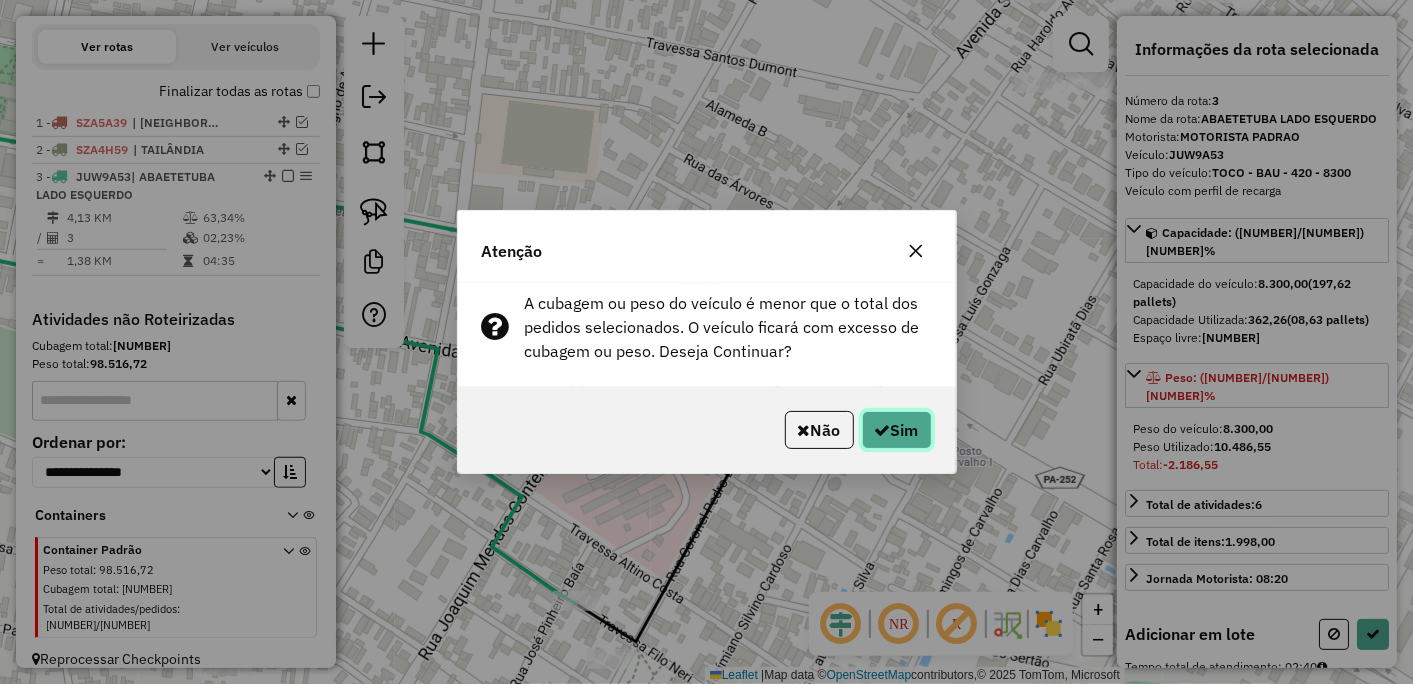 click on "Sim" 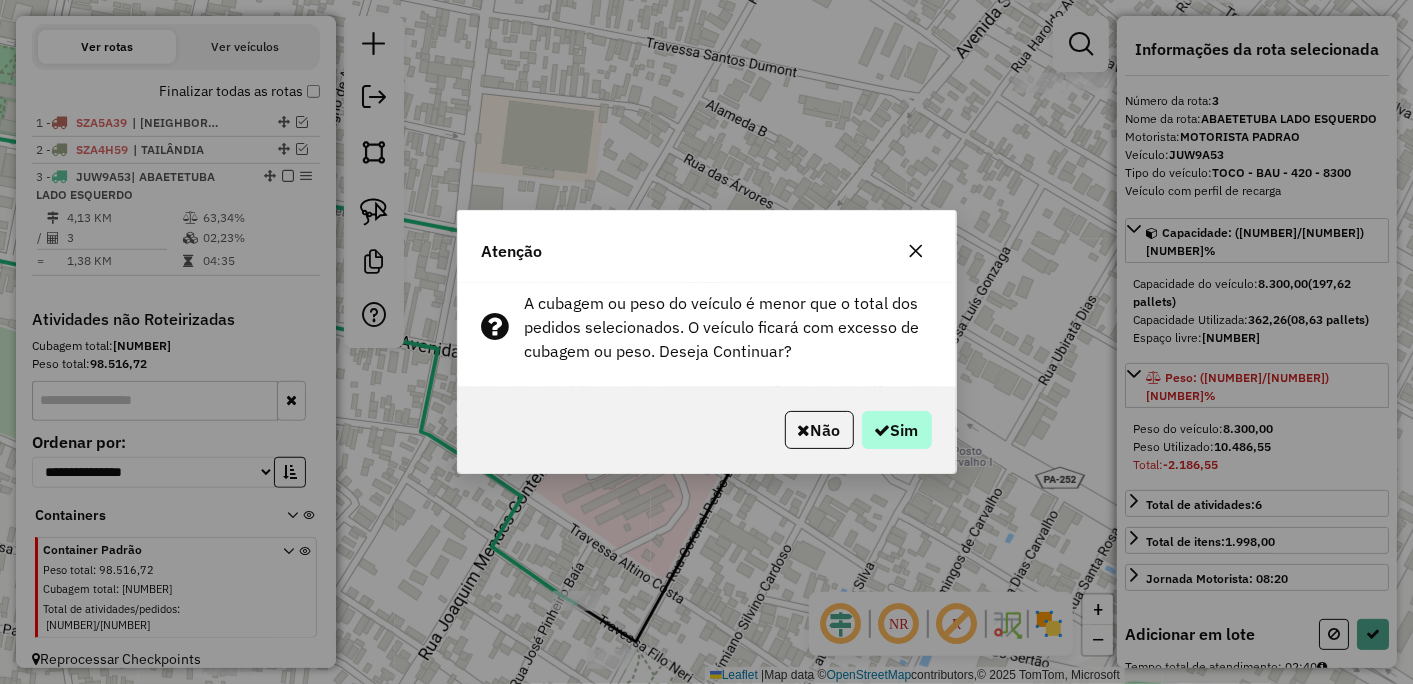 select on "**********" 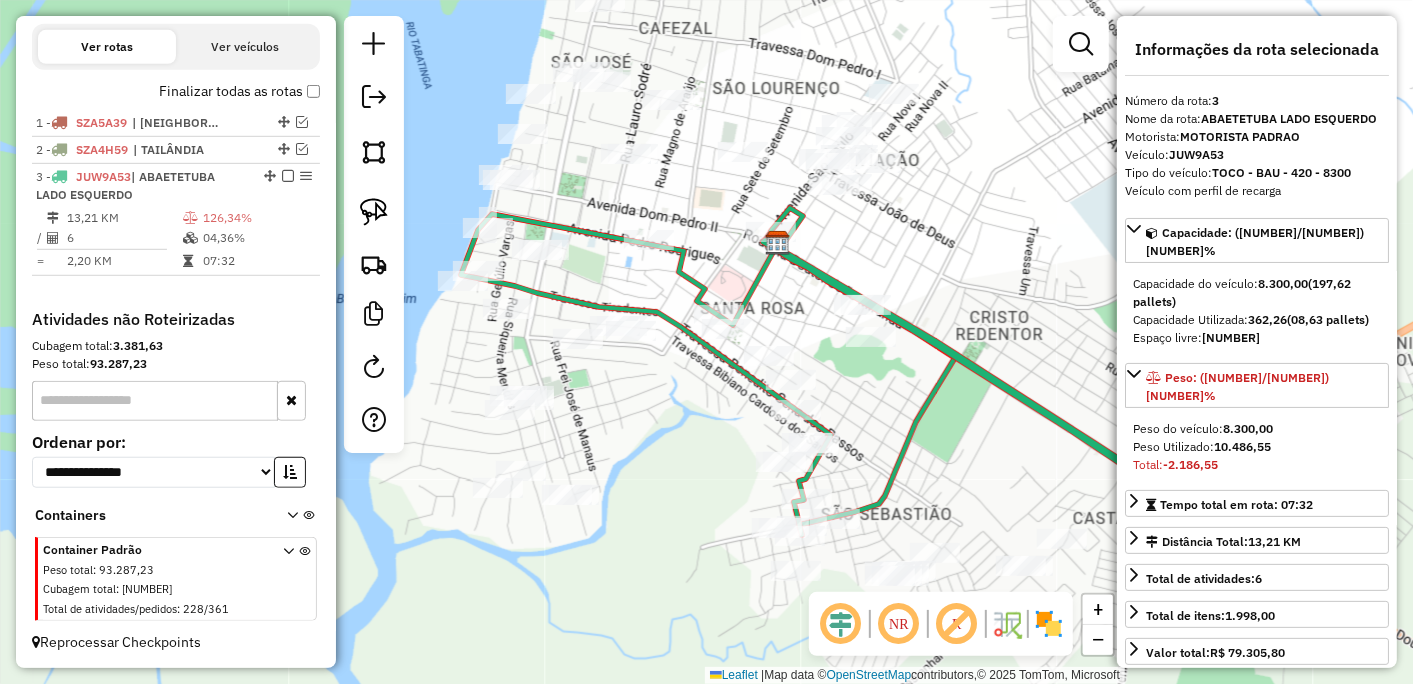drag, startPoint x: 941, startPoint y: 563, endPoint x: 874, endPoint y: 398, distance: 178.08424 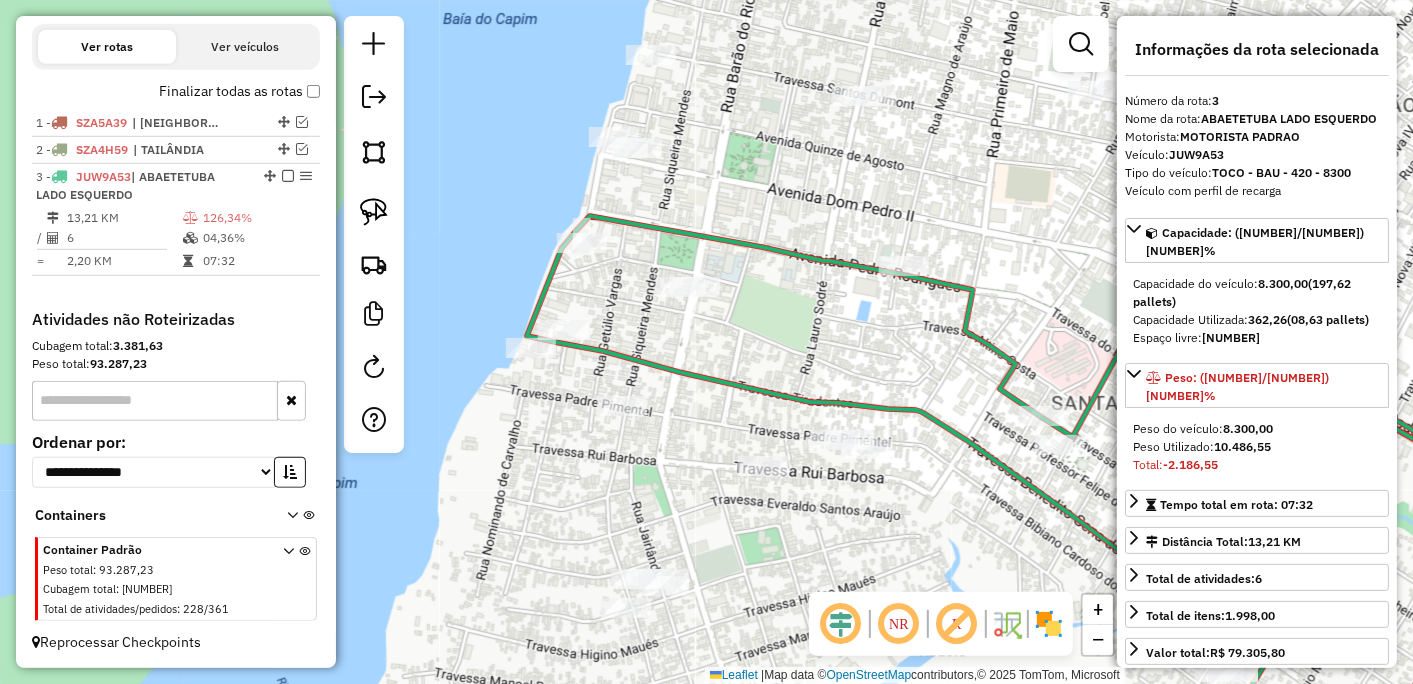 drag, startPoint x: 584, startPoint y: 302, endPoint x: 743, endPoint y: 322, distance: 160.25293 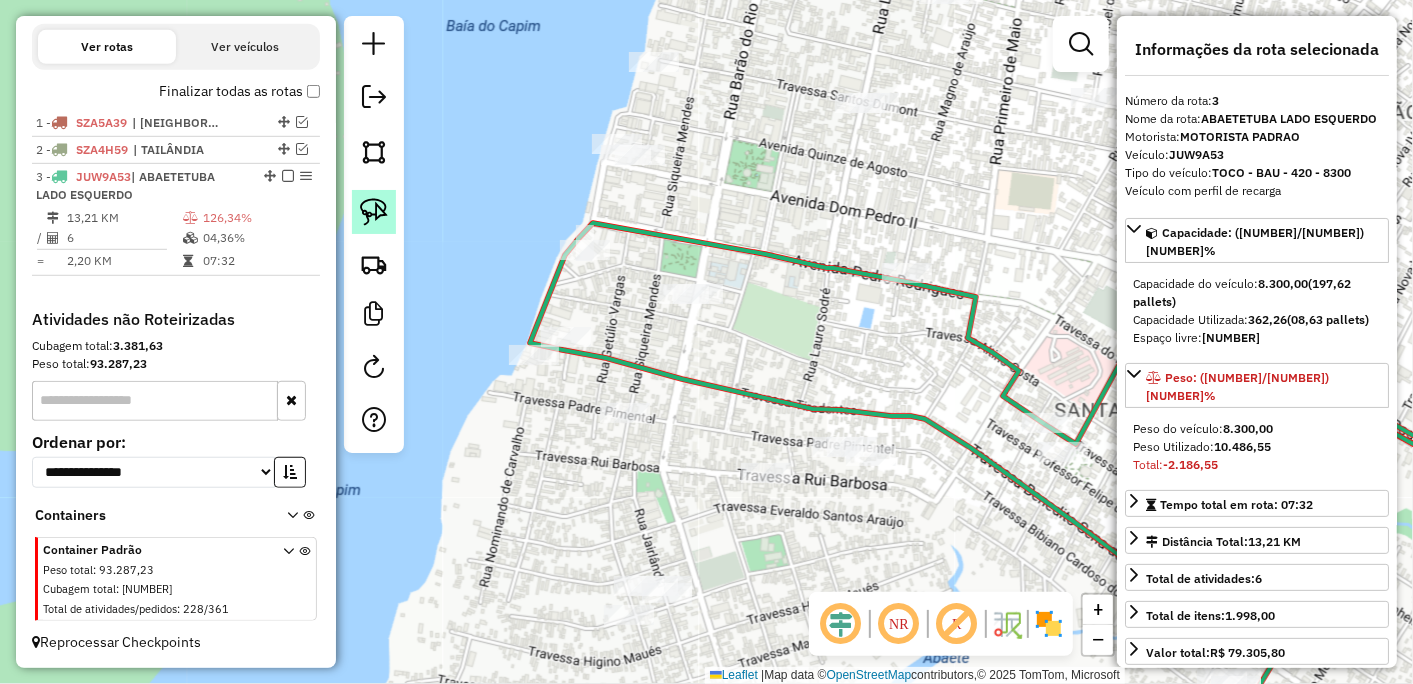 click 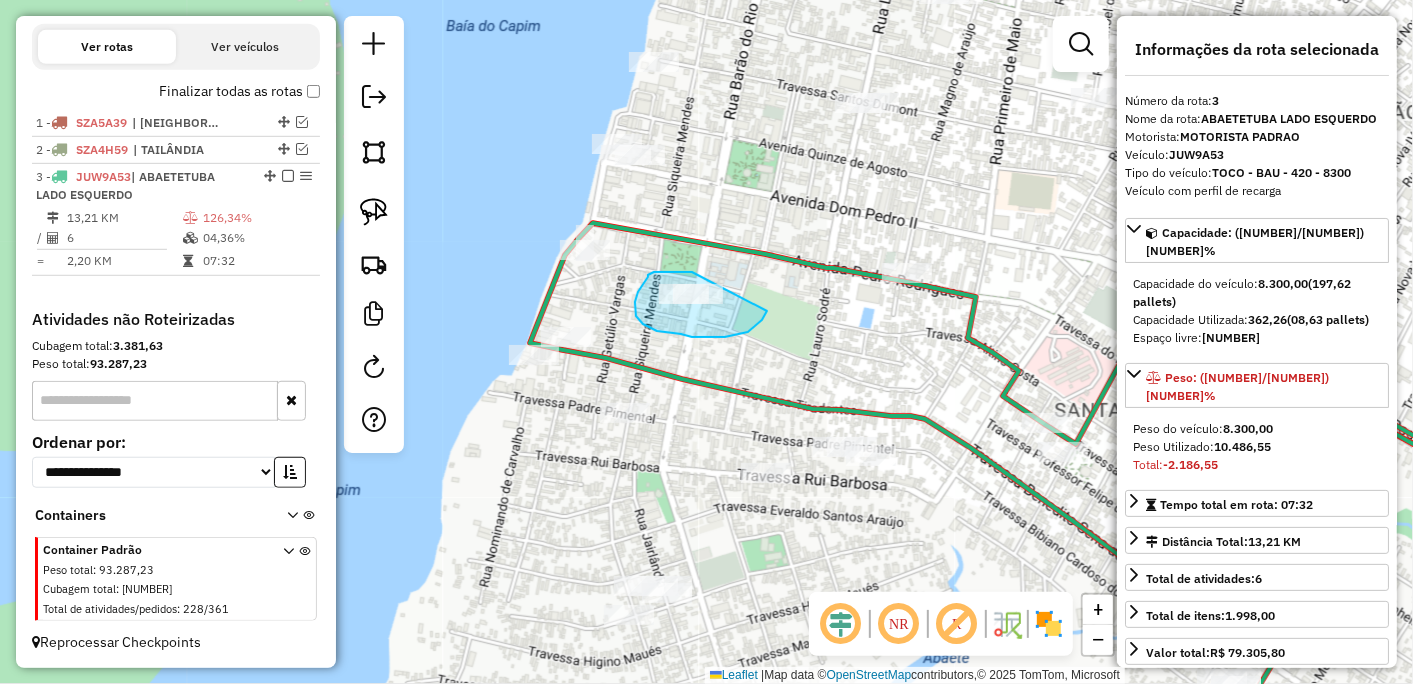 drag, startPoint x: 688, startPoint y: 272, endPoint x: 776, endPoint y: 271, distance: 88.005684 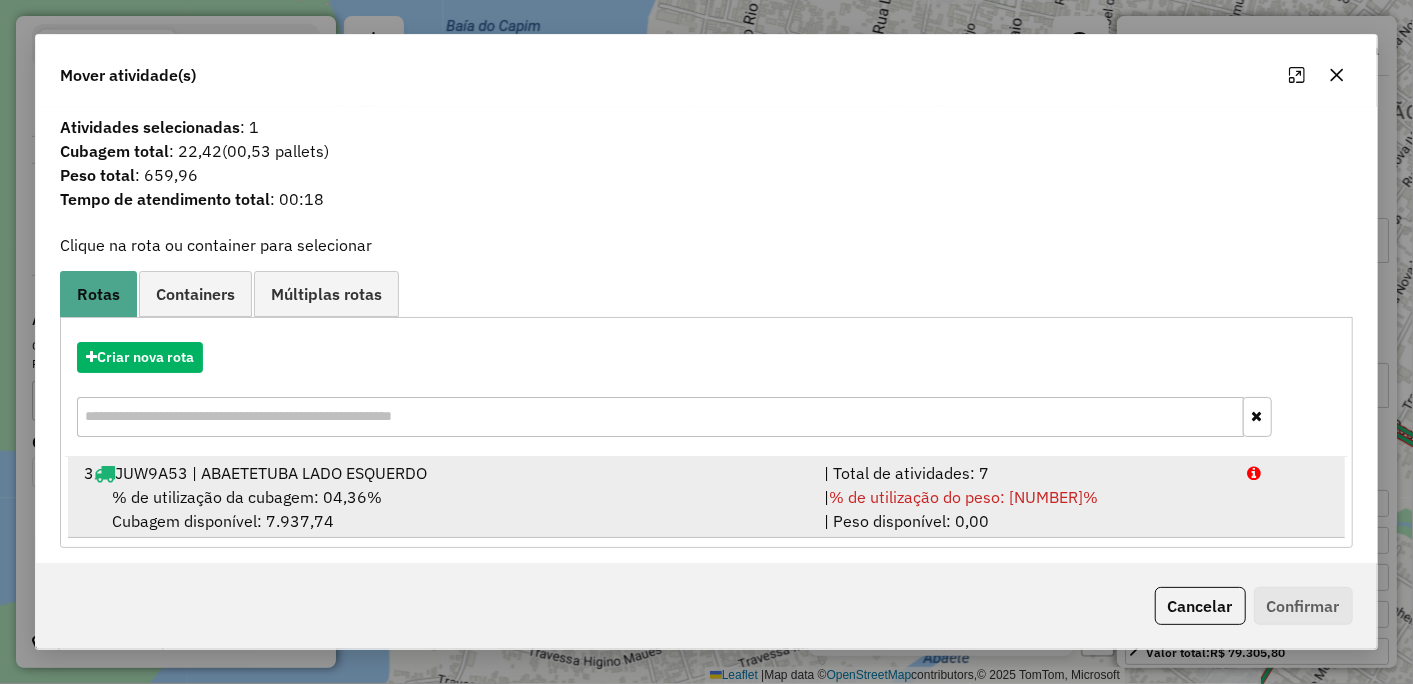click on "3  JUW9A53 | ABAETETUBA LADO ESQUERDO" at bounding box center (442, 473) 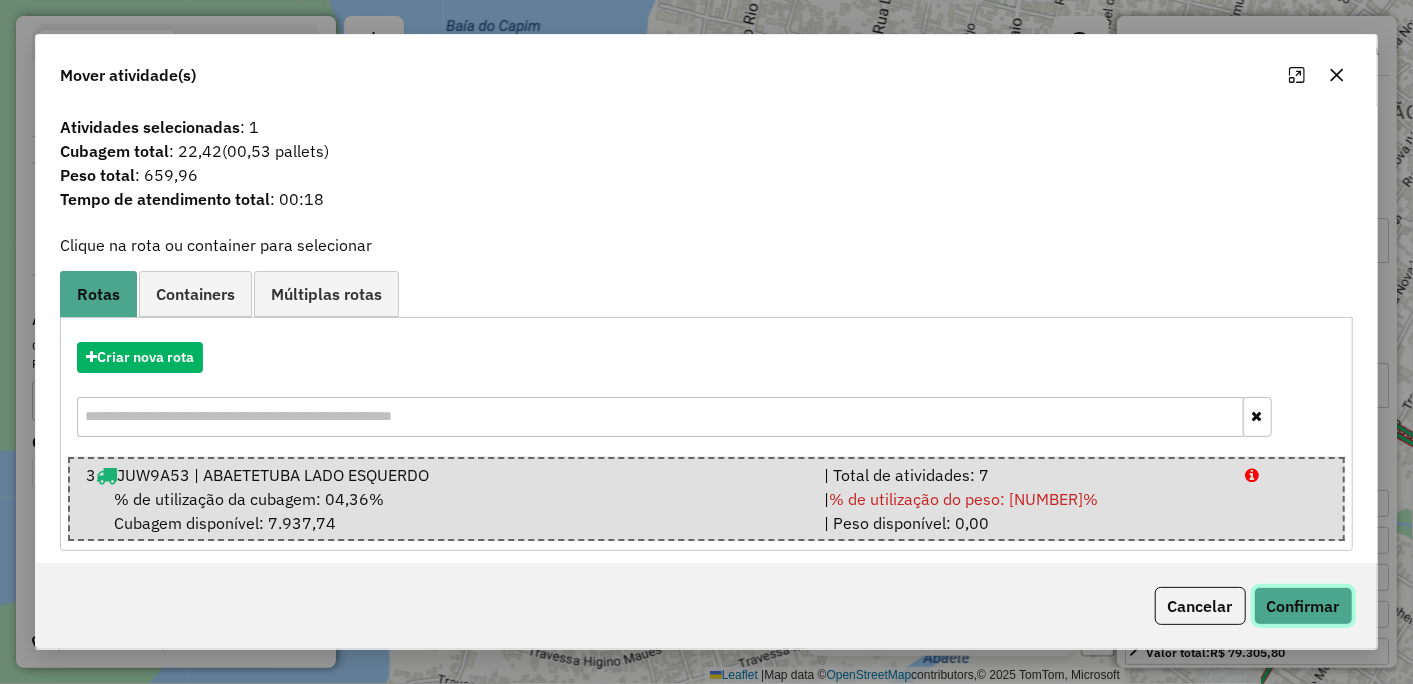 click on "Confirmar" 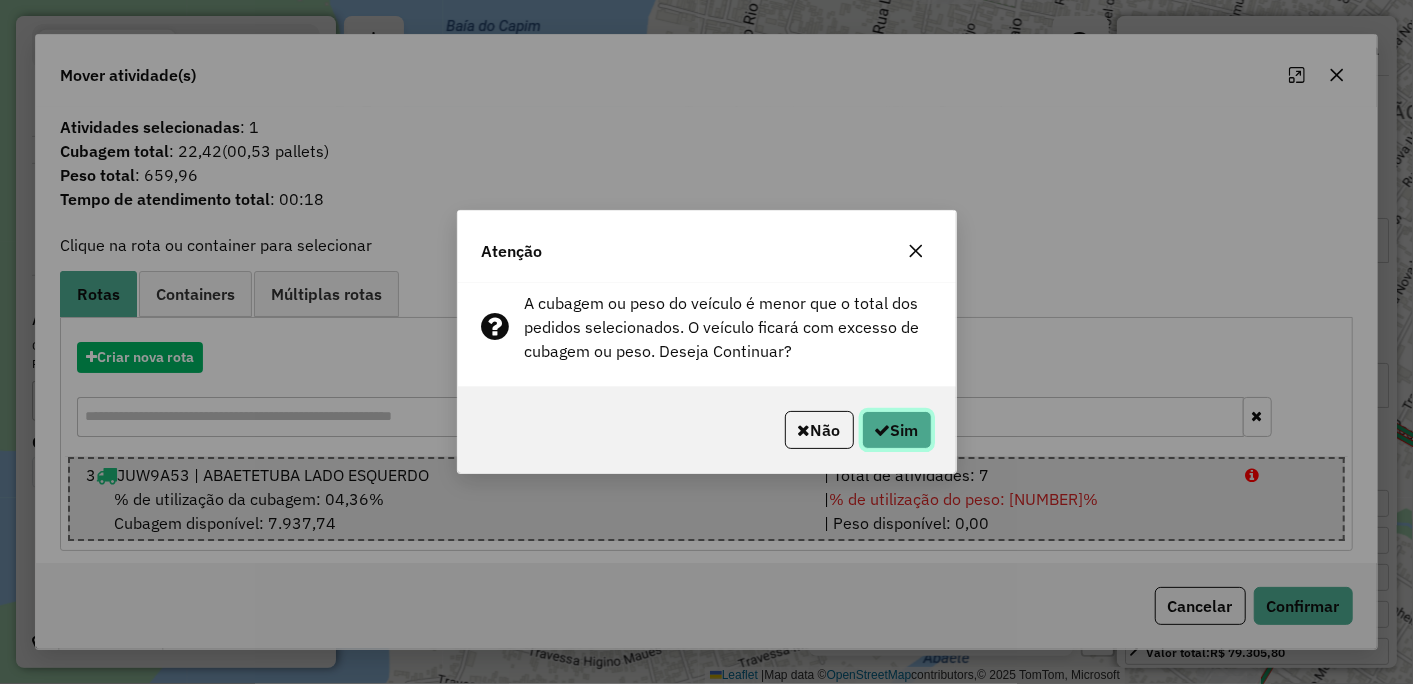 click on "Sim" 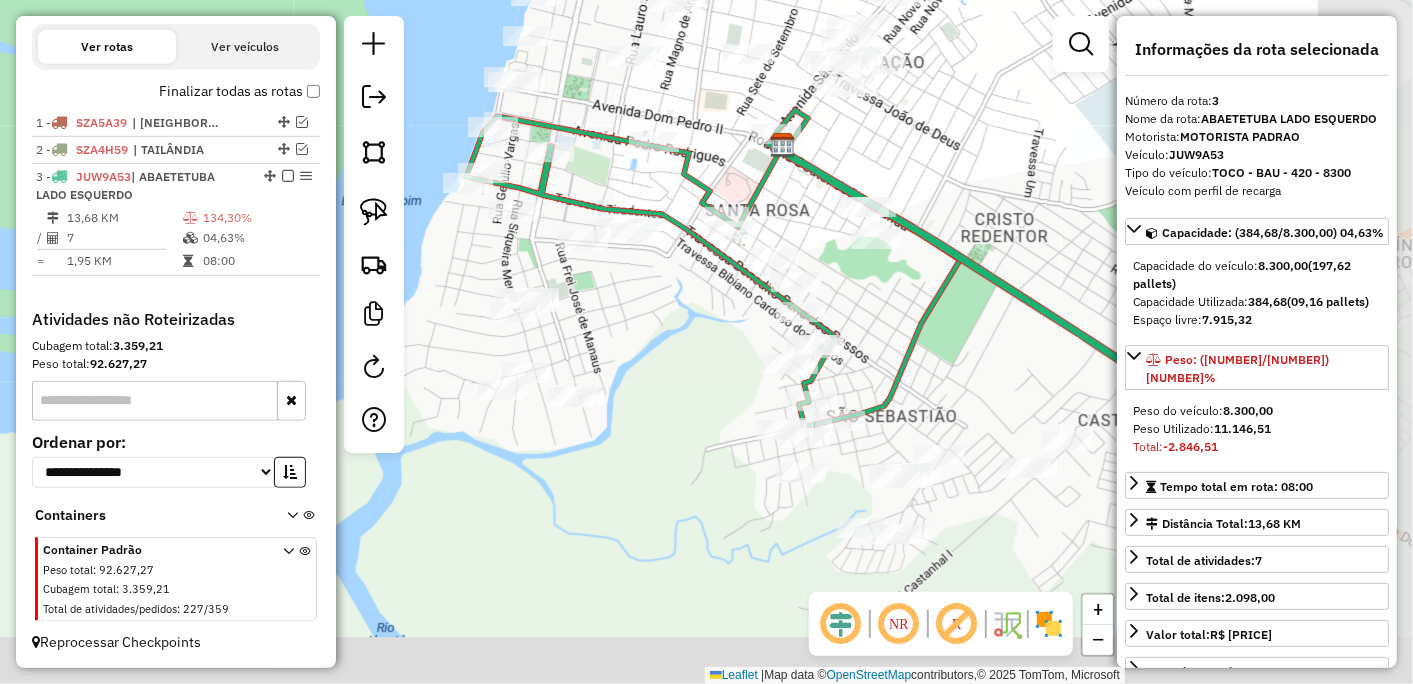 drag, startPoint x: 867, startPoint y: 493, endPoint x: 673, endPoint y: 347, distance: 242.80032 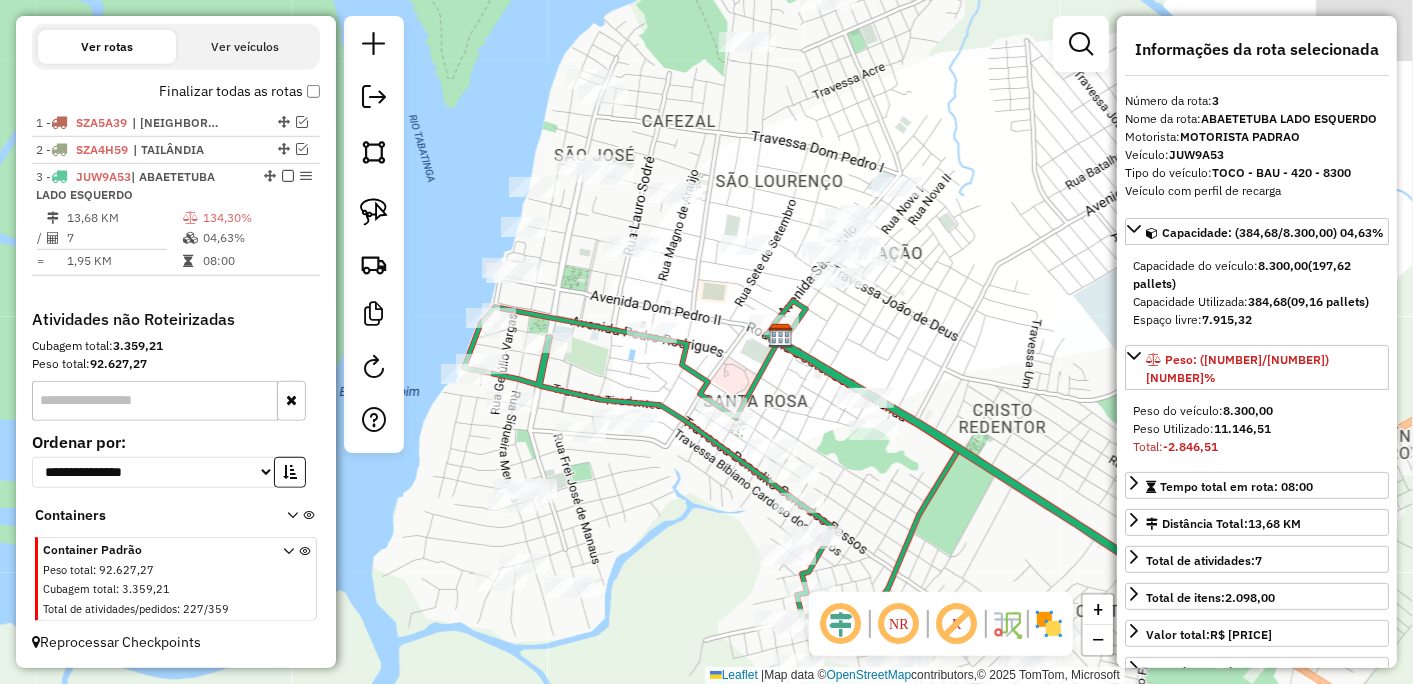 drag, startPoint x: 662, startPoint y: 341, endPoint x: 665, endPoint y: 563, distance: 222.02026 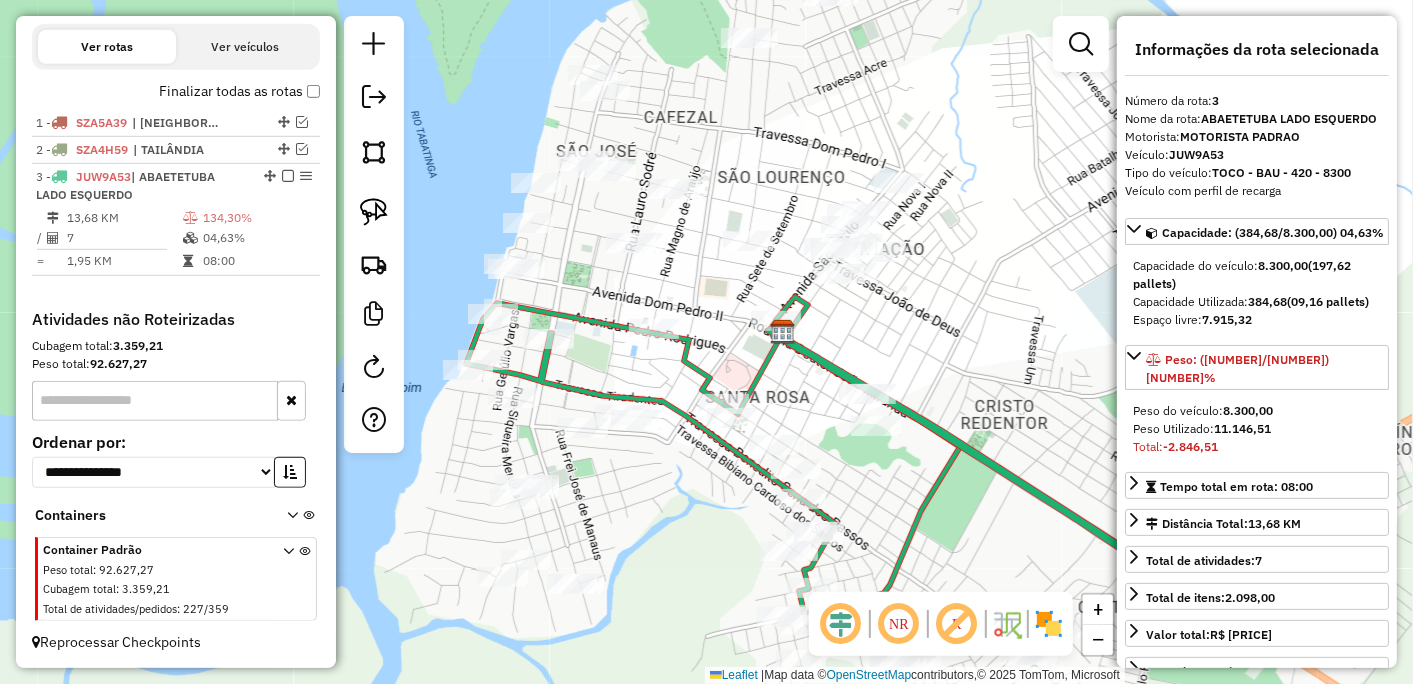 drag, startPoint x: 723, startPoint y: 281, endPoint x: 745, endPoint y: 110, distance: 172.4094 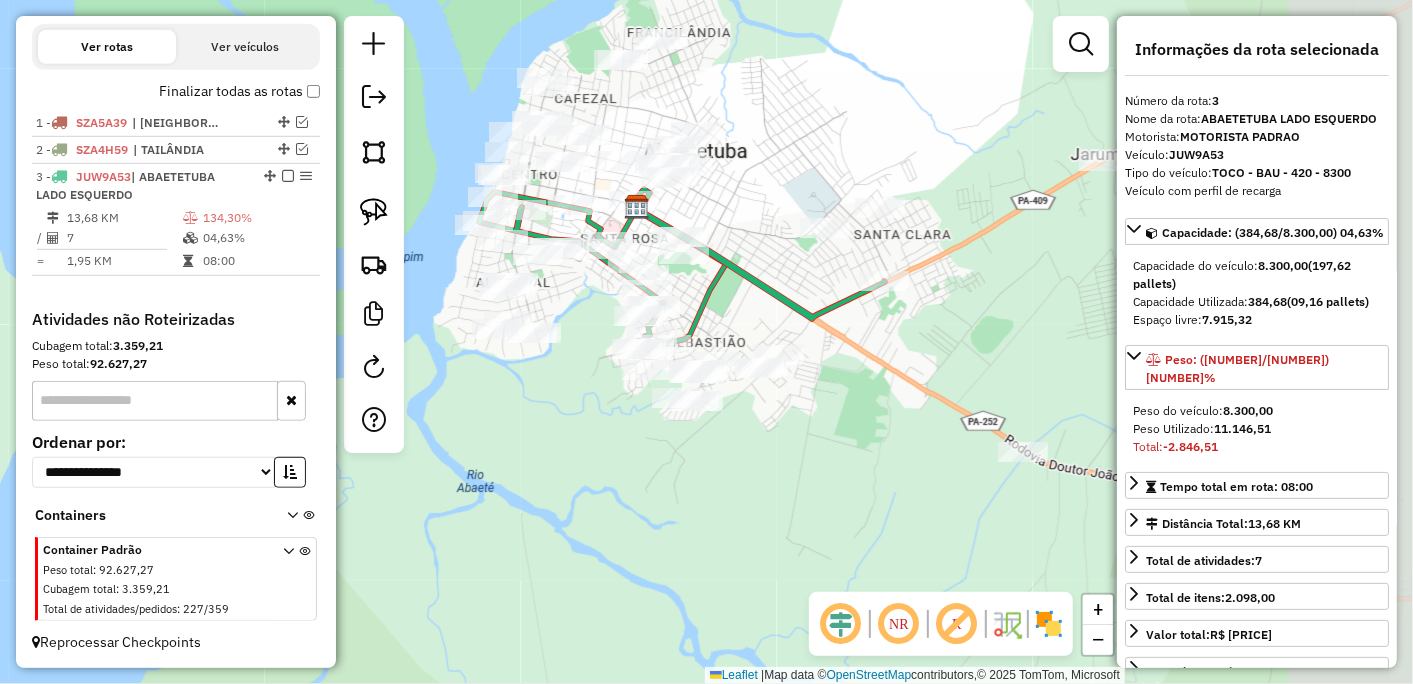 drag, startPoint x: 1043, startPoint y: 293, endPoint x: 763, endPoint y: 223, distance: 288.6174 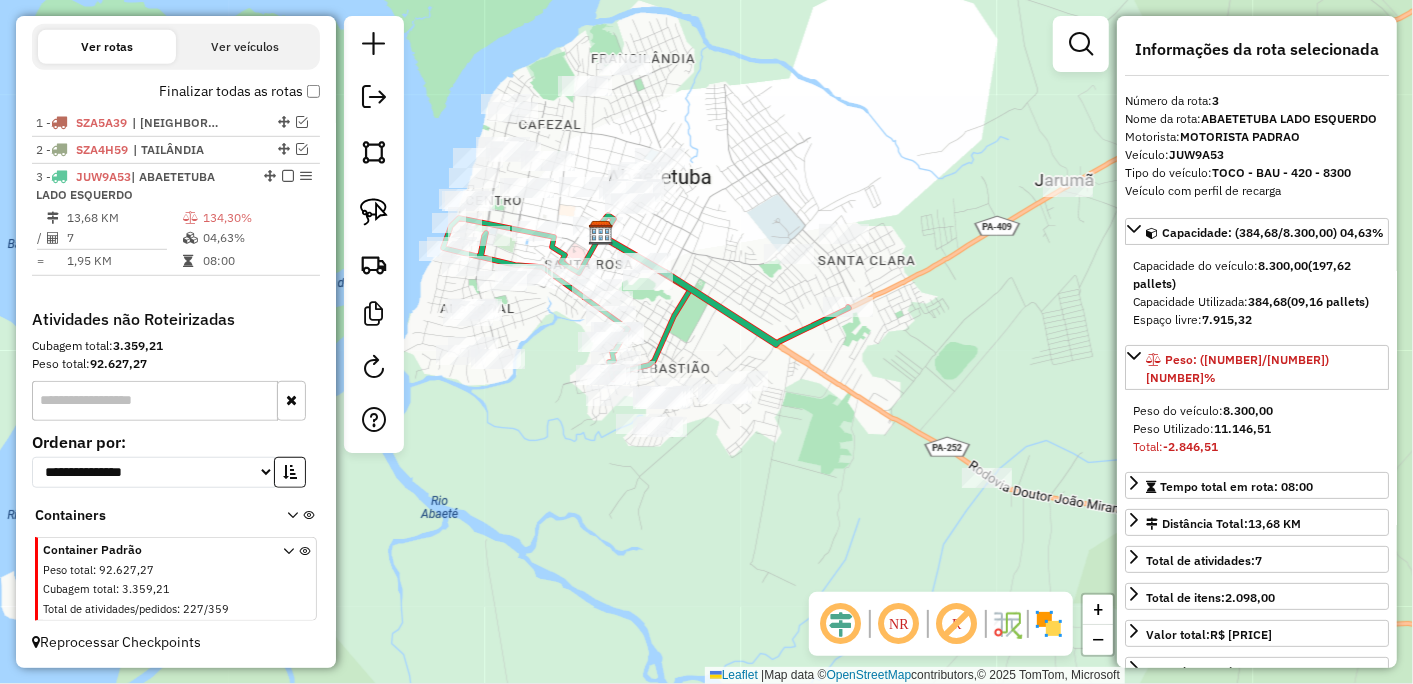 drag, startPoint x: 925, startPoint y: 470, endPoint x: 753, endPoint y: 508, distance: 176.14766 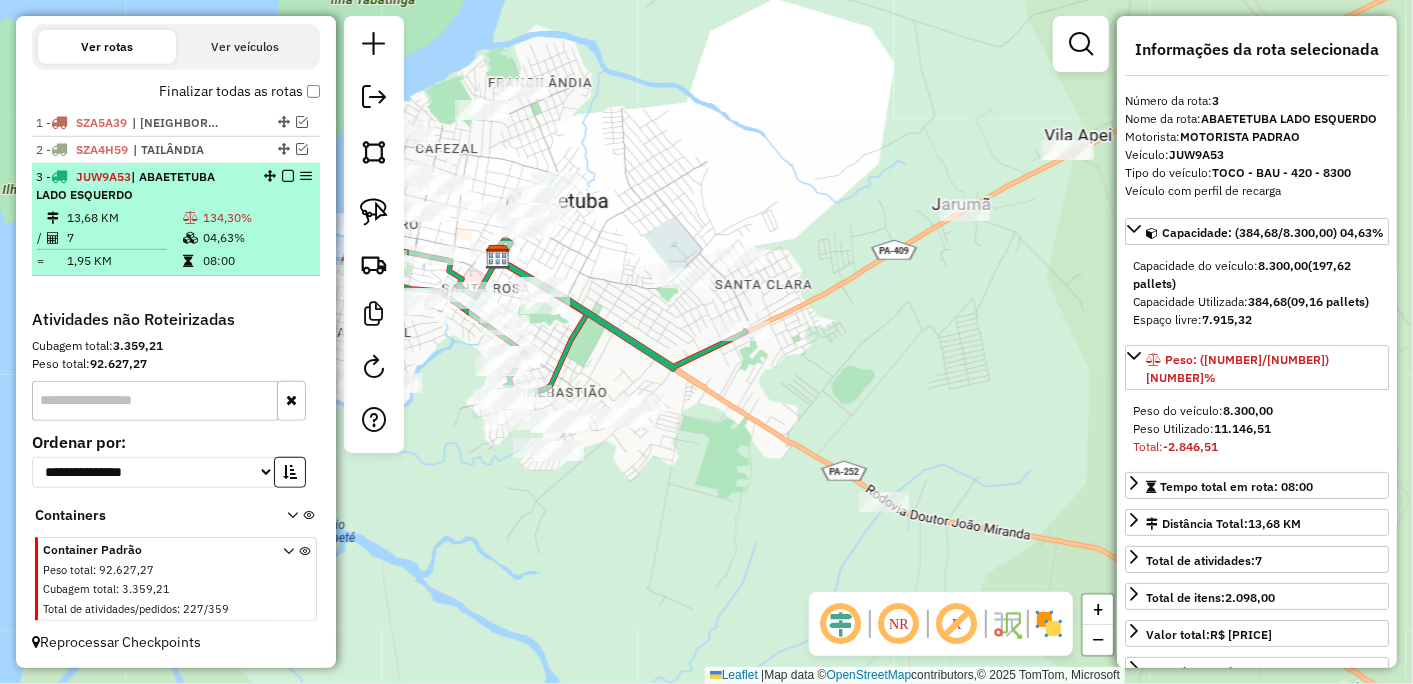 click at bounding box center (288, 176) 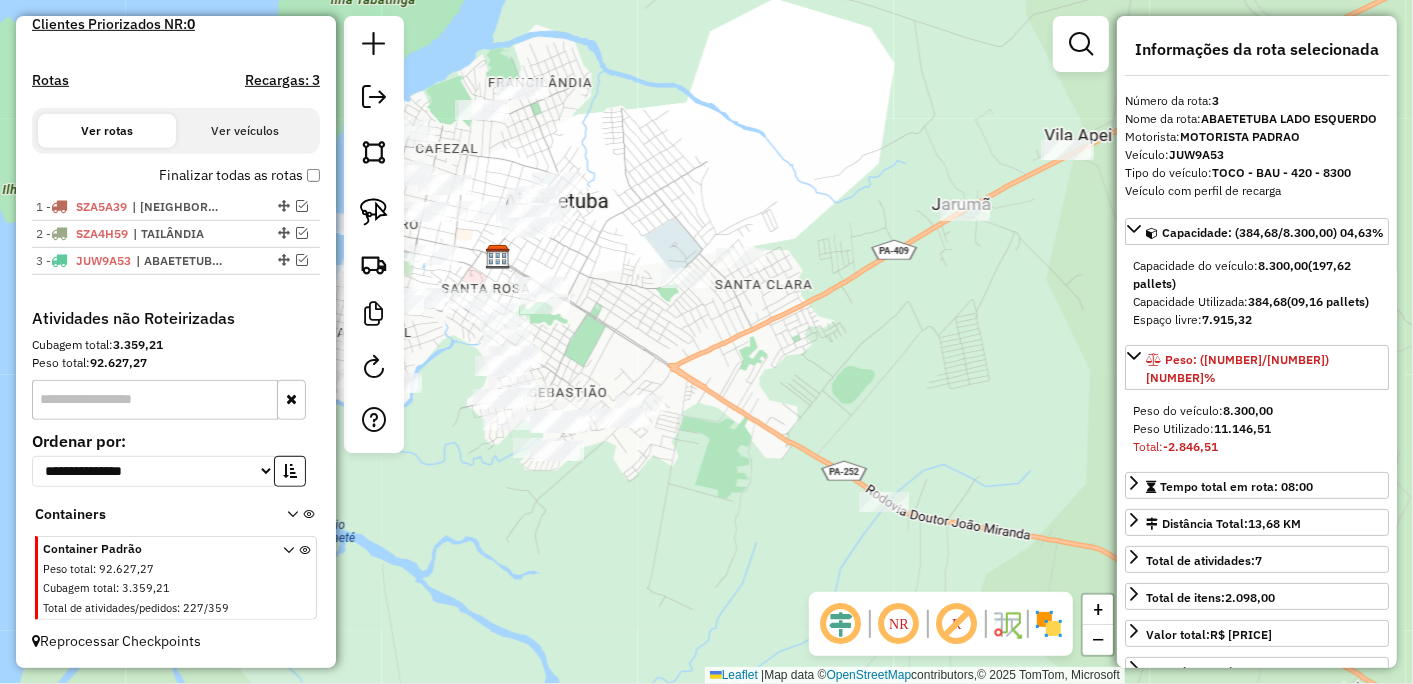 scroll, scrollTop: 571, scrollLeft: 0, axis: vertical 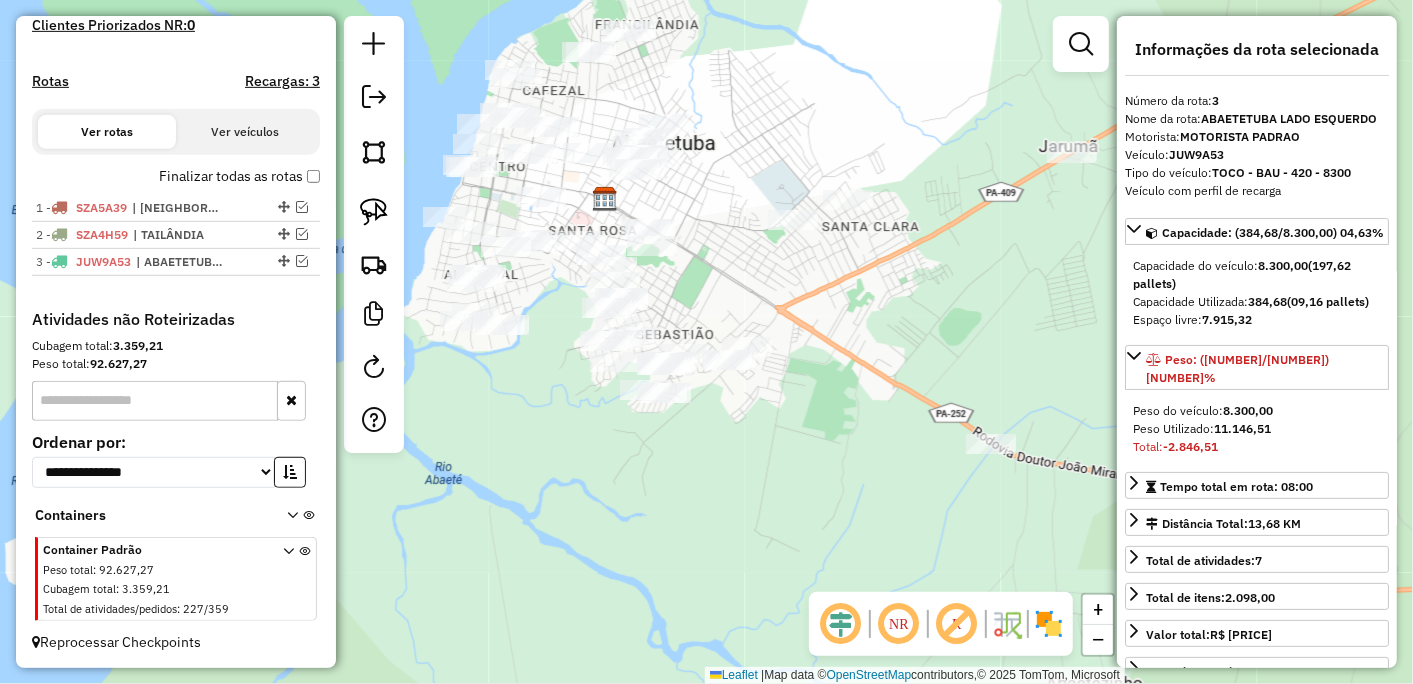 drag, startPoint x: 645, startPoint y: 571, endPoint x: 752, endPoint y: 513, distance: 121.70867 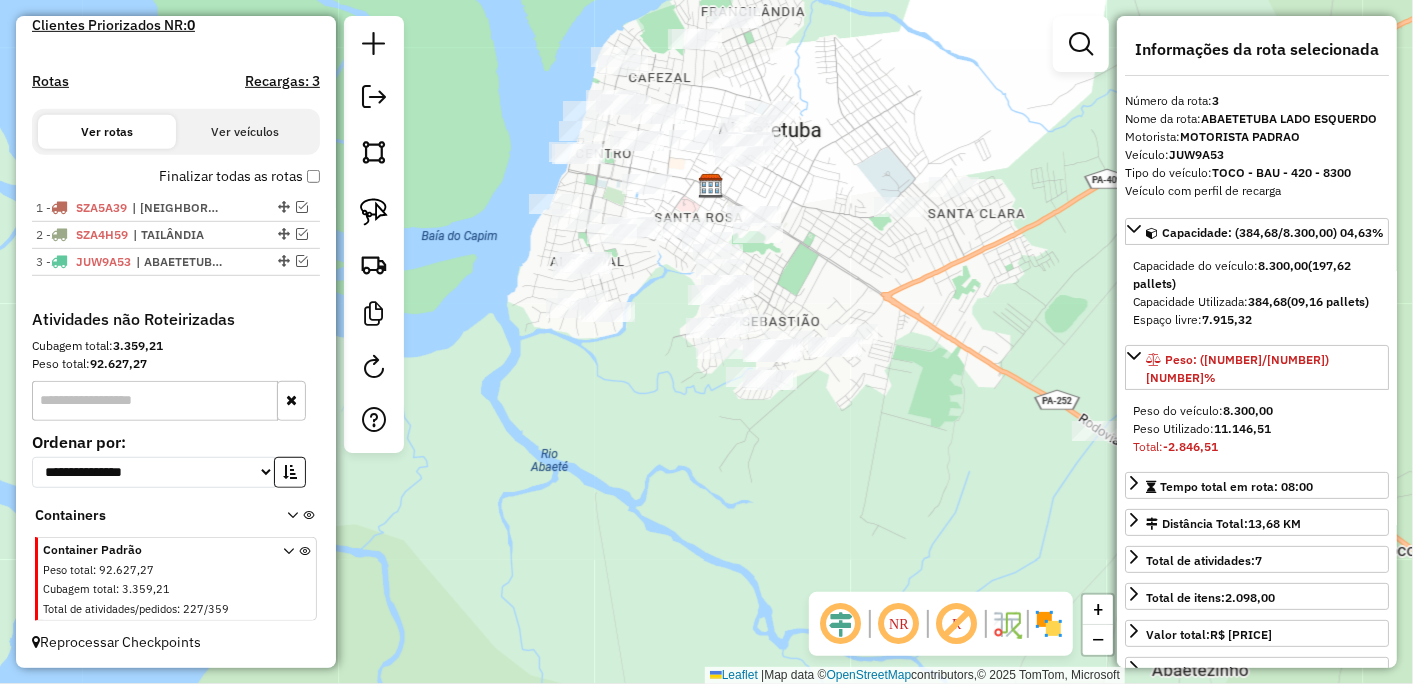 drag, startPoint x: 1010, startPoint y: 444, endPoint x: 890, endPoint y: 493, distance: 129.61867 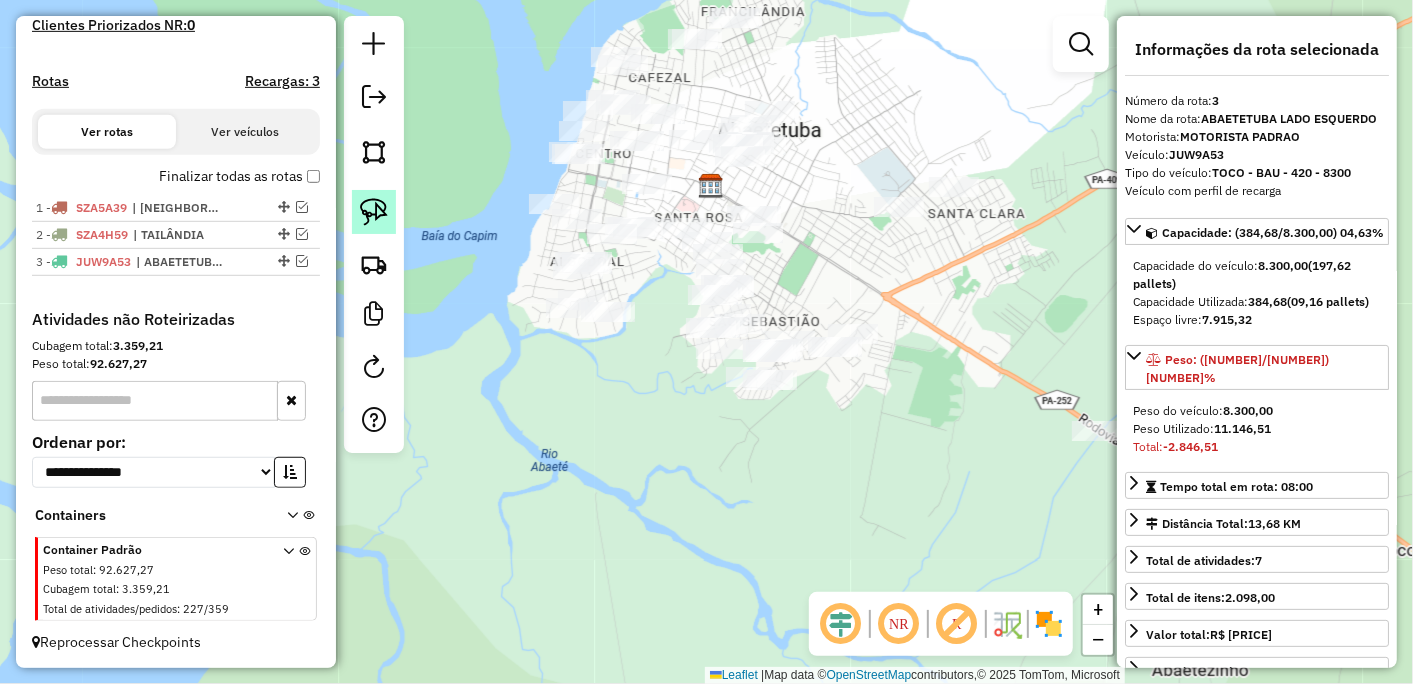 click 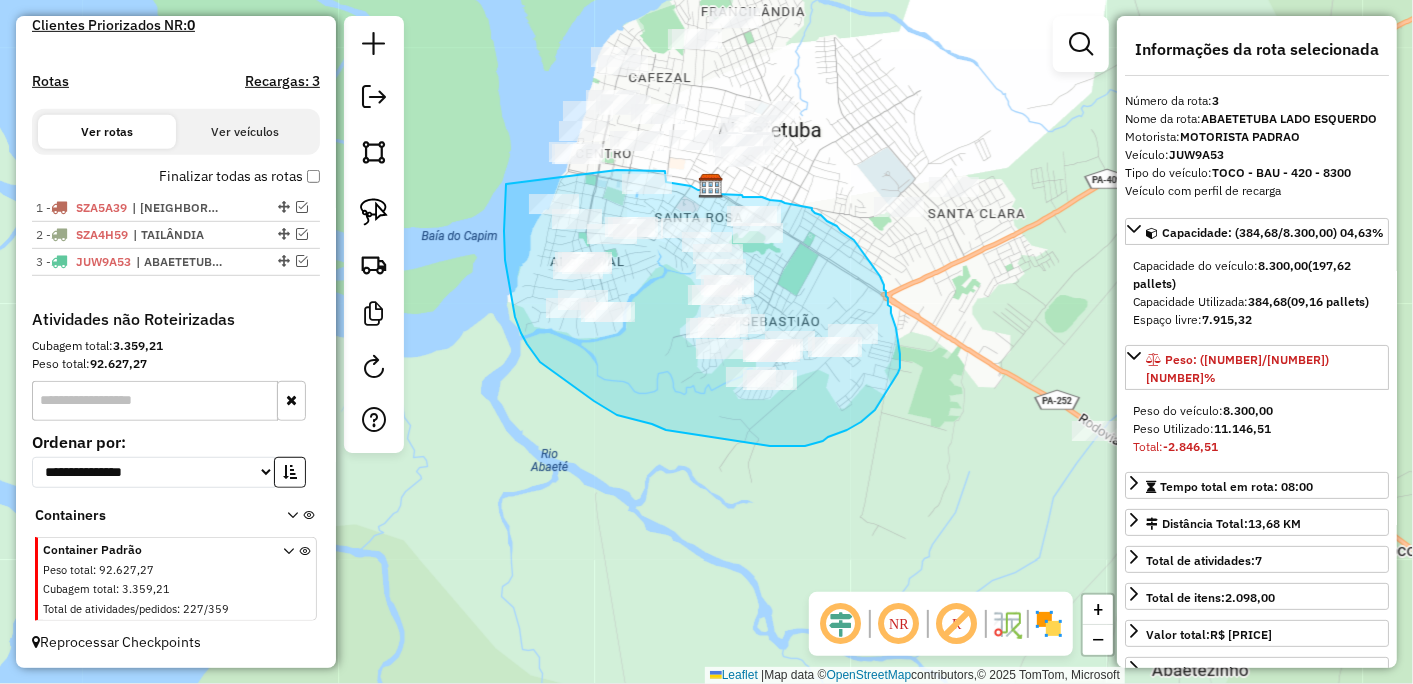 drag, startPoint x: 506, startPoint y: 190, endPoint x: 616, endPoint y: 170, distance: 111.8034 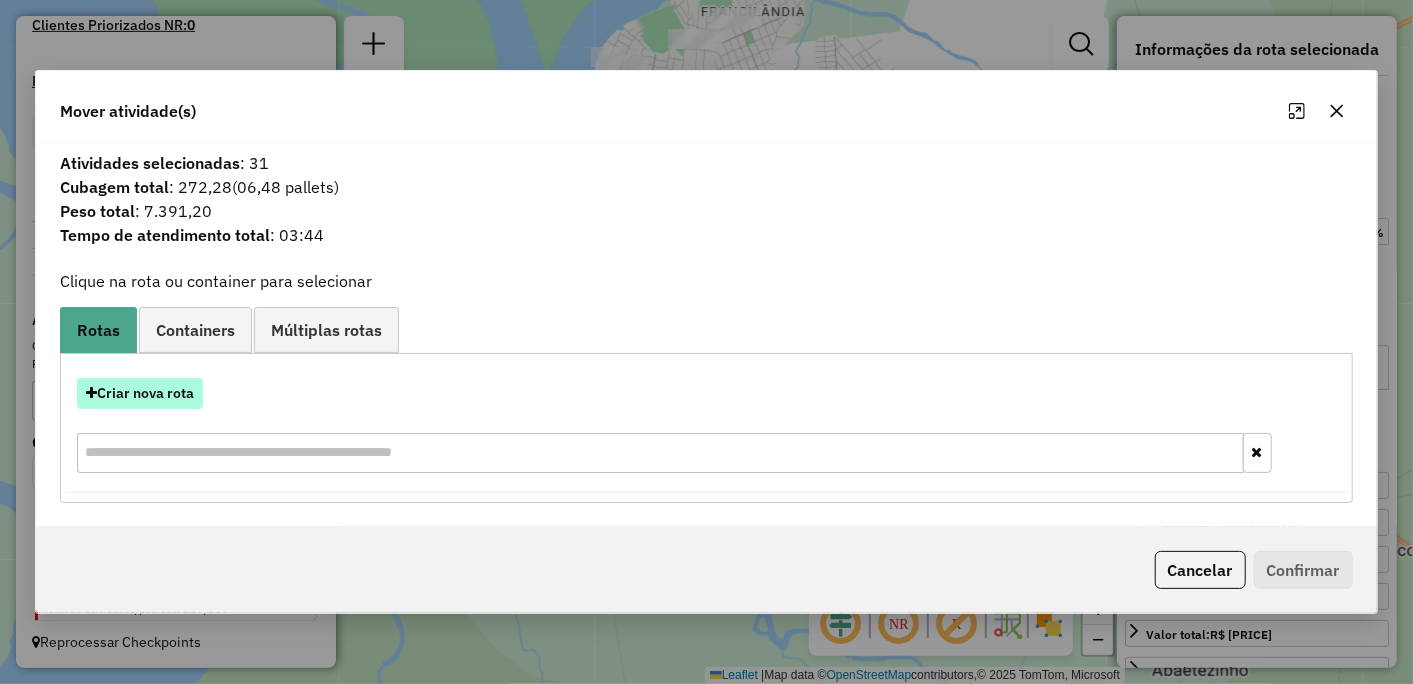 click on "Criar nova rota" at bounding box center (140, 393) 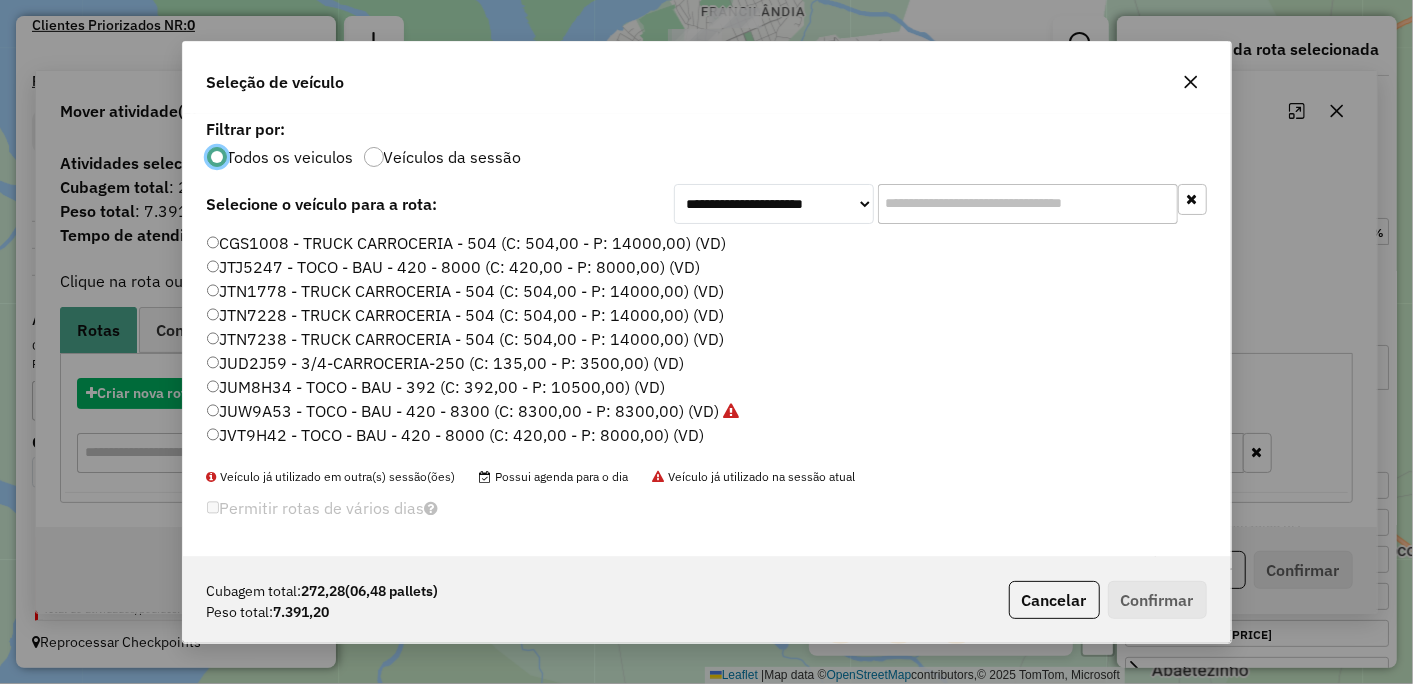 scroll, scrollTop: 11, scrollLeft: 5, axis: both 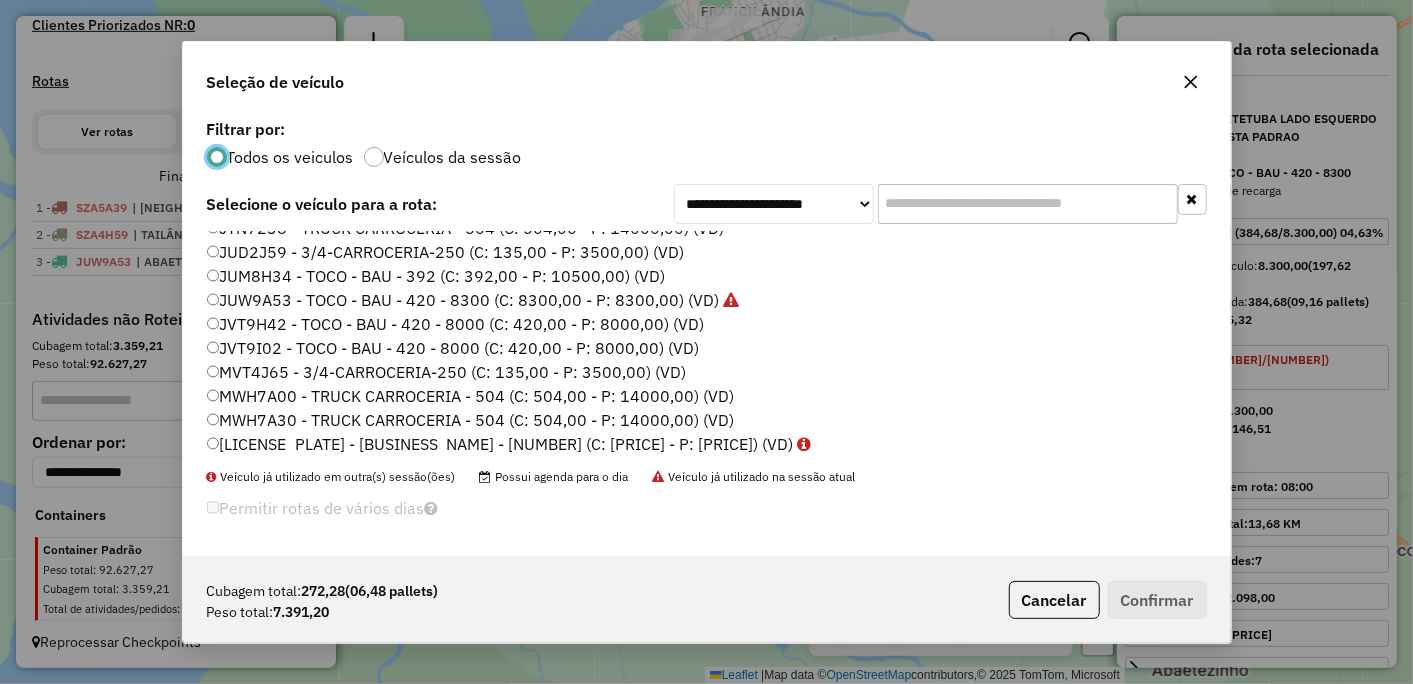 click on "JVT9H42 - TOCO - BAU - 420 - 8000 (C: 420,00 - P: 8000,00) (VD)" 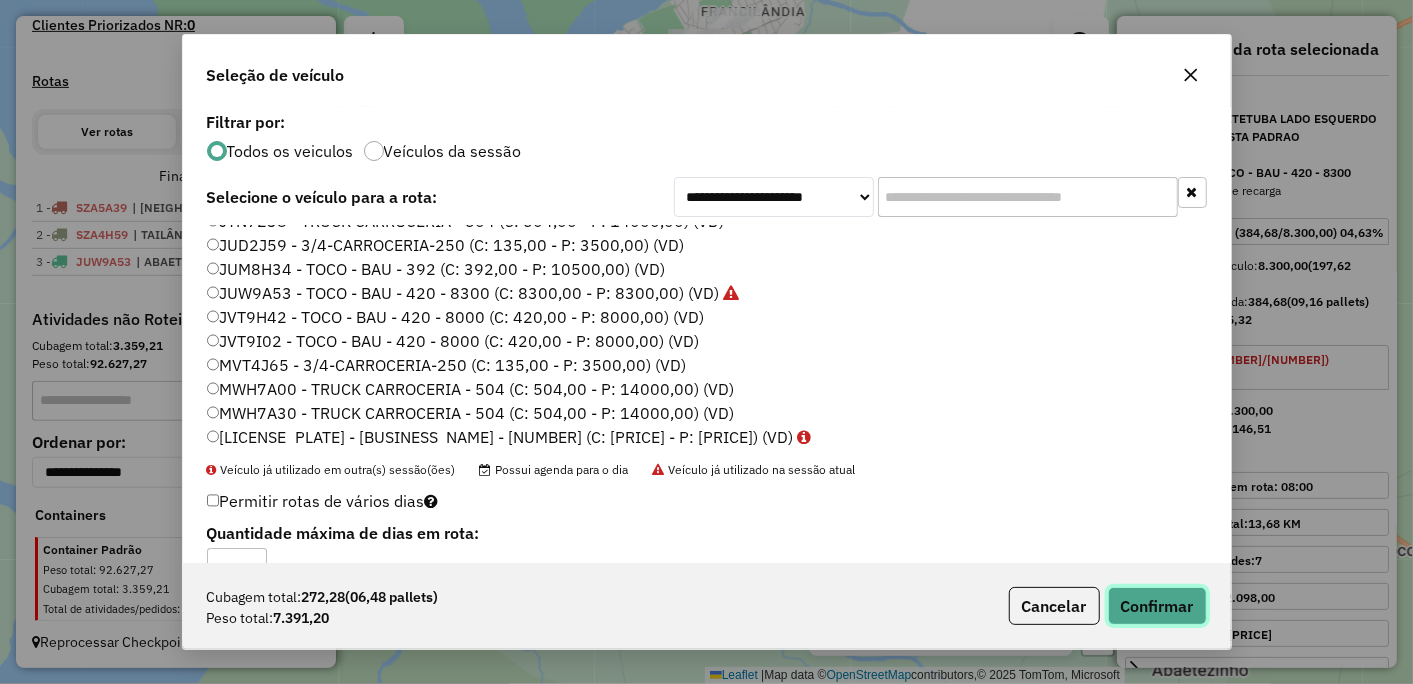 click on "Confirmar" 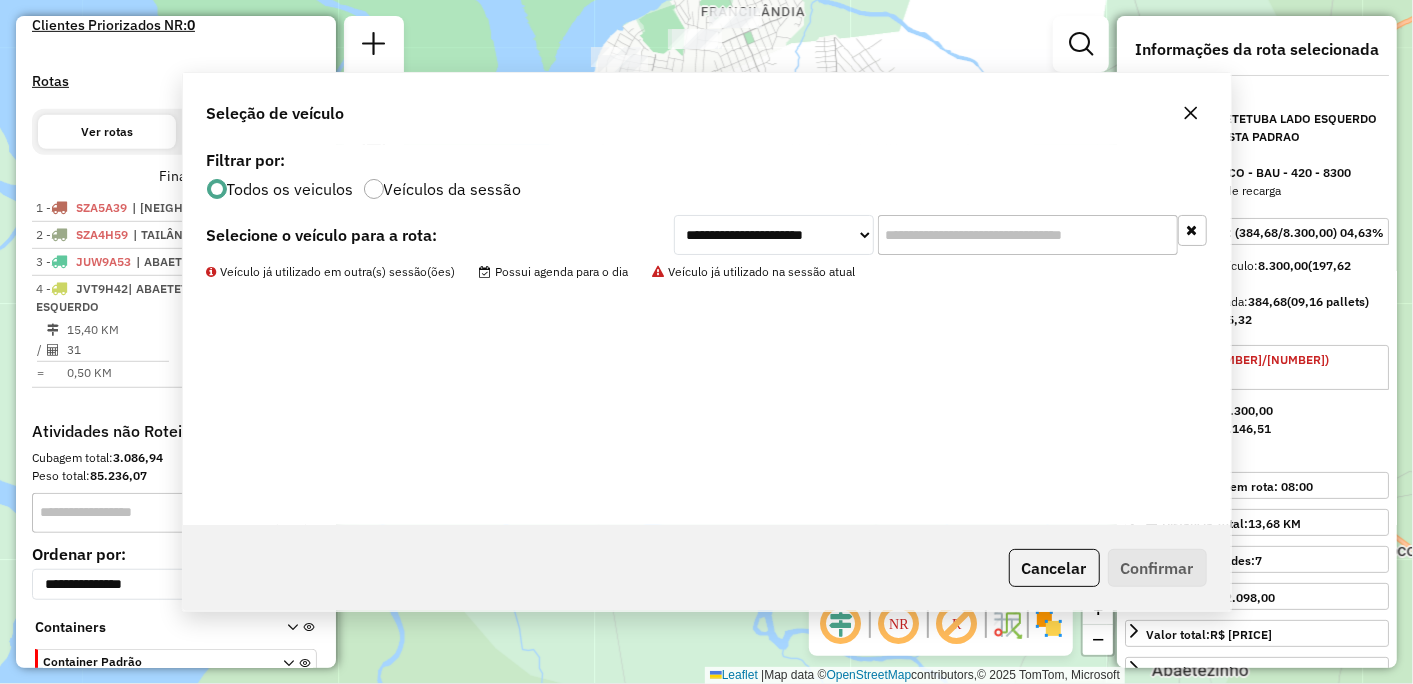 scroll, scrollTop: 683, scrollLeft: 0, axis: vertical 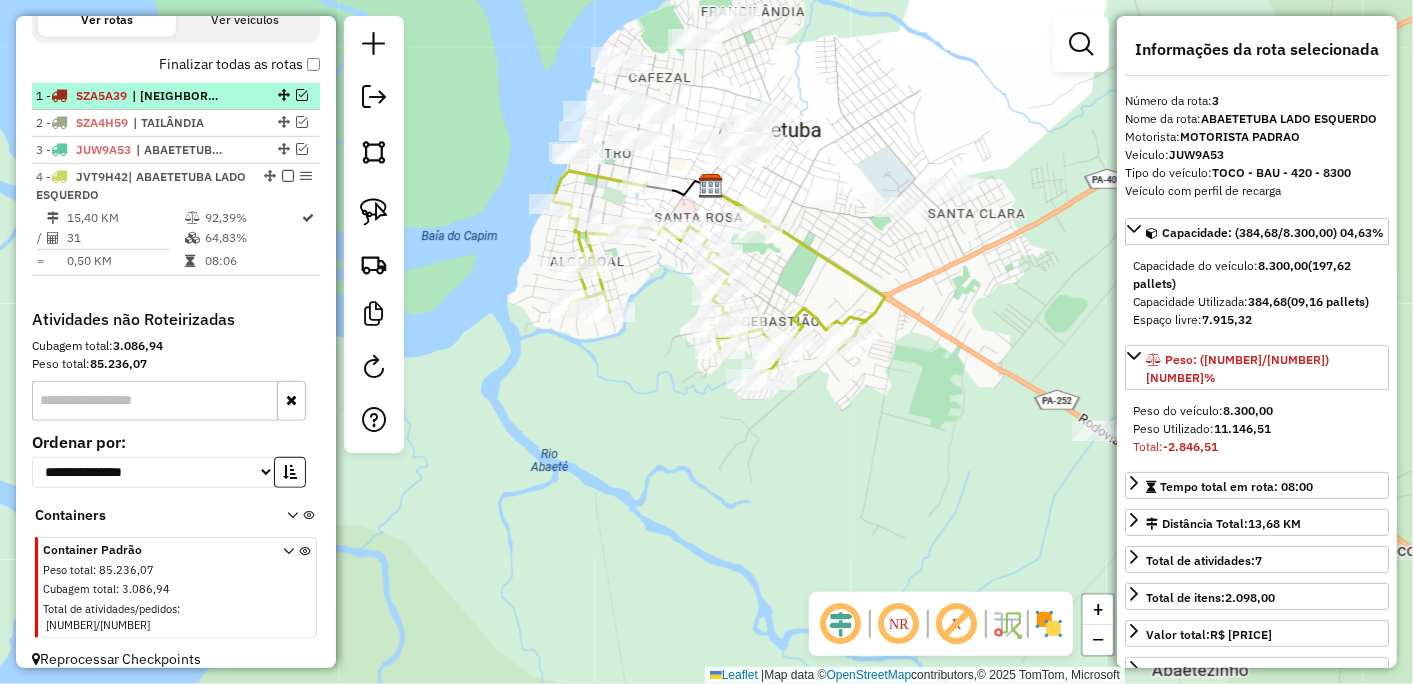 click at bounding box center [288, 176] 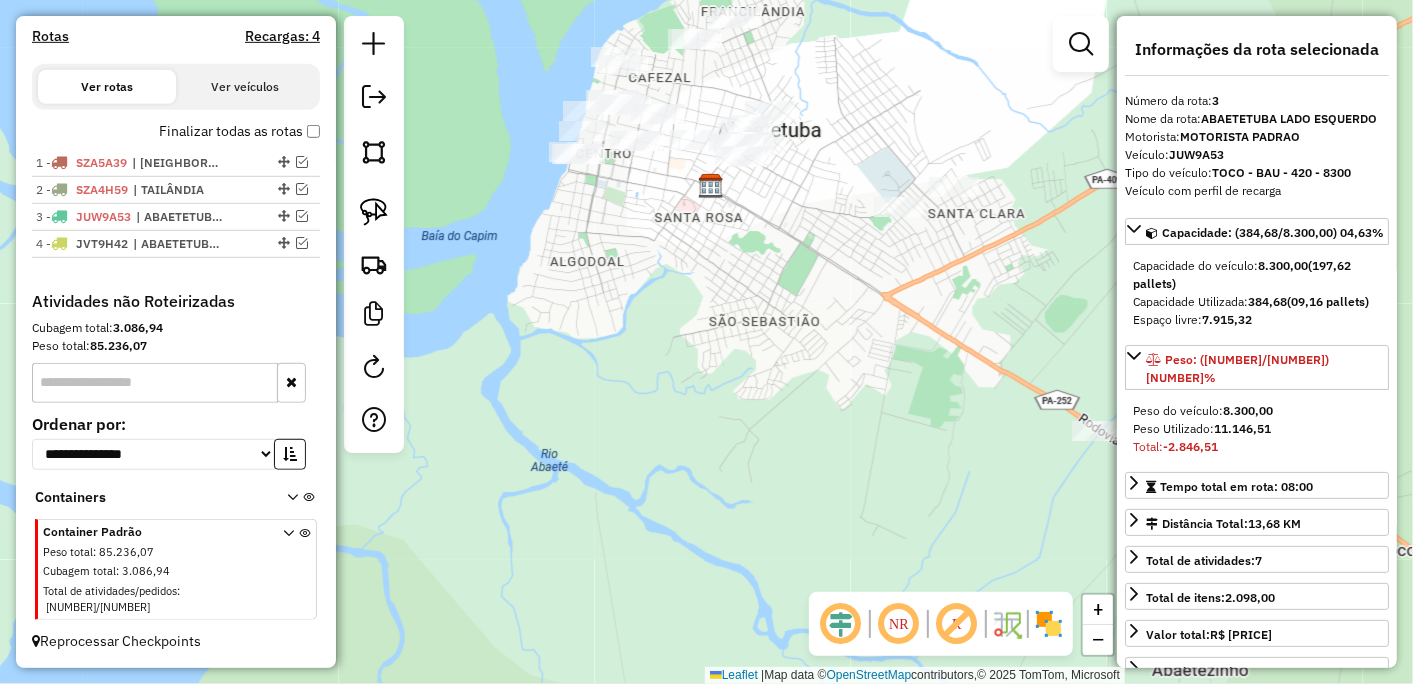 scroll, scrollTop: 598, scrollLeft: 0, axis: vertical 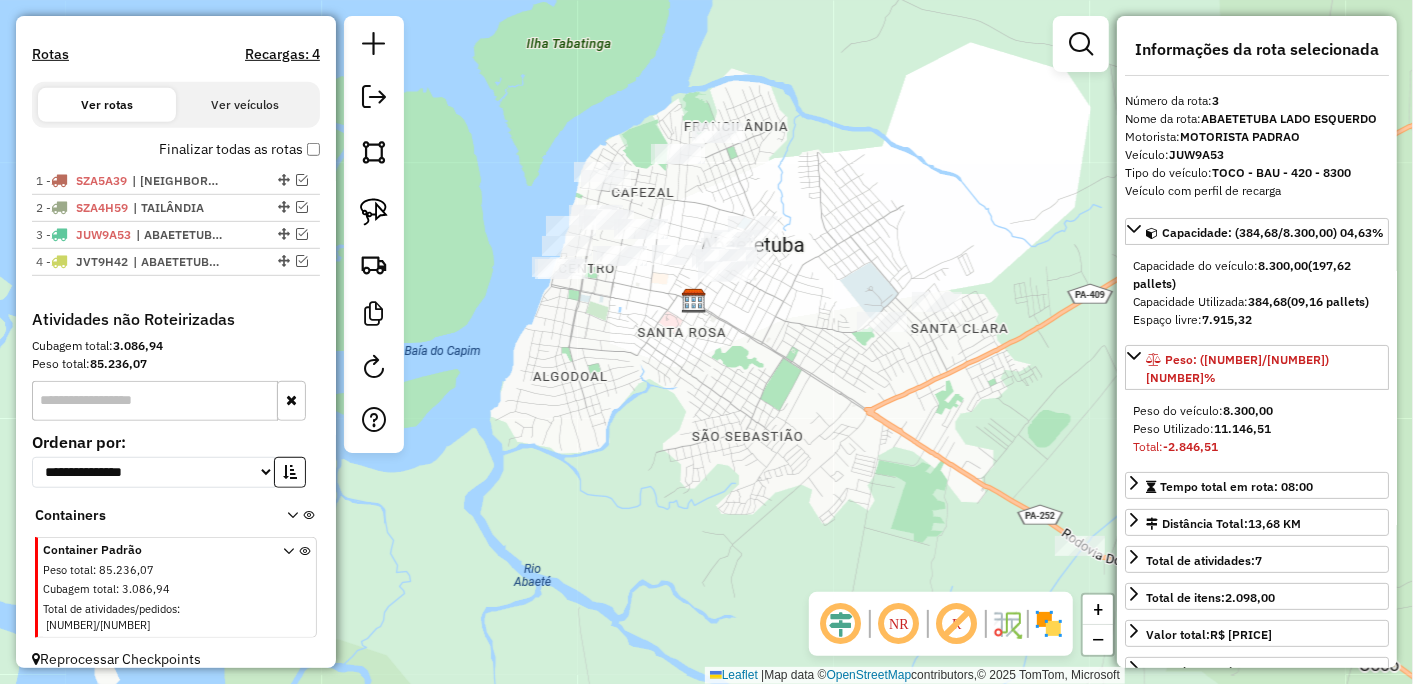 drag, startPoint x: 738, startPoint y: 327, endPoint x: 728, endPoint y: 426, distance: 99.50377 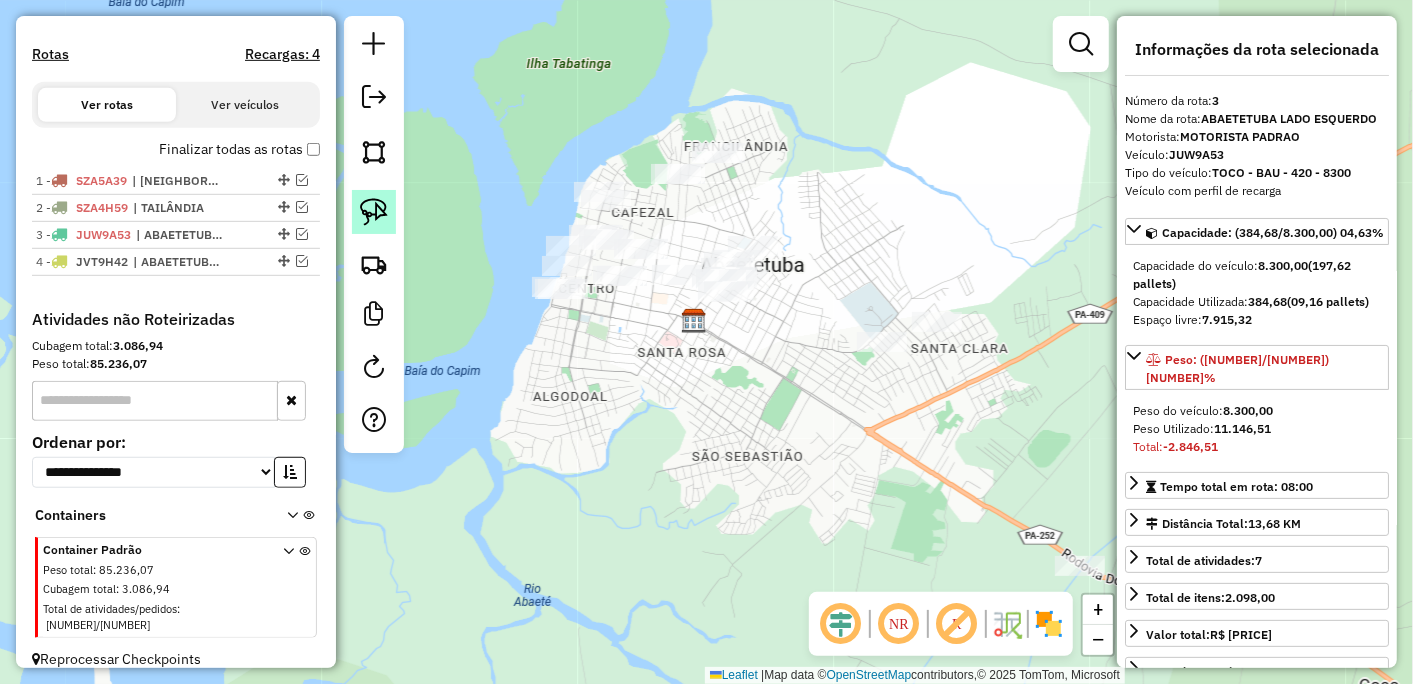 click 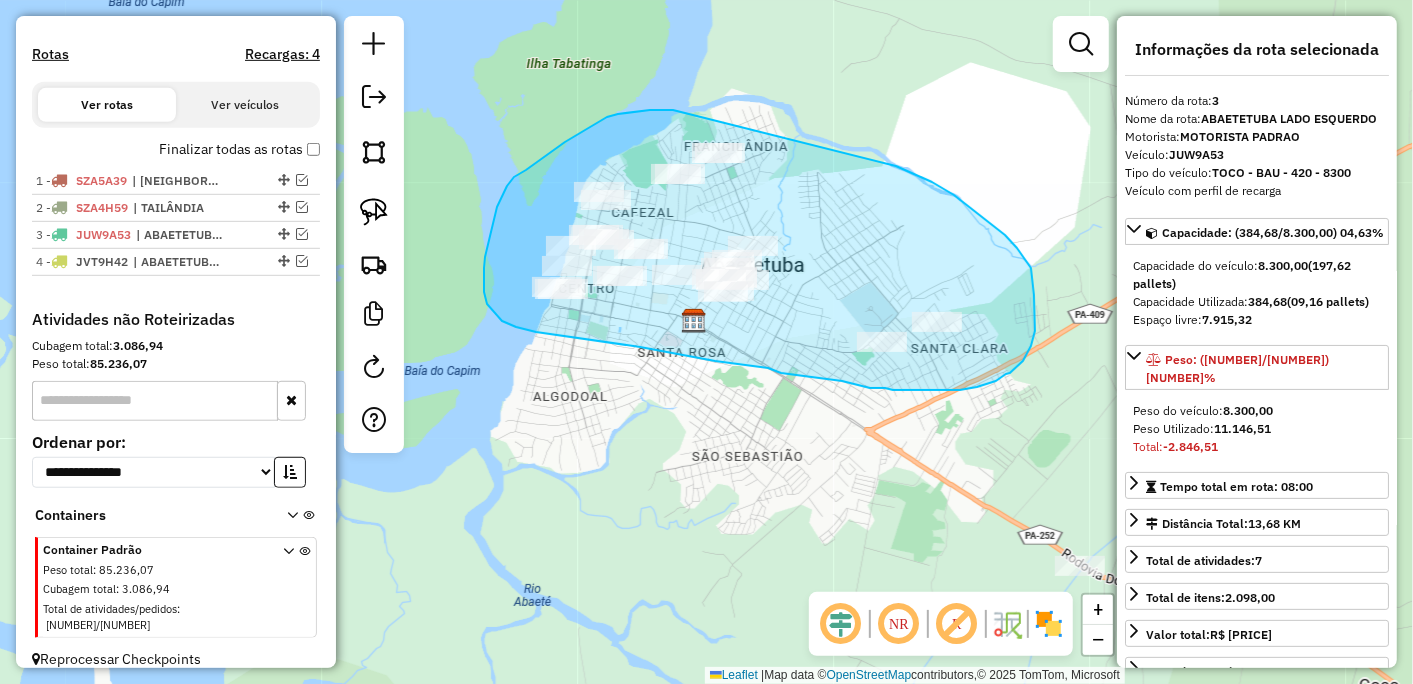 drag, startPoint x: 666, startPoint y: 110, endPoint x: 896, endPoint y: 166, distance: 236.71924 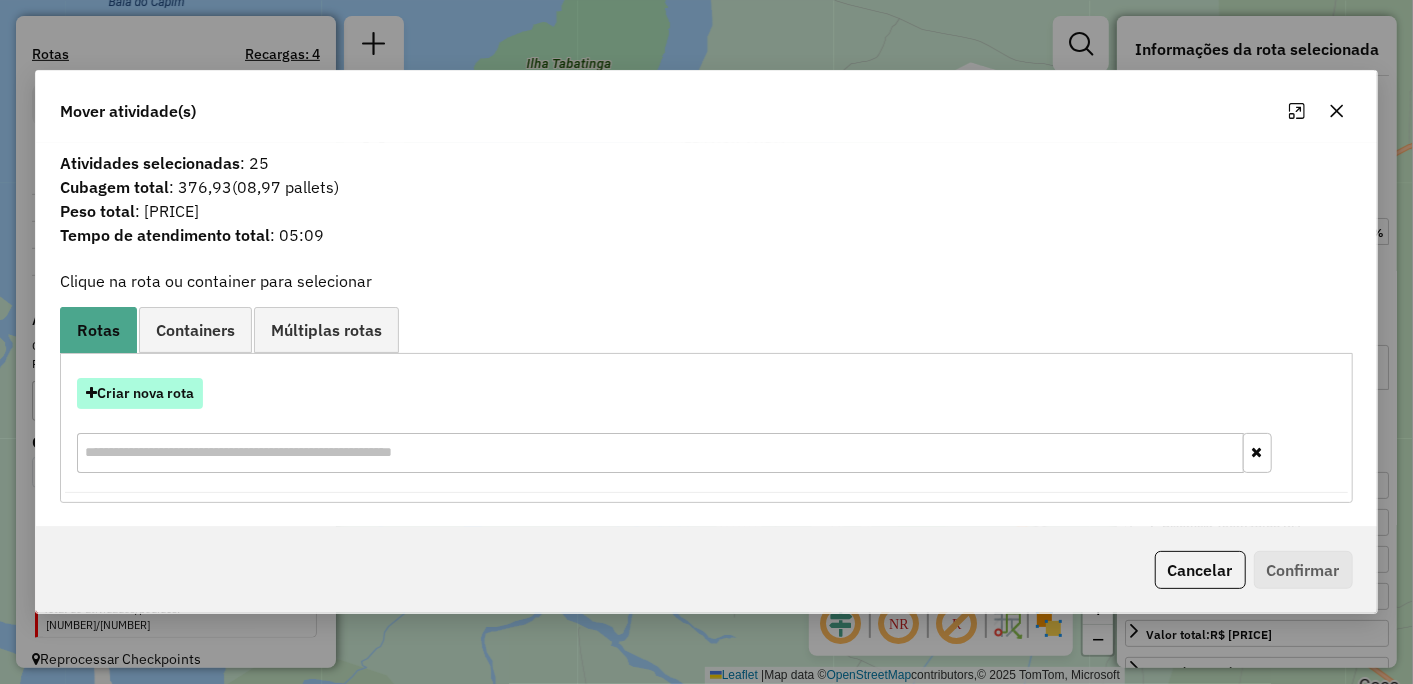 click on "Criar nova rota" at bounding box center [140, 393] 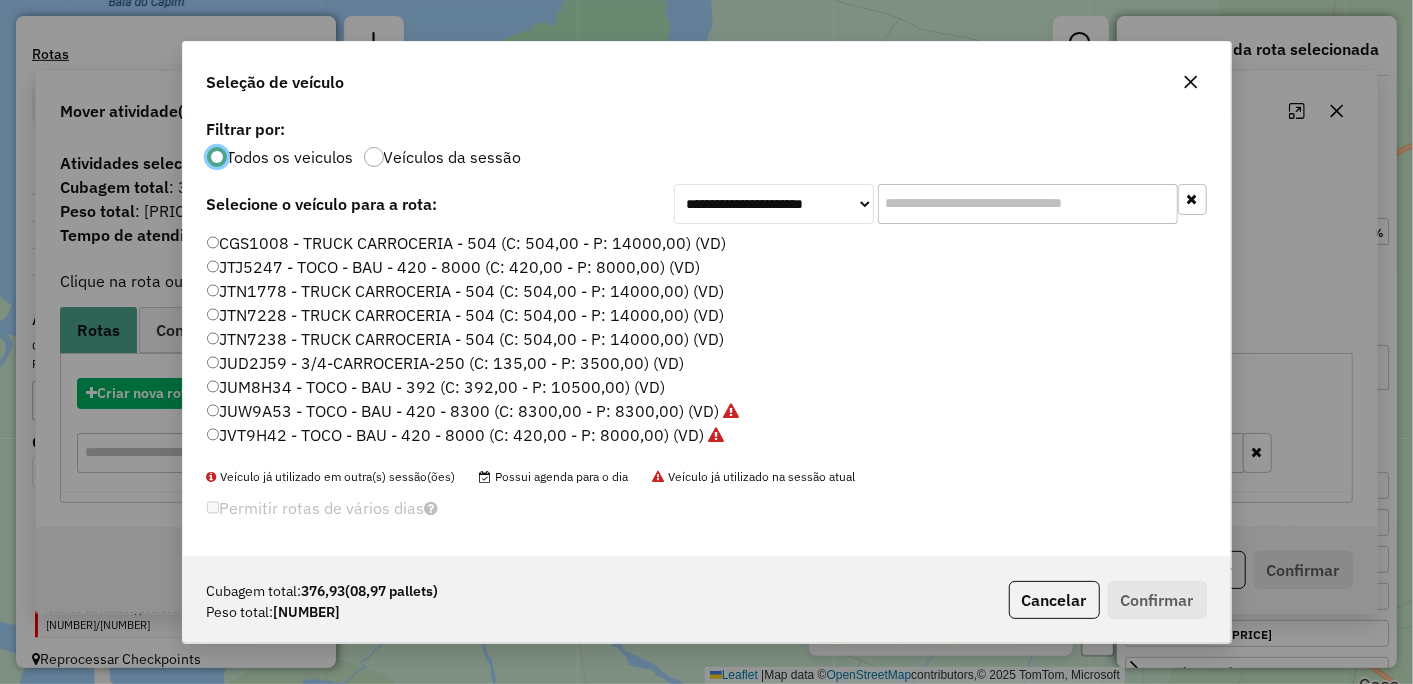 scroll, scrollTop: 11, scrollLeft: 5, axis: both 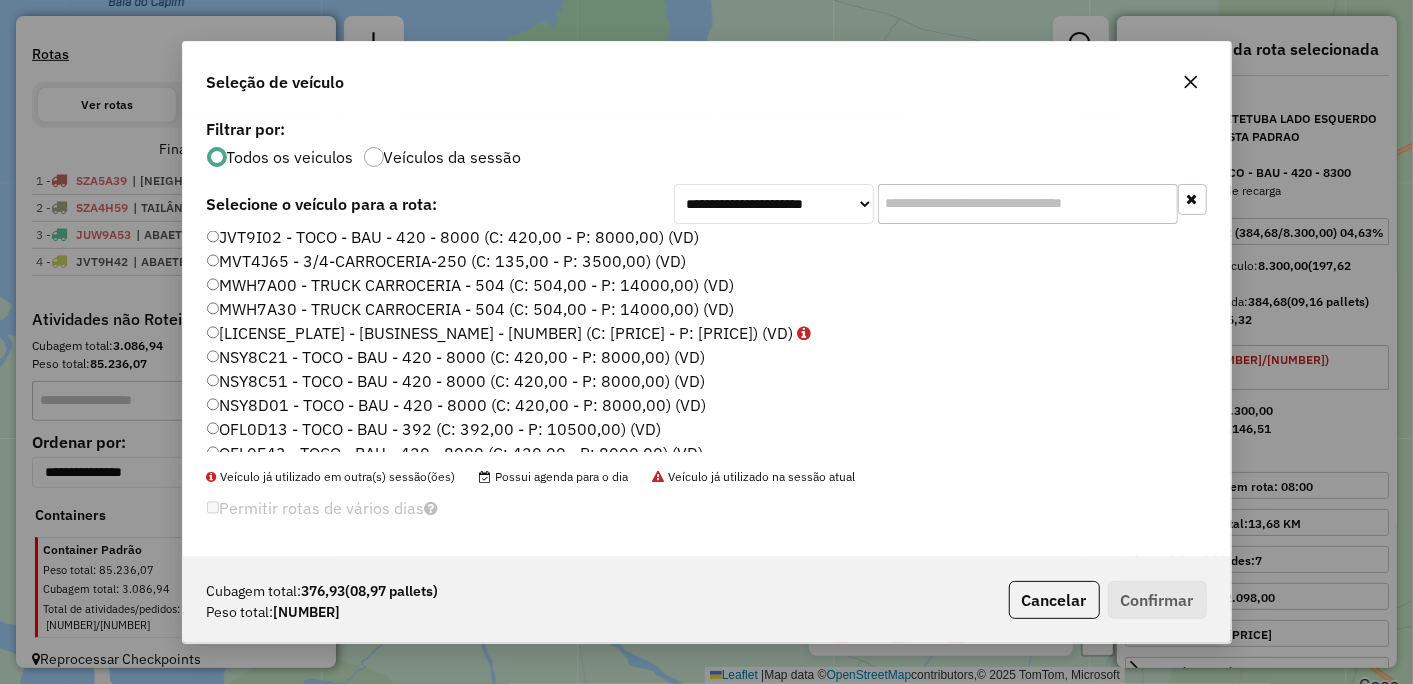 click on "CGS1008 - TRUCK CARROCERIA - 504 (C: 504,00 - P: 14000,00) (VD)   JTJ5247 - TOCO - BAU - 420 - 8000 (C: 420,00 - P: 8000,00) (VD)   JTN1778 - TRUCK CARROCERIA - 504 (C: 504,00 - P: 14000,00) (VD)   JTN7228 - TRUCK CARROCERIA - 504 (C: 504,00 - P: 14000,00) (VD)   JTN7238 - TRUCK CARROCERIA - 504 (C: 504,00 - P: 14000,00) (VD)   JUD2J59 - 3/4-CARROCERIA-250 (C: 135,00 - P: 3500,00) (VD)   JUM8H34 - TOCO - BAU - 392 (C: 392,00 - P: 10500,00) (VD)   JUW9A53 - TOCO - BAU - 420 - 8300 (C: 8300,00 - P: 8300,00) (VD)   JVT9H42 - TOCO - BAU - 420 - 8000 (C: 420,00 - P: 8000,00) (VD)   JVT9I02 - TOCO - BAU - 420 - 8000 (C: 420,00 - P: 8000,00) (VD)   MVT4J65 - 3/4-CARROCERIA-250 (C: 135,00 - P: 3500,00) (VD)   MWH7A00 - TRUCK CARROCERIA - 504 (C: 504,00 - P: 14000,00) (VD)   MWH7A30 - TRUCK CARROCERIA - 504 (C: 504,00 - P: 14000,00) (VD)   NSM1843 - TRUCK CARROCERIA - 504 (C: 504,00 - P: 14000,00) (VD)   NSY8C21 - TOCO - BAU - 420 - 8000 (C: 420,00 - P: 8000,00) (VD)" 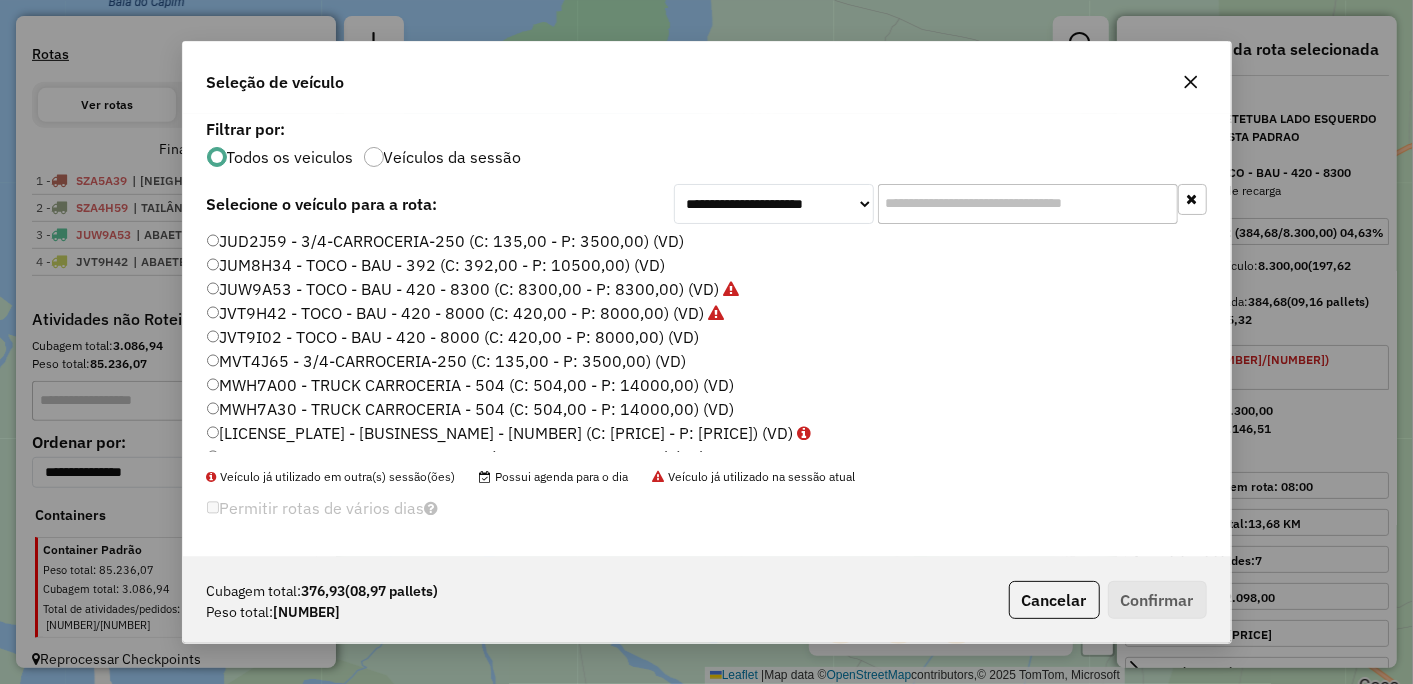 drag, startPoint x: 270, startPoint y: 236, endPoint x: 262, endPoint y: 341, distance: 105.30432 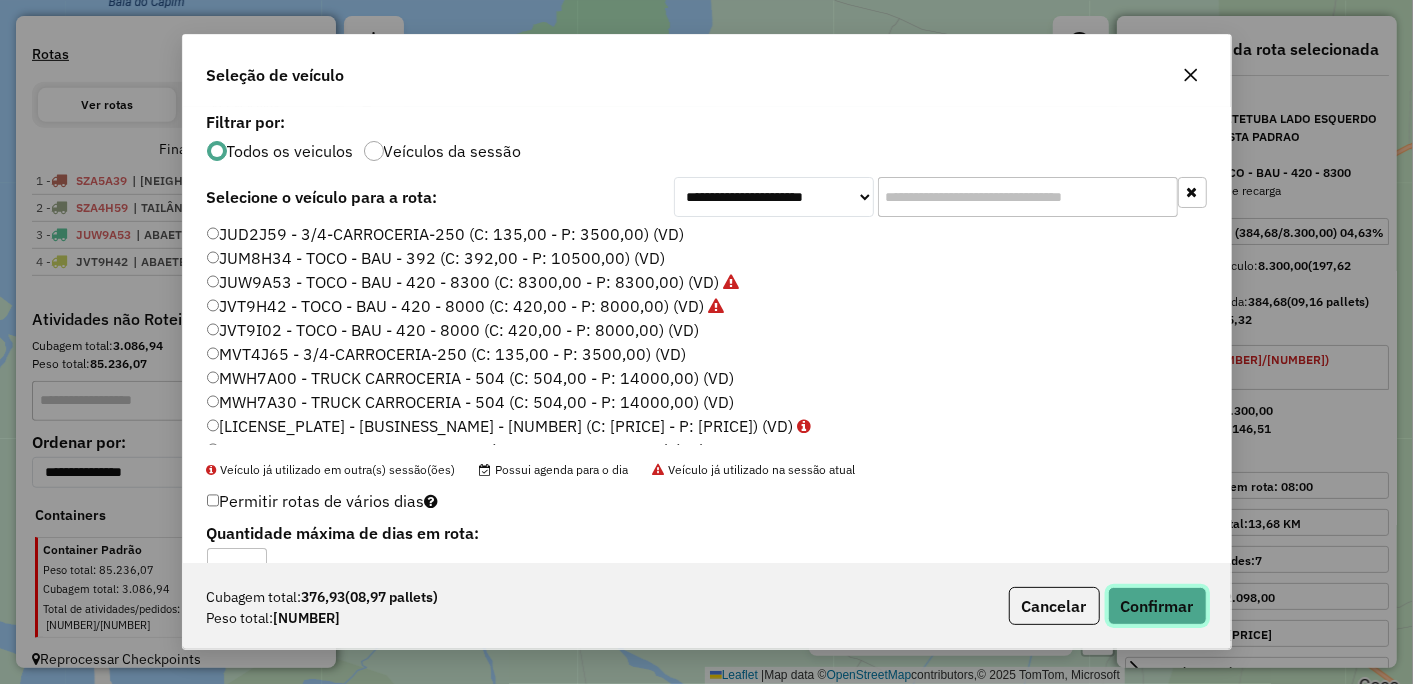 click on "Confirmar" 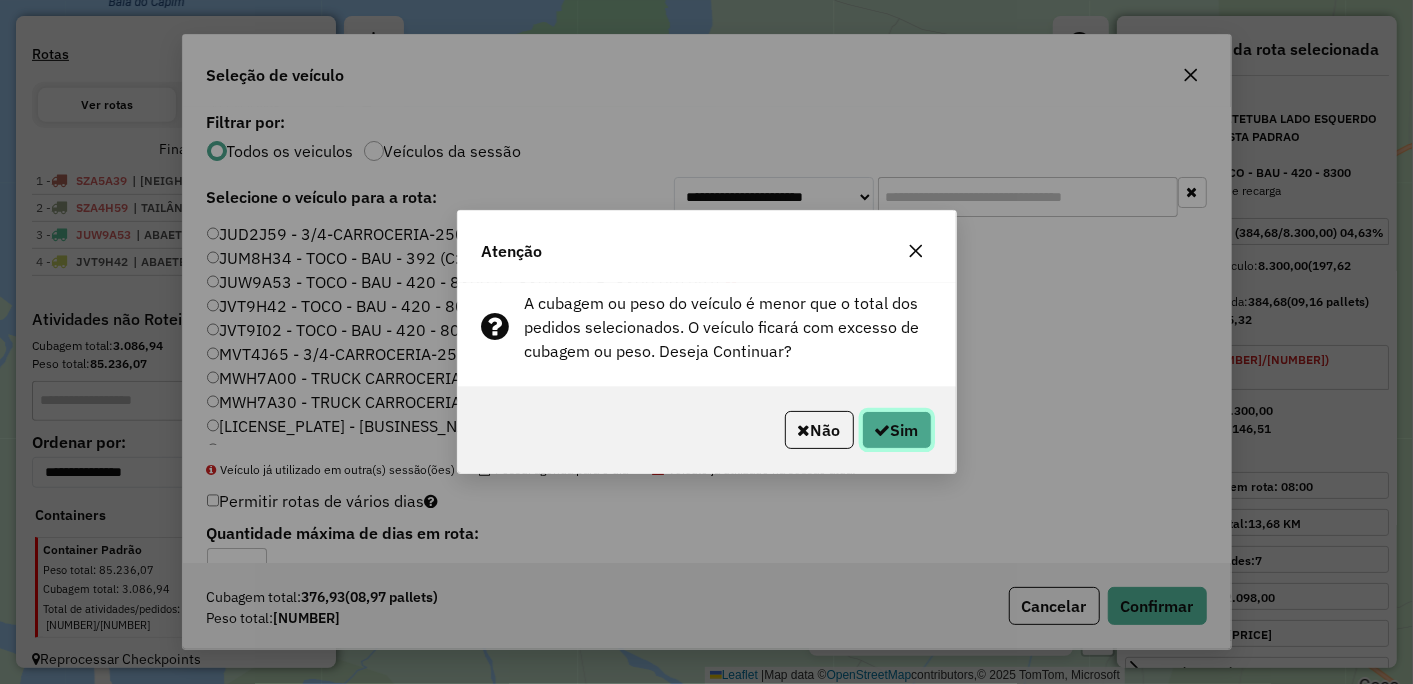 click 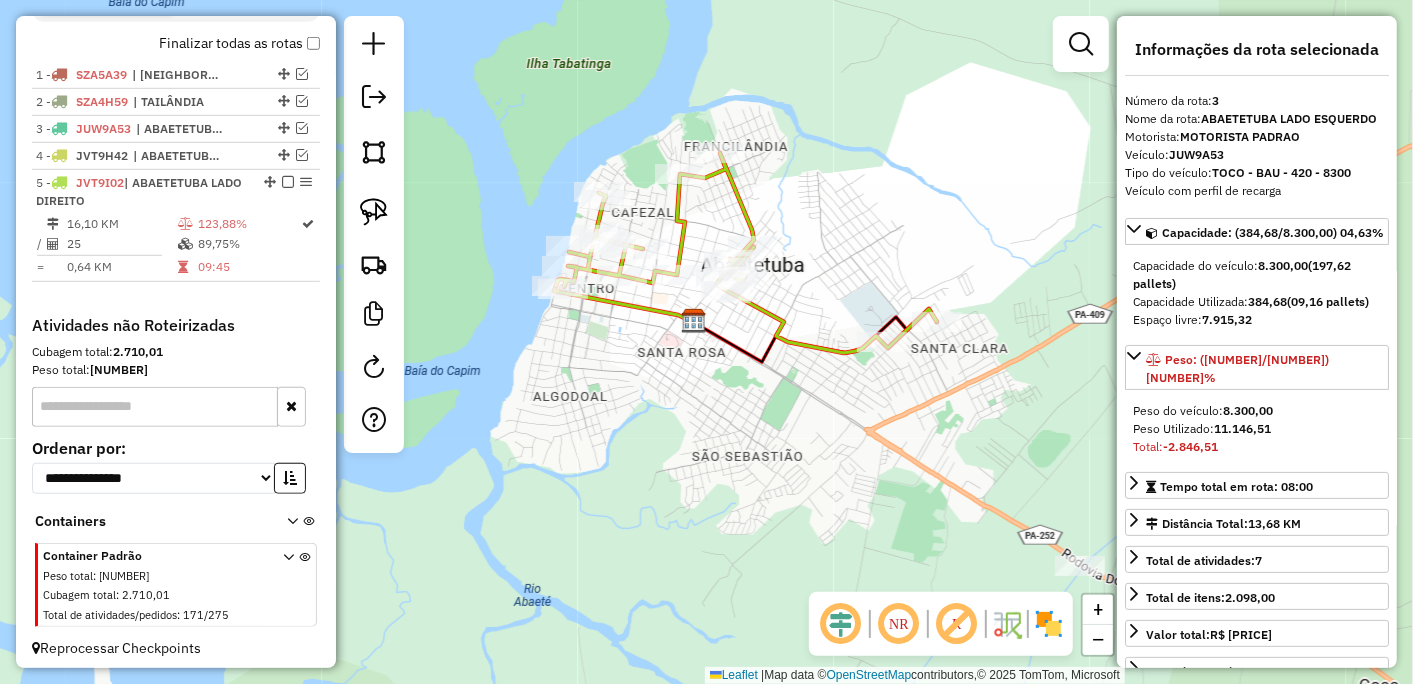 scroll, scrollTop: 710, scrollLeft: 0, axis: vertical 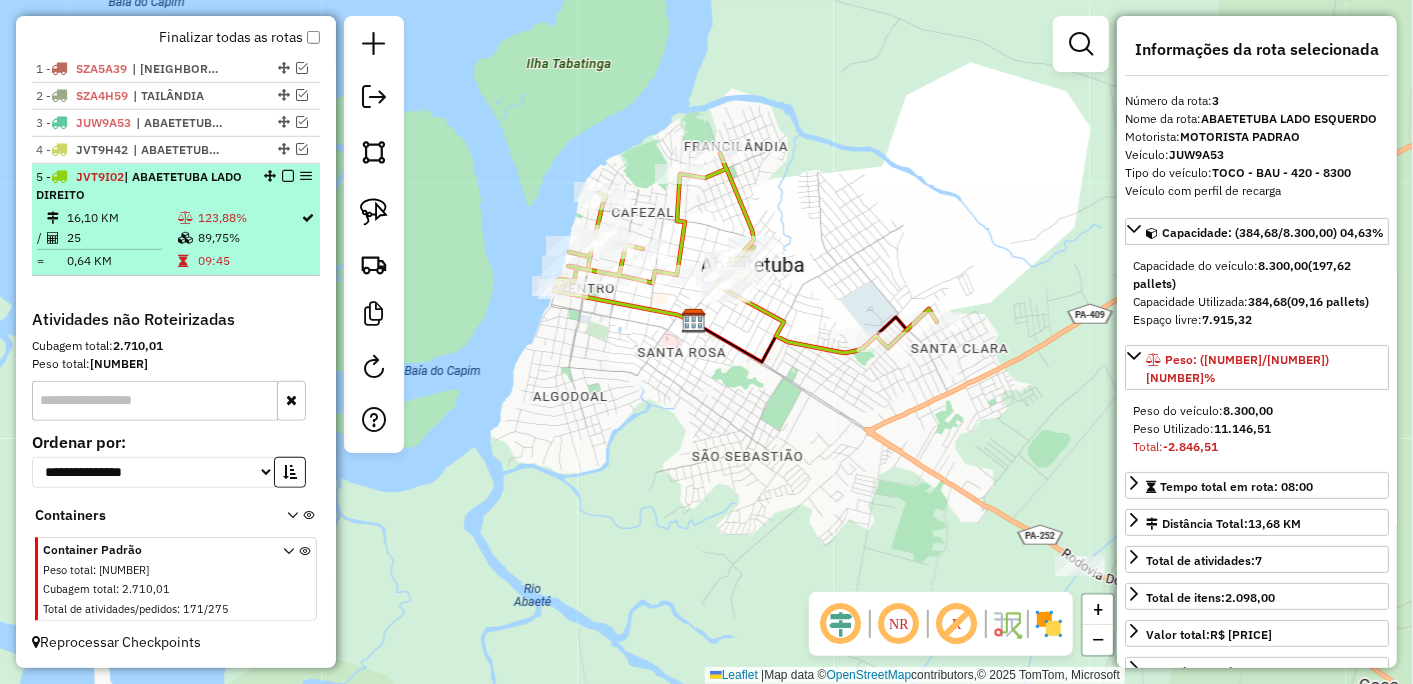 click at bounding box center [288, 176] 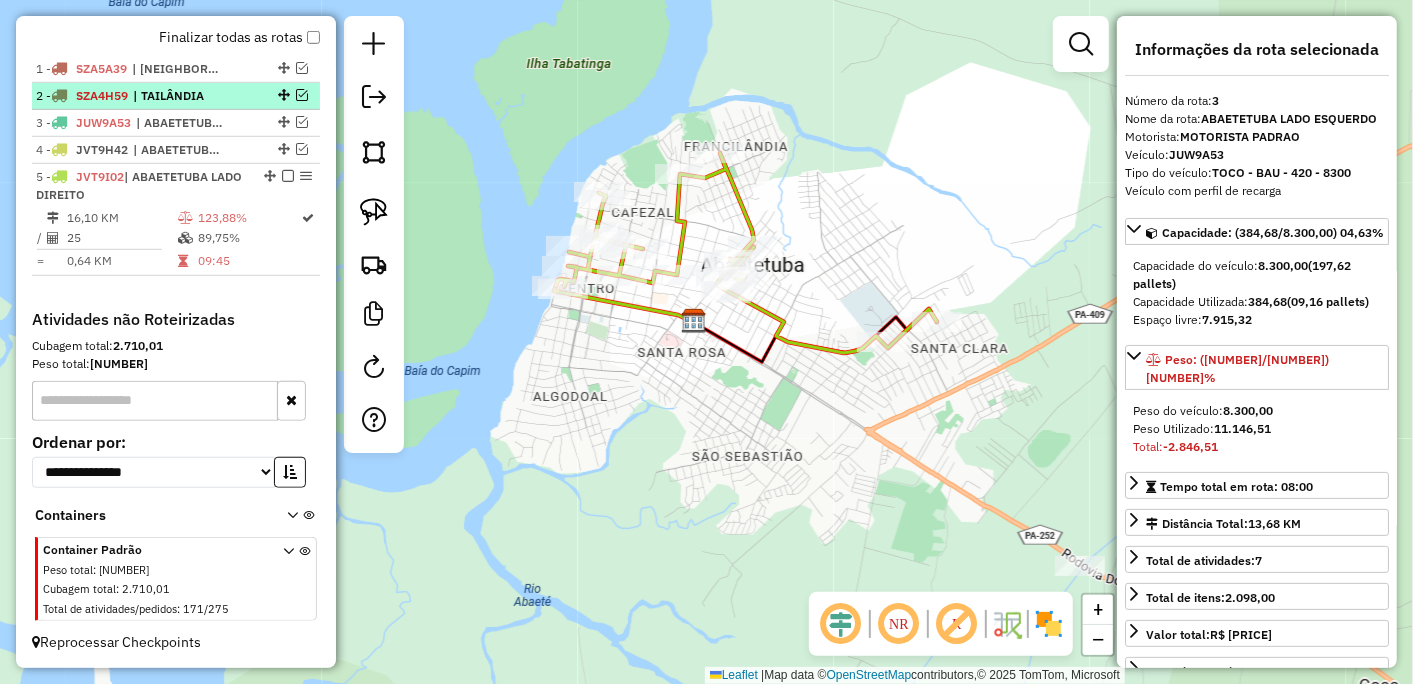scroll, scrollTop: 625, scrollLeft: 0, axis: vertical 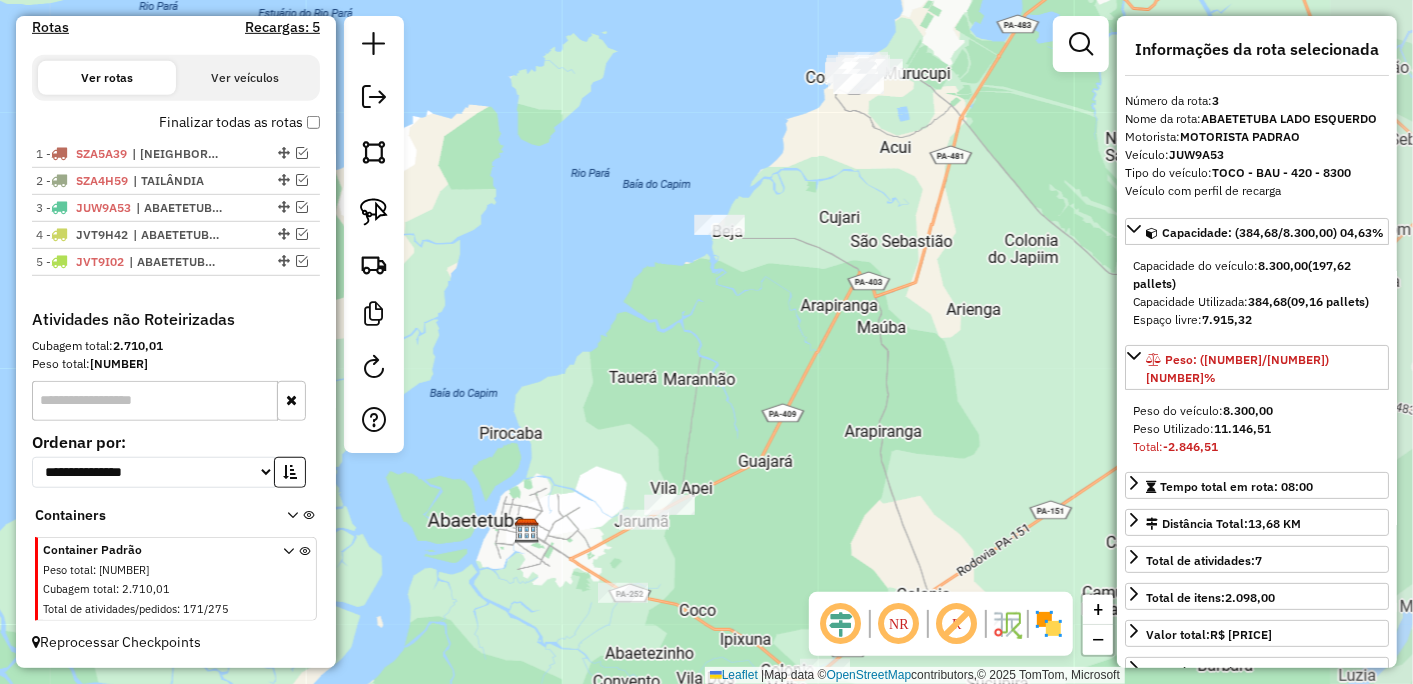 drag, startPoint x: 885, startPoint y: 453, endPoint x: 577, endPoint y: 531, distance: 317.72314 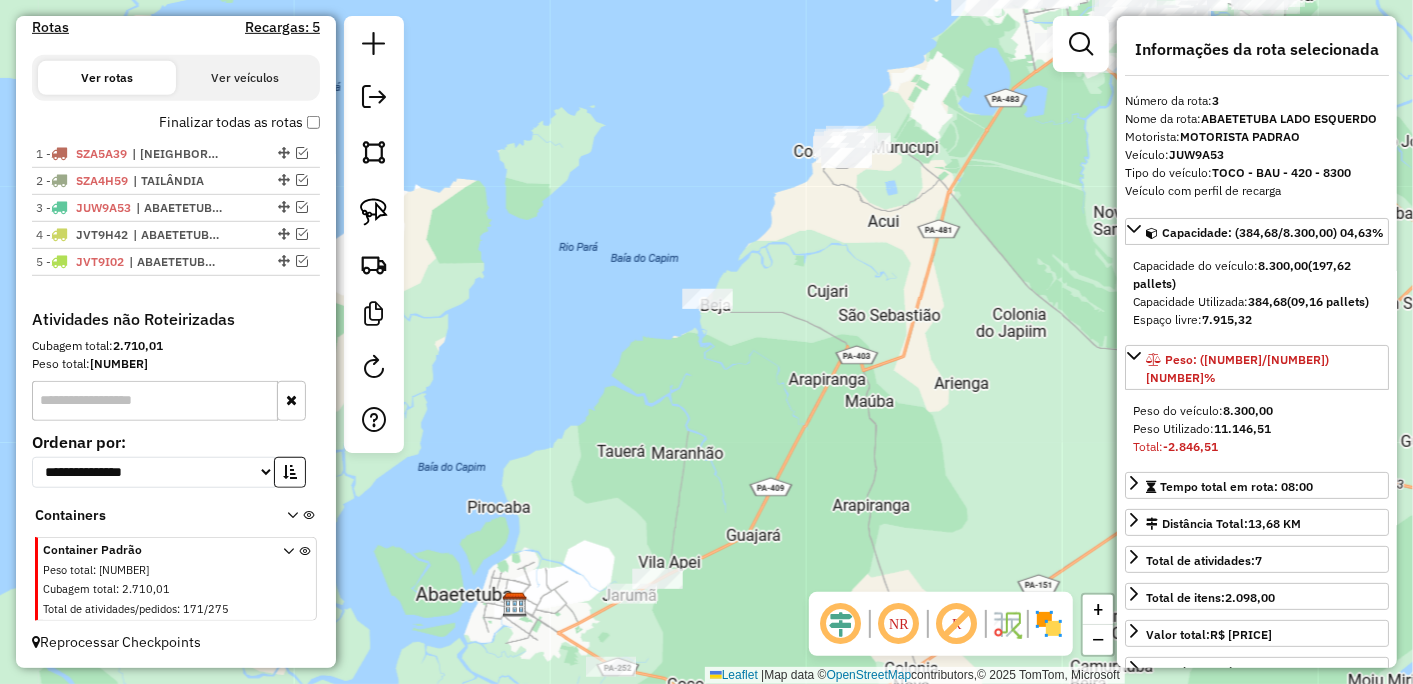 drag, startPoint x: 836, startPoint y: 384, endPoint x: 827, endPoint y: 457, distance: 73.552704 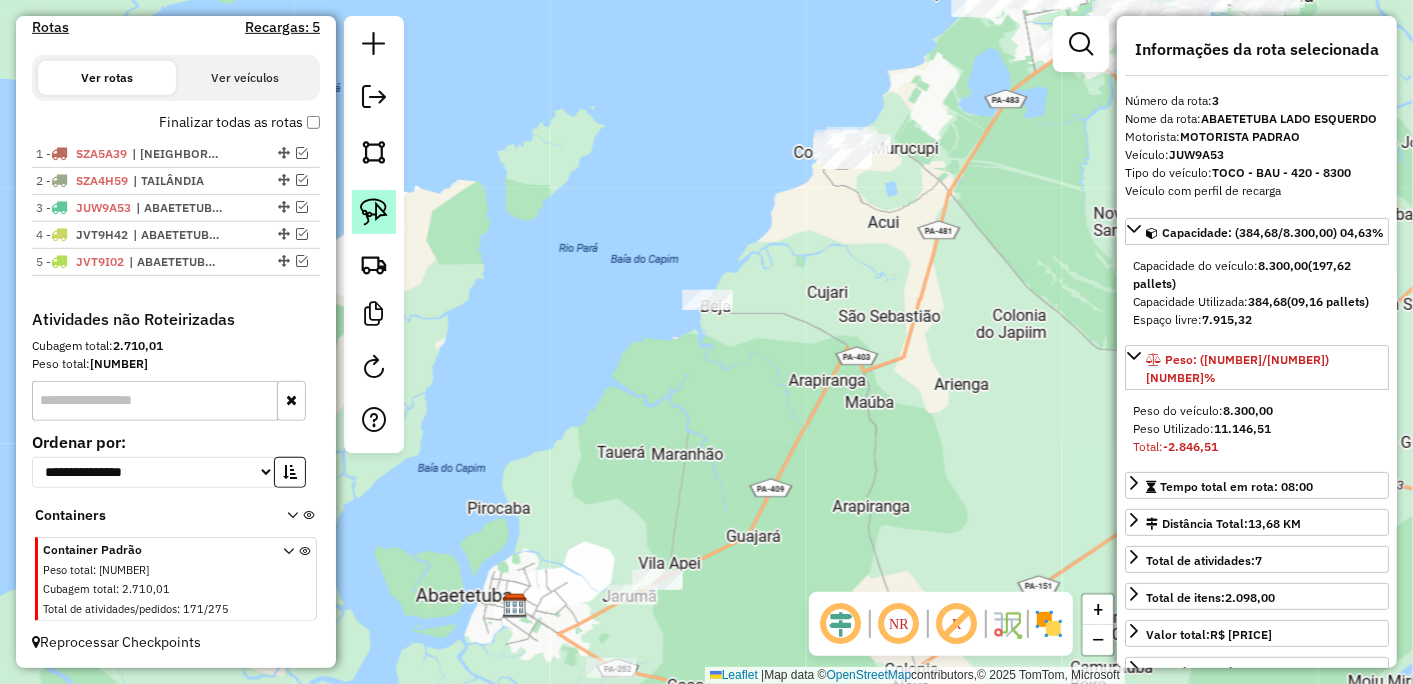 click 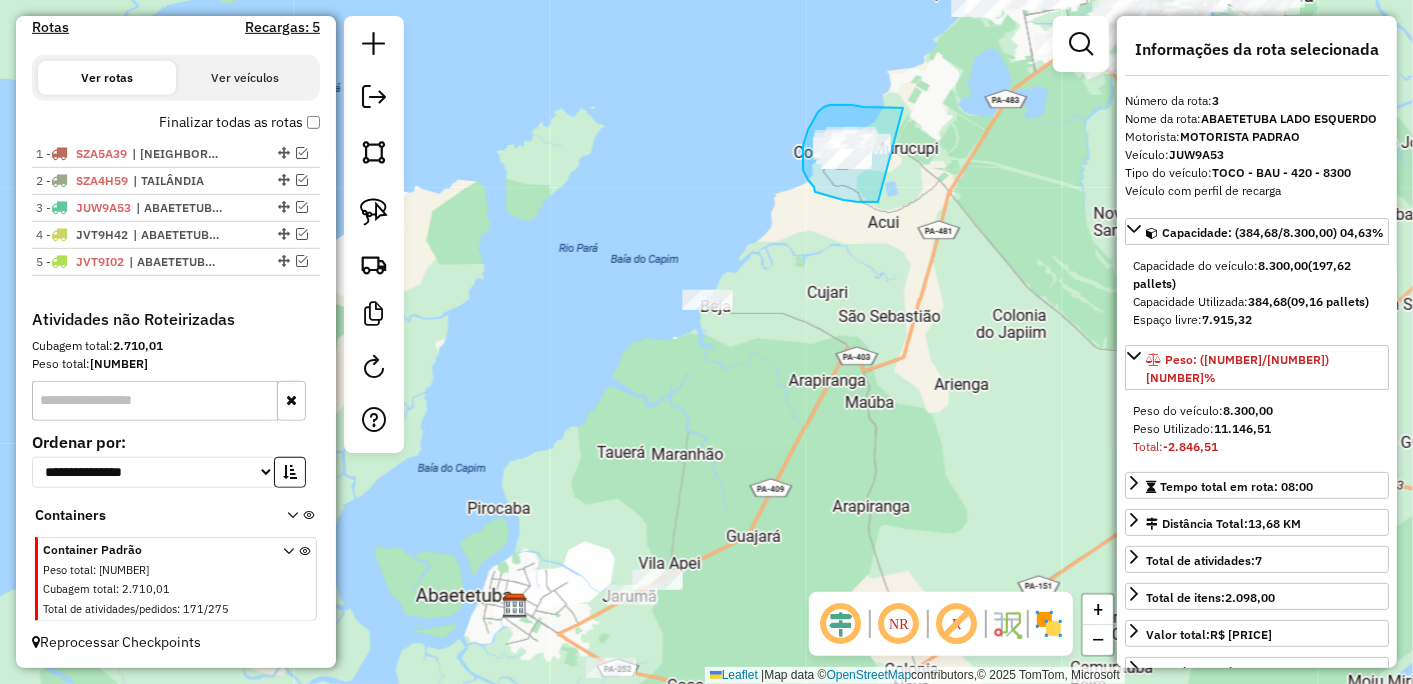 drag, startPoint x: 878, startPoint y: 107, endPoint x: 925, endPoint y: 195, distance: 99.764725 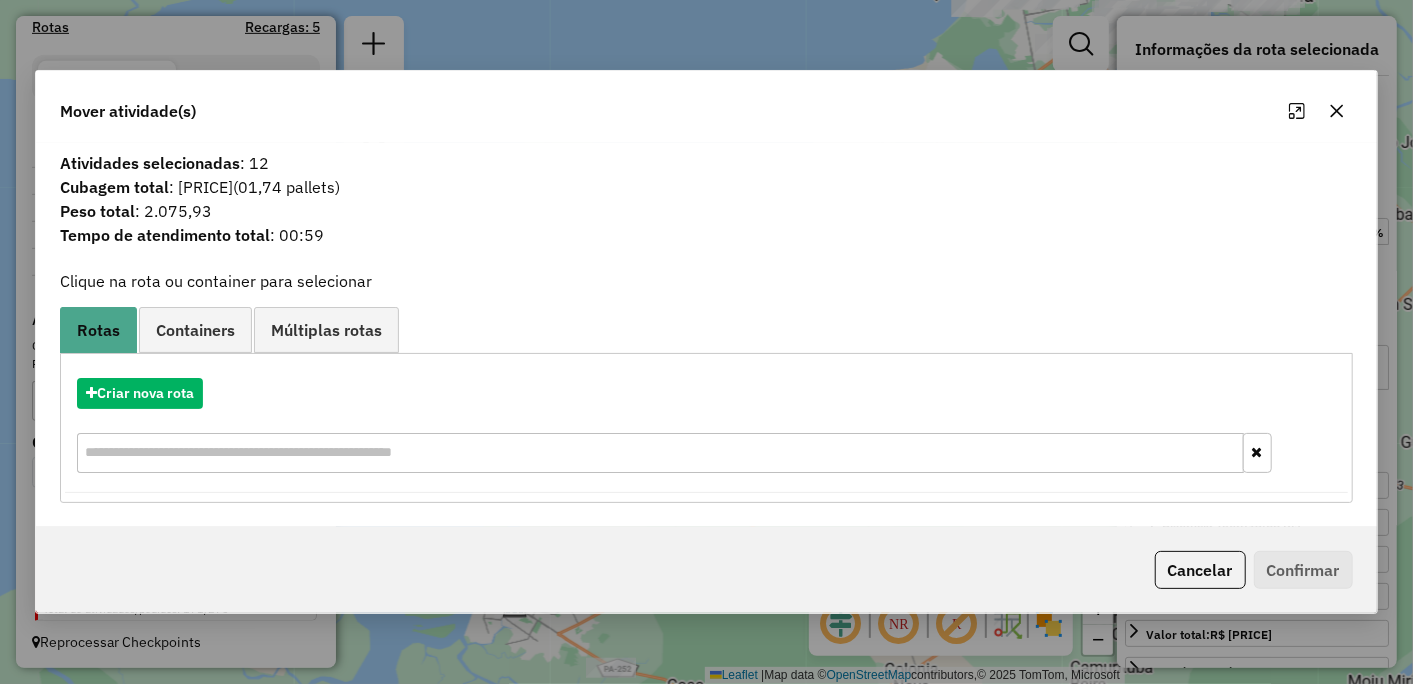 click 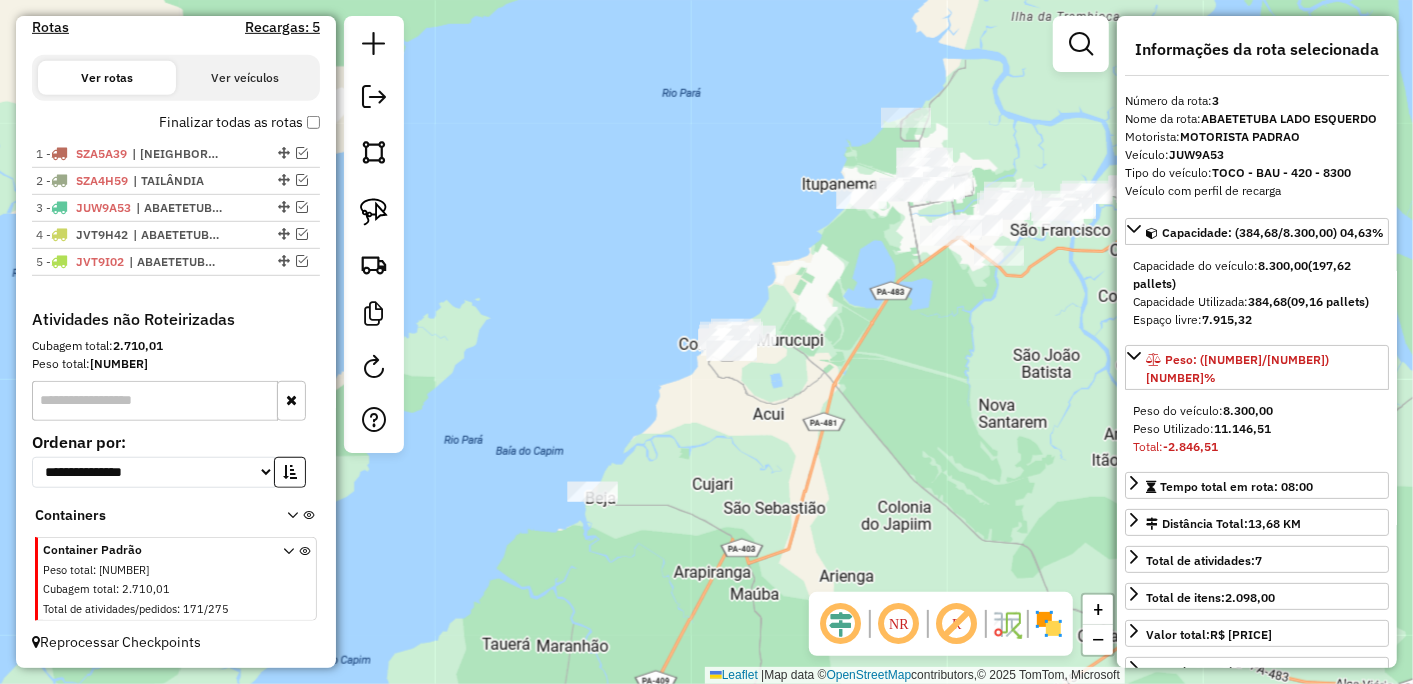 drag, startPoint x: 862, startPoint y: 258, endPoint x: 748, endPoint y: 450, distance: 223.29353 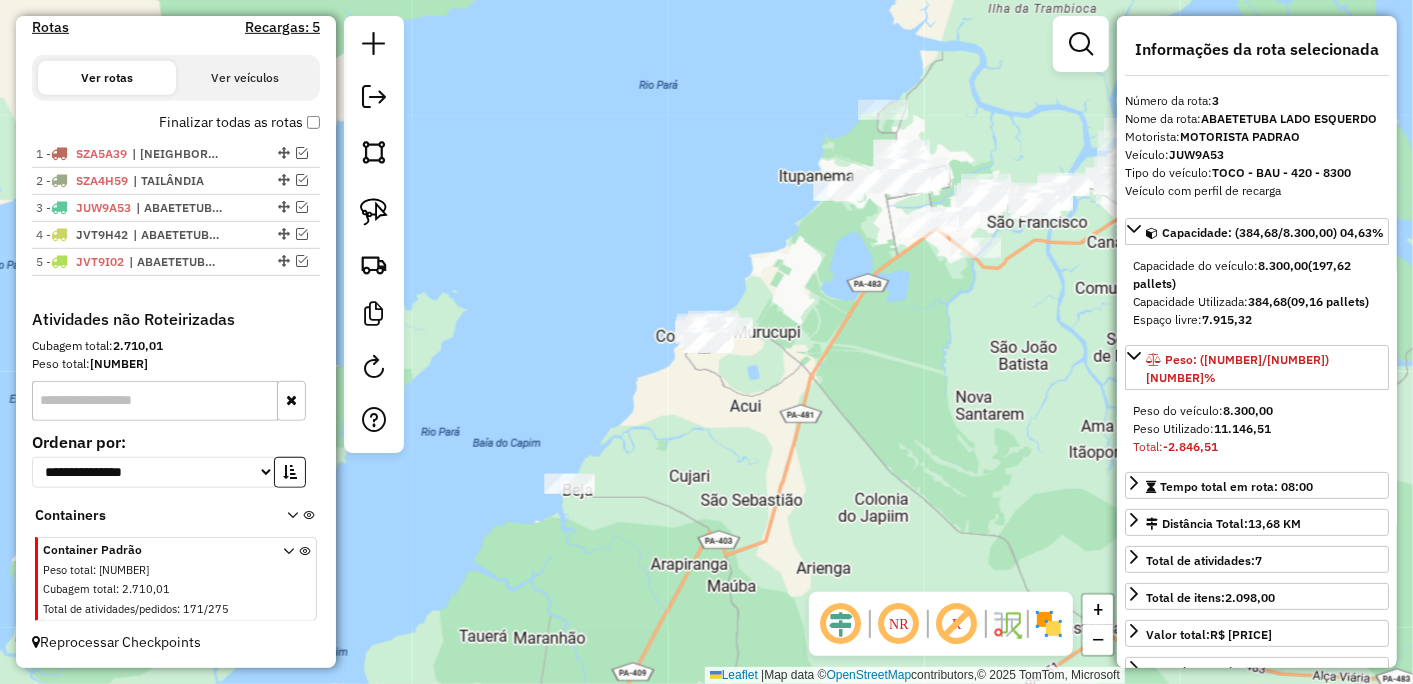 drag, startPoint x: 898, startPoint y: 420, endPoint x: 672, endPoint y: 368, distance: 231.90515 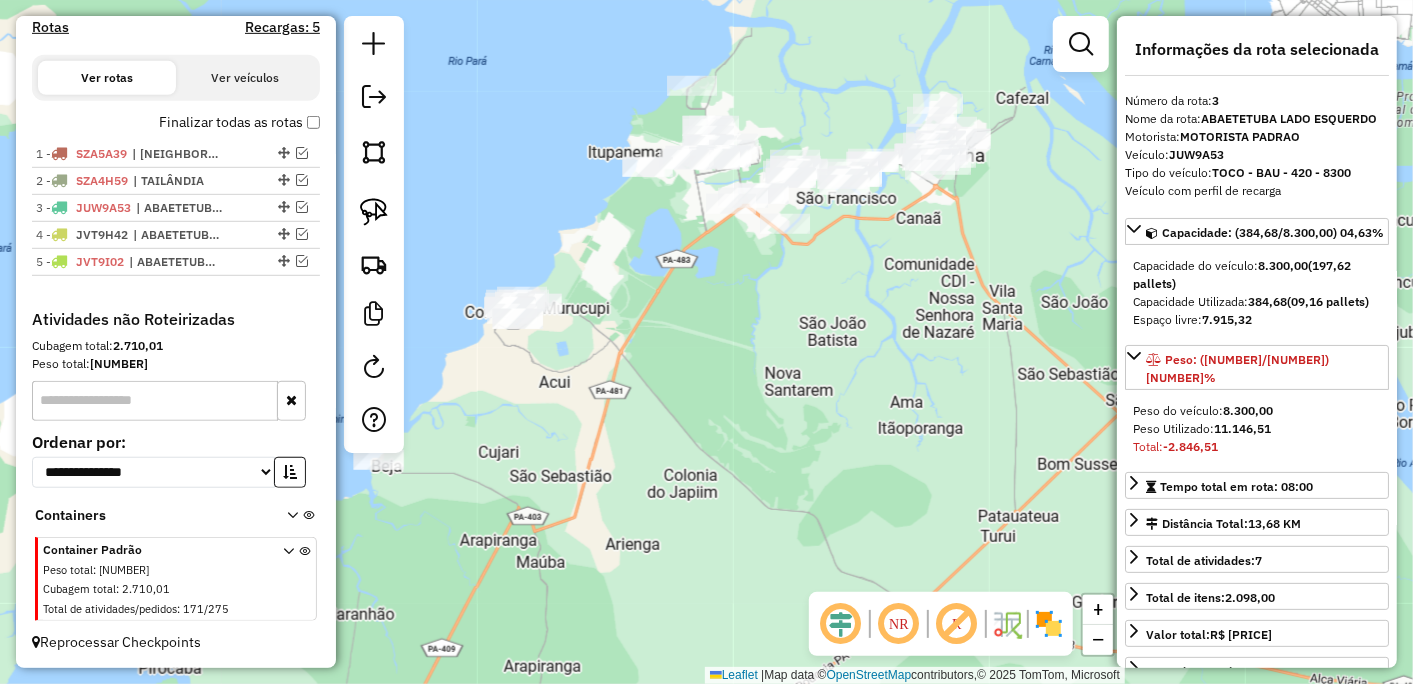 drag, startPoint x: 613, startPoint y: 323, endPoint x: 703, endPoint y: 345, distance: 92.64988 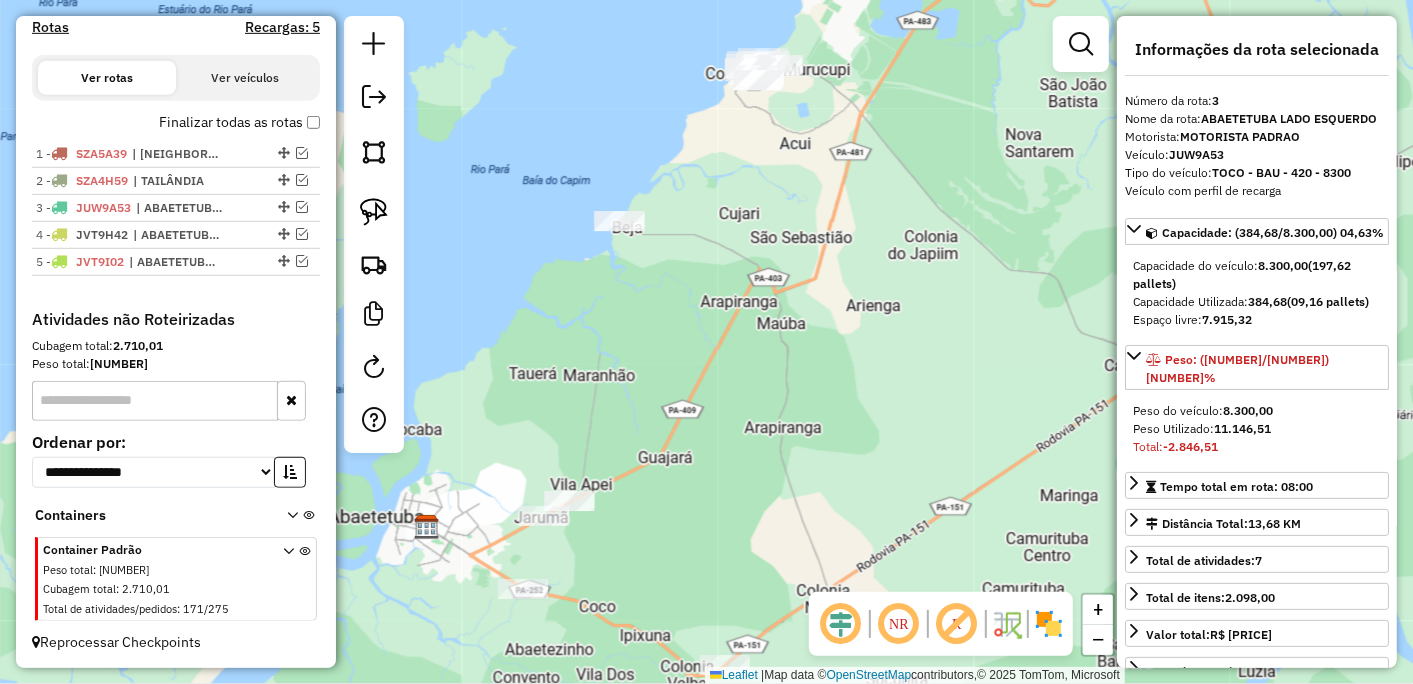 drag, startPoint x: 591, startPoint y: 467, endPoint x: 704, endPoint y: 300, distance: 201.63829 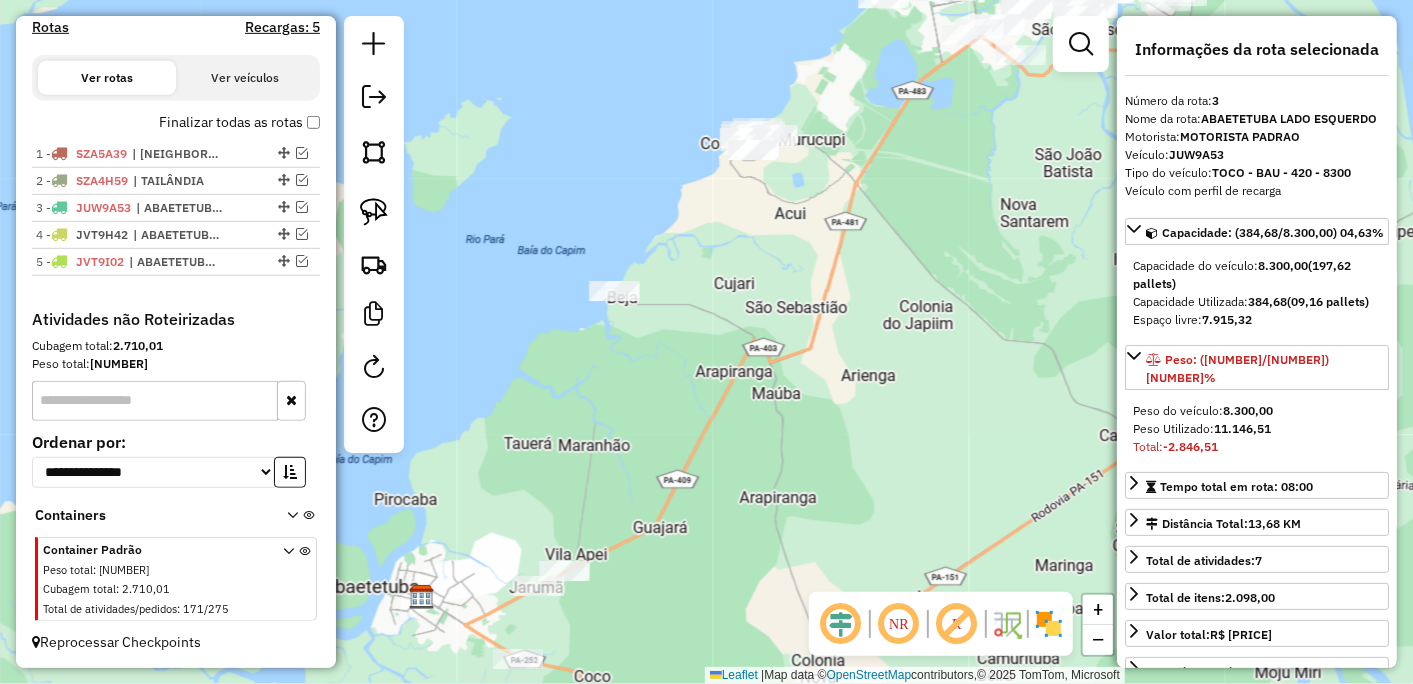 drag, startPoint x: 758, startPoint y: 282, endPoint x: 731, endPoint y: 452, distance: 172.13077 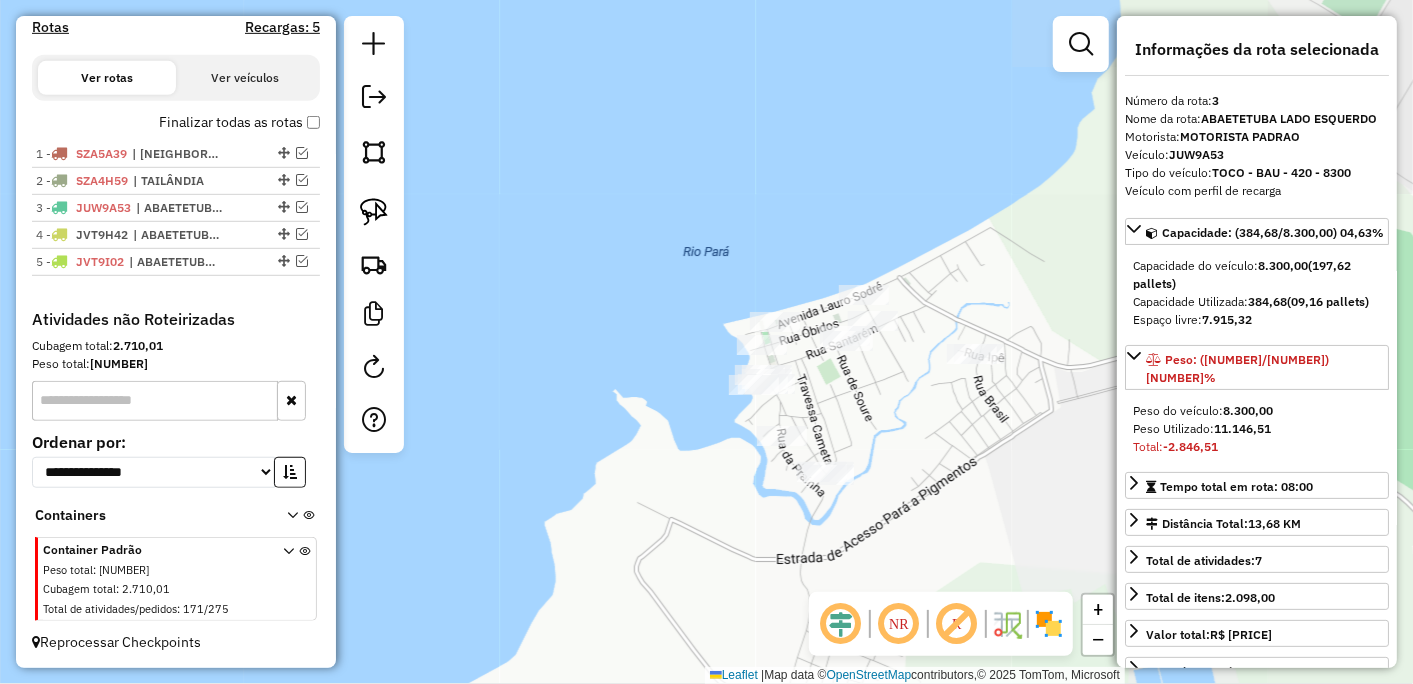 drag, startPoint x: 948, startPoint y: 488, endPoint x: 752, endPoint y: 355, distance: 236.86494 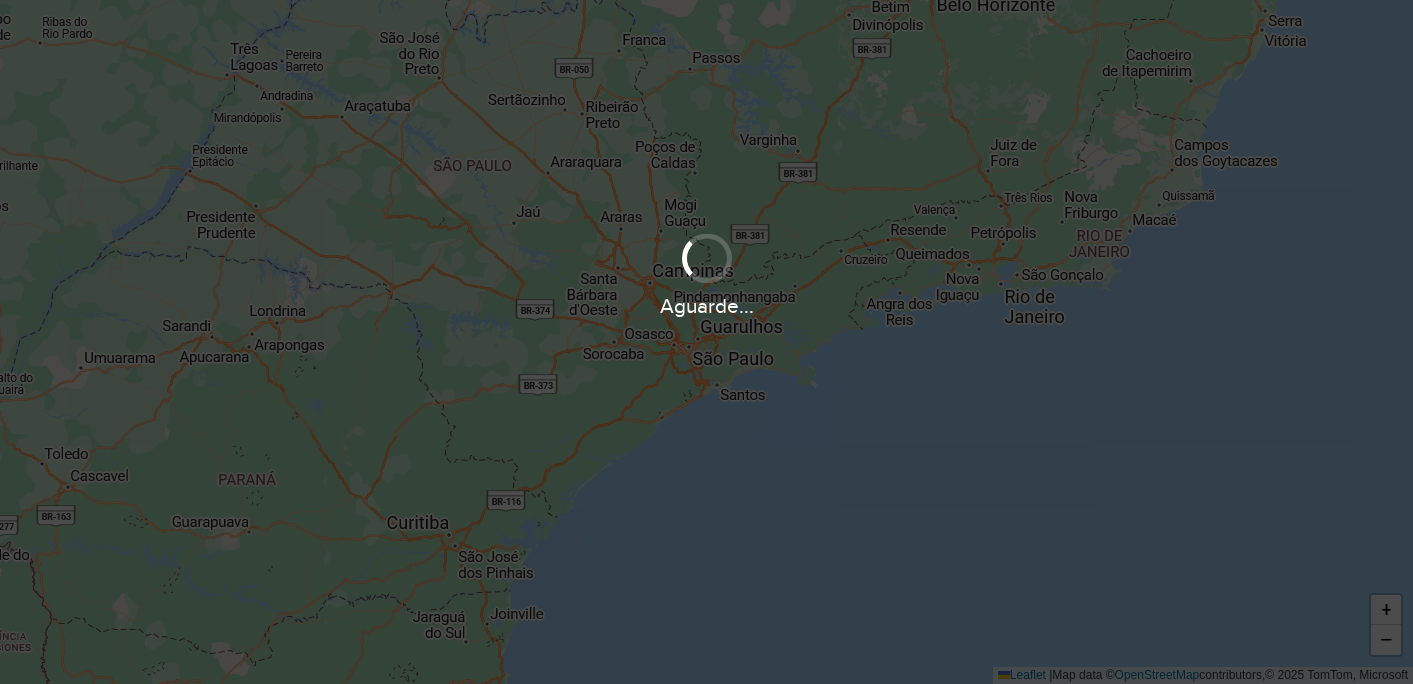 scroll, scrollTop: 0, scrollLeft: 0, axis: both 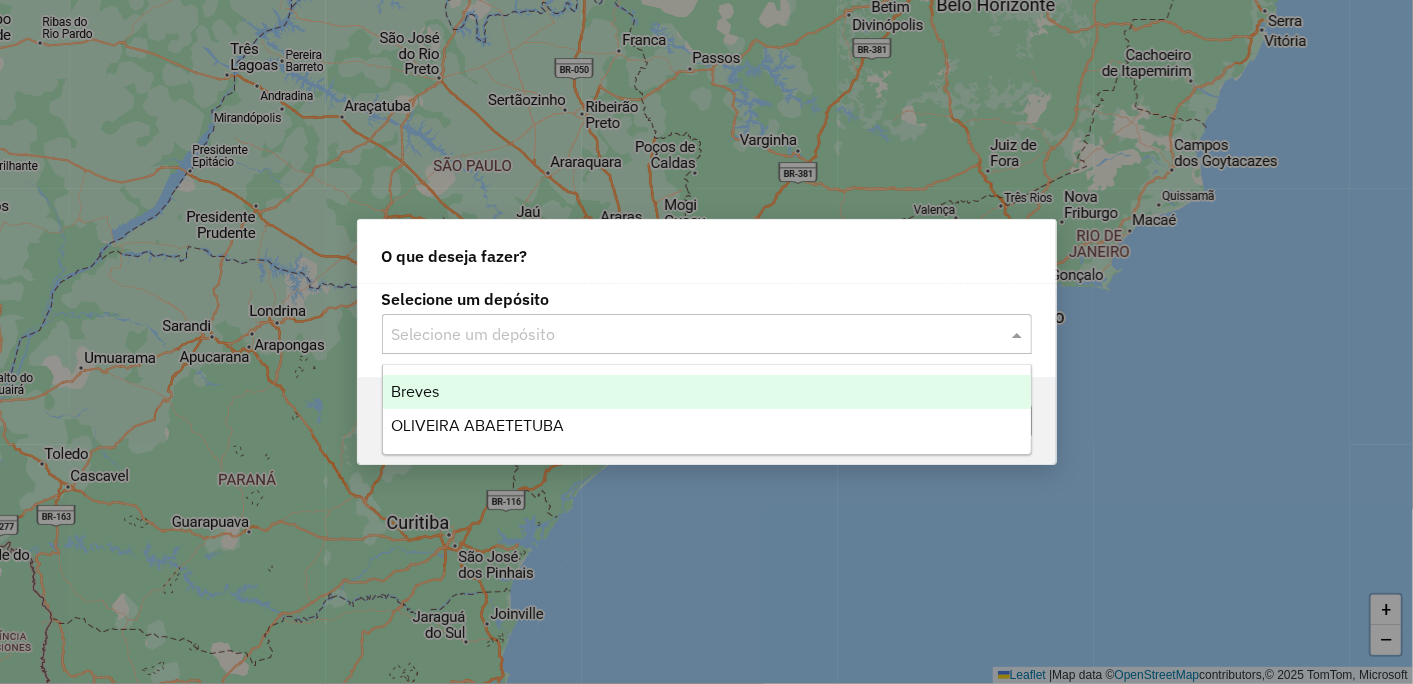 click 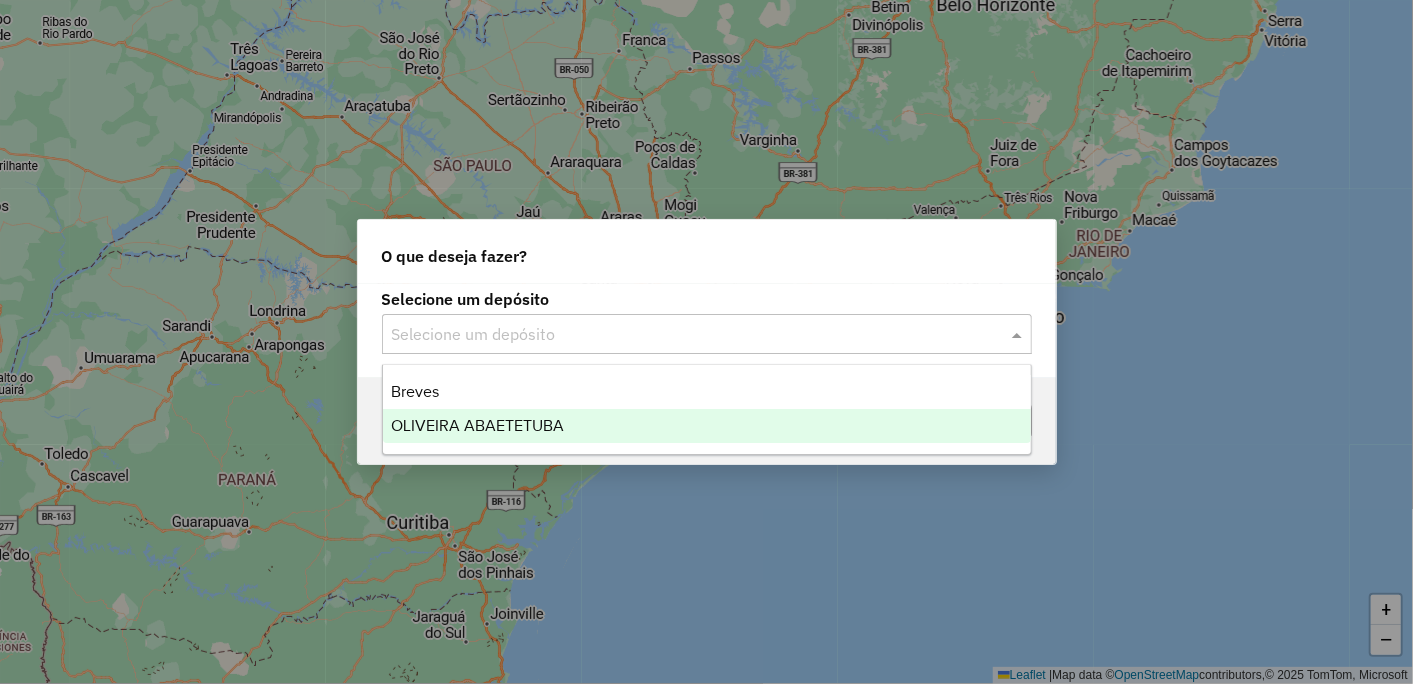 click on "OLIVEIRA ABAETETUBA" at bounding box center (477, 425) 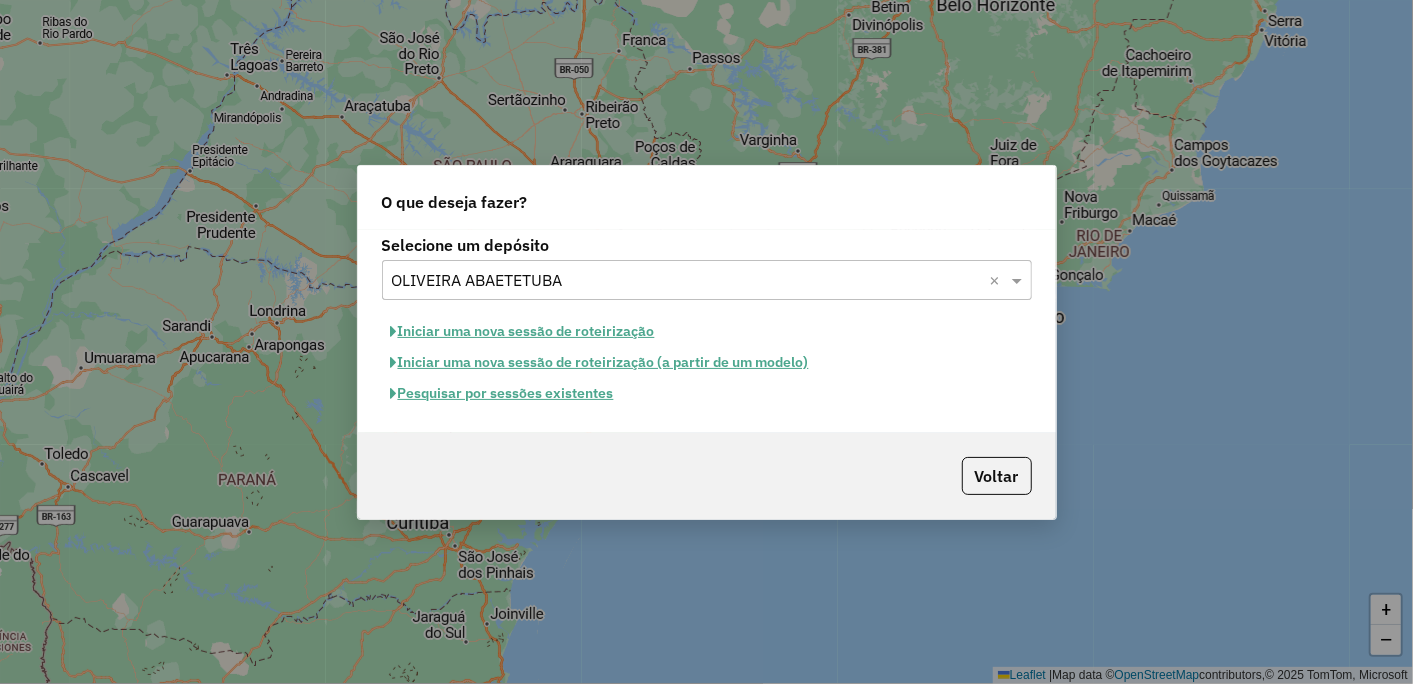 click on "Iniciar uma nova sessão de roteirização" 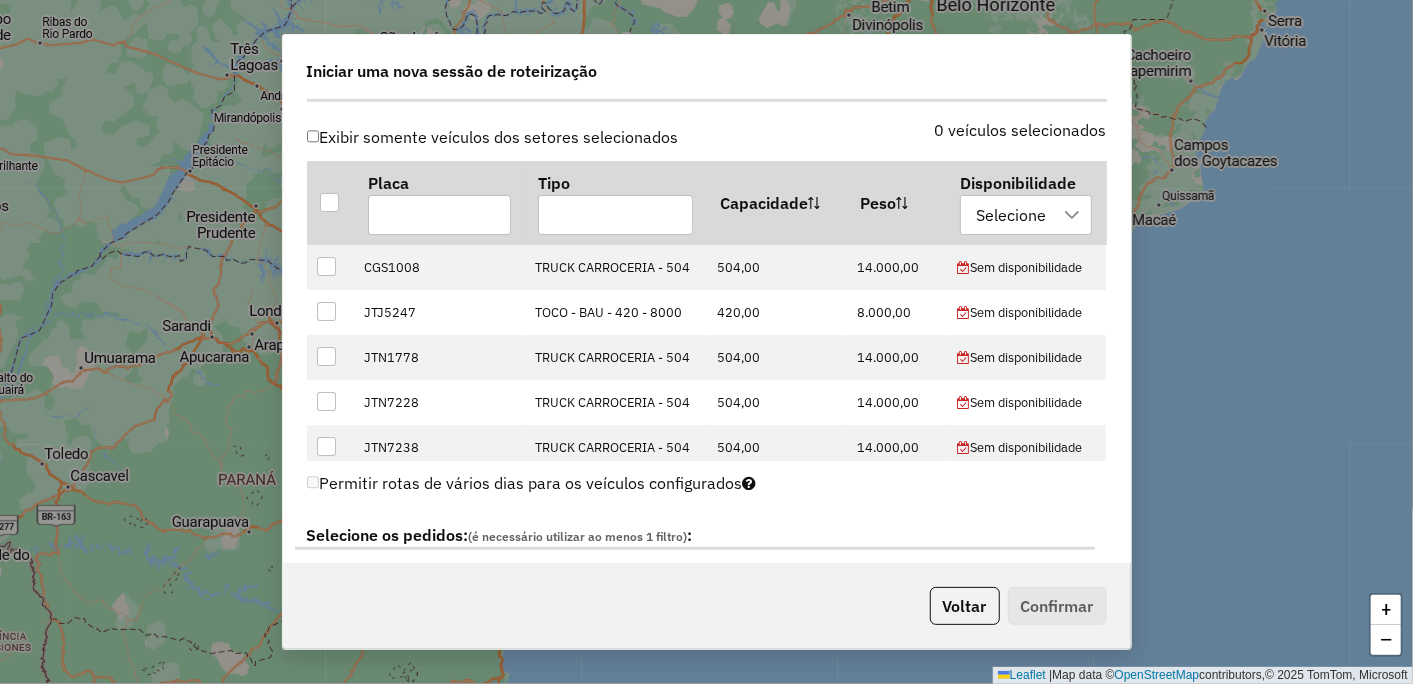 scroll, scrollTop: 1000, scrollLeft: 0, axis: vertical 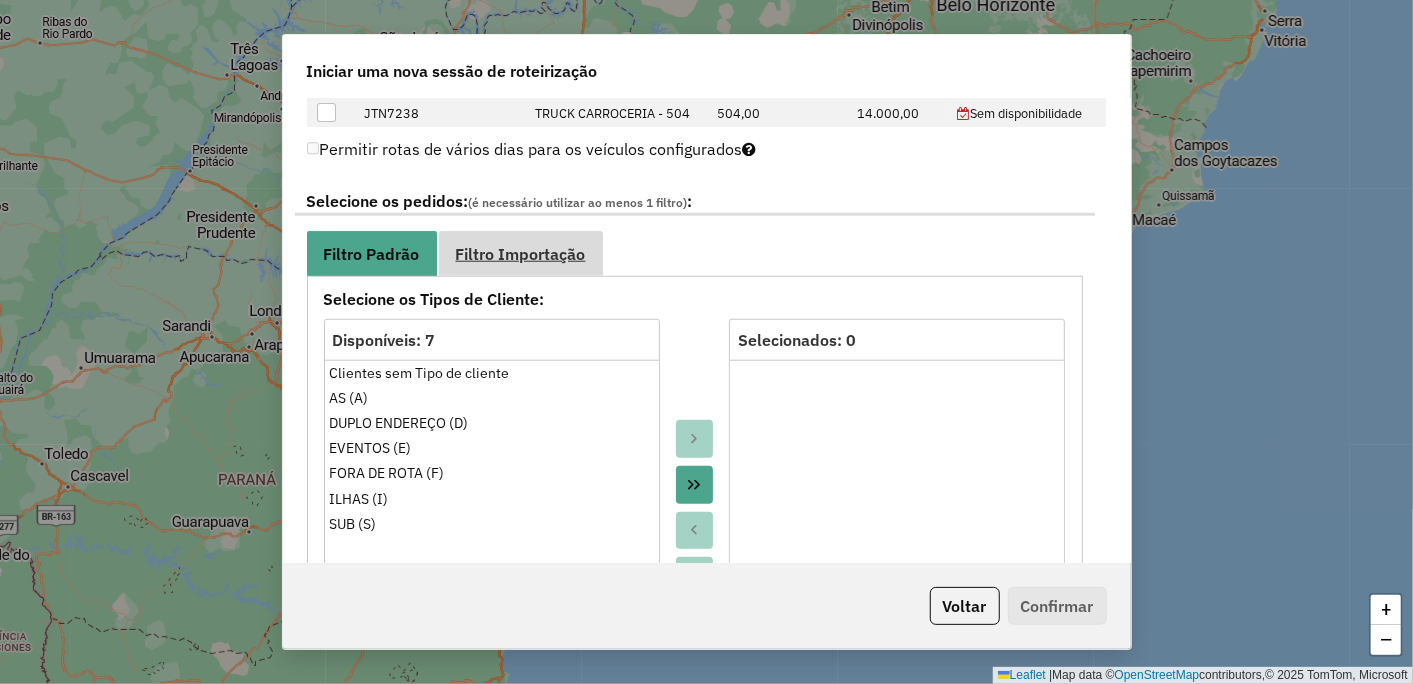 click on "Filtro Importação" at bounding box center (521, 254) 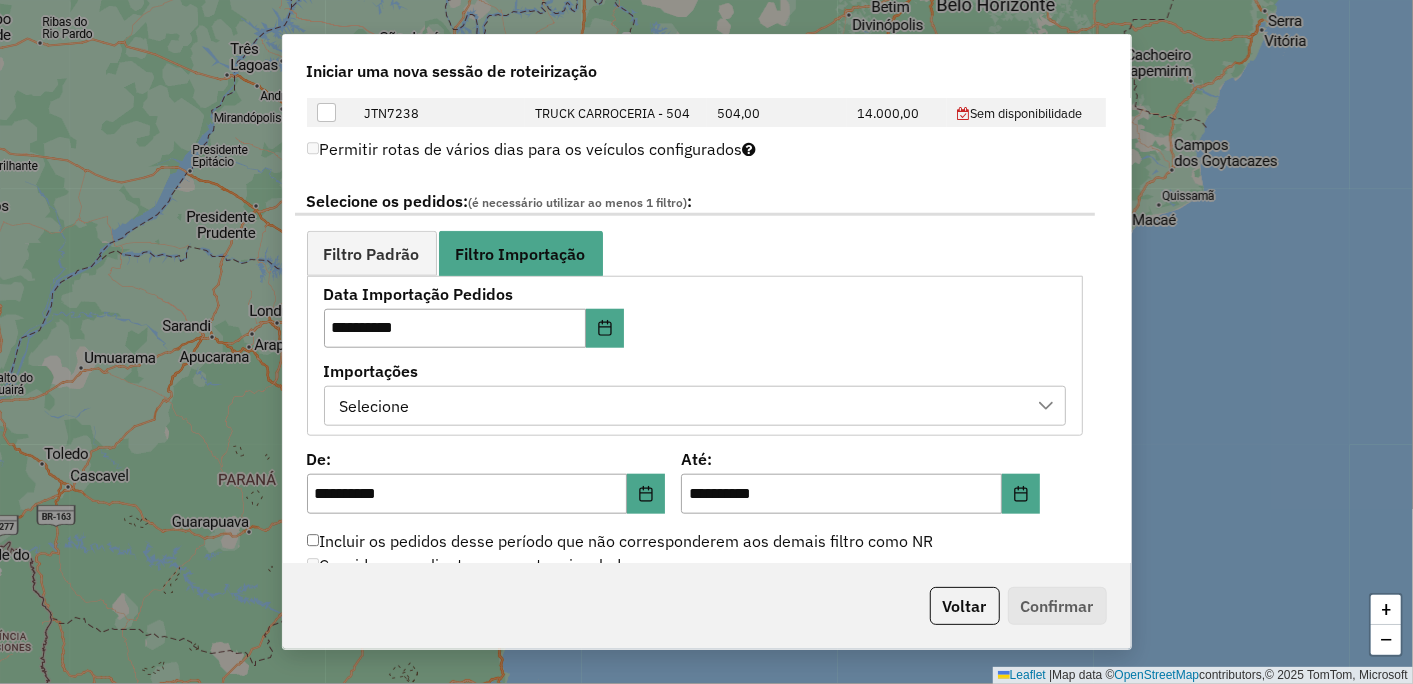 click 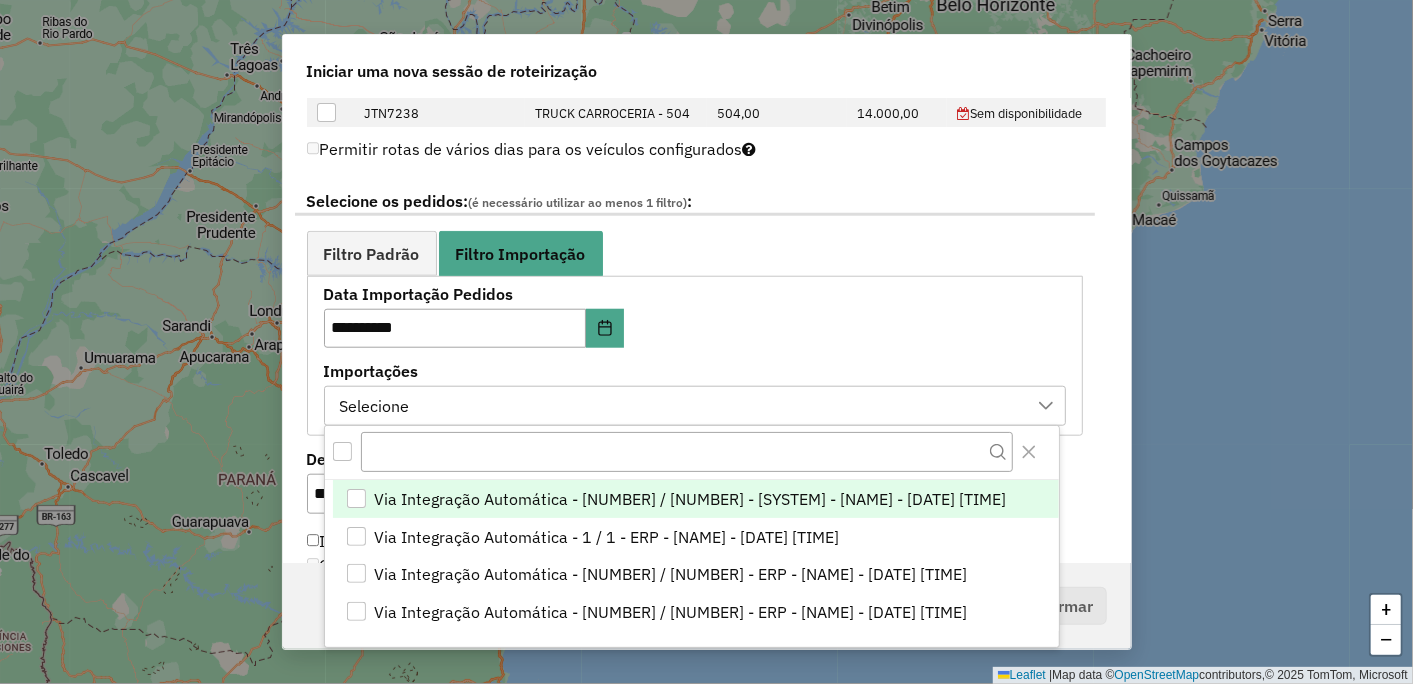 click at bounding box center [356, 498] 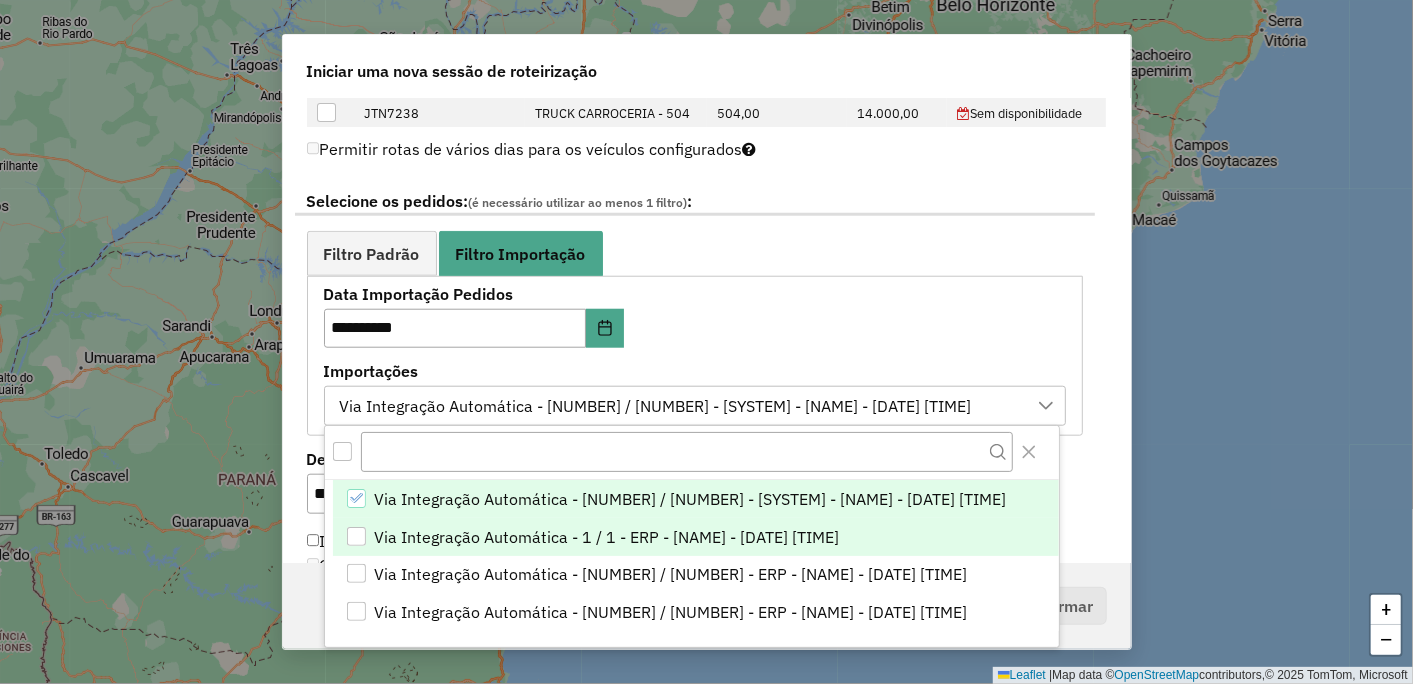 click at bounding box center [356, 536] 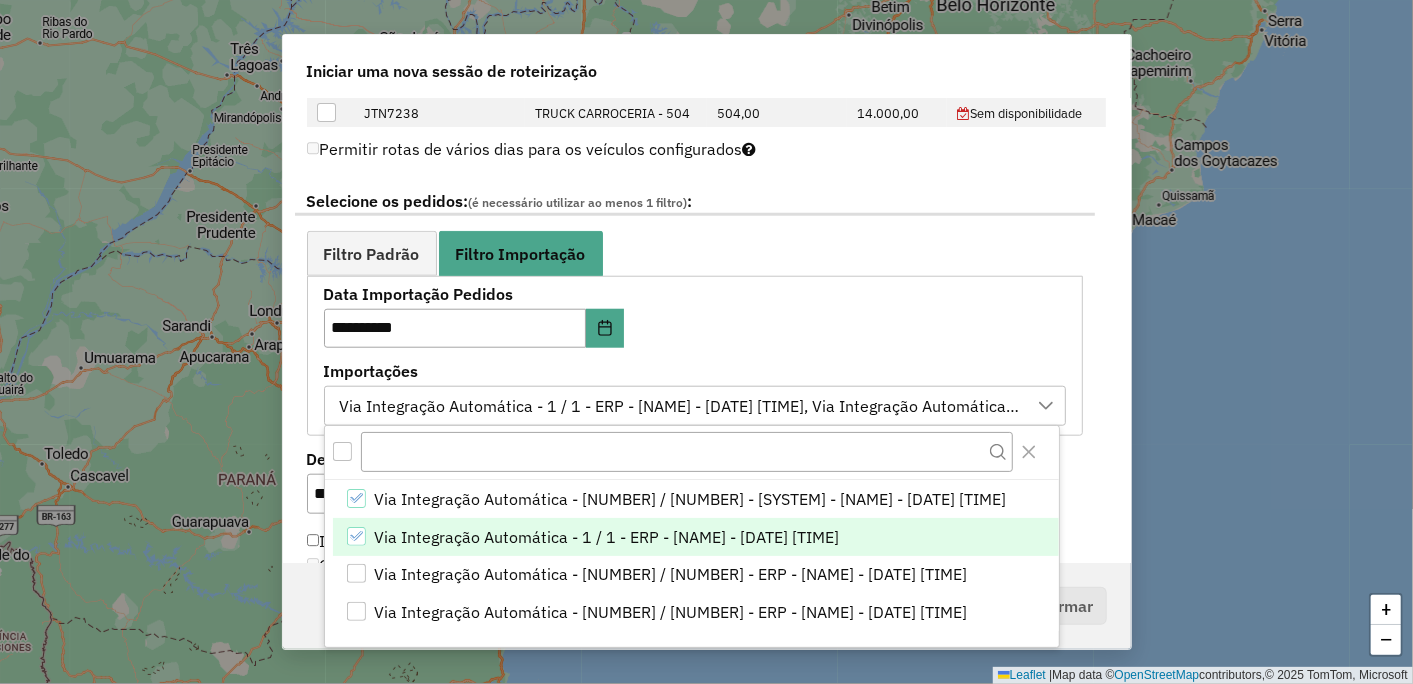 click 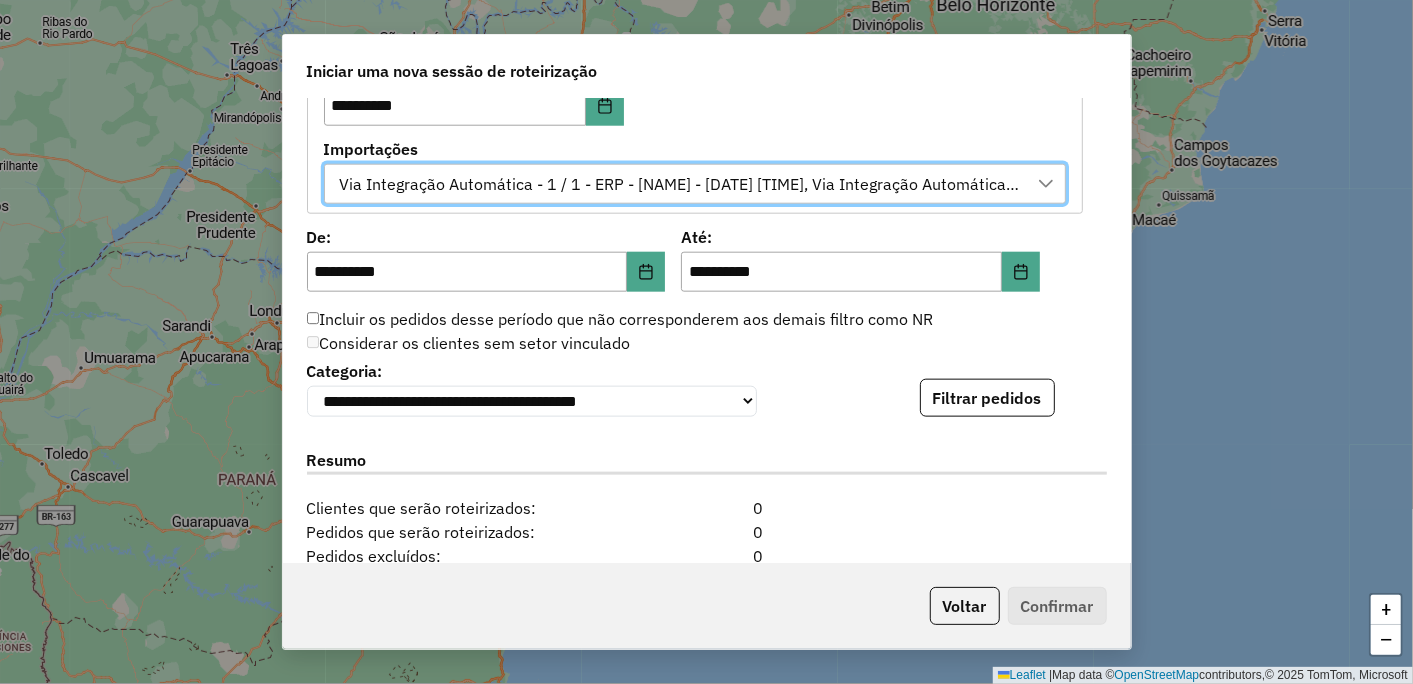 scroll, scrollTop: 1333, scrollLeft: 0, axis: vertical 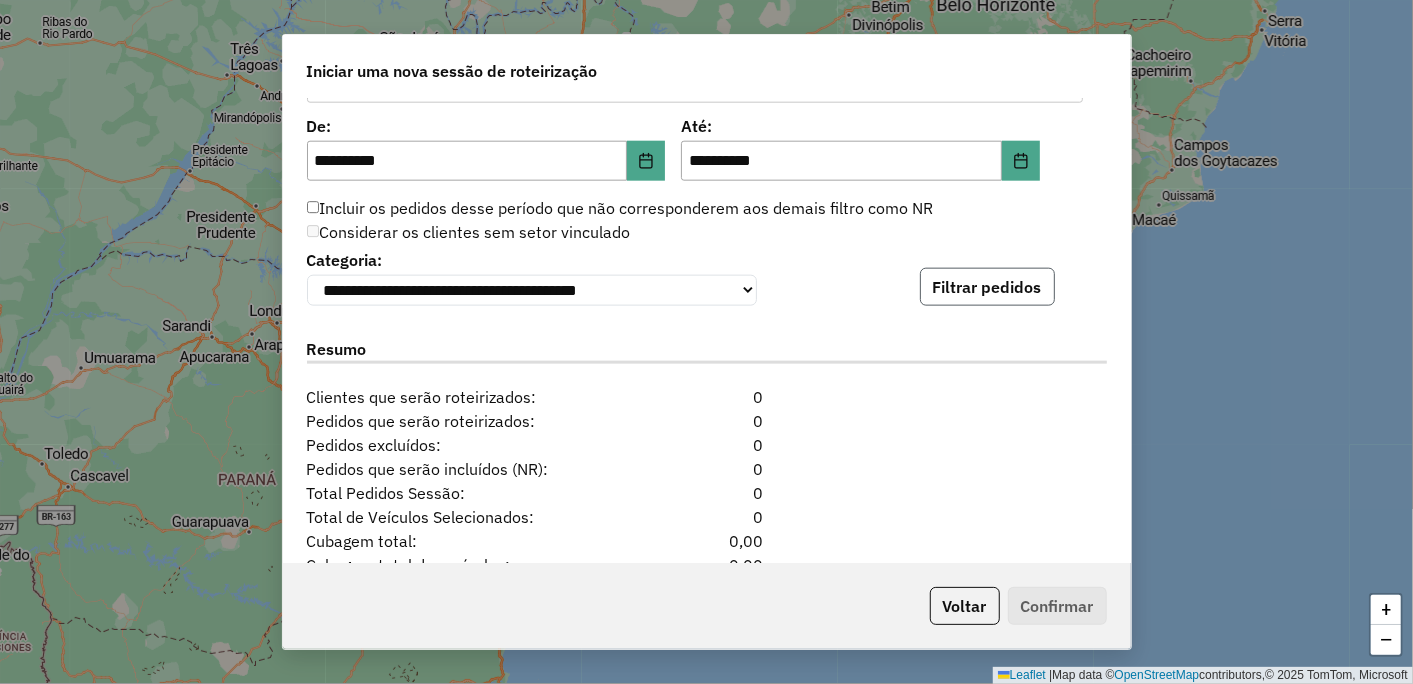 click on "Filtrar pedidos" 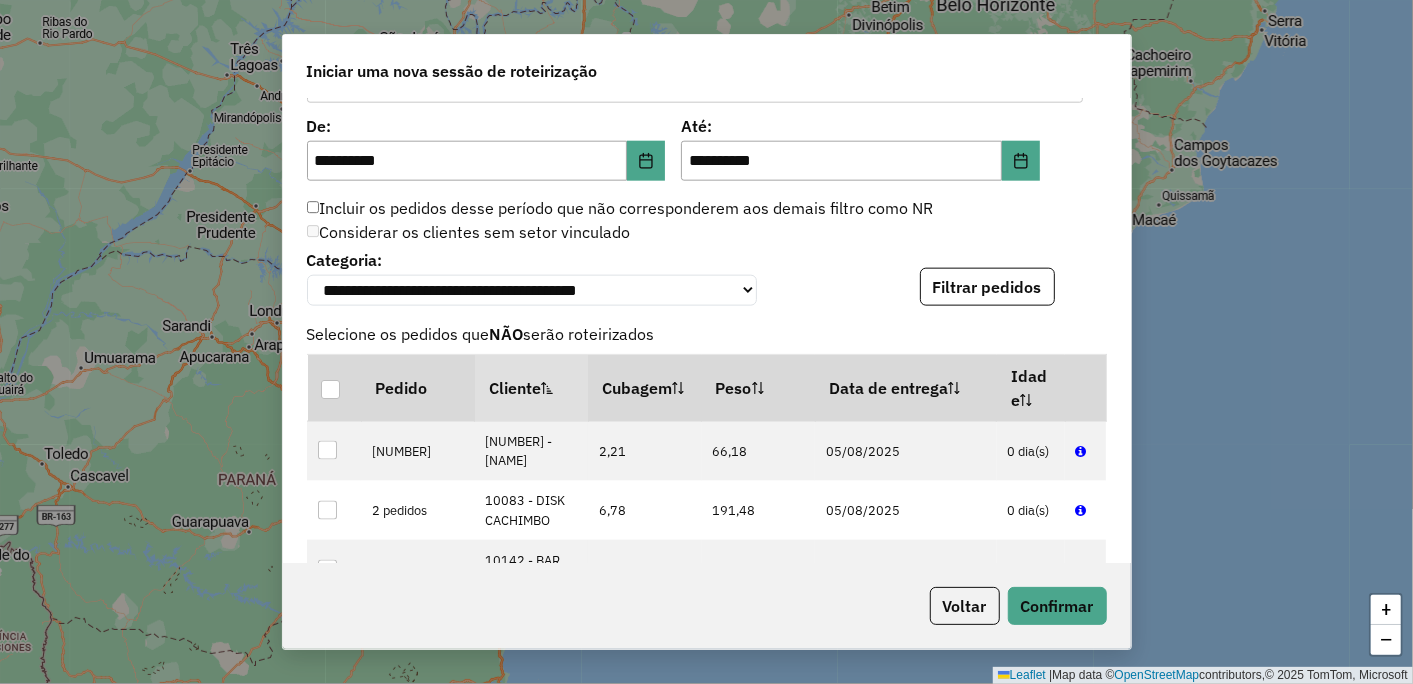 drag, startPoint x: 1130, startPoint y: 400, endPoint x: 1130, endPoint y: 528, distance: 128 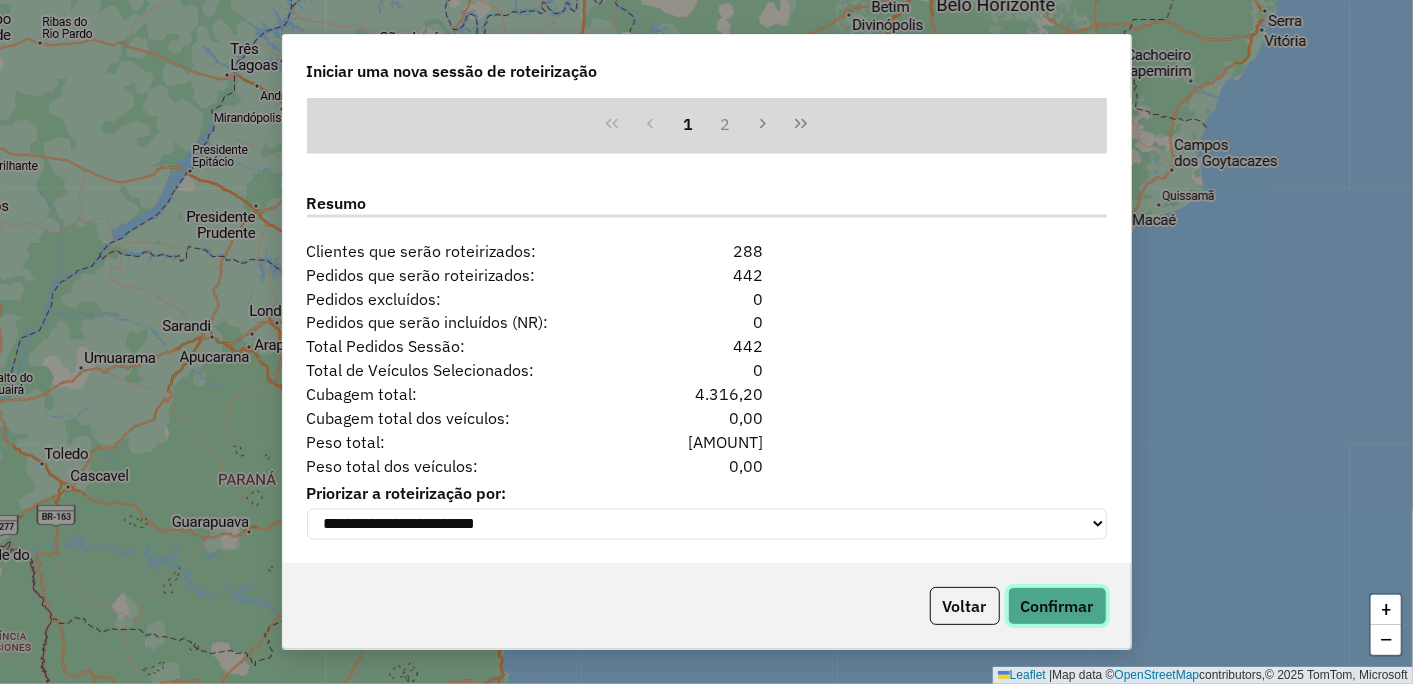 click on "Confirmar" 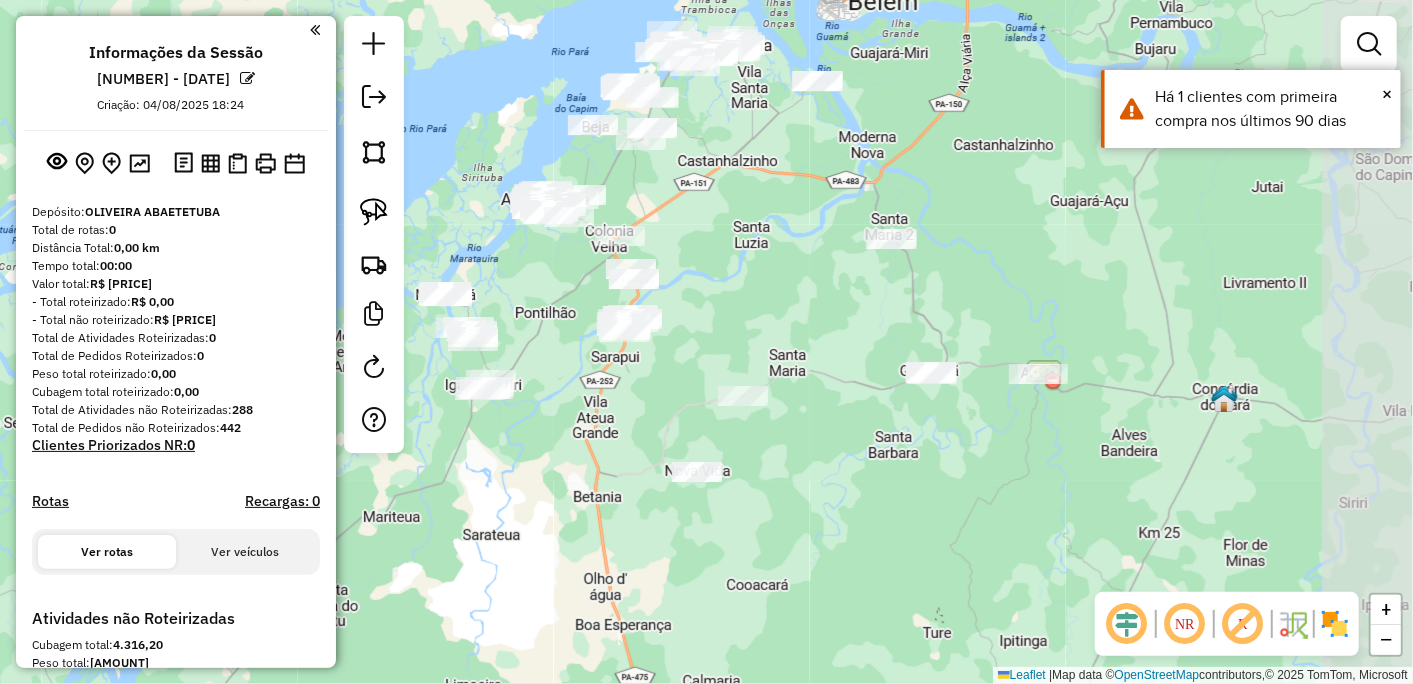 drag, startPoint x: 1166, startPoint y: 394, endPoint x: 1000, endPoint y: 250, distance: 219.75441 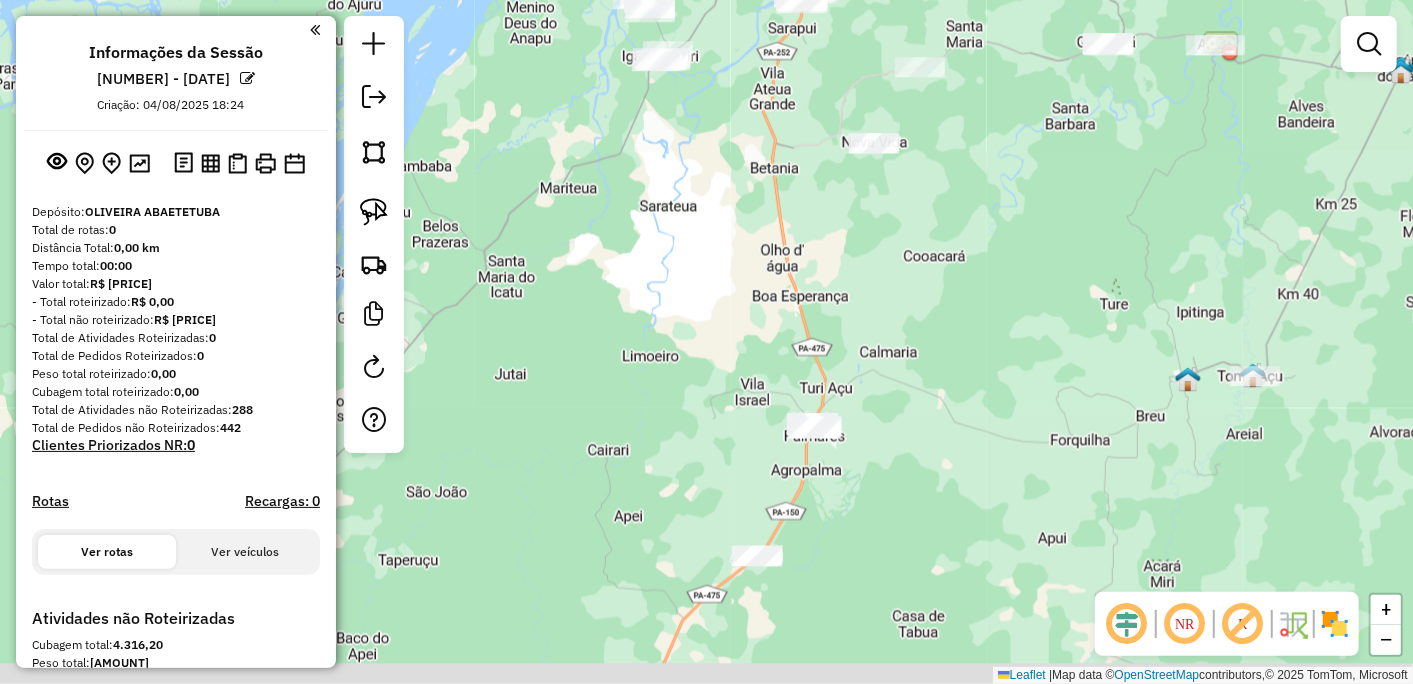 drag, startPoint x: 732, startPoint y: 547, endPoint x: 910, endPoint y: 128, distance: 455.2417 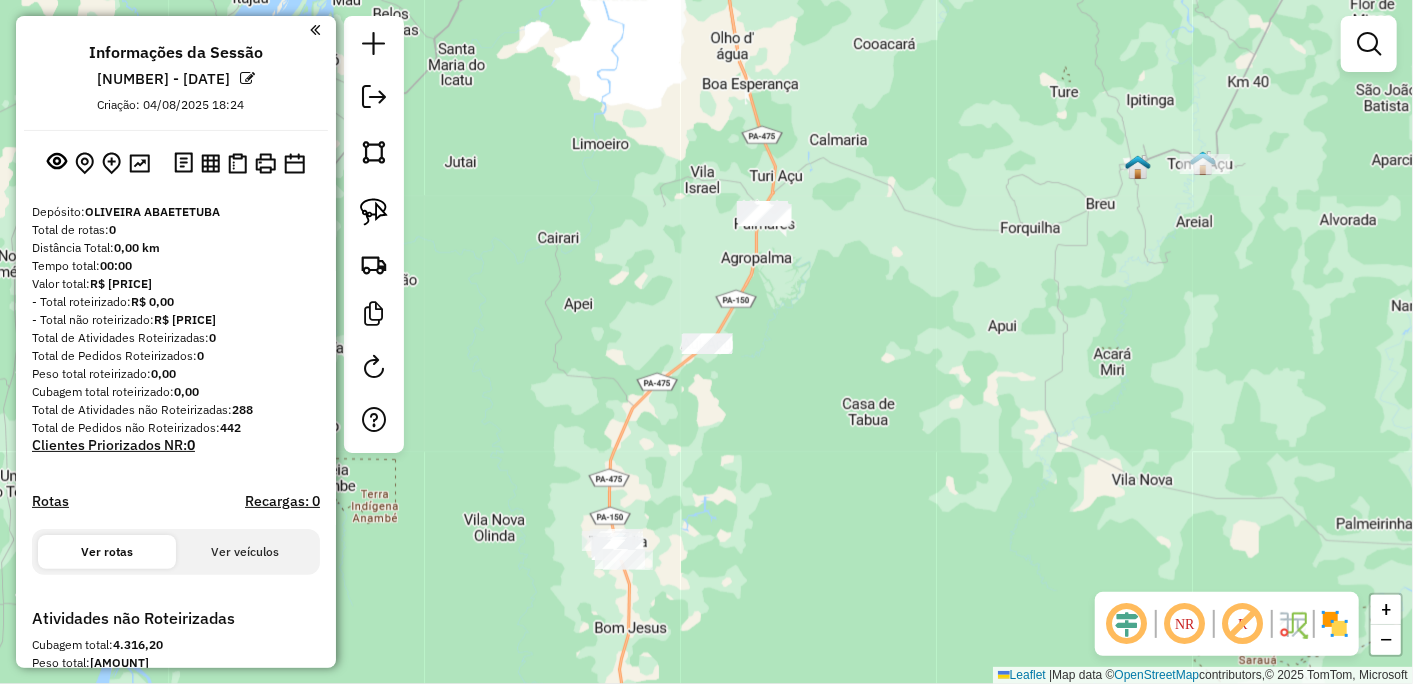 drag, startPoint x: 817, startPoint y: 457, endPoint x: 767, endPoint y: 350, distance: 118.10589 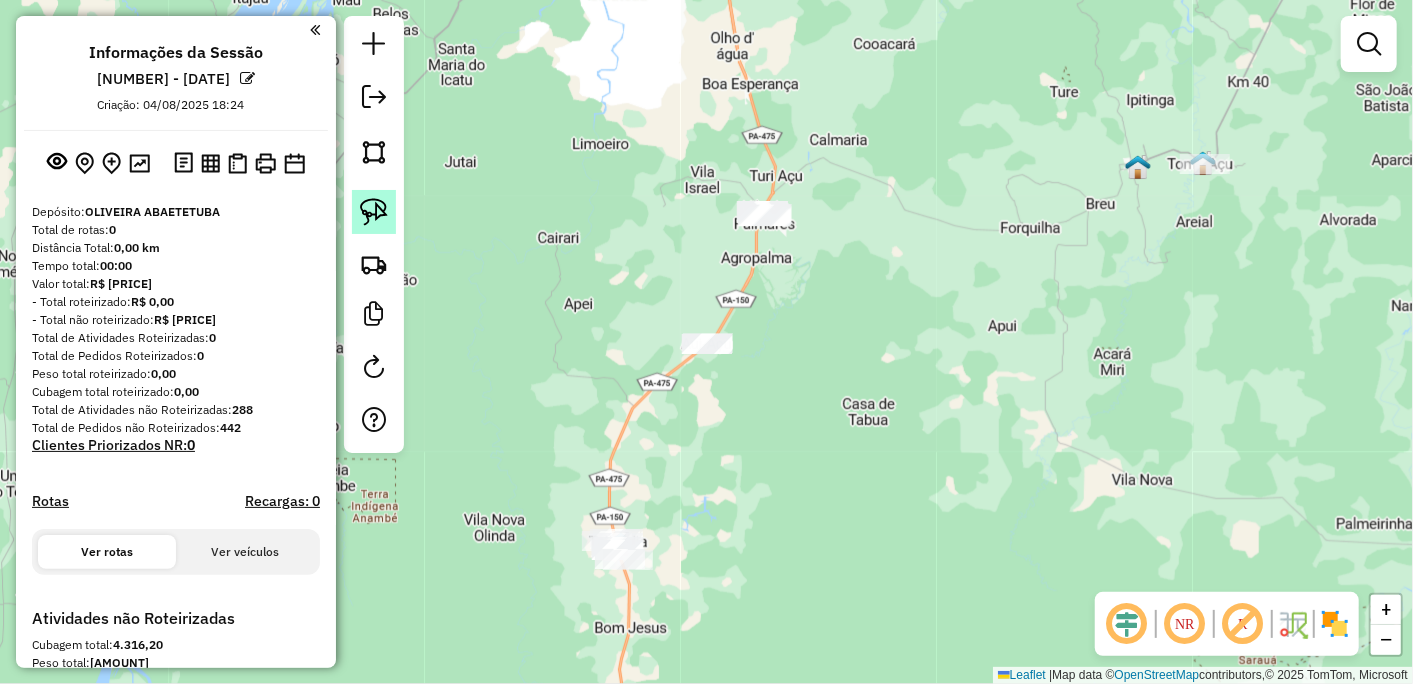 click 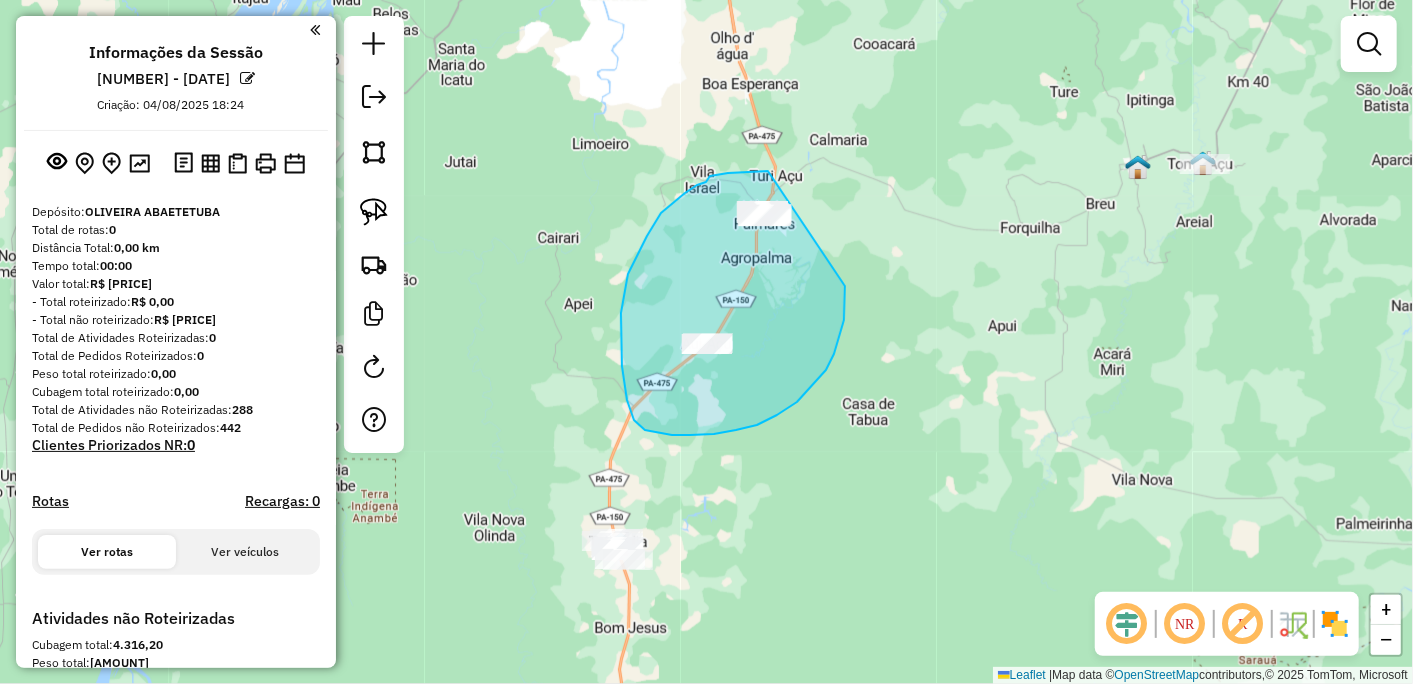 drag, startPoint x: 768, startPoint y: 171, endPoint x: 846, endPoint y: 276, distance: 130.80138 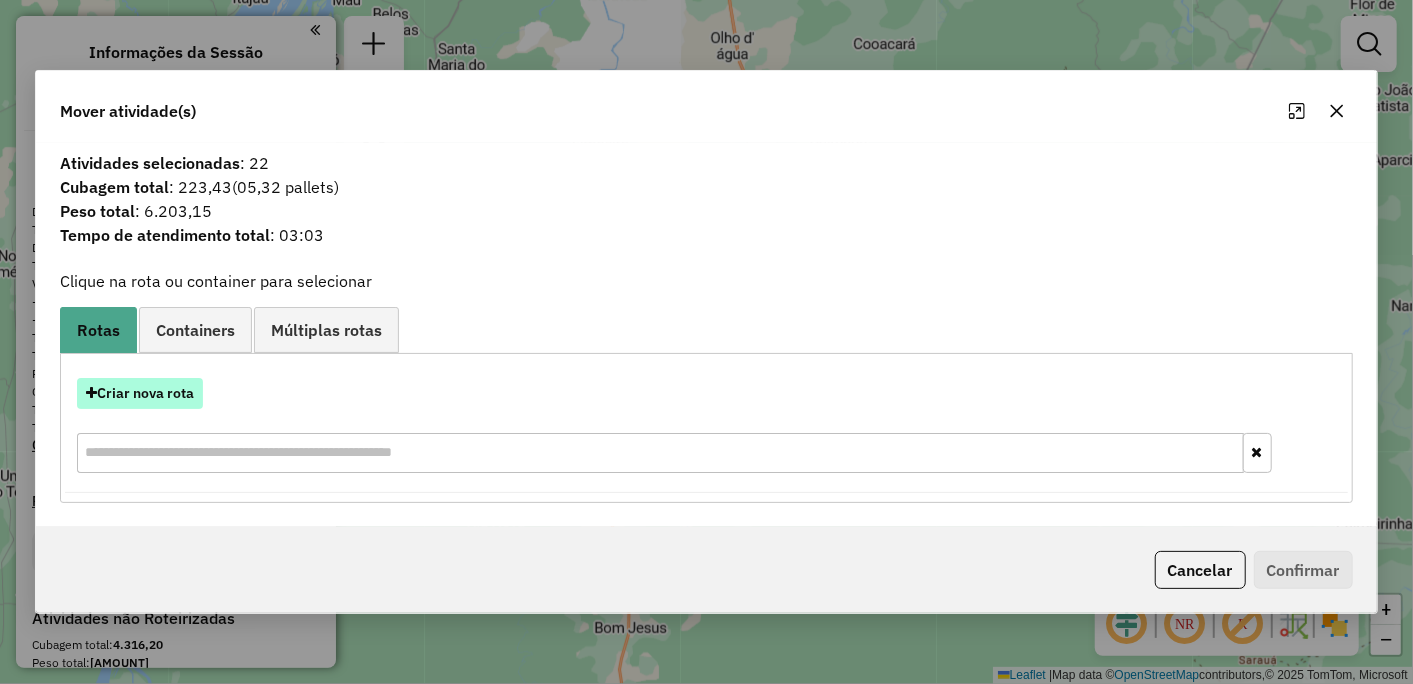 click on "Criar nova rota" at bounding box center [140, 393] 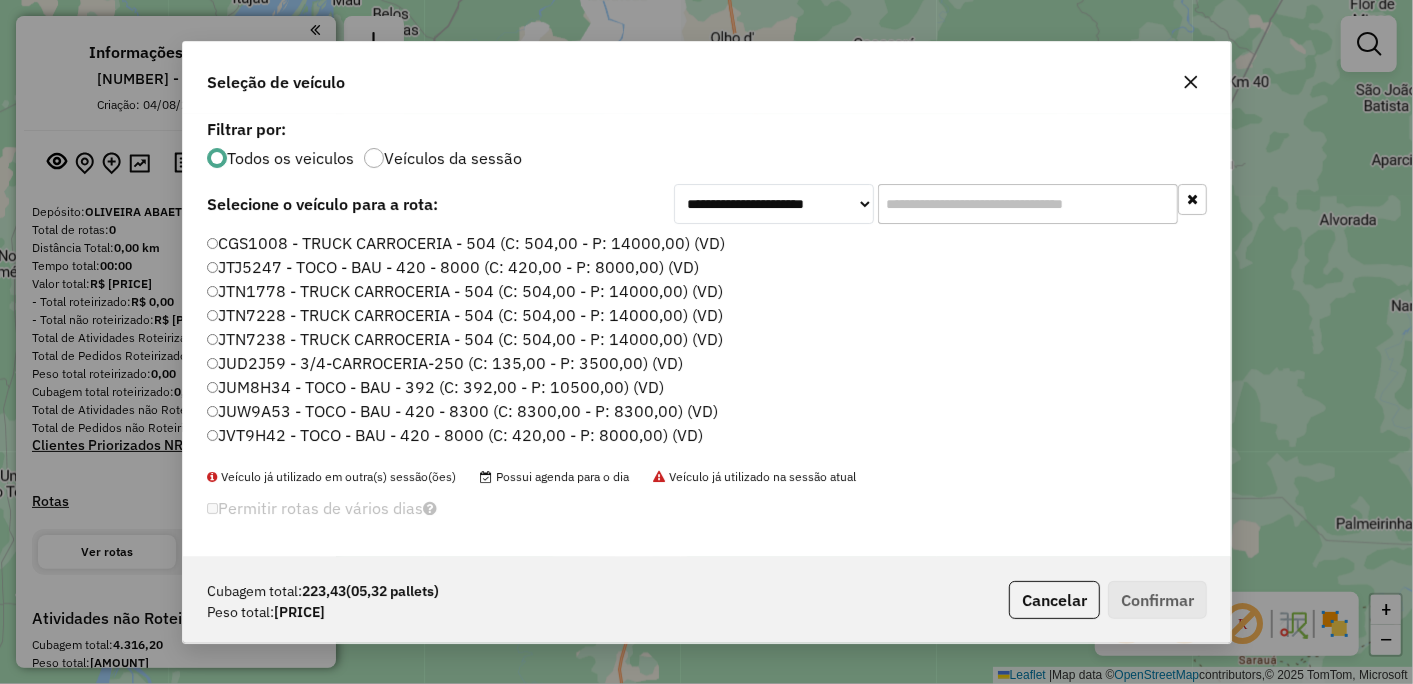 scroll, scrollTop: 11, scrollLeft: 5, axis: both 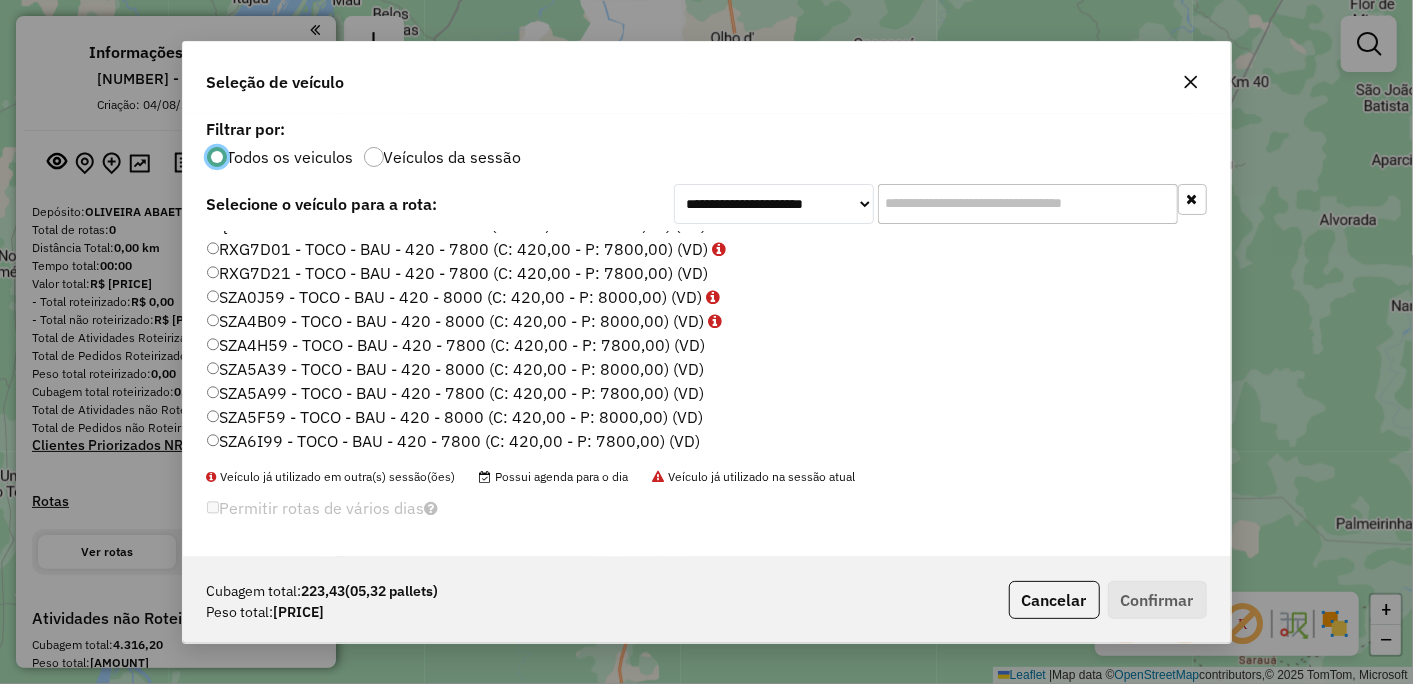 click on "SZA5A39 - TOCO - BAU - 420 - 8000 (C: 420,00 - P: 8000,00) (VD)" 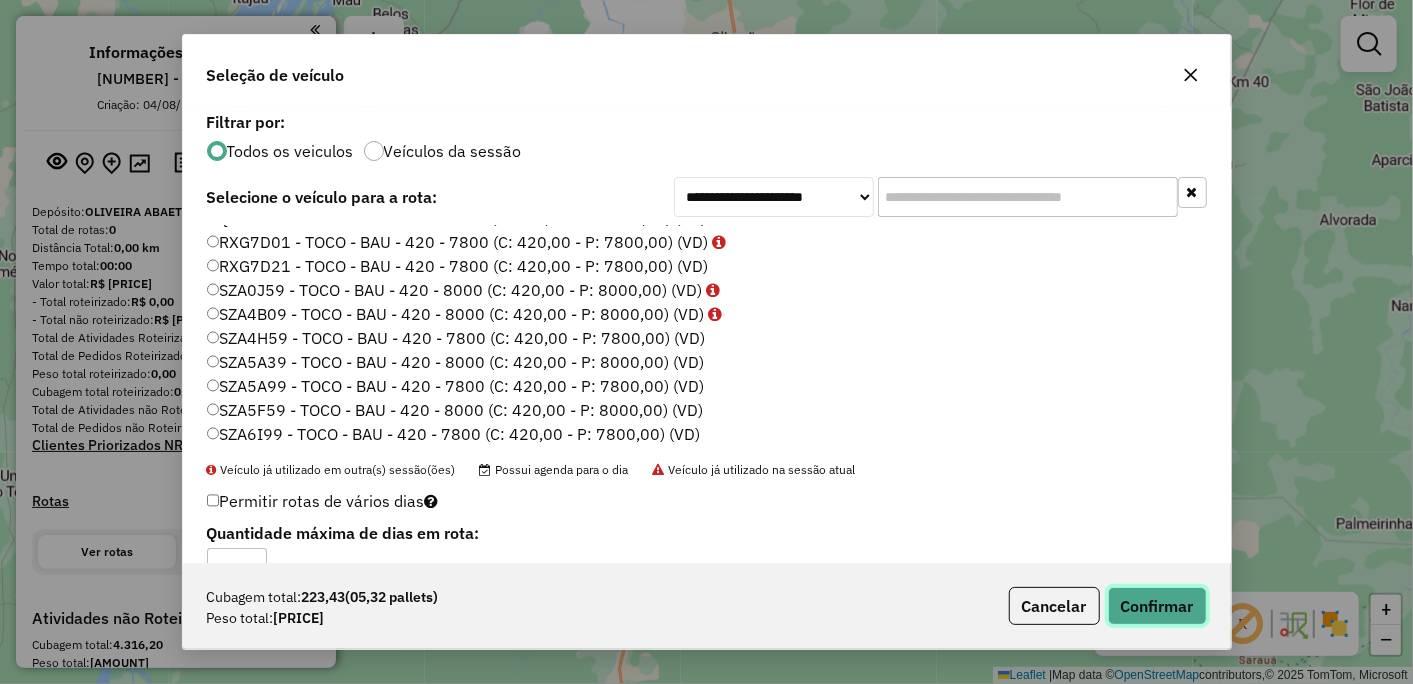 click on "Confirmar" 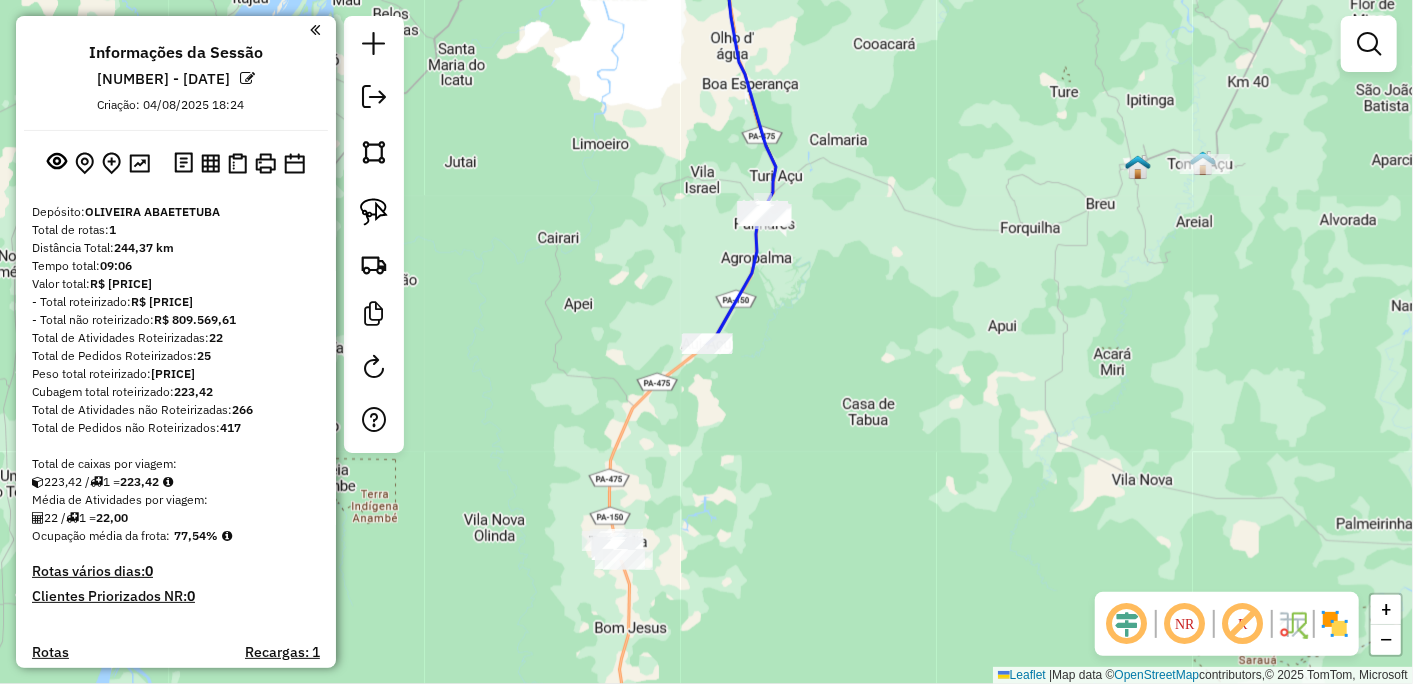 scroll, scrollTop: 222, scrollLeft: 0, axis: vertical 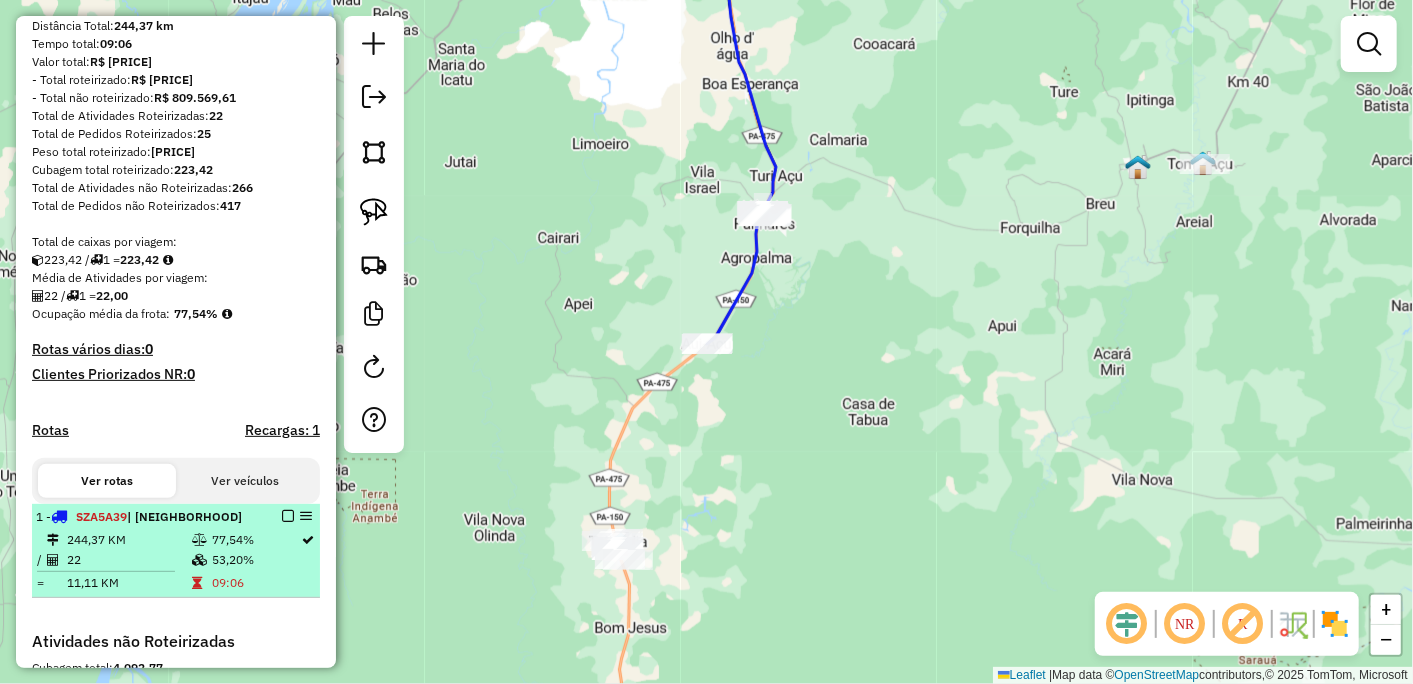 click at bounding box center [288, 516] 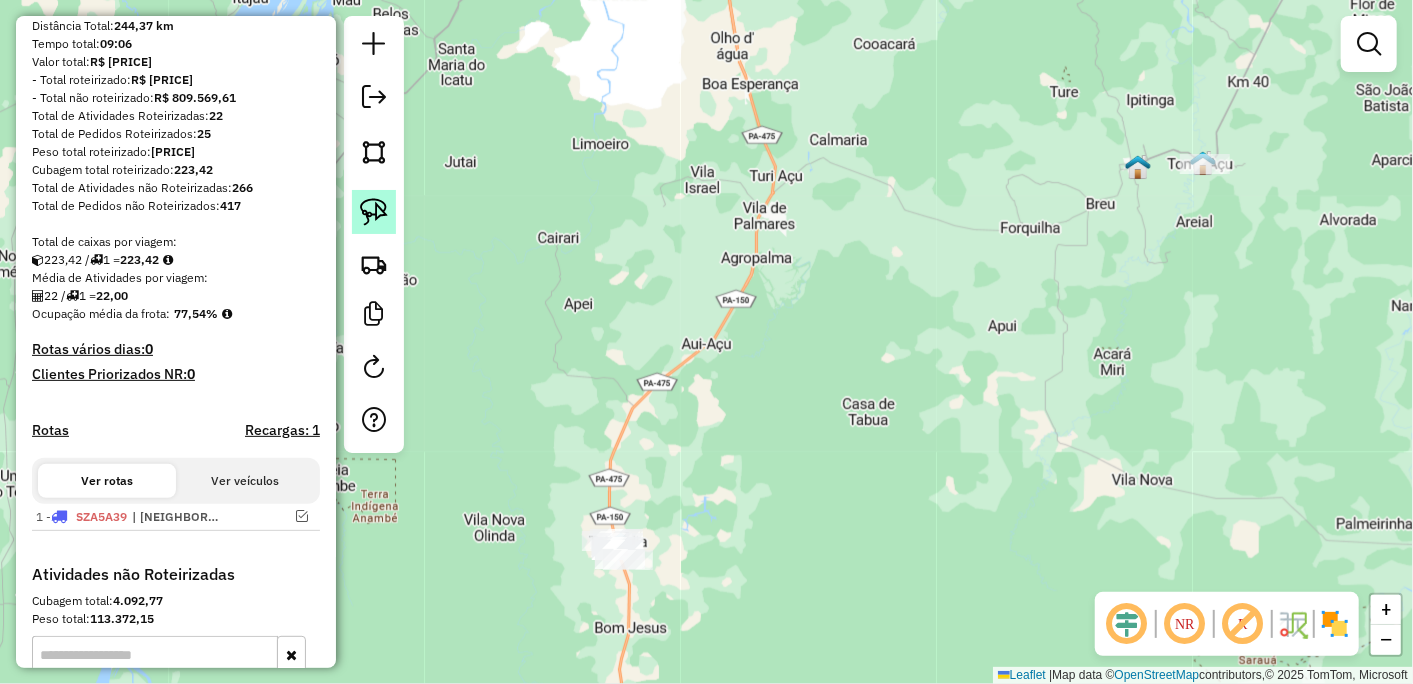 click 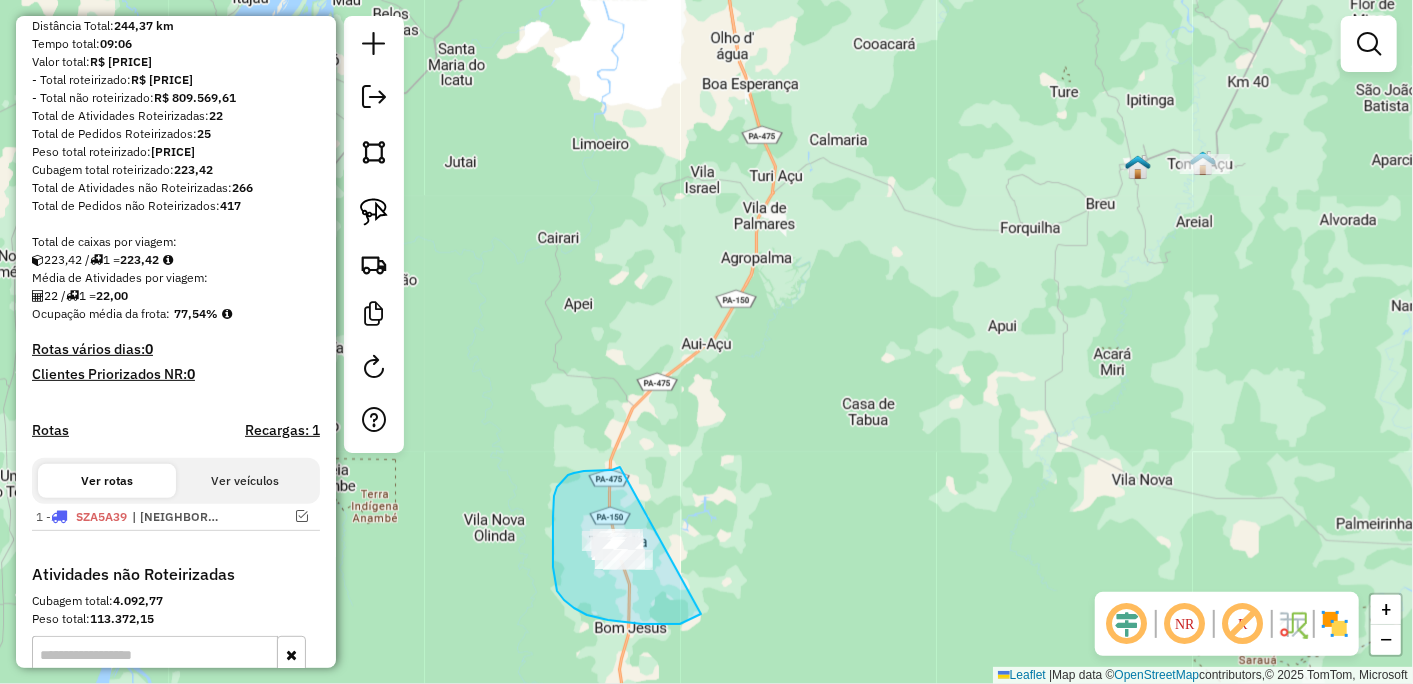 drag, startPoint x: 620, startPoint y: 467, endPoint x: 736, endPoint y: 528, distance: 131.06105 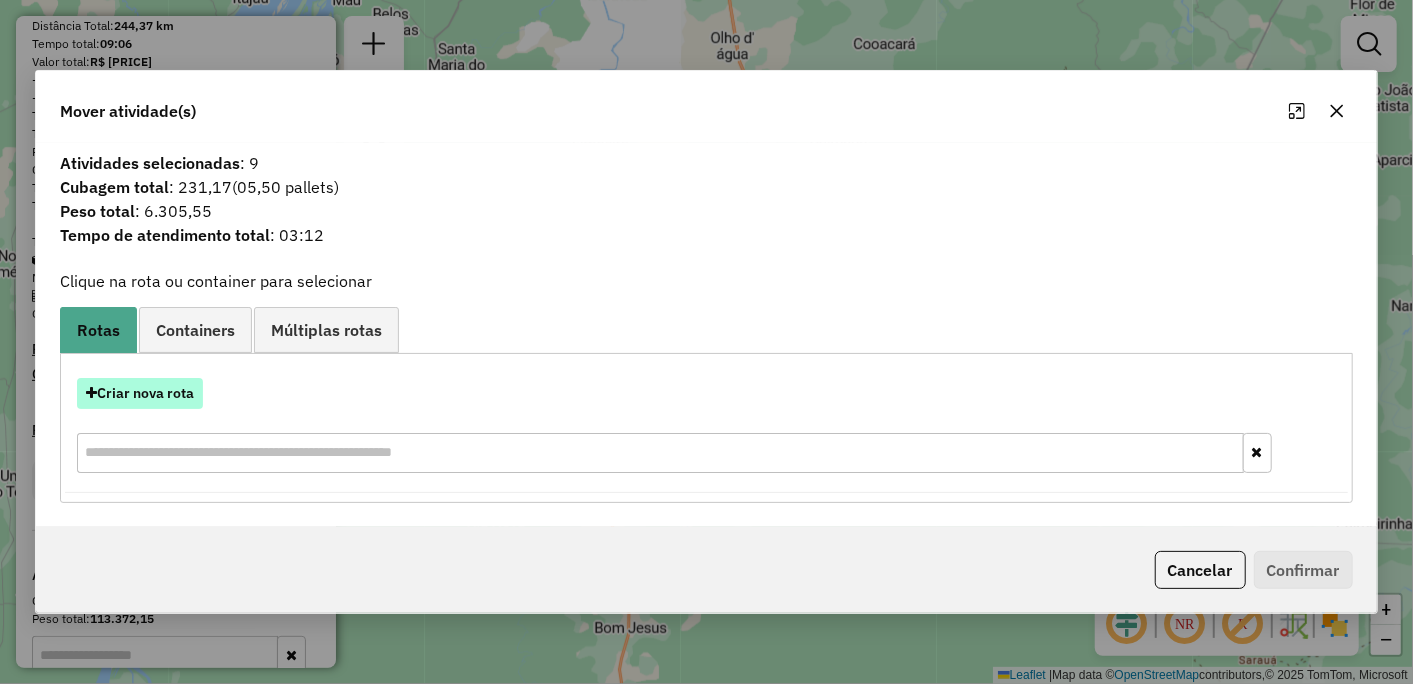 click on "Criar nova rota" at bounding box center (140, 393) 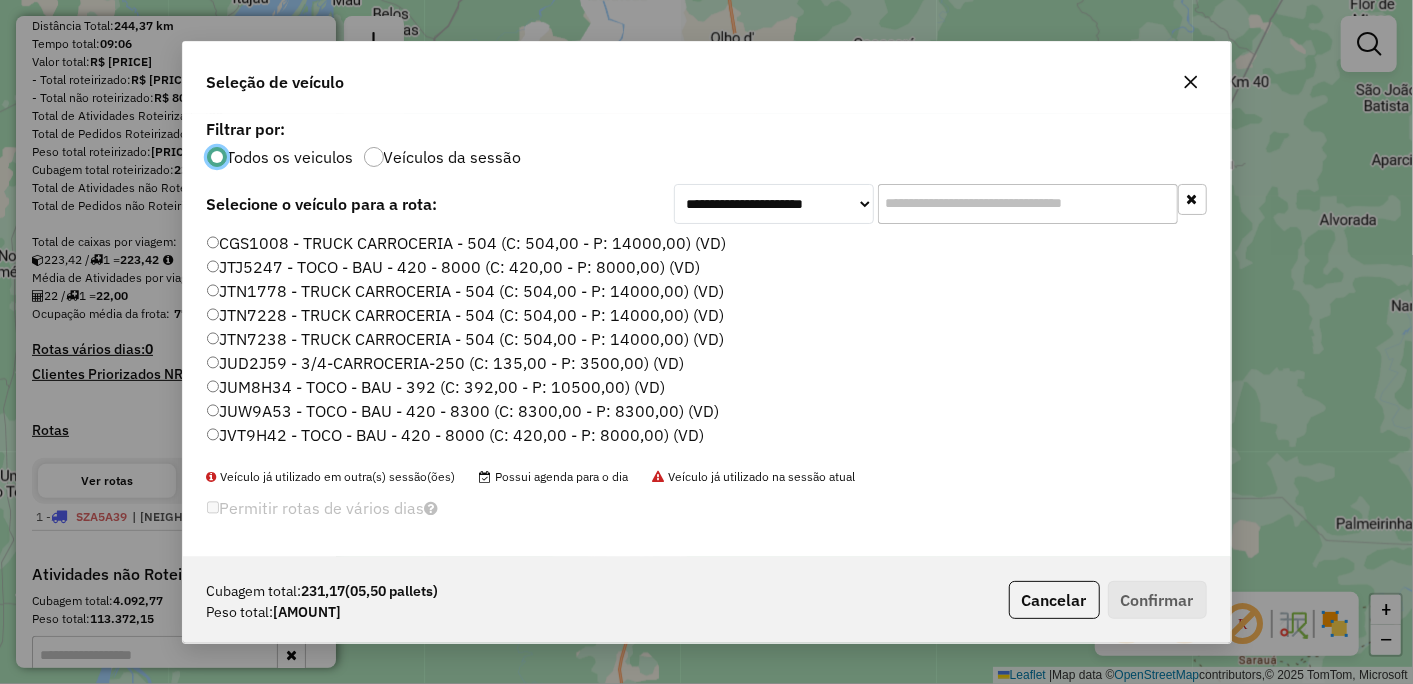 scroll, scrollTop: 11, scrollLeft: 5, axis: both 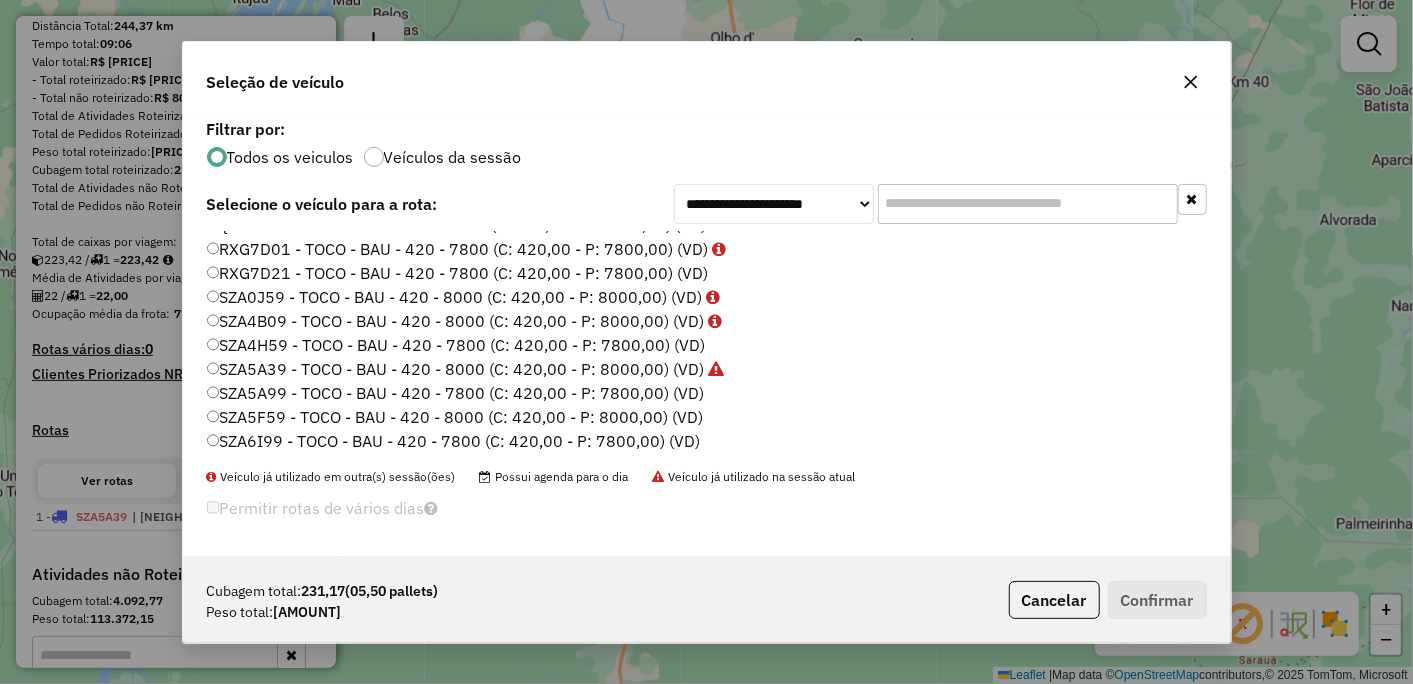 click on "SZA4H59 - TOCO - BAU - 420 - 7800 (C: 420,00 - P: 7800,00) (VD)" 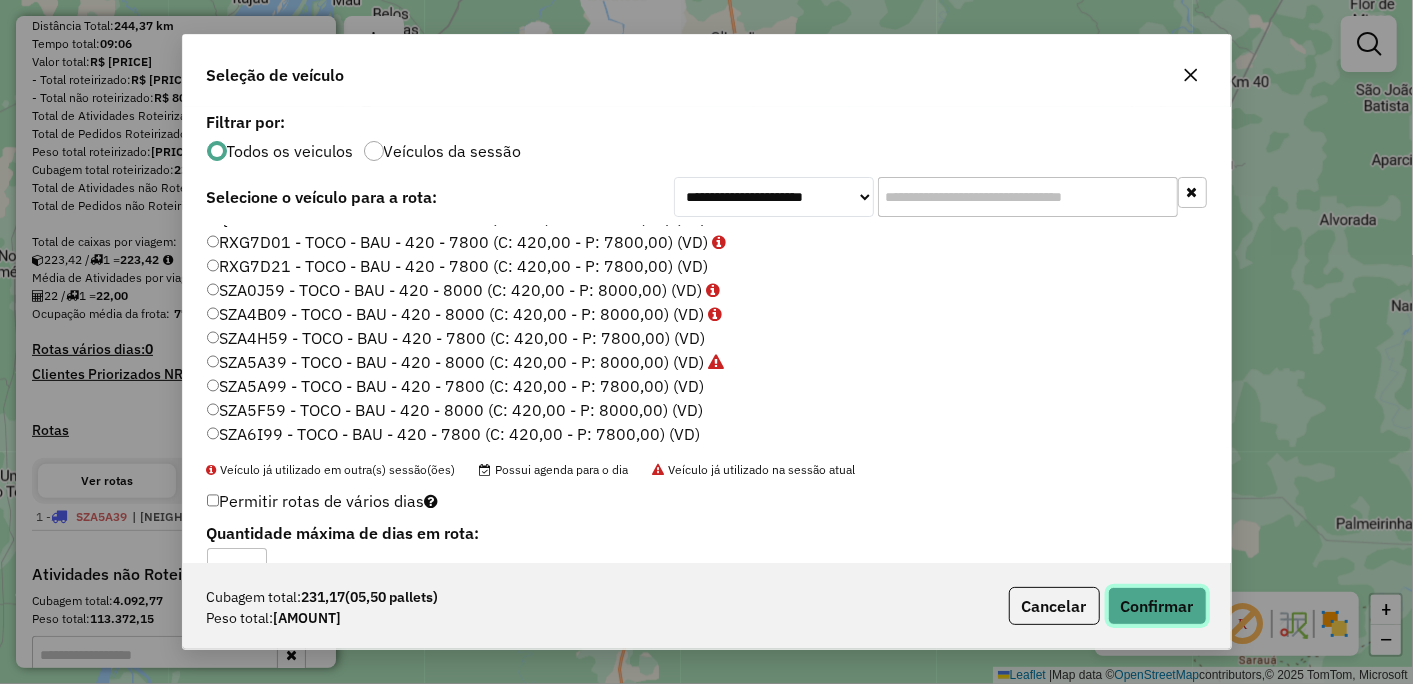 click on "Confirmar" 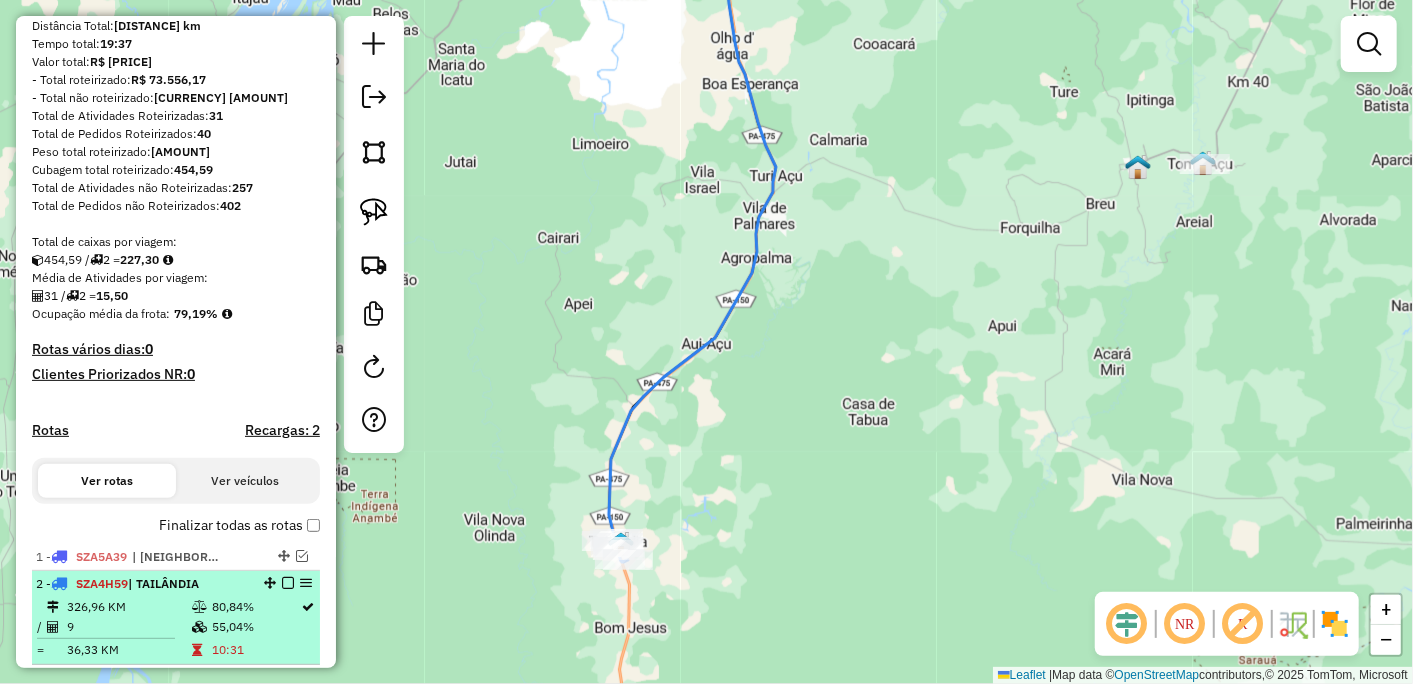 scroll, scrollTop: 555, scrollLeft: 0, axis: vertical 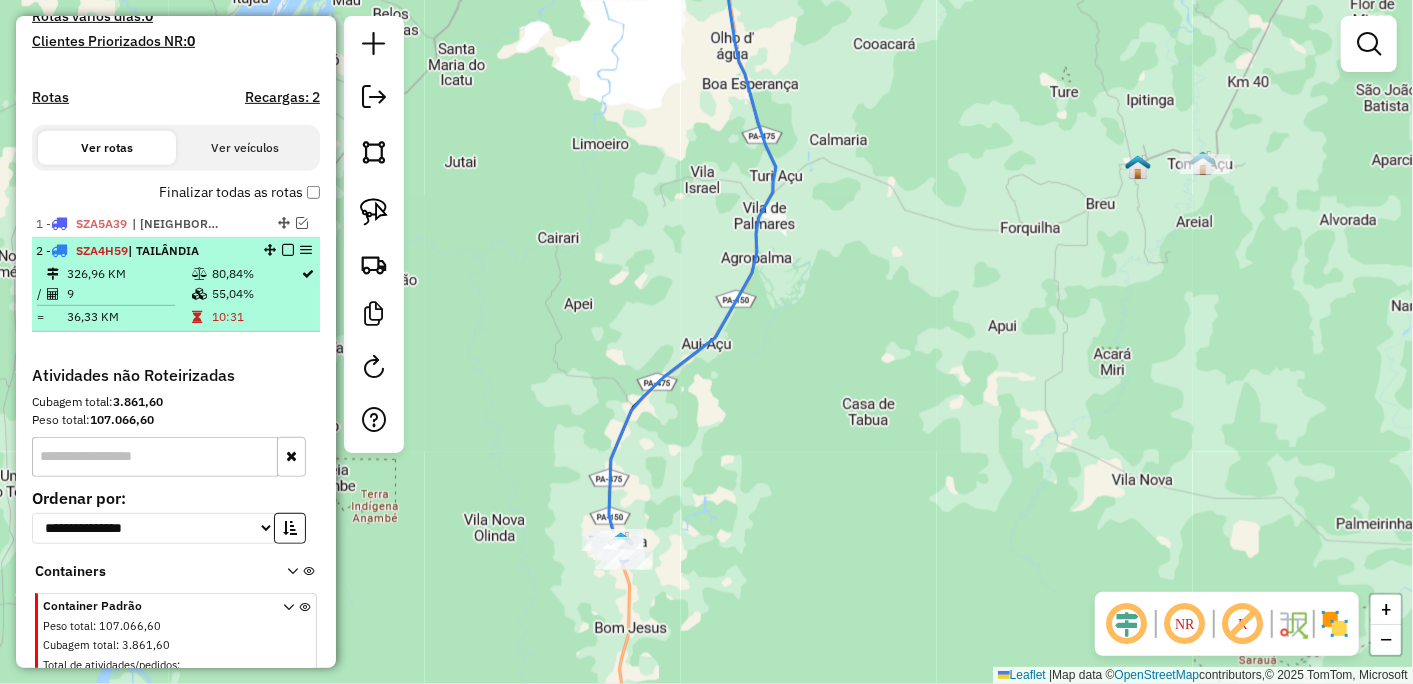click at bounding box center (288, 250) 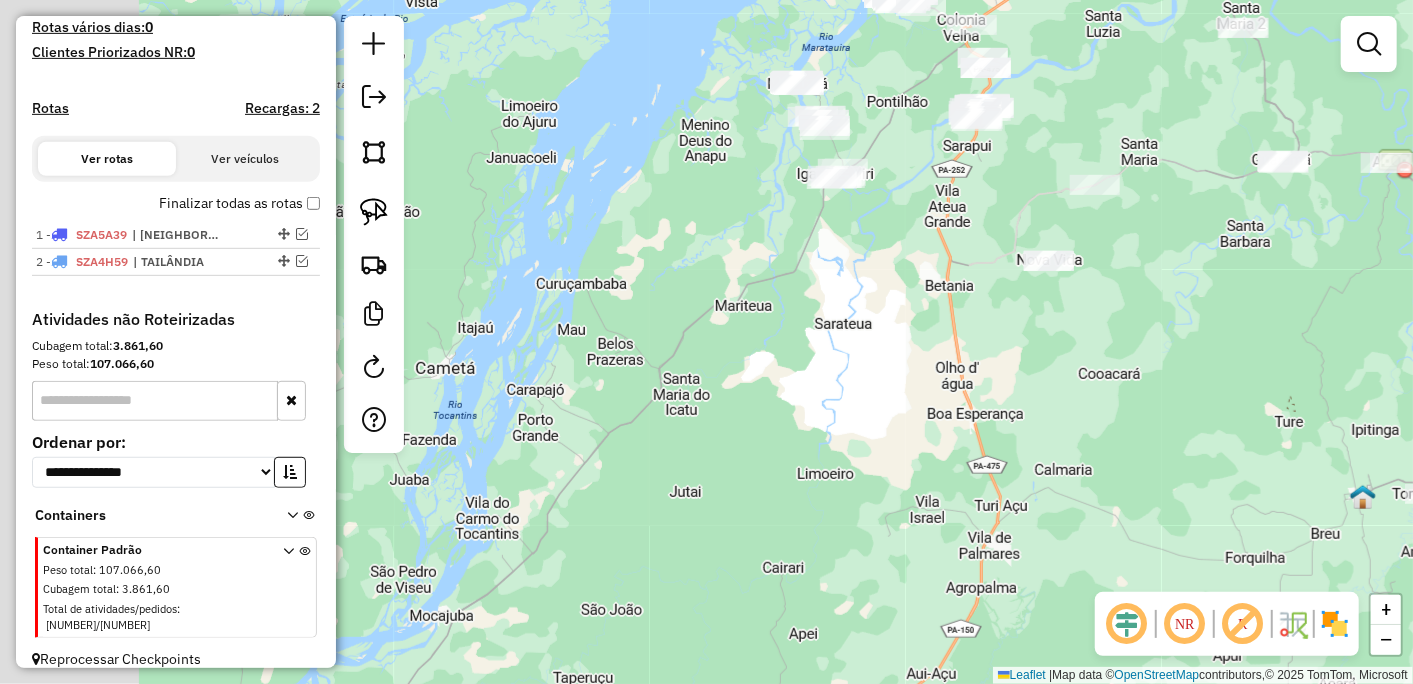 drag, startPoint x: 616, startPoint y: 208, endPoint x: 882, endPoint y: 470, distance: 373.3631 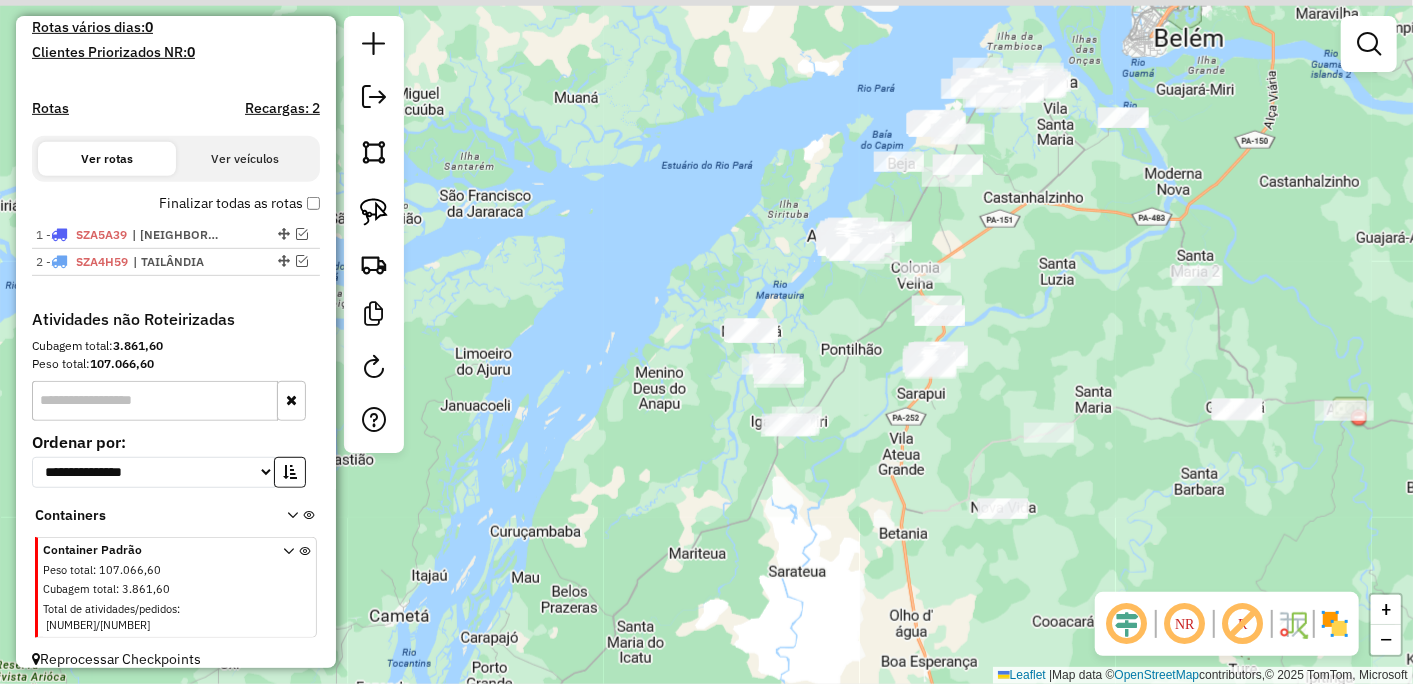 drag, startPoint x: 881, startPoint y: 361, endPoint x: 806, endPoint y: 610, distance: 260.05 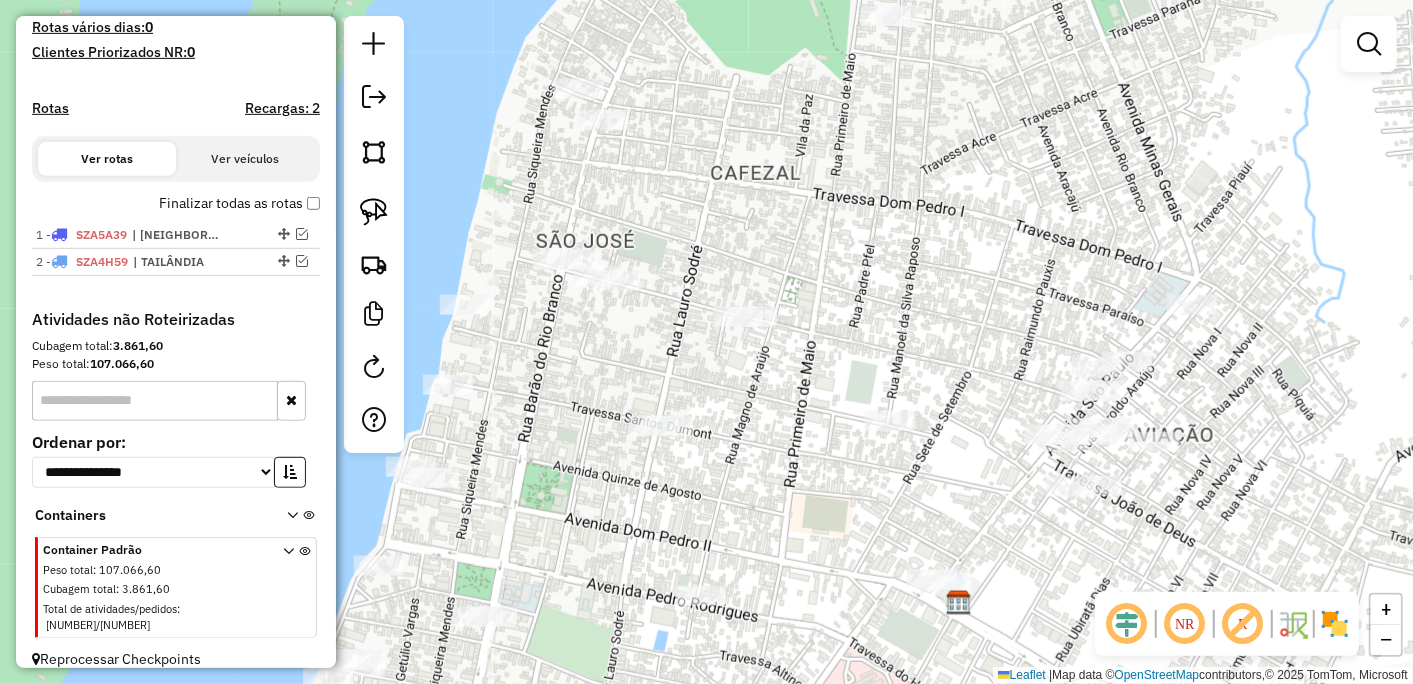 drag, startPoint x: 797, startPoint y: 337, endPoint x: 1227, endPoint y: 137, distance: 474.23624 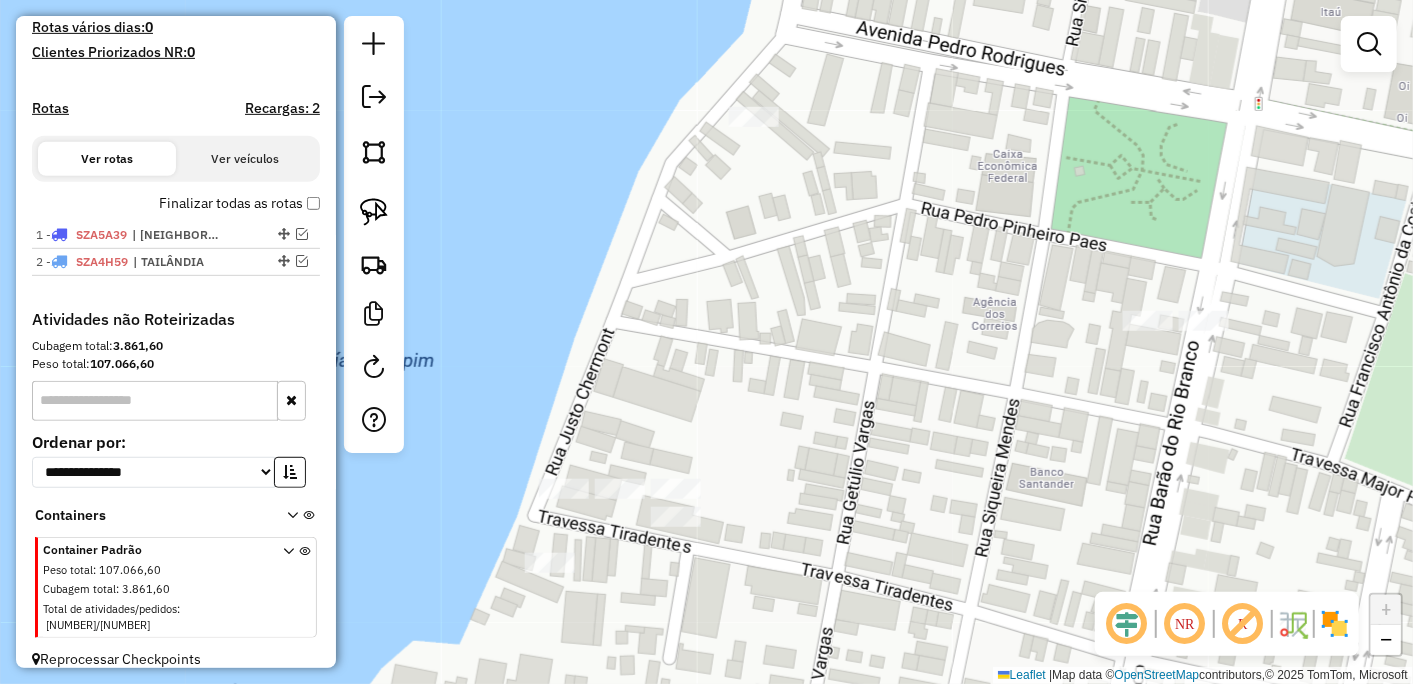 drag, startPoint x: 775, startPoint y: 422, endPoint x: 796, endPoint y: 438, distance: 26.400757 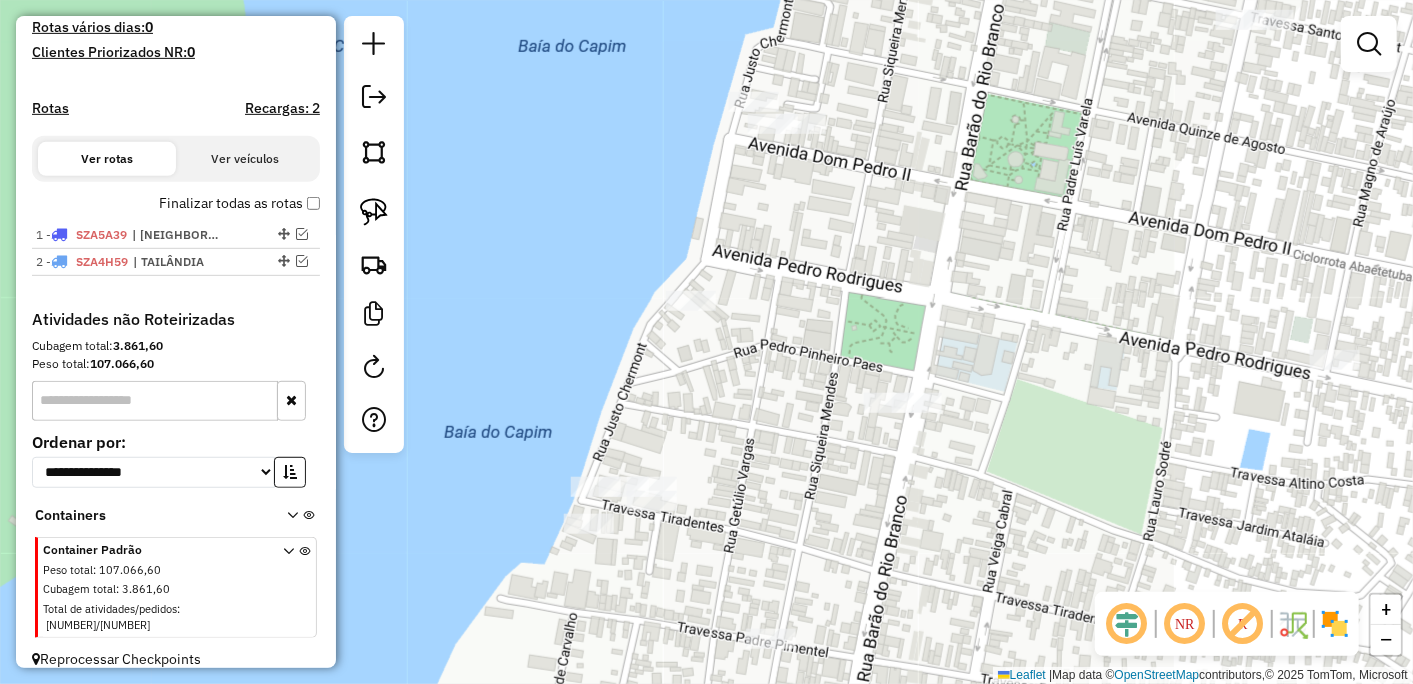 drag, startPoint x: 843, startPoint y: 436, endPoint x: 737, endPoint y: 471, distance: 111.62885 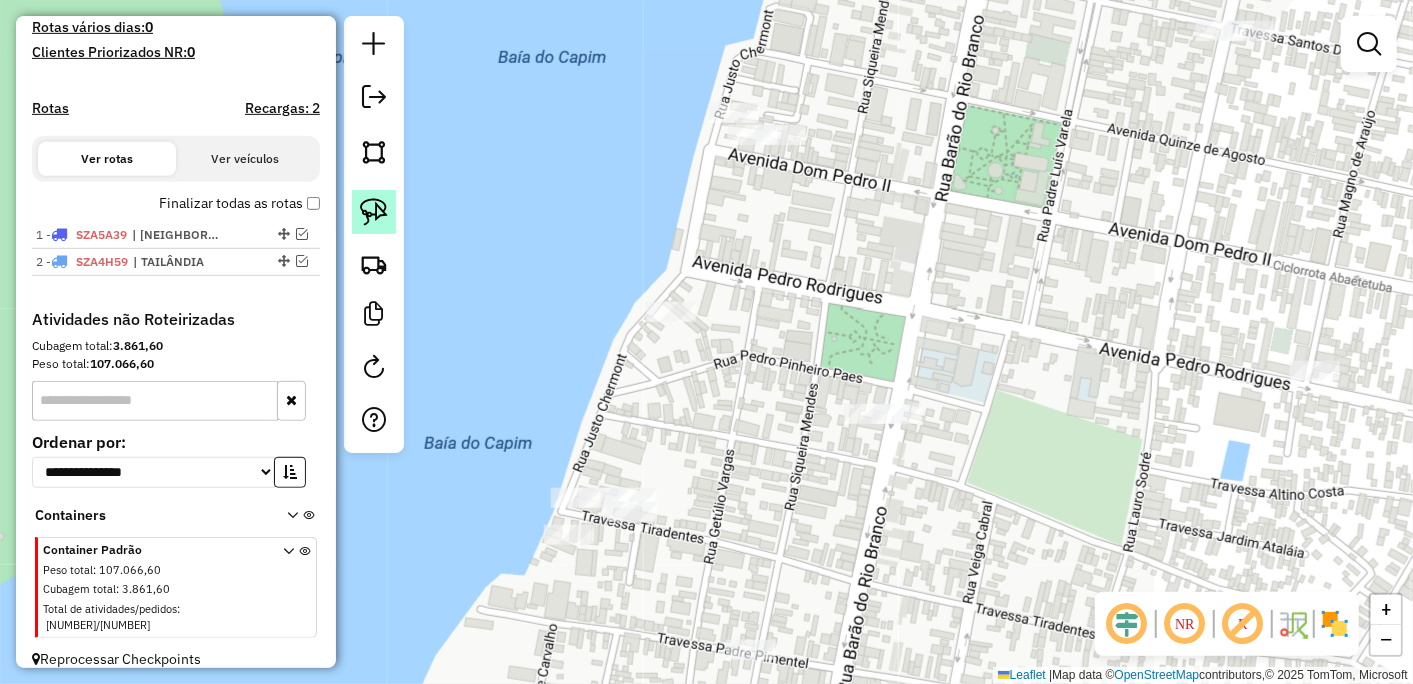 click 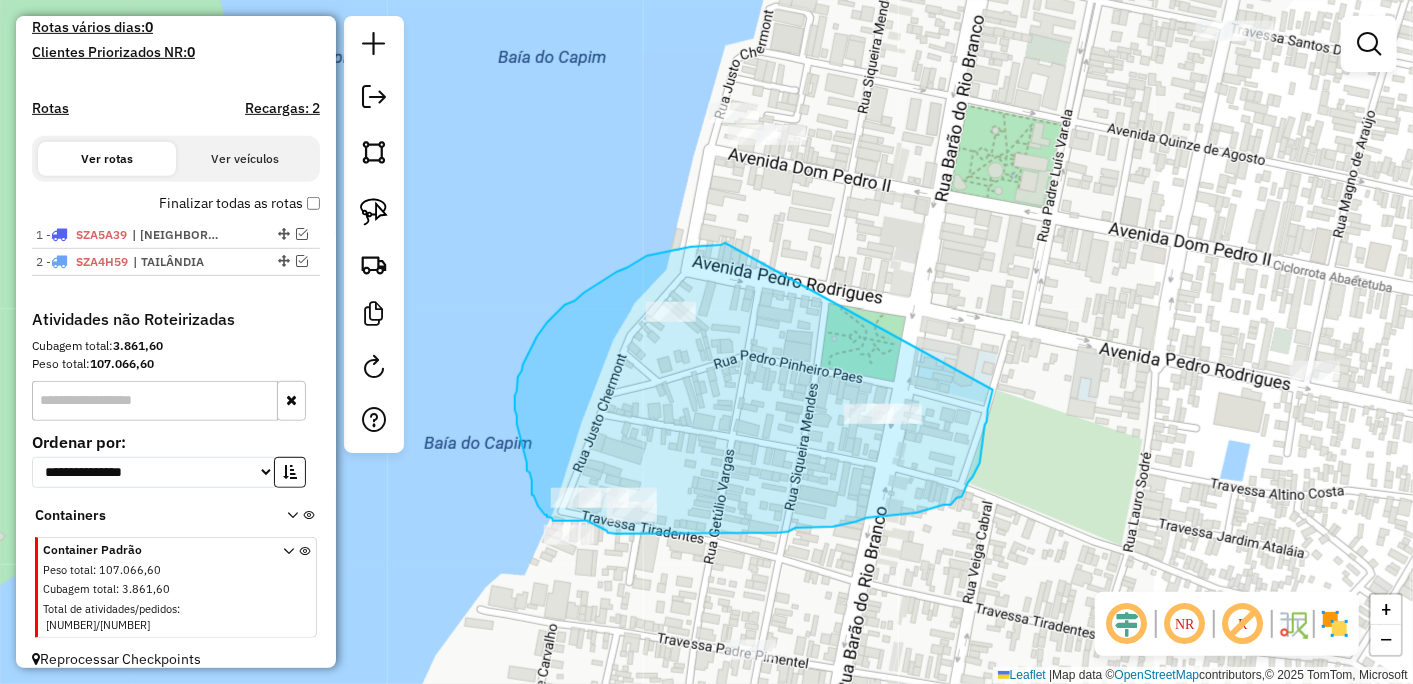 drag, startPoint x: 647, startPoint y: 256, endPoint x: 997, endPoint y: 390, distance: 374.7746 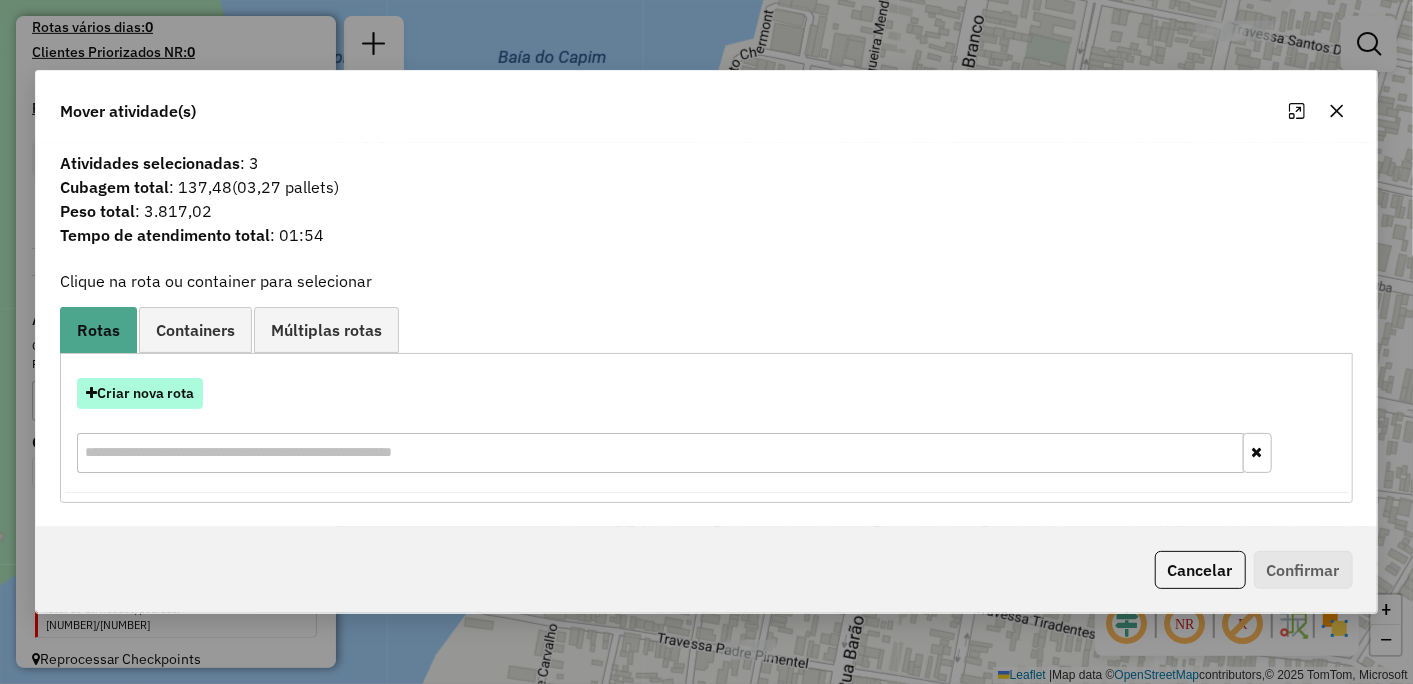 click on "Criar nova rota" at bounding box center [140, 393] 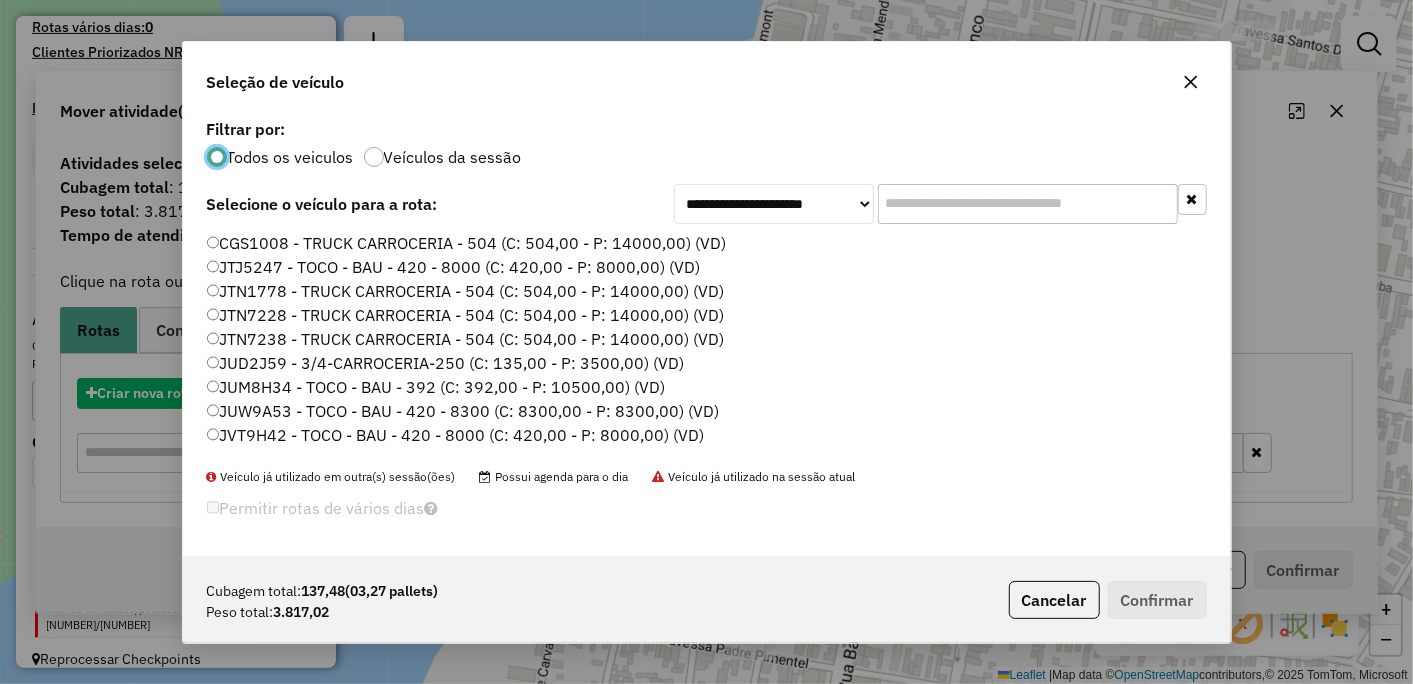 scroll, scrollTop: 11, scrollLeft: 5, axis: both 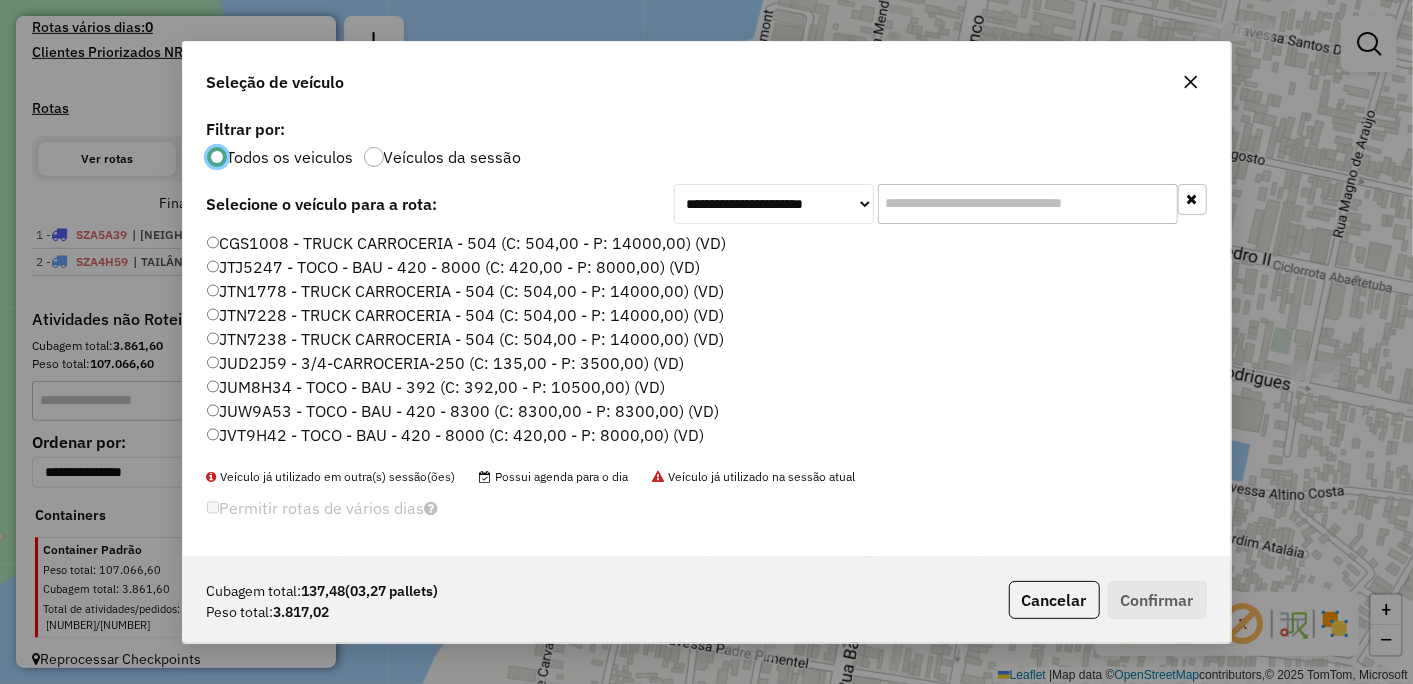 click on "JUW9A53 - TOCO - BAU - 420 - 8300 (C: 8300,00 - P: 8300,00) (VD)" 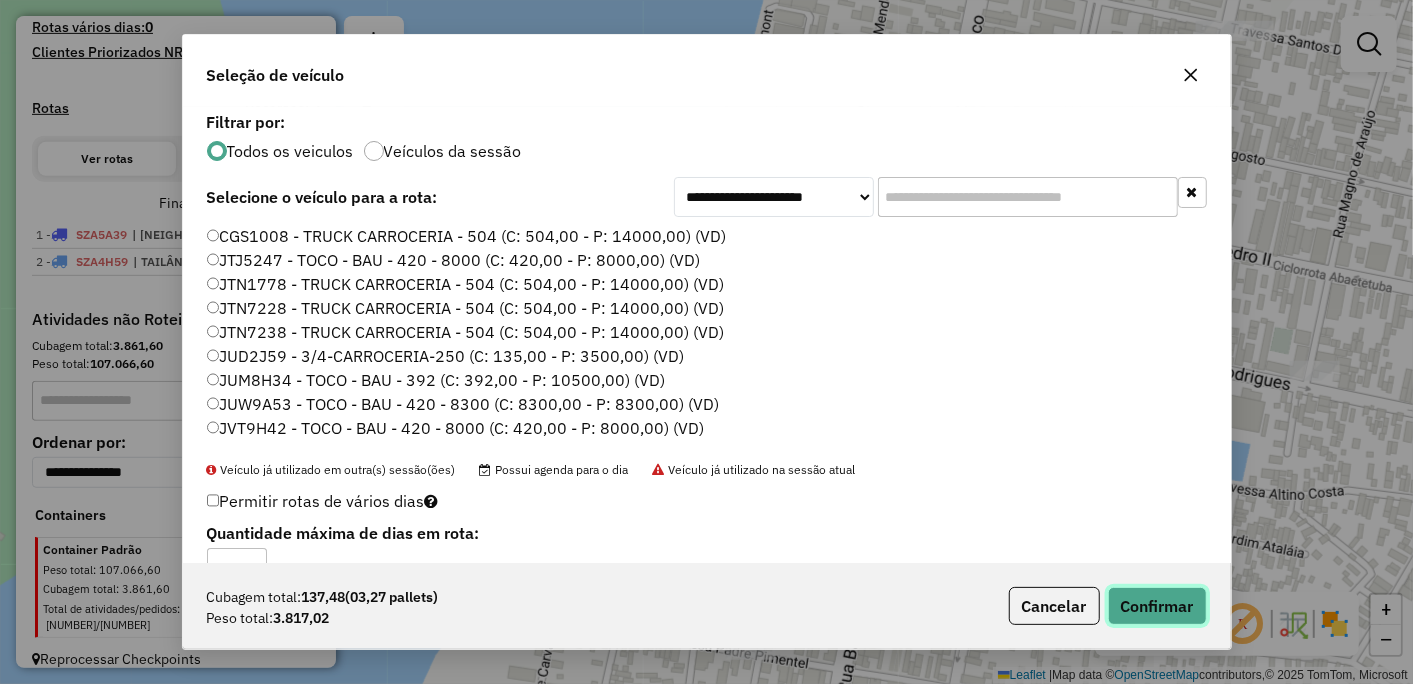 click on "Confirmar" 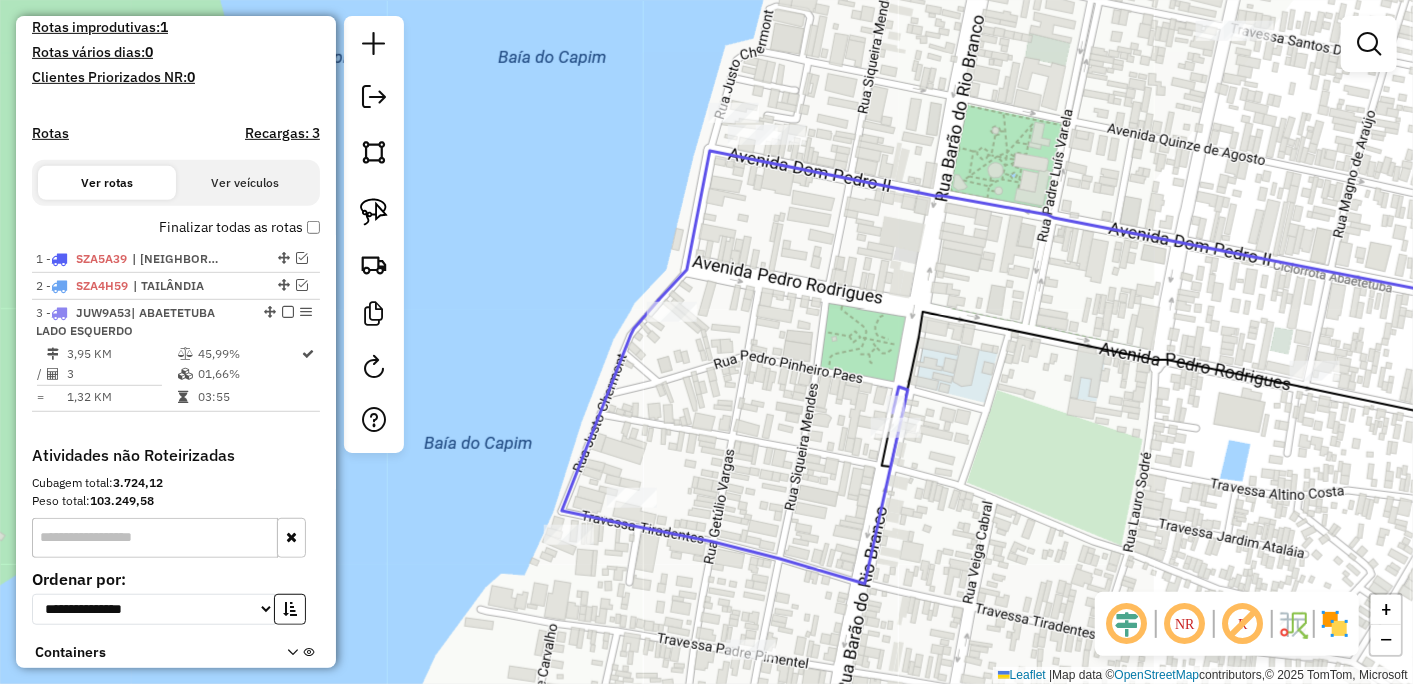 scroll, scrollTop: 580, scrollLeft: 0, axis: vertical 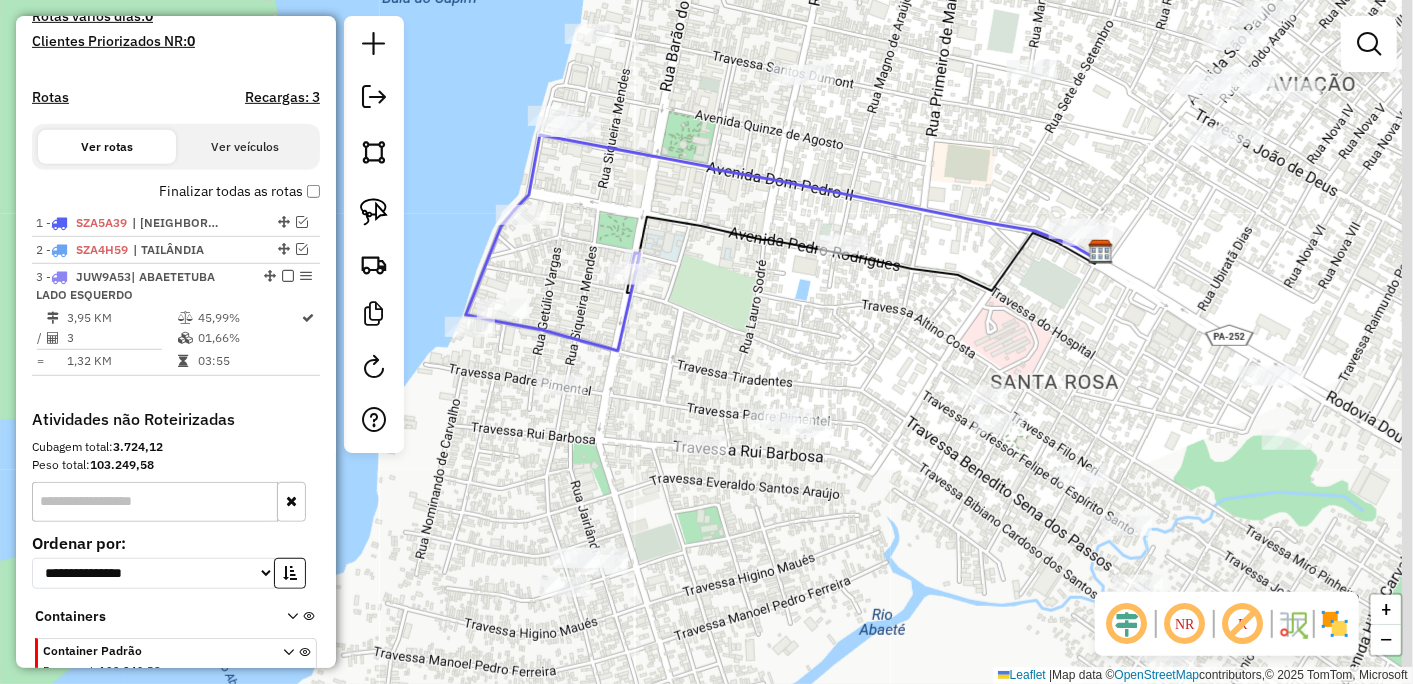 drag, startPoint x: 1007, startPoint y: 388, endPoint x: 768, endPoint y: 336, distance: 244.59149 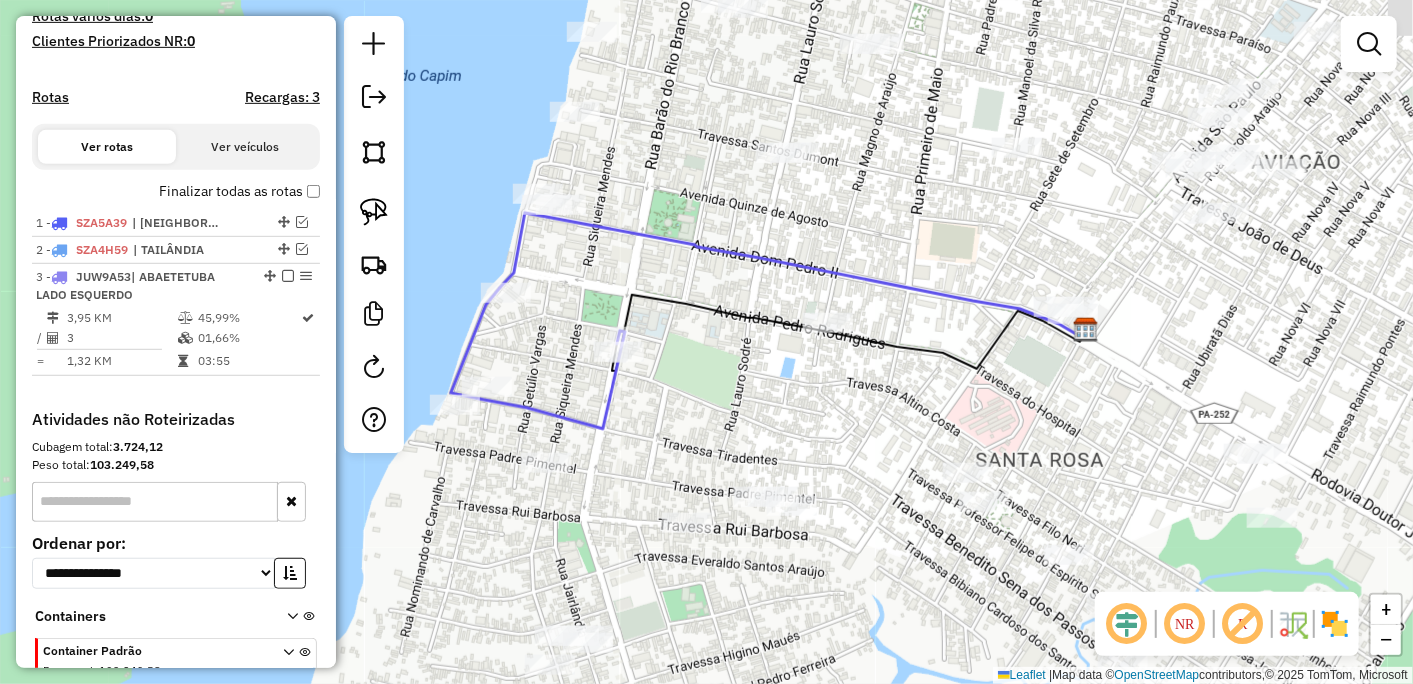 drag, startPoint x: 701, startPoint y: 257, endPoint x: 691, endPoint y: 290, distance: 34.48188 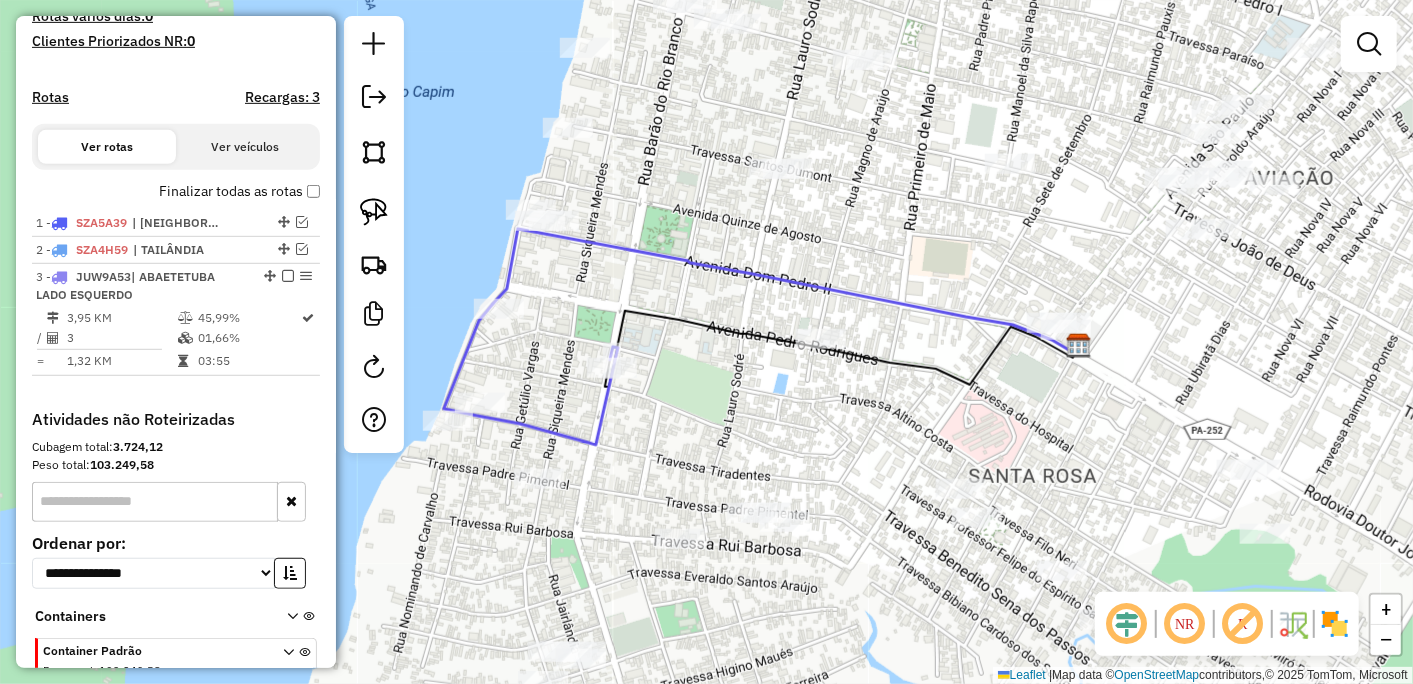click 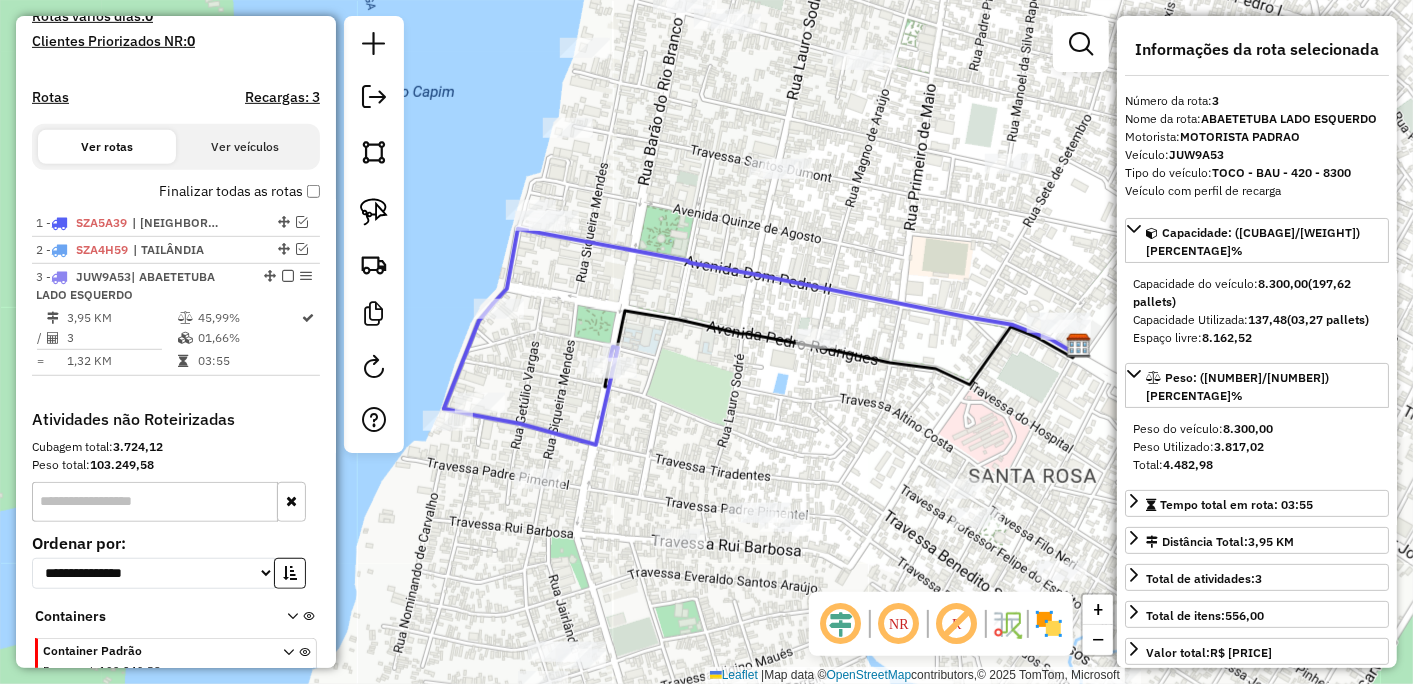 scroll, scrollTop: 681, scrollLeft: 0, axis: vertical 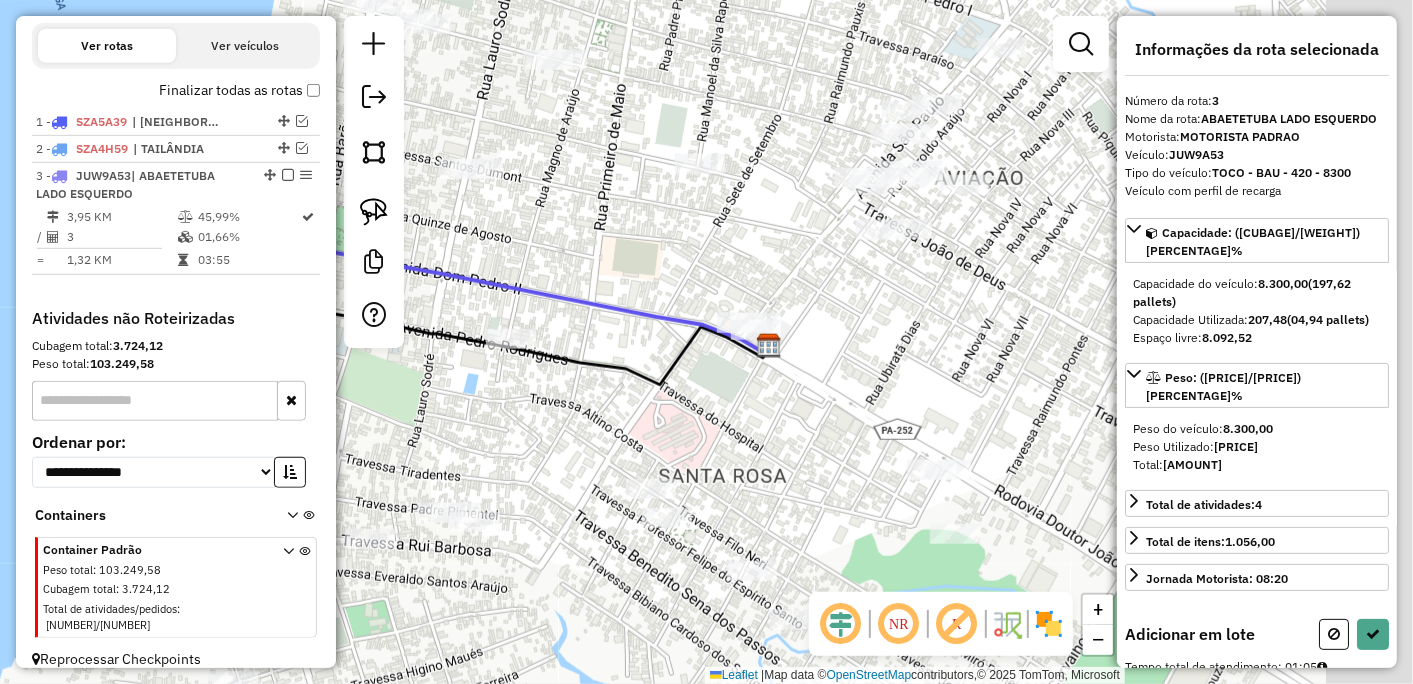 drag, startPoint x: 982, startPoint y: 430, endPoint x: 670, endPoint y: 430, distance: 312 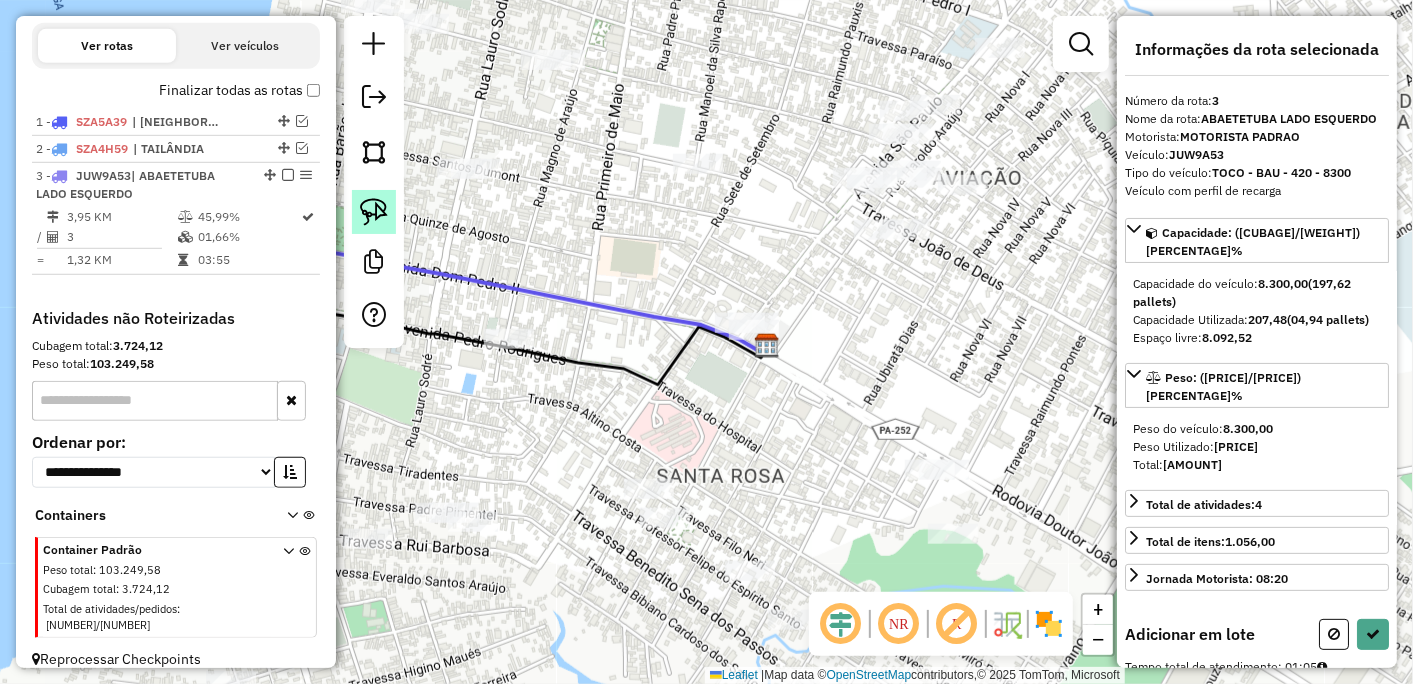 click 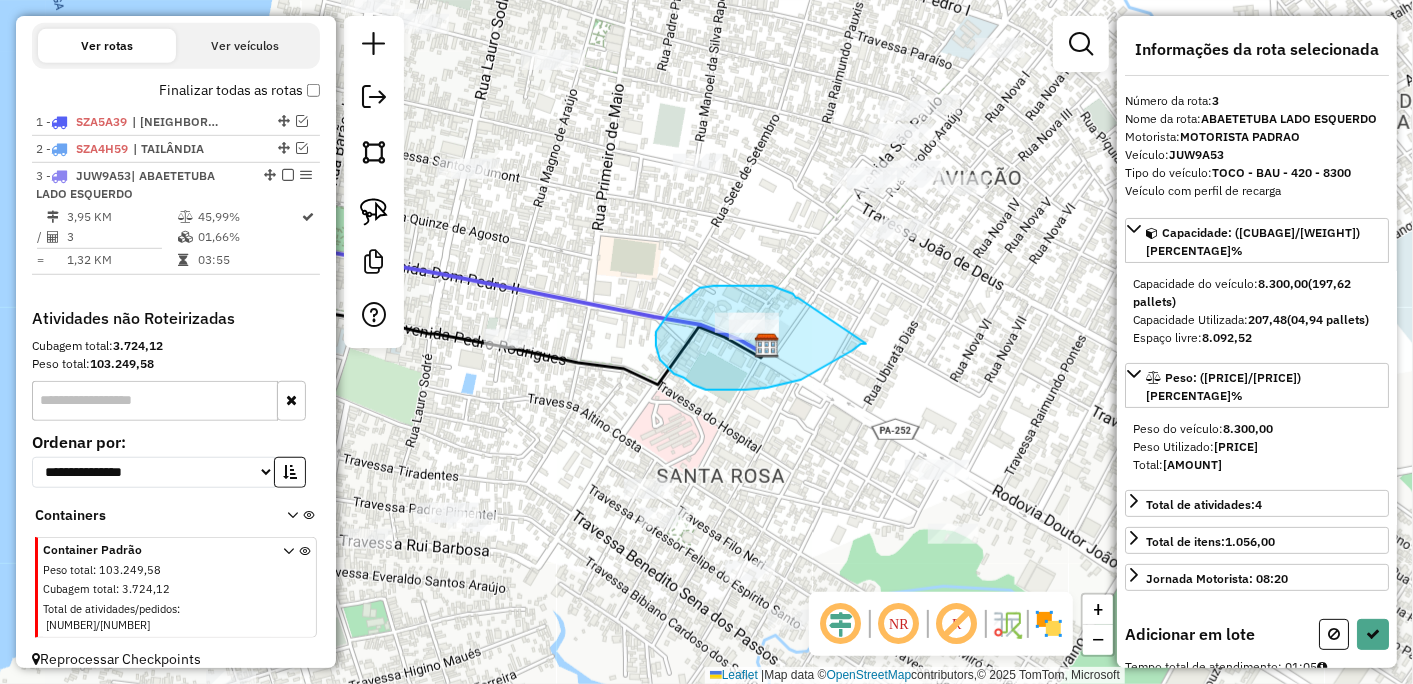 drag, startPoint x: 782, startPoint y: 290, endPoint x: 854, endPoint y: 344, distance: 90 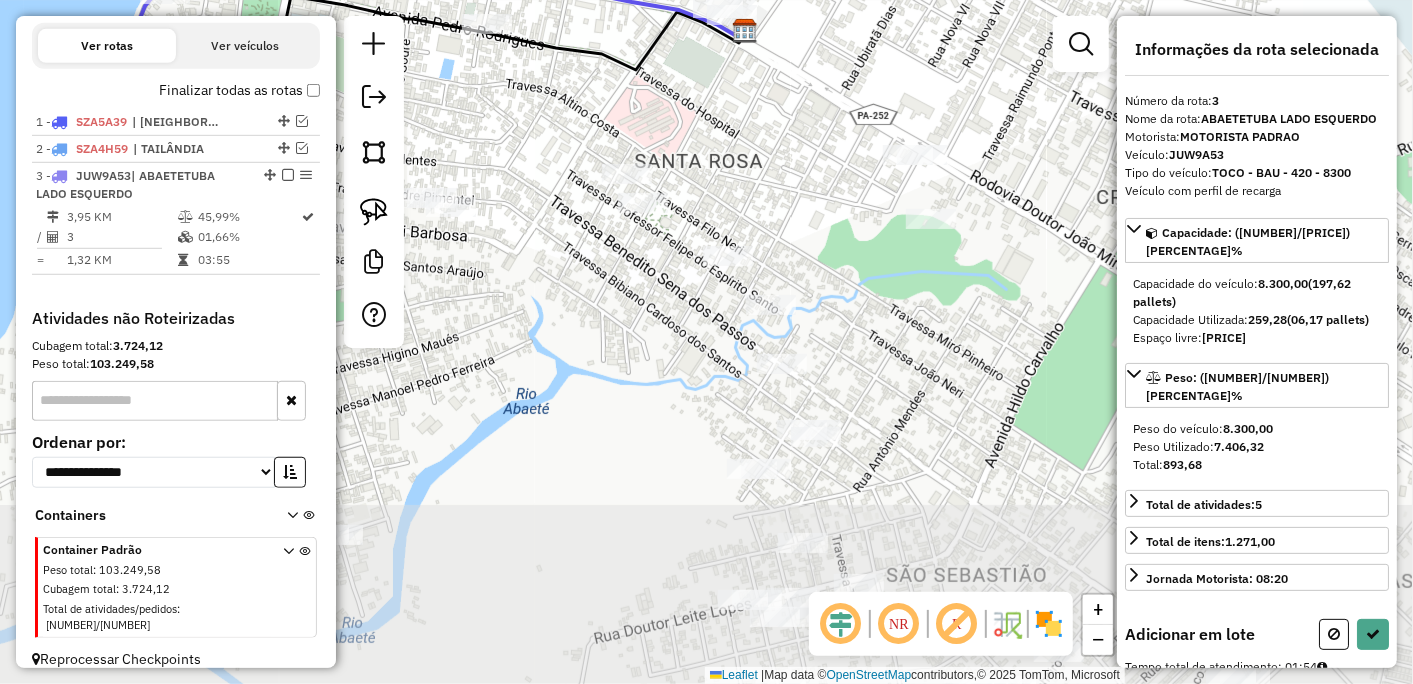 drag, startPoint x: 801, startPoint y: 434, endPoint x: 766, endPoint y: 134, distance: 302.03476 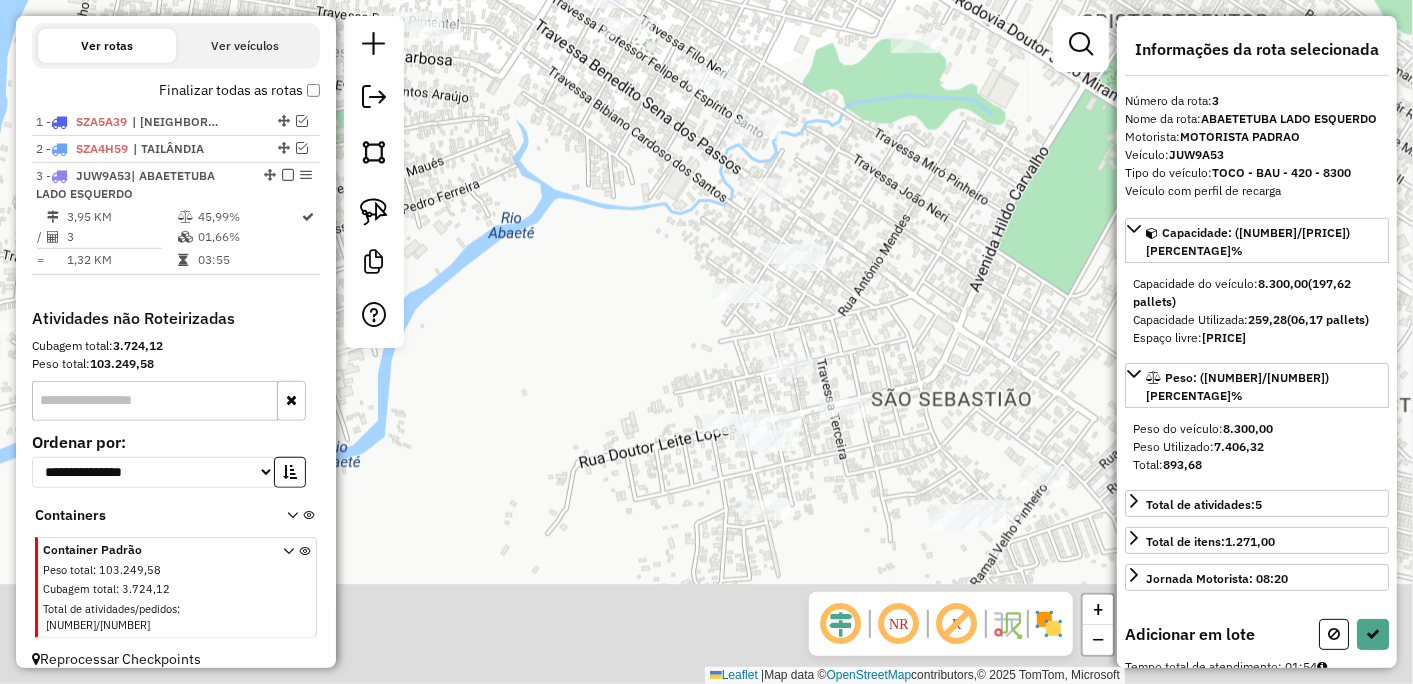 drag, startPoint x: 857, startPoint y: 443, endPoint x: 860, endPoint y: 220, distance: 223.02017 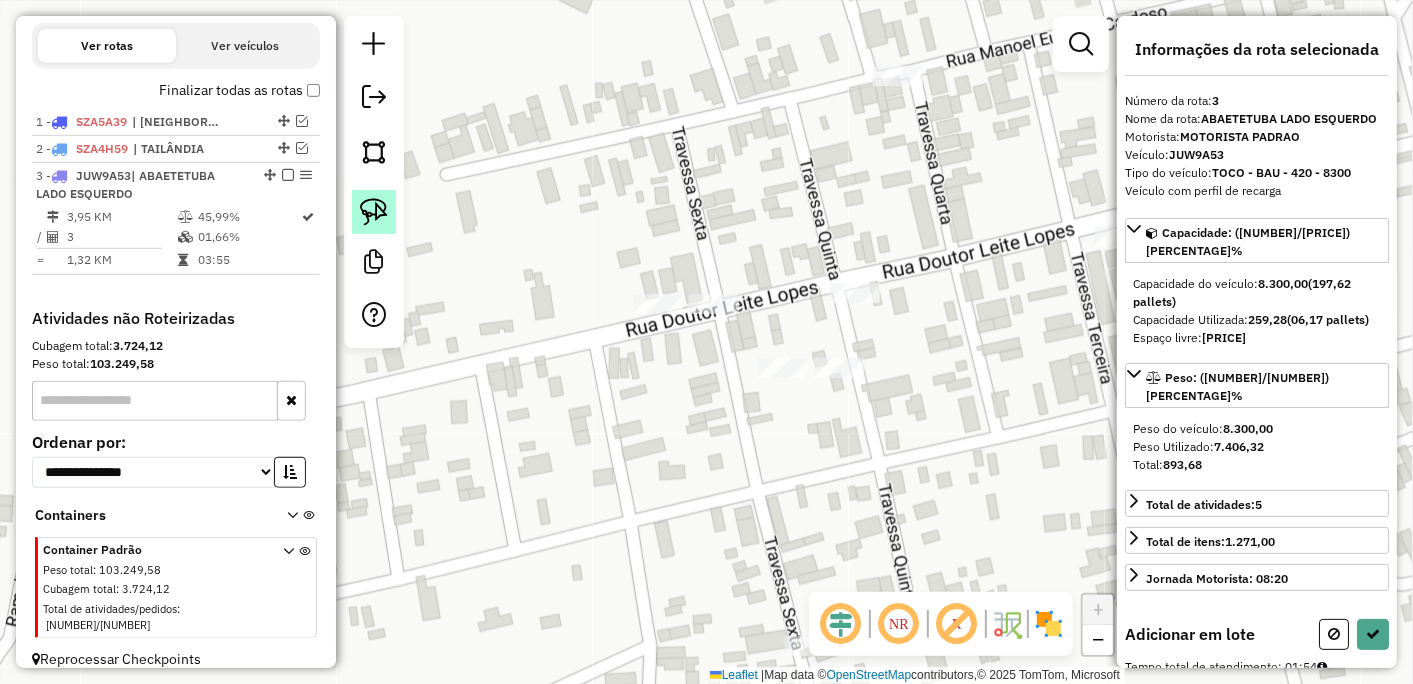 click 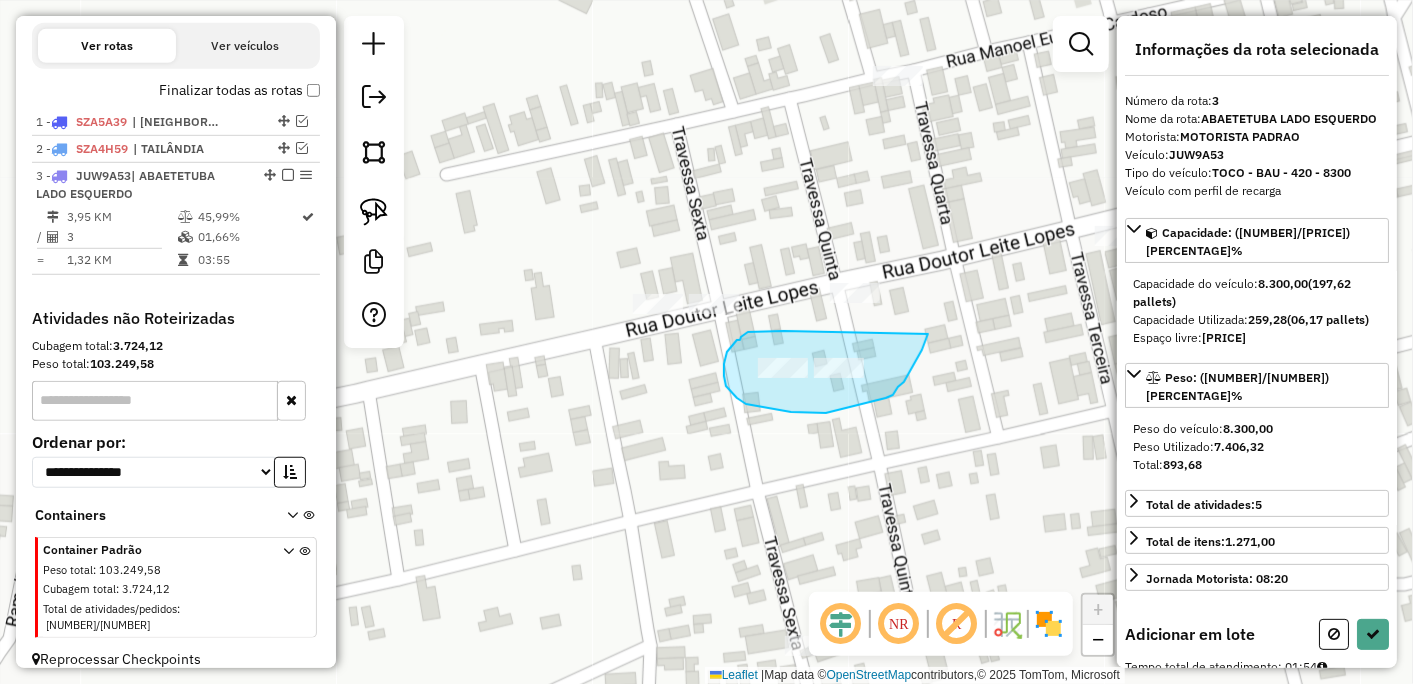 drag, startPoint x: 760, startPoint y: 331, endPoint x: 928, endPoint y: 334, distance: 168.02678 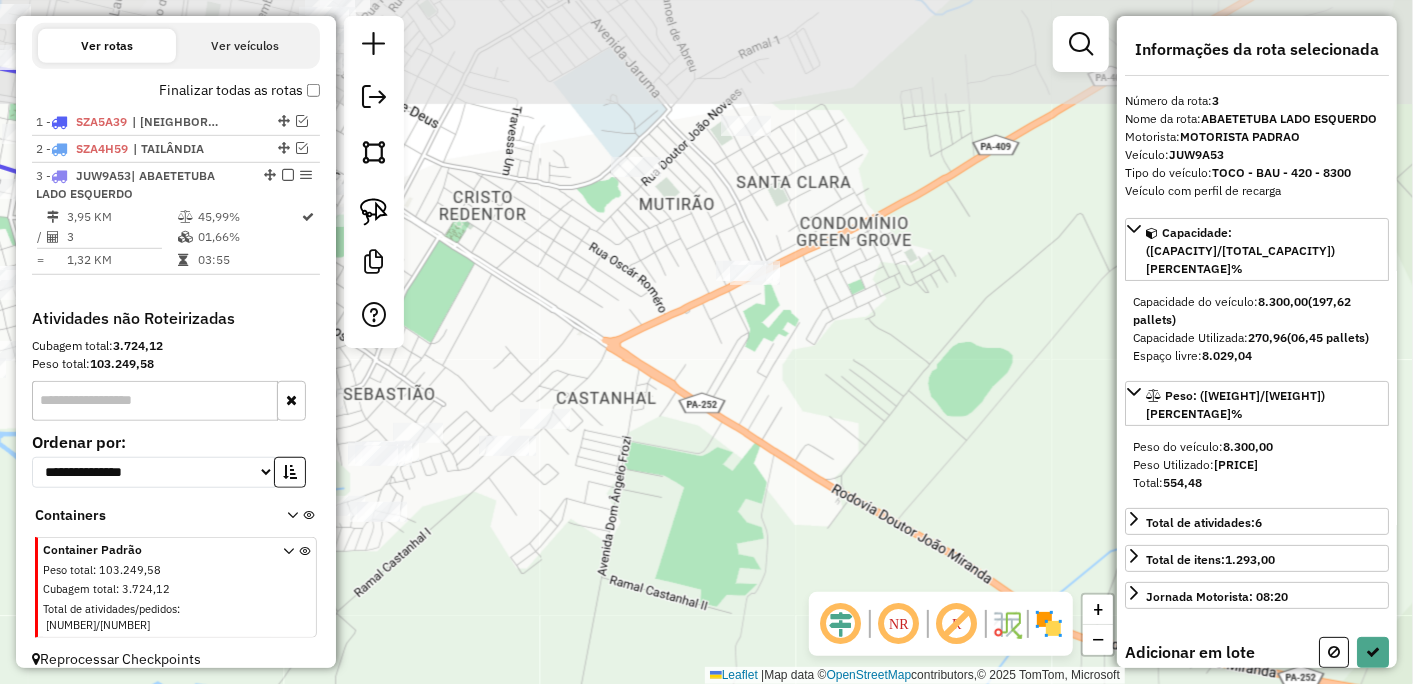 drag, startPoint x: 1028, startPoint y: 453, endPoint x: 353, endPoint y: 585, distance: 687.7856 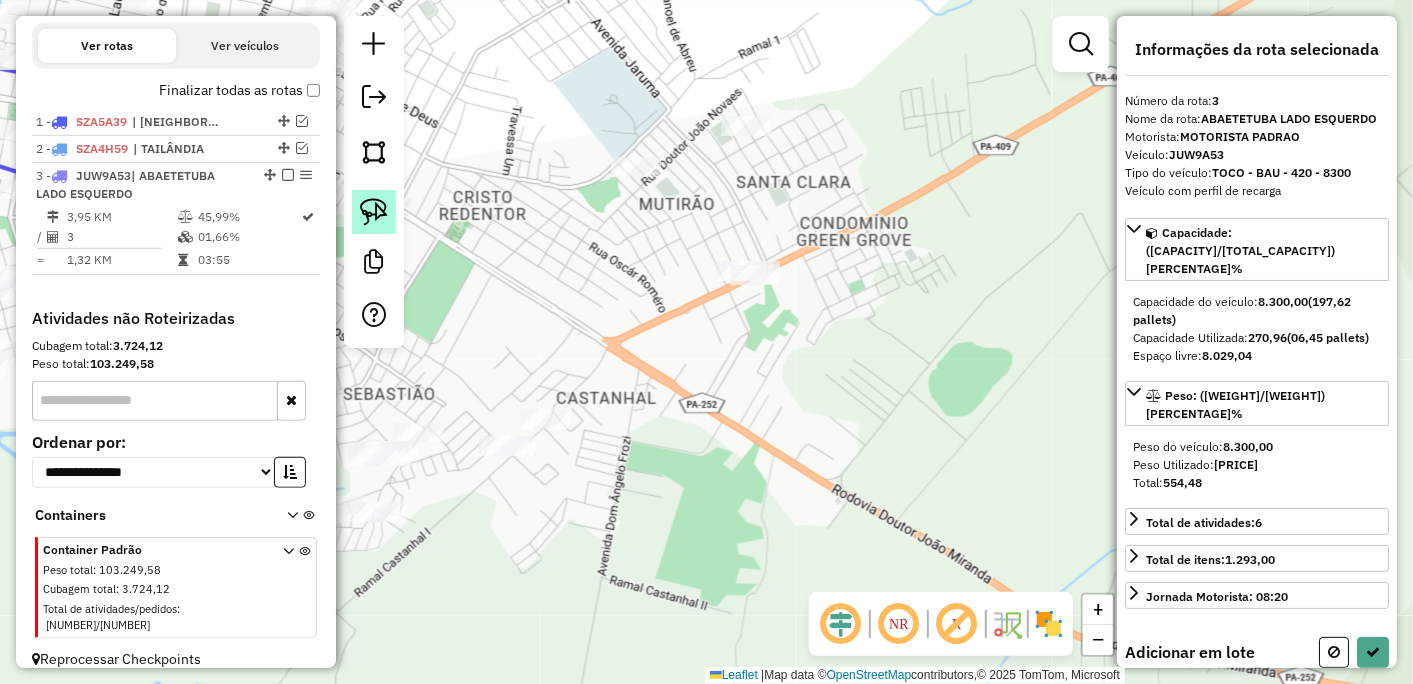 click 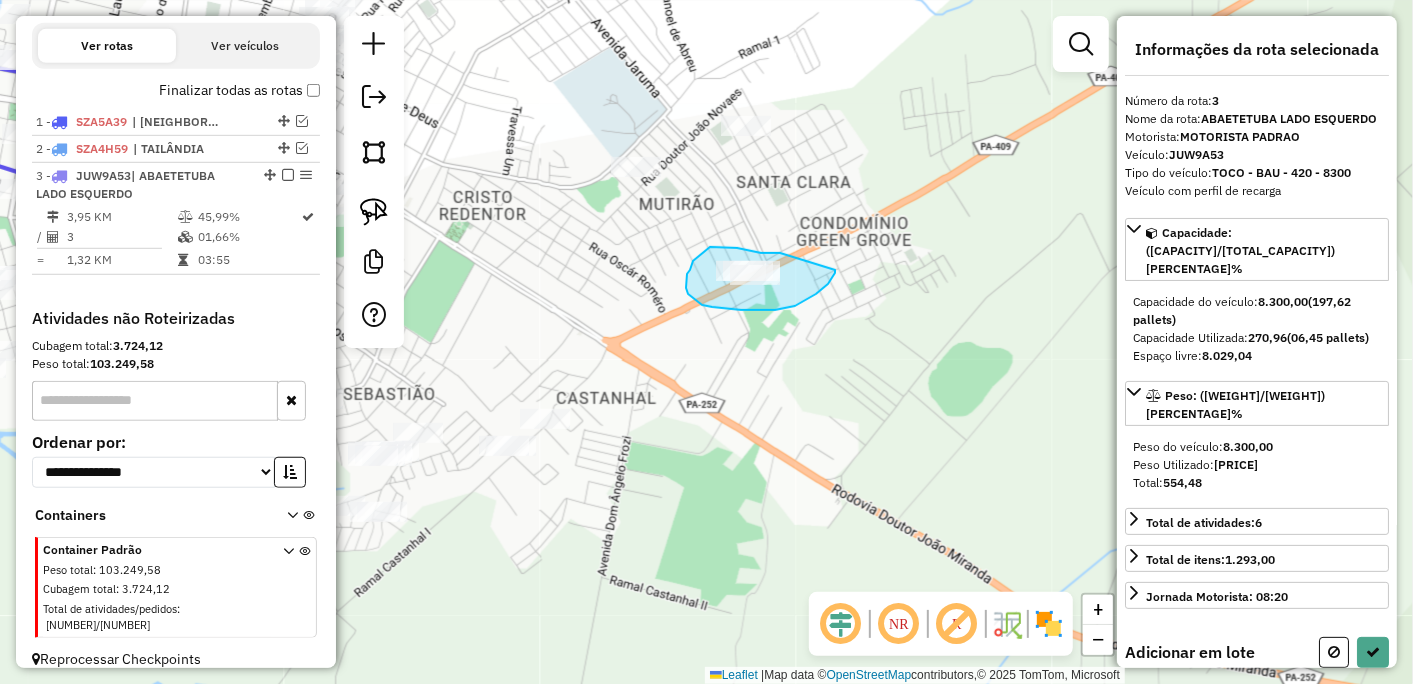 drag, startPoint x: 780, startPoint y: 253, endPoint x: 835, endPoint y: 270, distance: 57.567352 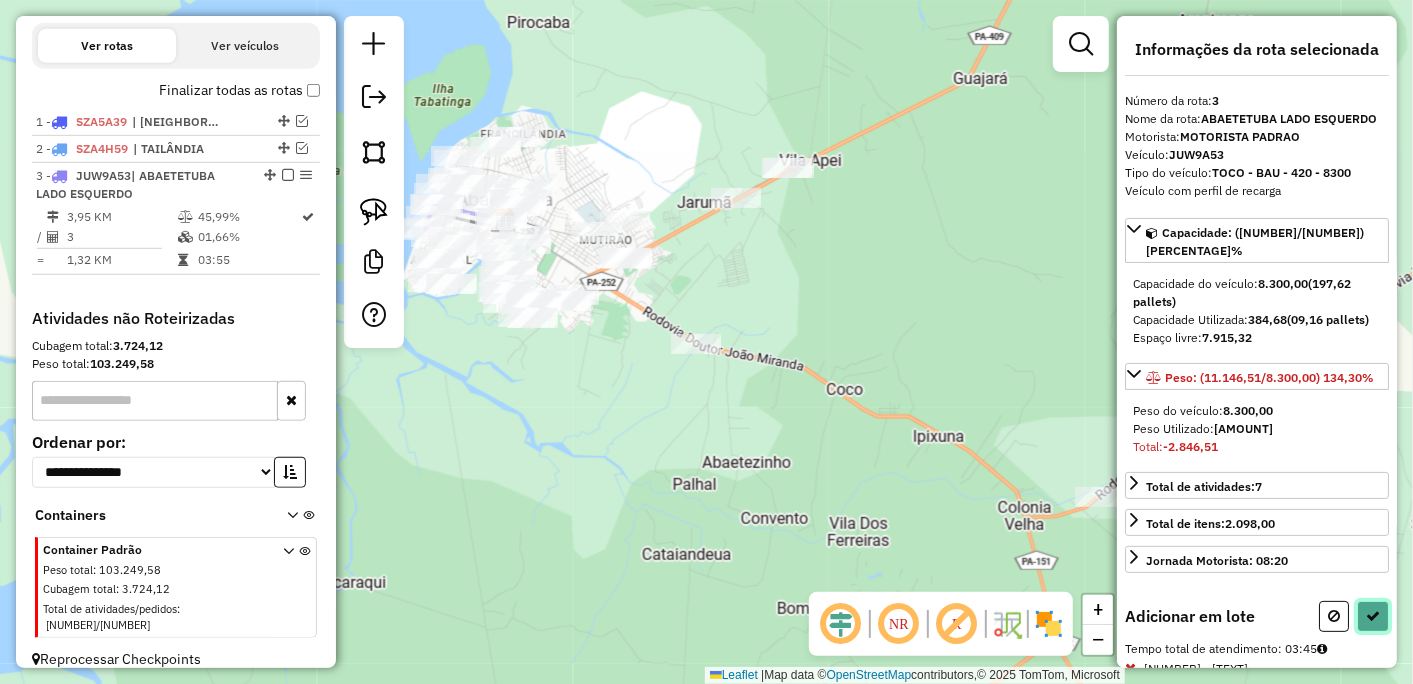 click at bounding box center [1373, 616] 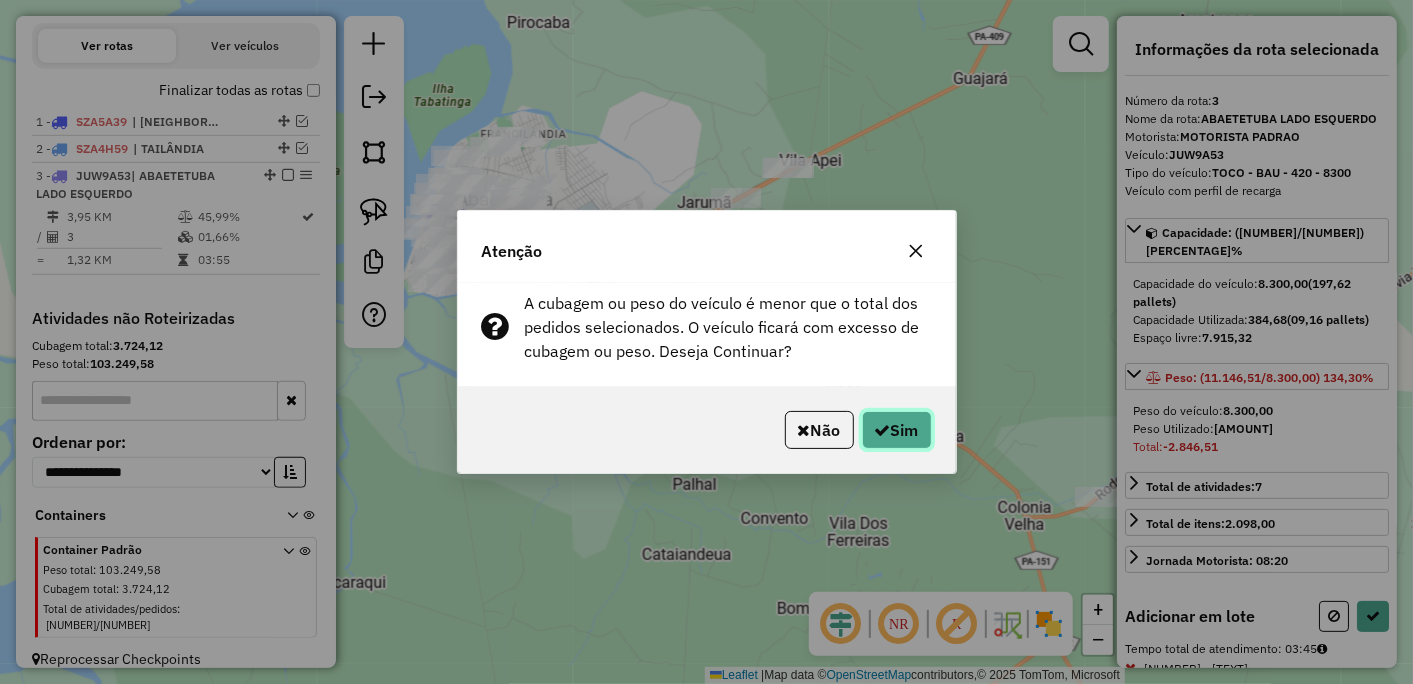 click on "Sim" 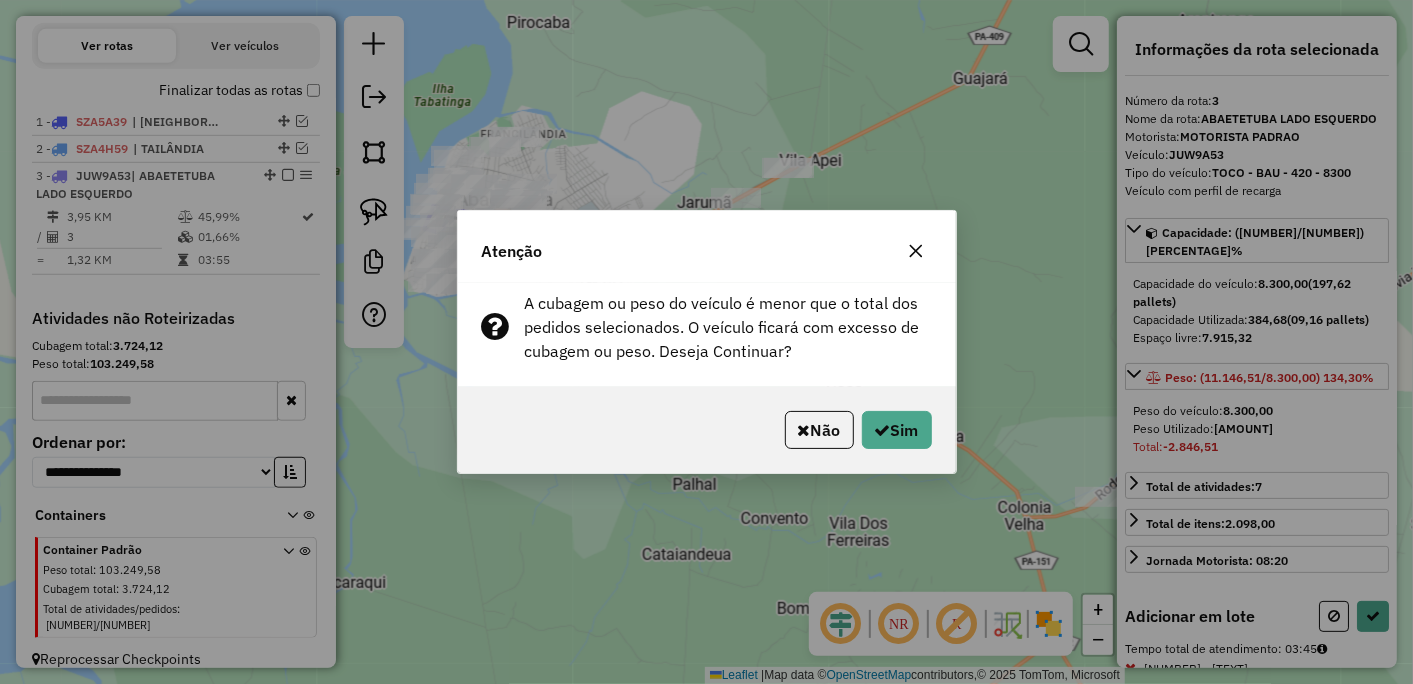 select on "**********" 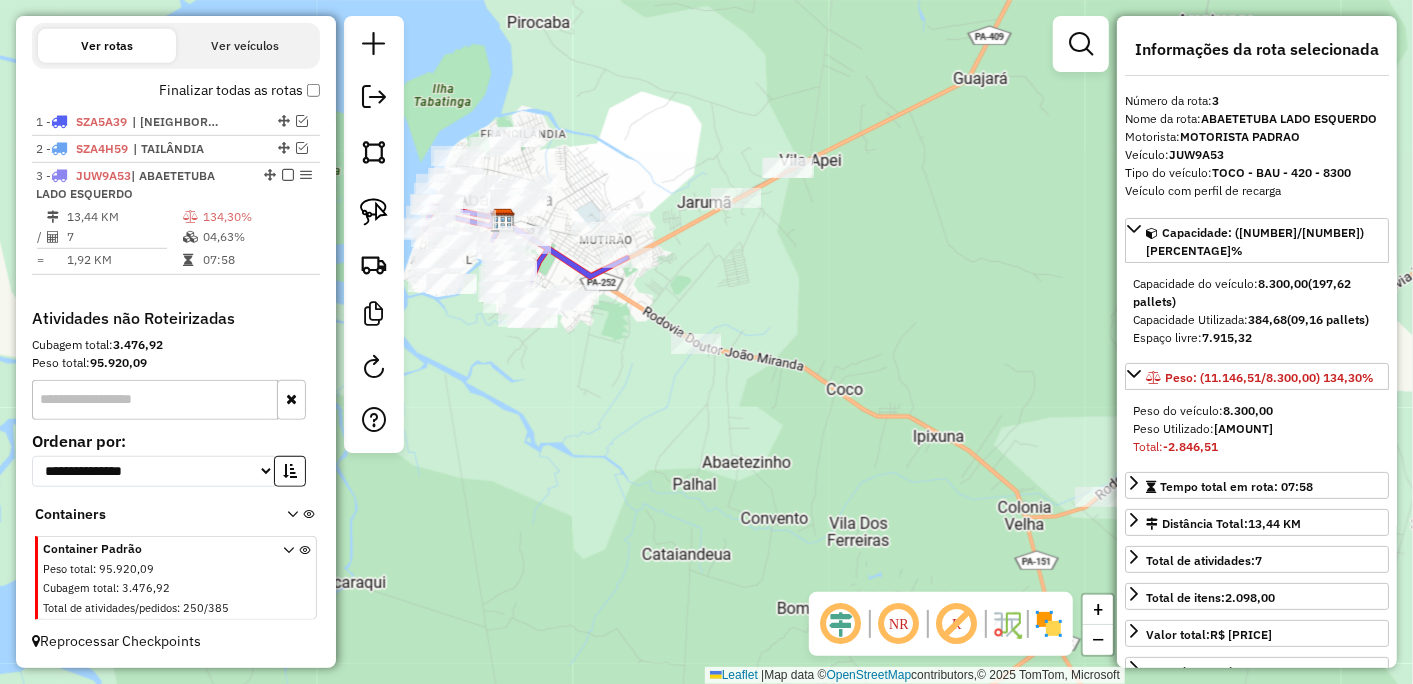 scroll, scrollTop: 656, scrollLeft: 0, axis: vertical 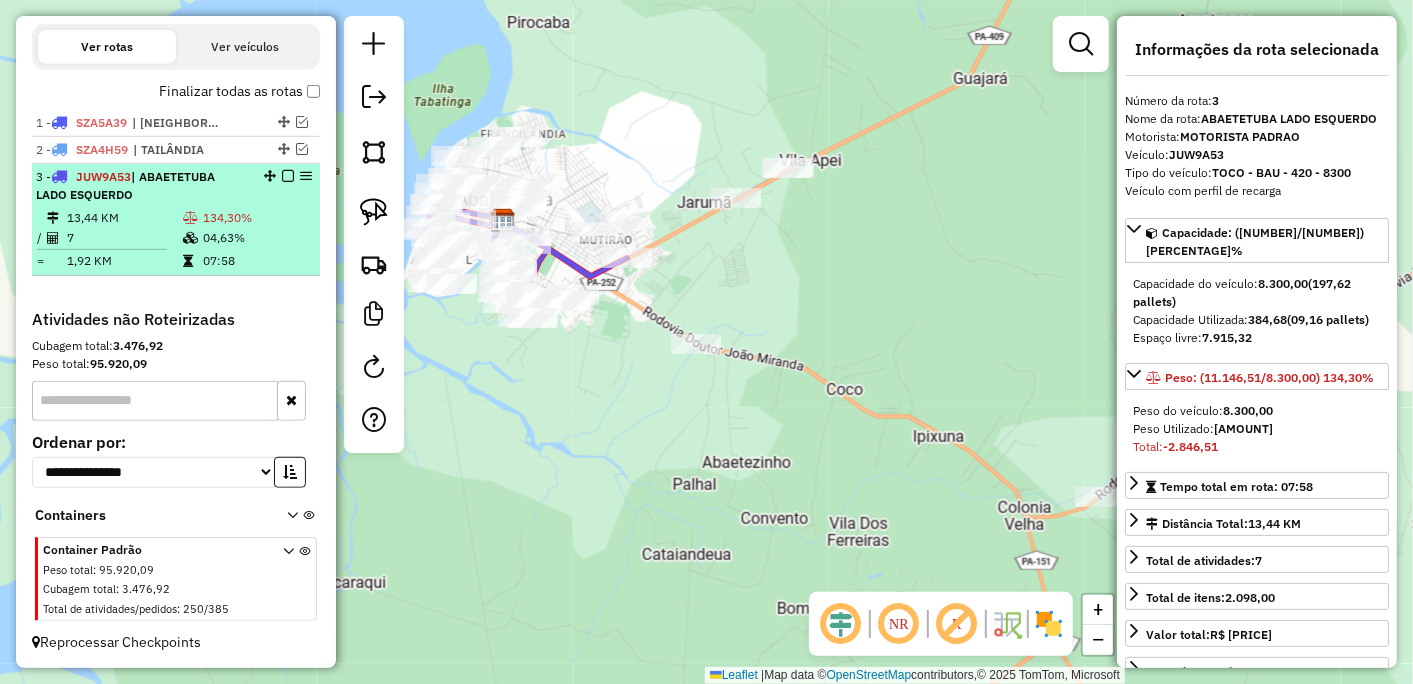 click at bounding box center (288, 176) 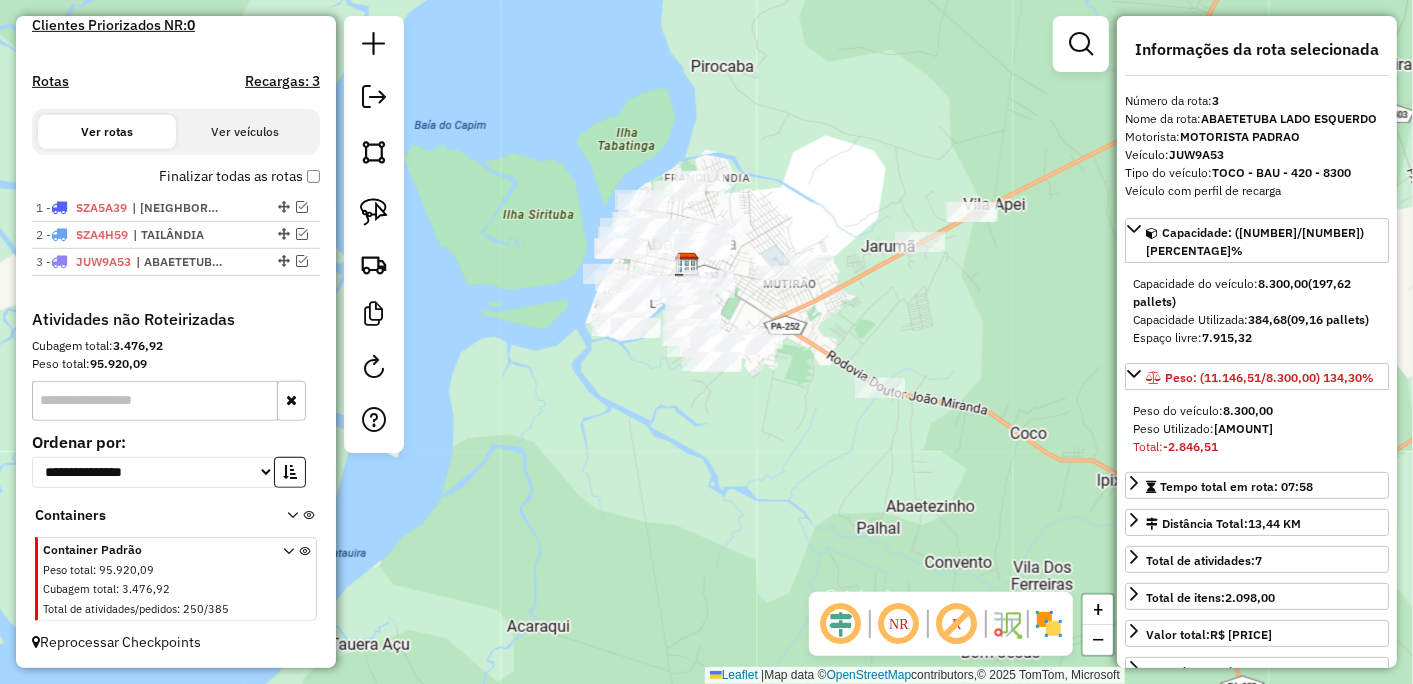 drag, startPoint x: 641, startPoint y: 338, endPoint x: 823, endPoint y: 382, distance: 187.24316 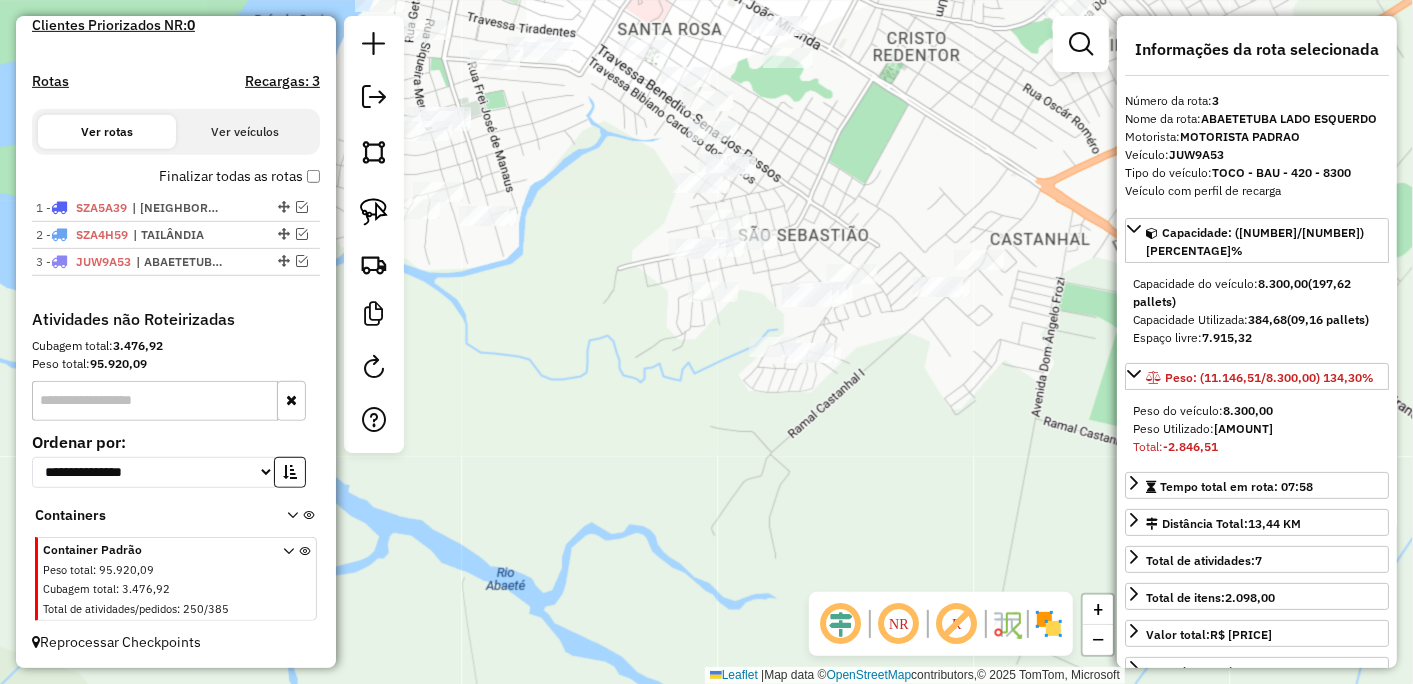 drag, startPoint x: 836, startPoint y: 236, endPoint x: 881, endPoint y: 176, distance: 75 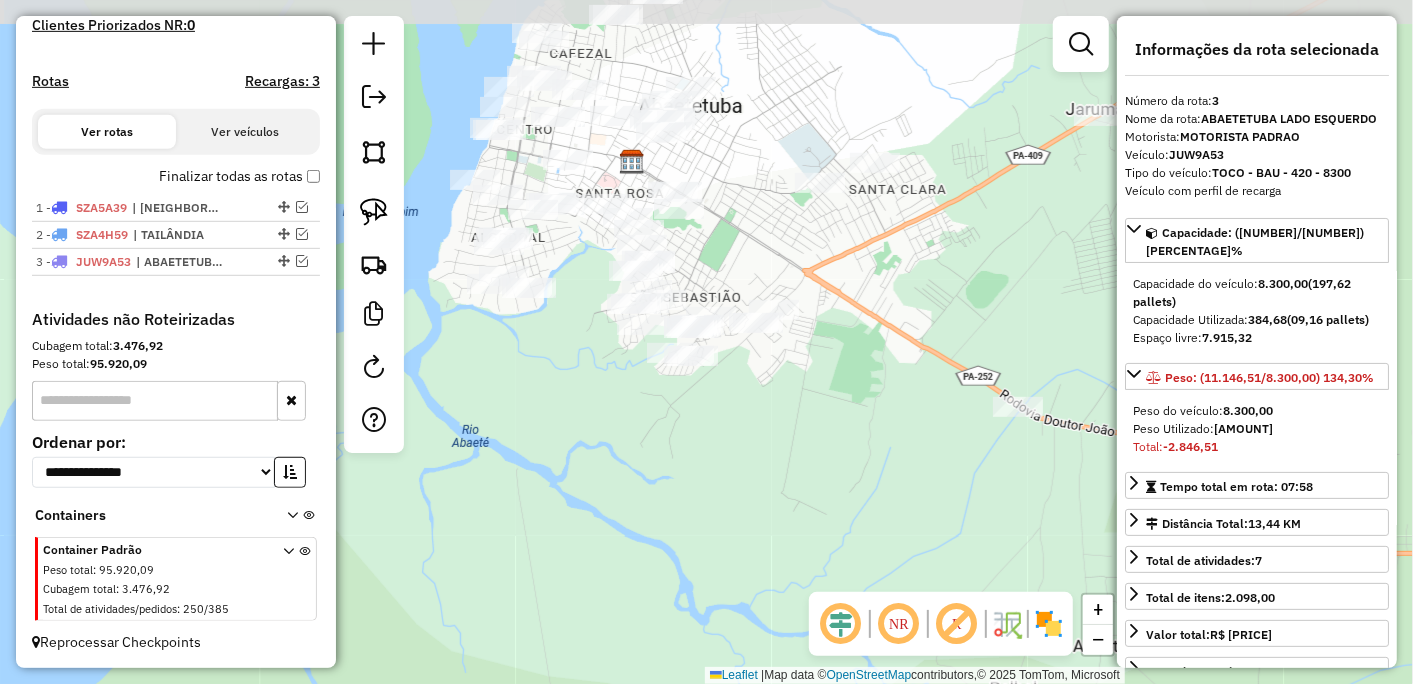 drag, startPoint x: 904, startPoint y: 175, endPoint x: 755, endPoint y: 288, distance: 187.00267 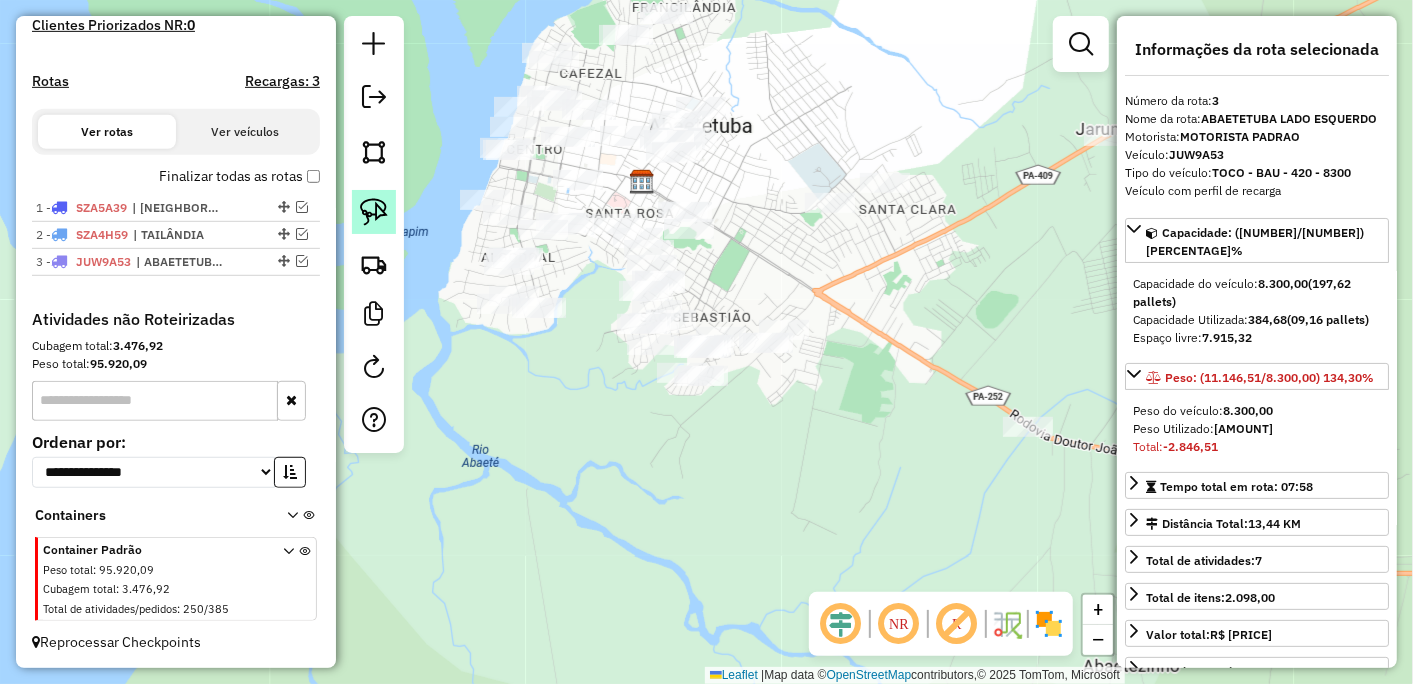 click 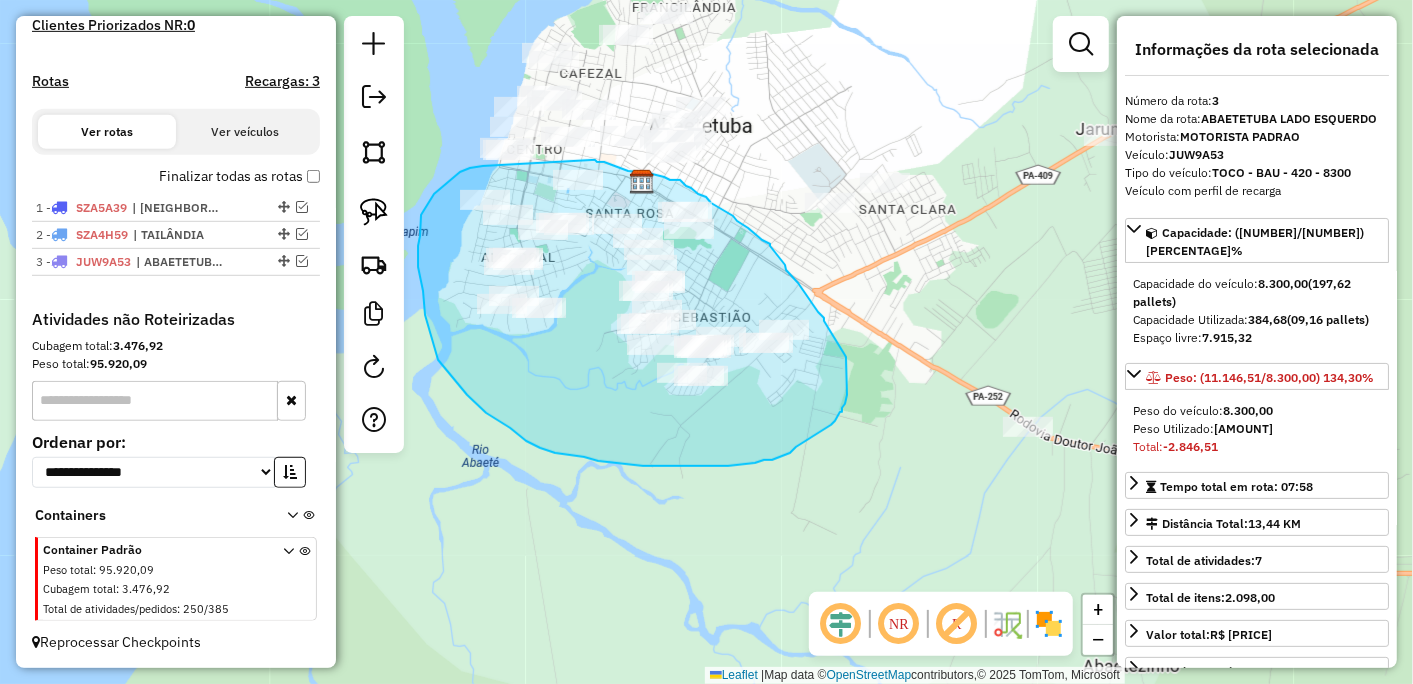 drag, startPoint x: 483, startPoint y: 166, endPoint x: 592, endPoint y: 160, distance: 109.165016 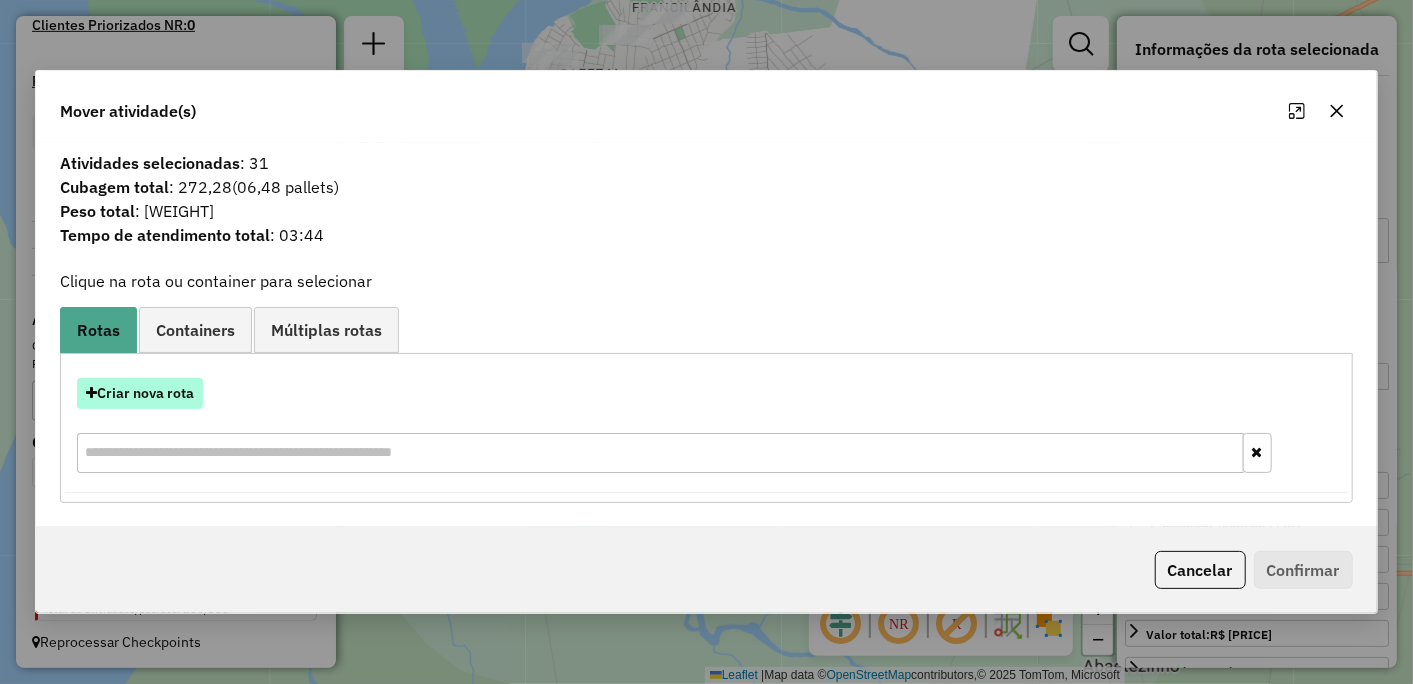 click on "Criar nova rota" at bounding box center [140, 393] 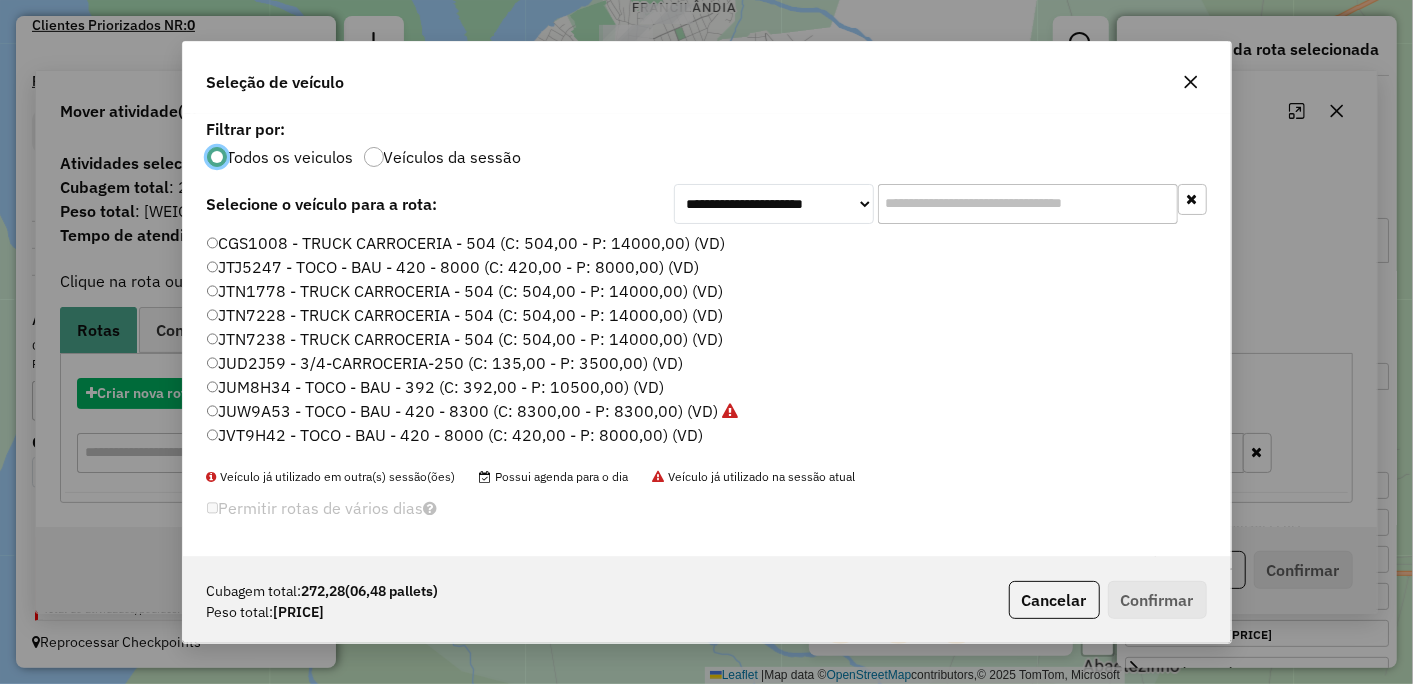 scroll, scrollTop: 11, scrollLeft: 5, axis: both 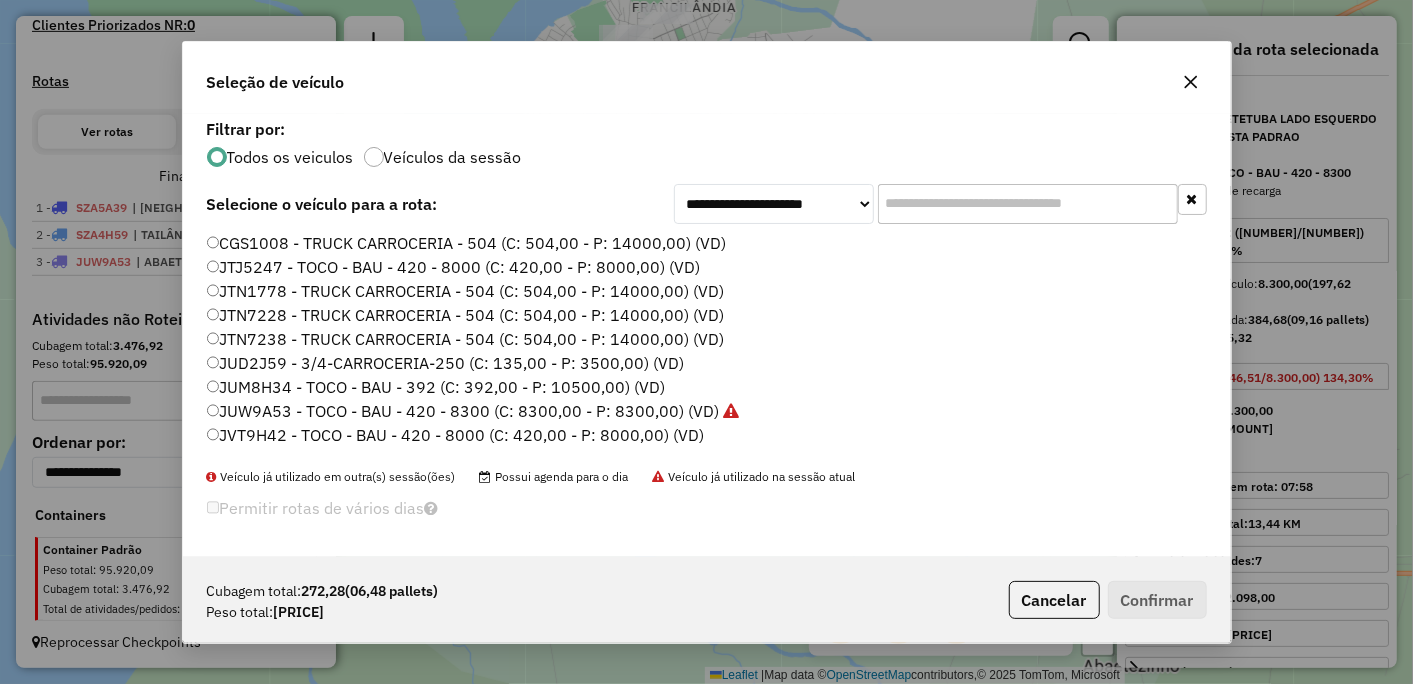 click on "JVT9H42 - TOCO - BAU - 420 - 8000 (C: 420,00 - P: 8000,00) (VD)" 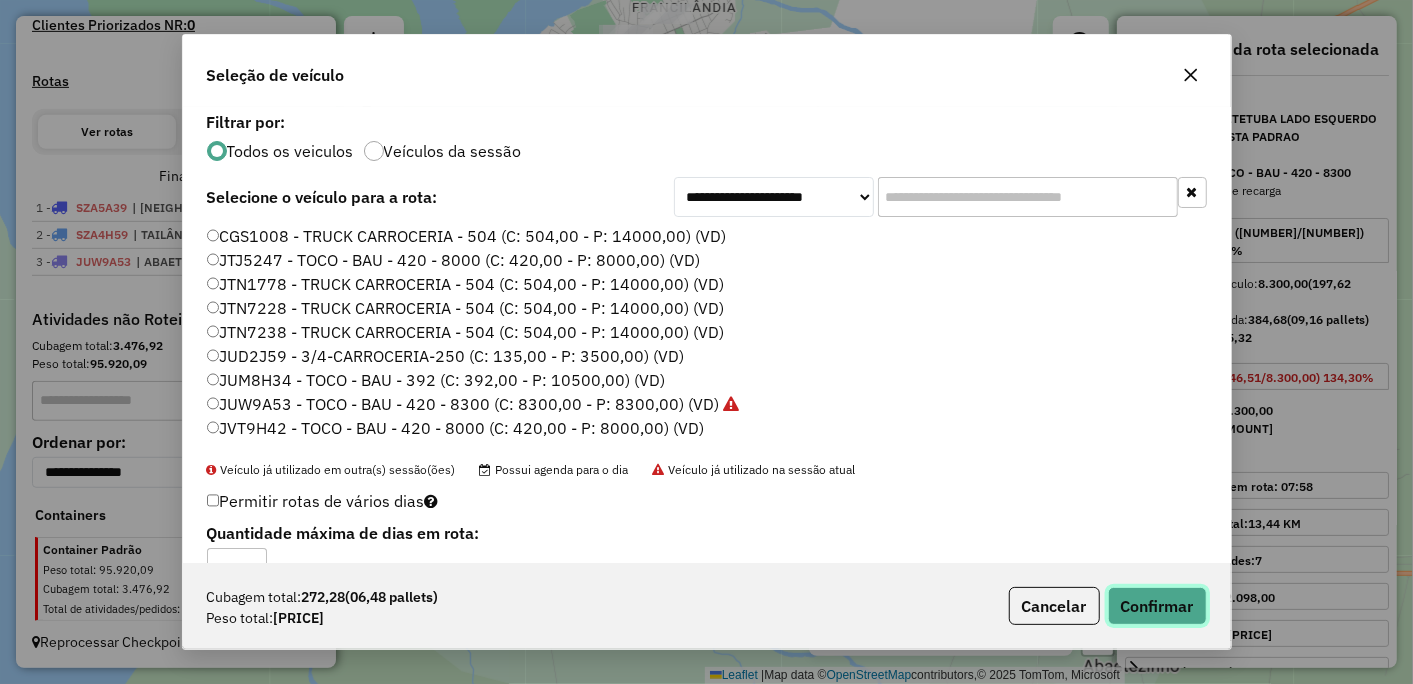 click on "Confirmar" 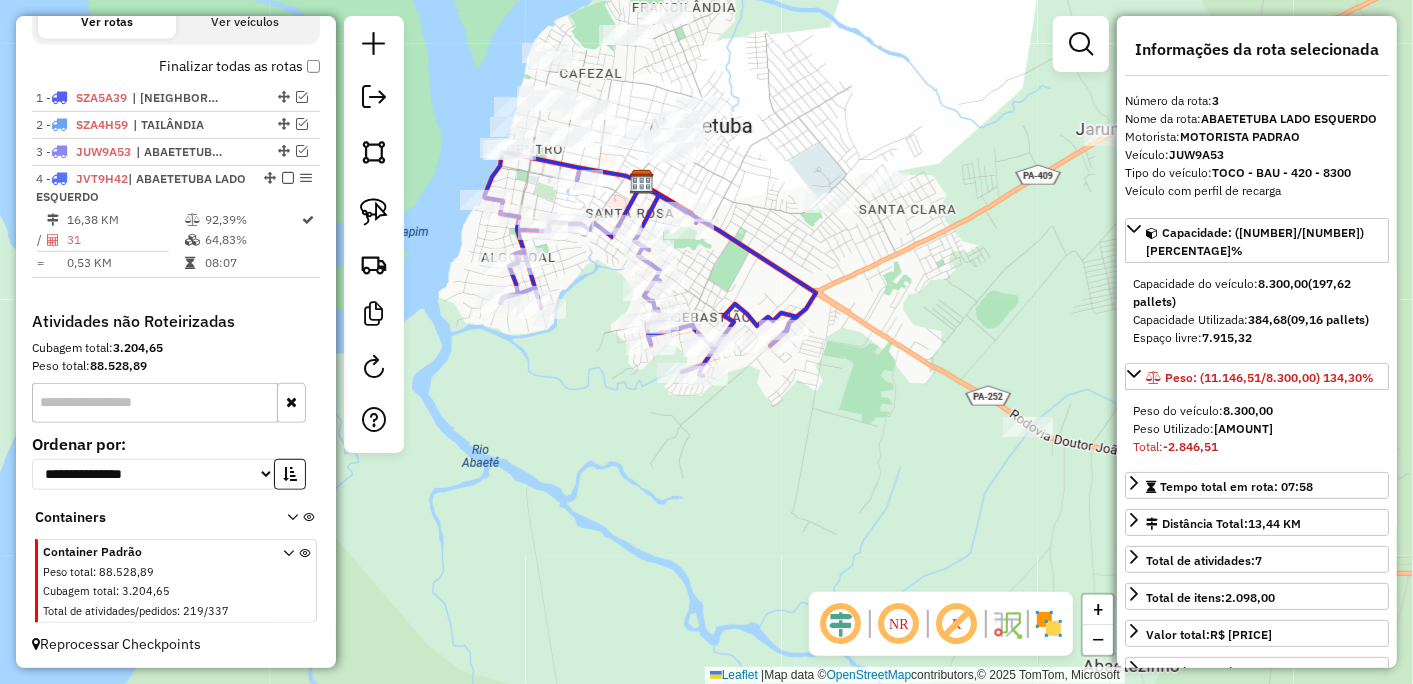 scroll, scrollTop: 683, scrollLeft: 0, axis: vertical 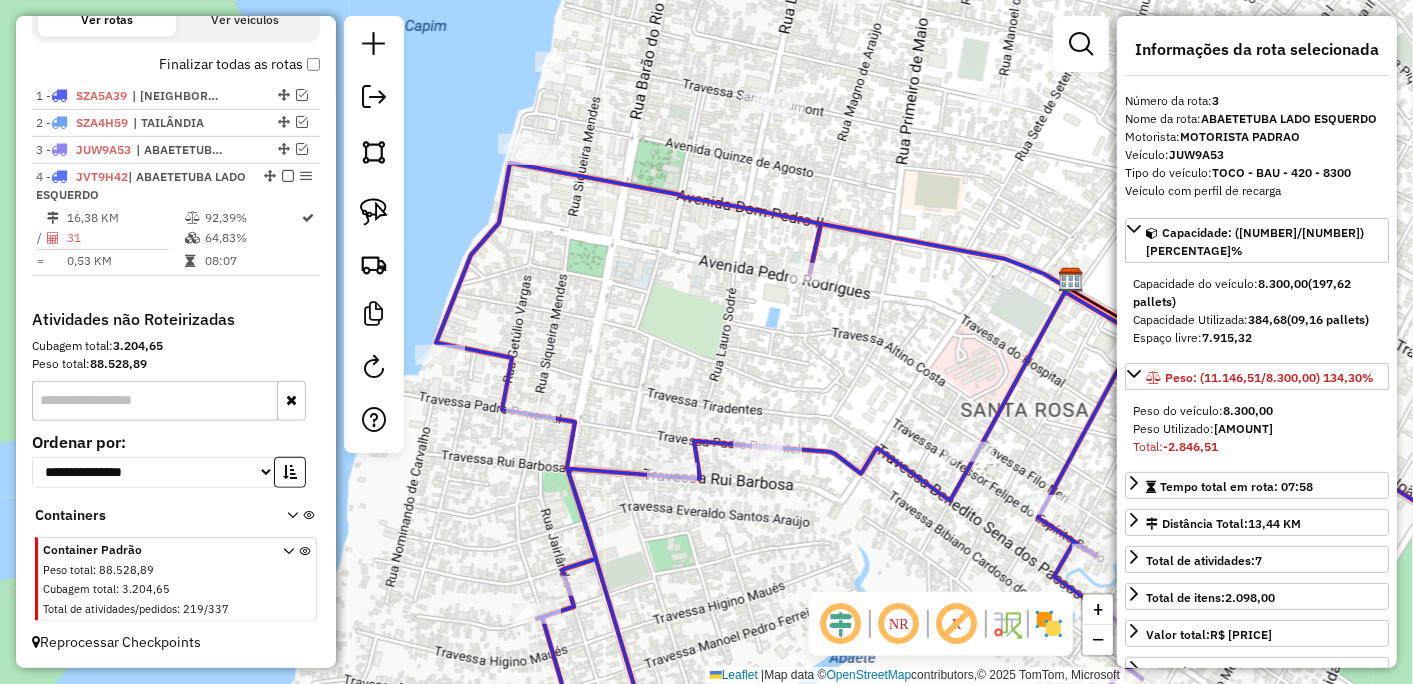 drag, startPoint x: 570, startPoint y: 153, endPoint x: 571, endPoint y: 228, distance: 75.00667 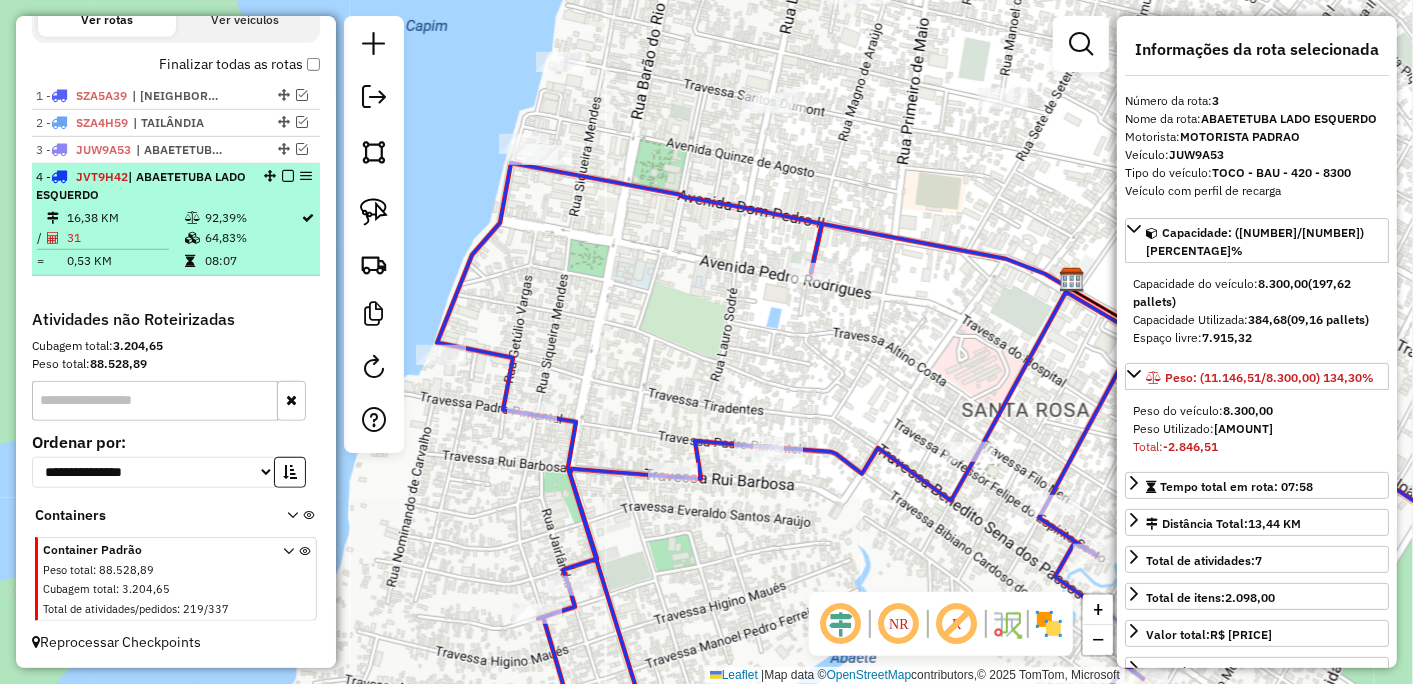click at bounding box center (288, 176) 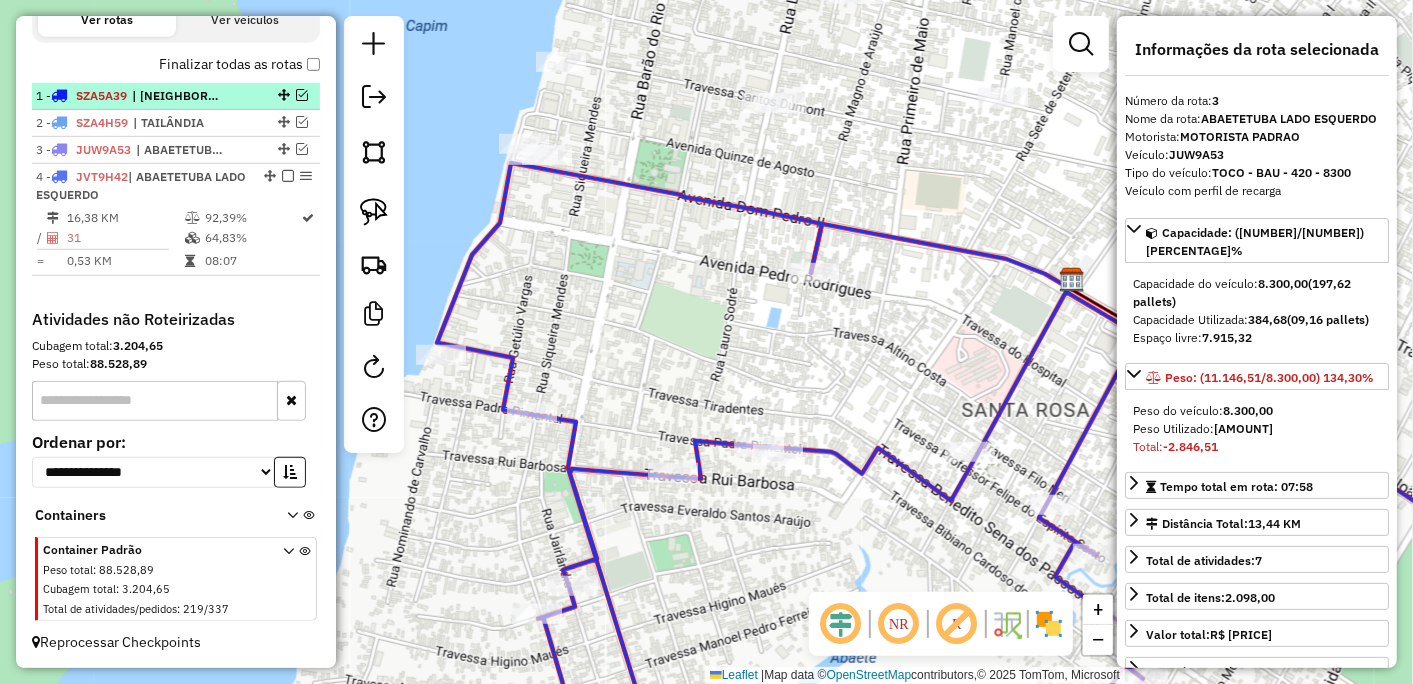 scroll, scrollTop: 598, scrollLeft: 0, axis: vertical 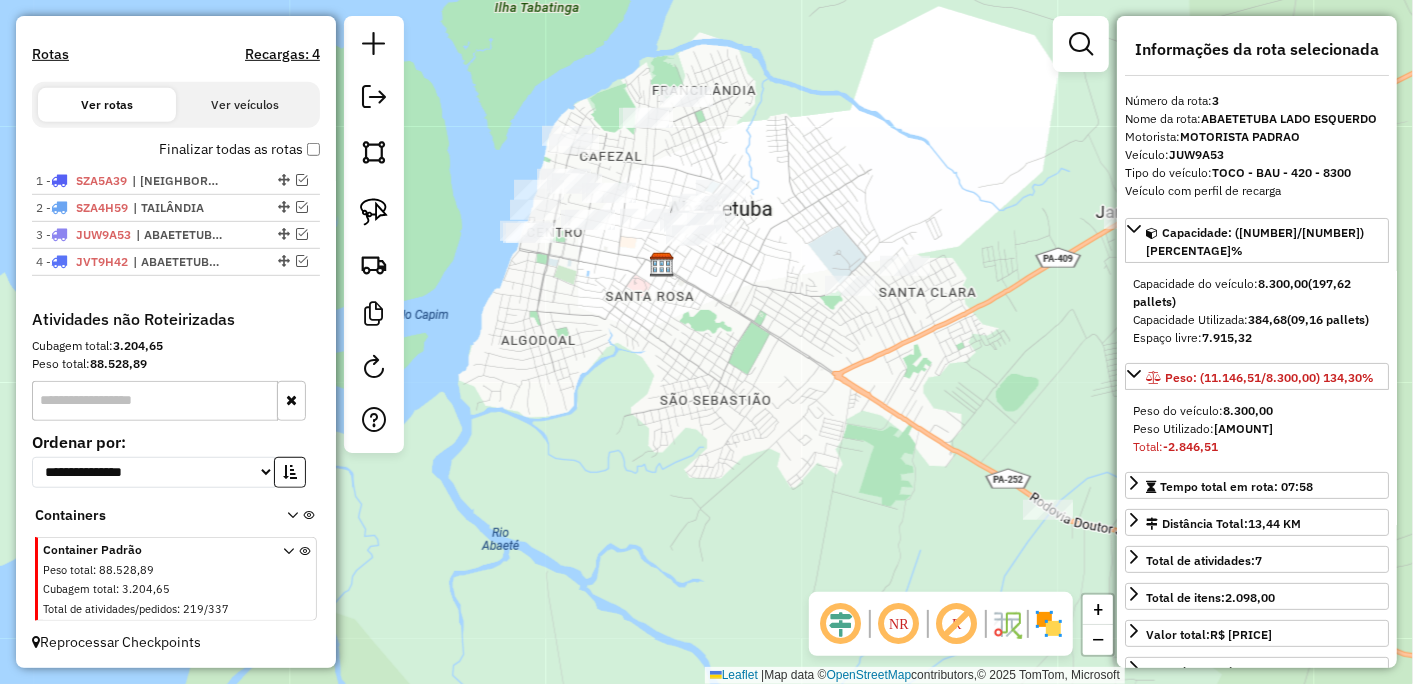 drag, startPoint x: 798, startPoint y: 372, endPoint x: 712, endPoint y: 386, distance: 87.13208 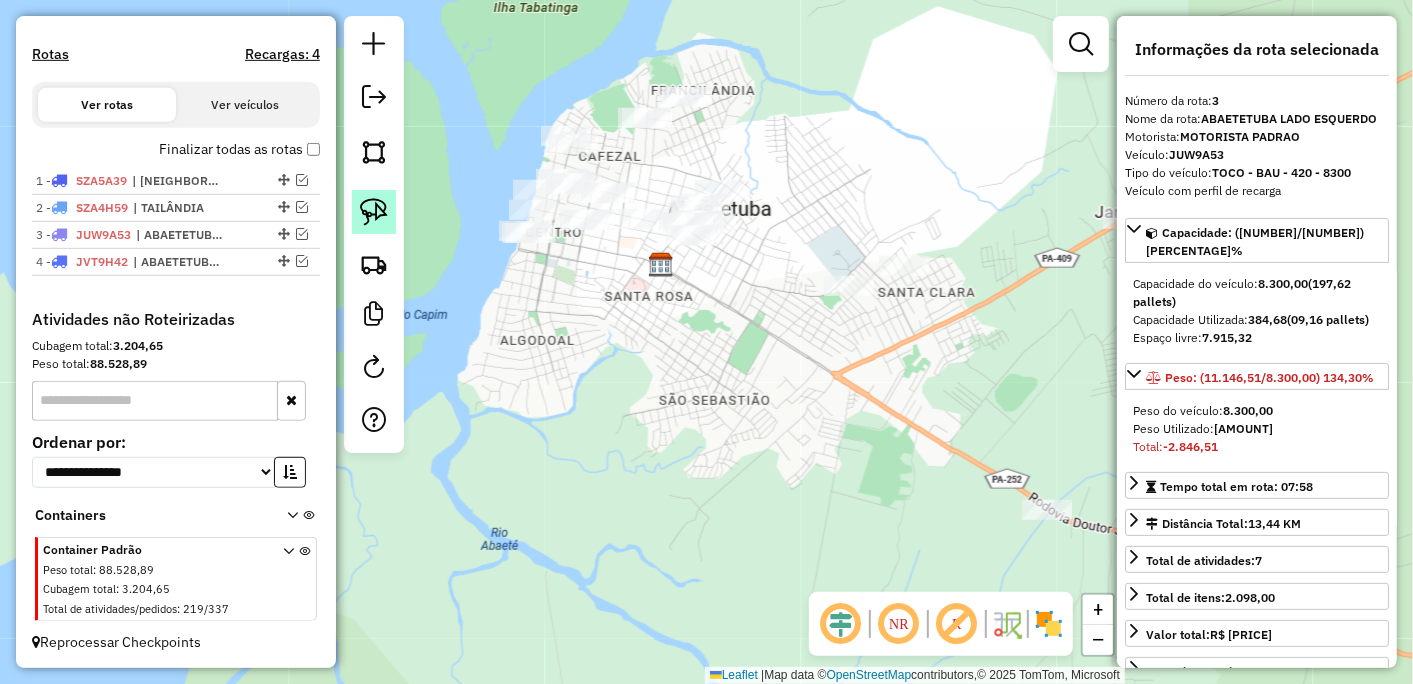 click 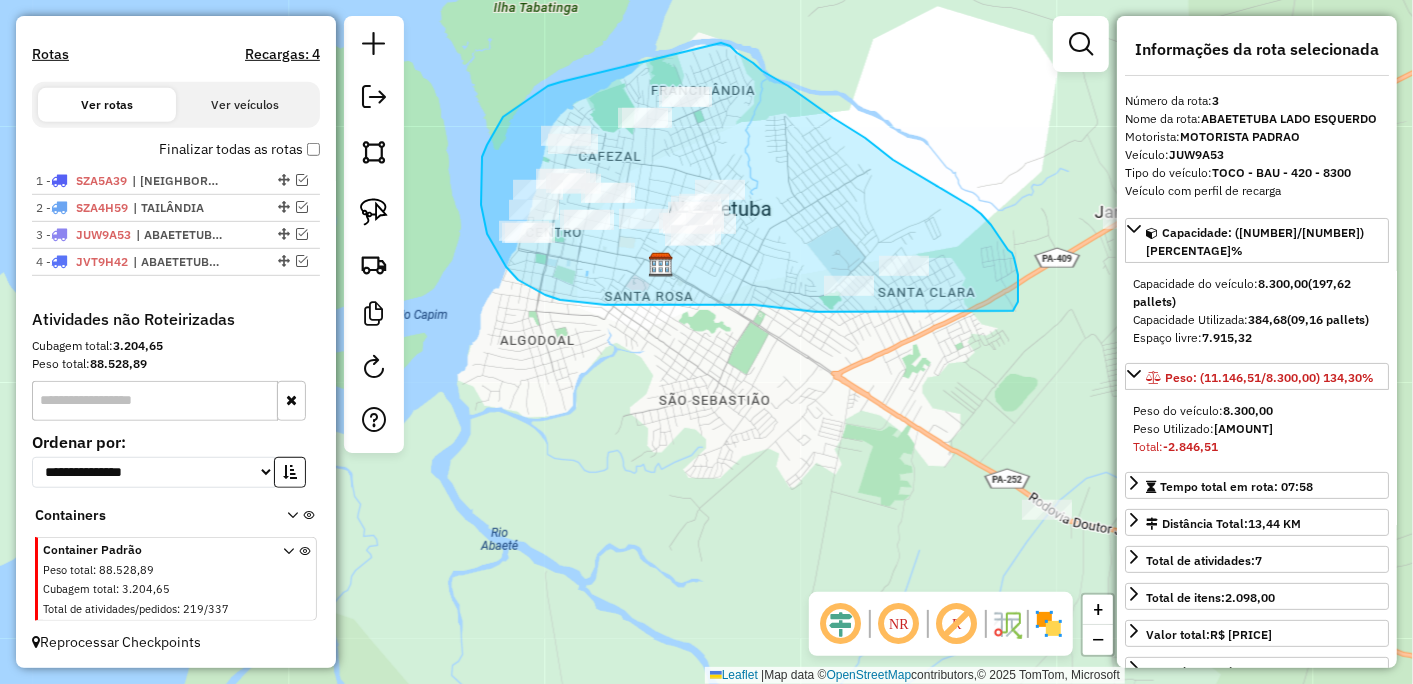 drag, startPoint x: 561, startPoint y: 82, endPoint x: 721, endPoint y: 42, distance: 164.92422 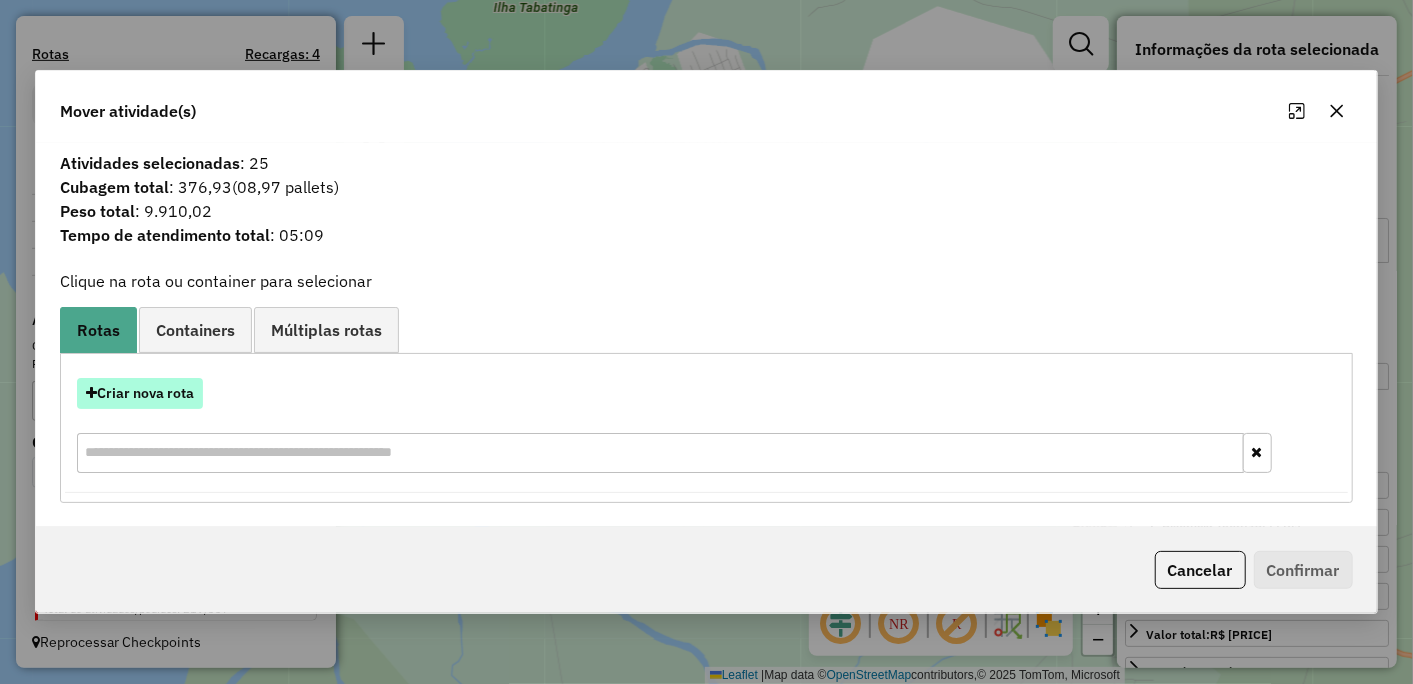 click on "Criar nova rota" at bounding box center [140, 393] 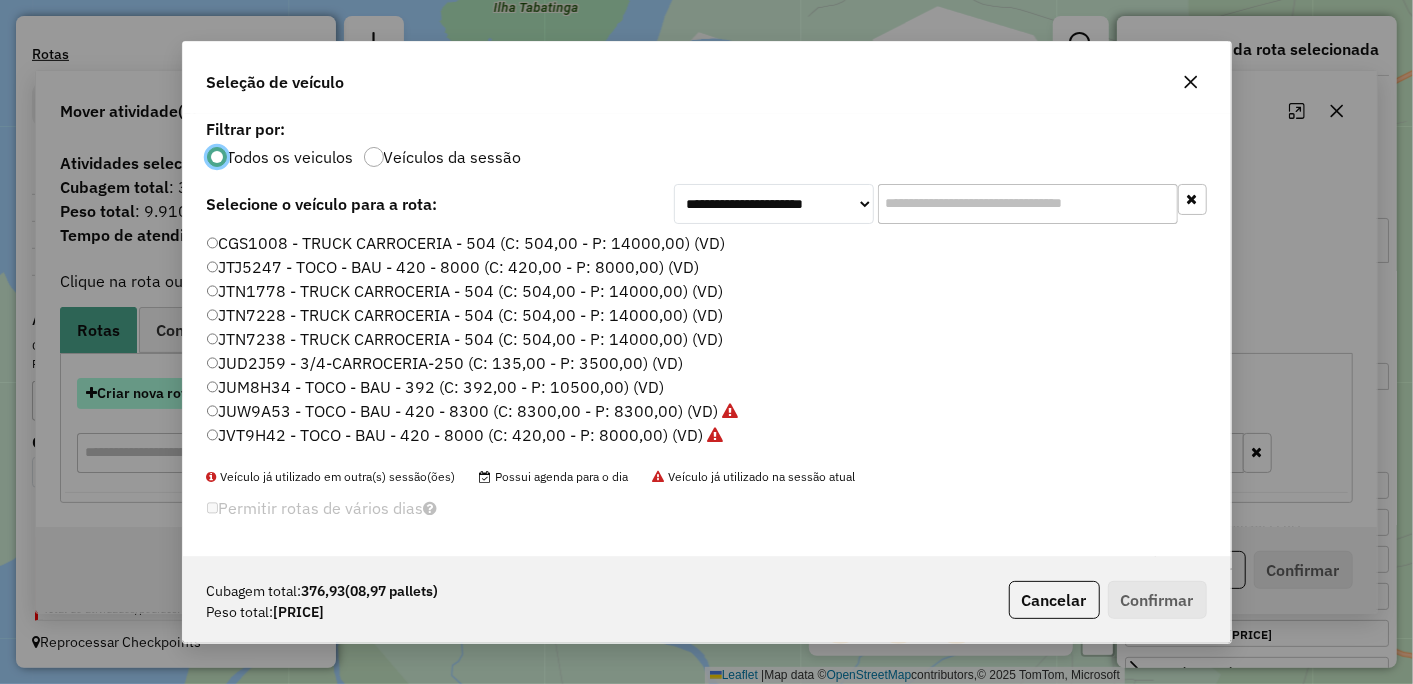 scroll, scrollTop: 11, scrollLeft: 5, axis: both 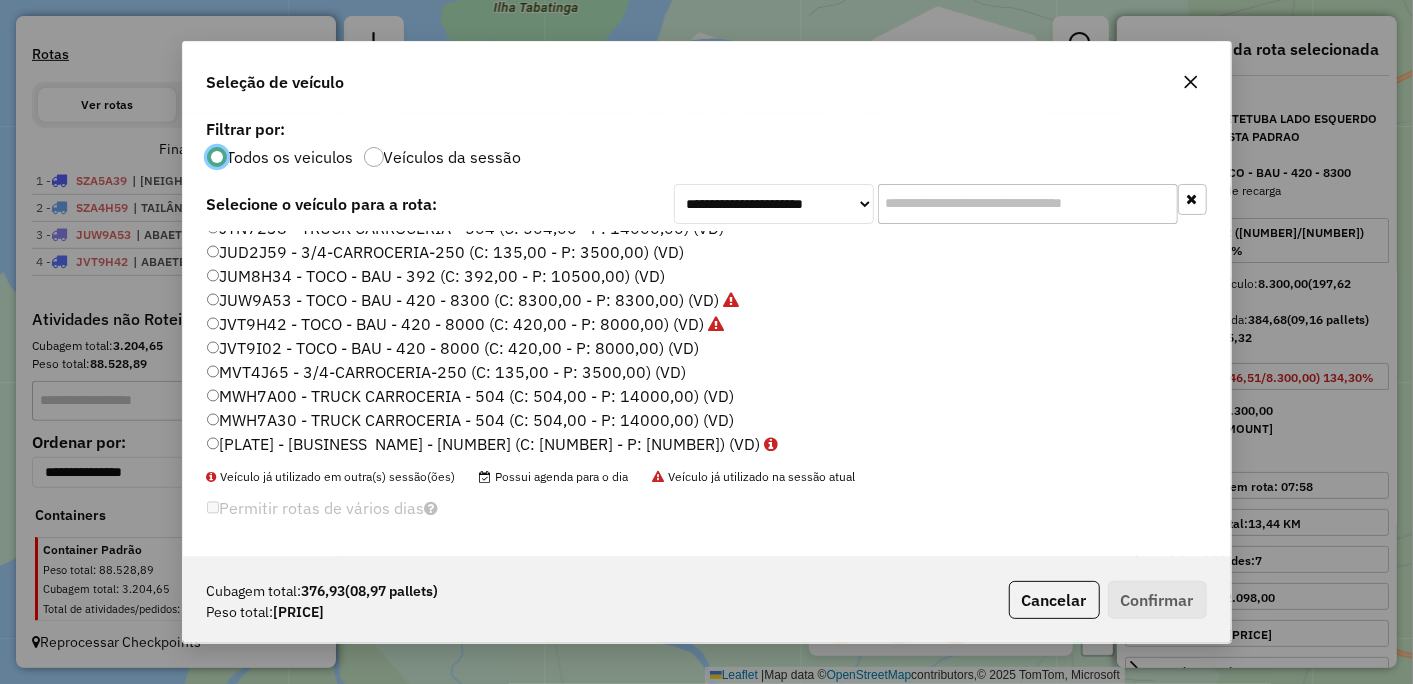 click on "JVT9I02 - TOCO - BAU - 420 - 8000 (C: 420,00 - P: 8000,00) (VD)" 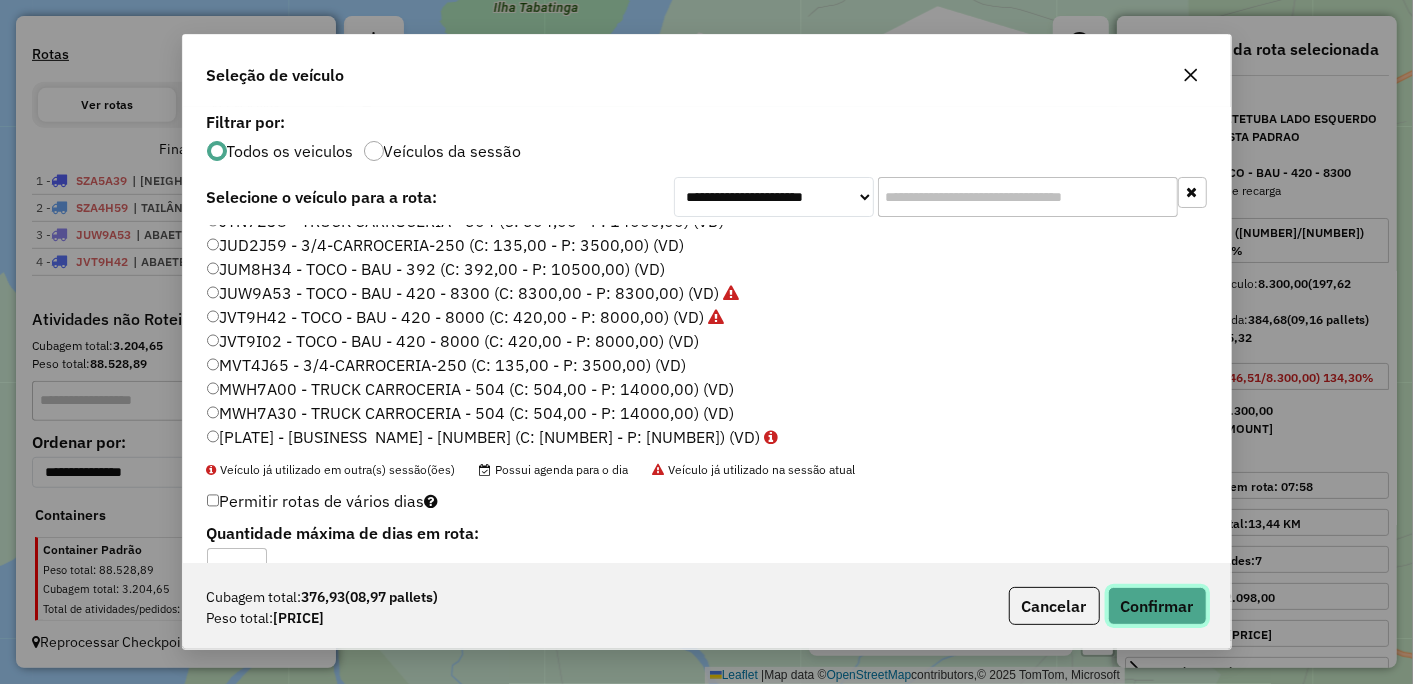 click on "Confirmar" 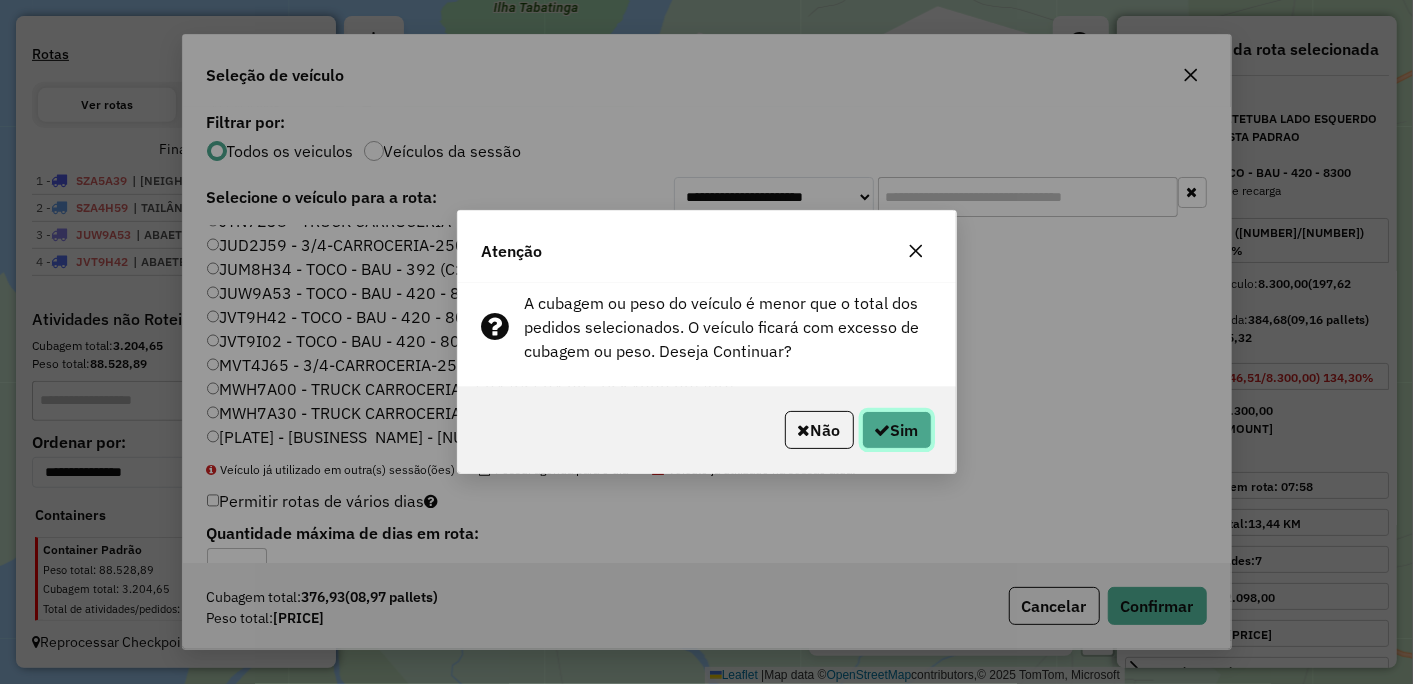 click 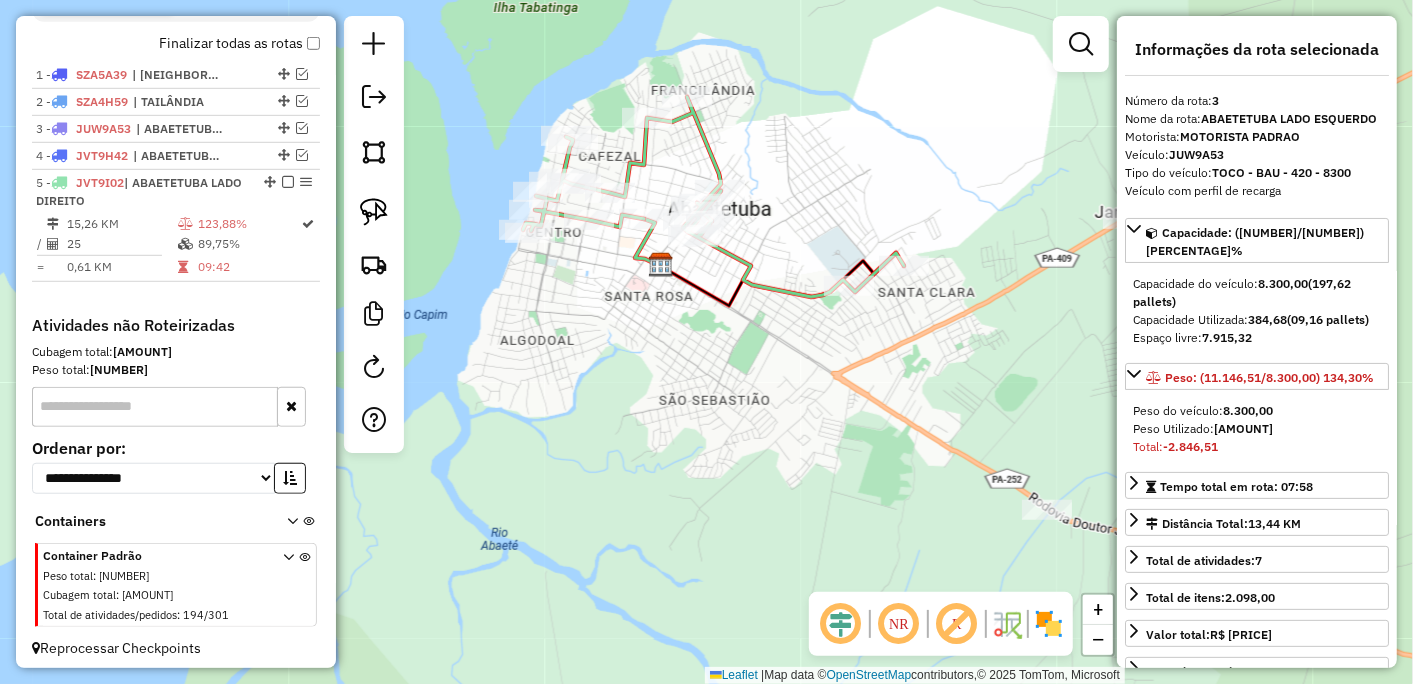 scroll, scrollTop: 710, scrollLeft: 0, axis: vertical 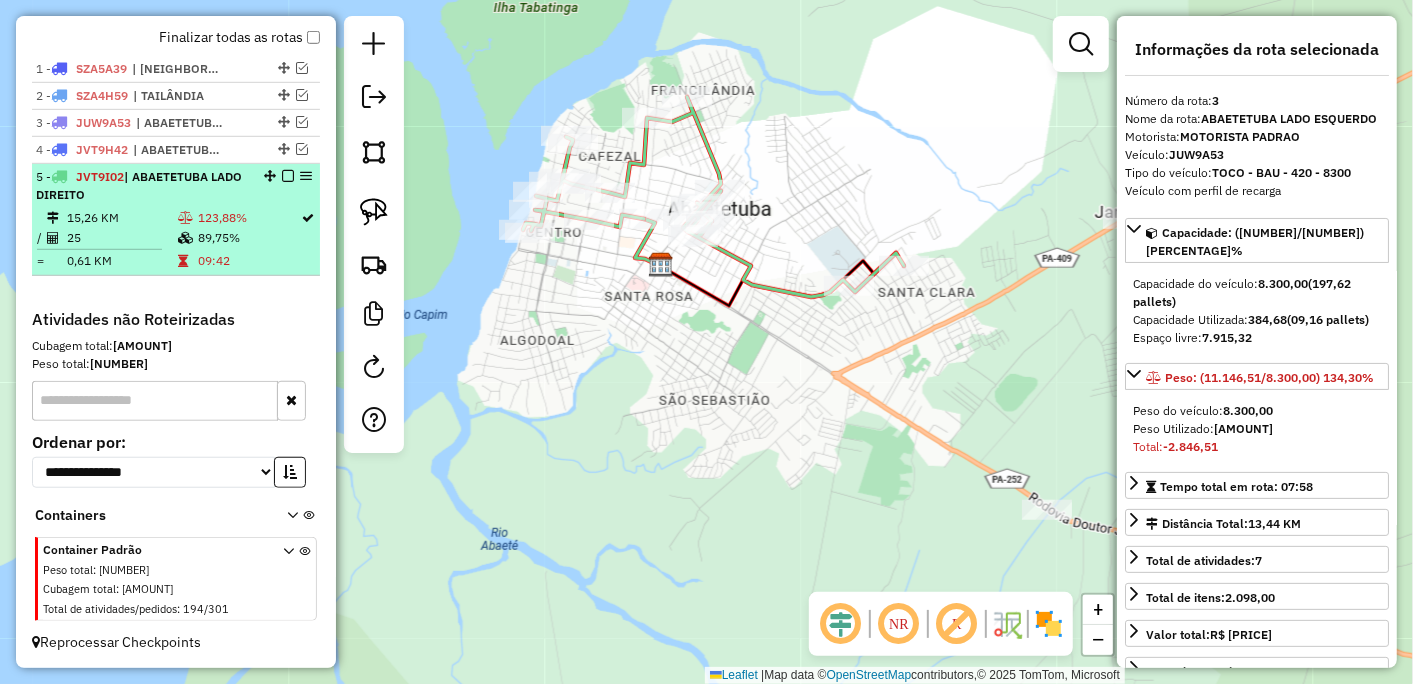 click at bounding box center (288, 176) 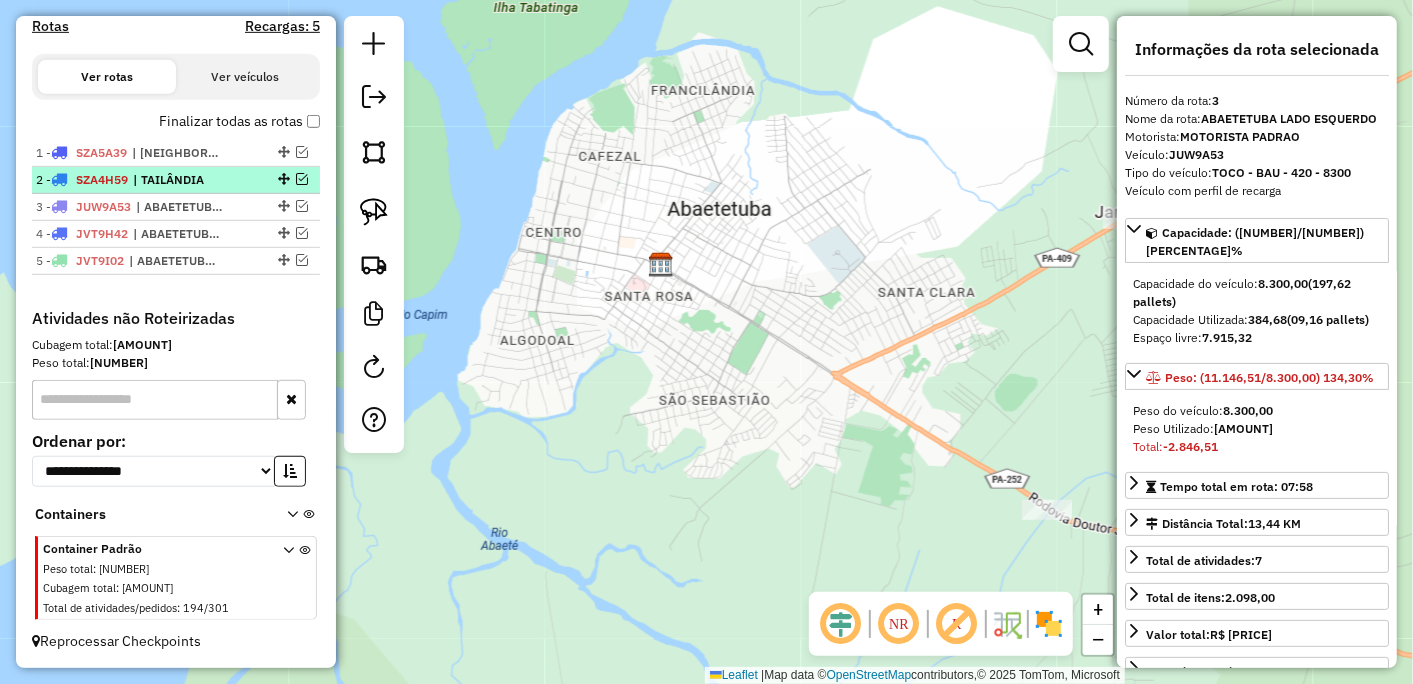 scroll, scrollTop: 625, scrollLeft: 0, axis: vertical 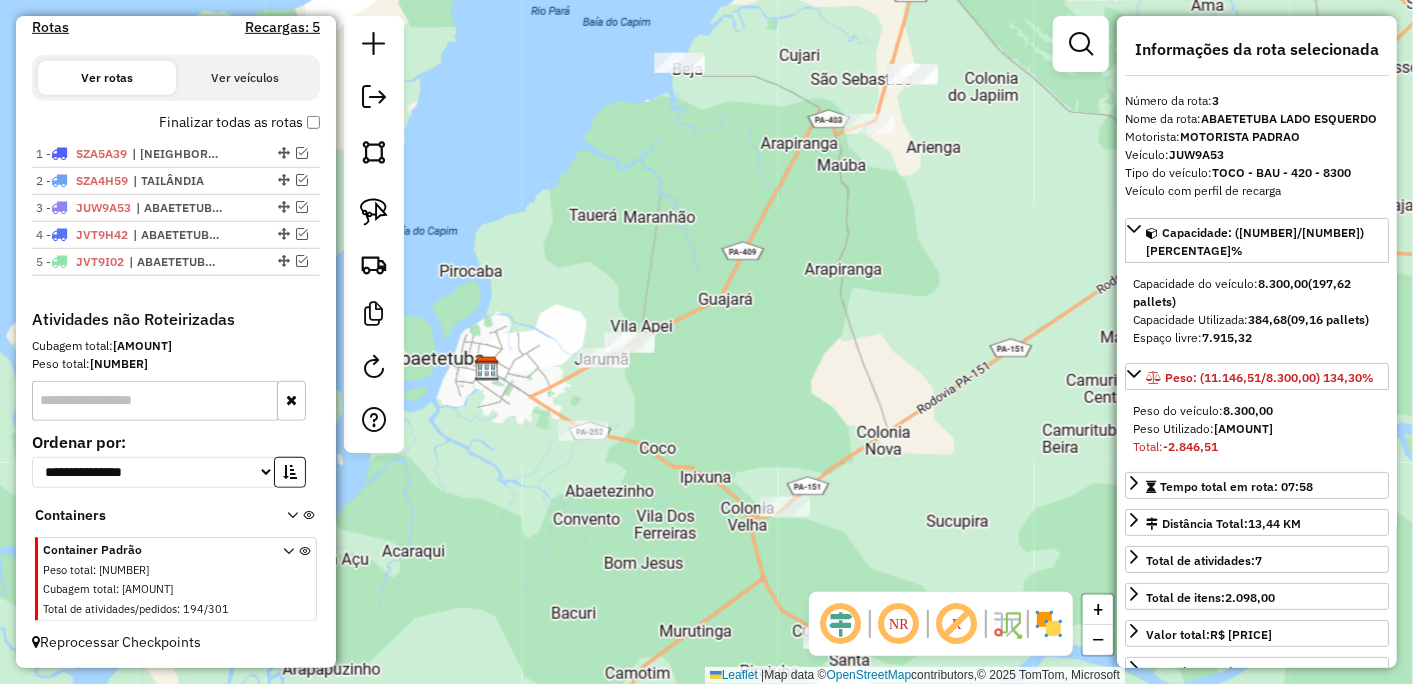 drag, startPoint x: 792, startPoint y: 323, endPoint x: 684, endPoint y: 504, distance: 210.77238 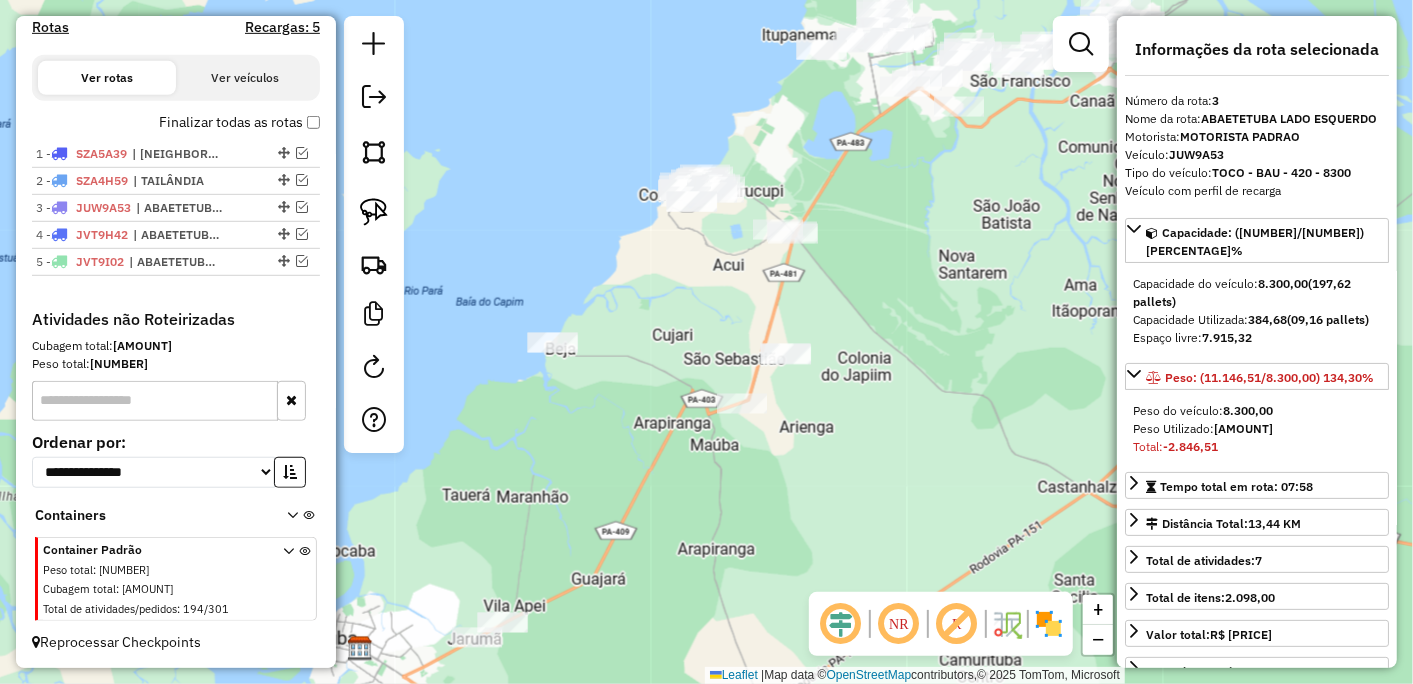 drag, startPoint x: 817, startPoint y: 414, endPoint x: 742, endPoint y: 582, distance: 183.98097 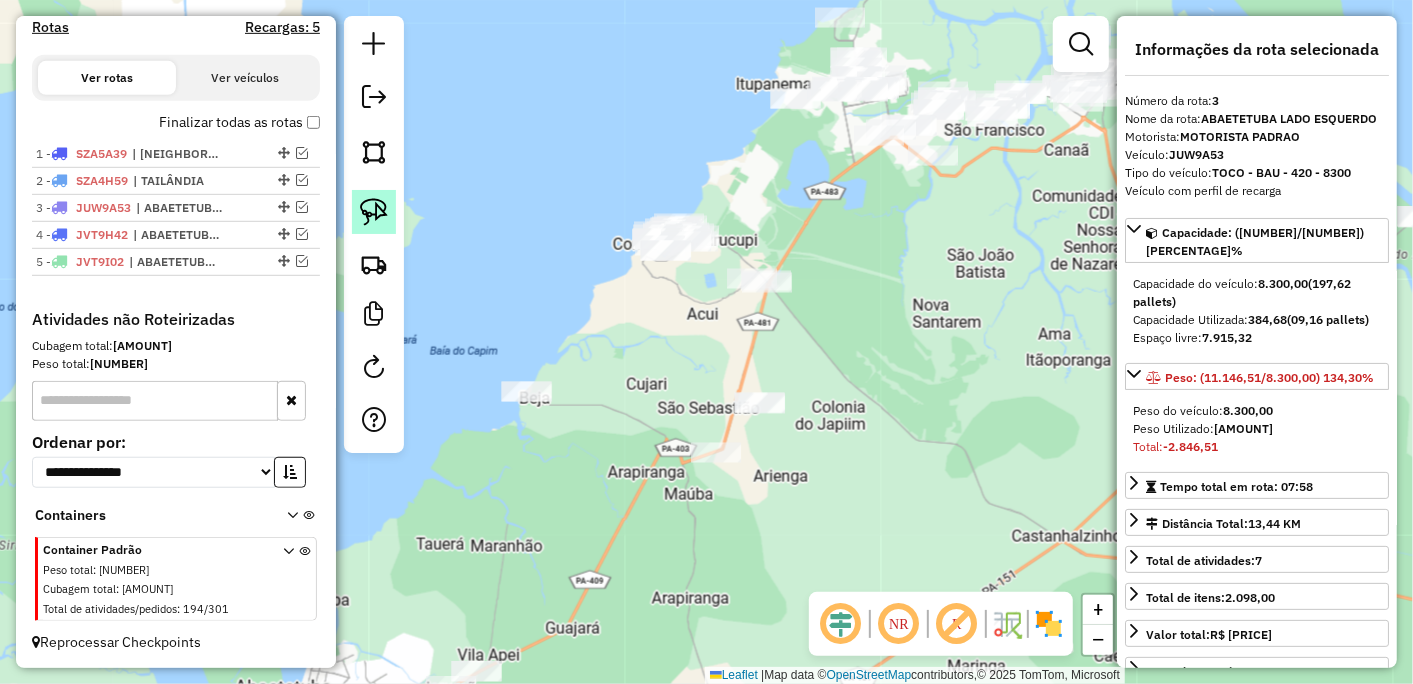 click 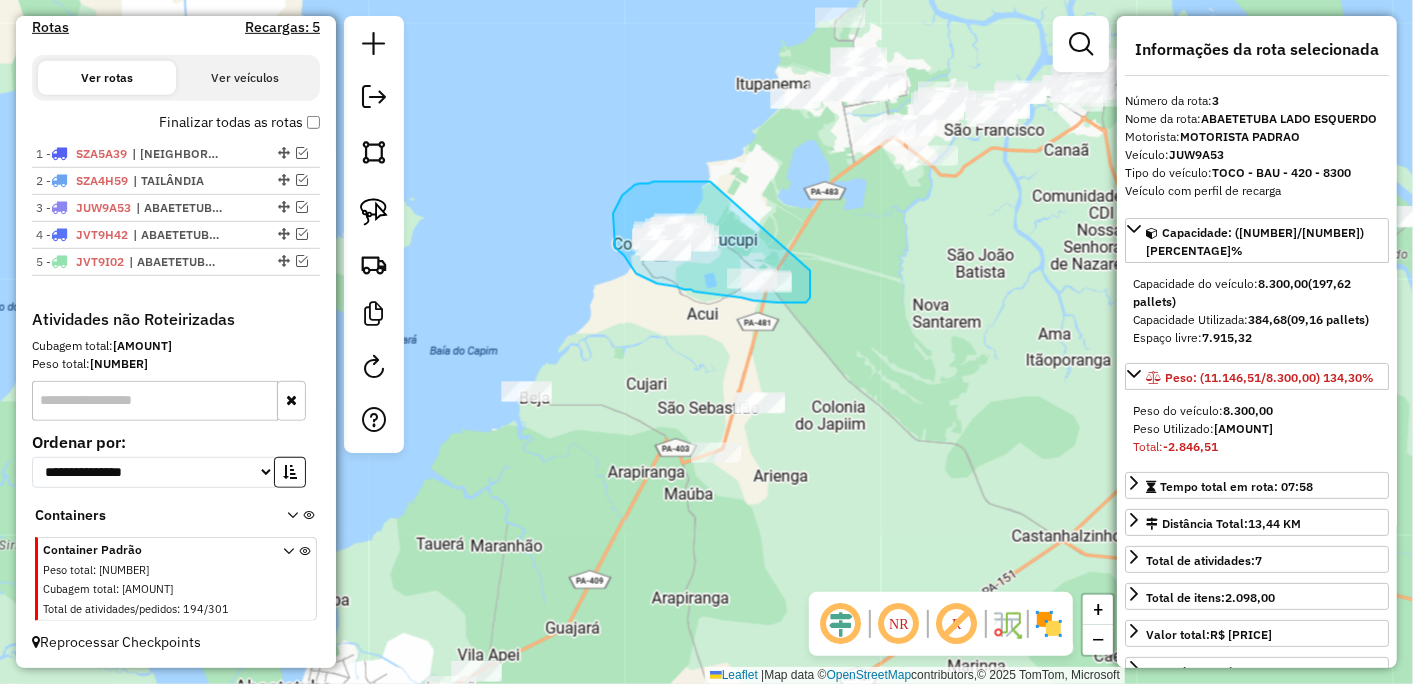 drag, startPoint x: 710, startPoint y: 182, endPoint x: 808, endPoint y: 271, distance: 132.38202 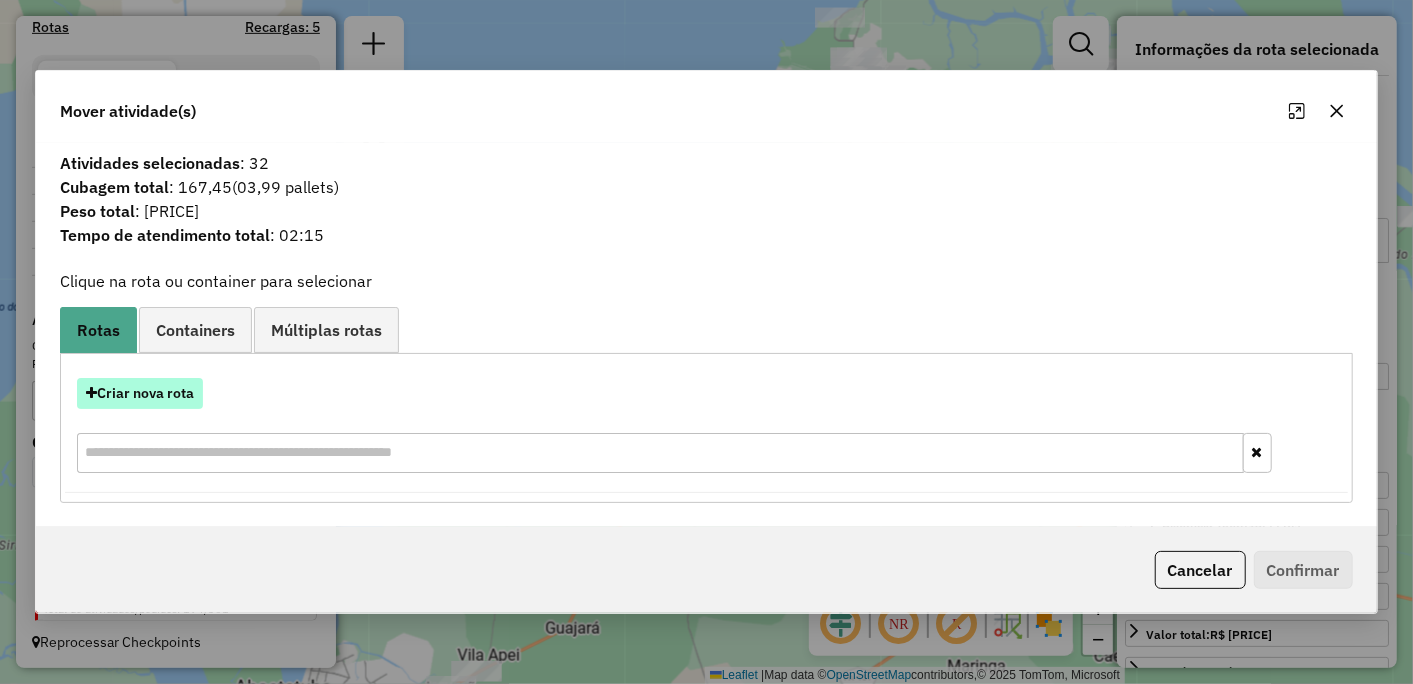 click on "Criar nova rota" at bounding box center [140, 393] 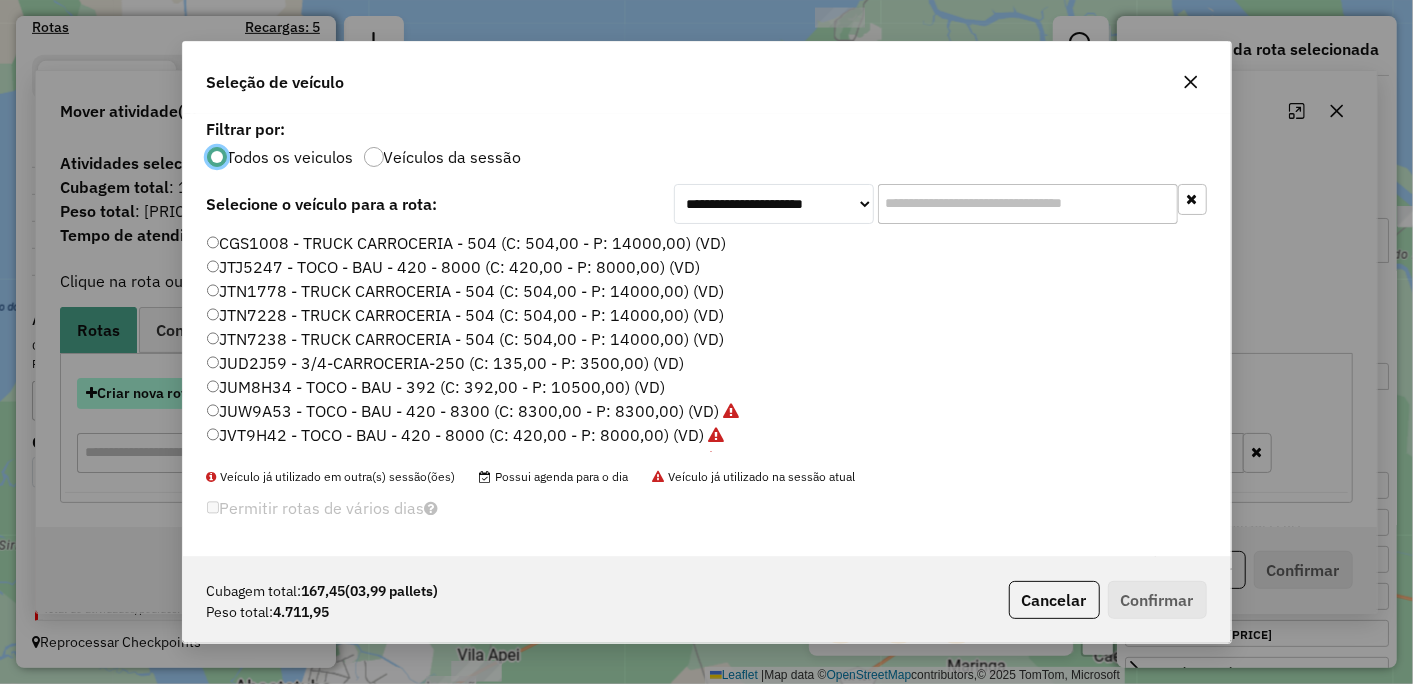 scroll, scrollTop: 11, scrollLeft: 5, axis: both 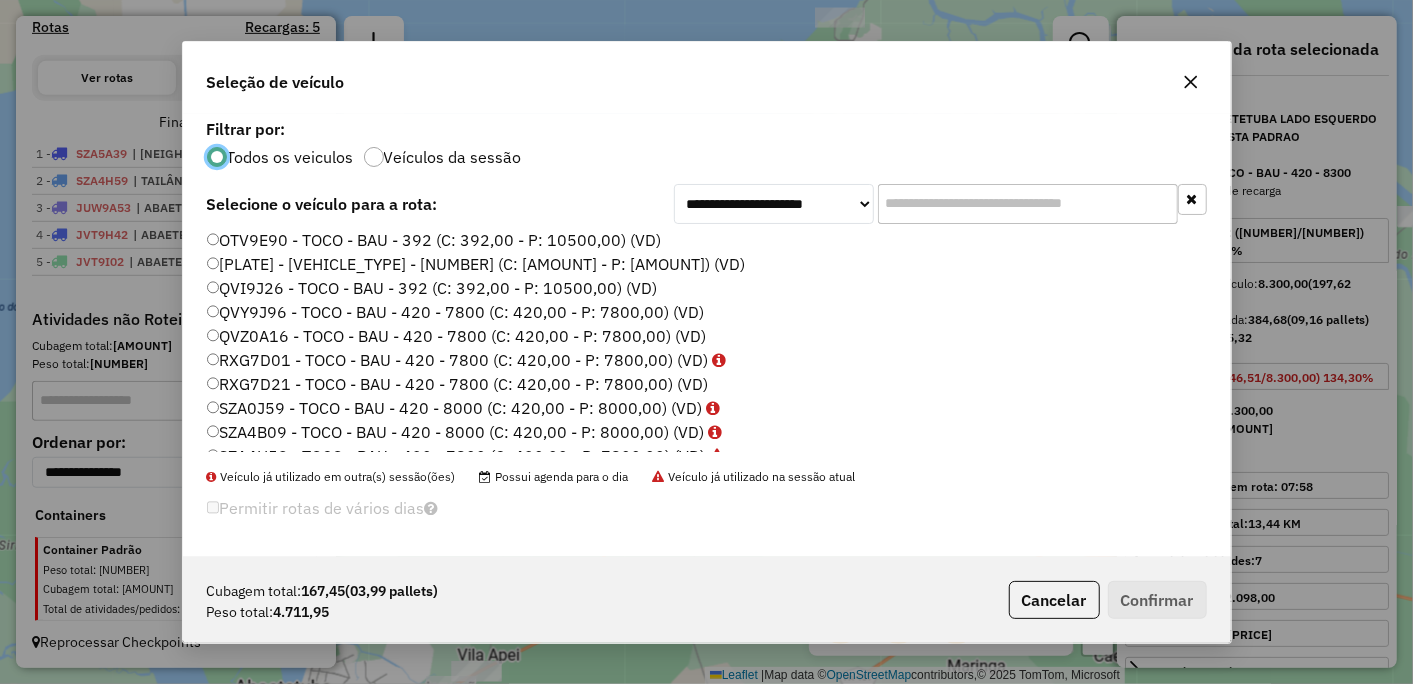 click on "RXG7D21 - TOCO - BAU - 420 - 7800 (C: 420,00 - P: 7800,00) (VD)" 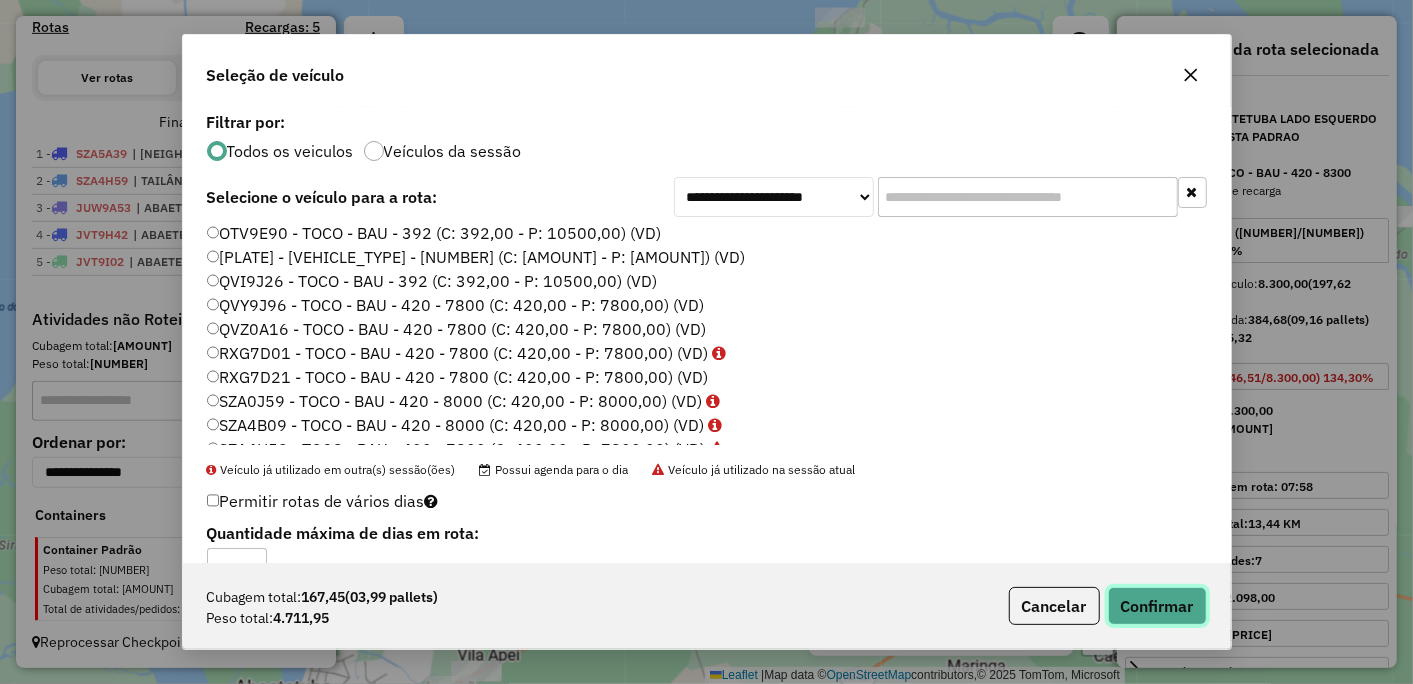 click on "Confirmar" 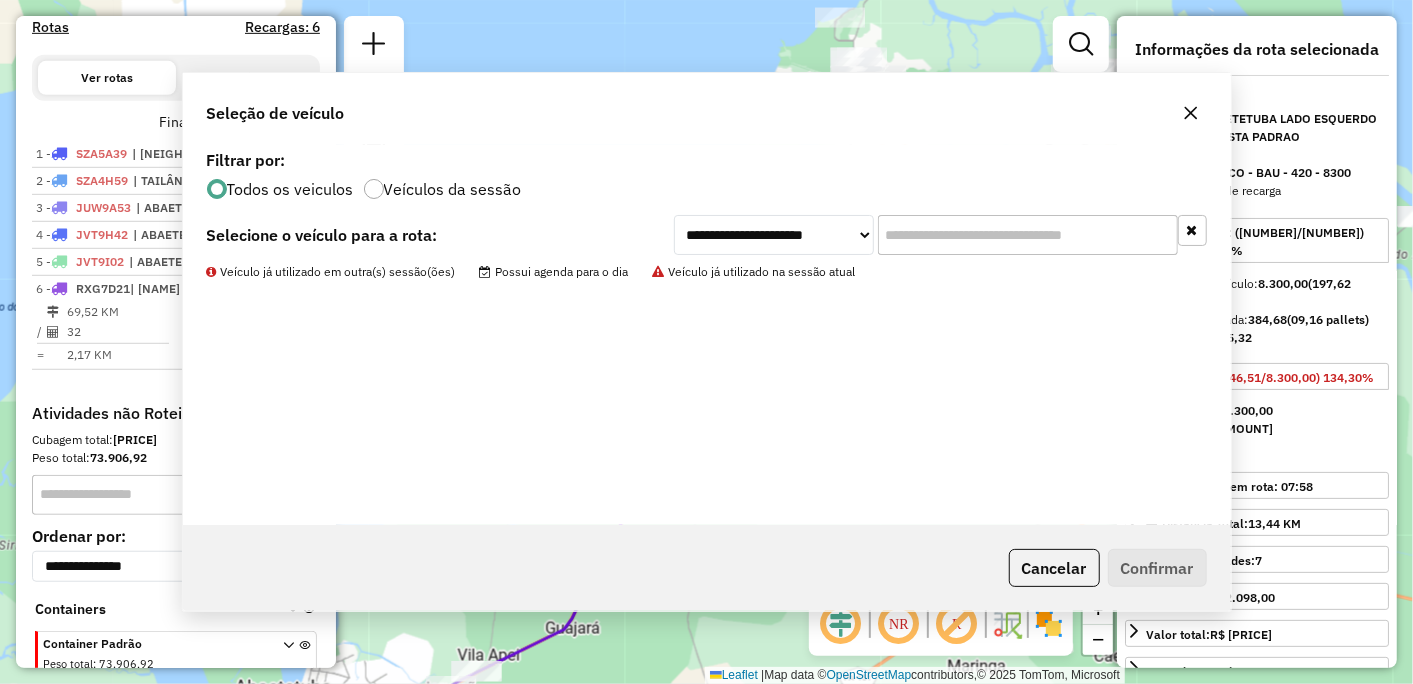scroll, scrollTop: 720, scrollLeft: 0, axis: vertical 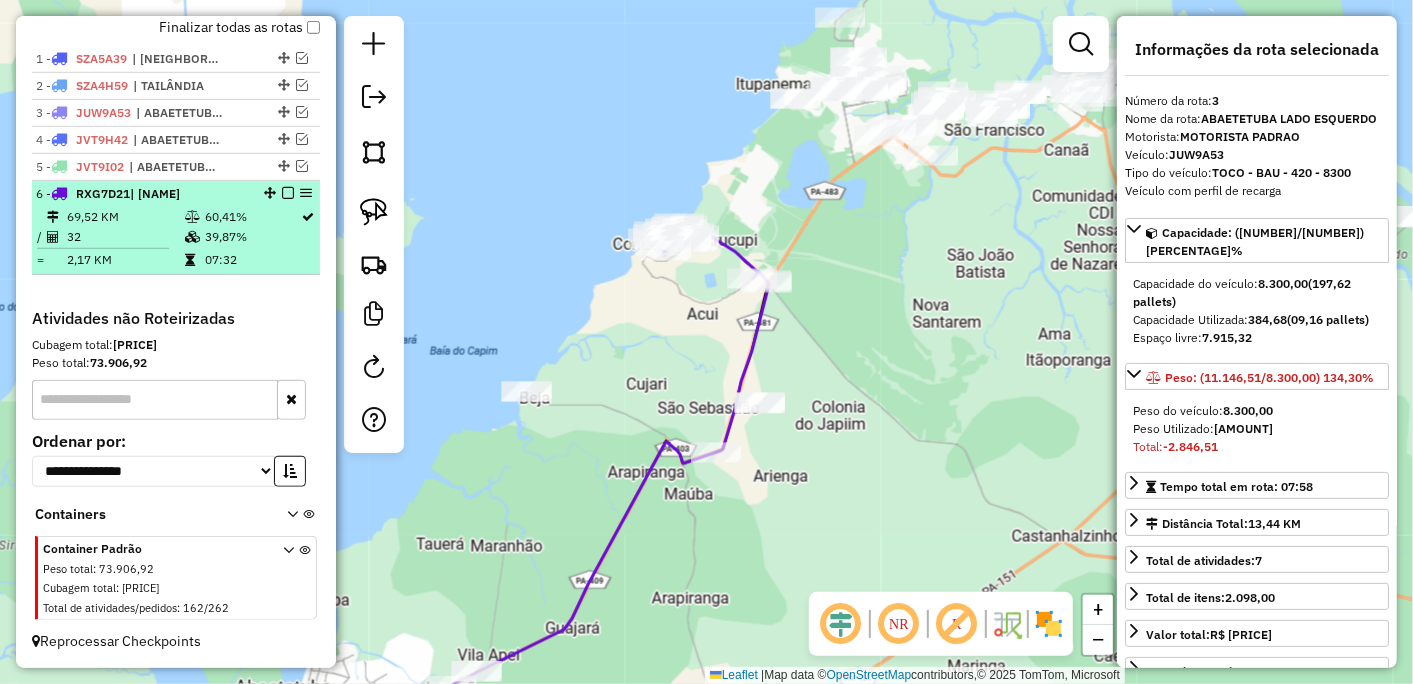 click at bounding box center (288, 193) 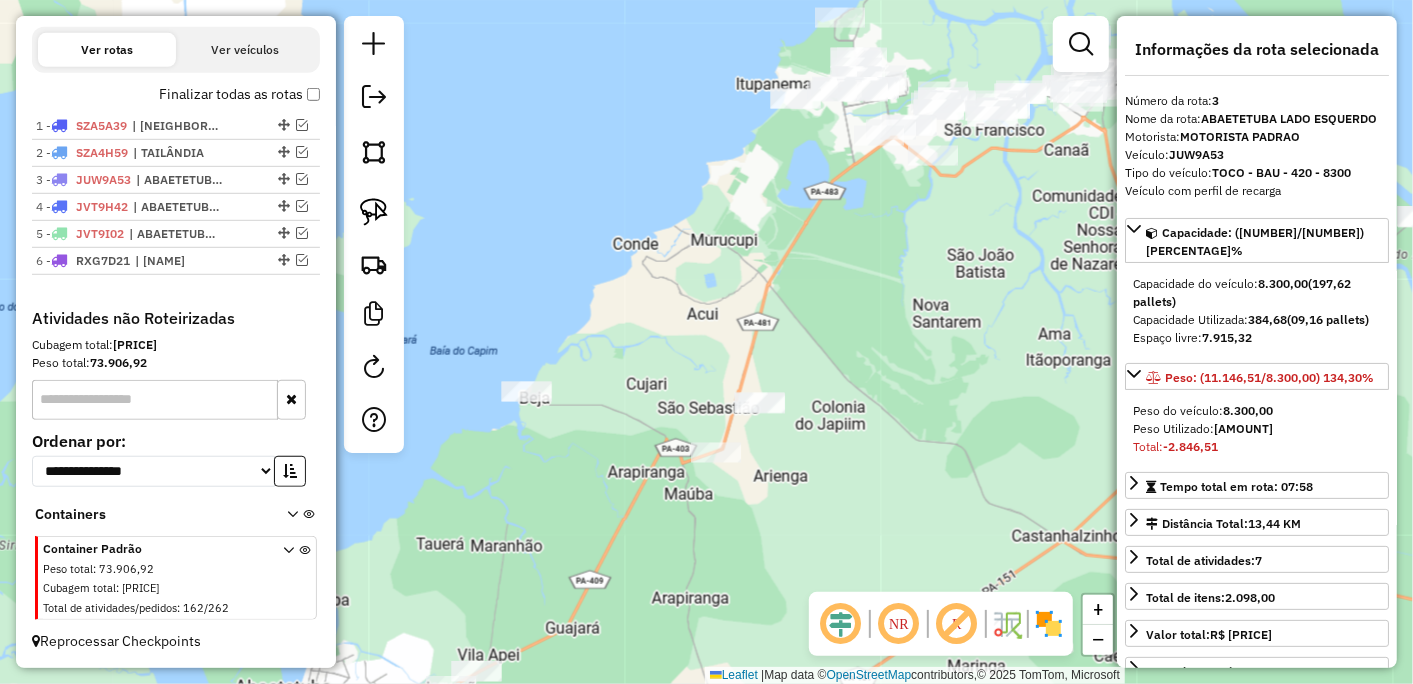 scroll, scrollTop: 652, scrollLeft: 0, axis: vertical 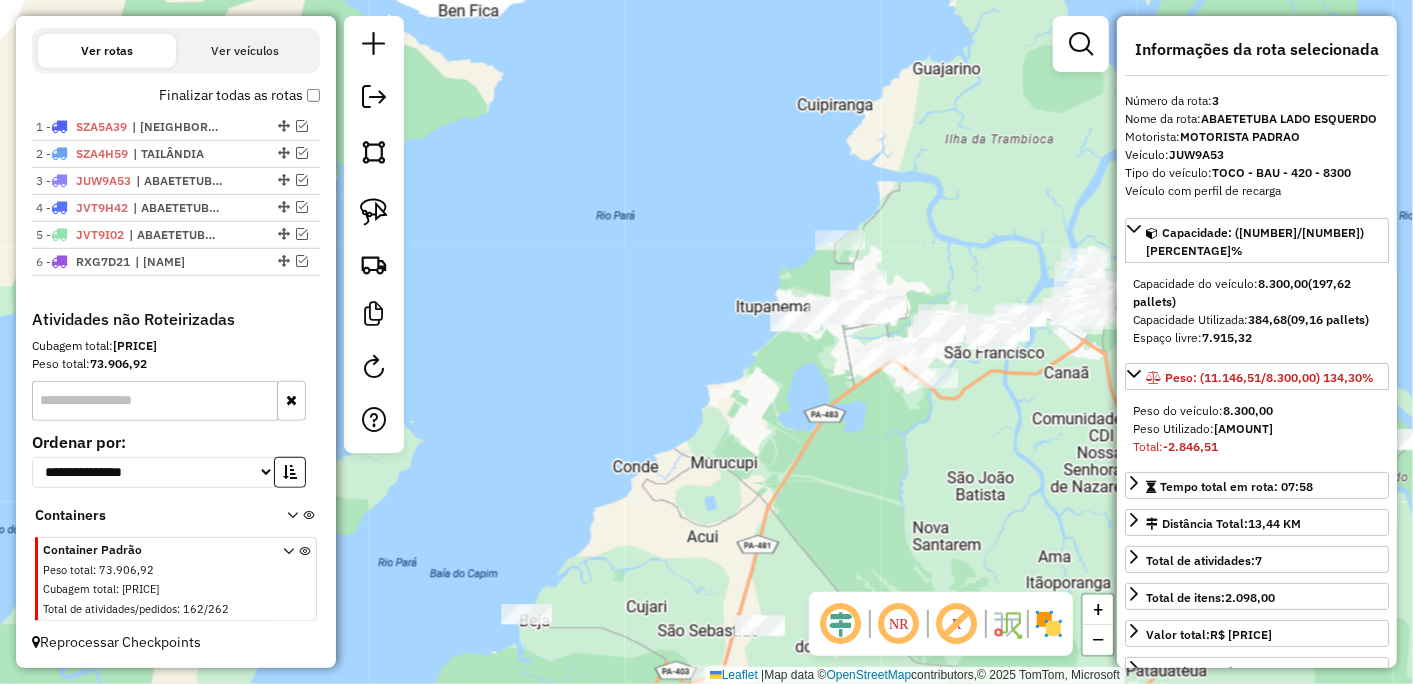 drag, startPoint x: 811, startPoint y: 183, endPoint x: 850, endPoint y: 404, distance: 224.4148 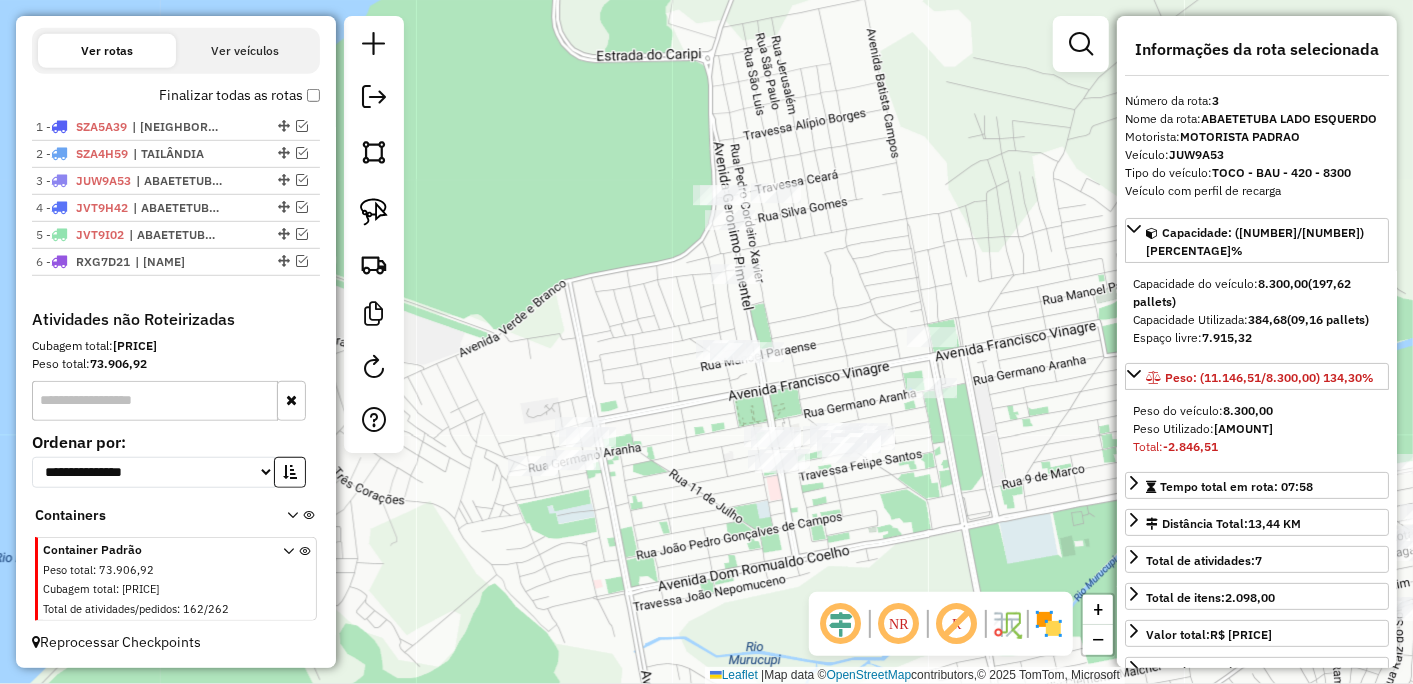 drag, startPoint x: 863, startPoint y: 190, endPoint x: 876, endPoint y: 472, distance: 282.2995 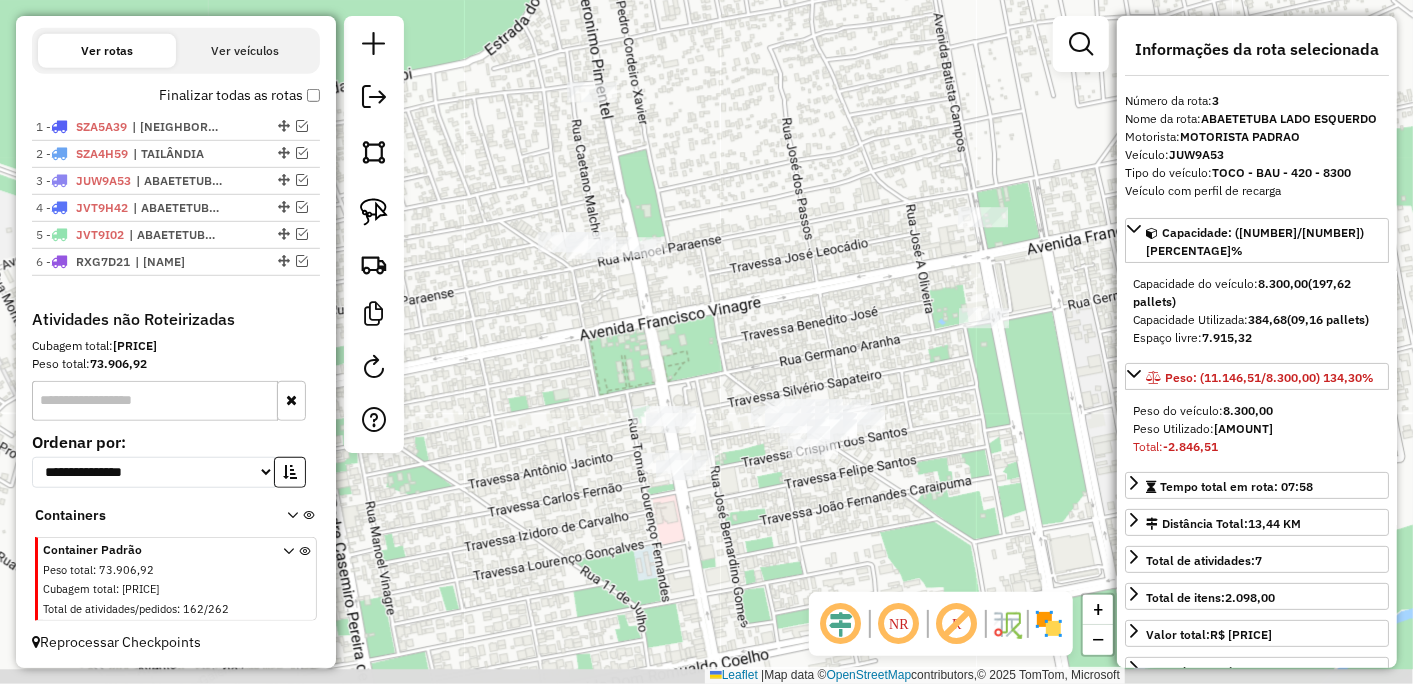 drag, startPoint x: 736, startPoint y: 391, endPoint x: 535, endPoint y: 295, distance: 222.74873 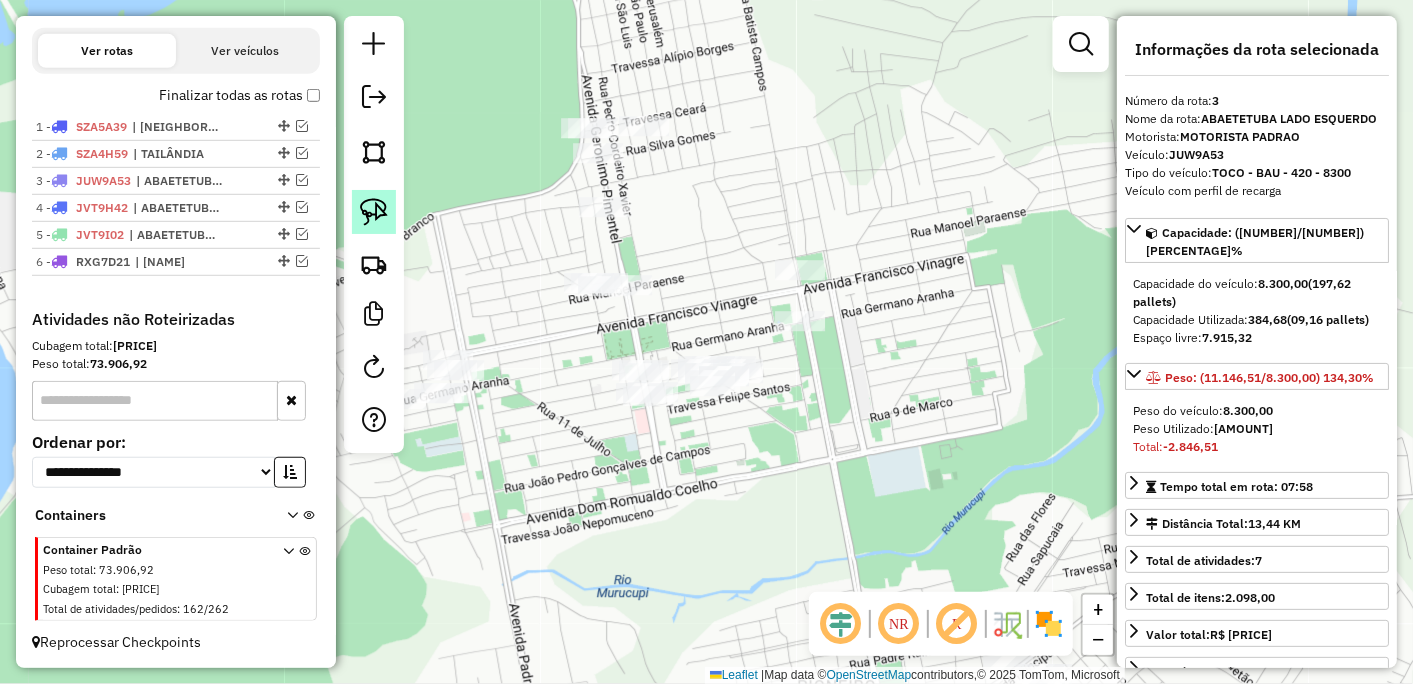 click 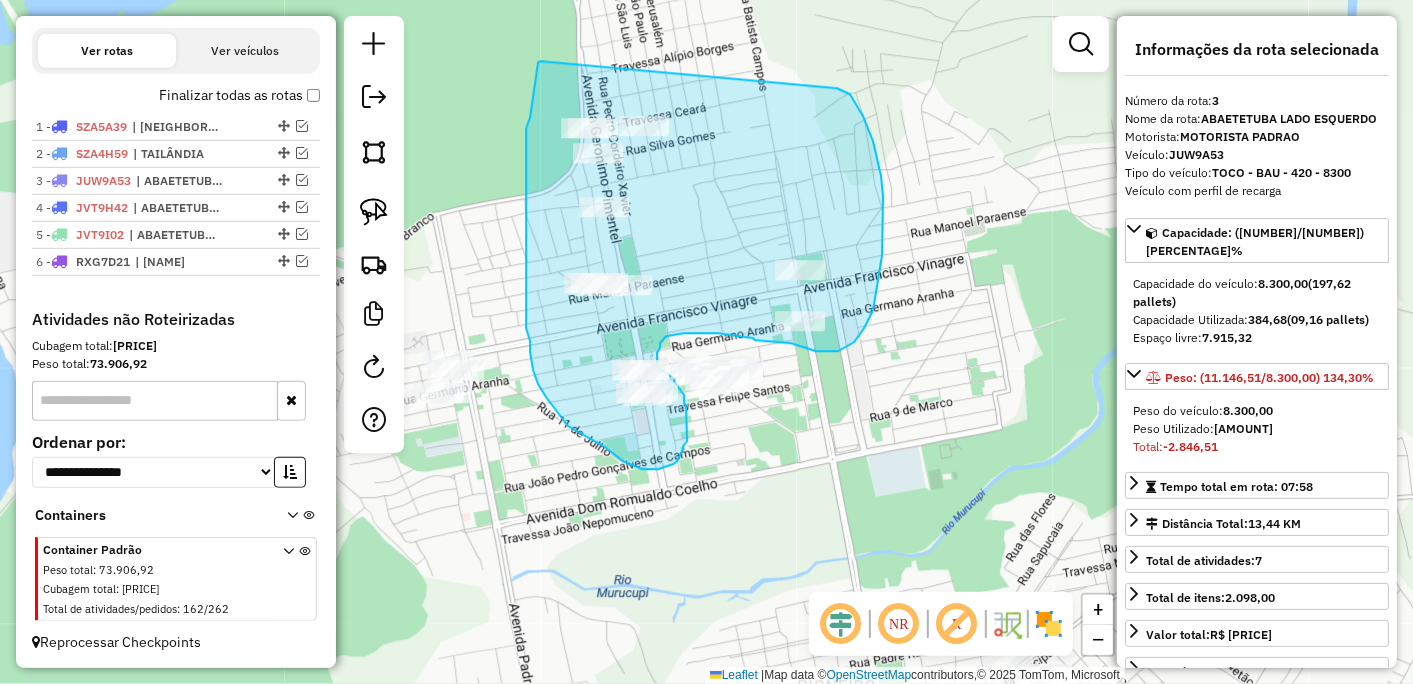 drag, startPoint x: 540, startPoint y: 61, endPoint x: 835, endPoint y: 87, distance: 296.14355 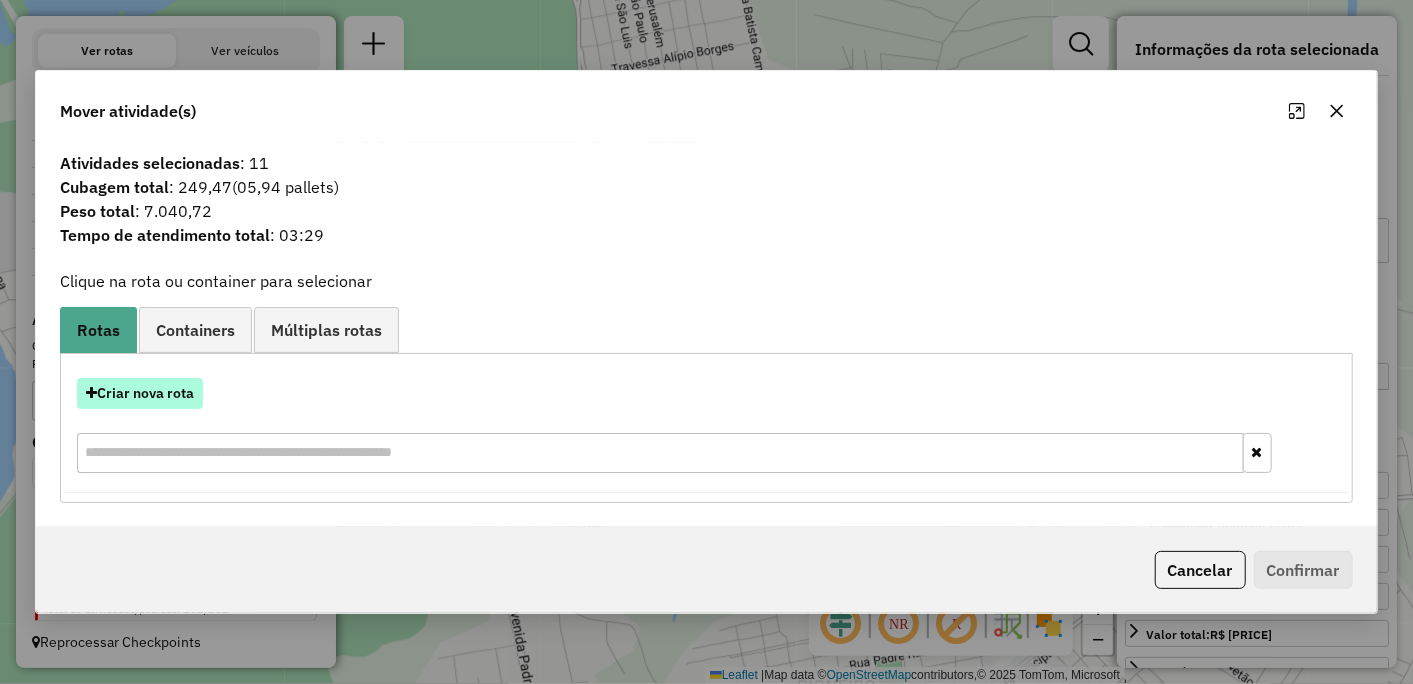 click on "Criar nova rota" at bounding box center (140, 393) 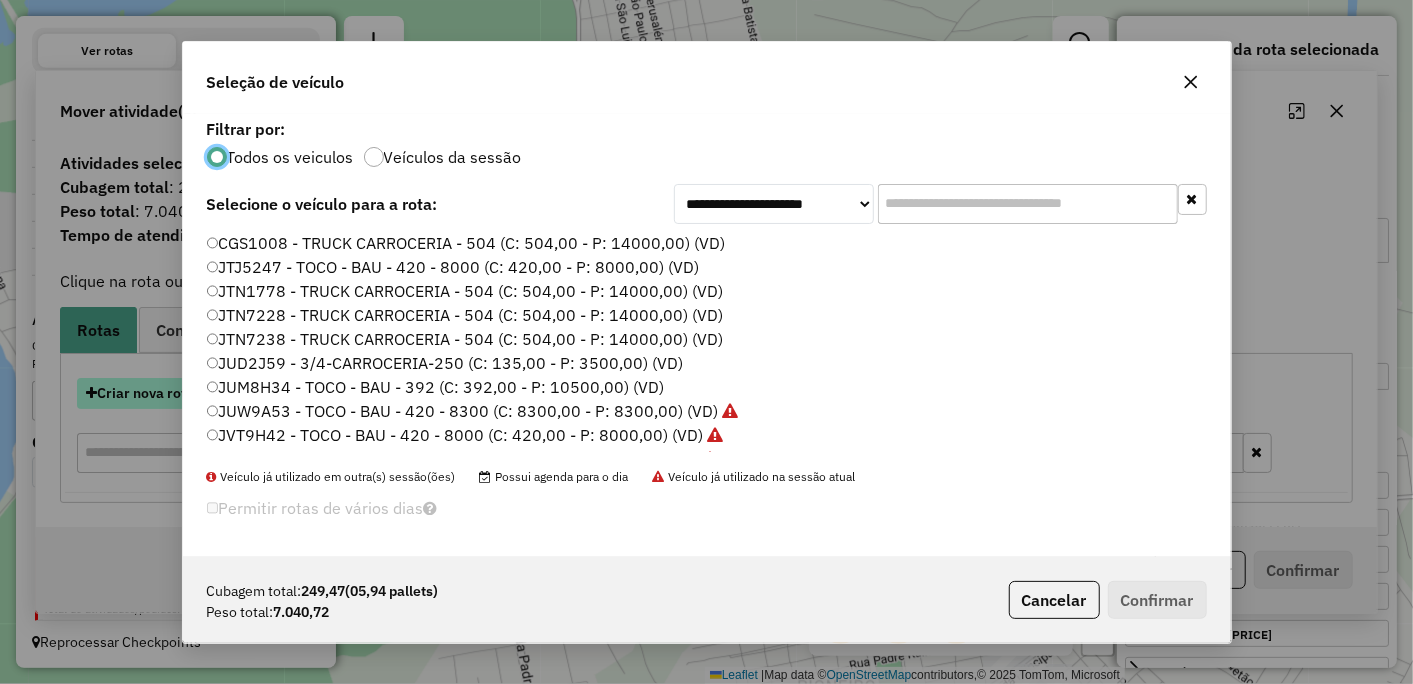 scroll, scrollTop: 11, scrollLeft: 5, axis: both 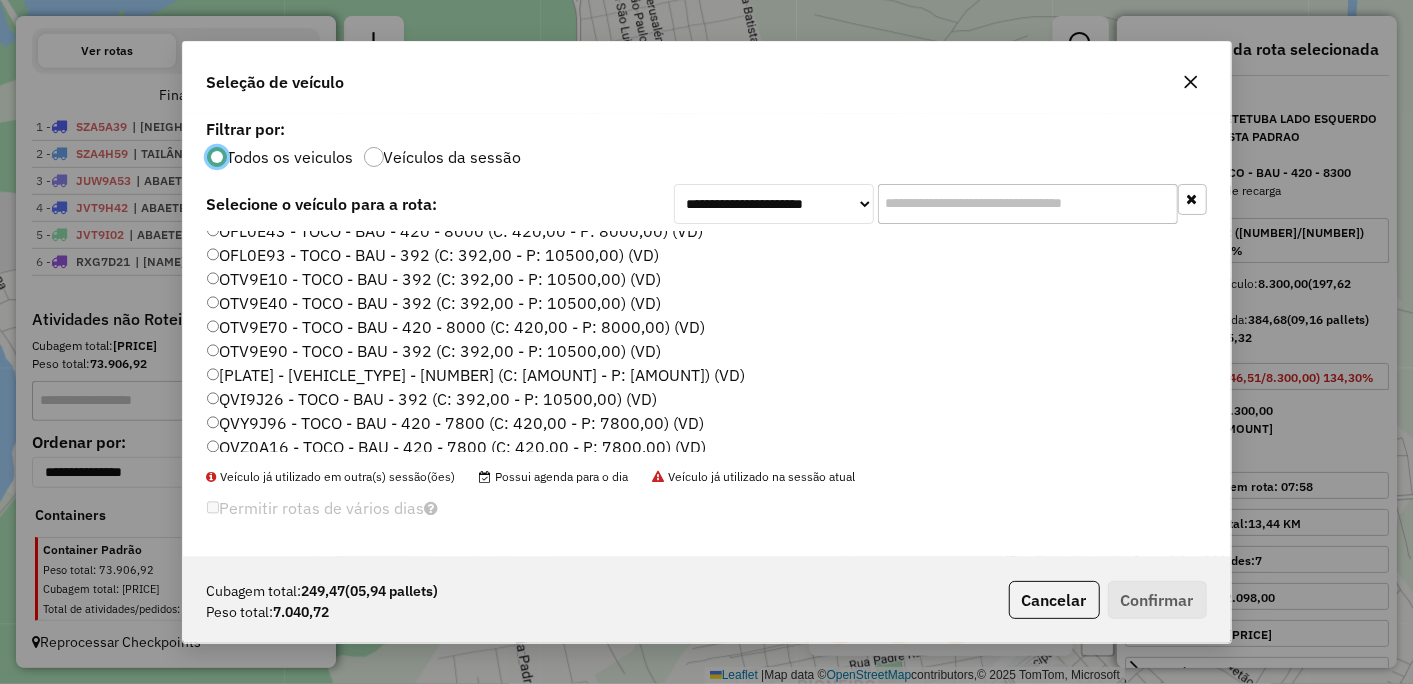 click on "OTV9E40 - TOCO - BAU - 392 (C: 392,00 - P: 10500,00) (VD)" 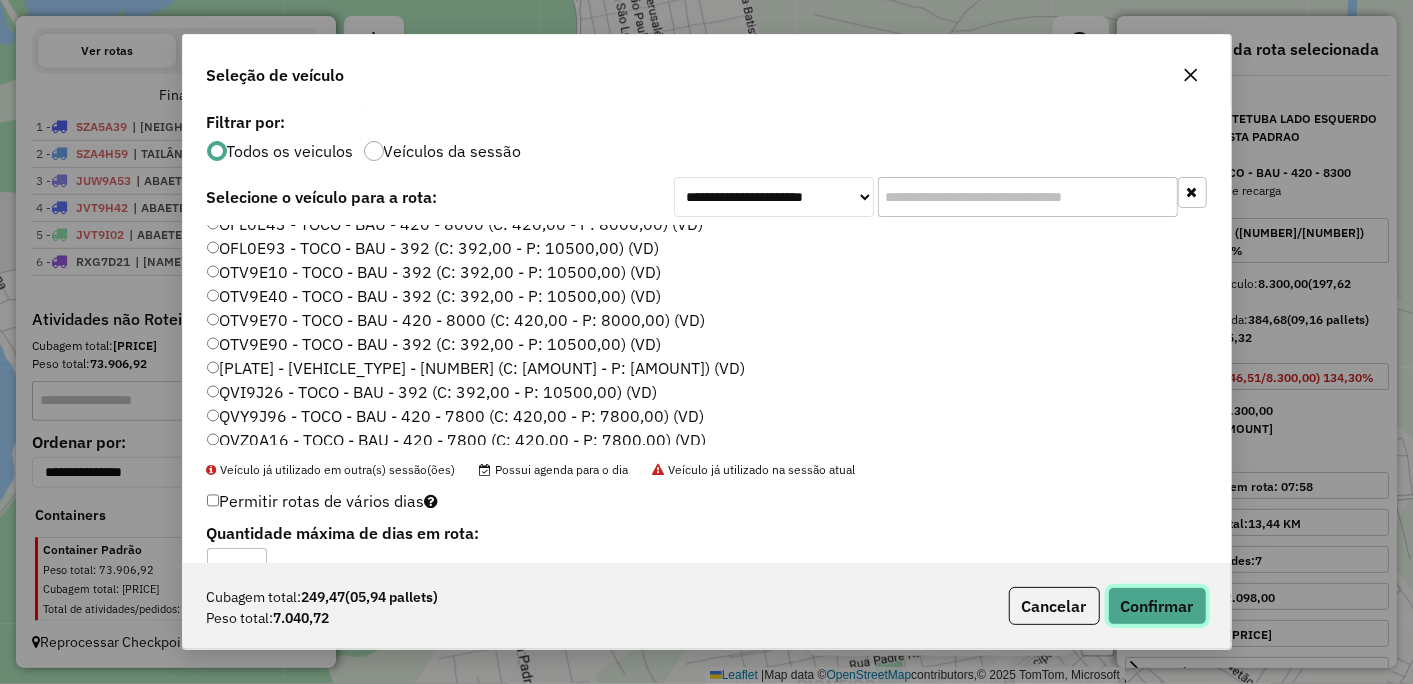 click on "Confirmar" 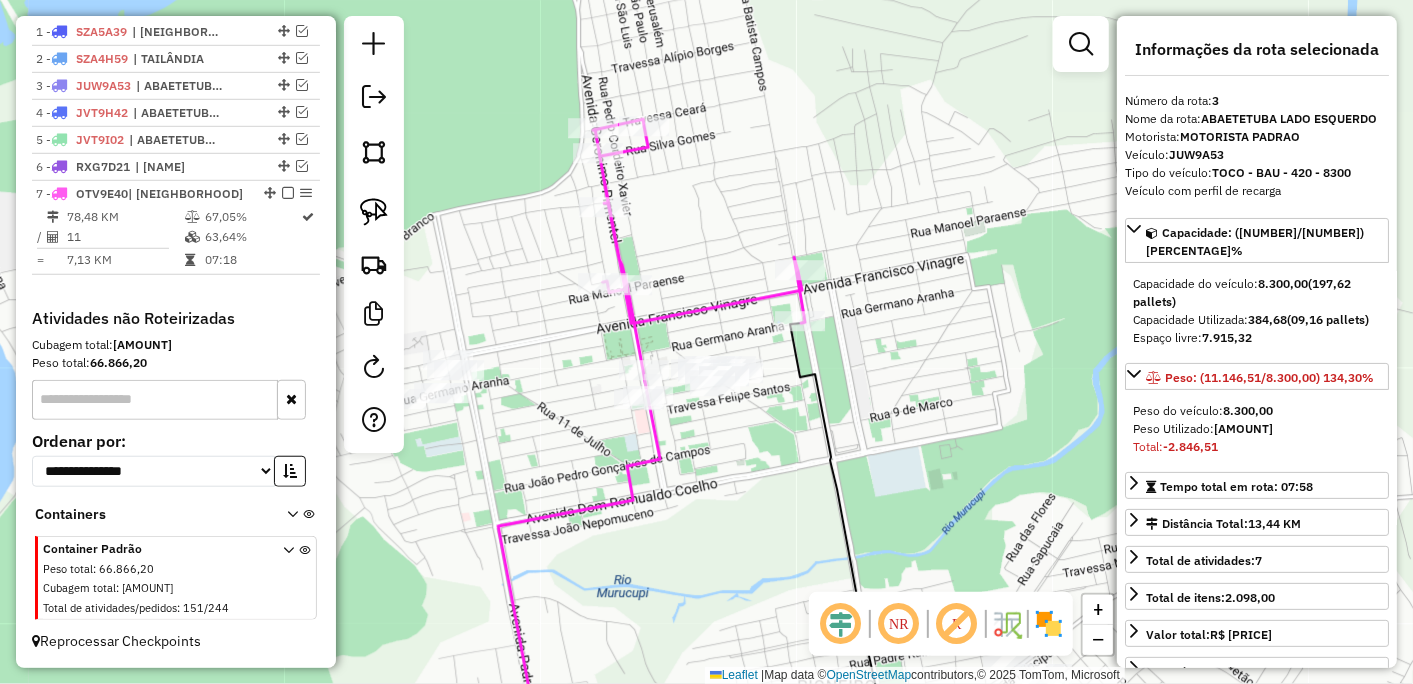 scroll, scrollTop: 764, scrollLeft: 0, axis: vertical 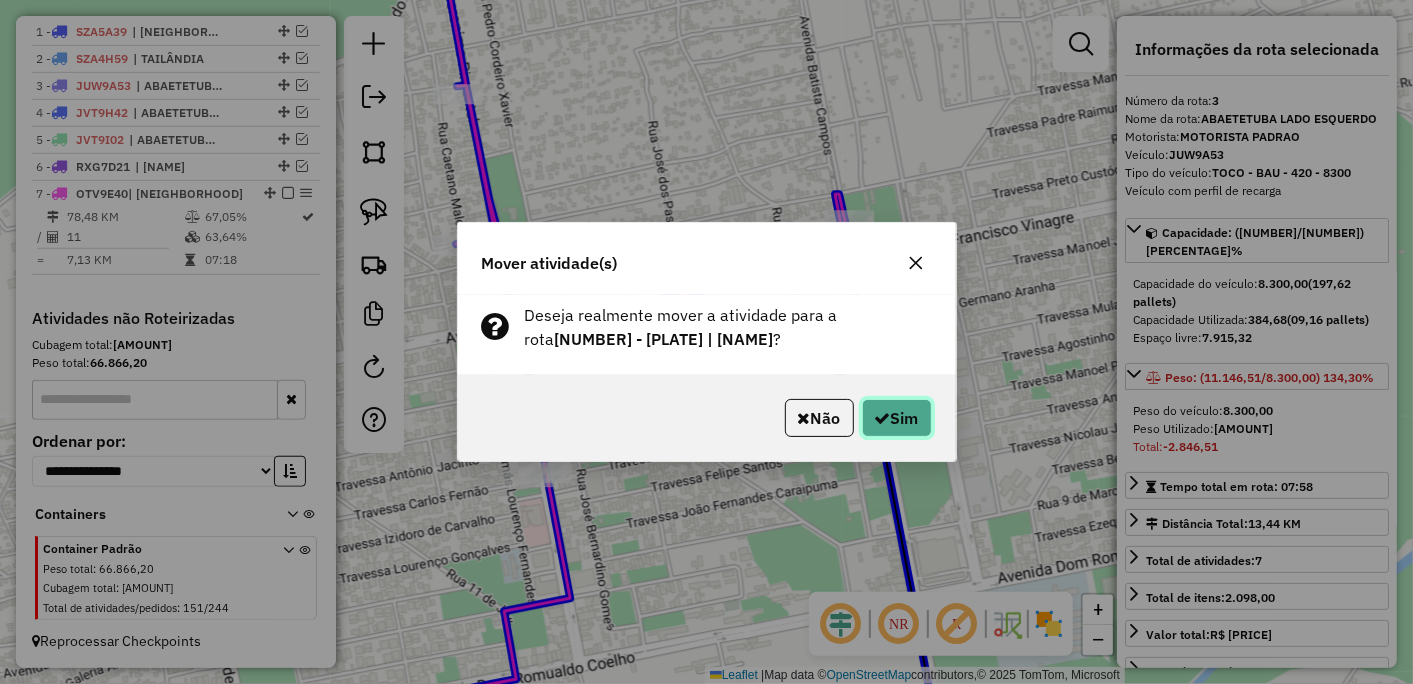 click on "Sim" 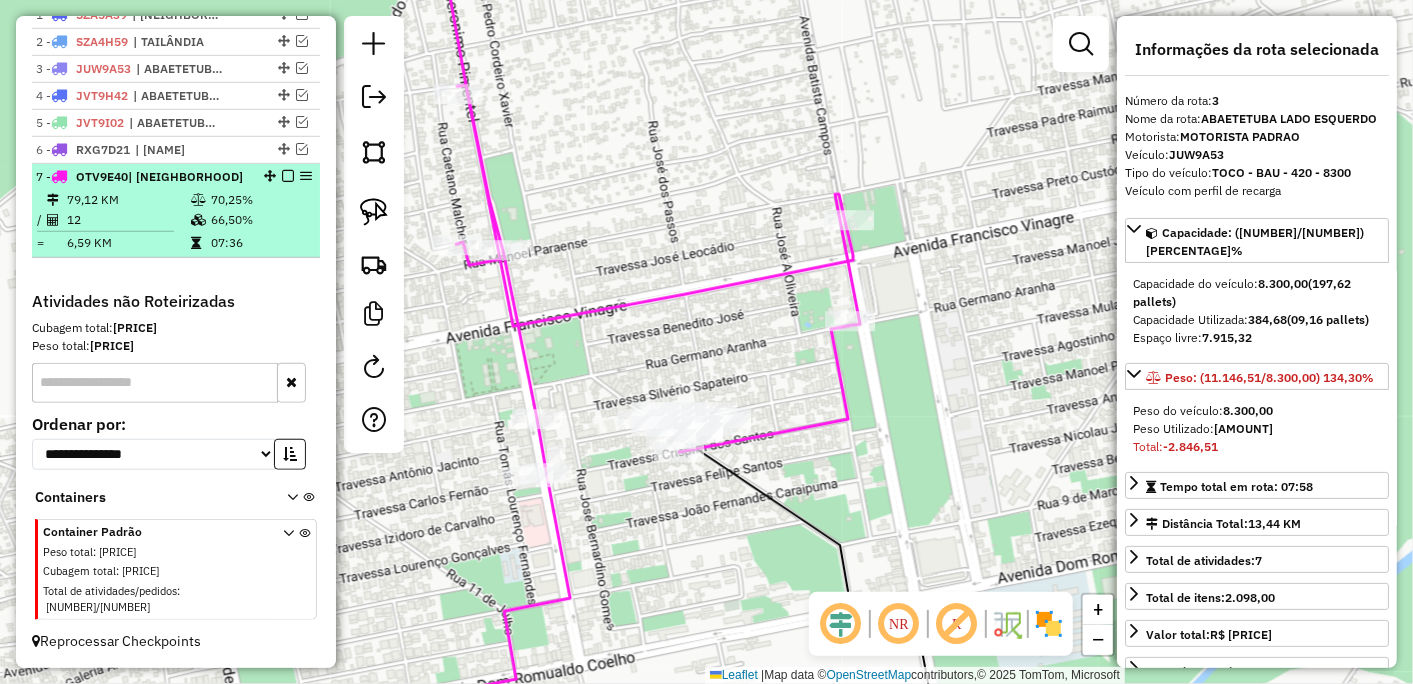 click at bounding box center (288, 176) 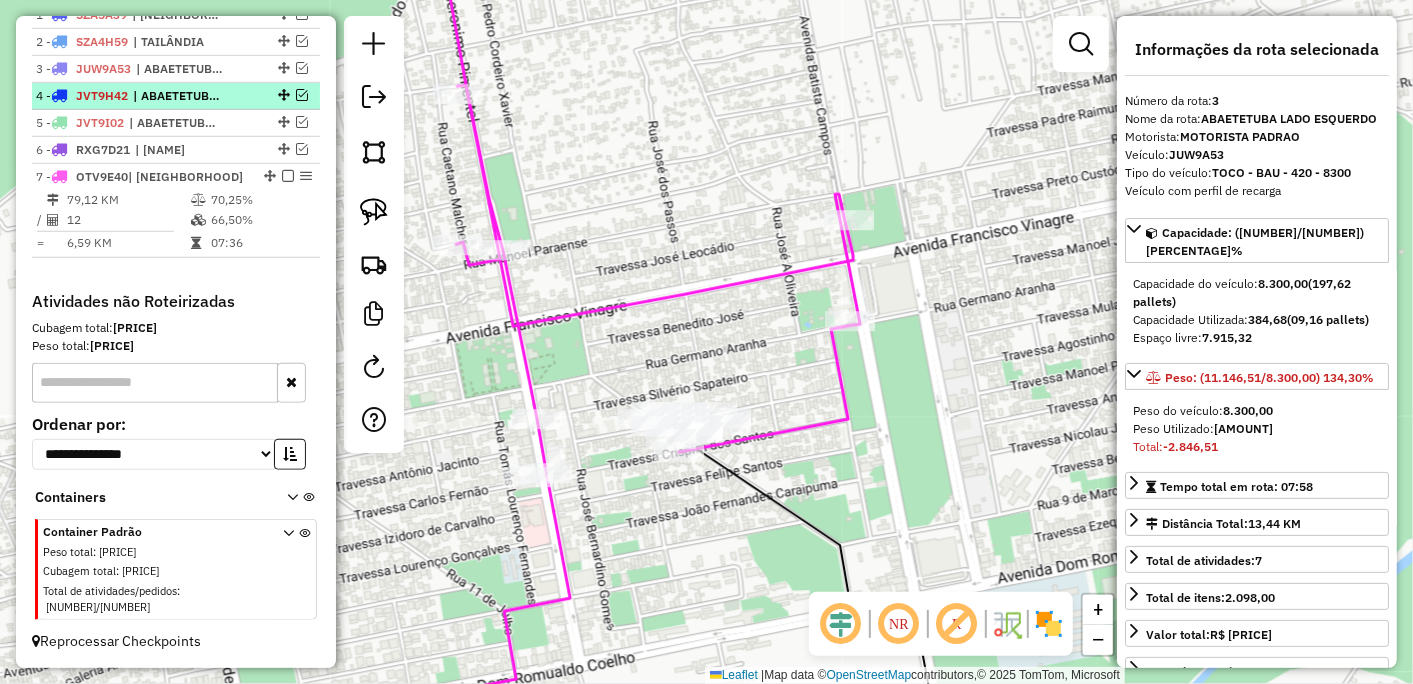 scroll, scrollTop: 680, scrollLeft: 0, axis: vertical 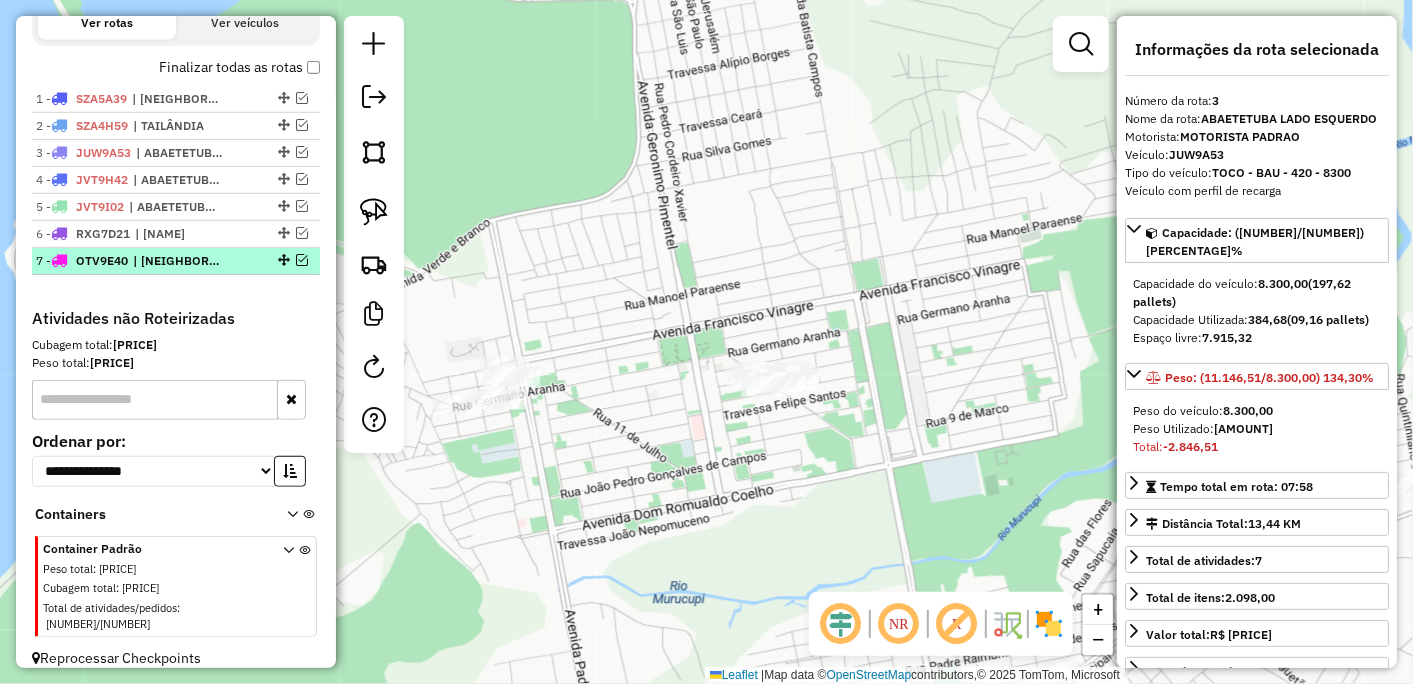 click on "Rota [NUMBER] - [PLATE] | [NEIGHBORHOOD]" at bounding box center [142, 261] 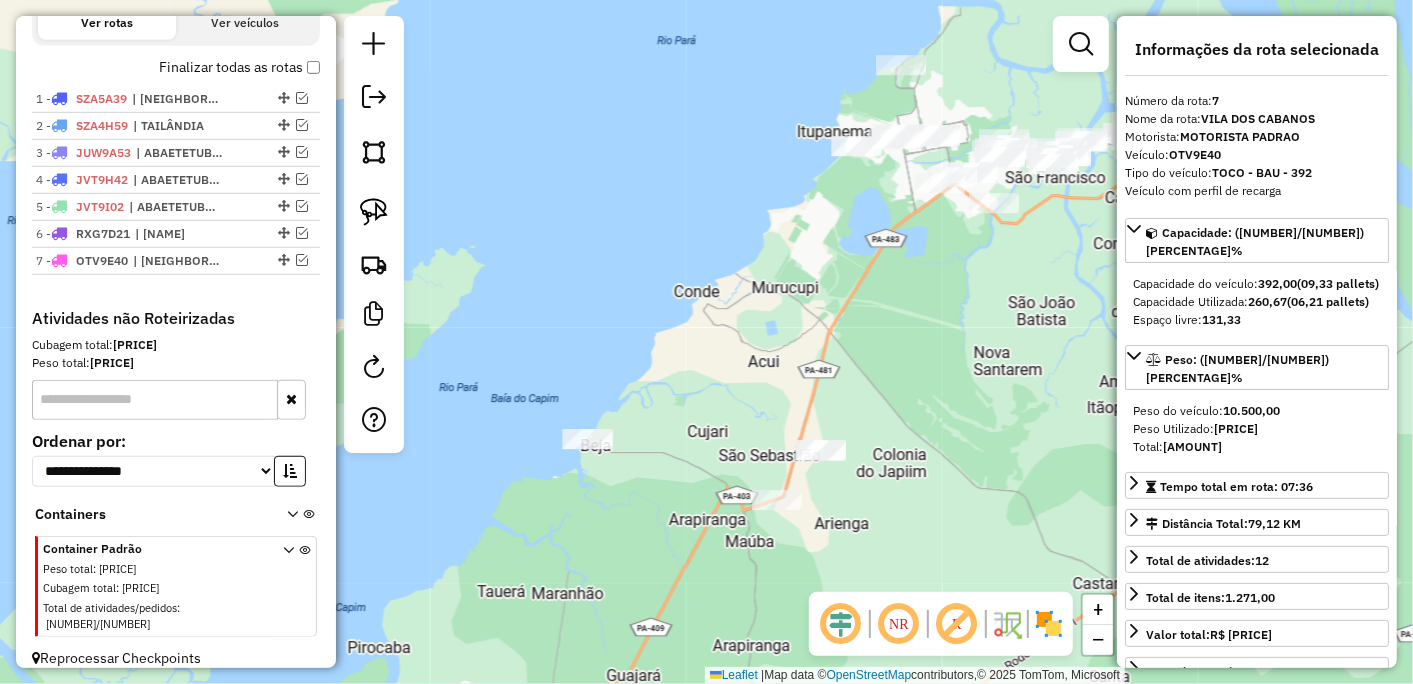 drag, startPoint x: 748, startPoint y: 515, endPoint x: 716, endPoint y: 612, distance: 102.14206 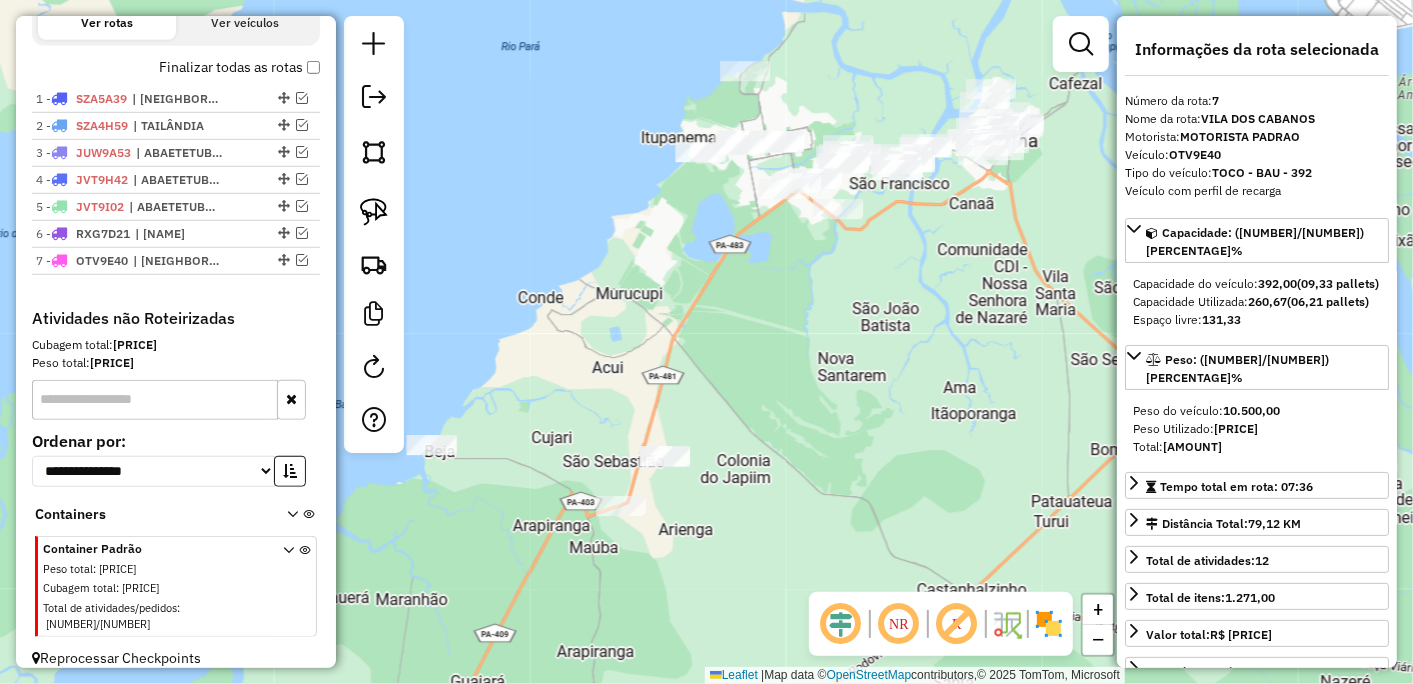 drag, startPoint x: 811, startPoint y: 382, endPoint x: 655, endPoint y: 388, distance: 156.11534 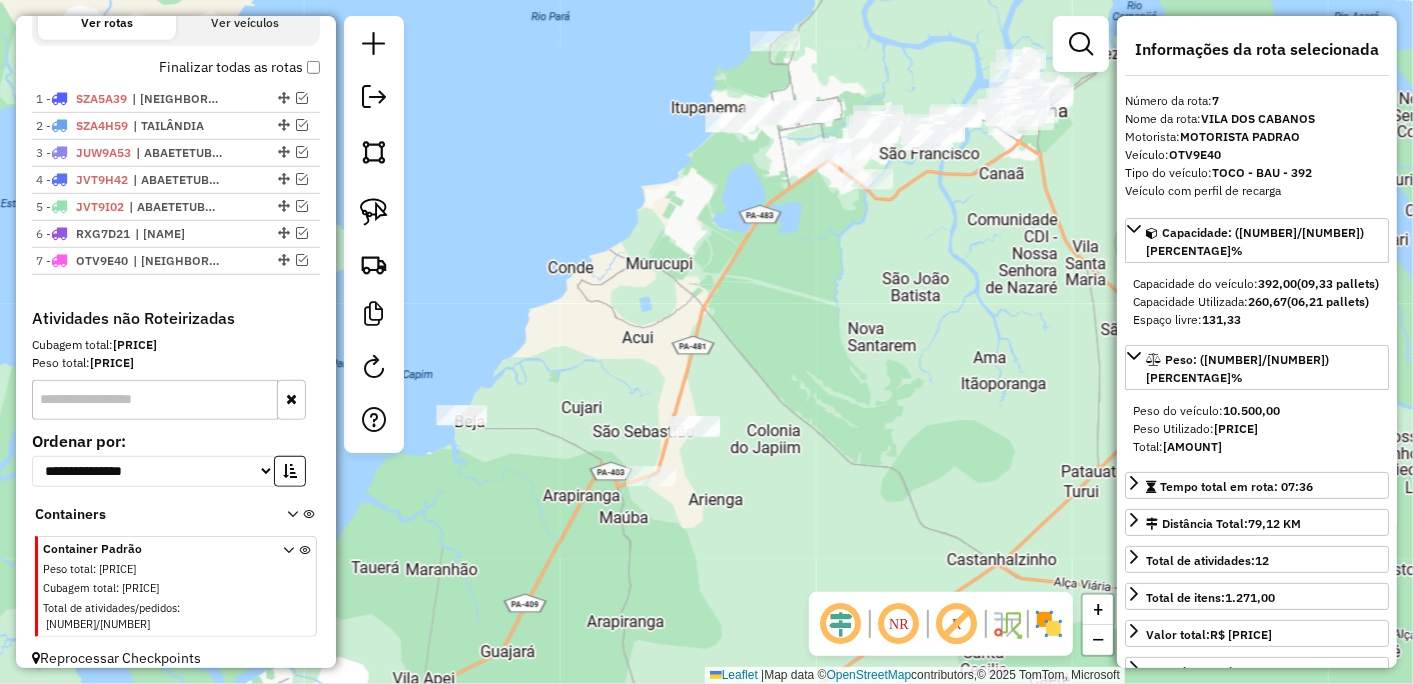 drag, startPoint x: 695, startPoint y: 384, endPoint x: 720, endPoint y: 302, distance: 85.72631 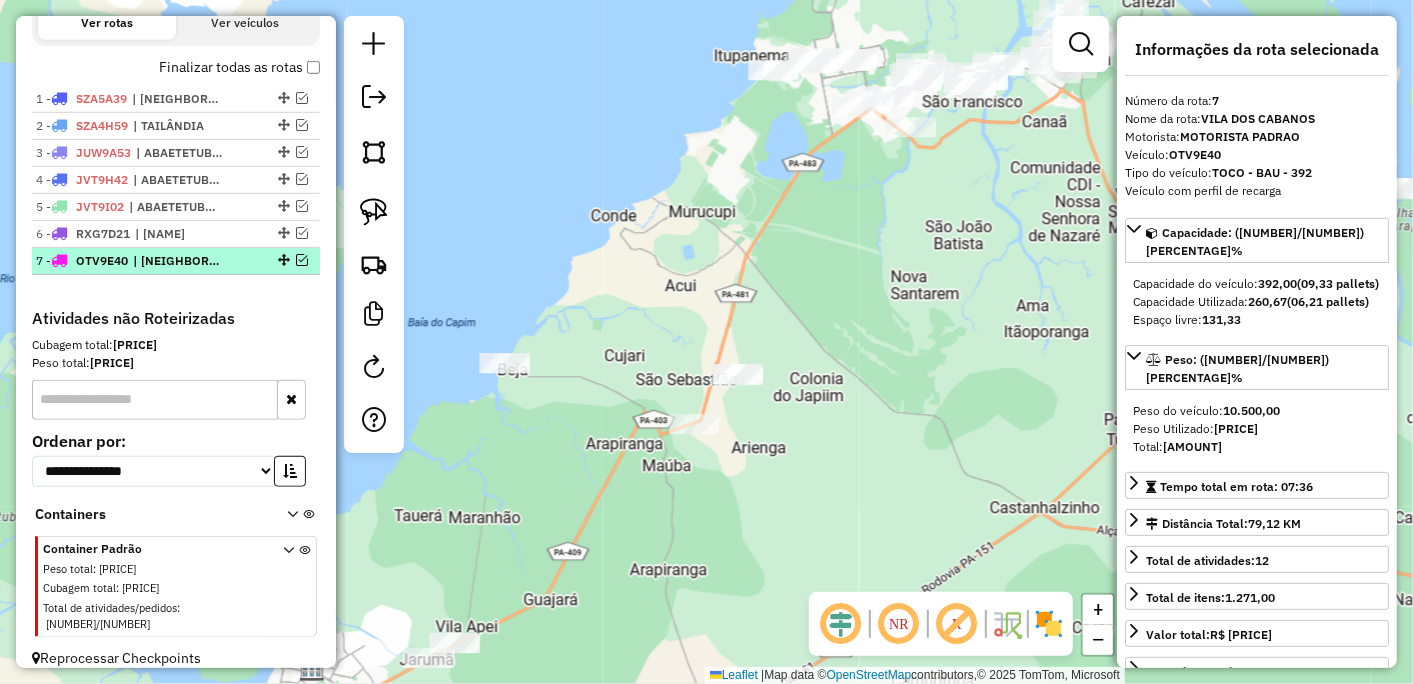 click at bounding box center (302, 260) 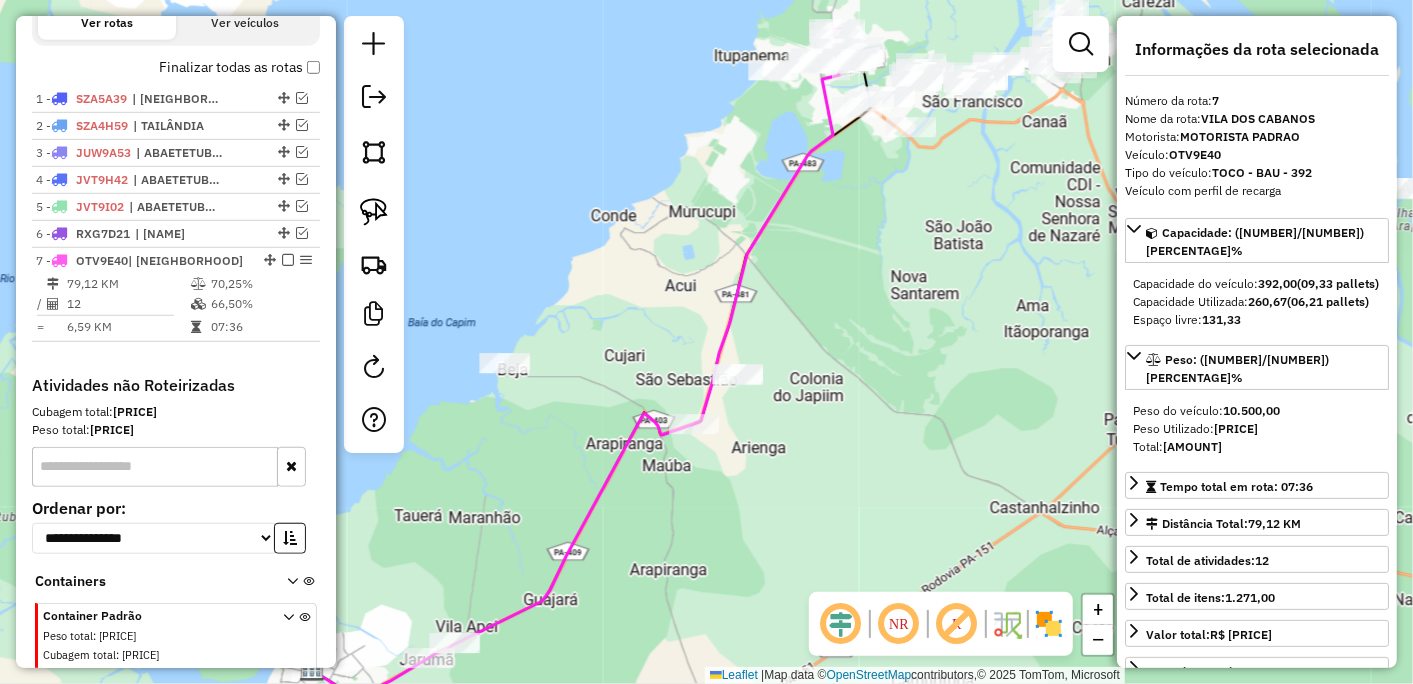 scroll, scrollTop: 764, scrollLeft: 0, axis: vertical 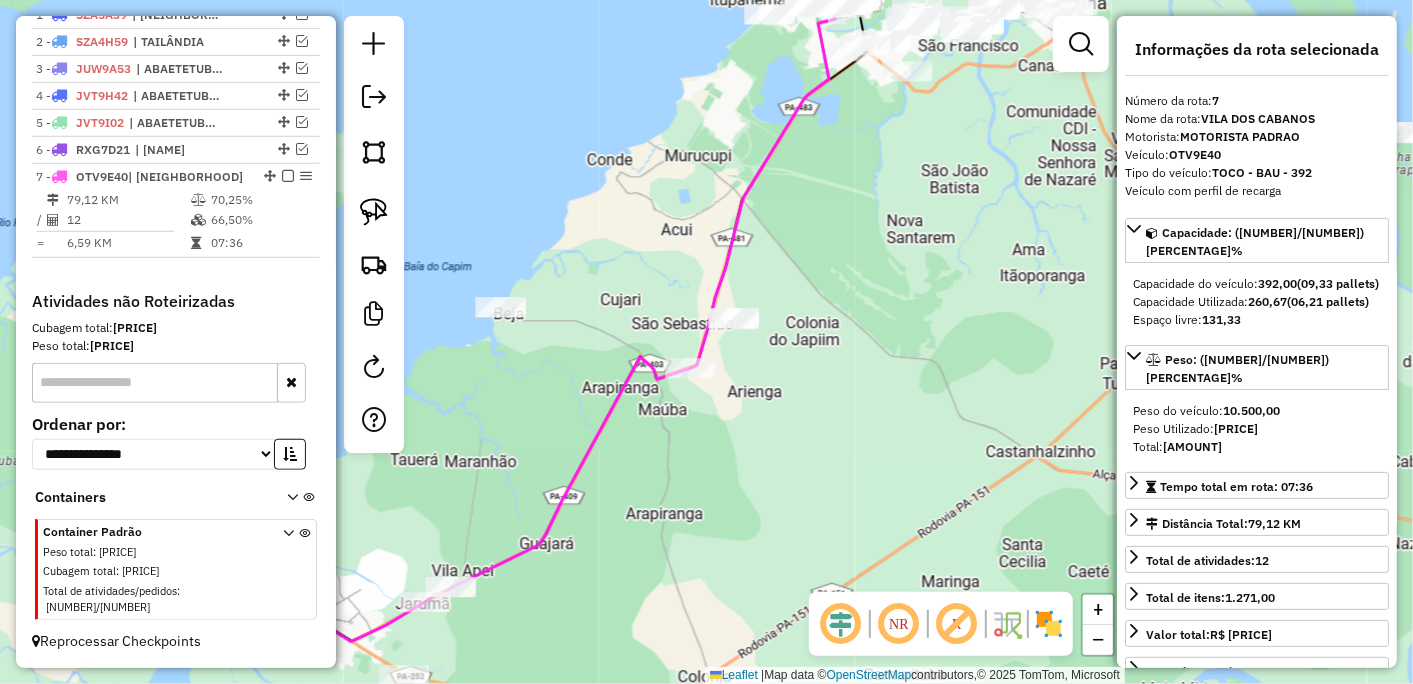 drag, startPoint x: 612, startPoint y: 528, endPoint x: 608, endPoint y: 470, distance: 58.137768 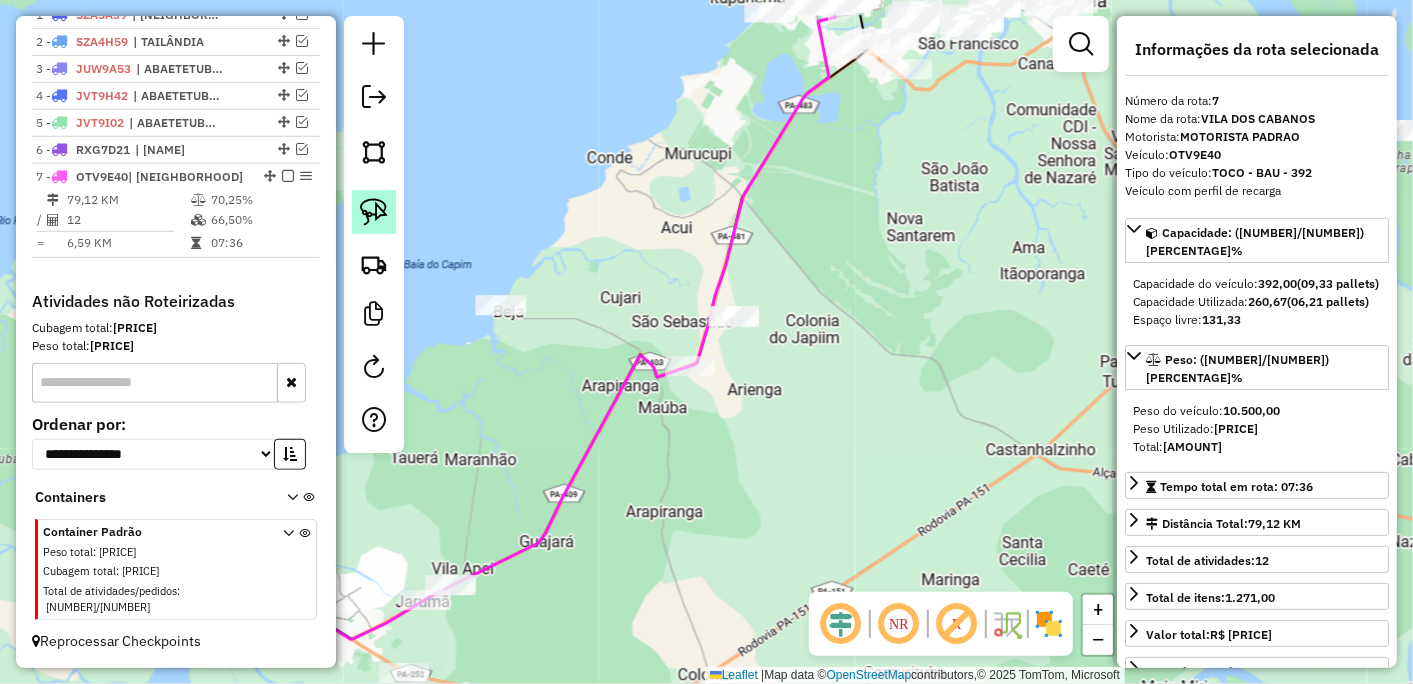 click 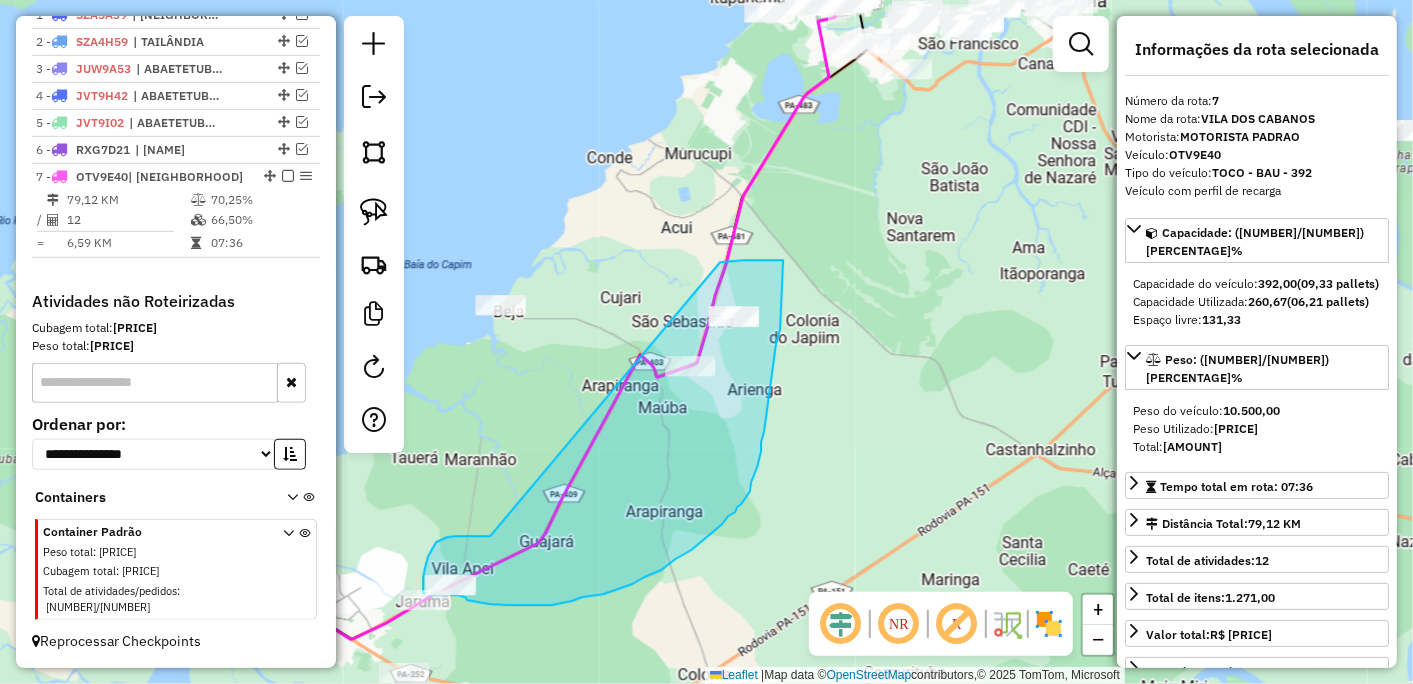 drag, startPoint x: 490, startPoint y: 537, endPoint x: 720, endPoint y: 262, distance: 358.50385 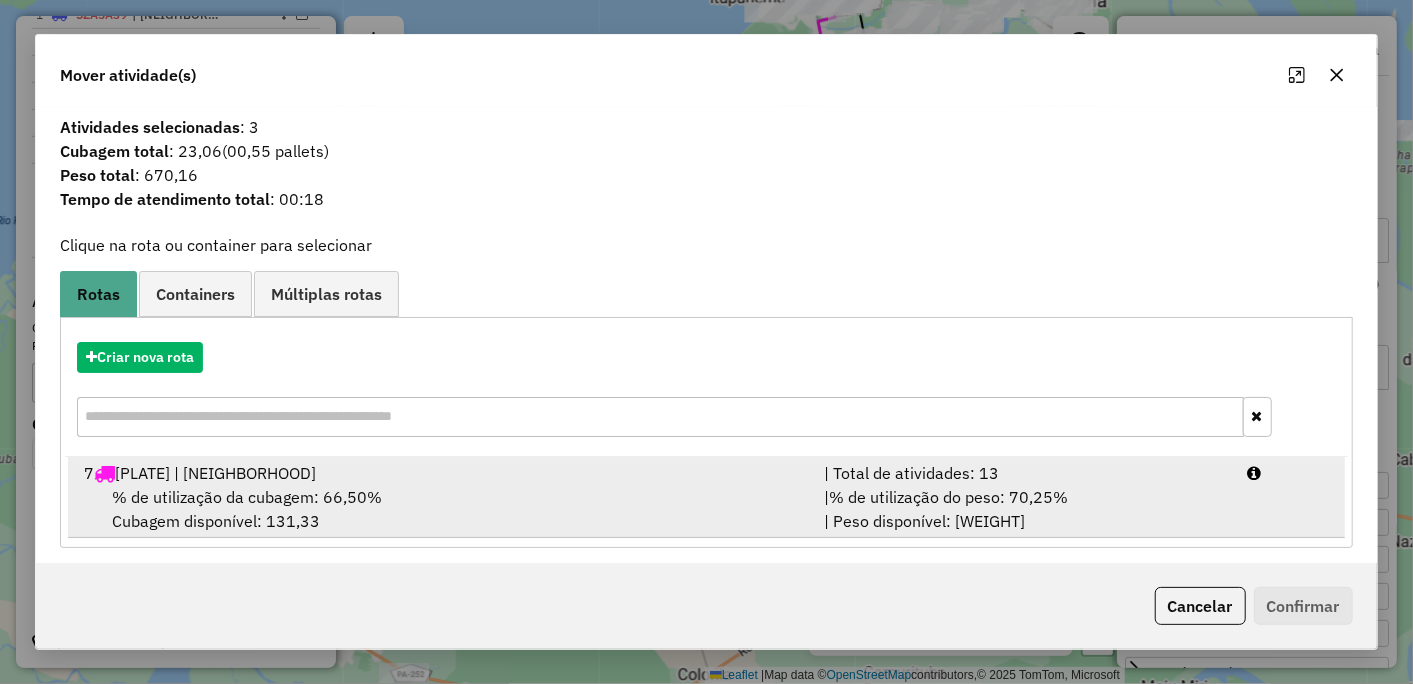 click on "Rota [NUMBER] - [PLATE] | [NEIGHBORHOOD]" at bounding box center (442, 473) 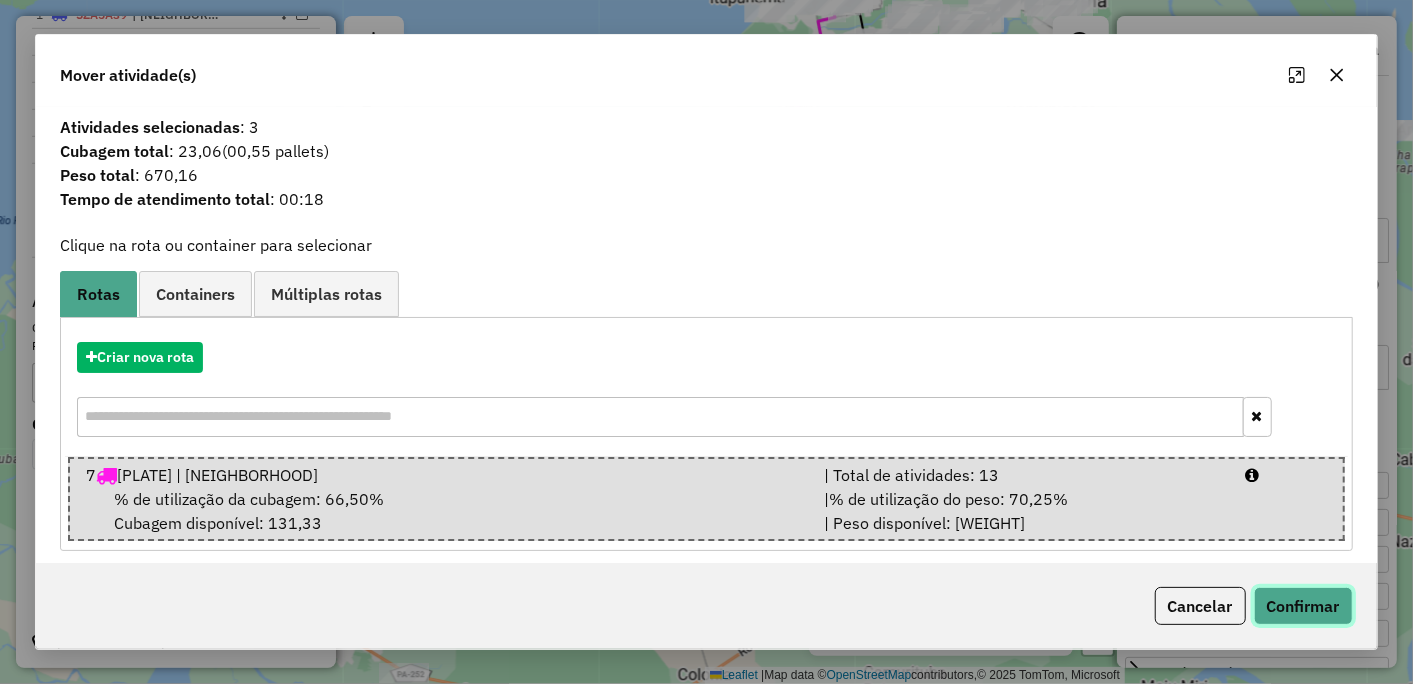 click on "Confirmar" 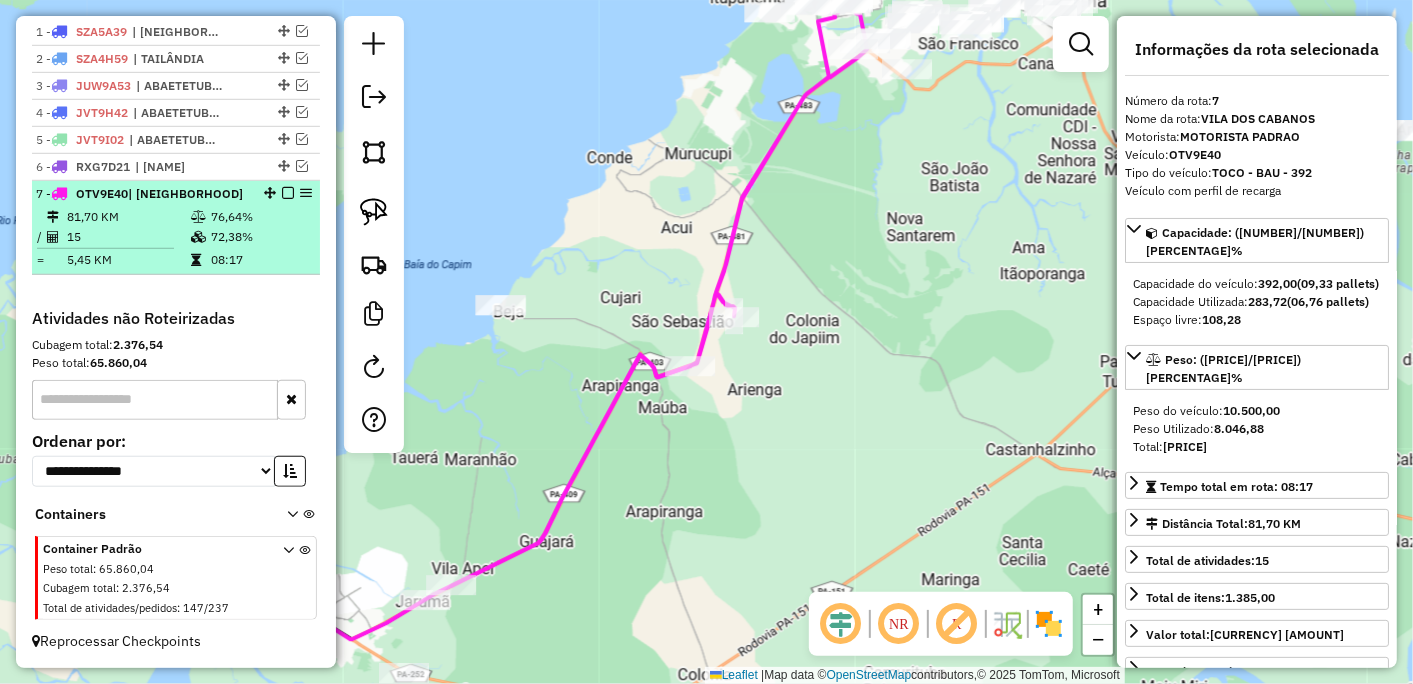 click at bounding box center (288, 193) 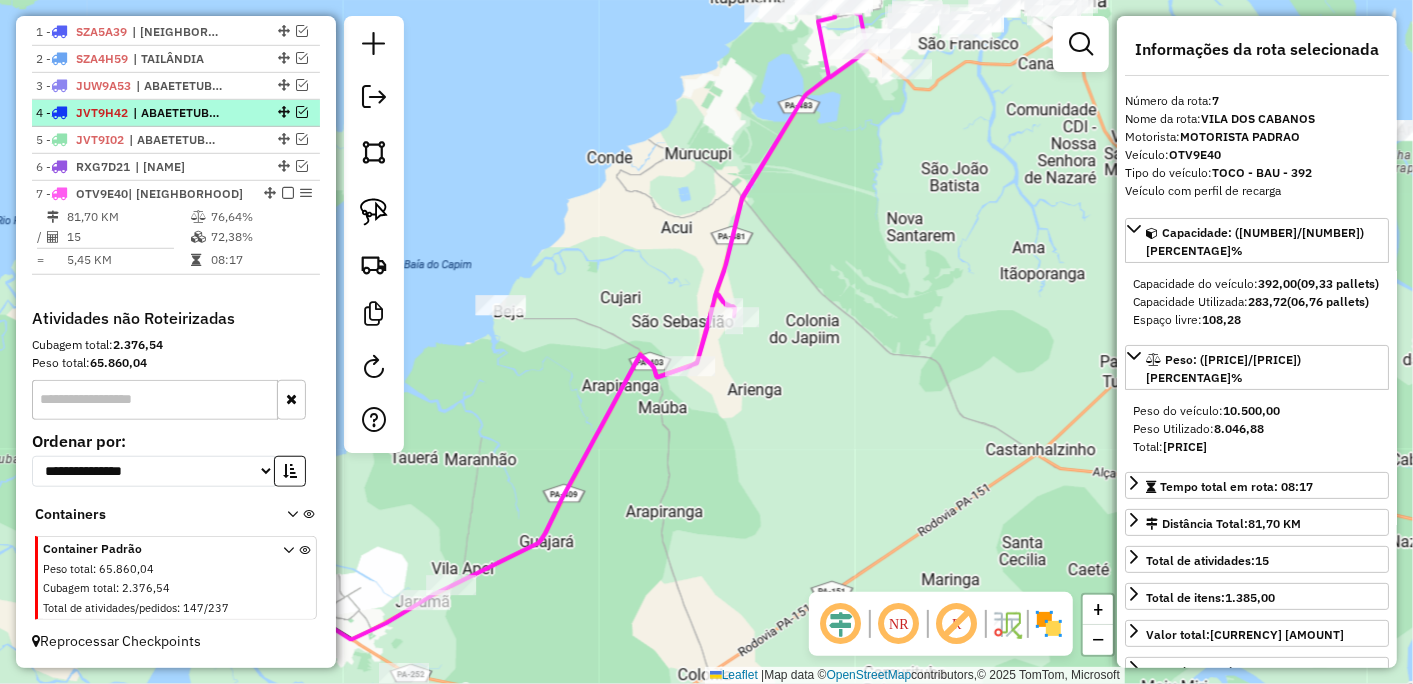 scroll, scrollTop: 680, scrollLeft: 0, axis: vertical 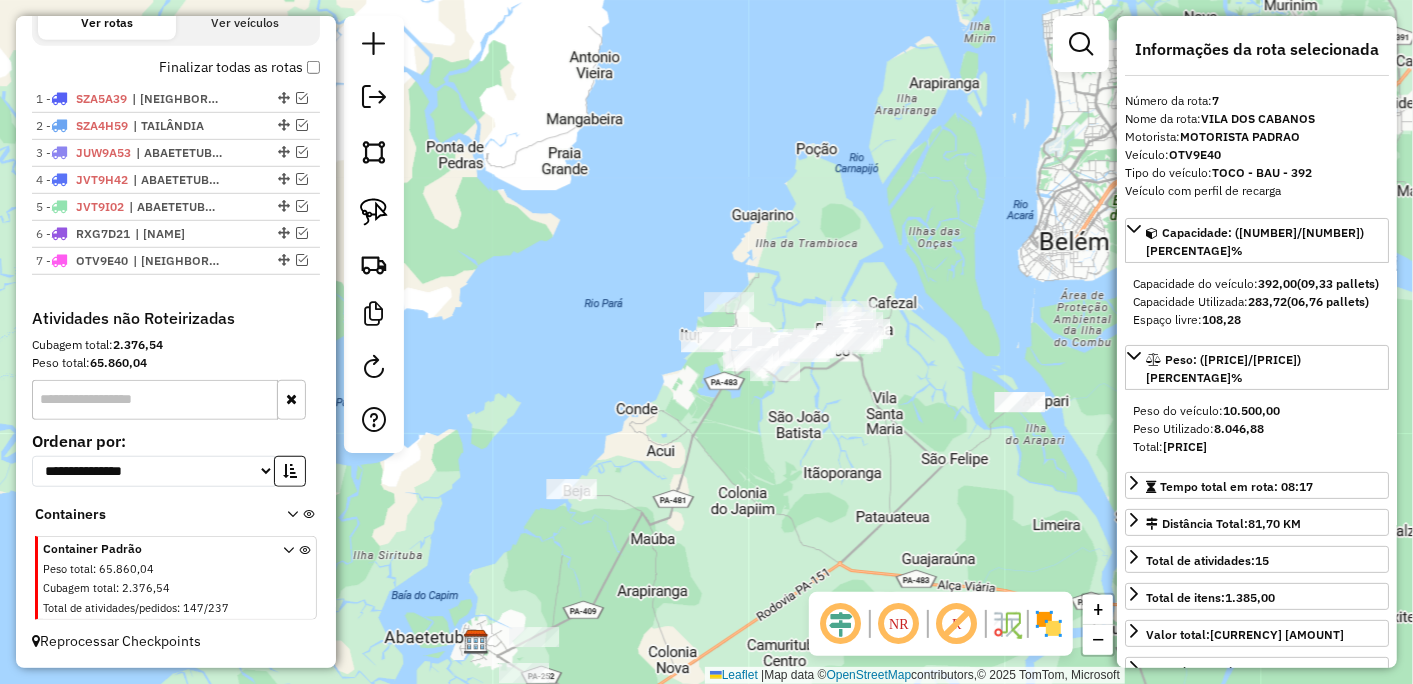 drag, startPoint x: 814, startPoint y: 346, endPoint x: 714, endPoint y: 558, distance: 234.40137 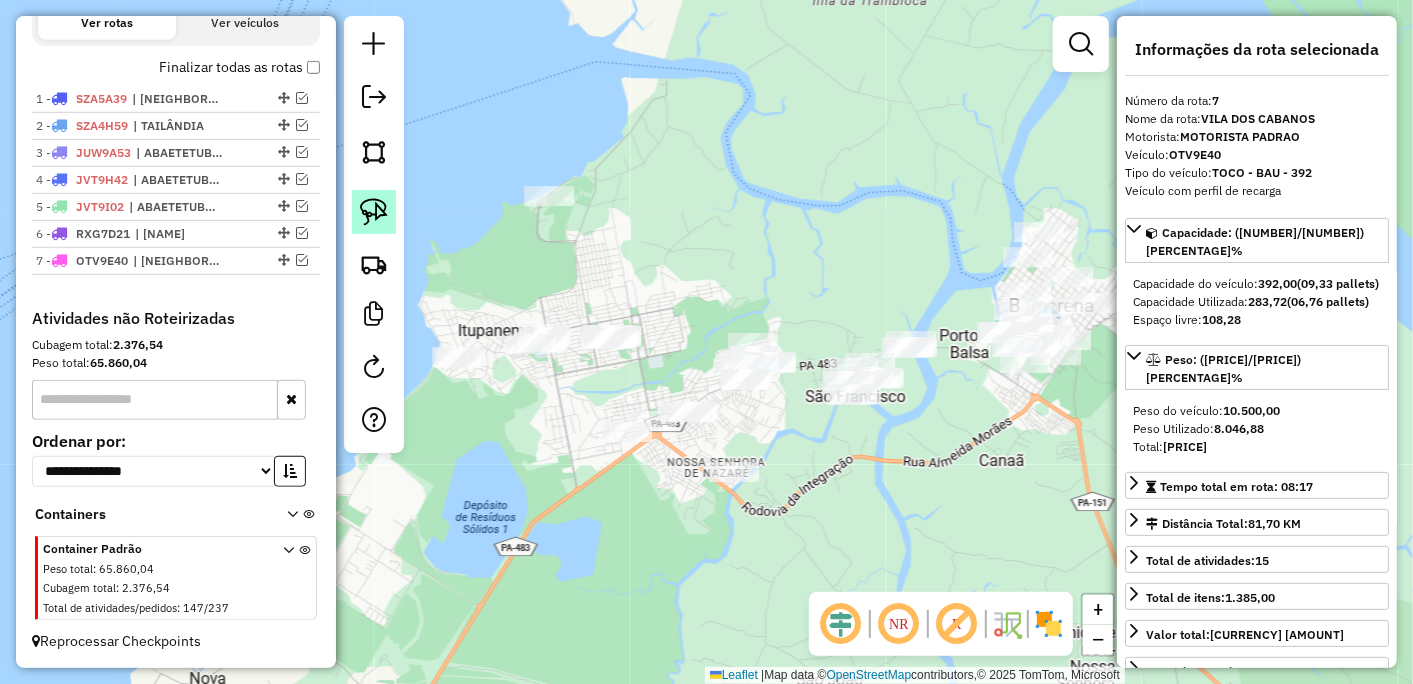 click 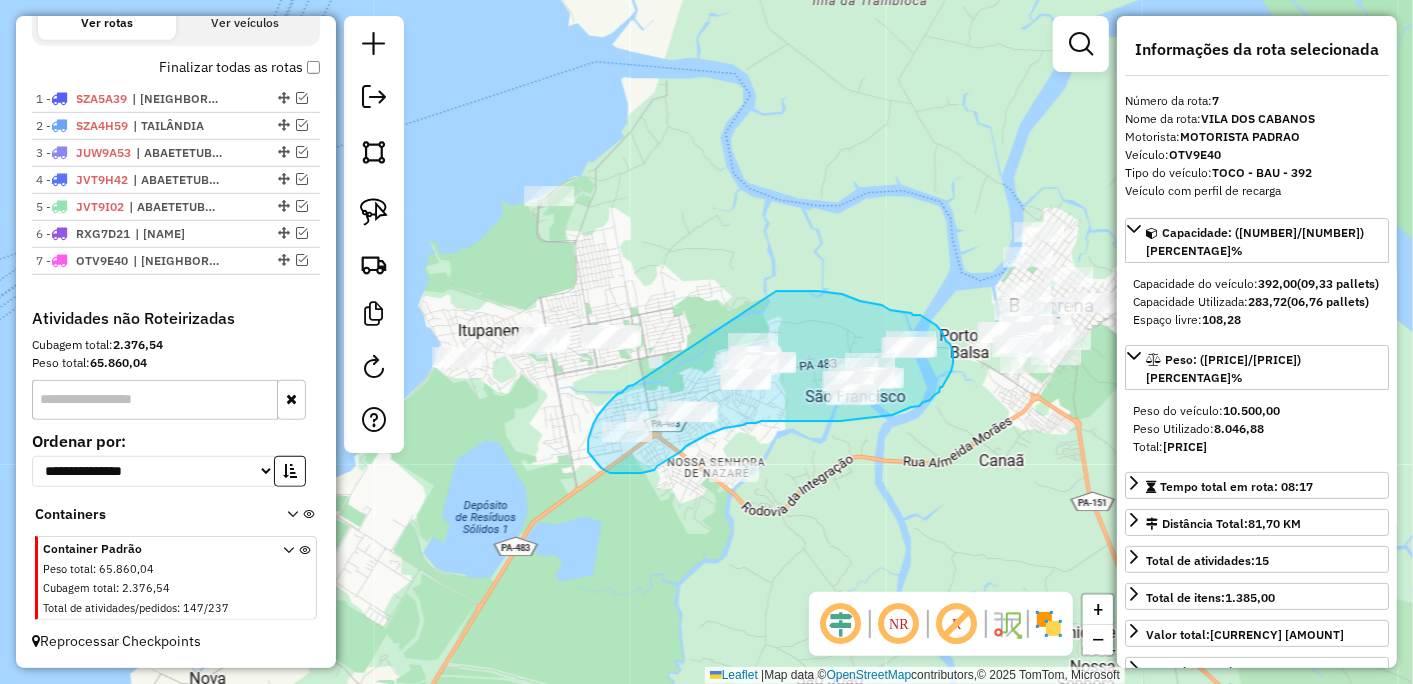 drag, startPoint x: 633, startPoint y: 385, endPoint x: 752, endPoint y: 301, distance: 145.66057 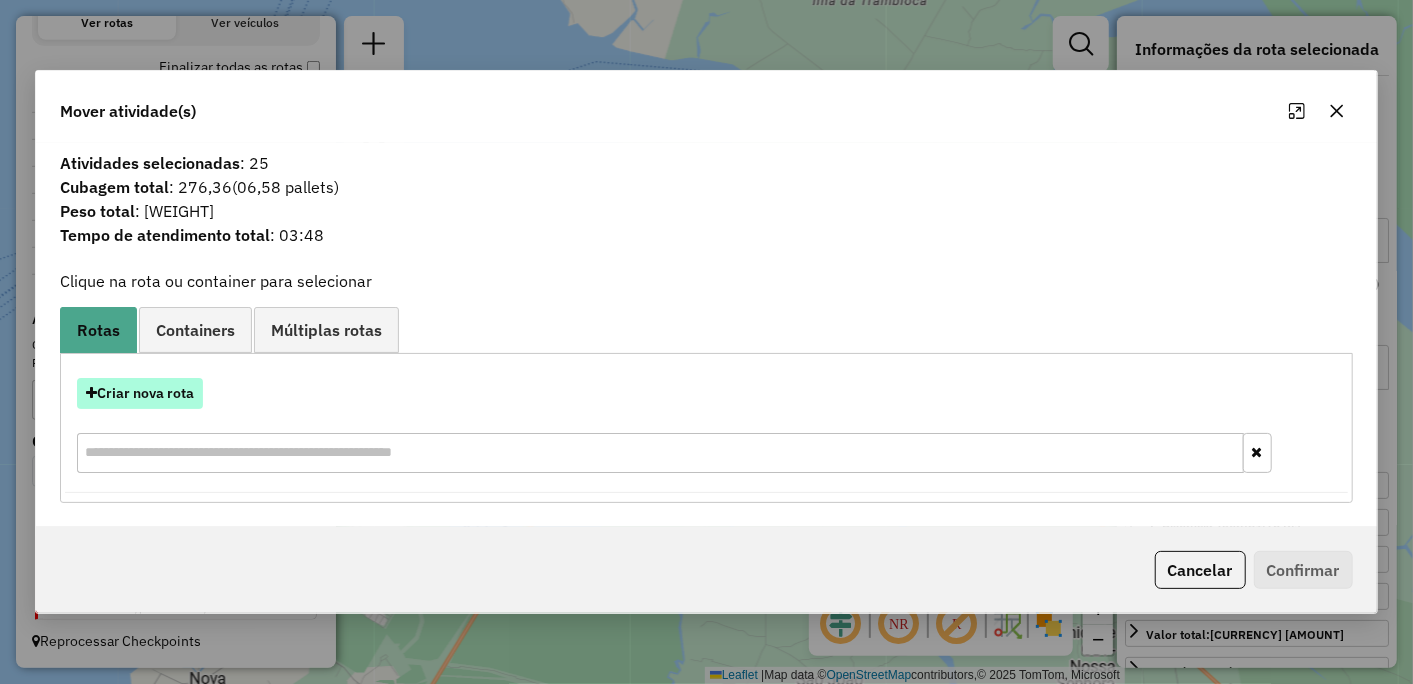 click on "Criar nova rota" at bounding box center (140, 393) 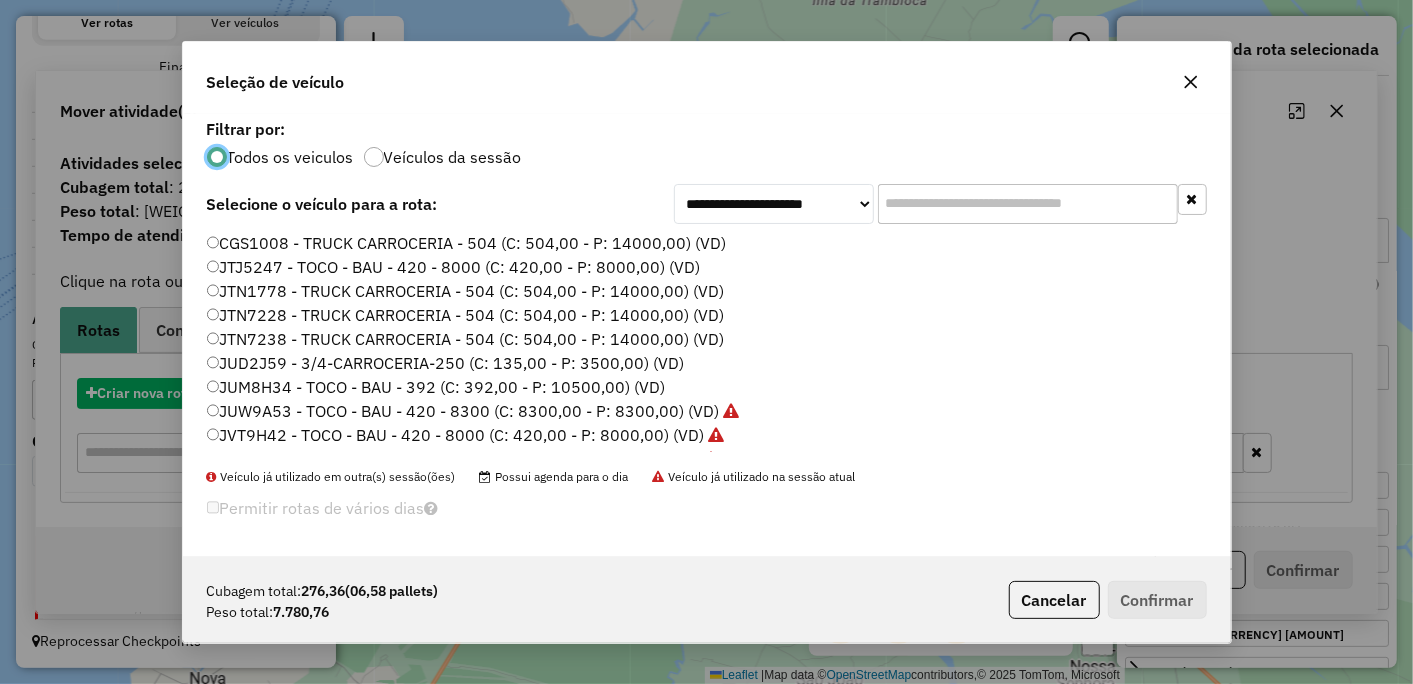 scroll, scrollTop: 11, scrollLeft: 5, axis: both 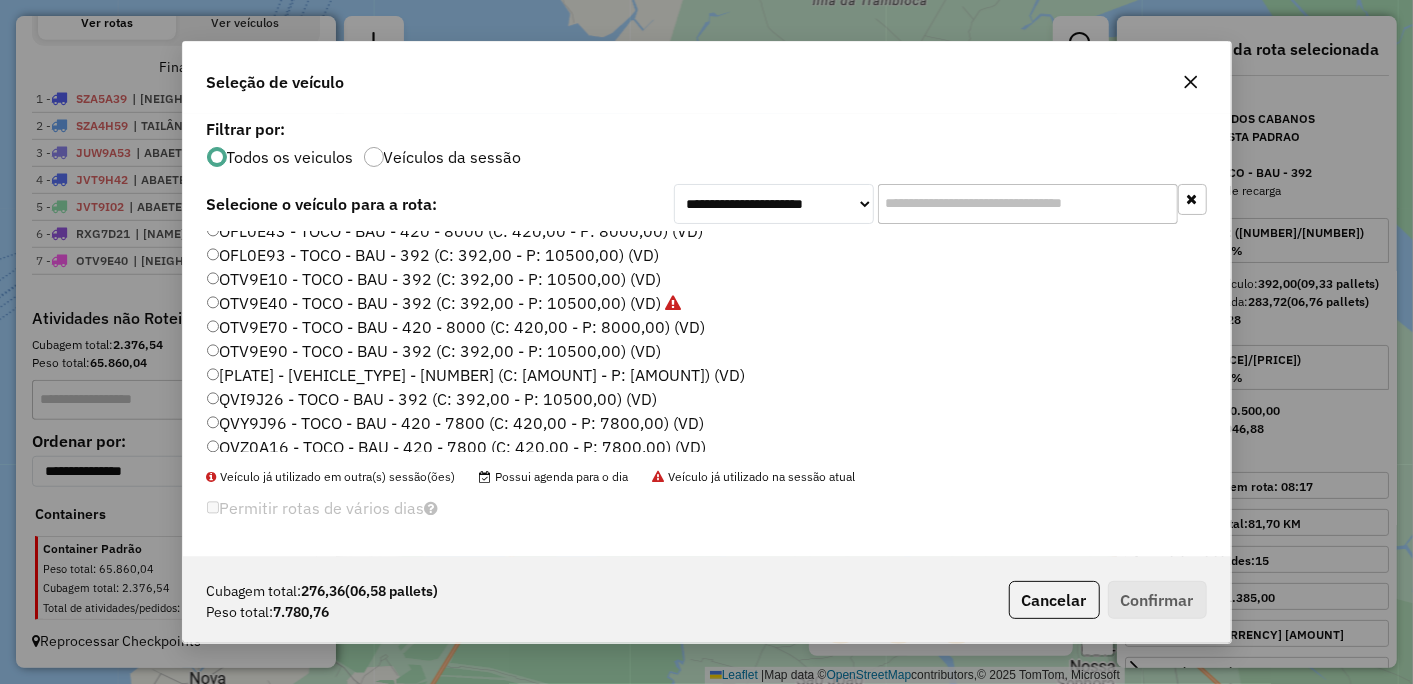 click on "OFL0E93 - TOCO - BAU - 392 (C: 392,00 - P: 10500,00) (VD)" 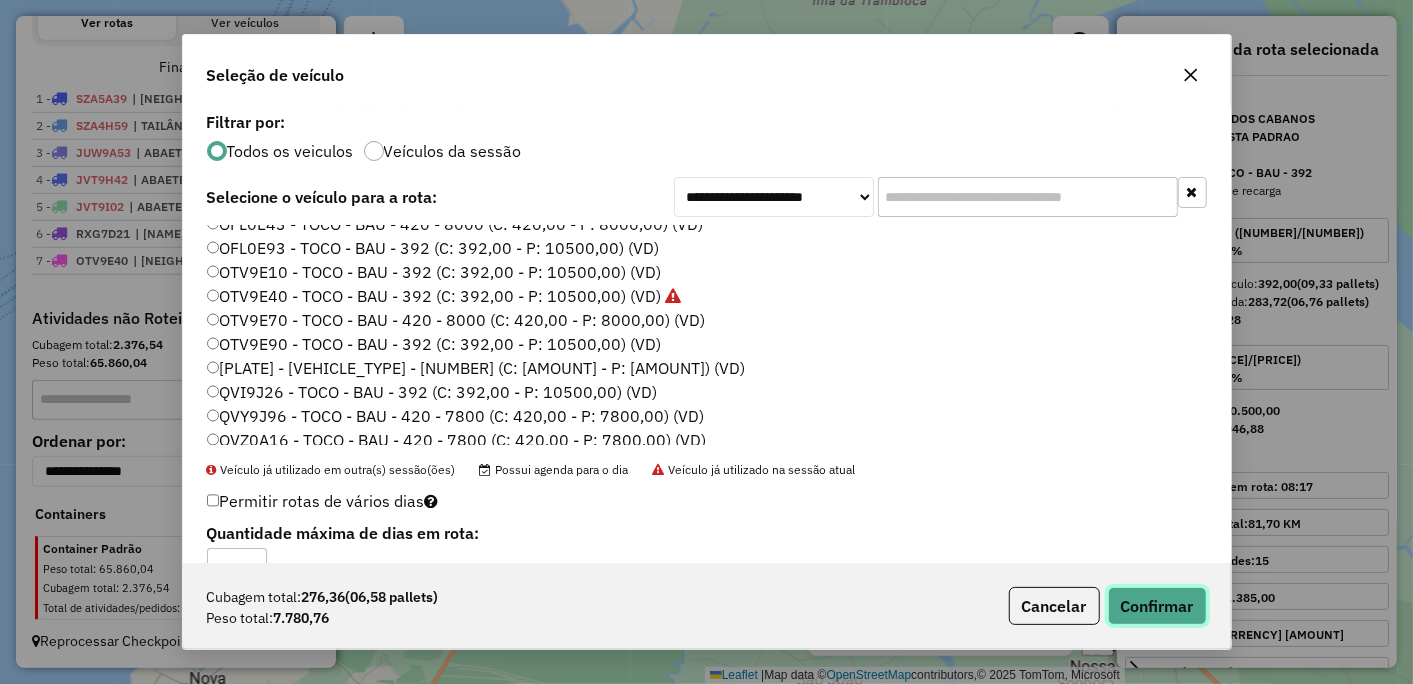 click on "Confirmar" 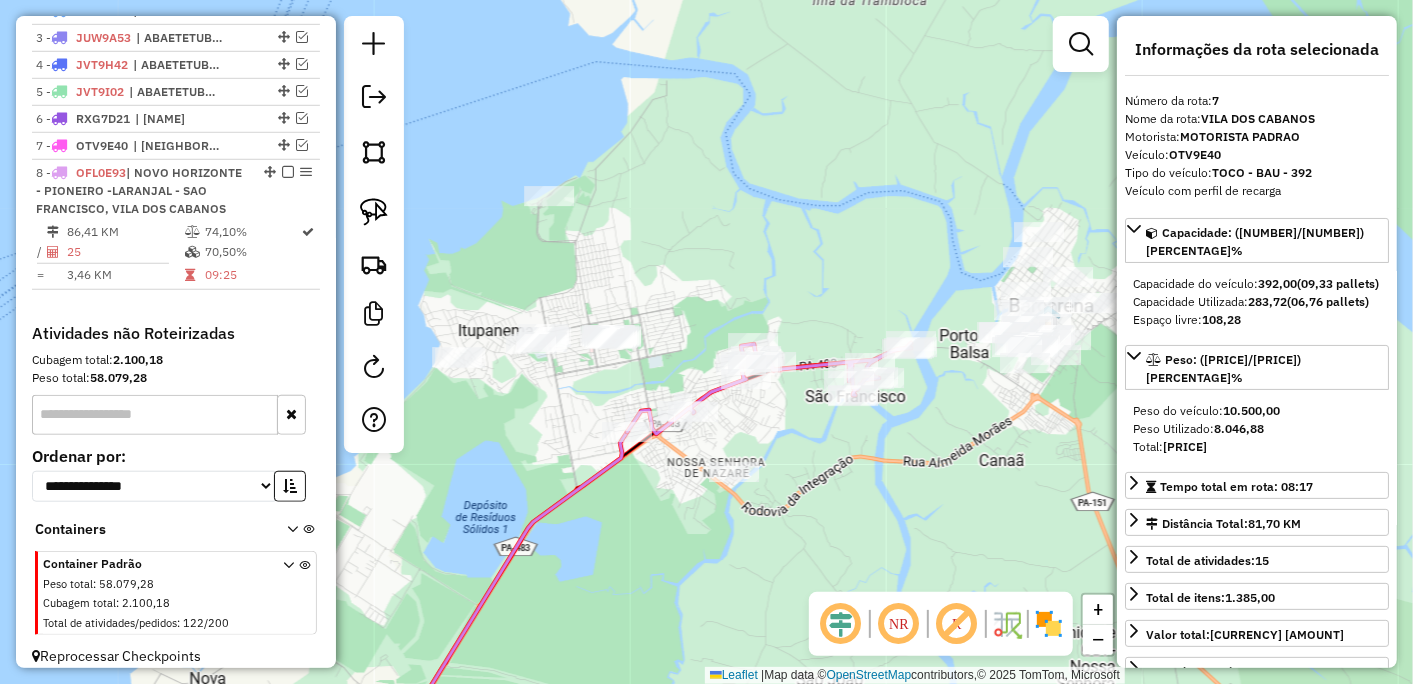 scroll, scrollTop: 827, scrollLeft: 0, axis: vertical 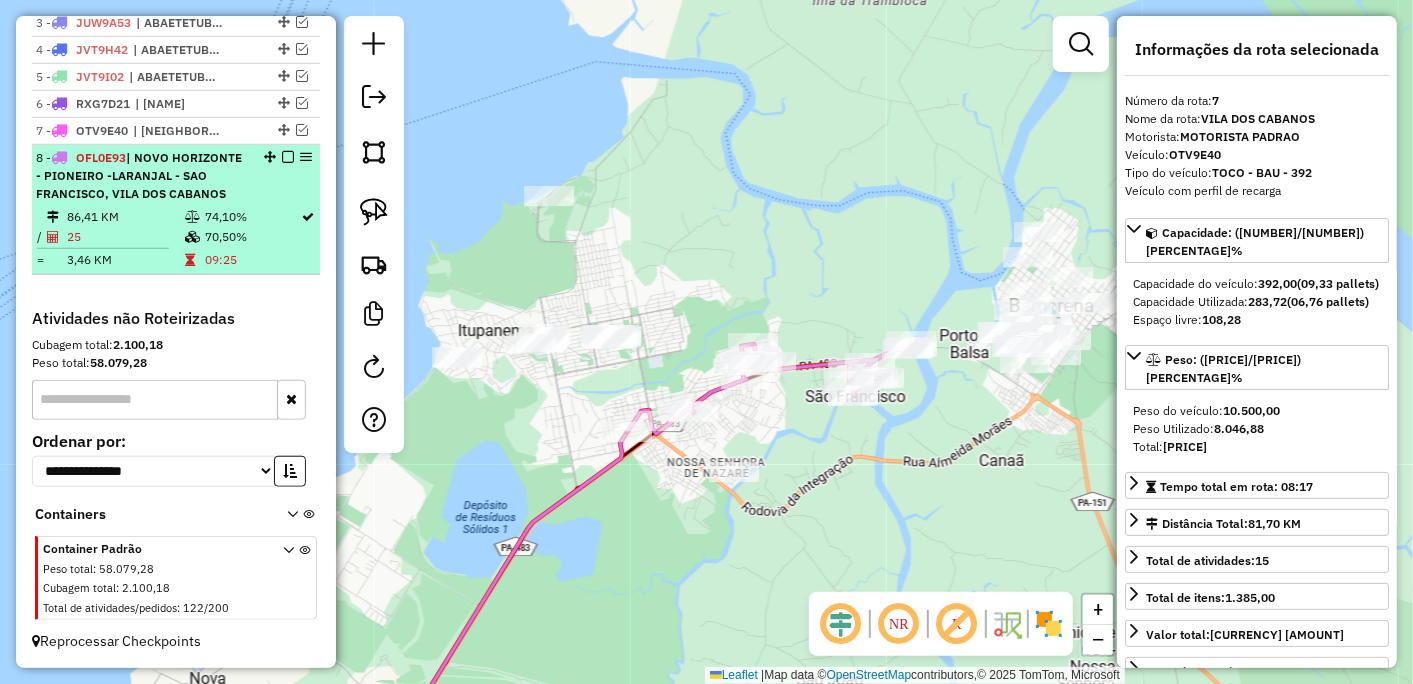 click at bounding box center (282, 157) 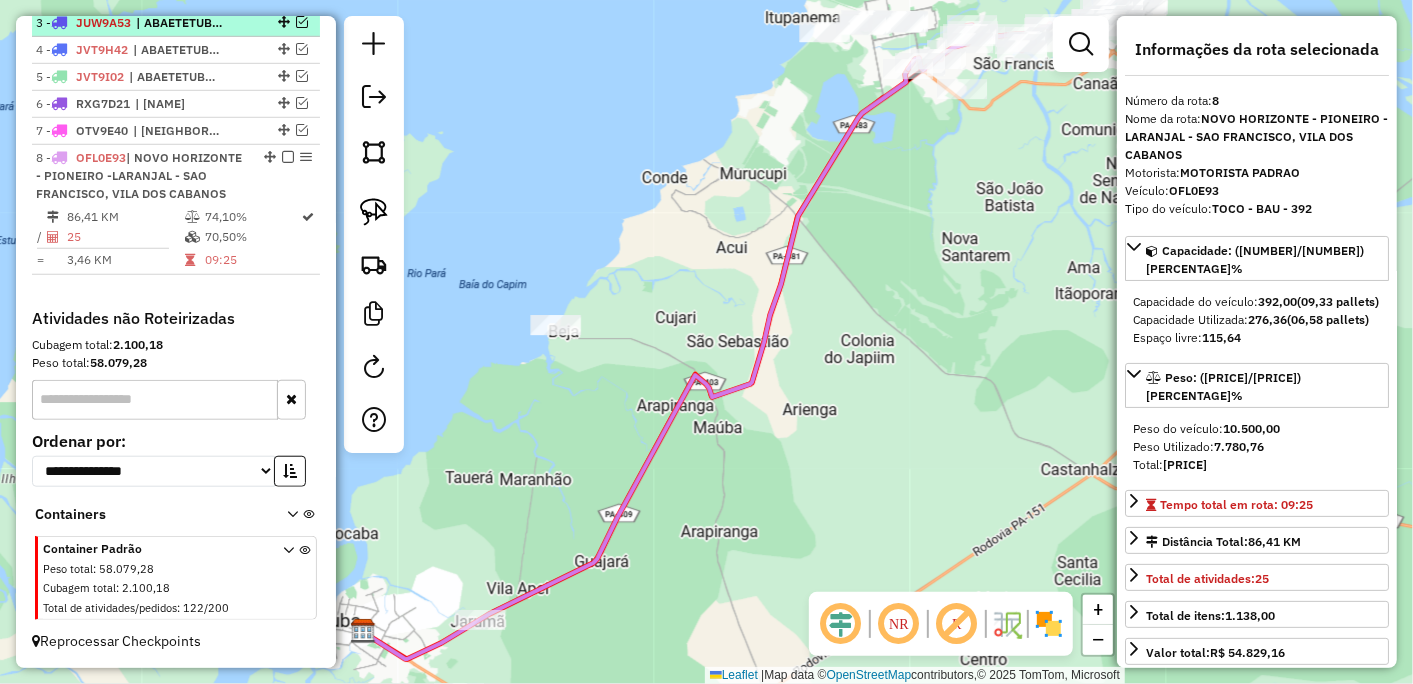 click at bounding box center (288, 157) 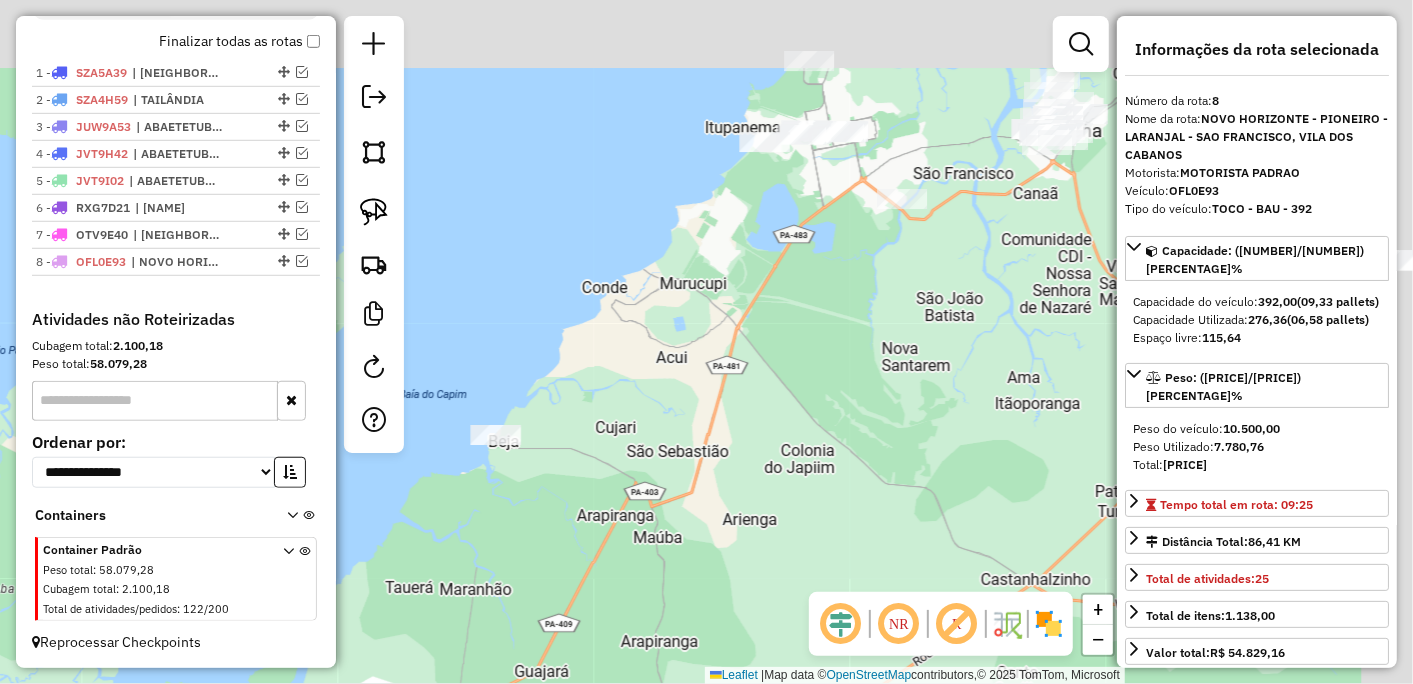 drag, startPoint x: 842, startPoint y: 306, endPoint x: 685, endPoint y: 553, distance: 292.6739 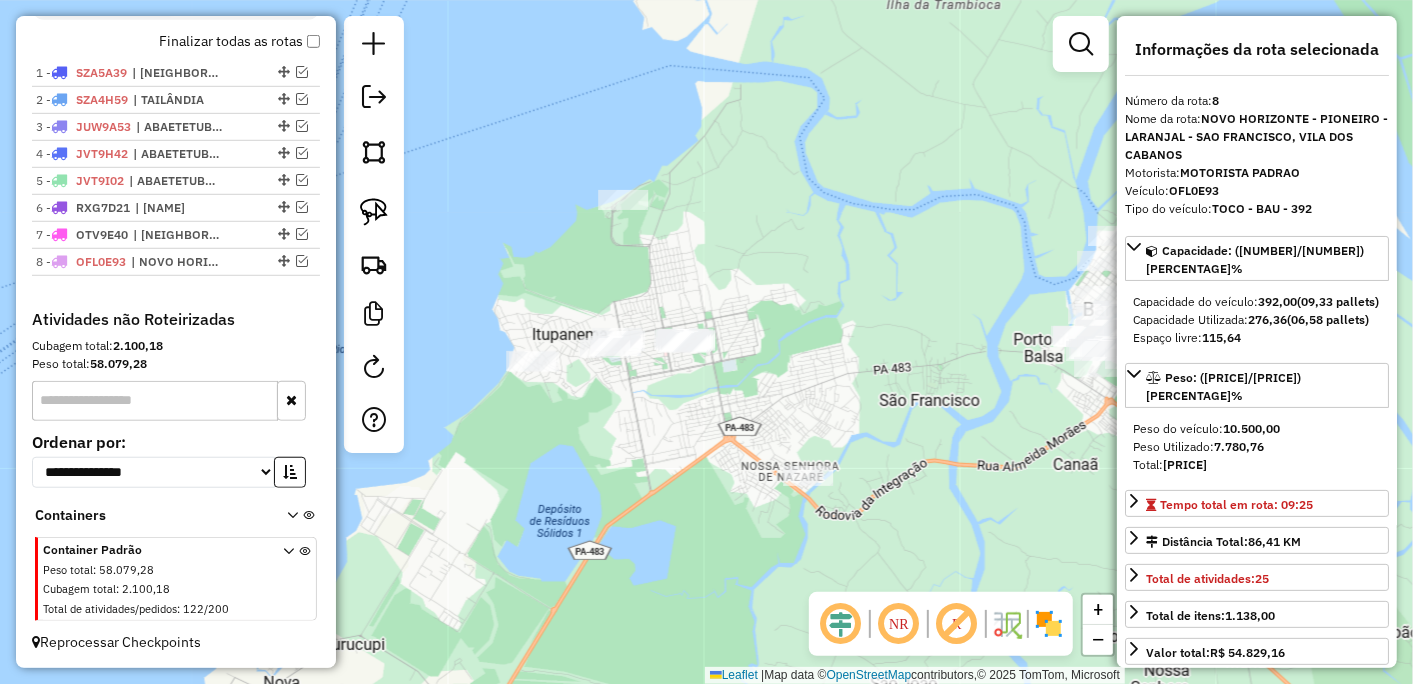 drag, startPoint x: 866, startPoint y: 416, endPoint x: 531, endPoint y: 393, distance: 335.78864 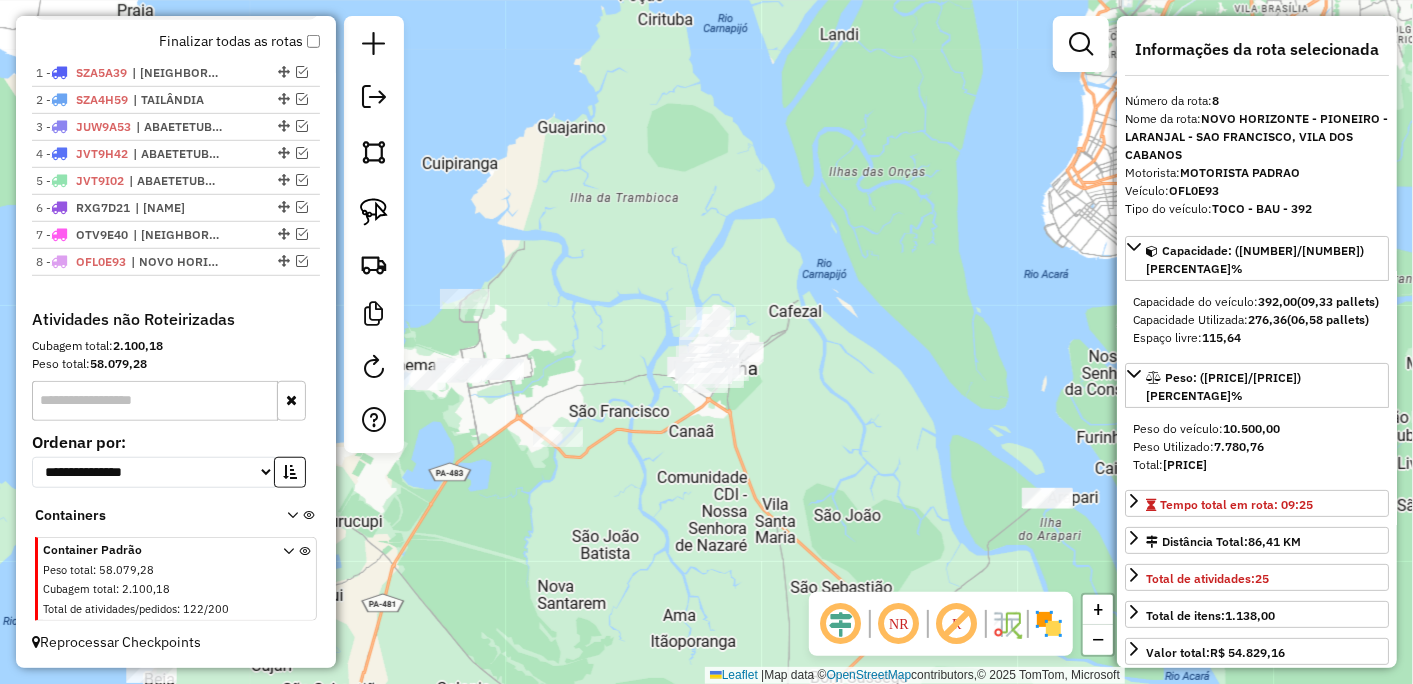 drag, startPoint x: 738, startPoint y: 422, endPoint x: 643, endPoint y: 442, distance: 97.082436 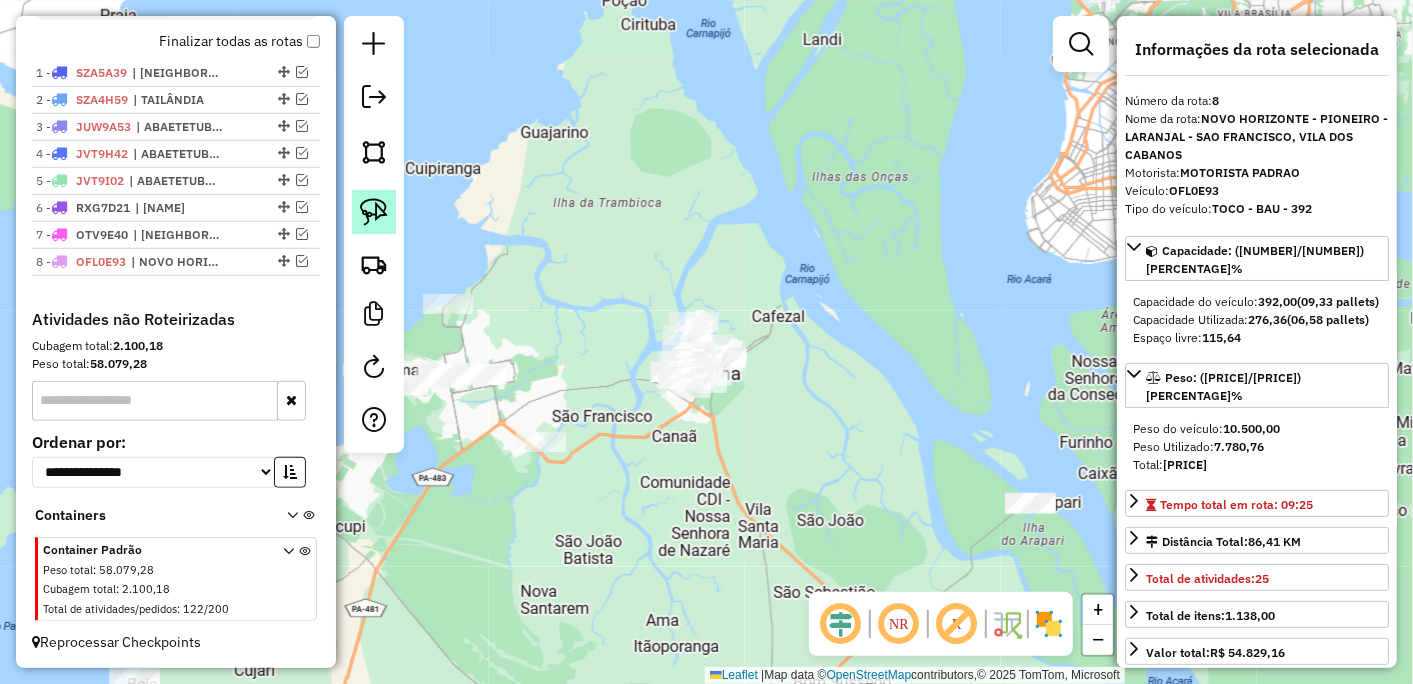click 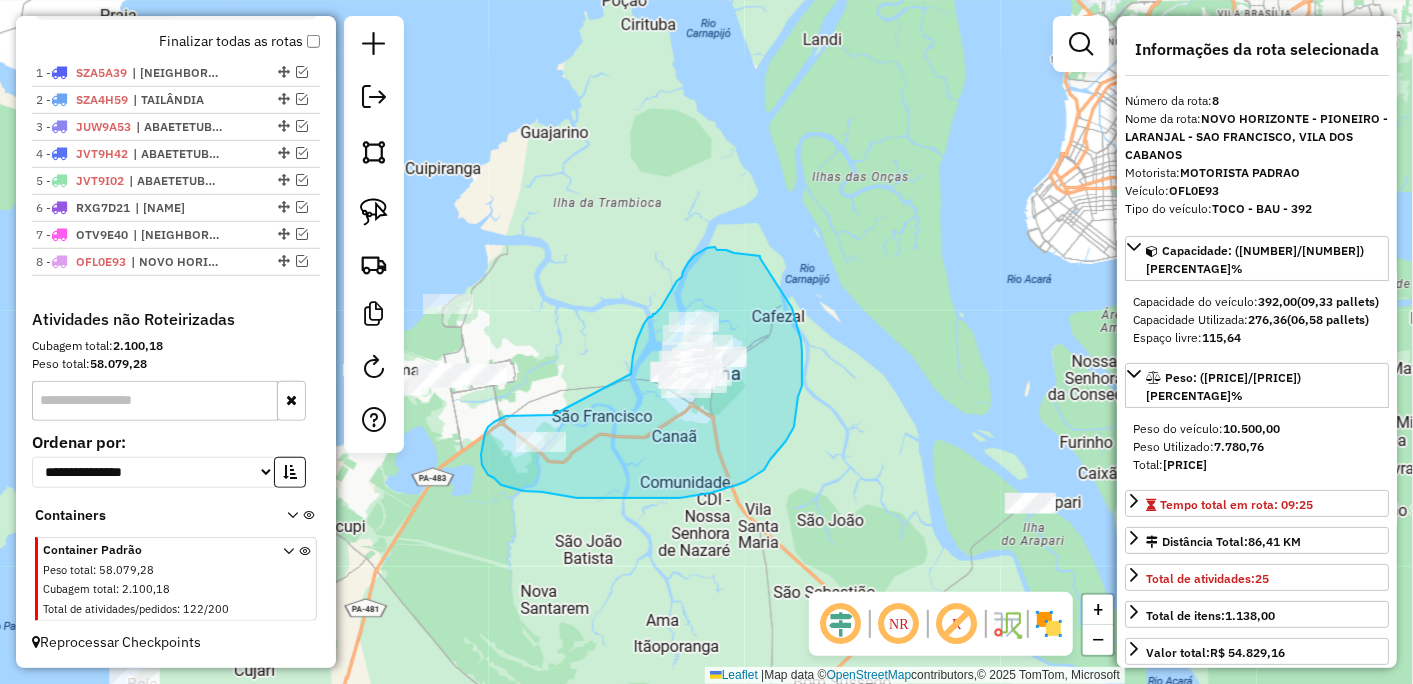 drag, startPoint x: 530, startPoint y: 415, endPoint x: 627, endPoint y: 386, distance: 101.24229 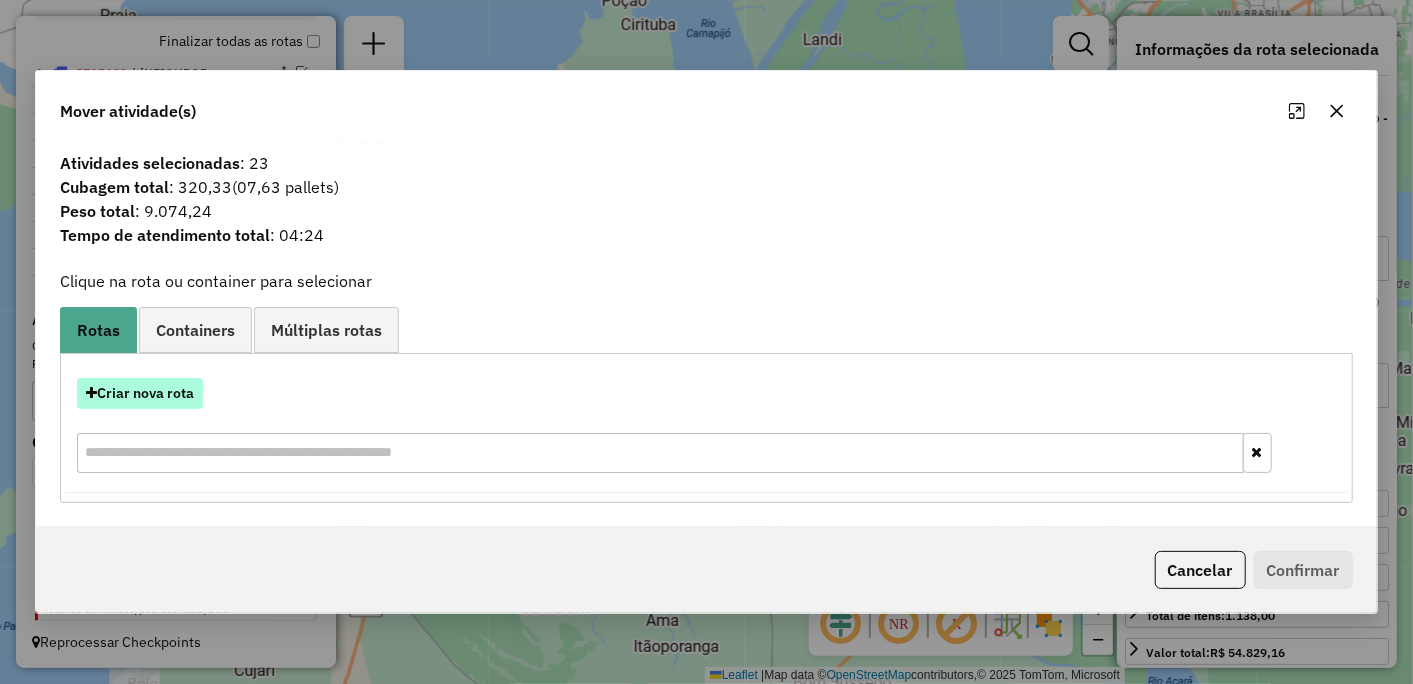 click on "Criar nova rota" at bounding box center (140, 393) 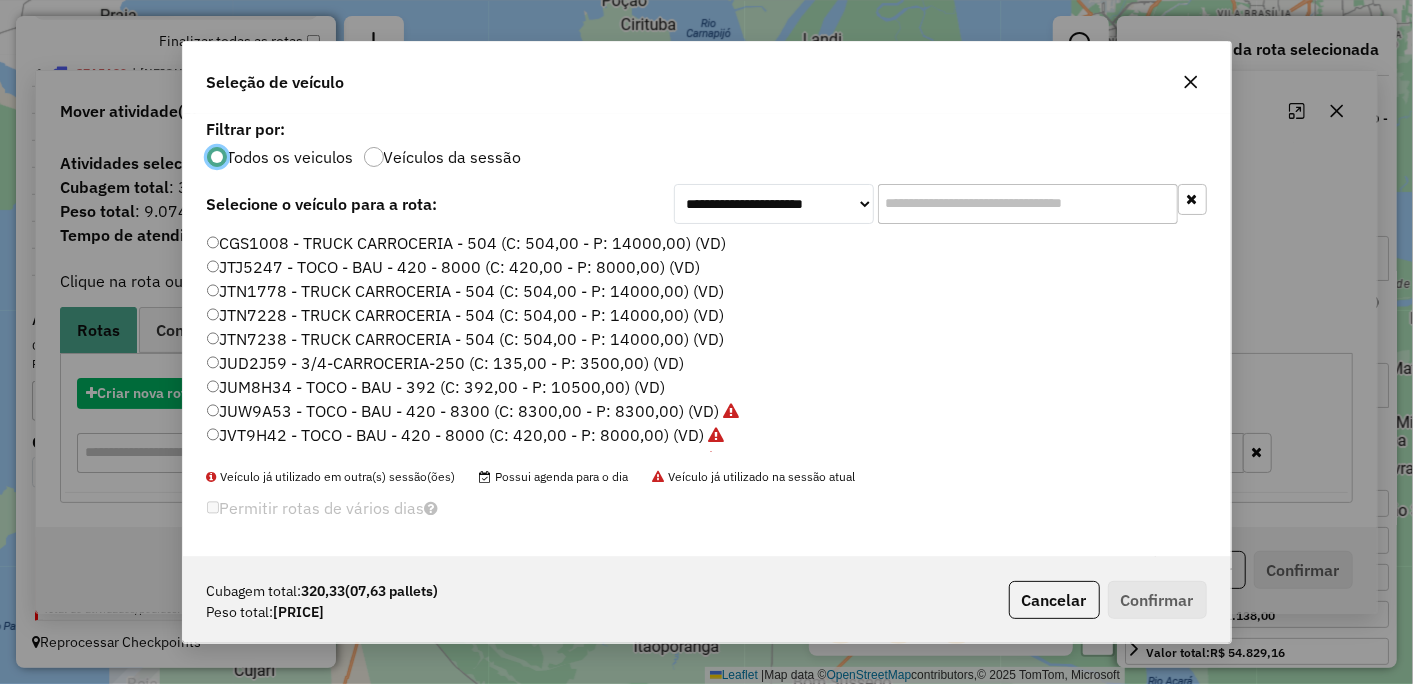 scroll, scrollTop: 11, scrollLeft: 5, axis: both 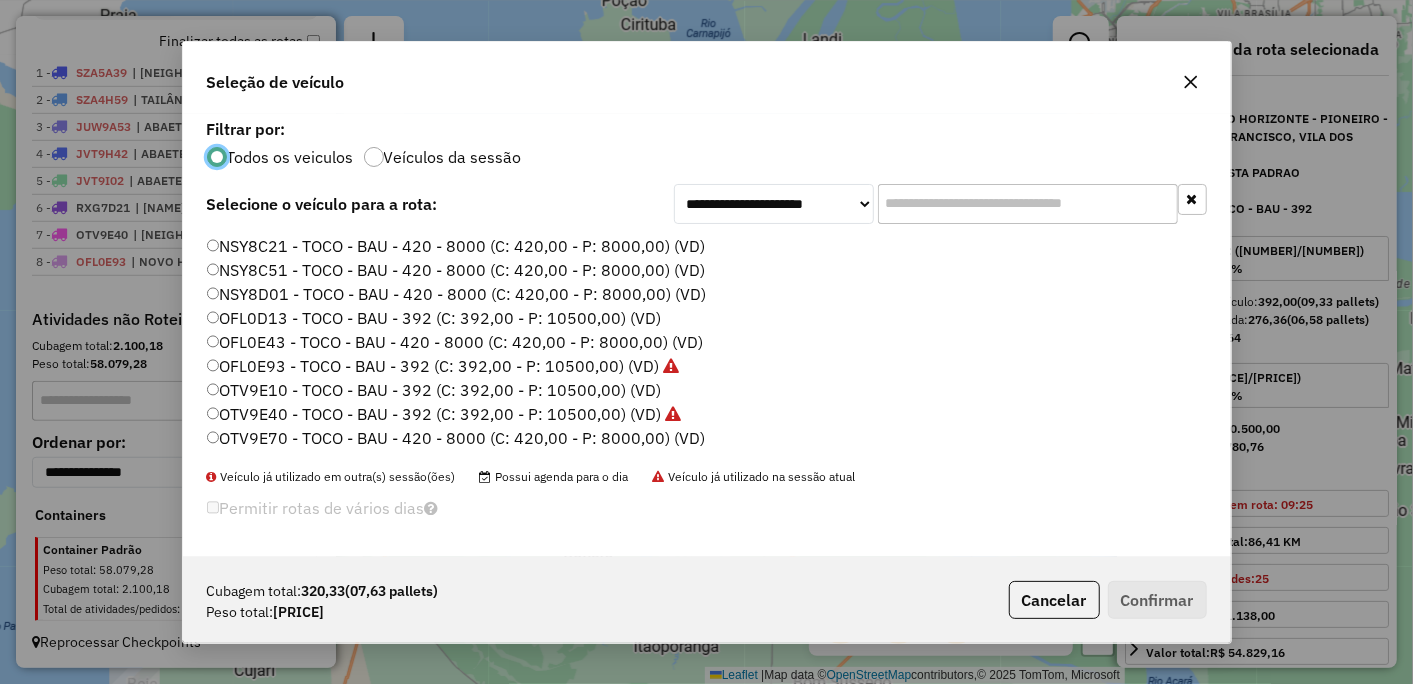 click on "OTV9E10 - TOCO - BAU - 392 (C: 392,00 - P: 10500,00) (VD)" 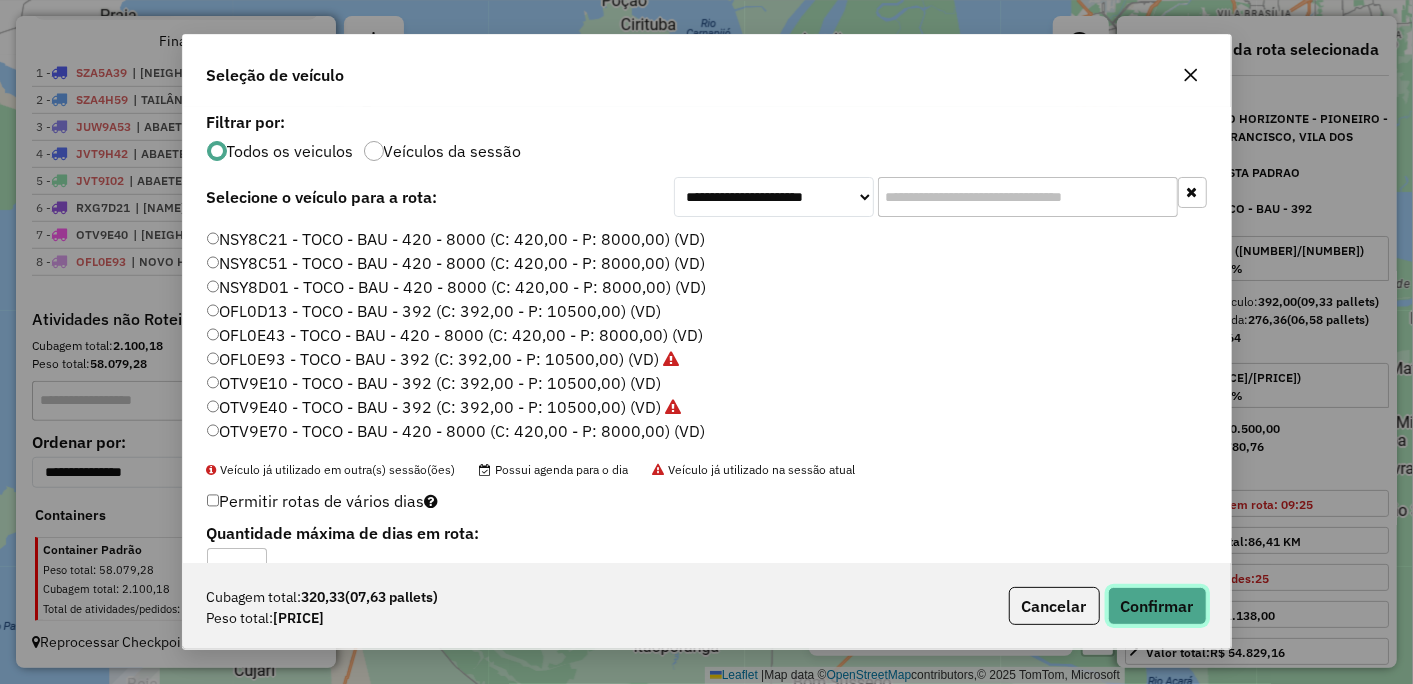 click on "Confirmar" 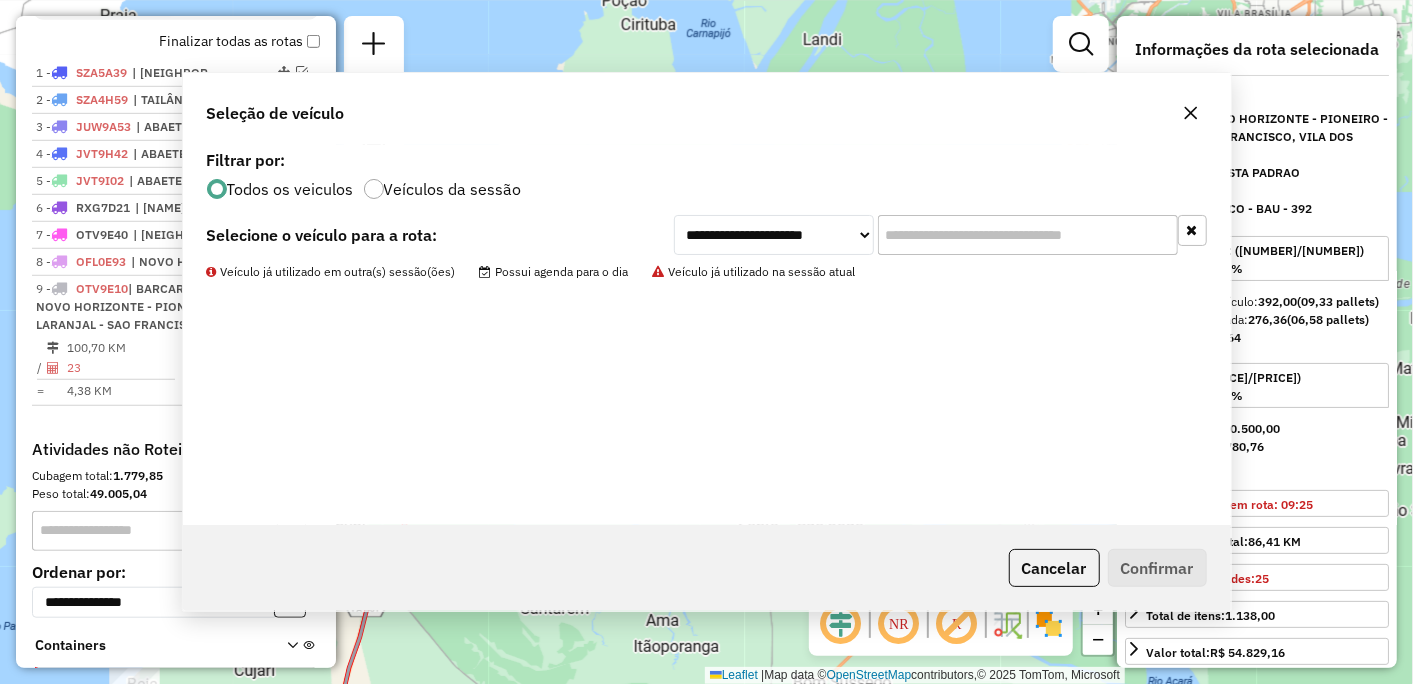 scroll, scrollTop: 836, scrollLeft: 0, axis: vertical 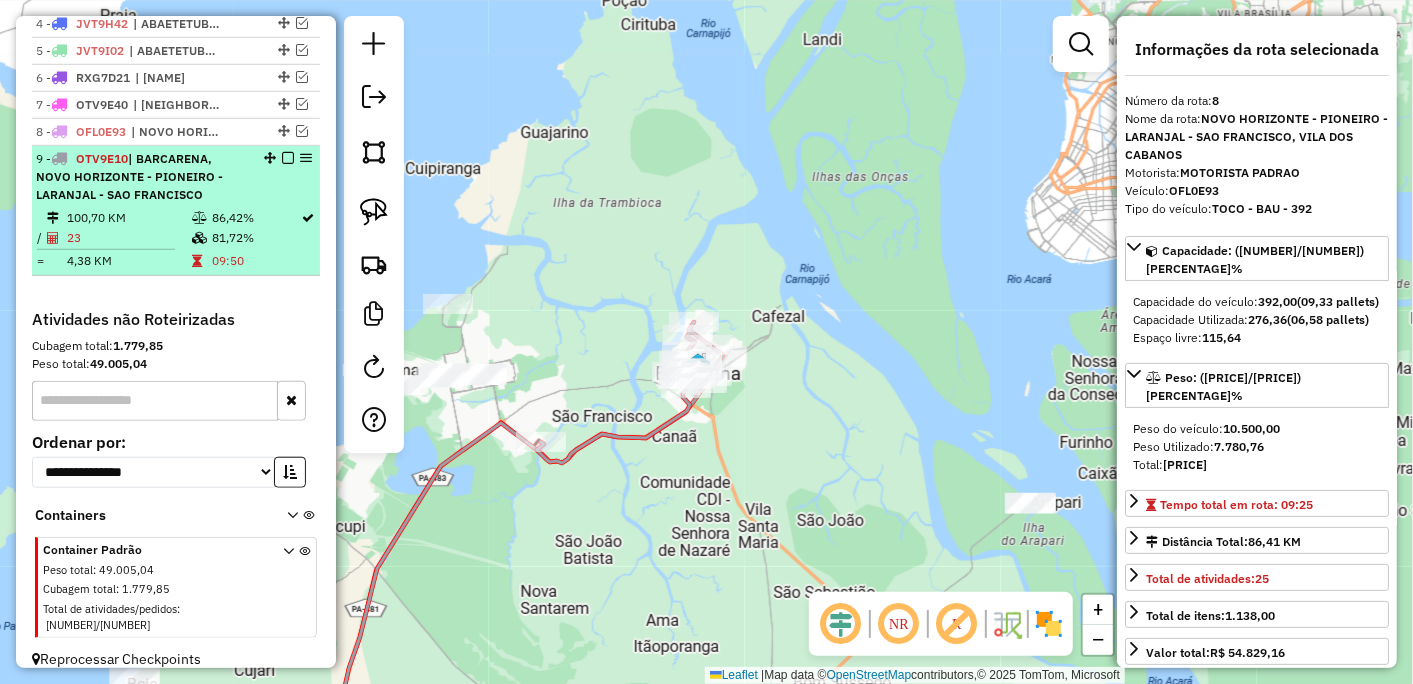 click at bounding box center (288, 158) 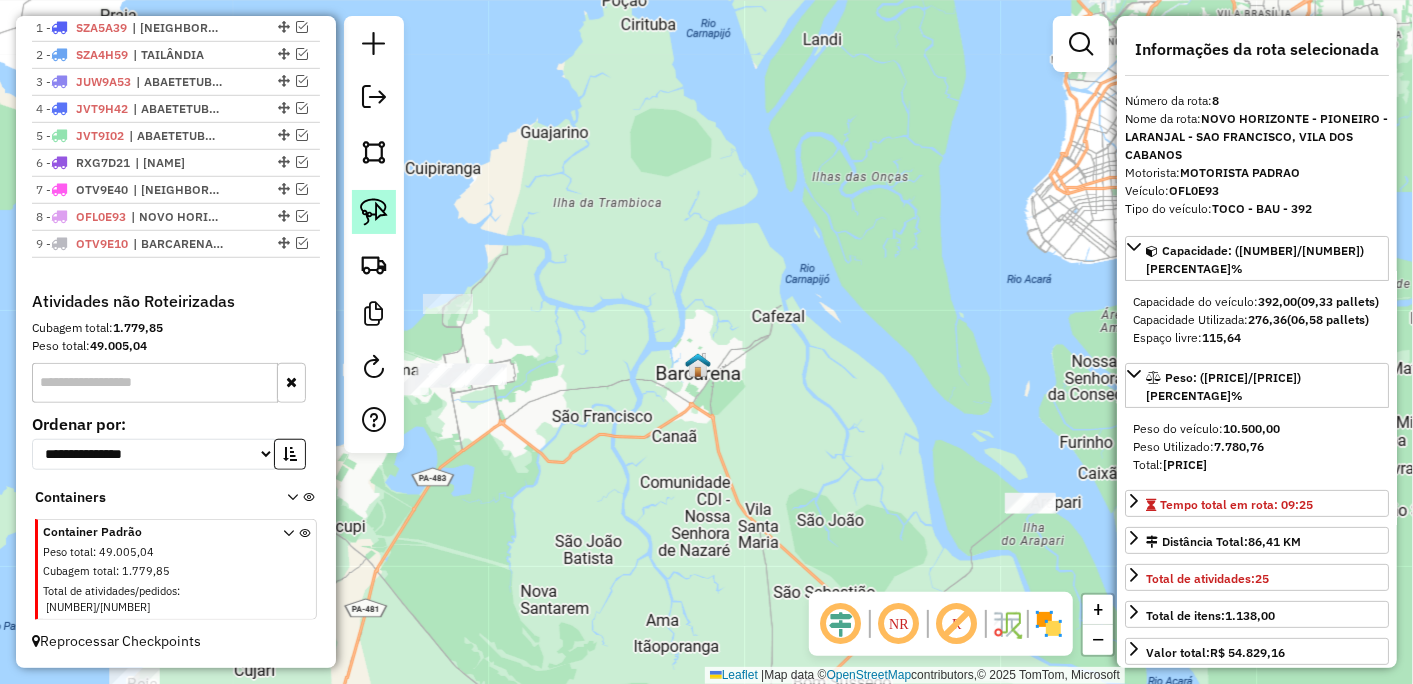 scroll, scrollTop: 734, scrollLeft: 0, axis: vertical 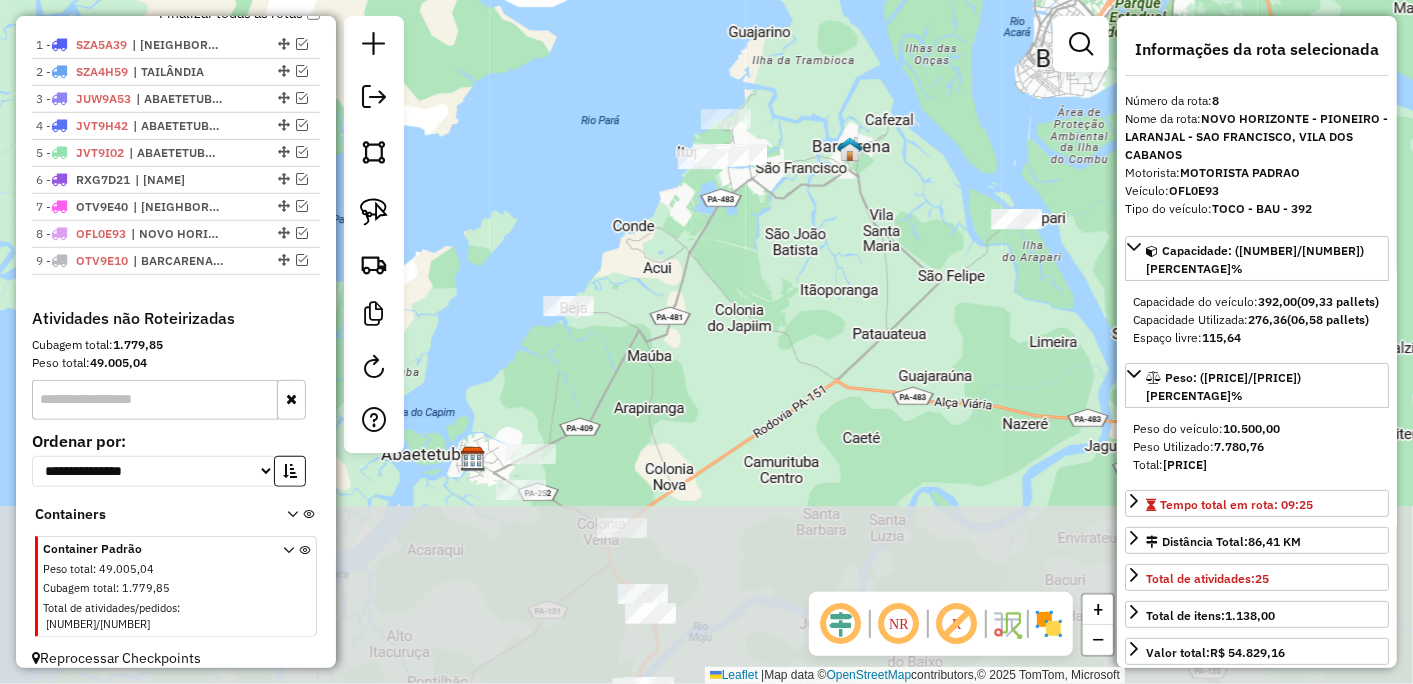 drag, startPoint x: 692, startPoint y: 515, endPoint x: 856, endPoint y: 251, distance: 310.79254 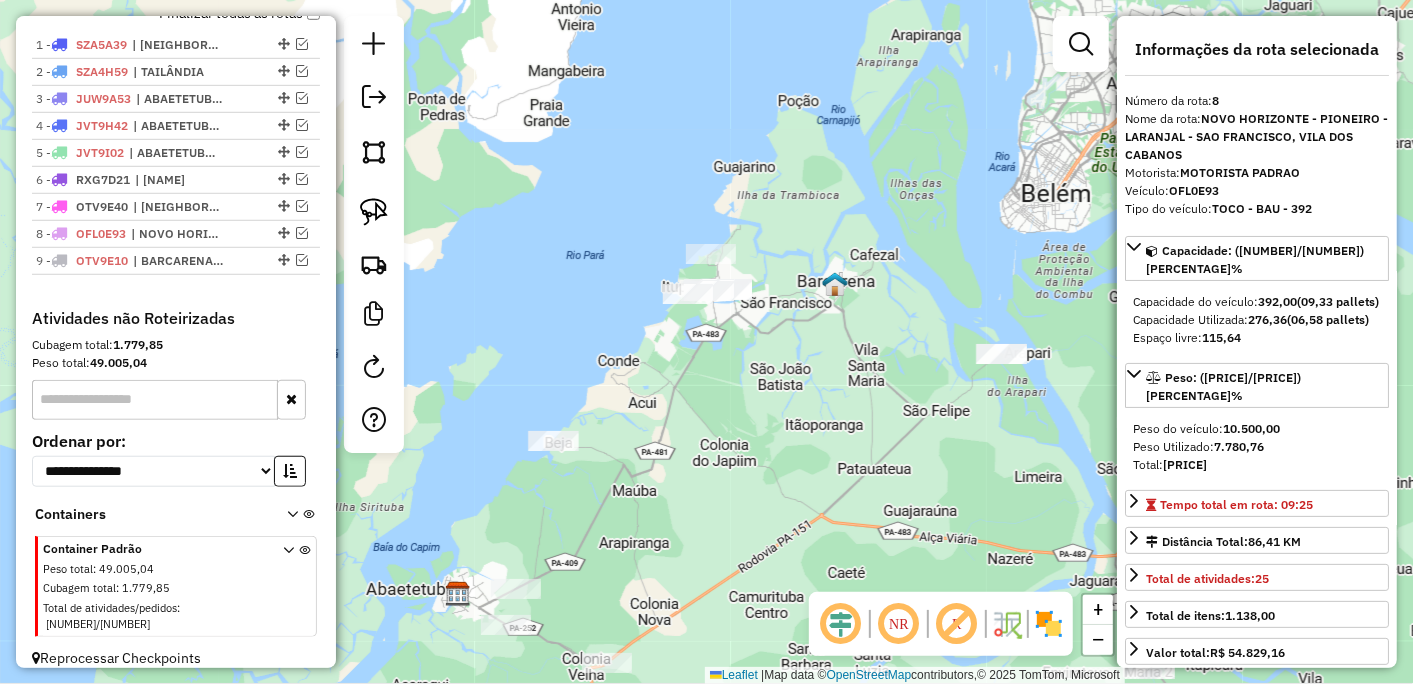 drag, startPoint x: 855, startPoint y: 332, endPoint x: 811, endPoint y: 541, distance: 213.58136 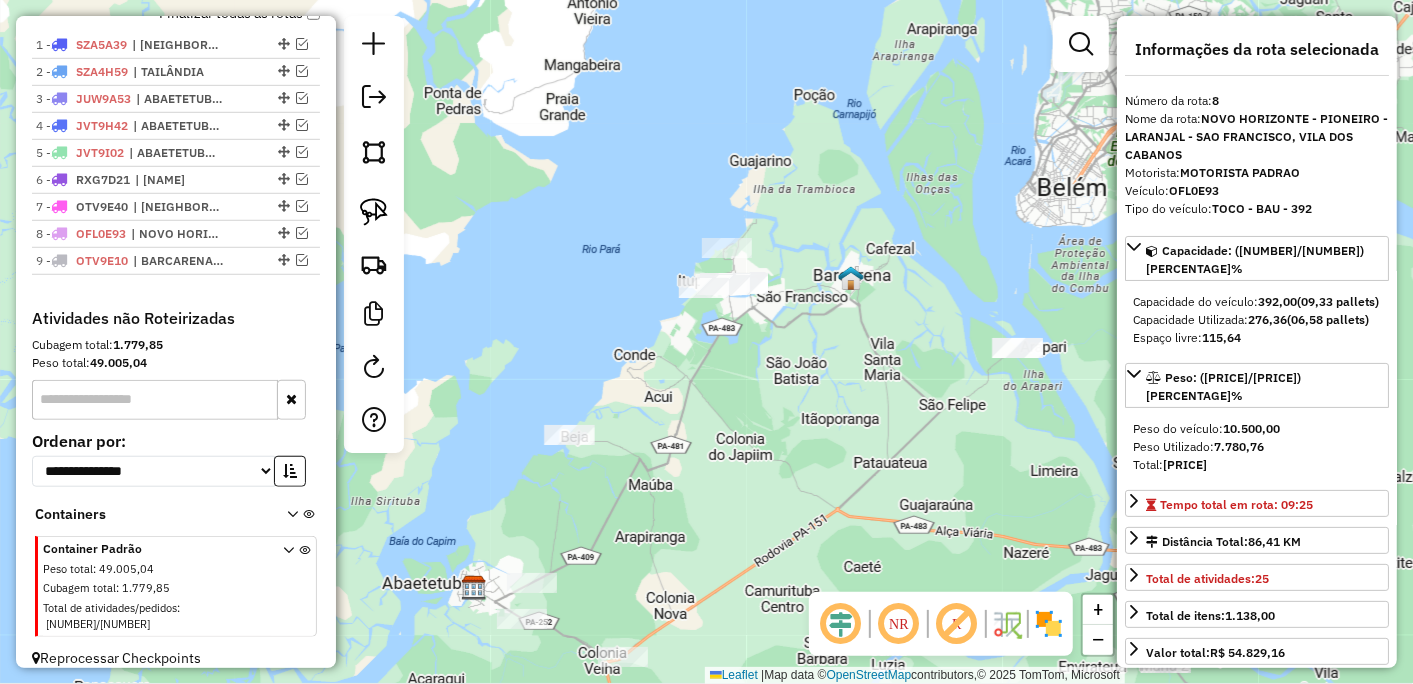 drag, startPoint x: 750, startPoint y: 504, endPoint x: 772, endPoint y: 464, distance: 45.65085 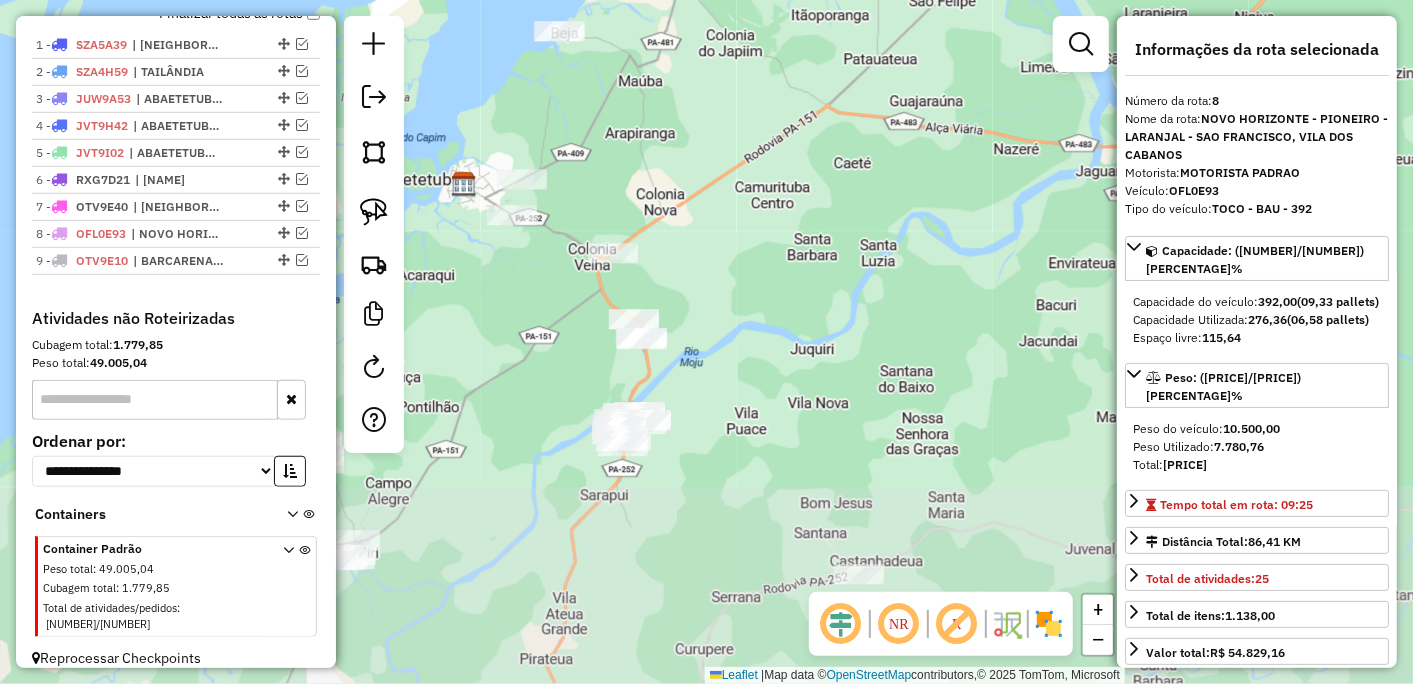 drag, startPoint x: 757, startPoint y: 548, endPoint x: 746, endPoint y: 141, distance: 407.14862 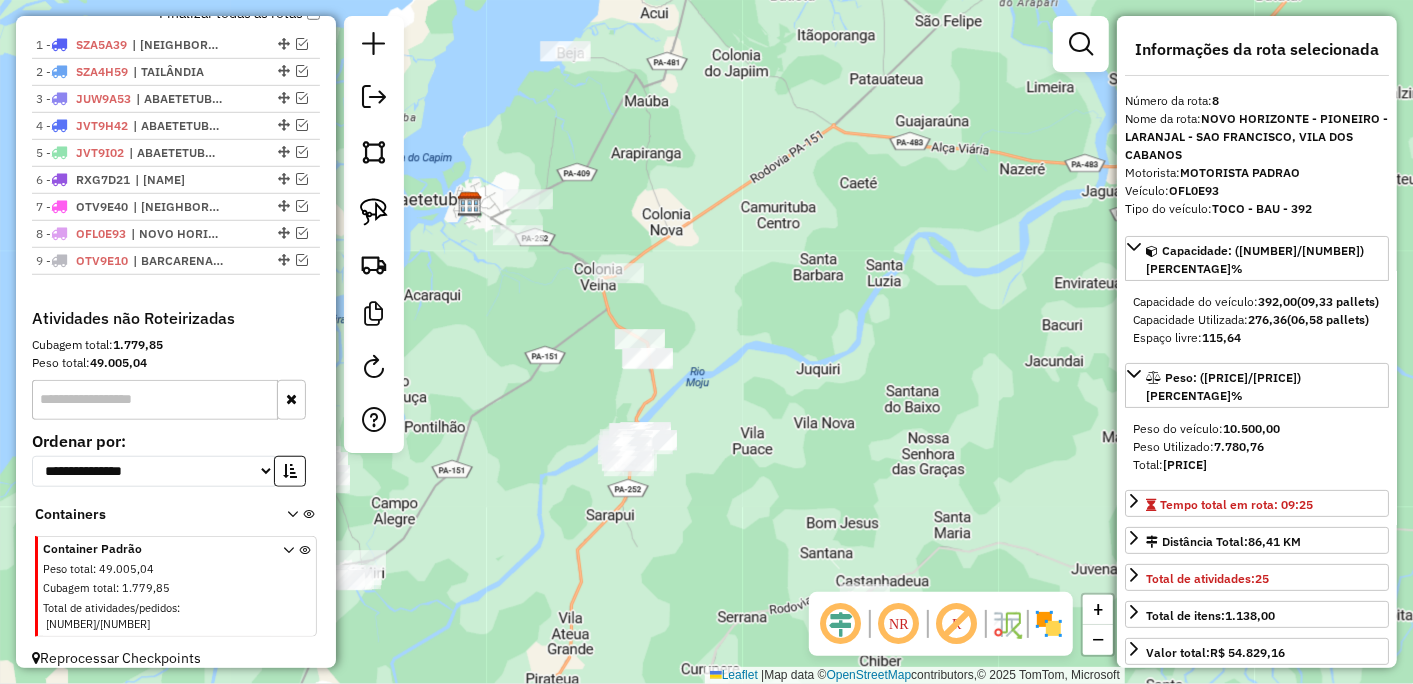 drag, startPoint x: 693, startPoint y: 442, endPoint x: 701, endPoint y: 468, distance: 27.202942 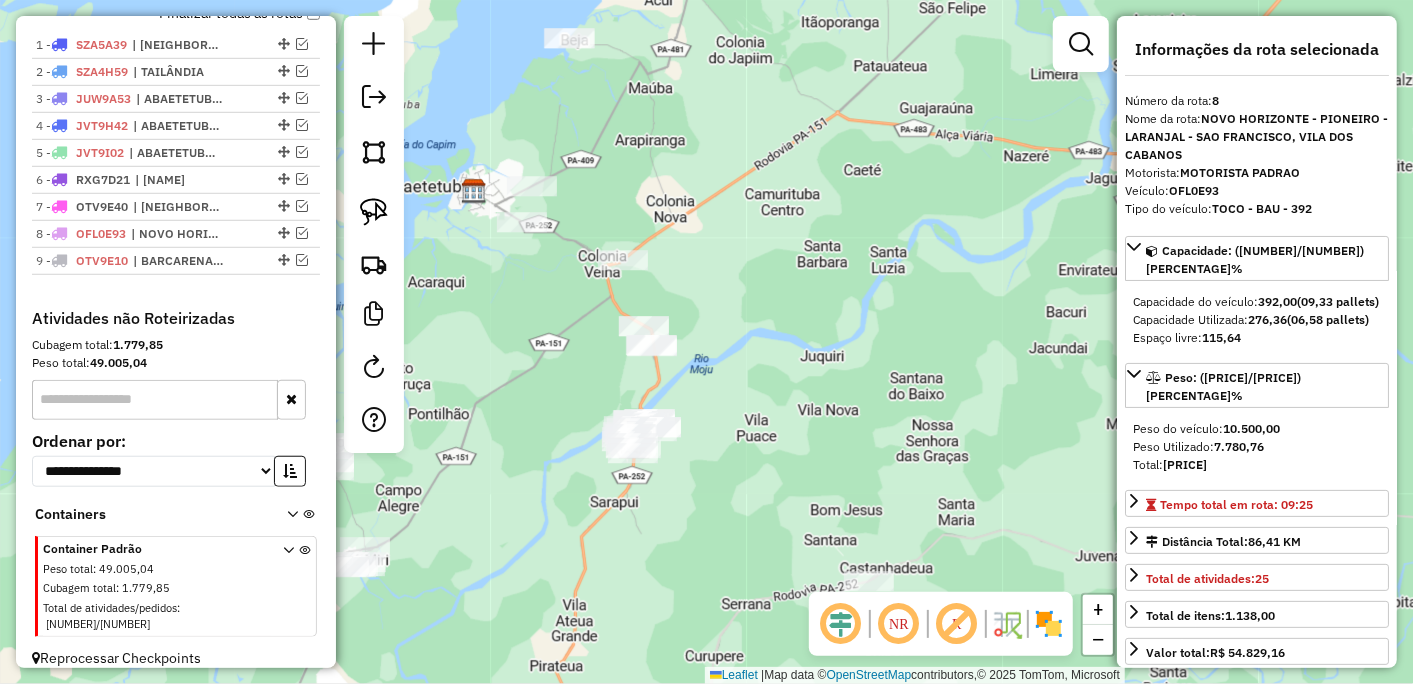 drag, startPoint x: 723, startPoint y: 345, endPoint x: 688, endPoint y: 248, distance: 103.121284 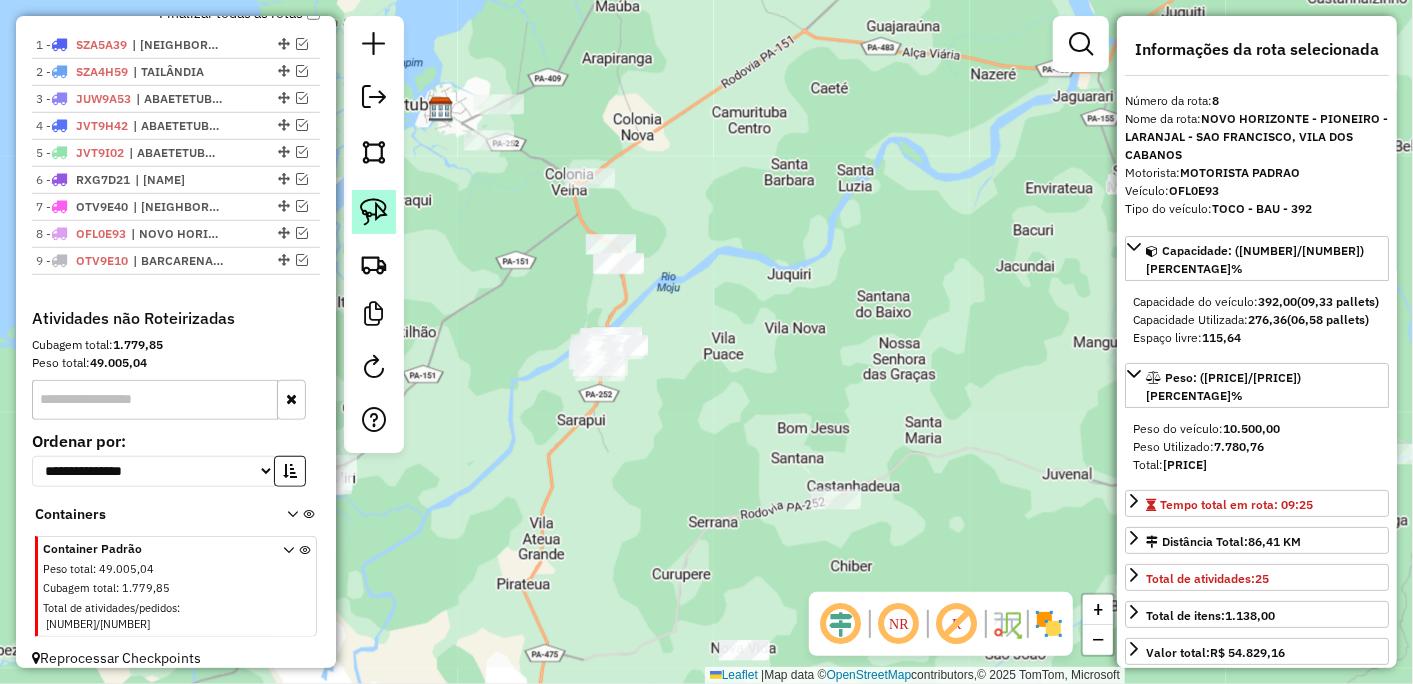 click 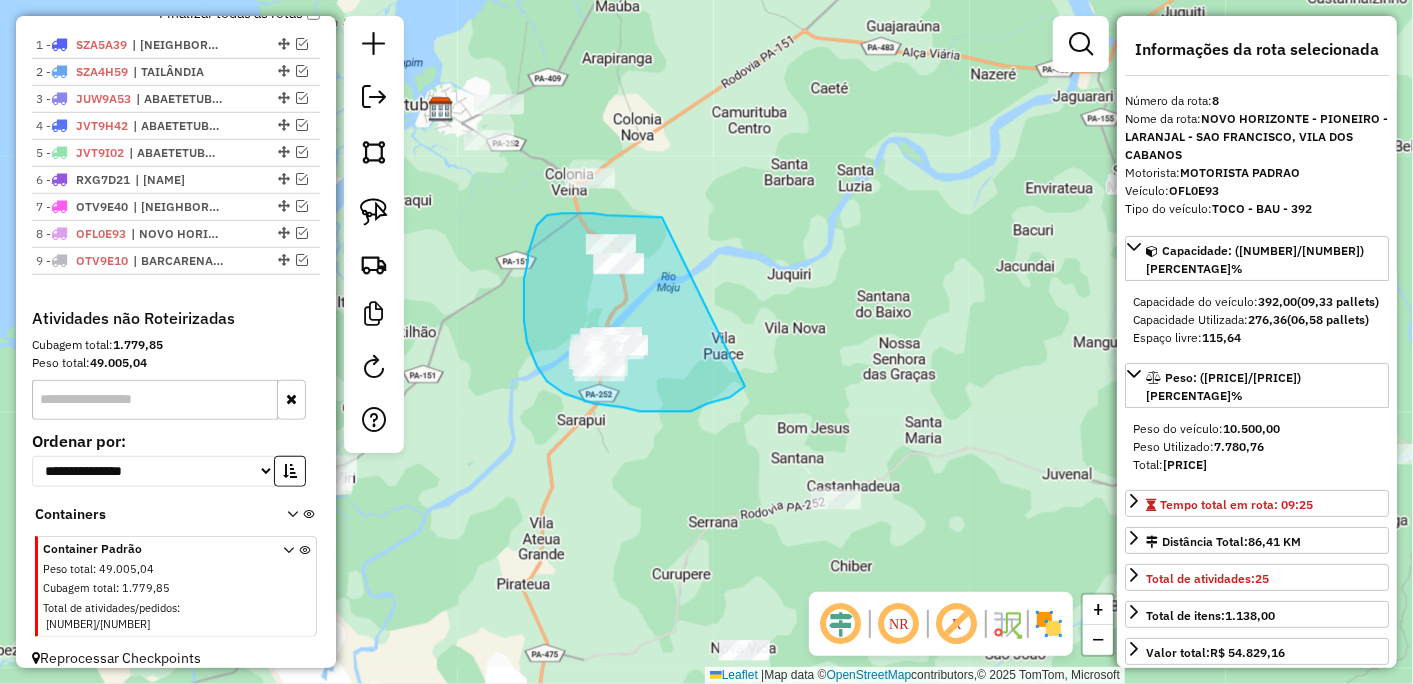 drag, startPoint x: 662, startPoint y: 218, endPoint x: 750, endPoint y: 385, distance: 188.76706 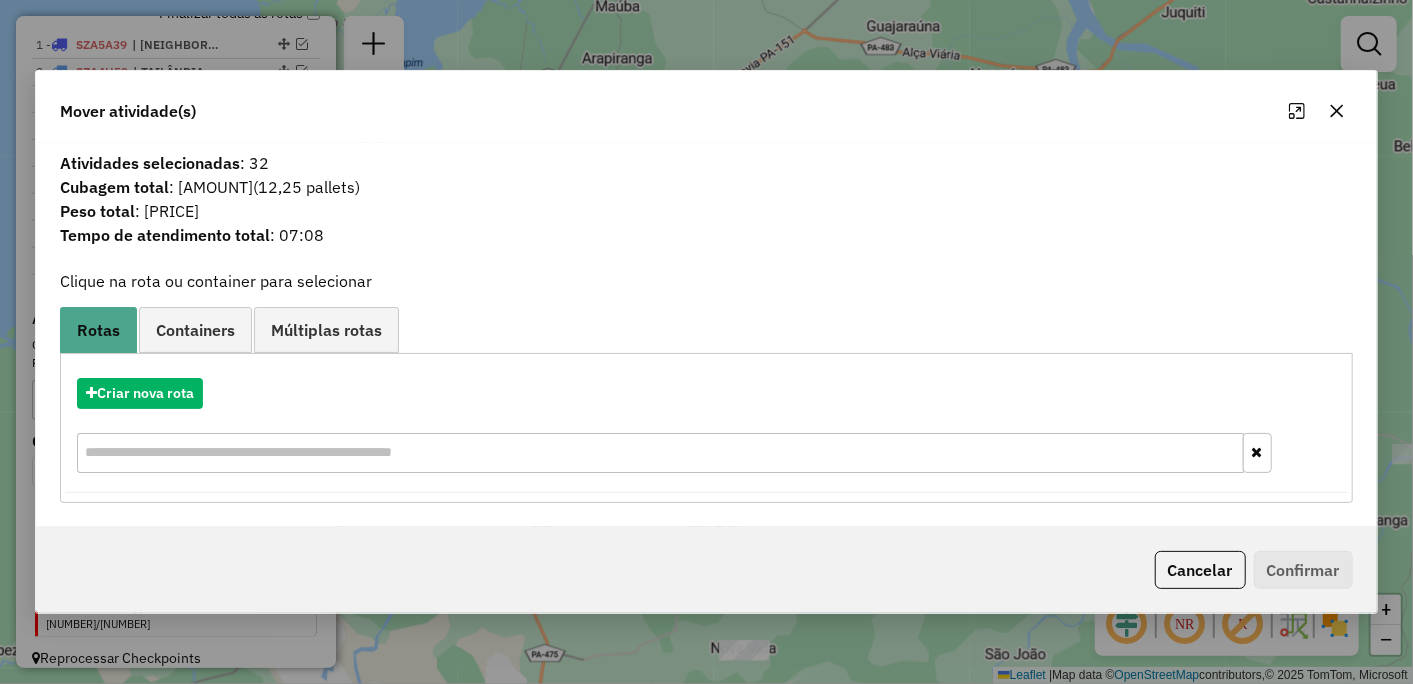 click 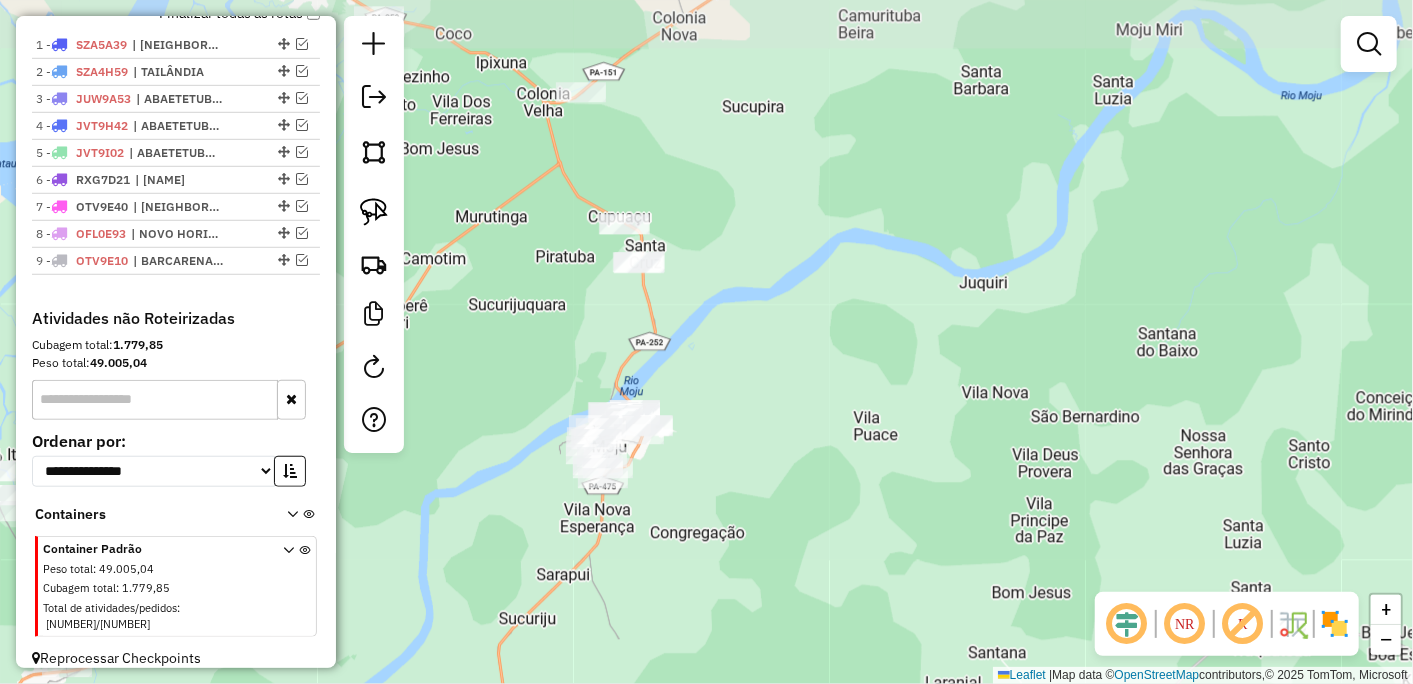 drag, startPoint x: 704, startPoint y: 293, endPoint x: 696, endPoint y: 365, distance: 72.443085 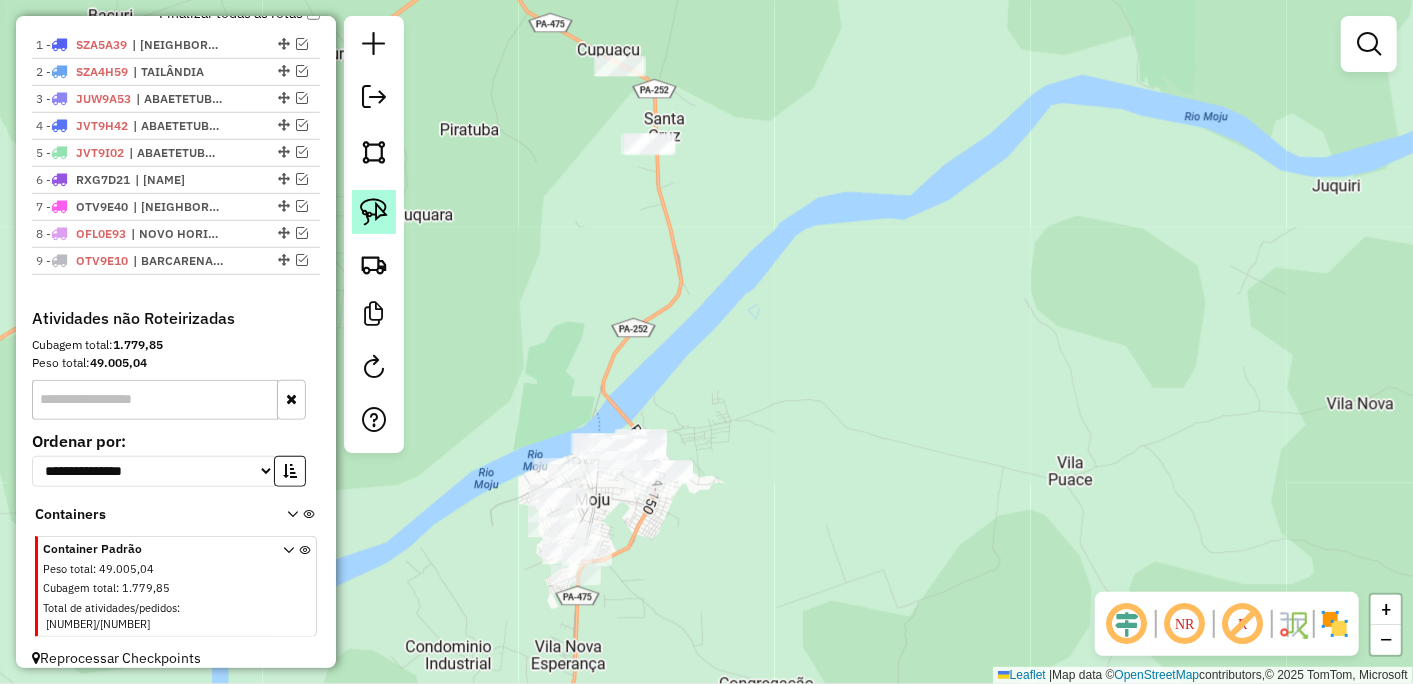 click 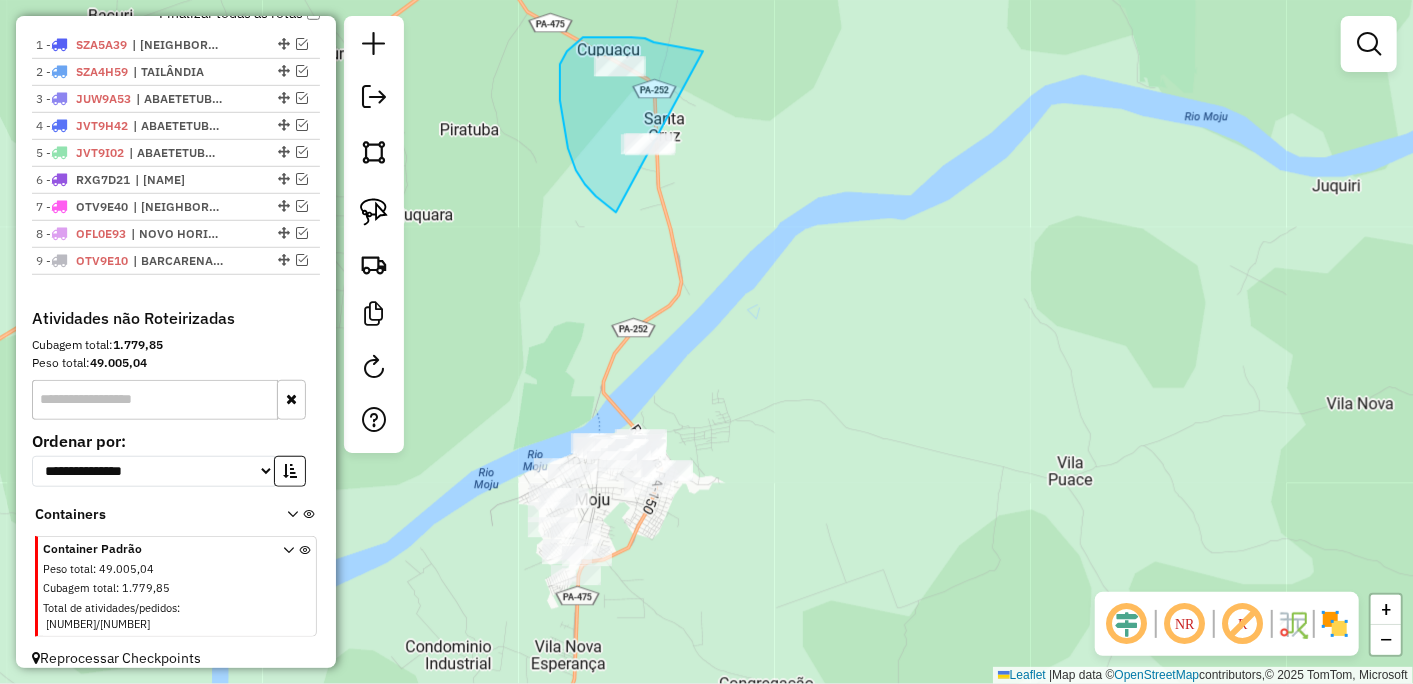 drag, startPoint x: 702, startPoint y: 50, endPoint x: 703, endPoint y: 227, distance: 177.00282 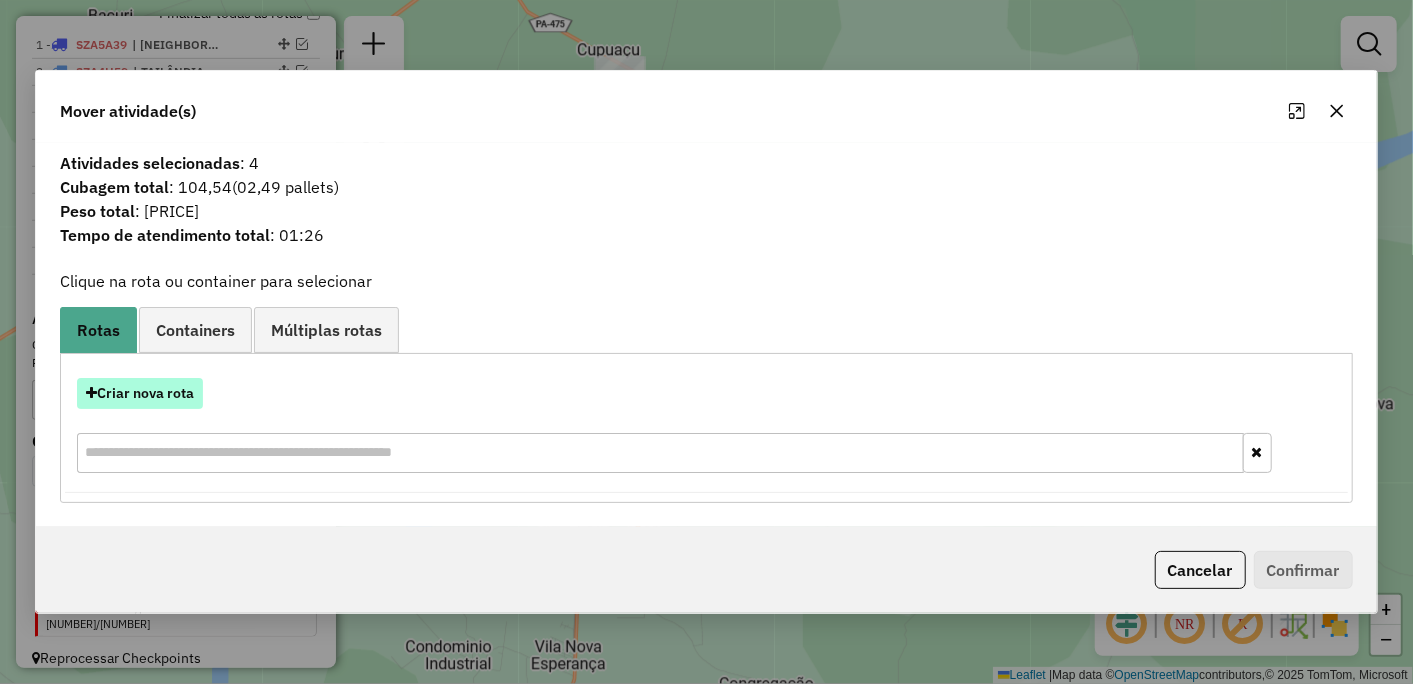 click on "Criar nova rota" at bounding box center [140, 393] 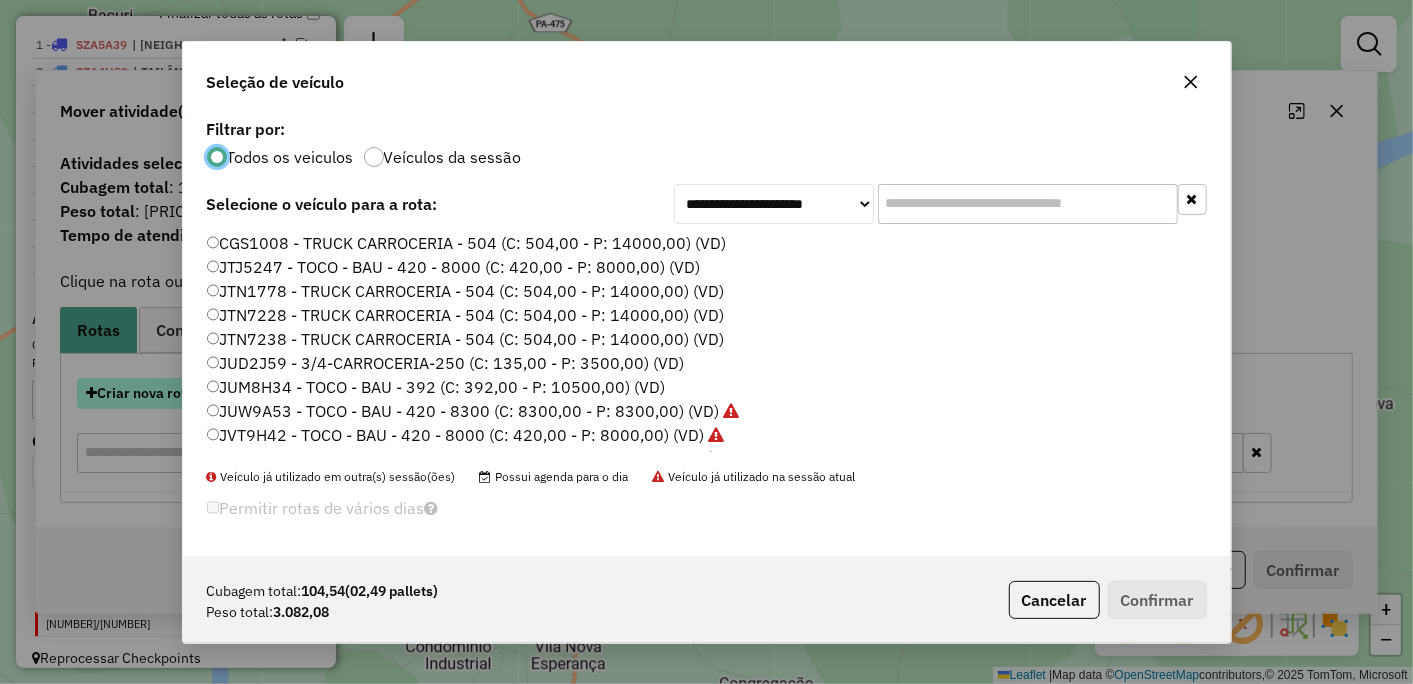 scroll, scrollTop: 11, scrollLeft: 5, axis: both 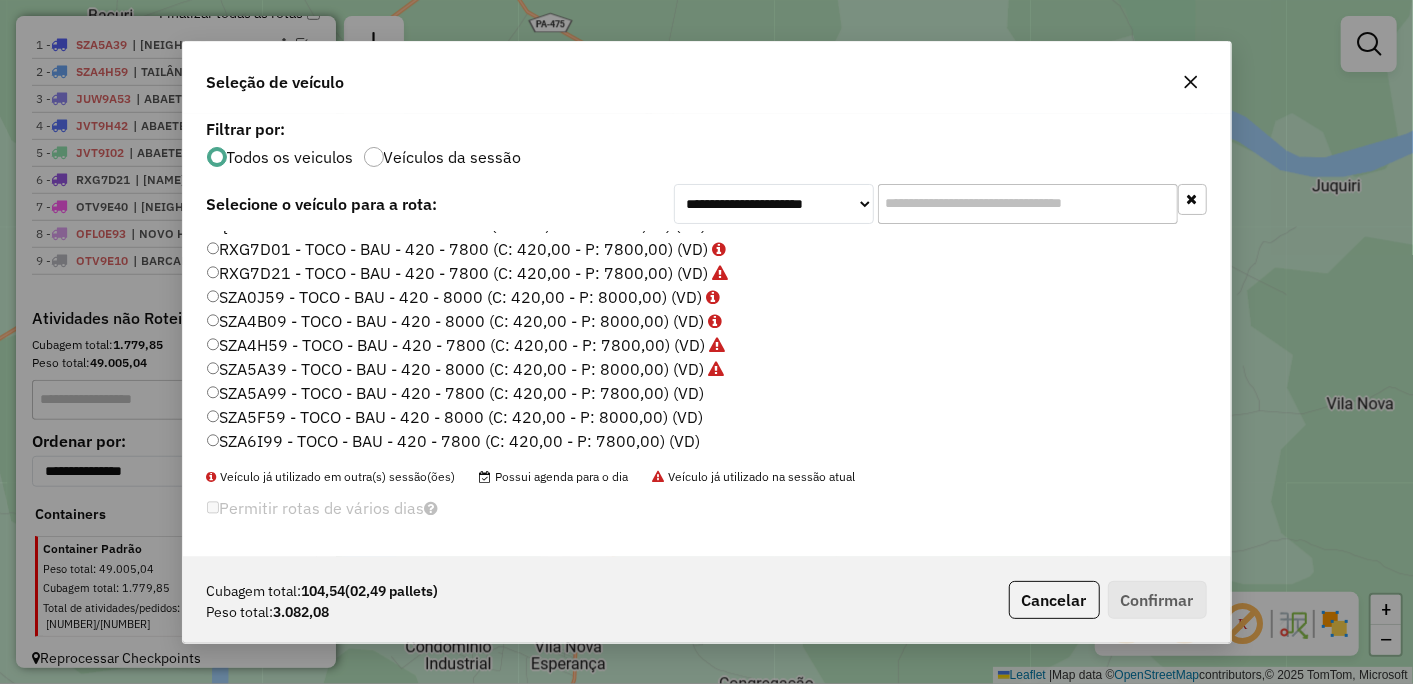 click on "SZA5A99 - TOCO - BAU - 420 - 7800 (C: 420,00 - P: 7800,00) (VD)" 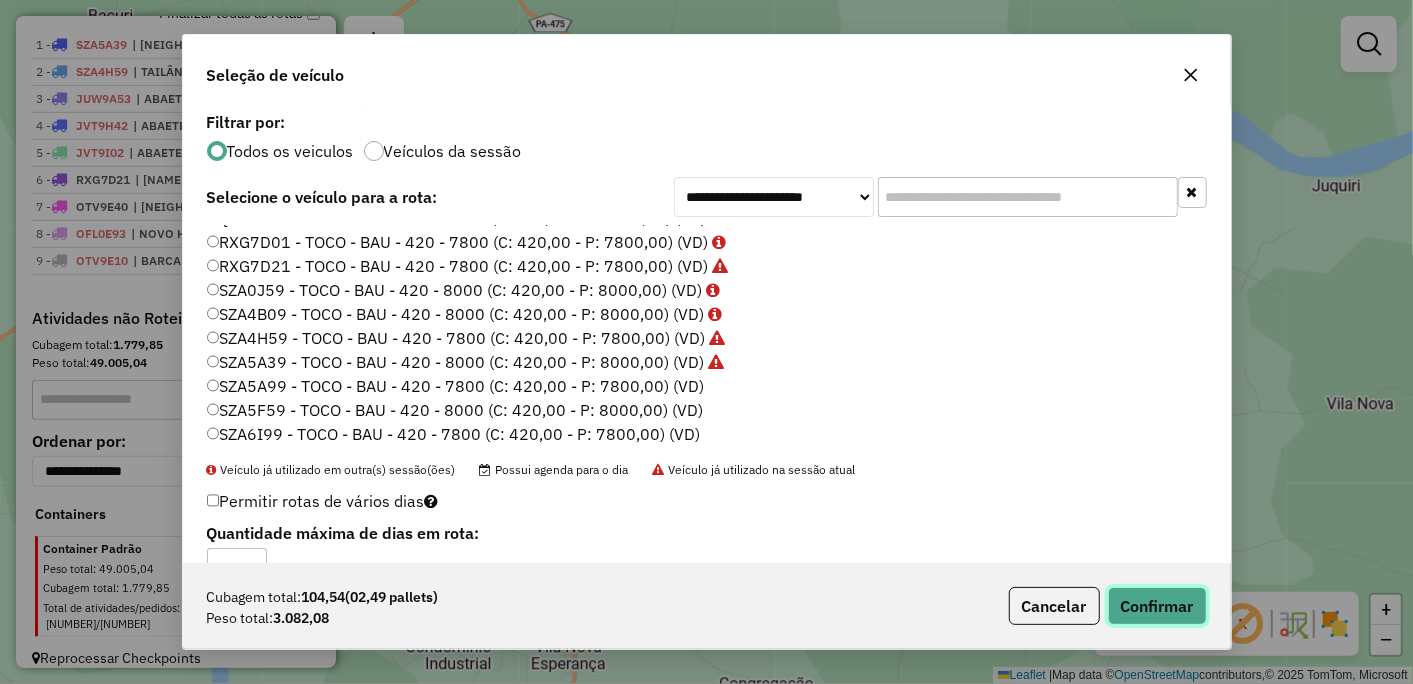 click on "Confirmar" 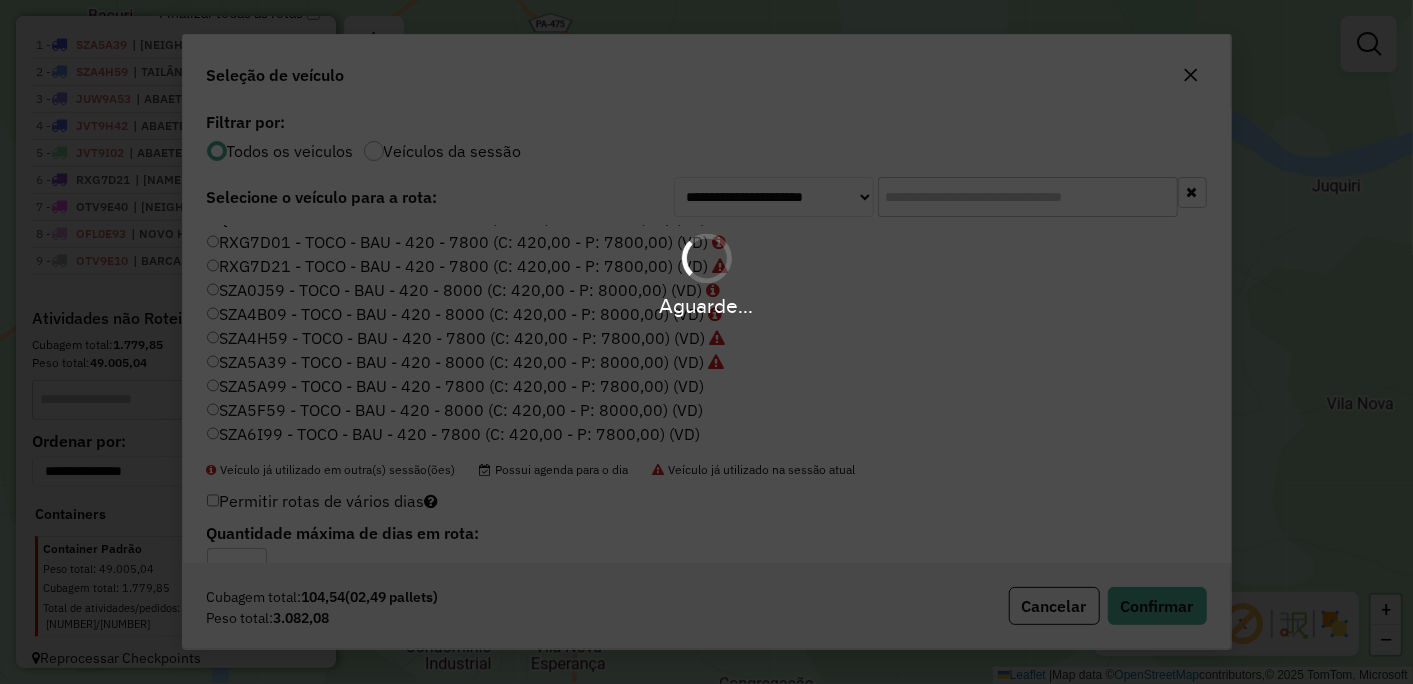 scroll, scrollTop: 827, scrollLeft: 0, axis: vertical 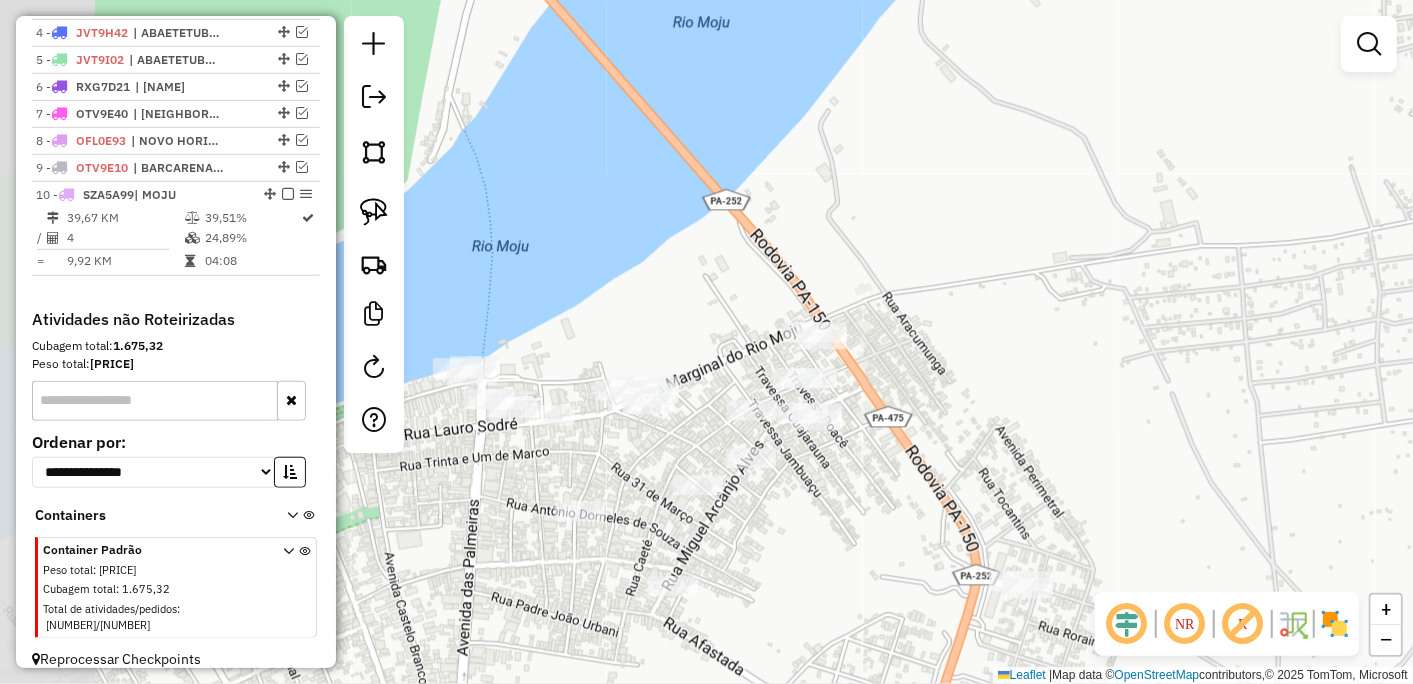 drag, startPoint x: 702, startPoint y: 278, endPoint x: 892, endPoint y: 225, distance: 197.25365 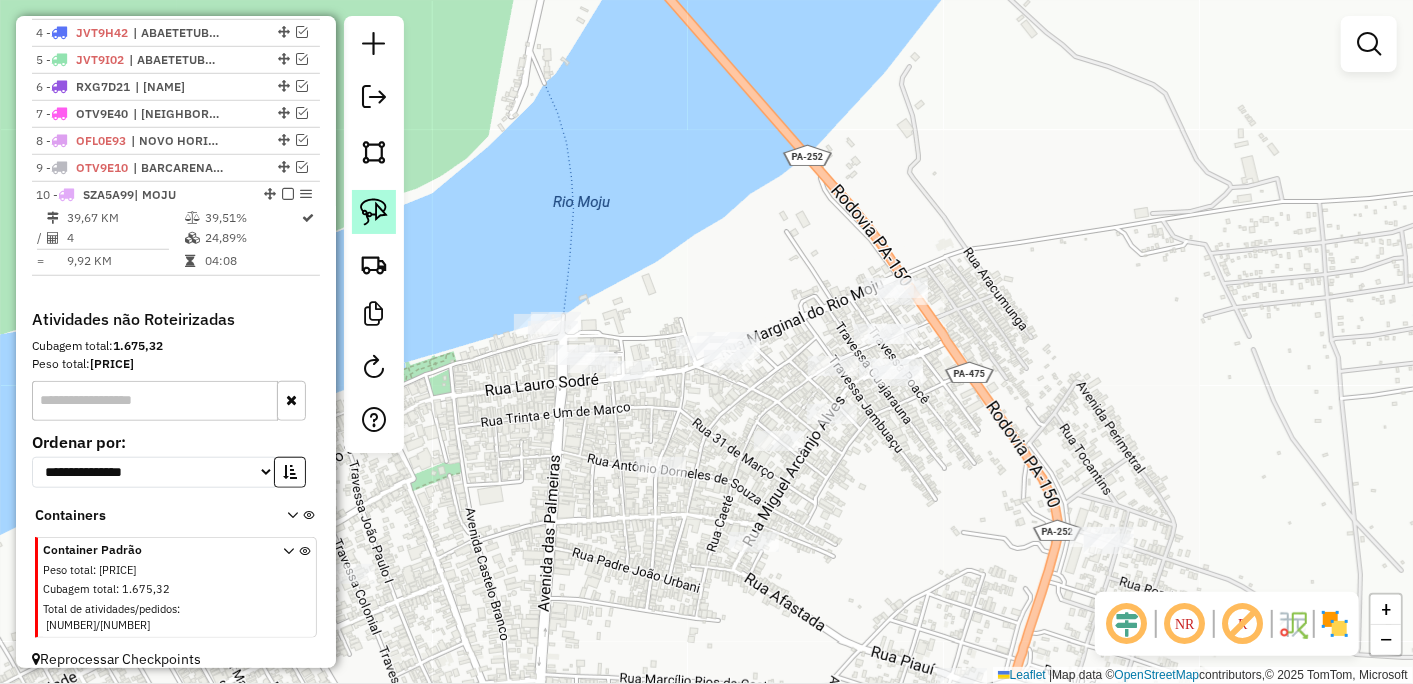 click 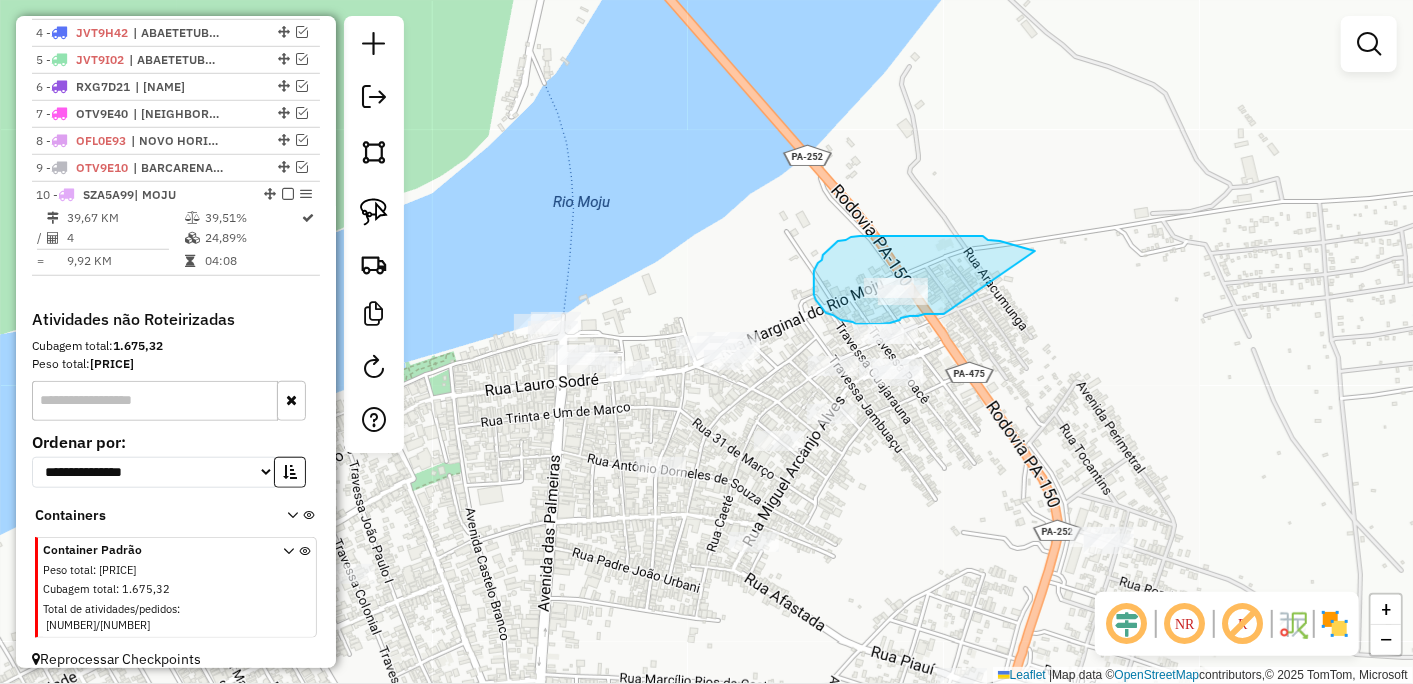 drag, startPoint x: 971, startPoint y: 236, endPoint x: 944, endPoint y: 314, distance: 82.5409 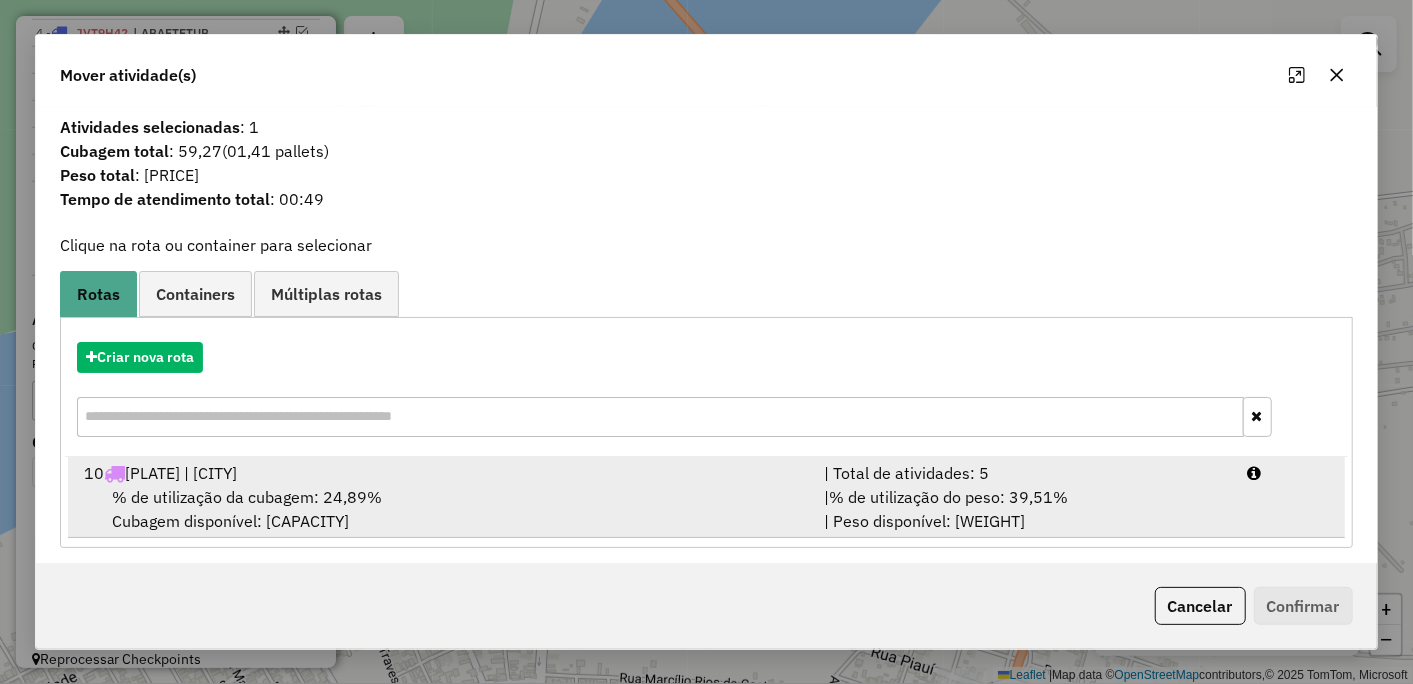 click on "[NUMBER] [PLATE] | [NAME]" at bounding box center (442, 473) 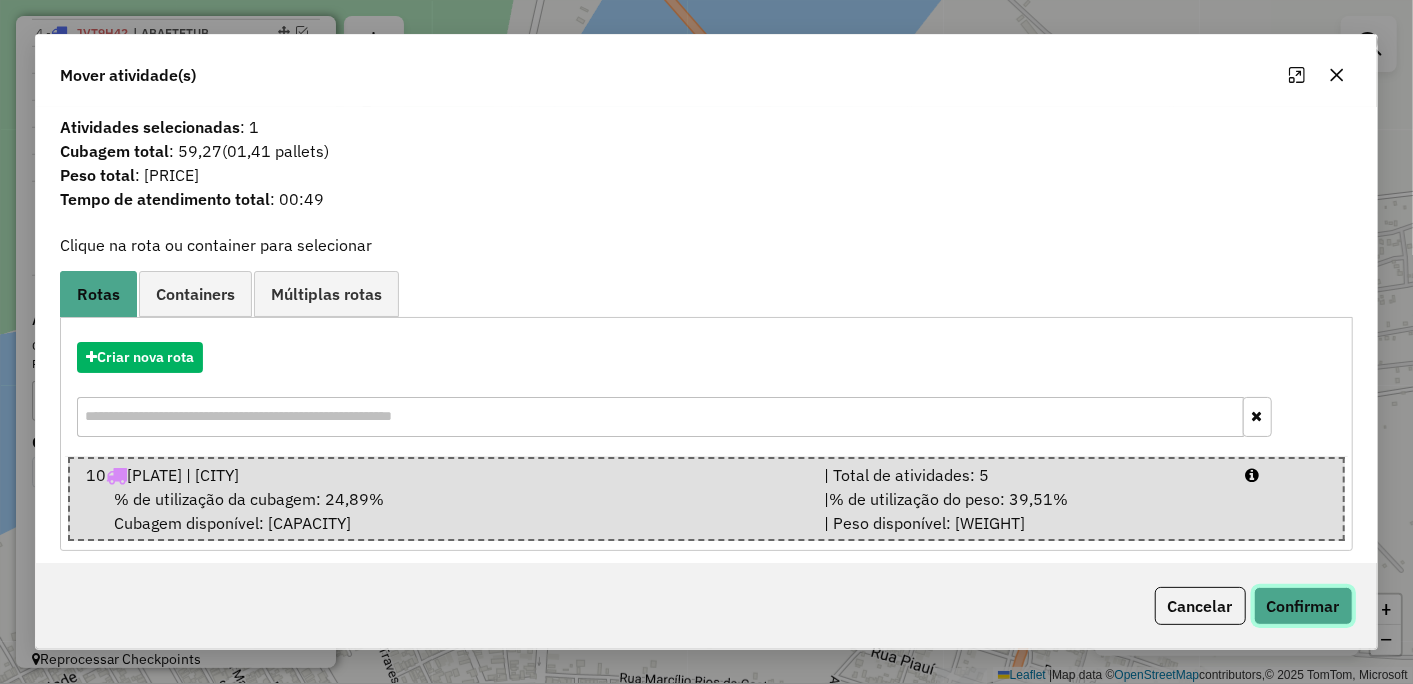 click on "Confirmar" 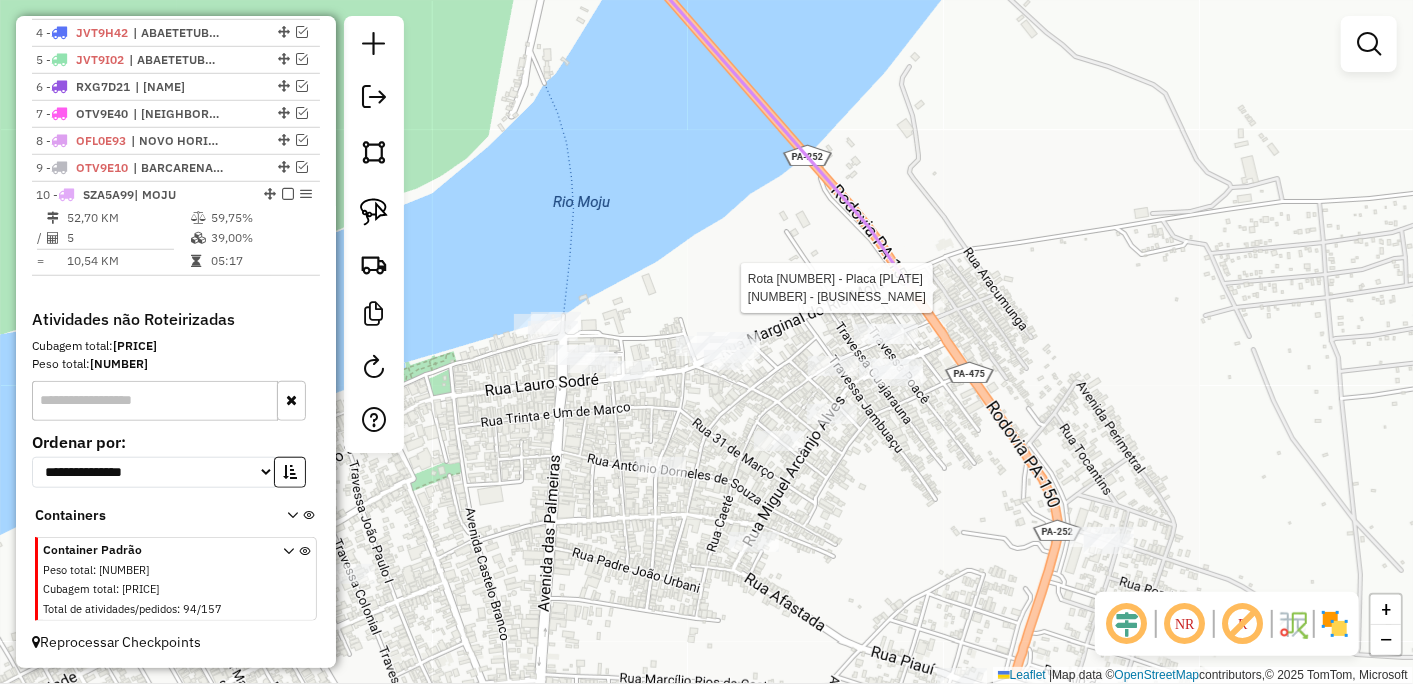 select on "**********" 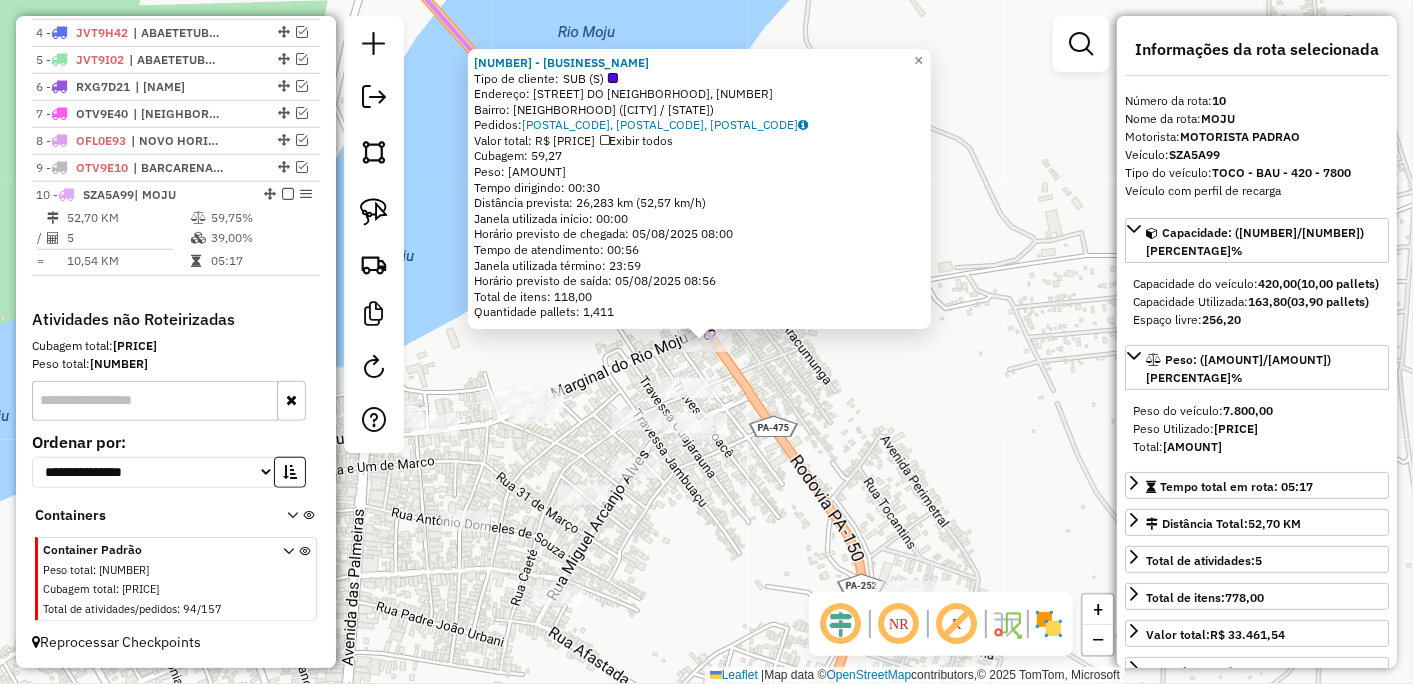 click on "[NUMBER] - [NAME]  Tipo de cliente:   SUB ([LETTER])   Endereço: [STREET] [NAME], [NUMBER]   Bairro: [Bairro] ([Cidade] / [PA])   Pedidos:  [NUMBER], [NUMBER], [NUMBER]   Valor total: [CURRENCY] [AMOUNT]   Exibir todos   Cubagem: [AMOUNT]  Peso: [AMOUNT]  Tempo dirigindo: [TIME]   Distância prevista: [DISTANCE] km ([SPEED] km/h)   Janela utilizada início: [TIME]   Horário previsto de chegada: [DATE] [TIME]   Tempo de atendimento: [TIME]   Janela utilizada término: [TIME]   Horário previsto de saída: [DATE] [TIME]   Total de itens: [AMOUNT]   Quantidade pallets: [AMOUNT]  × Janela de atendimento Grade de atendimento Capacidade Transportadoras Veículos Cliente Pedidos  Rotas Selecione os dias de semana para filtrar as janelas de atendimento  Seg   Ter   Qua   Qui   Sex   Sáb   Dom  Informe o período da janela de atendimento: De: Até:  Filtrar exatamente a janela do cliente  Considerar janela de atendimento padrão  Selecione os dias de semana para filtrar as grades de atendimento  Seg   Ter   Qua   Qui   Sex   Sáb  De:" 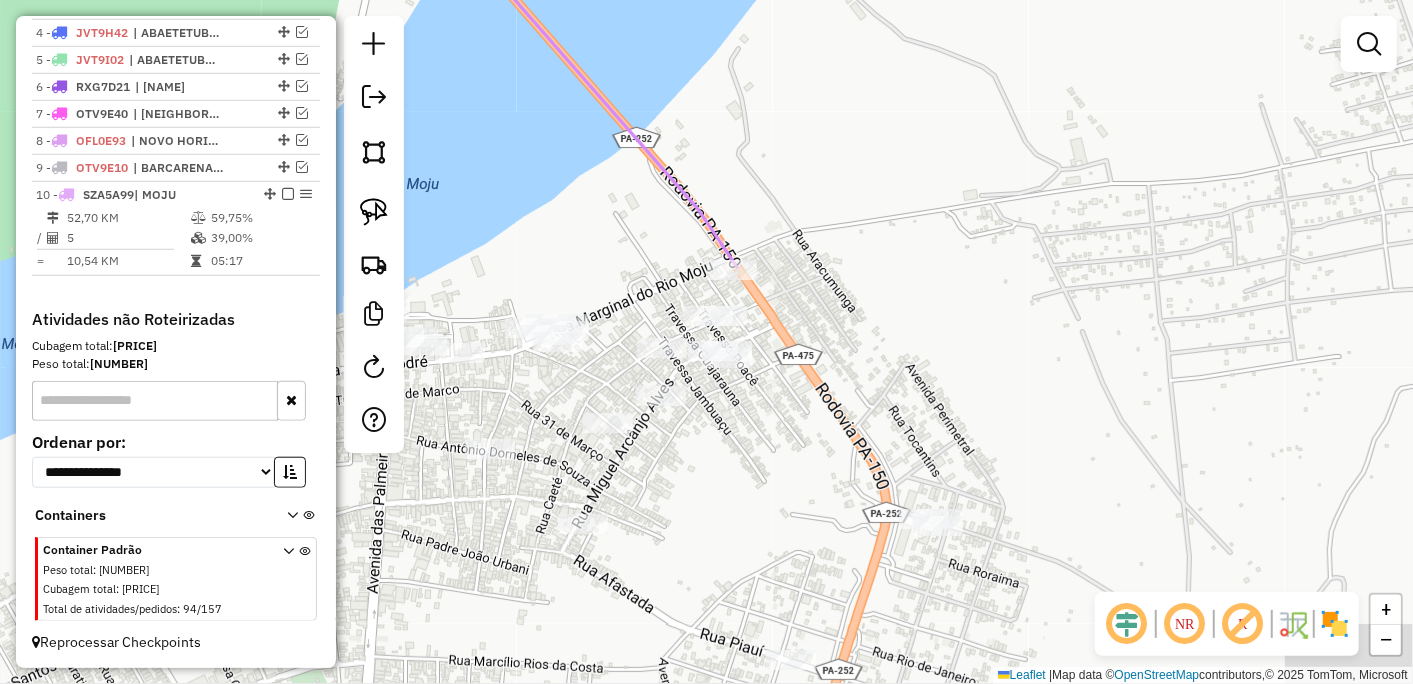 drag, startPoint x: 861, startPoint y: 454, endPoint x: 907, endPoint y: 318, distance: 143.5688 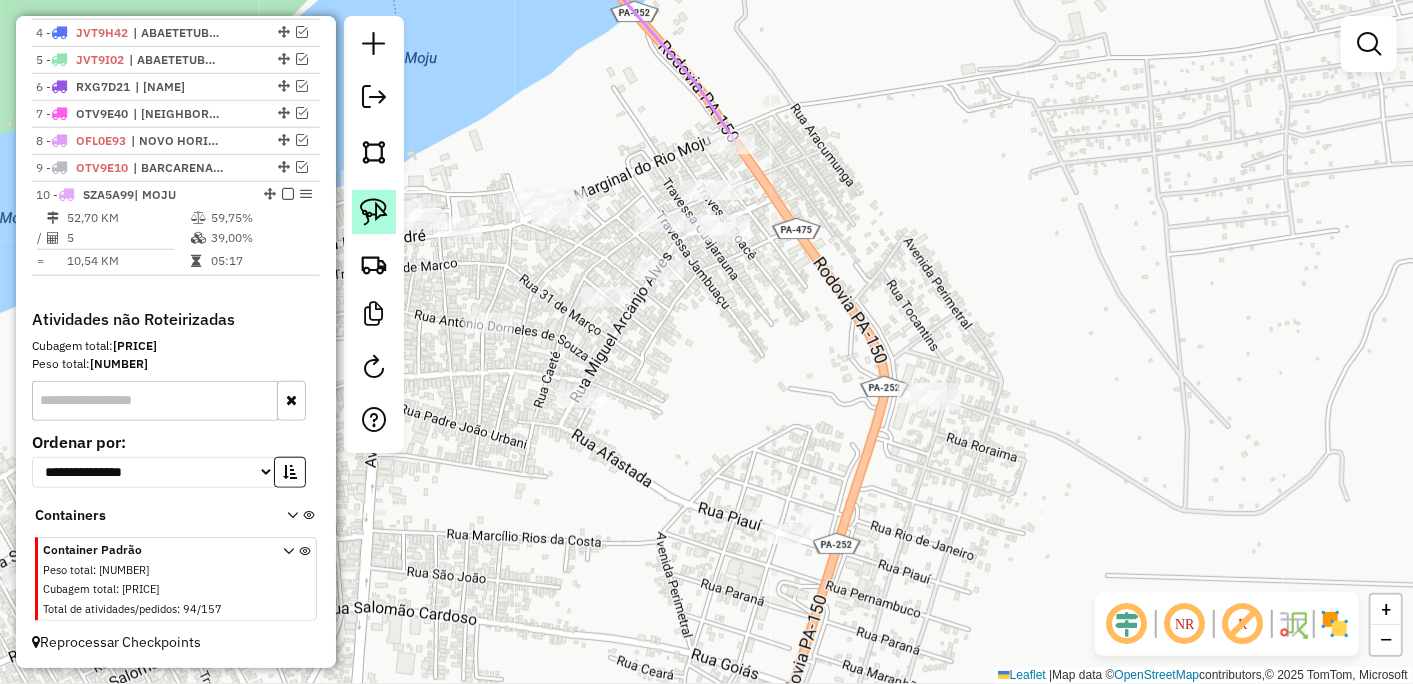 click 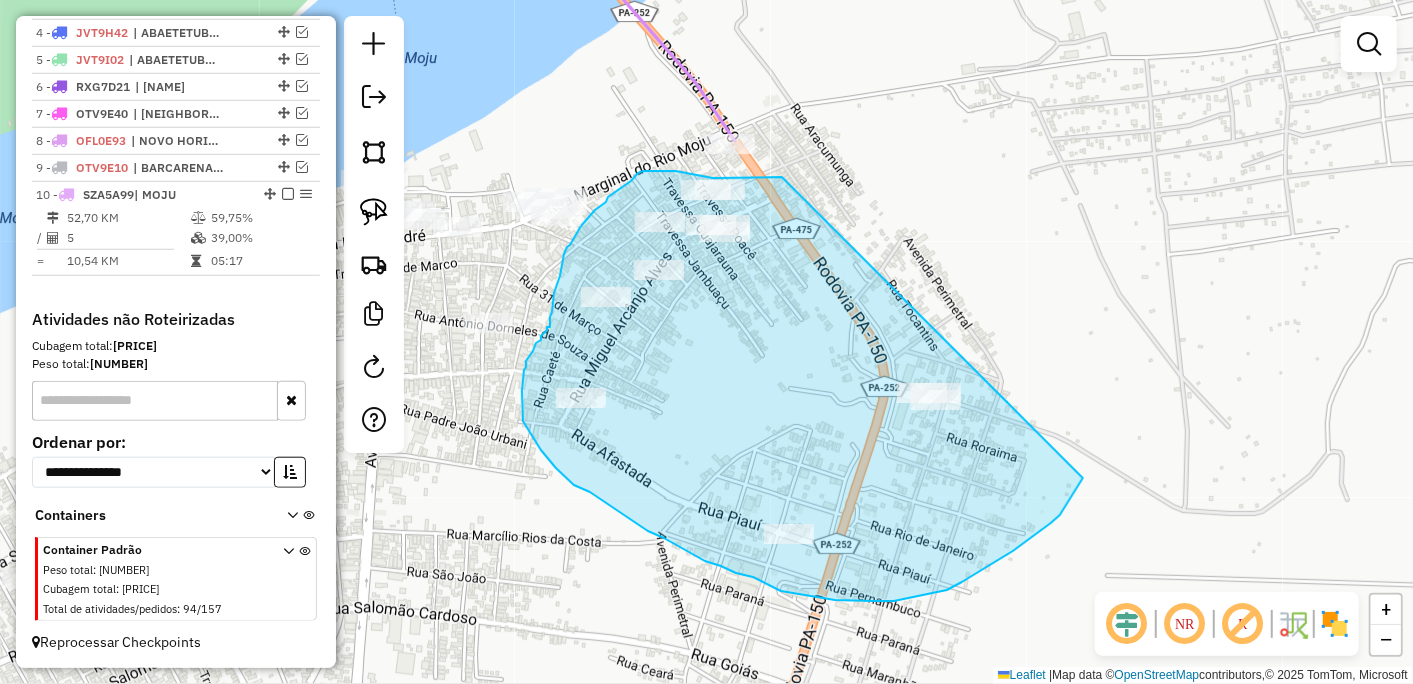 drag, startPoint x: 780, startPoint y: 177, endPoint x: 1108, endPoint y: 414, distance: 404.66406 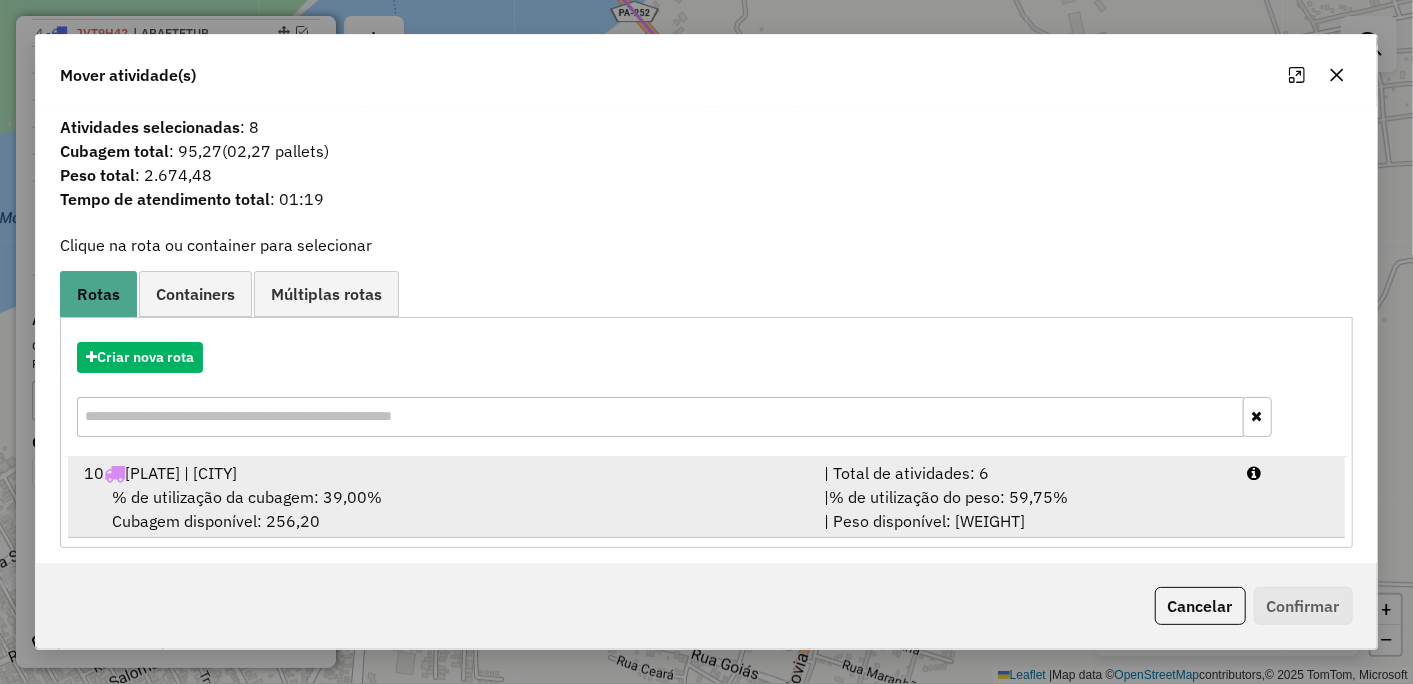 click on "% de utilização da cubagem: 39,00%" at bounding box center [247, 497] 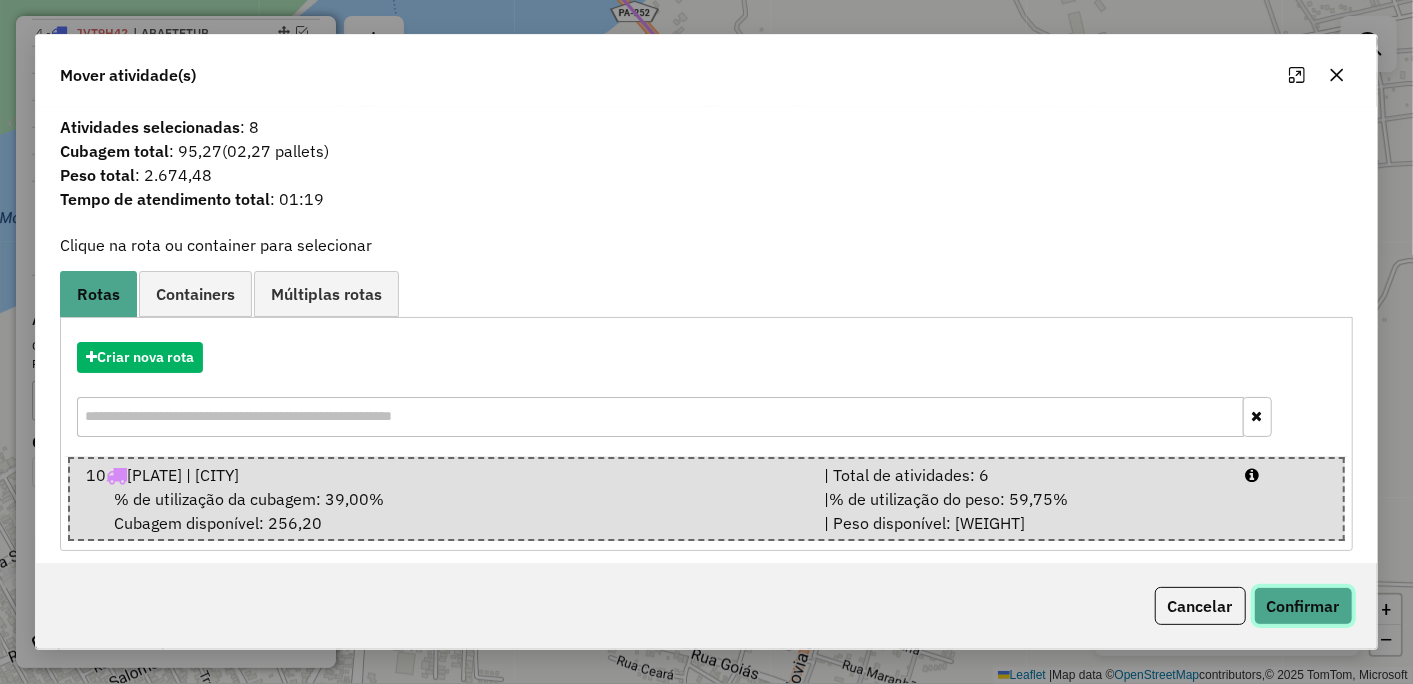 click on "Confirmar" 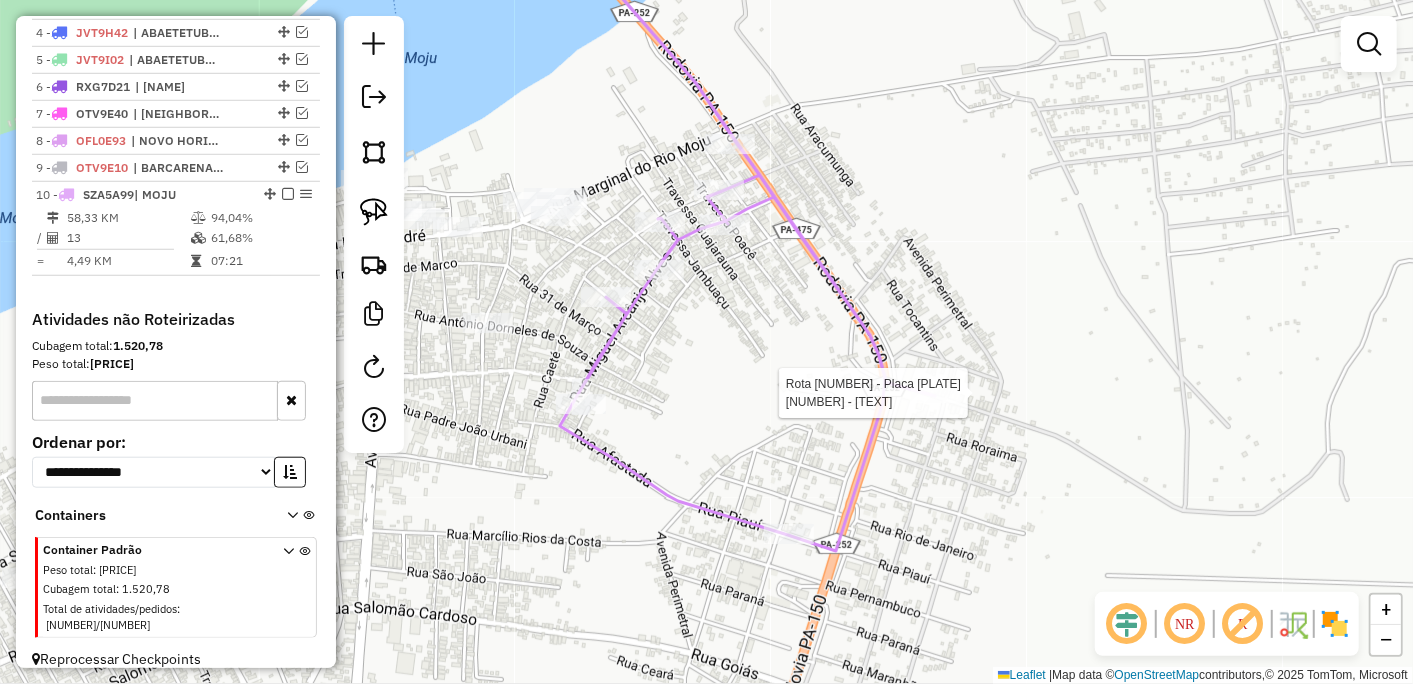 select on "**********" 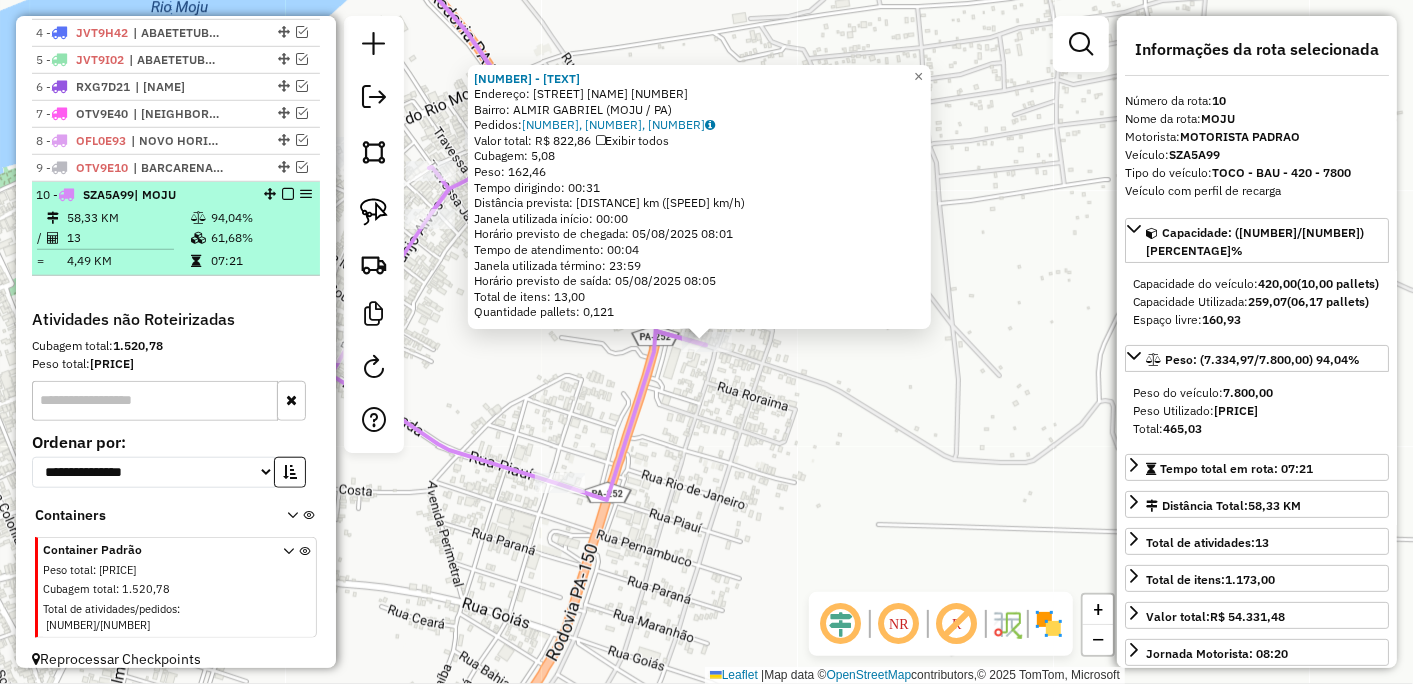 click at bounding box center [288, 194] 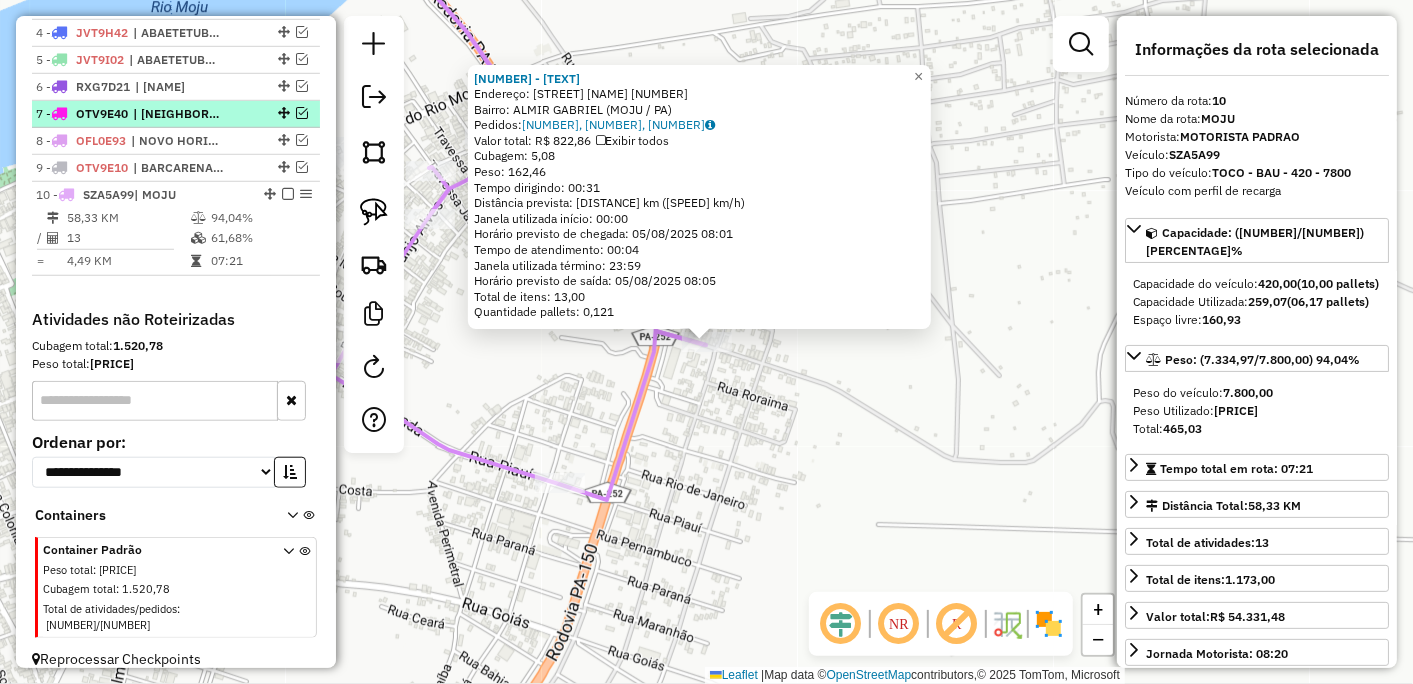 scroll, scrollTop: 761, scrollLeft: 0, axis: vertical 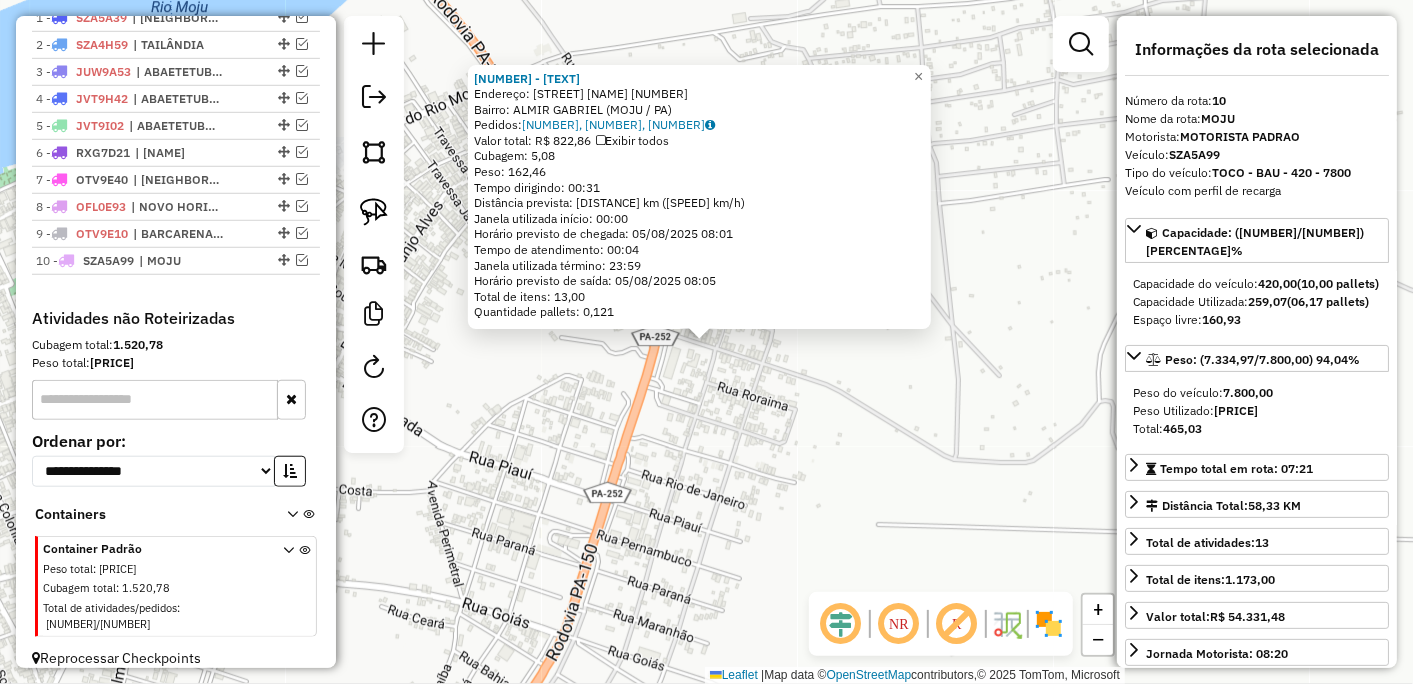 click on "[NUMBER] - [BUSINESS_NAME]  Endereço: [STREET_NAME] [NUMBER]   Bairro: [NAME] ([CITY] / [STATE])   Pedidos:  [POSTAL_CODE], [POSTAL_CODE], [POSTAL_CODE]   Valor total: R$ 822,86   Exibir todos   Cubagem: 5,08  Peso: 162,46  Tempo dirigindo: 00:31   Distância prevista: 27,088 km (52,43 km/h)   Janela utilizada início: 00:00   Horário previsto de chegada: [DATE] [TIME]   Tempo de atendimento: 00:04   Janela utilizada término: 23:59   Horário previsto de saída: [DATE] [TIME]   Total de itens: 13,00   Quantidade pallets: 0,121  × Janela de atendimento Grade de atendimento Capacidade Transportadoras Veículos Cliente Pedidos  Rotas Selecione os dias de semana para filtrar as janelas de atendimento  Seg   Ter   Qua   Qui   Sex   Sáb   Dom  Informe o período da janela de atendimento: De: Até:  Filtrar exatamente a janela do cliente  Considerar janela de atendimento padrão  Selecione os dias de semana para filtrar as grades de atendimento  Seg   Ter   Qua   Qui   Sex   Sáb   Dom   Peso mínimo:   Peso máximo:   De:  De:" 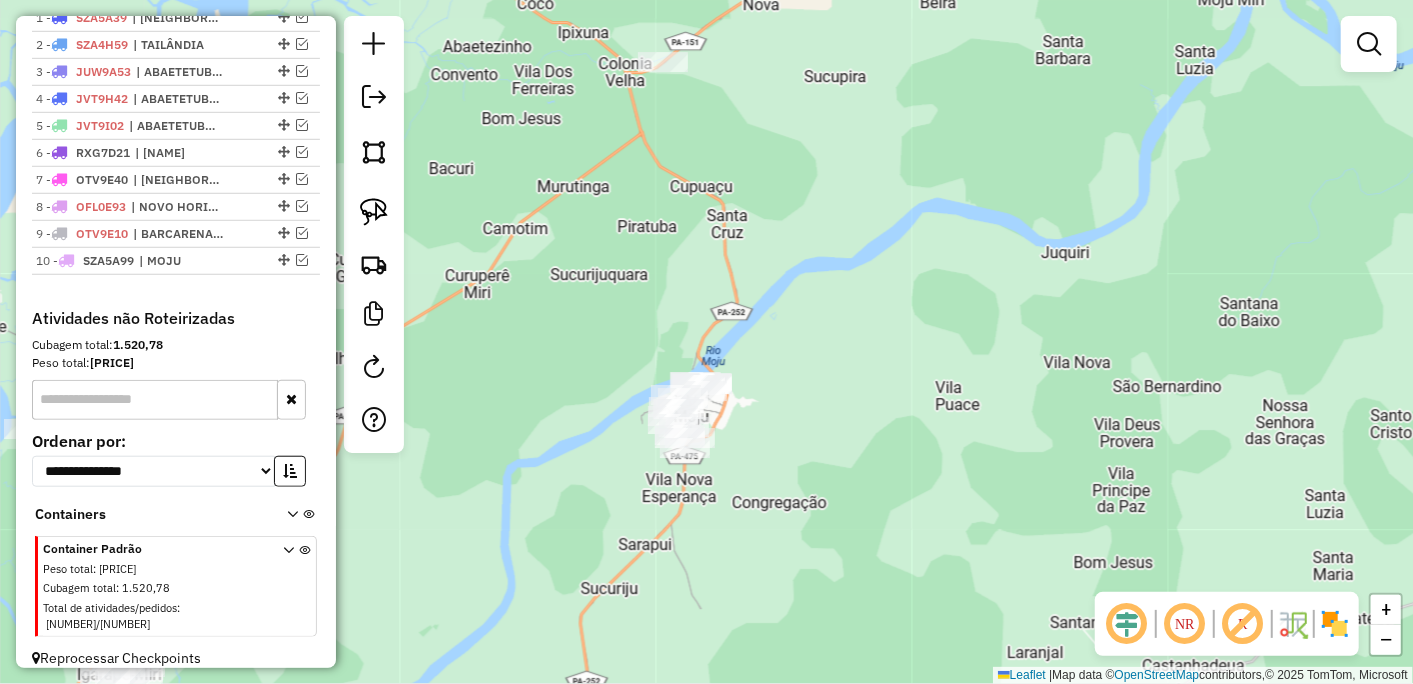 drag, startPoint x: 760, startPoint y: 485, endPoint x: 858, endPoint y: 323, distance: 189.33568 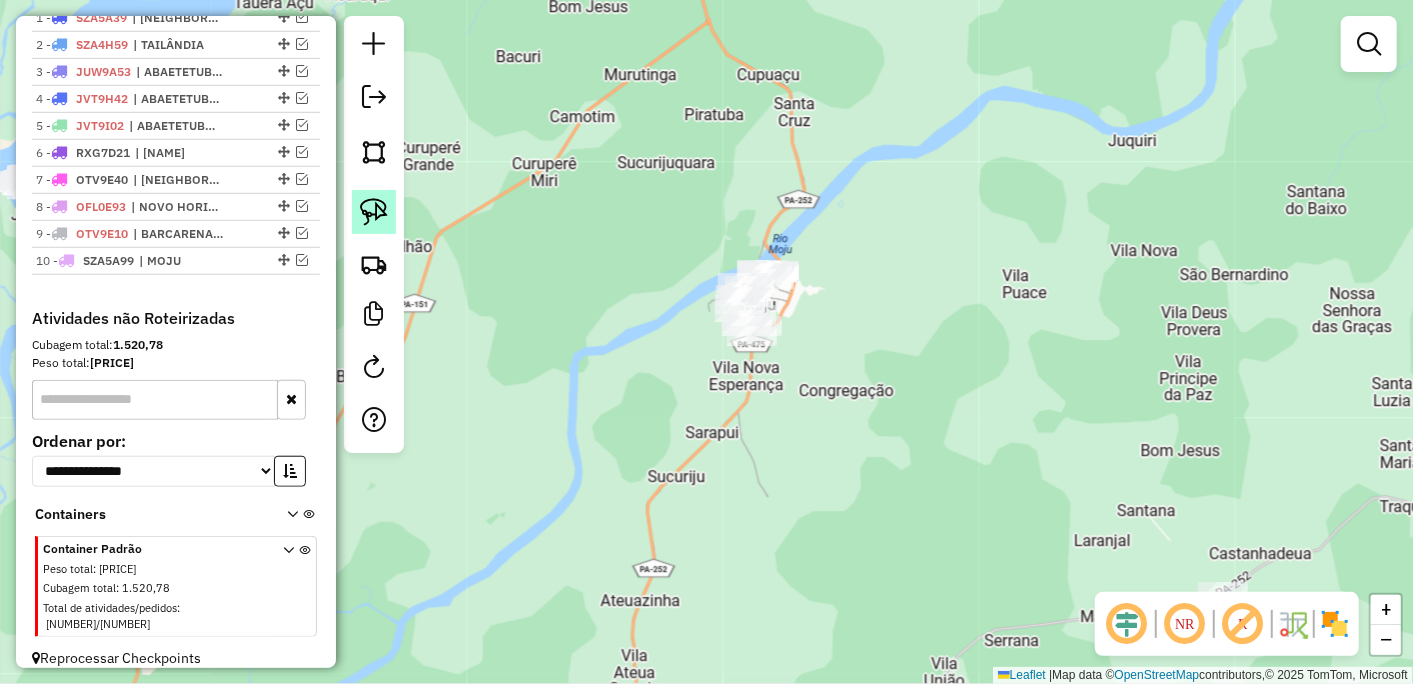 click 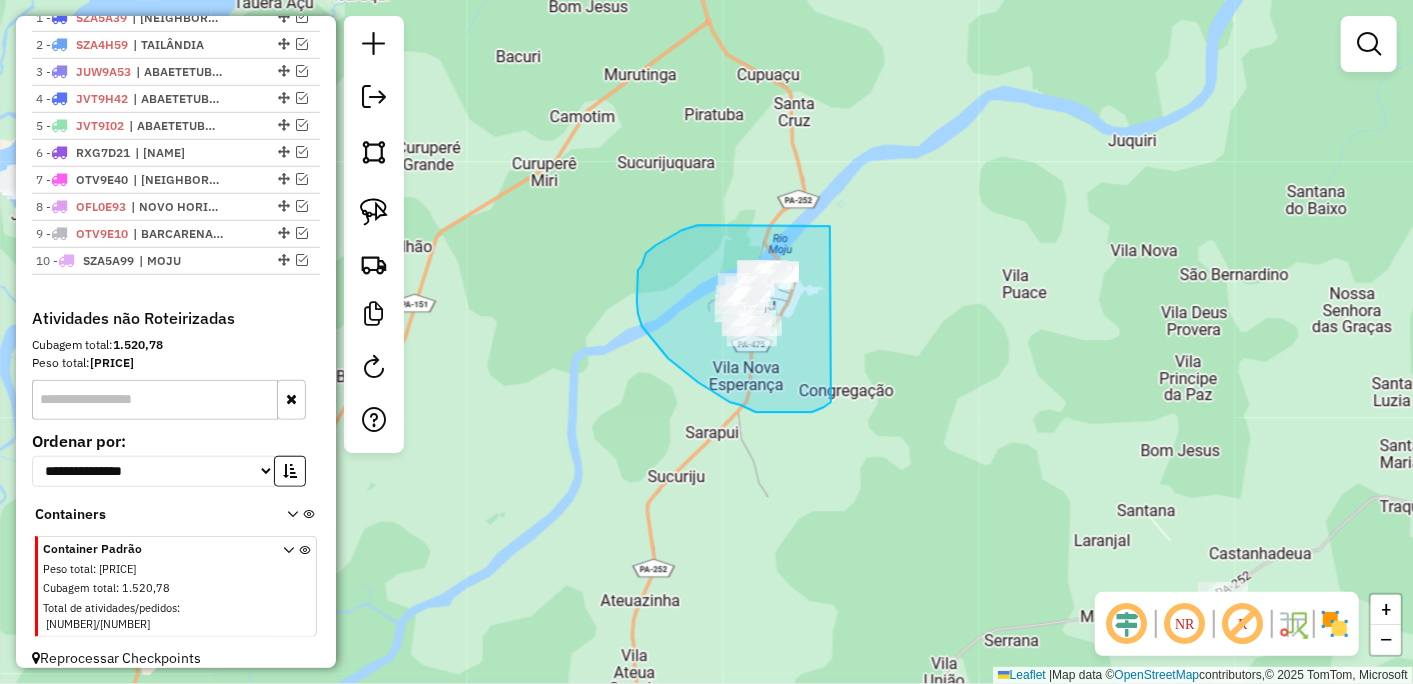 drag, startPoint x: 701, startPoint y: 225, endPoint x: 831, endPoint y: 402, distance: 219.61102 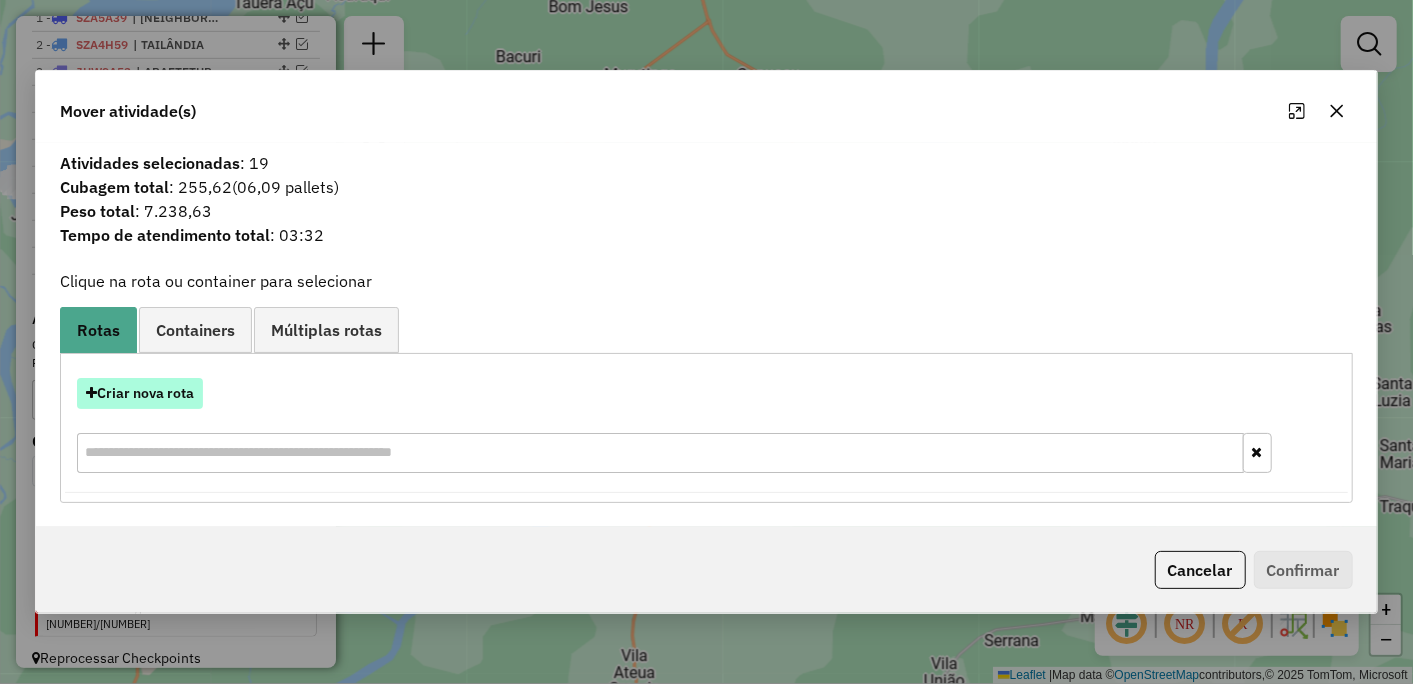 click on "Criar nova rota" at bounding box center (140, 393) 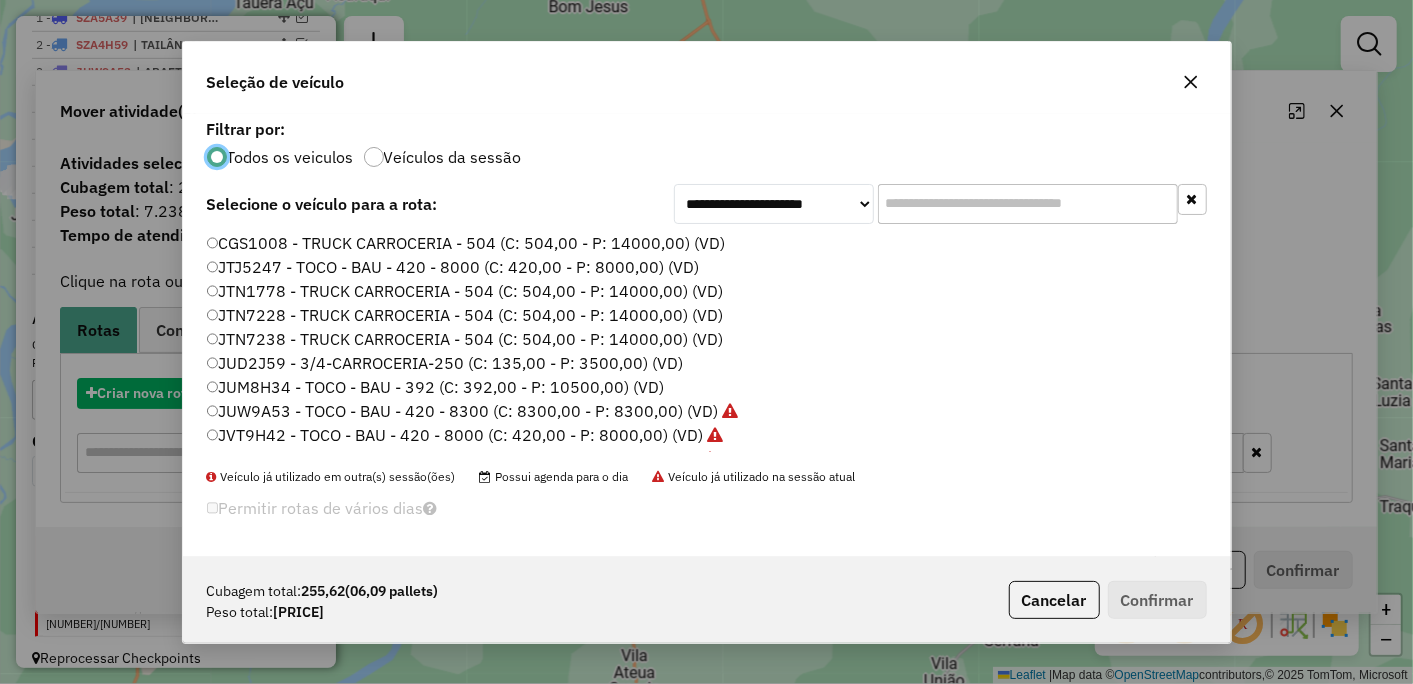 scroll, scrollTop: 11, scrollLeft: 5, axis: both 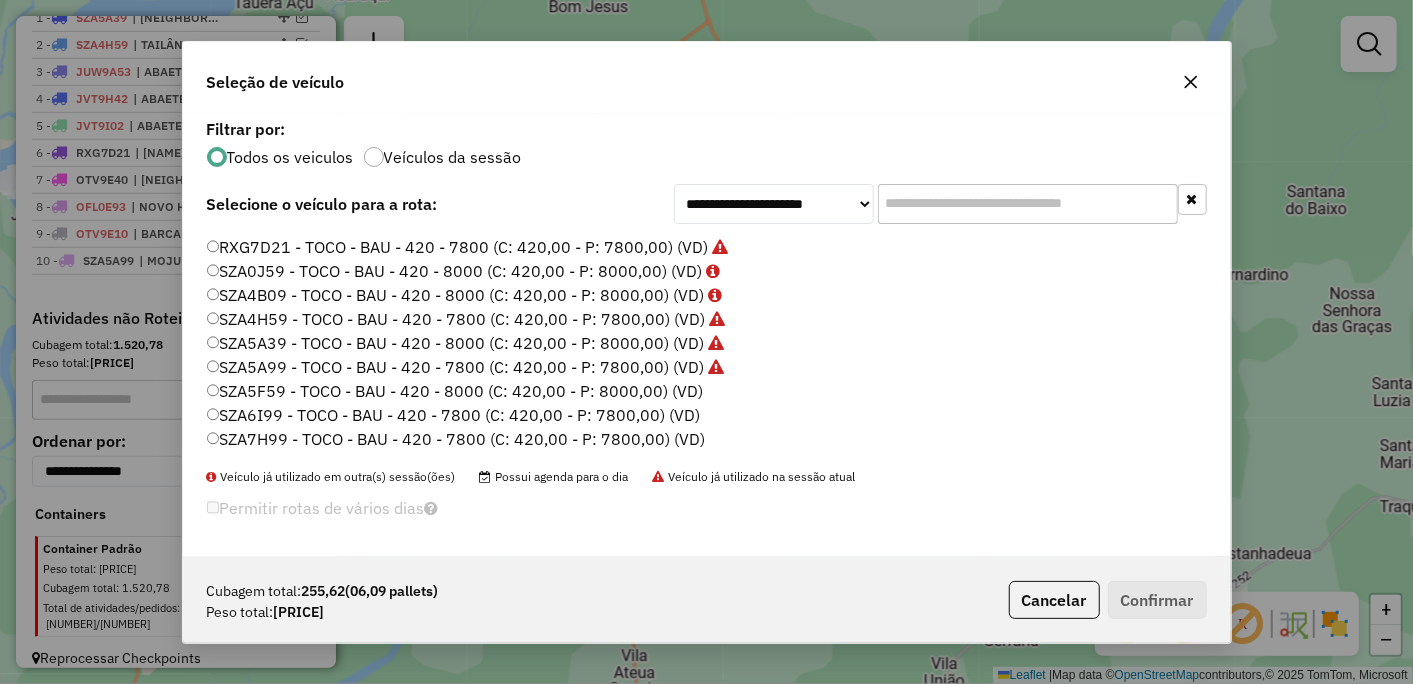 click on "SZA5F59 - TOCO - BAU - 420 - 8000 (C: 420,00 - P: 8000,00) (VD)" 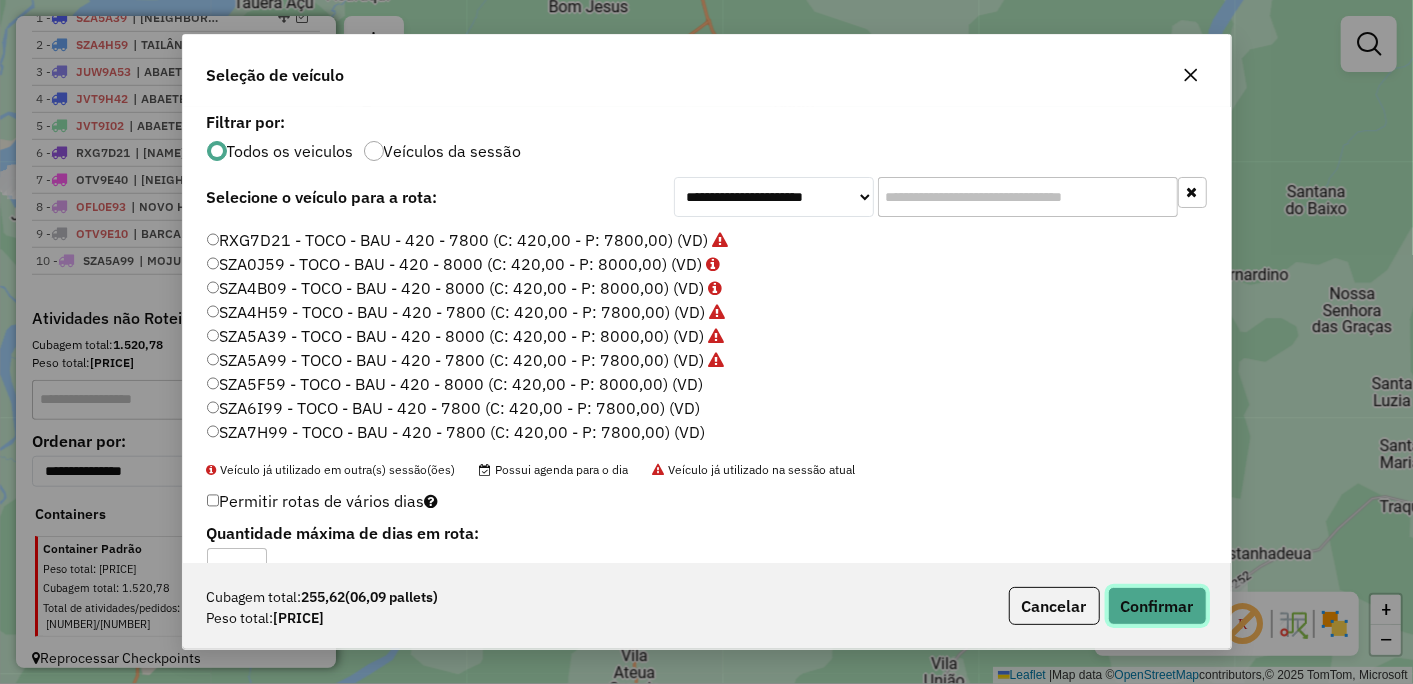 click on "Confirmar" 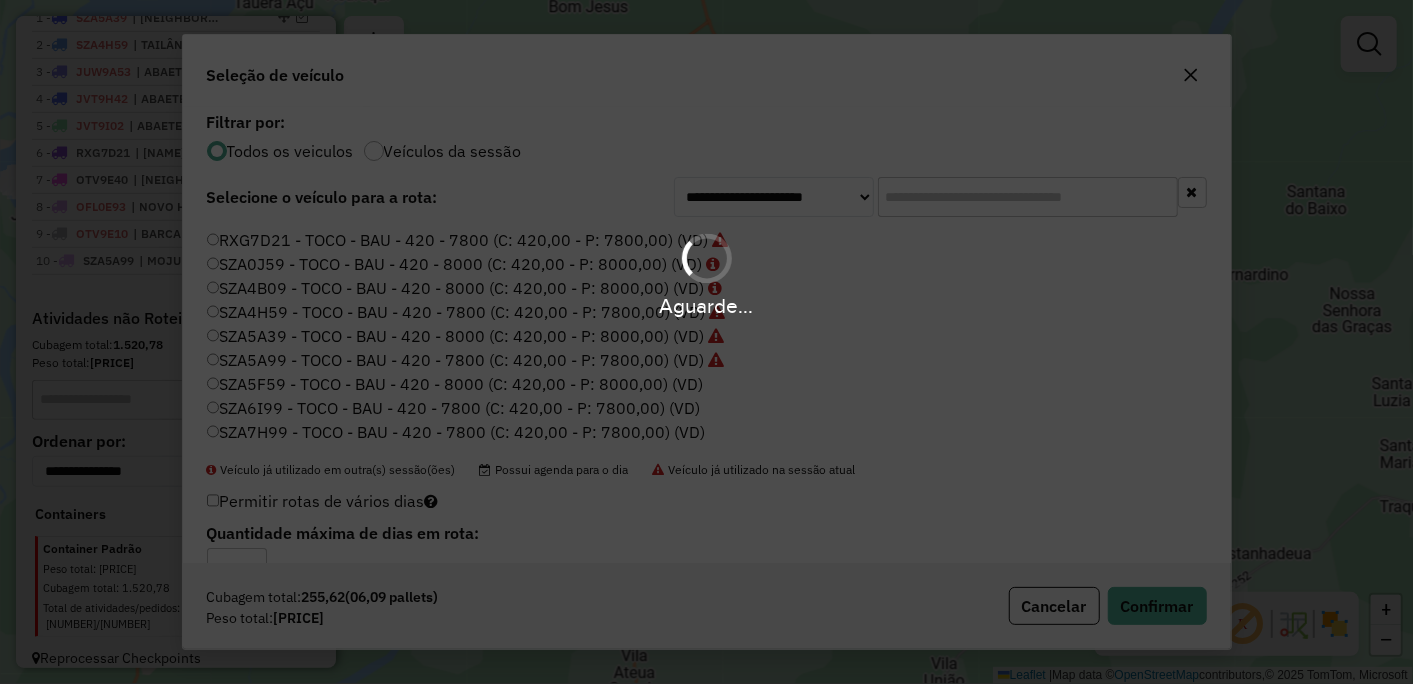 scroll, scrollTop: 836, scrollLeft: 0, axis: vertical 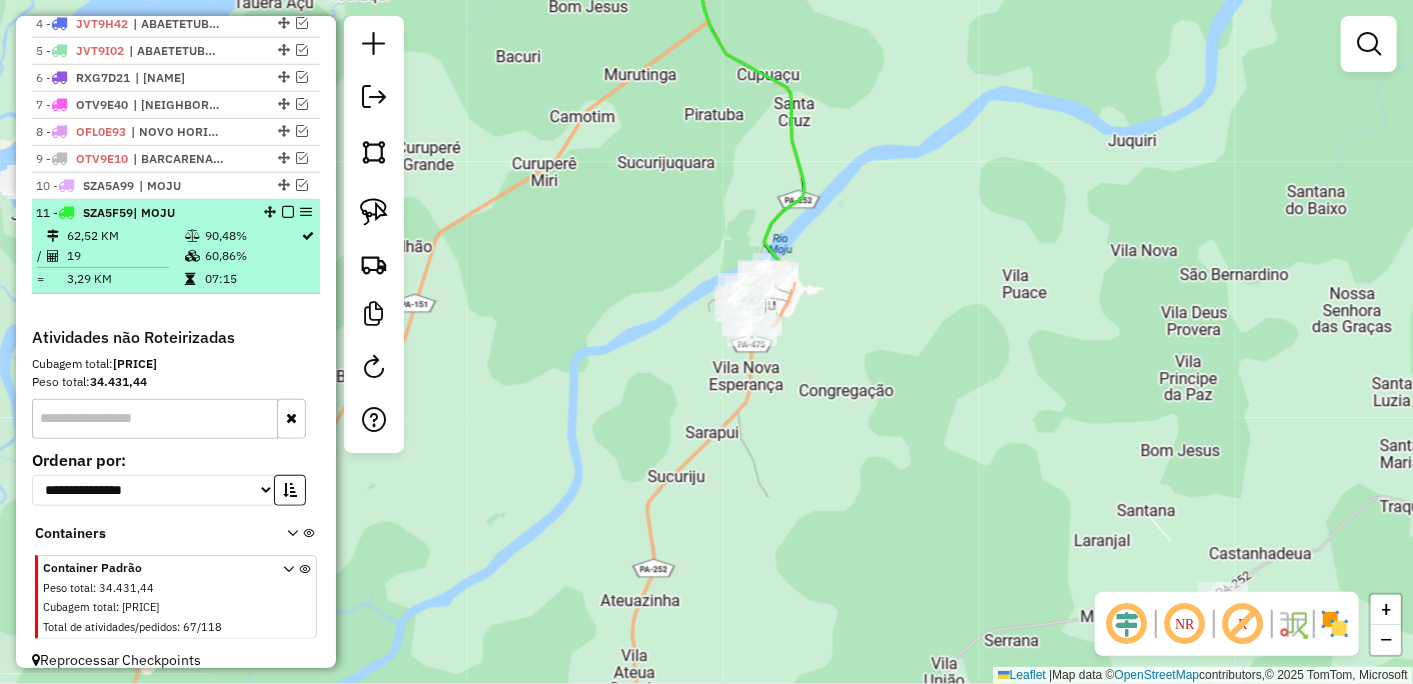 click at bounding box center (288, 212) 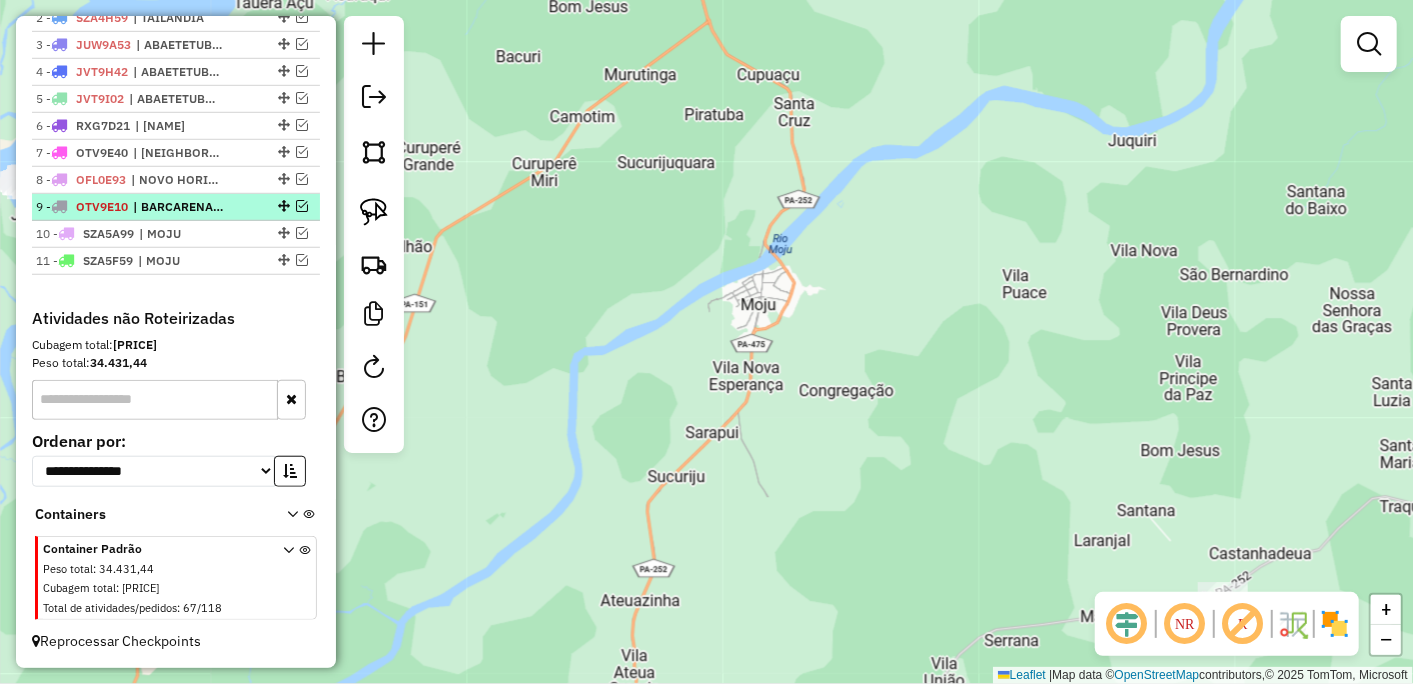 scroll, scrollTop: 787, scrollLeft: 0, axis: vertical 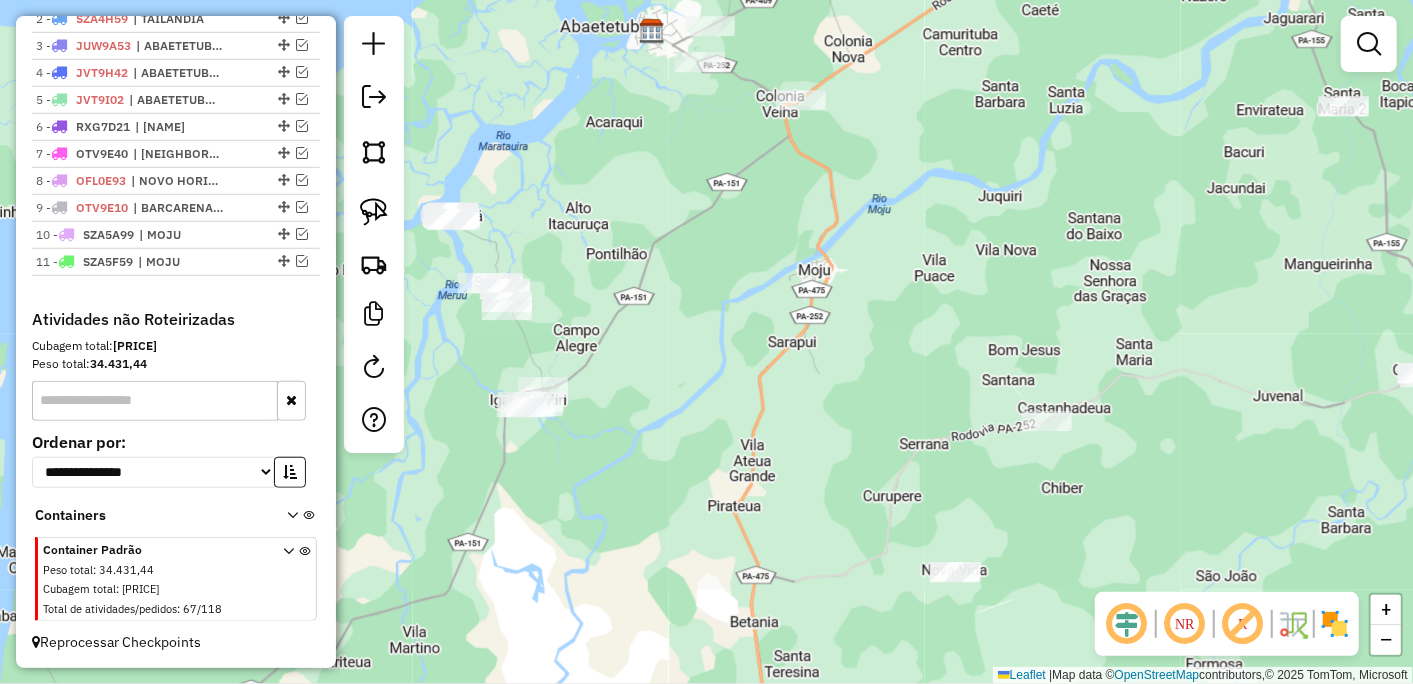 drag, startPoint x: 564, startPoint y: 370, endPoint x: 715, endPoint y: 310, distance: 162.48384 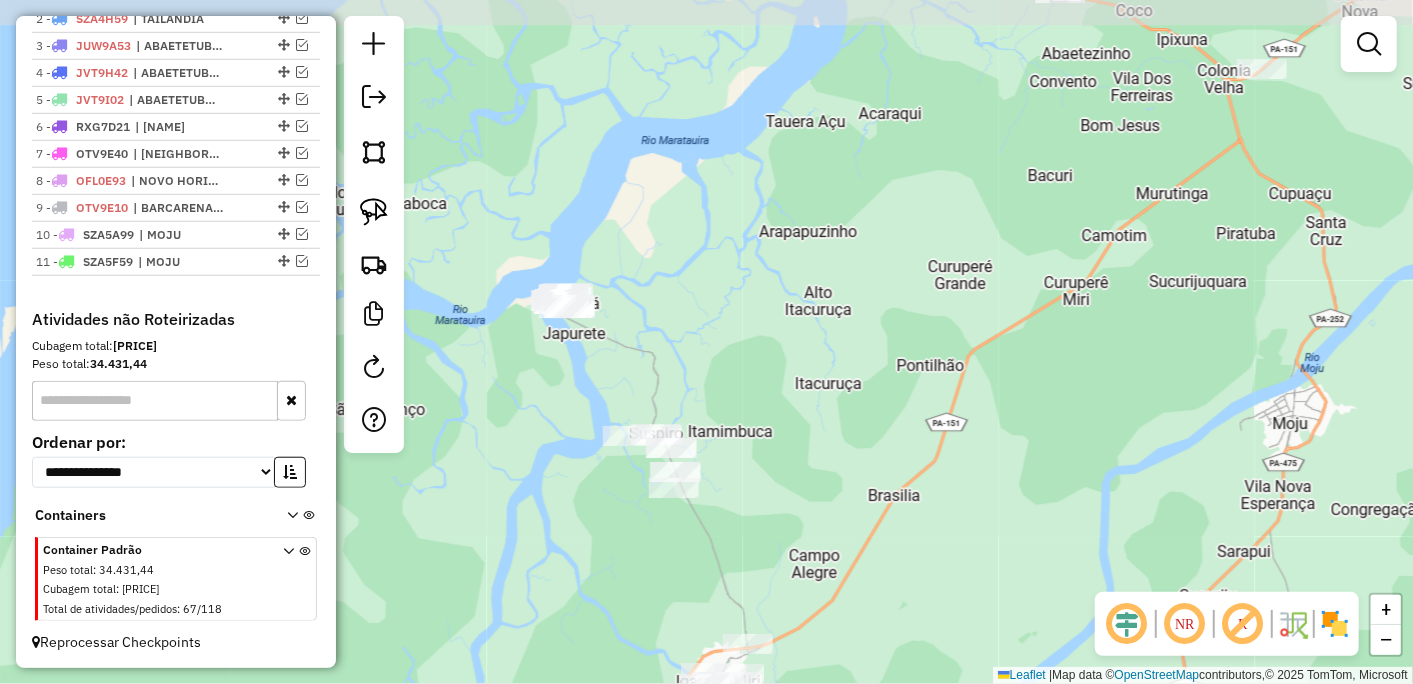 drag, startPoint x: 533, startPoint y: 317, endPoint x: 712, endPoint y: 582, distance: 319.79056 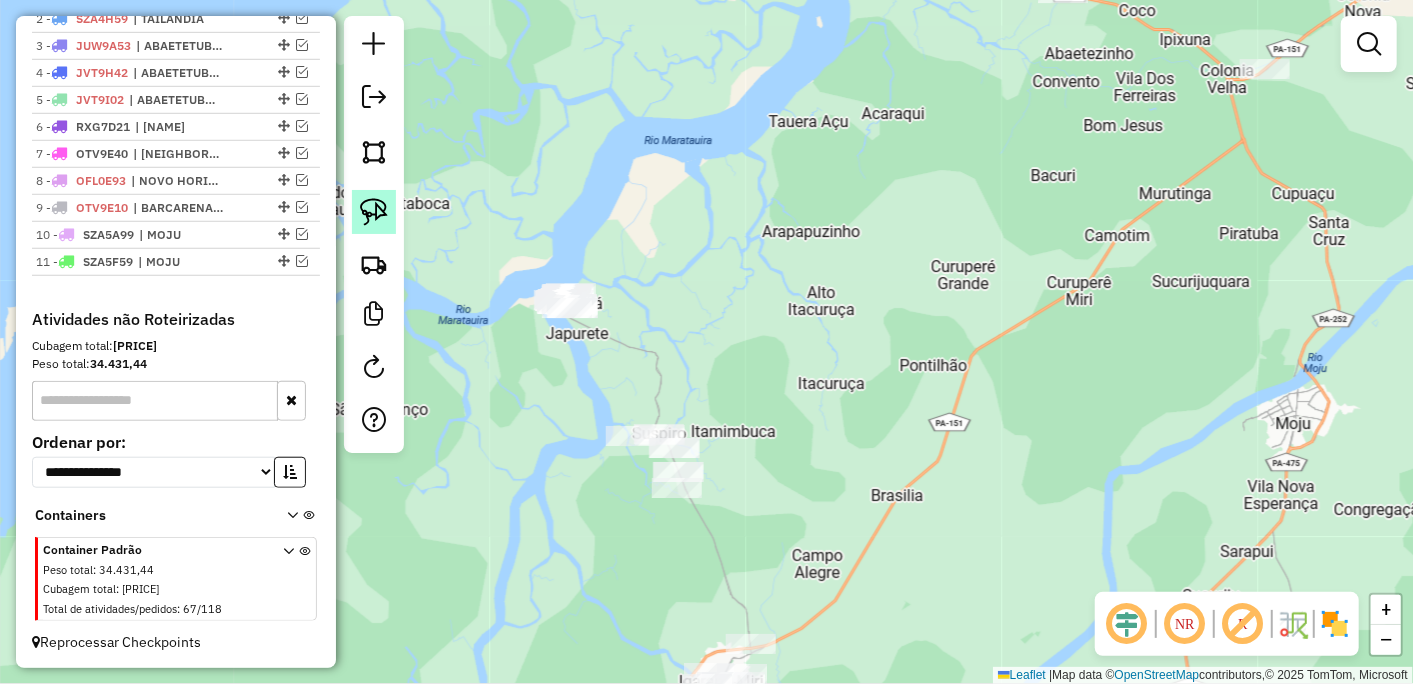 click 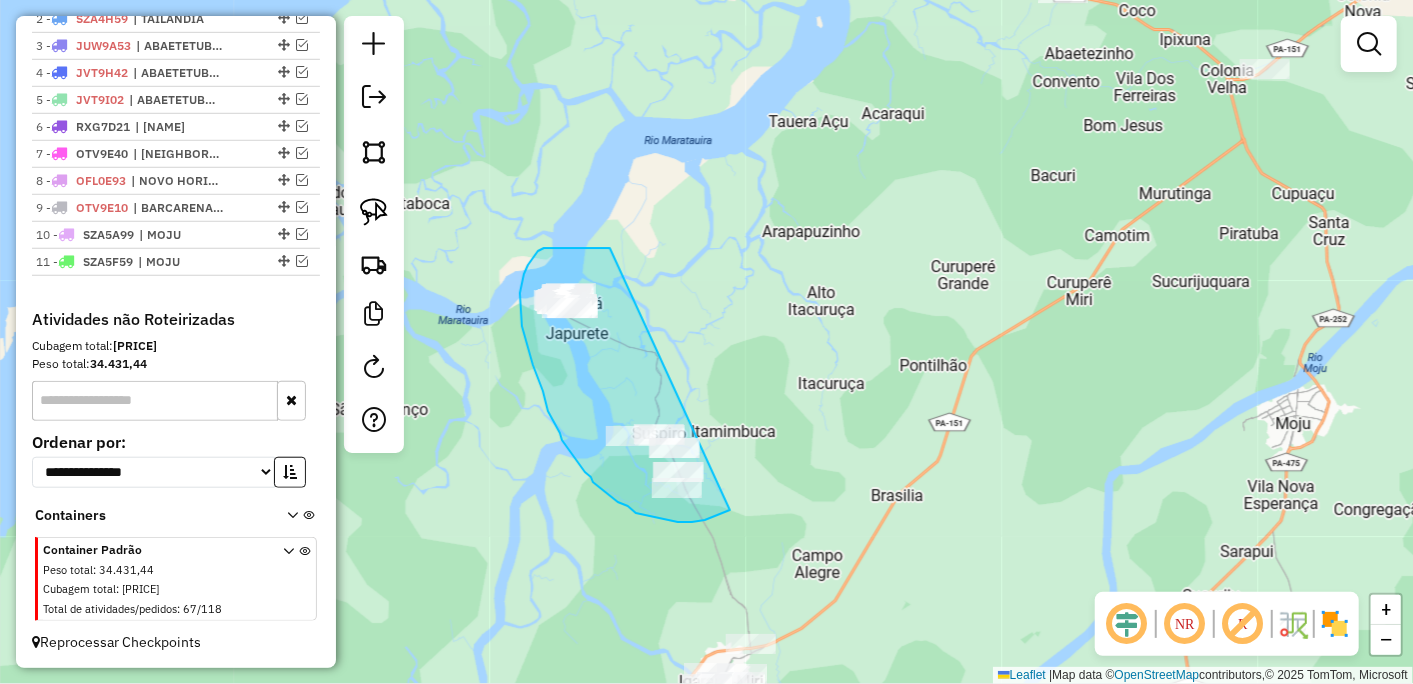 drag, startPoint x: 557, startPoint y: 248, endPoint x: 747, endPoint y: 488, distance: 306.10455 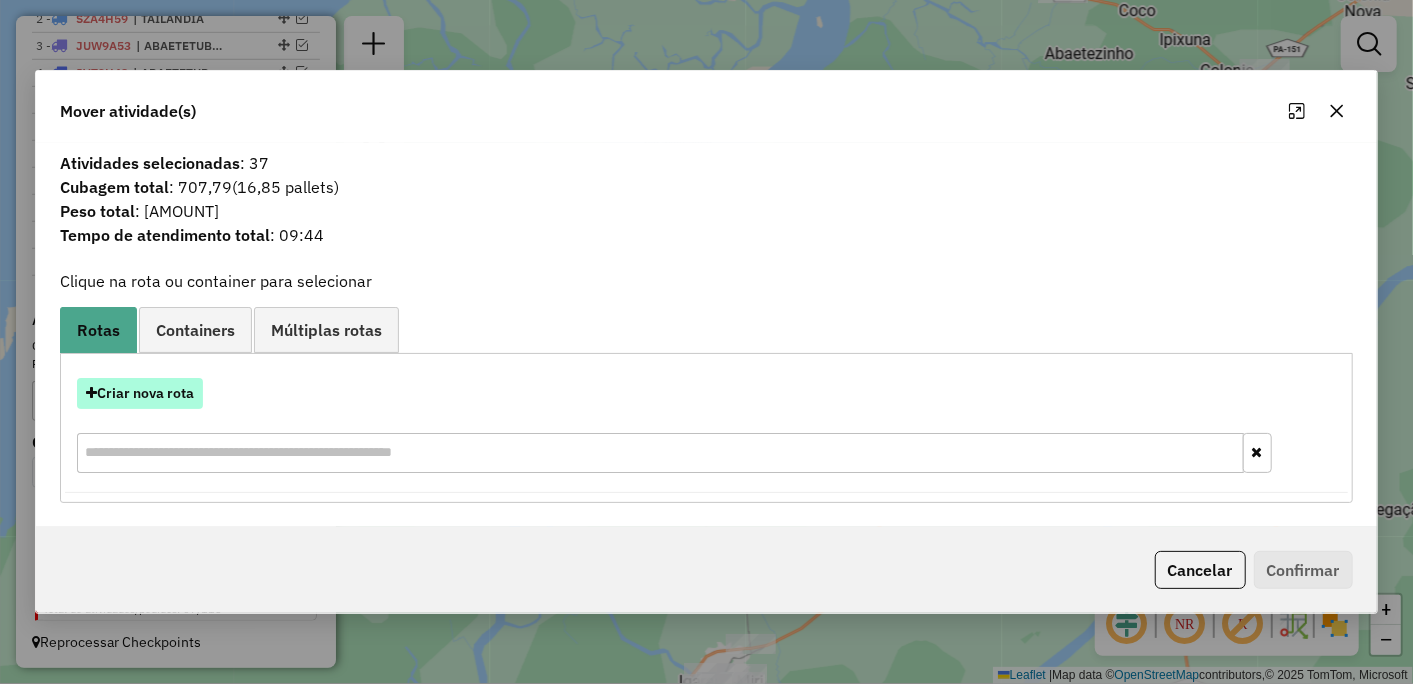 click on "Criar nova rota" at bounding box center (140, 393) 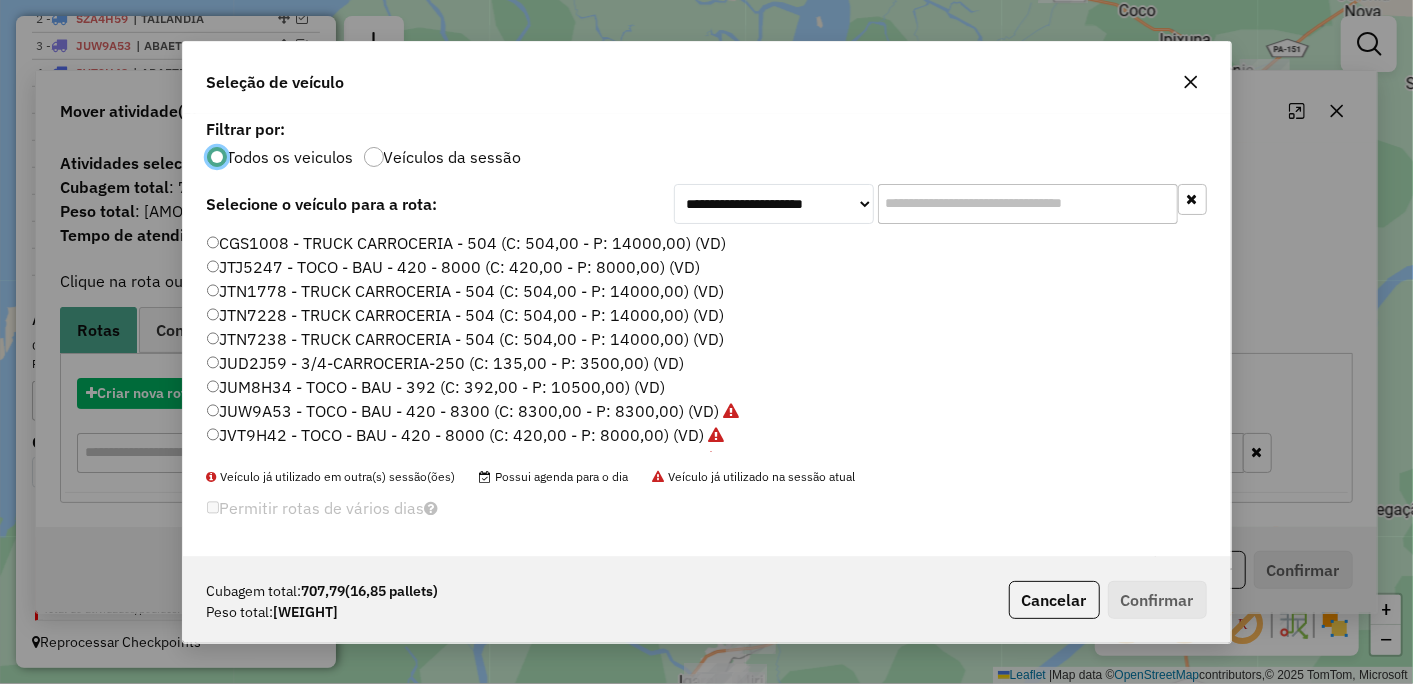 scroll, scrollTop: 11, scrollLeft: 5, axis: both 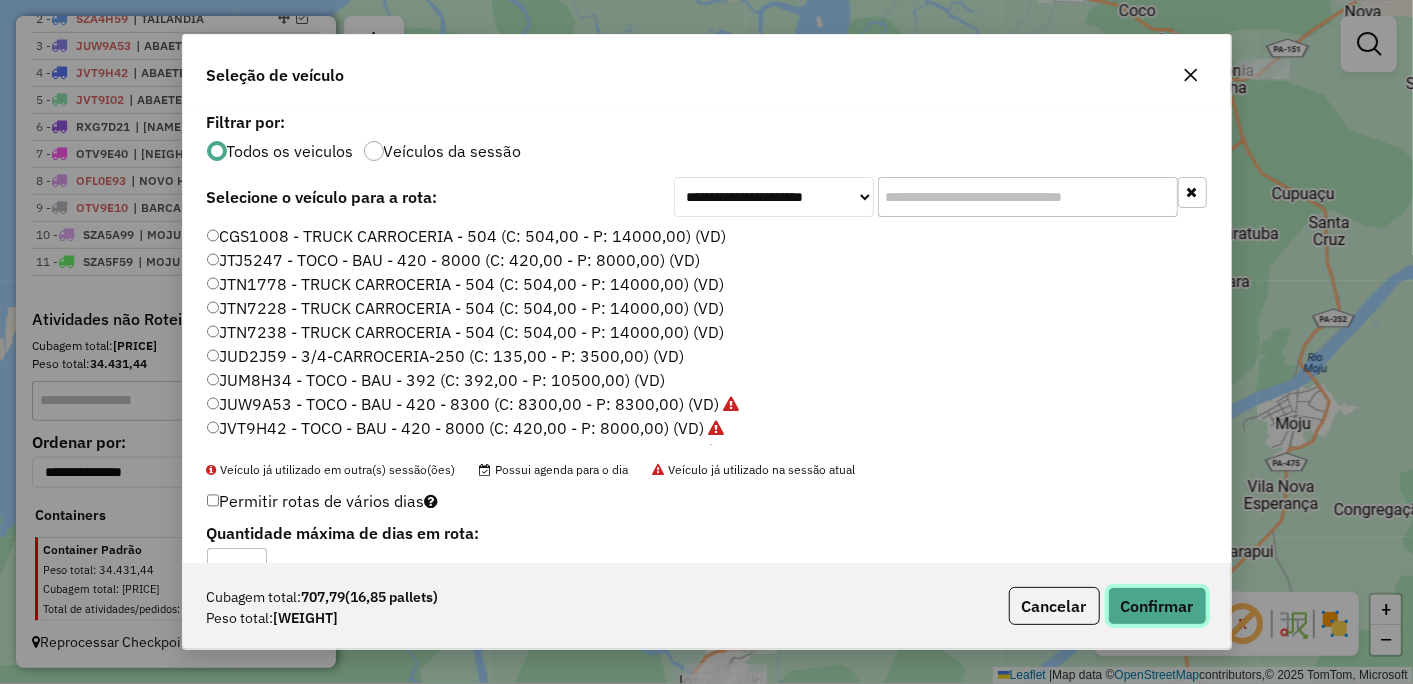 click on "Confirmar" 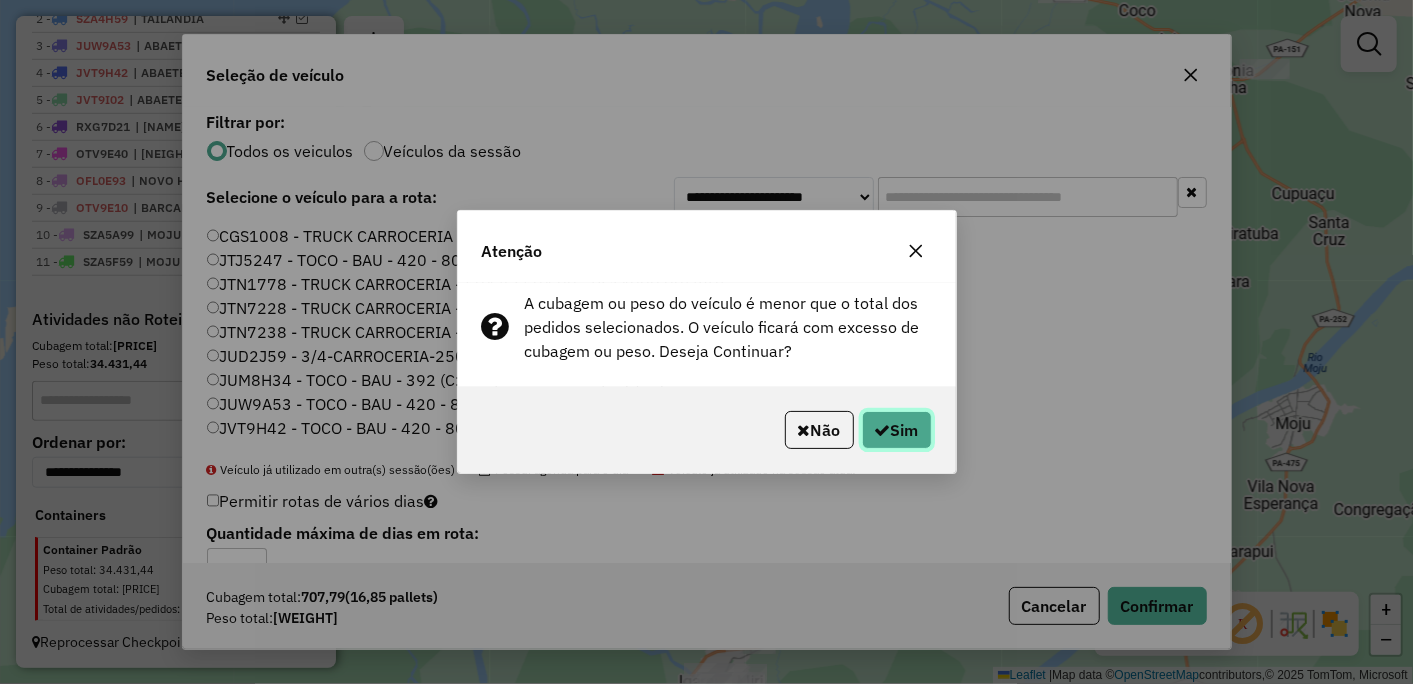 click on "Sim" 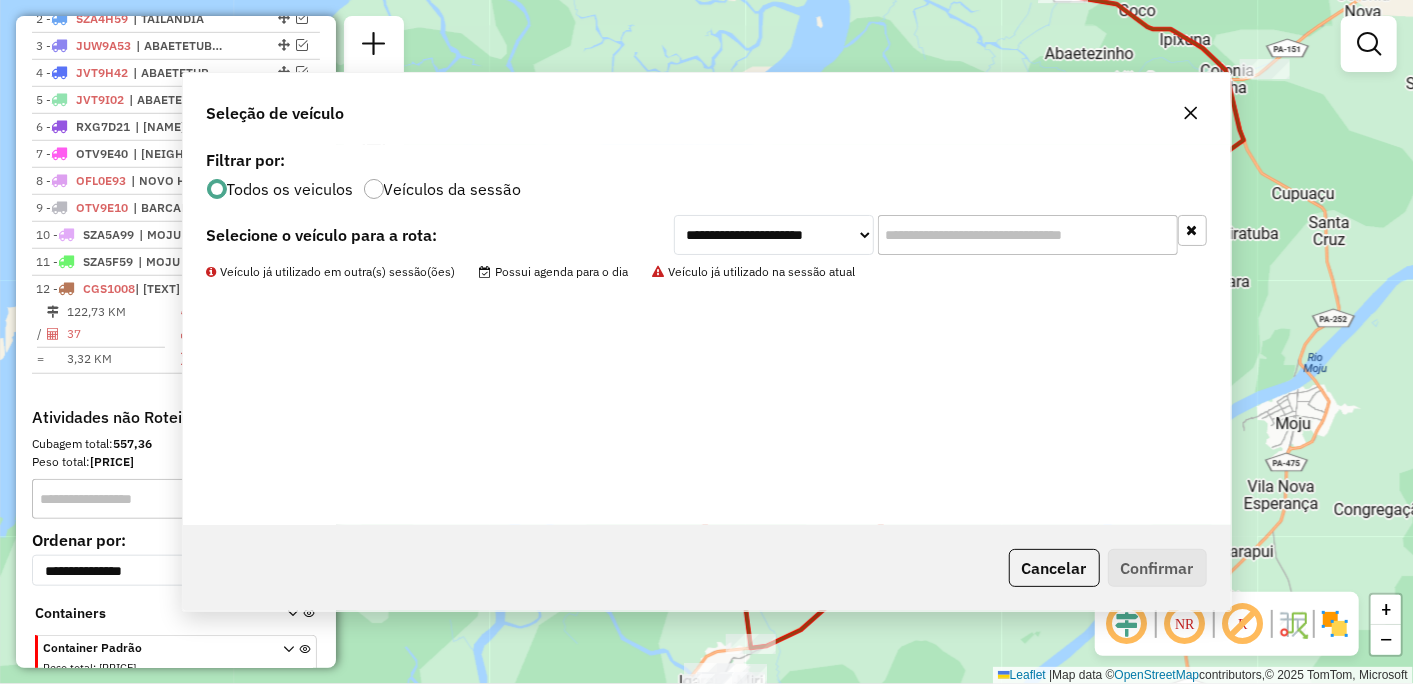 scroll, scrollTop: 836, scrollLeft: 0, axis: vertical 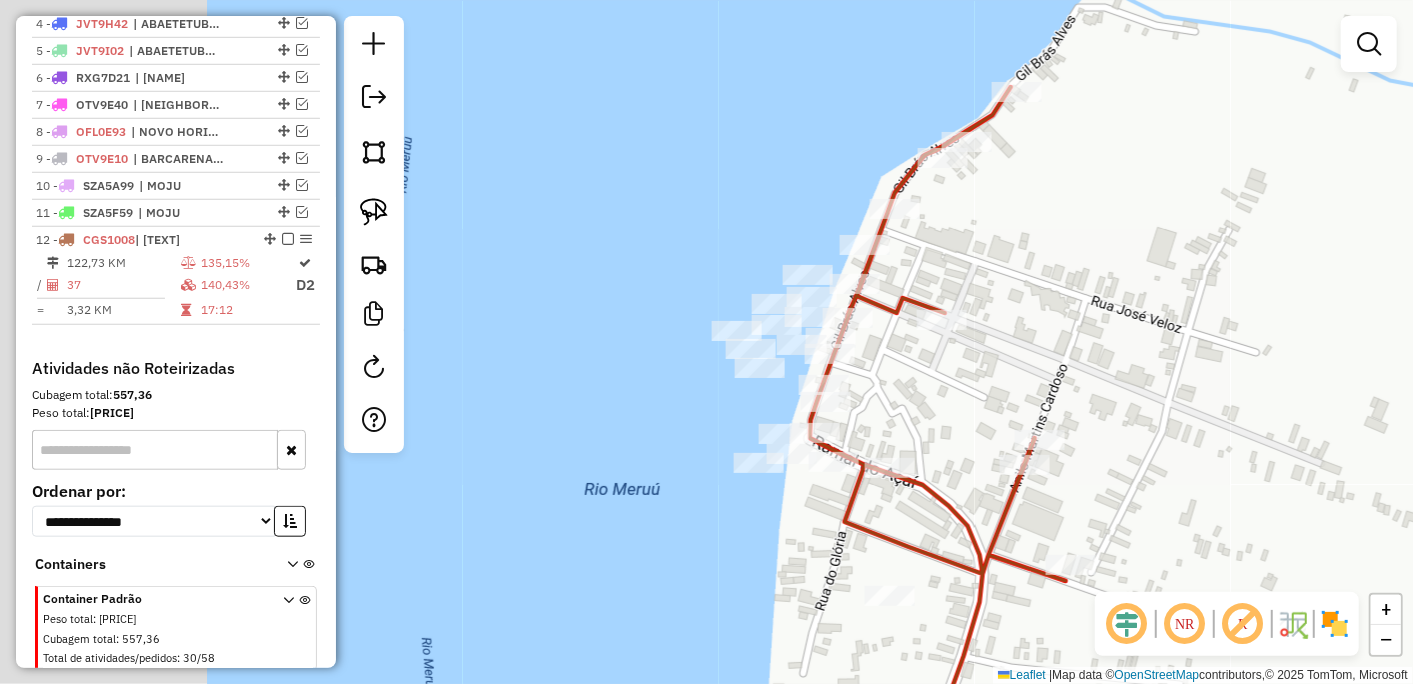 drag, startPoint x: 551, startPoint y: 261, endPoint x: 932, endPoint y: 413, distance: 410.20117 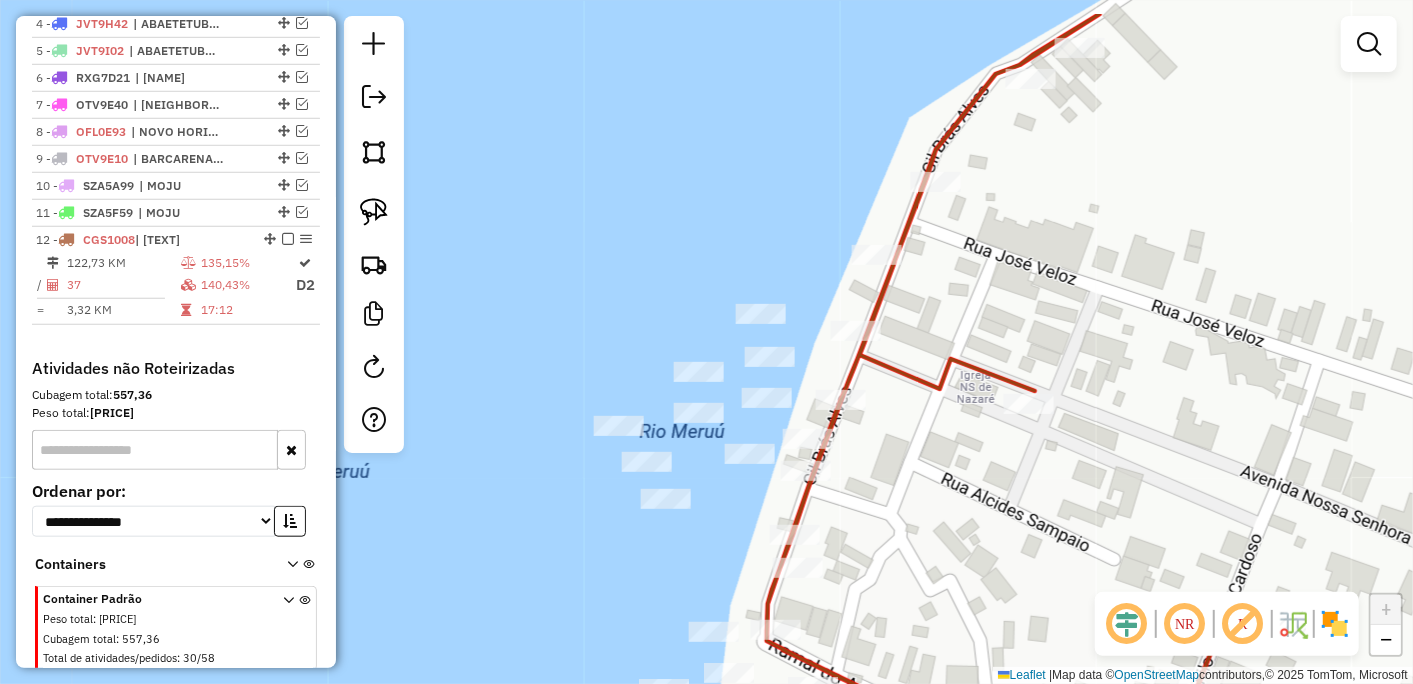 drag, startPoint x: 806, startPoint y: 382, endPoint x: 714, endPoint y: 464, distance: 123.2396 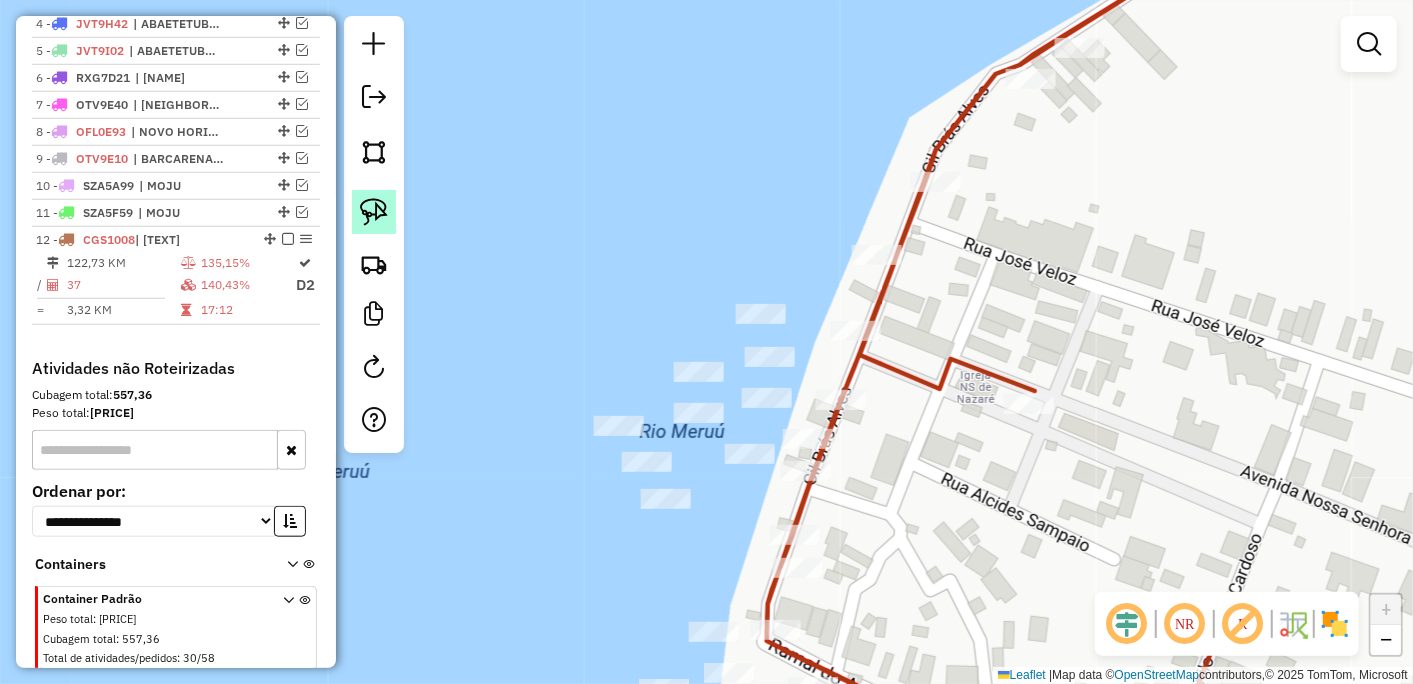 click 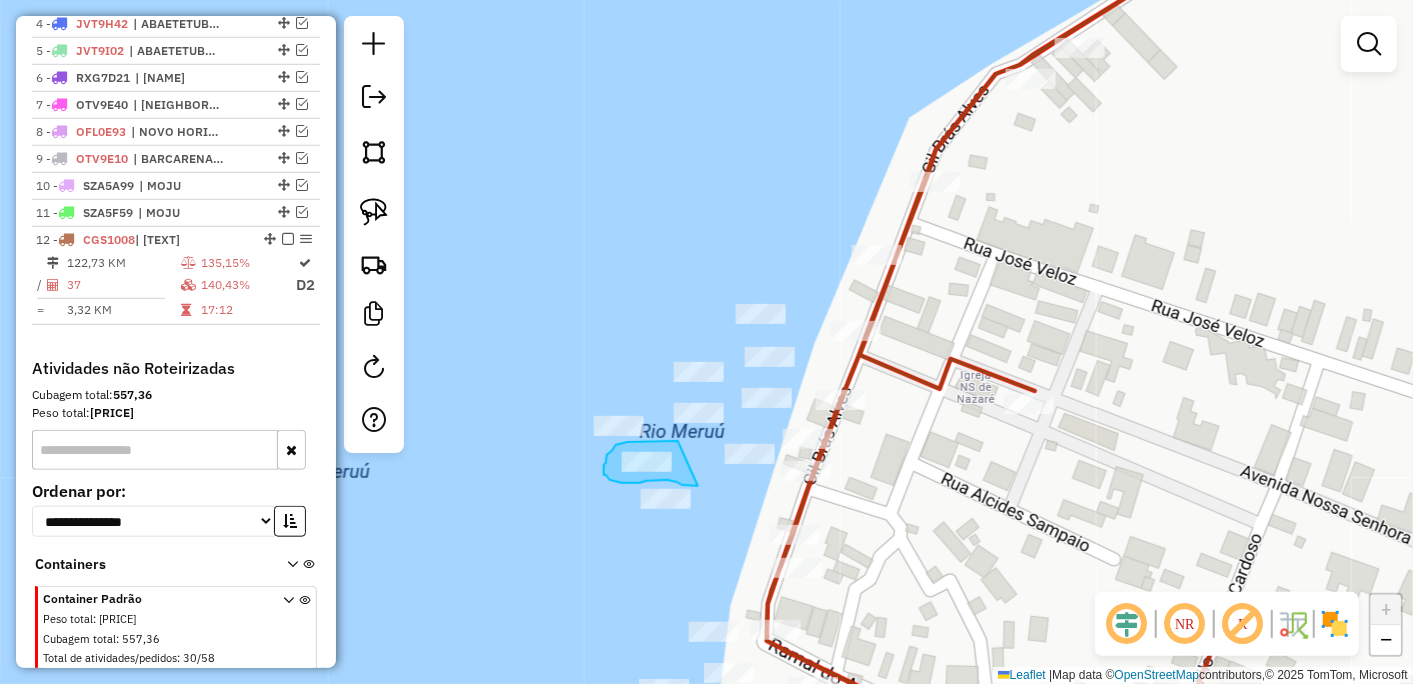 drag, startPoint x: 678, startPoint y: 441, endPoint x: 702, endPoint y: 487, distance: 51.884487 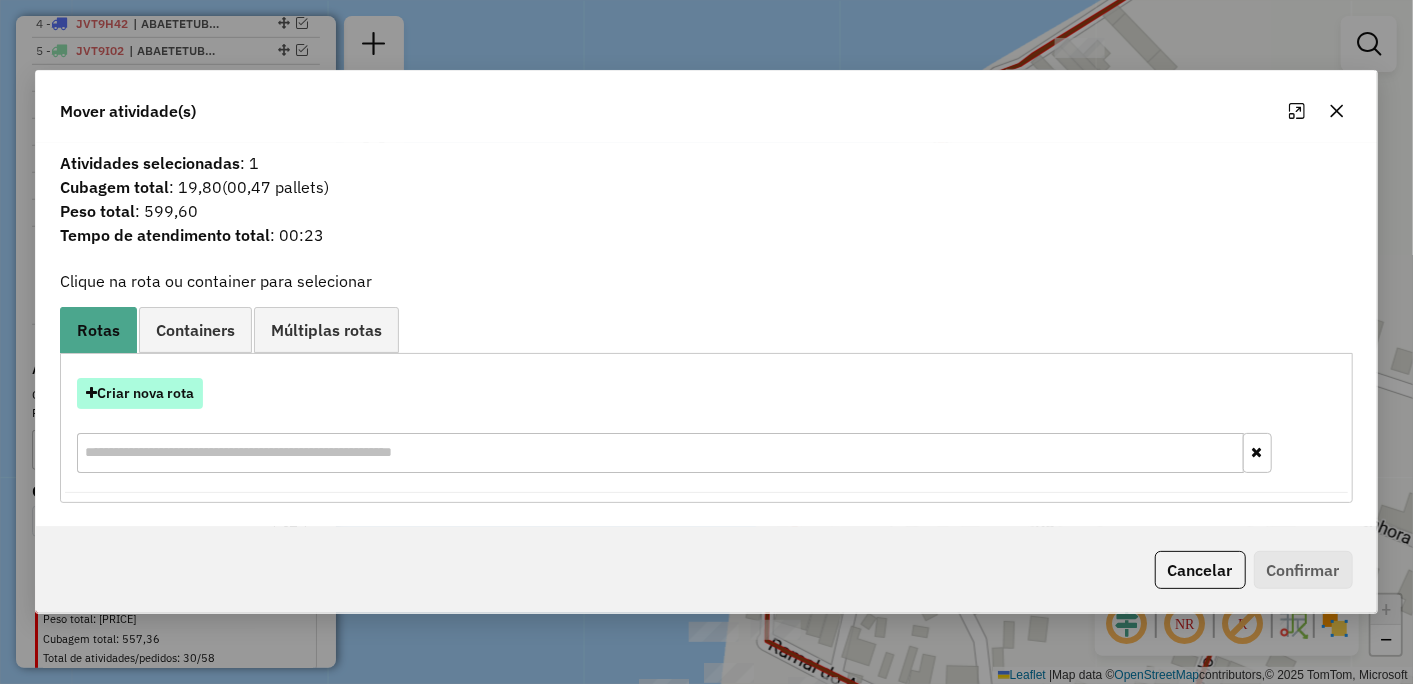 click on "Criar nova rota" at bounding box center [140, 393] 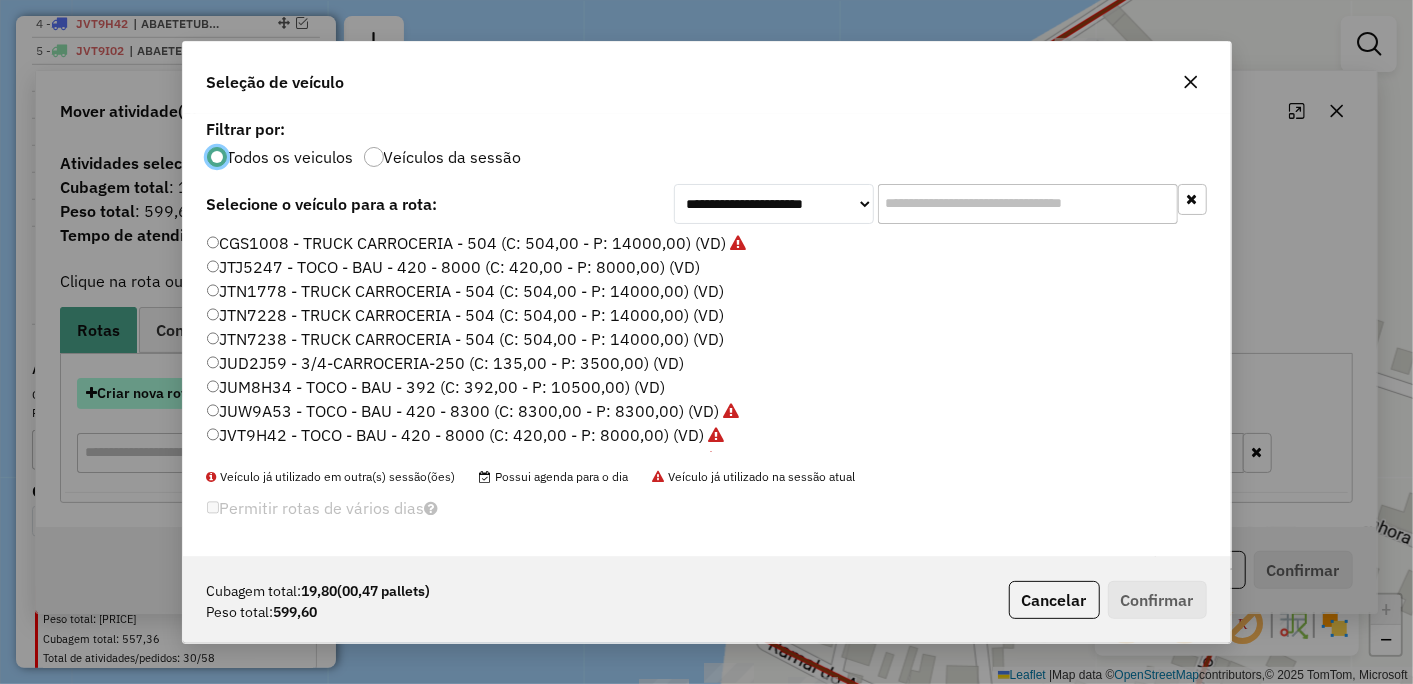 scroll, scrollTop: 11, scrollLeft: 5, axis: both 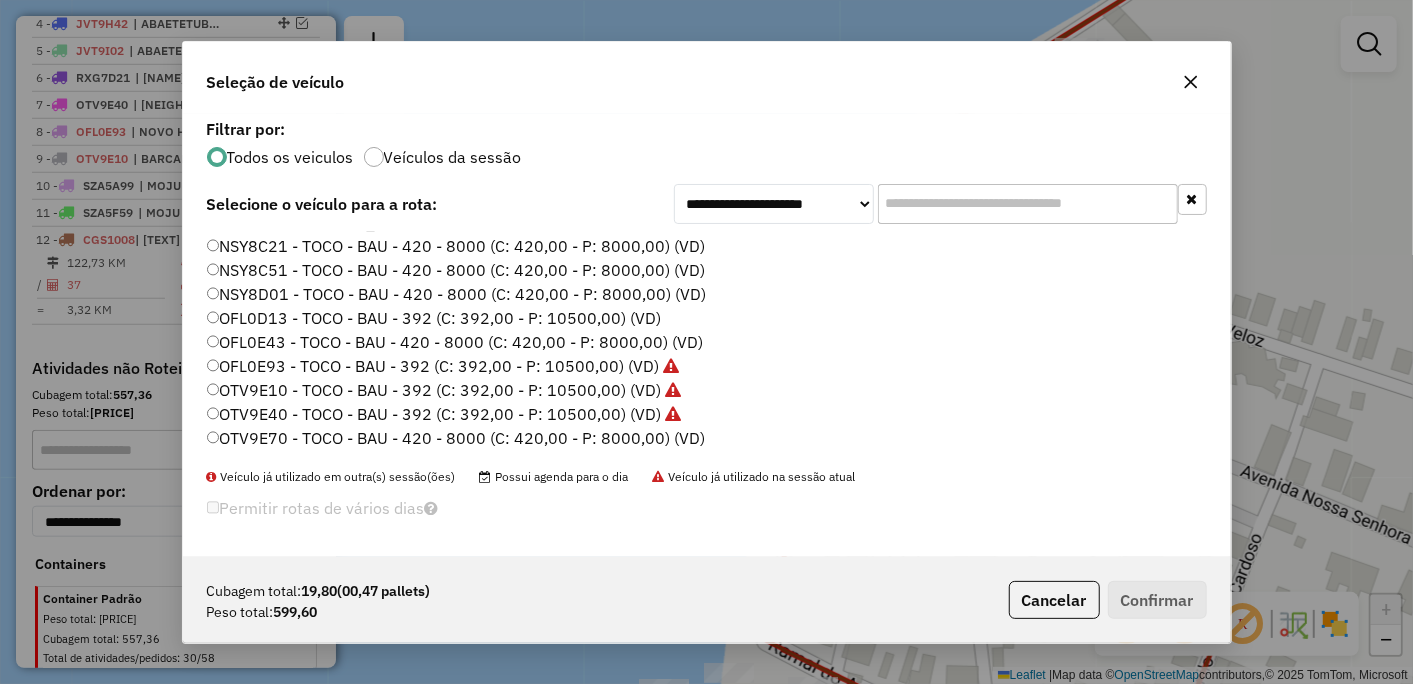 click on "NSY8D01 - TOCO - BAU - 420 - 8000 (C: 420,00 - P: 8000,00) (VD)" 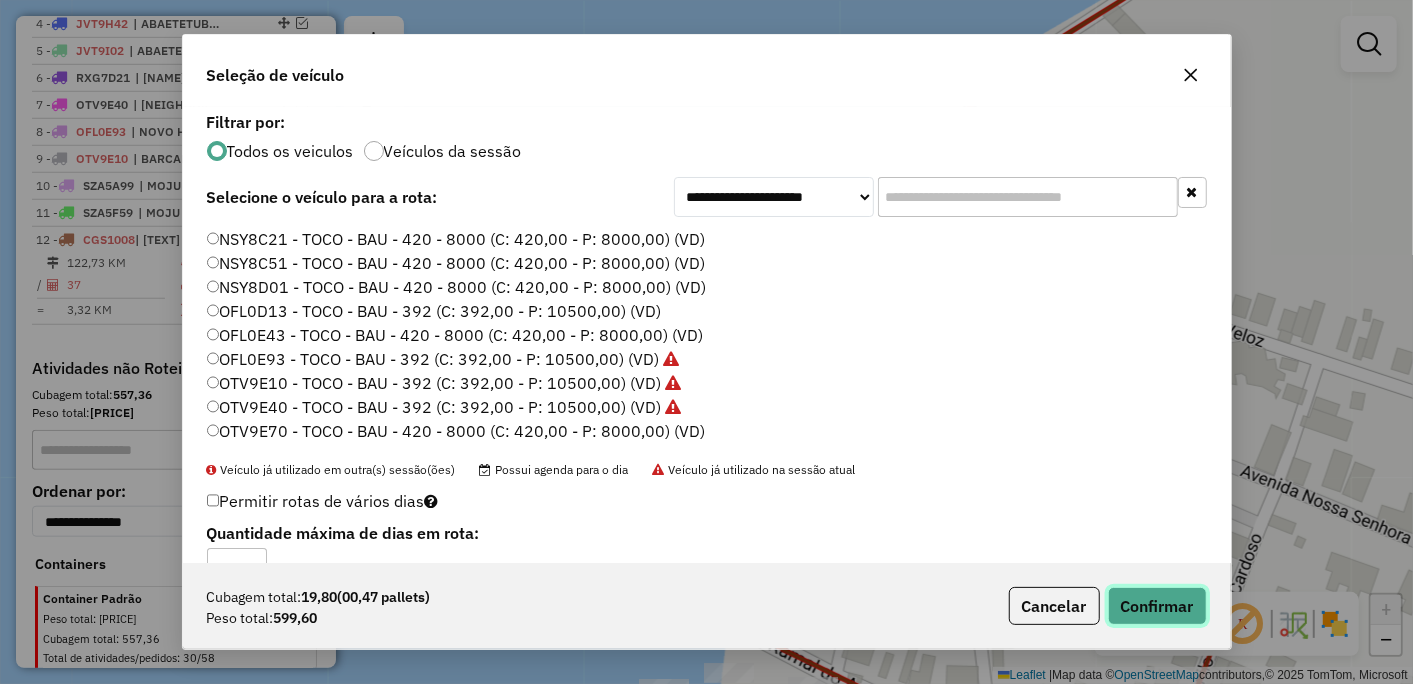 click on "Confirmar" 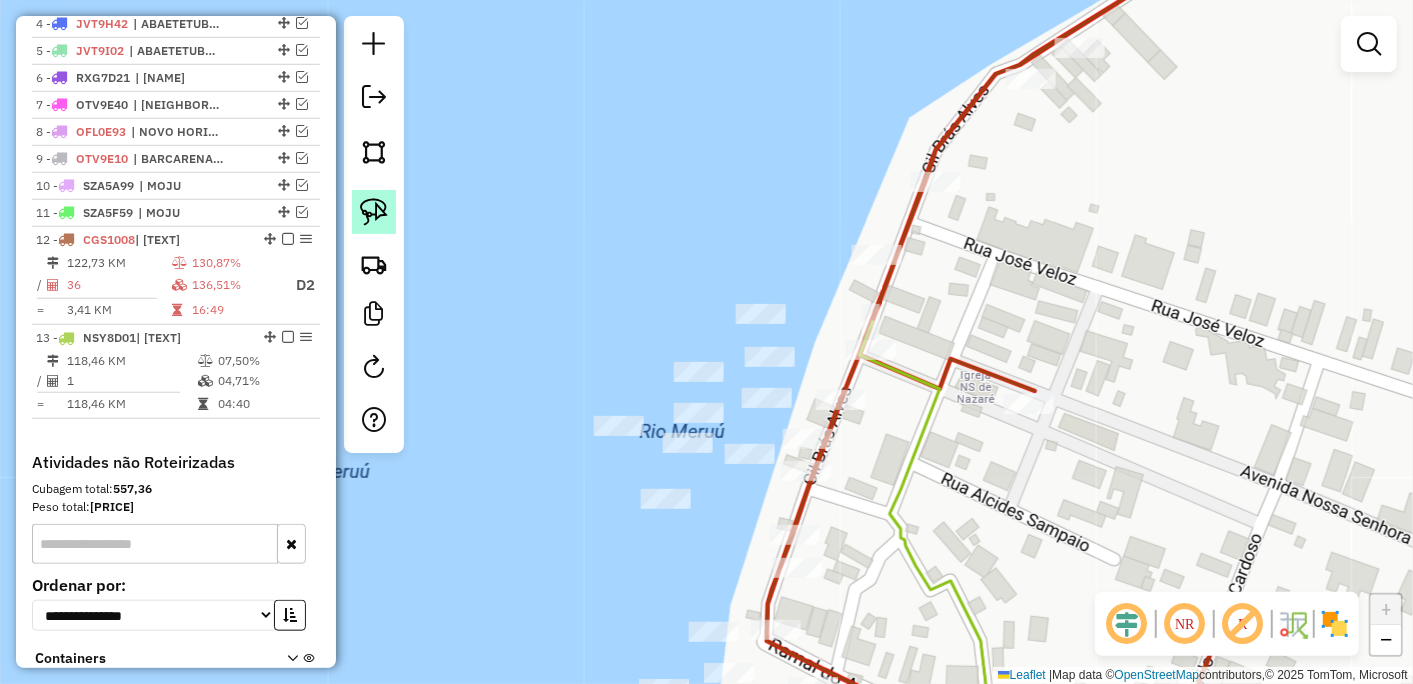 click 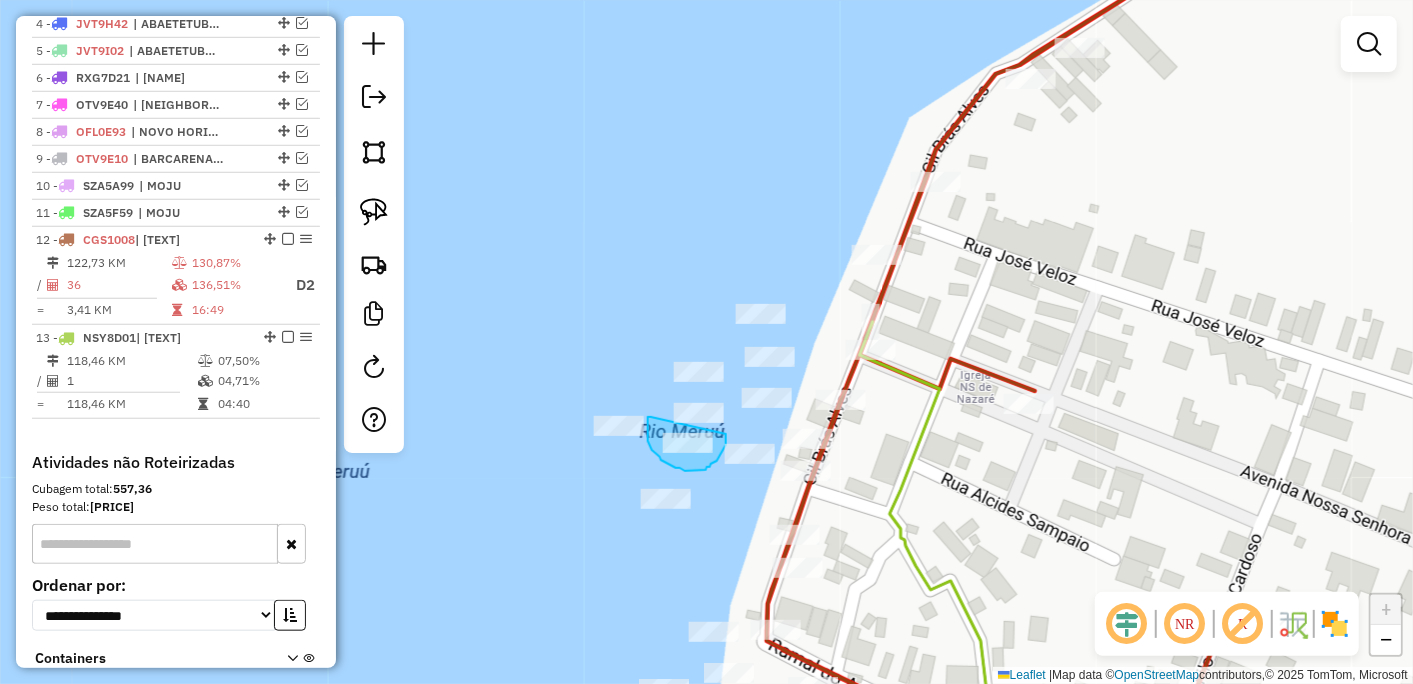 drag, startPoint x: 651, startPoint y: 417, endPoint x: 724, endPoint y: 433, distance: 74.73286 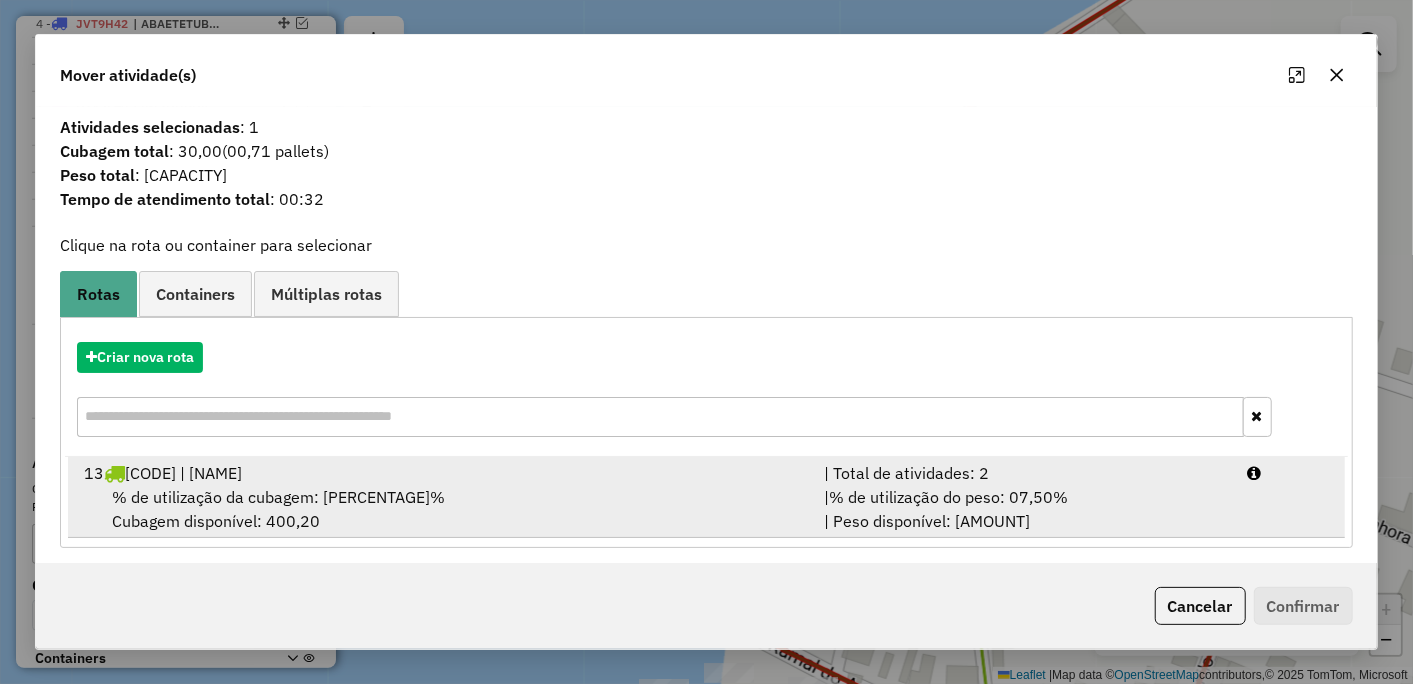 click on "% de utilização da cubagem: [PERCENTAGE]%" at bounding box center (278, 497) 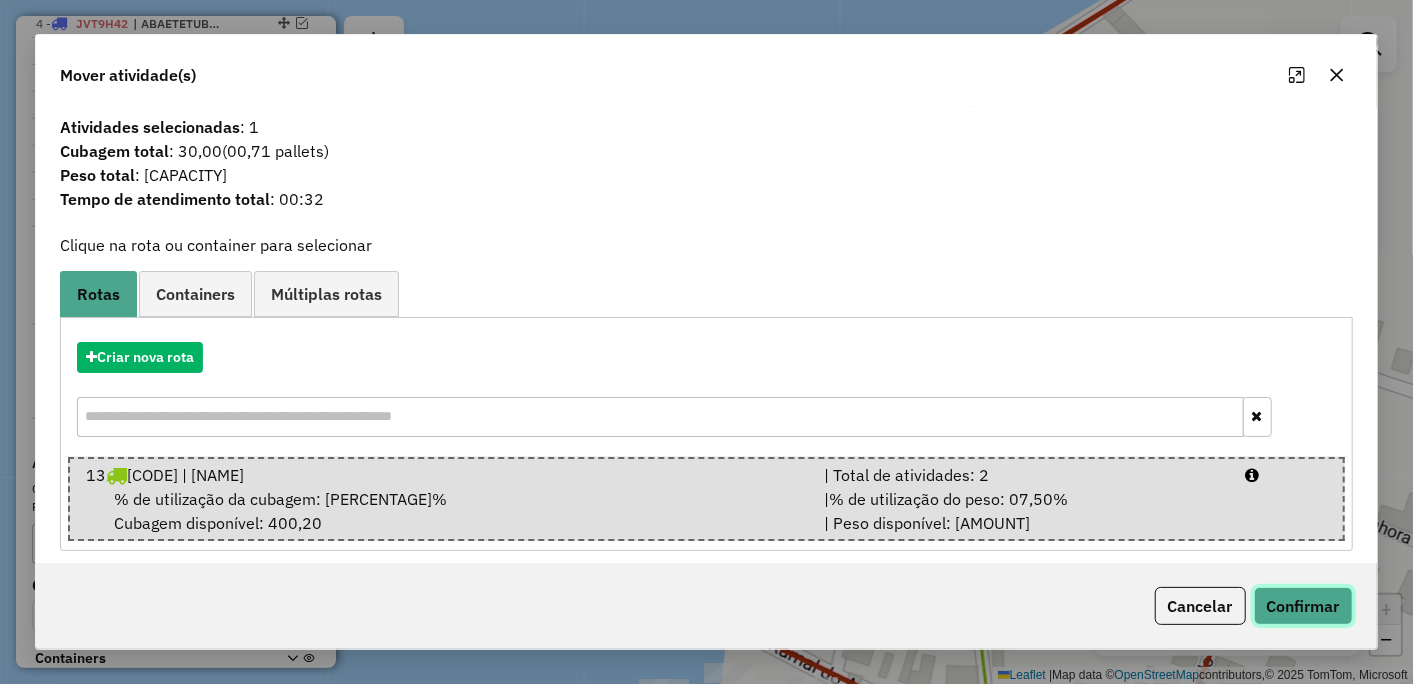 click on "Confirmar" 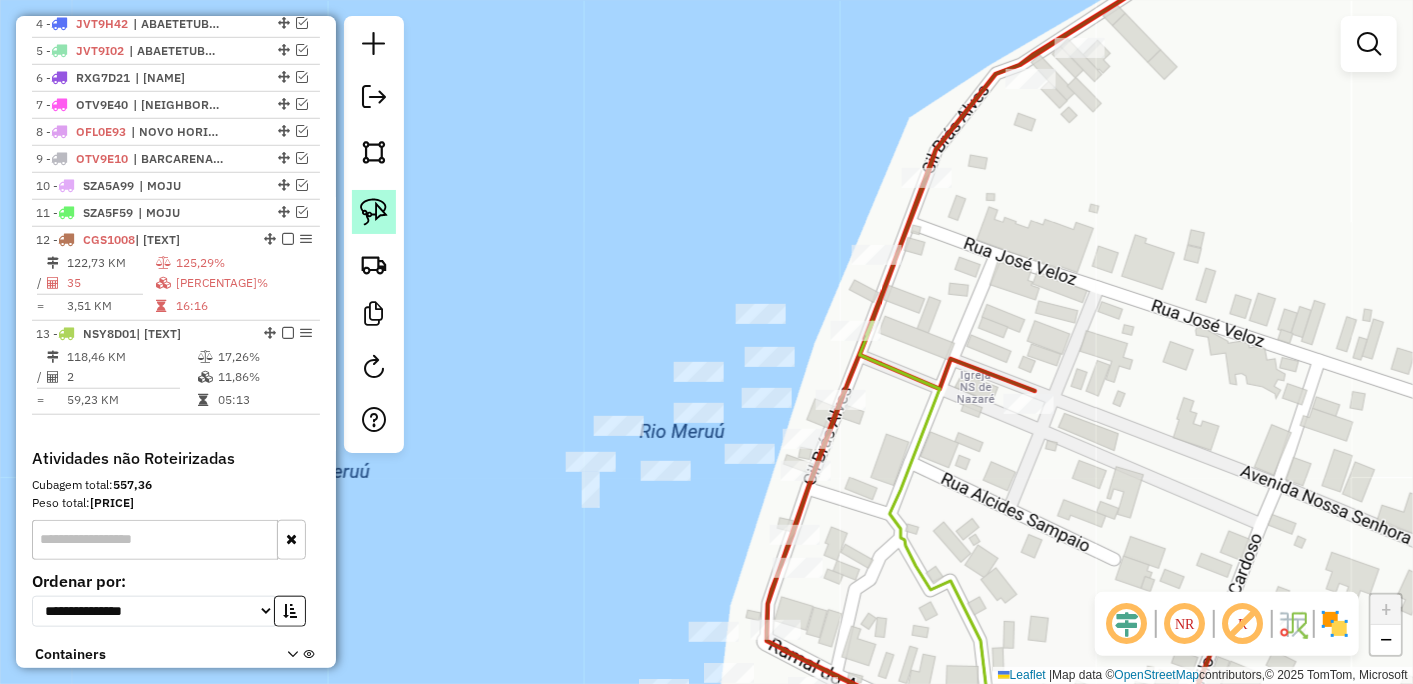 click 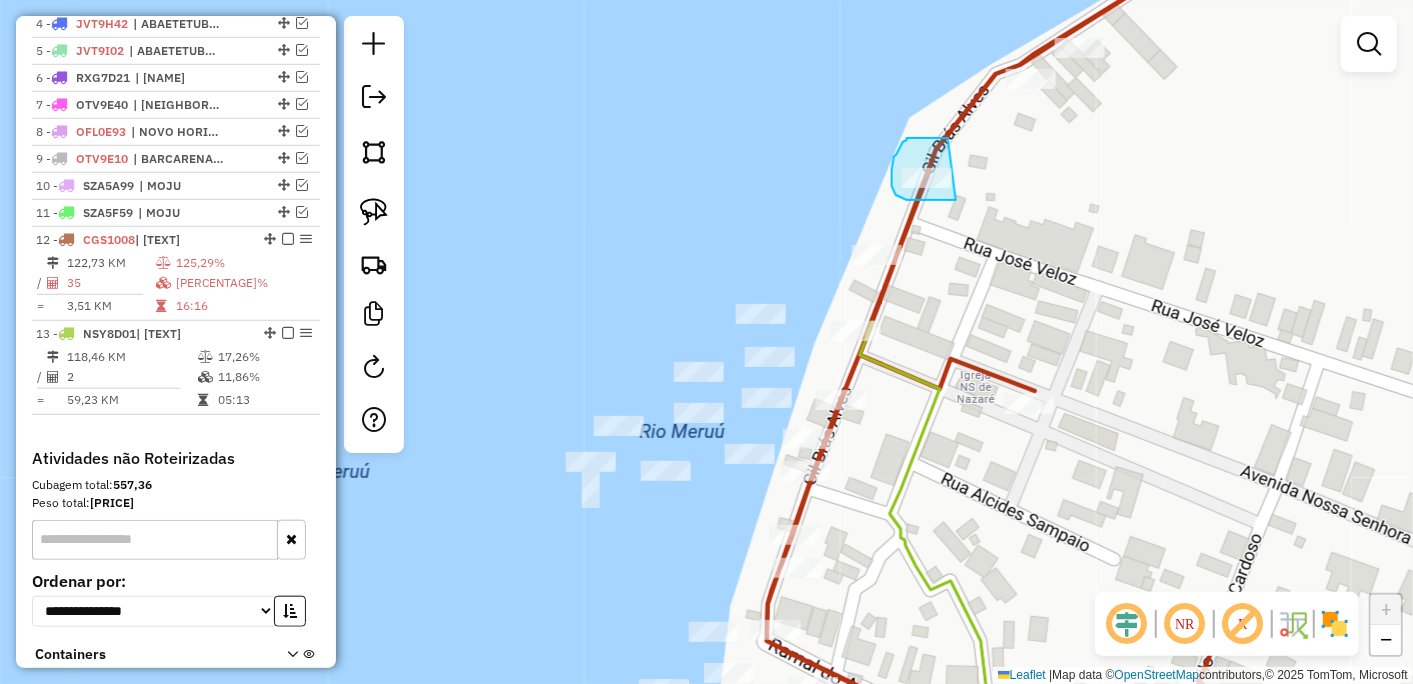 drag, startPoint x: 948, startPoint y: 138, endPoint x: 956, endPoint y: 198, distance: 60.530983 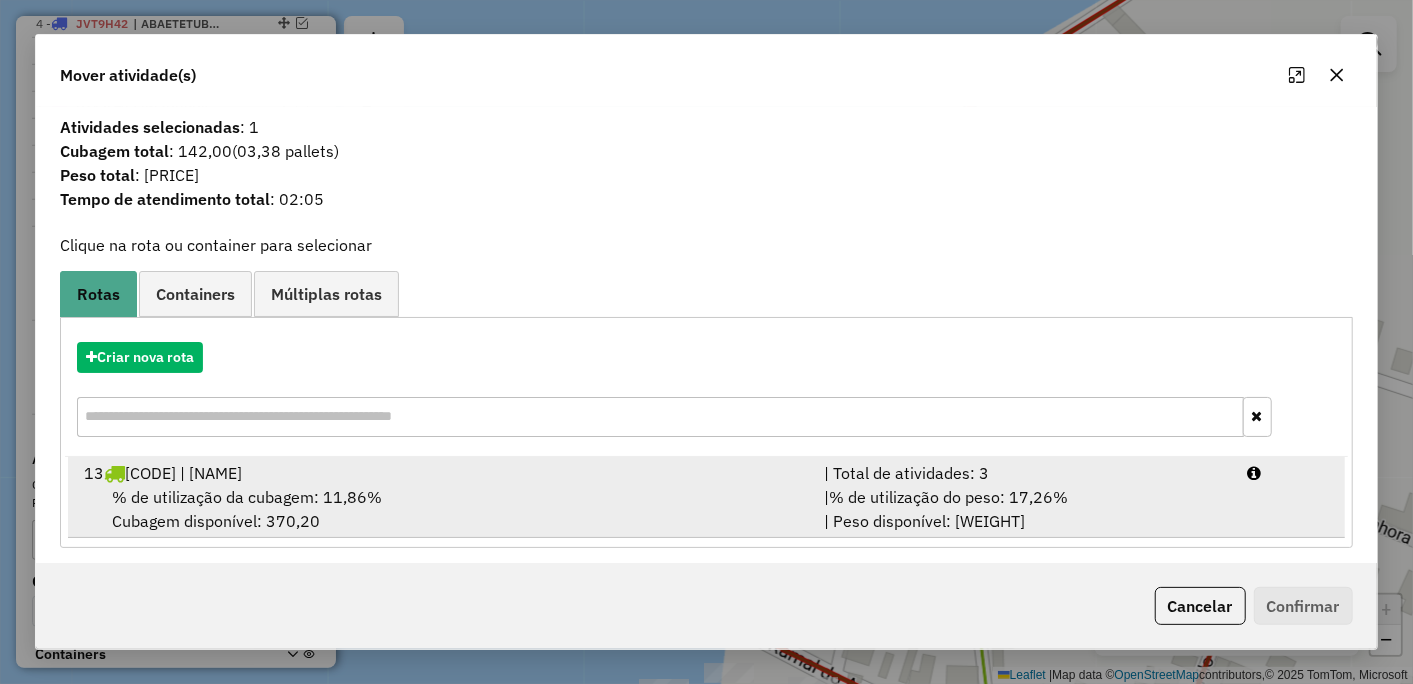 click on "% de utilização da cubagem: 11,86%" at bounding box center (247, 497) 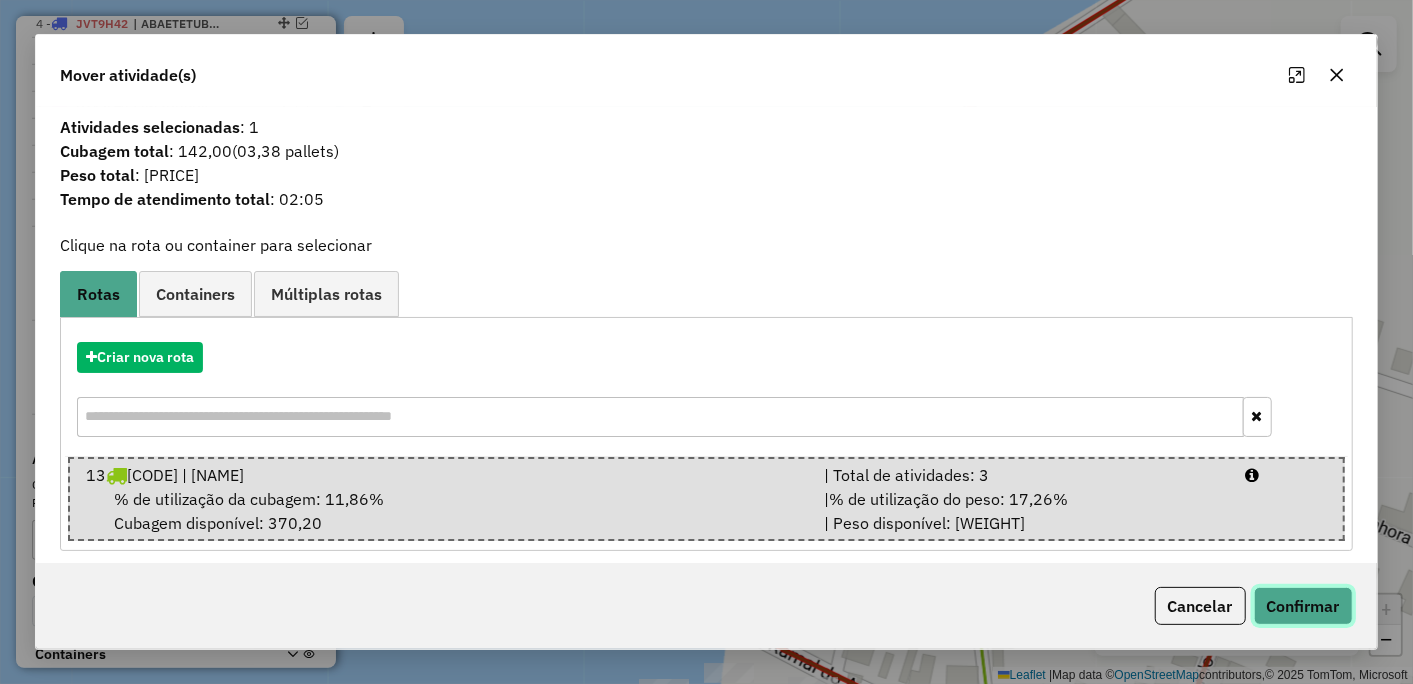 click on "Confirmar" 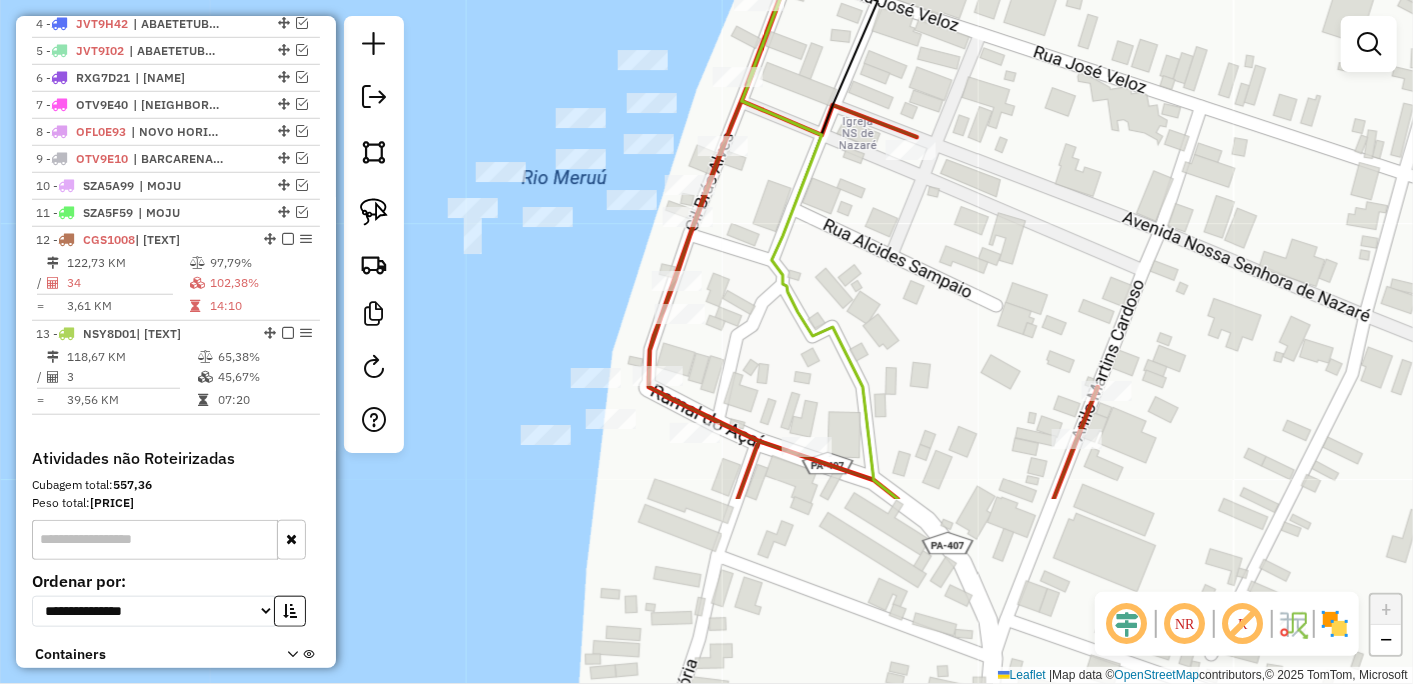 drag, startPoint x: 1205, startPoint y: 332, endPoint x: 1085, endPoint y: 68, distance: 289.9931 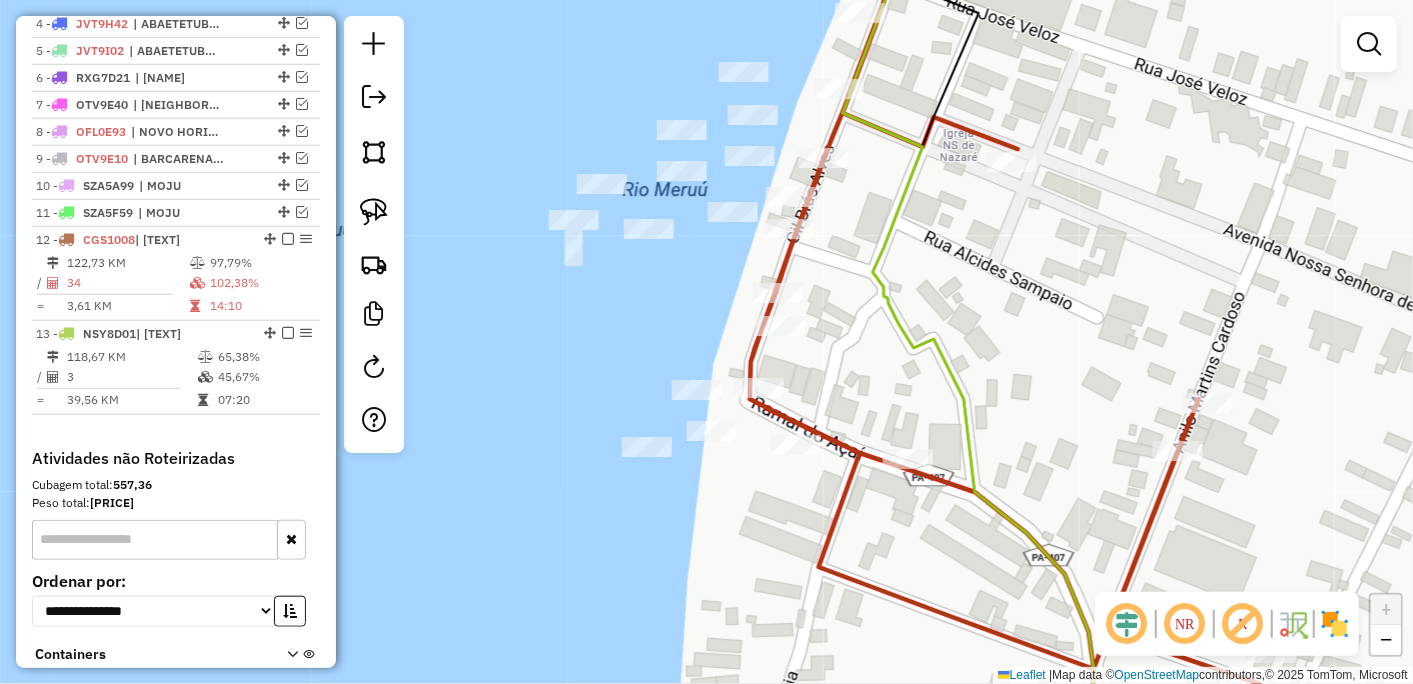 drag, startPoint x: 823, startPoint y: 265, endPoint x: 925, endPoint y: 298, distance: 107.205414 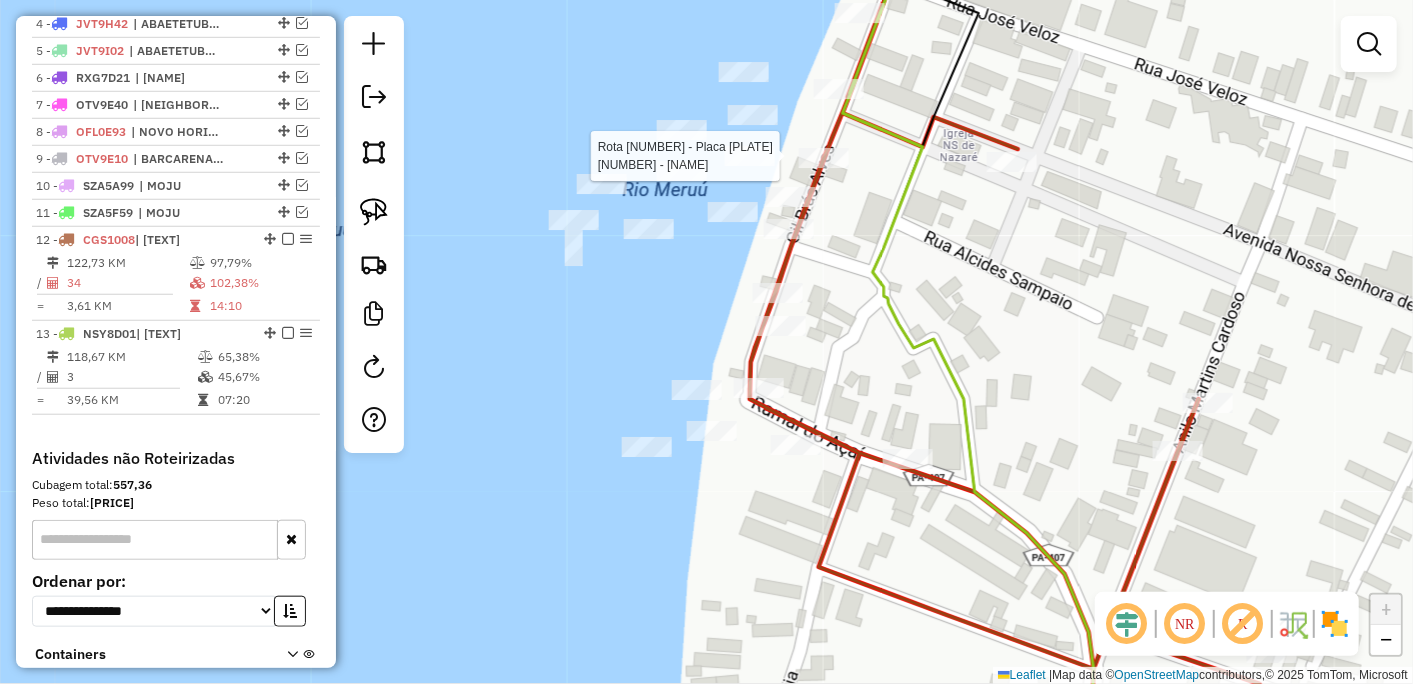 select on "**********" 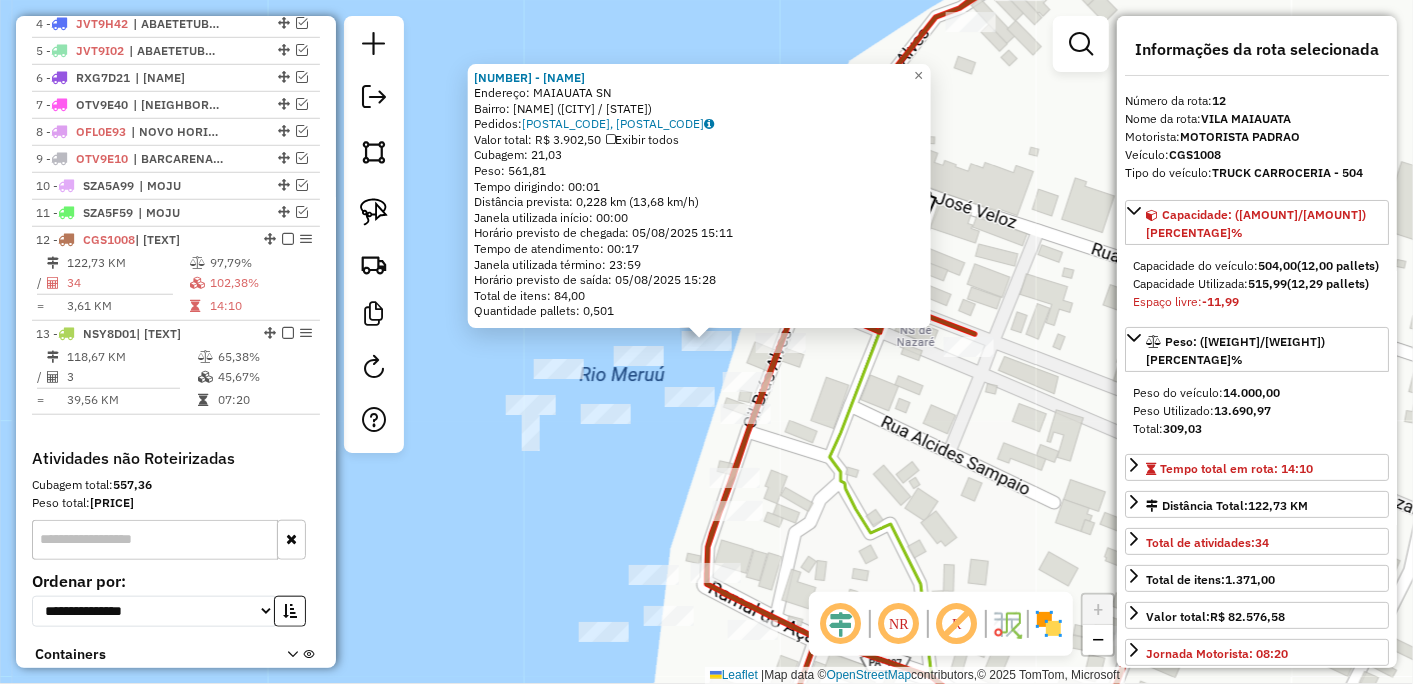 scroll, scrollTop: 975, scrollLeft: 0, axis: vertical 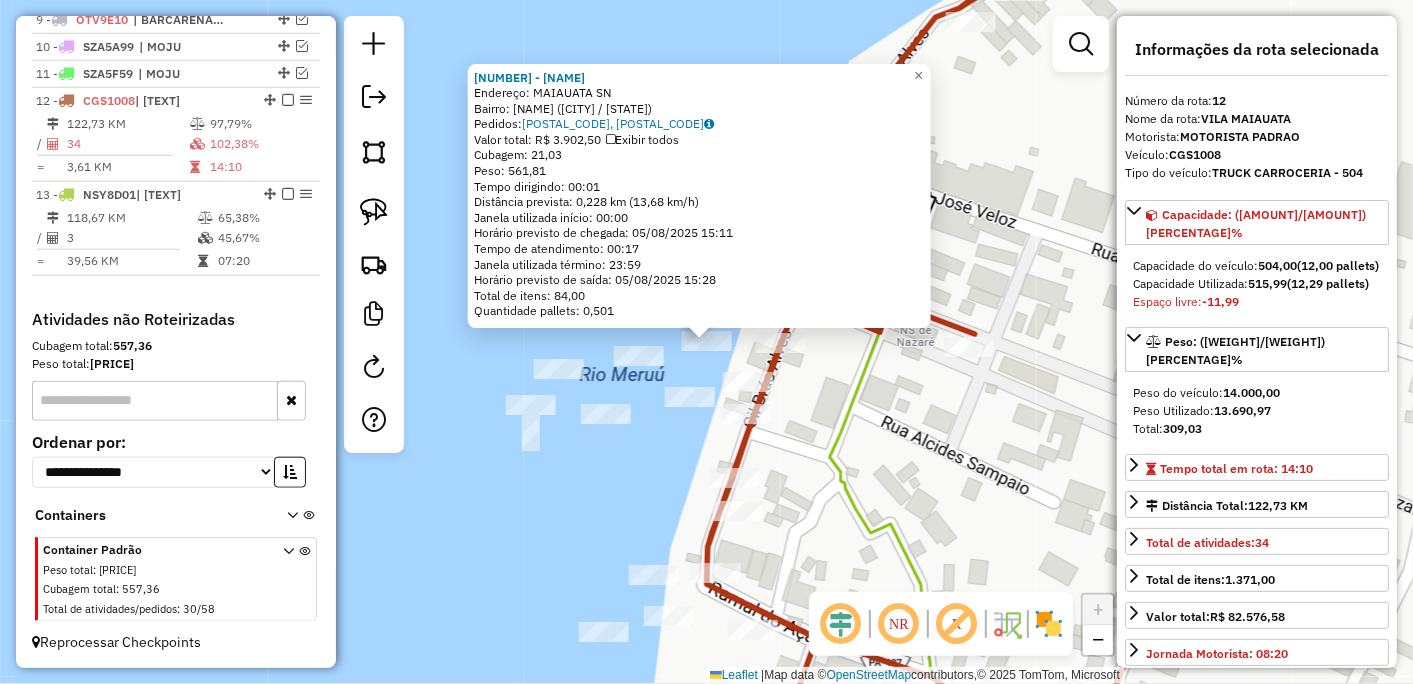 click on "[NUMBER] - [NAME]  Endereço: [NAME] SN   Bairro: [Bairro] ([Cidade] / [PA])   Pedidos:  [NUMBER], [NUMBER]   Valor total: [CURRENCY] [AMOUNT]   Exibir todos   Cubagem: [AMOUNT]  Peso: [AMOUNT]  Tempo dirigindo: [TIME]   Distância prevista: [DISTANCE] km ([SPEED] km/h)   Janela utilizada início: [TIME]   Horário previsto de chegada: [DATE] [TIME]   Tempo de atendimento: [TIME]   Janela utilizada término: [TIME]   Horário previsto de saída: [DATE] [TIME]   Total de itens: [AMOUNT]   Quantidade pallets: [AMOUNT]  × Janela de atendimento Grade de atendimento Capacidade Transportadoras Veículos Cliente Pedidos  Rotas Selecione os dias de semana para filtrar as janelas de atendimento  Seg   Ter   Qua   Qui   Sex   Sáb   Dom  Informe o período da janela de atendimento: De: Até:  Filtrar exatamente a janela do cliente  Considerar janela de atendimento padrão  Selecione os dias de semana para filtrar as grades de atendimento  Seg   Ter   Qua   Qui   Sex   Sáb   Dom   Clientes fora do dia de atendimento selecionado +" 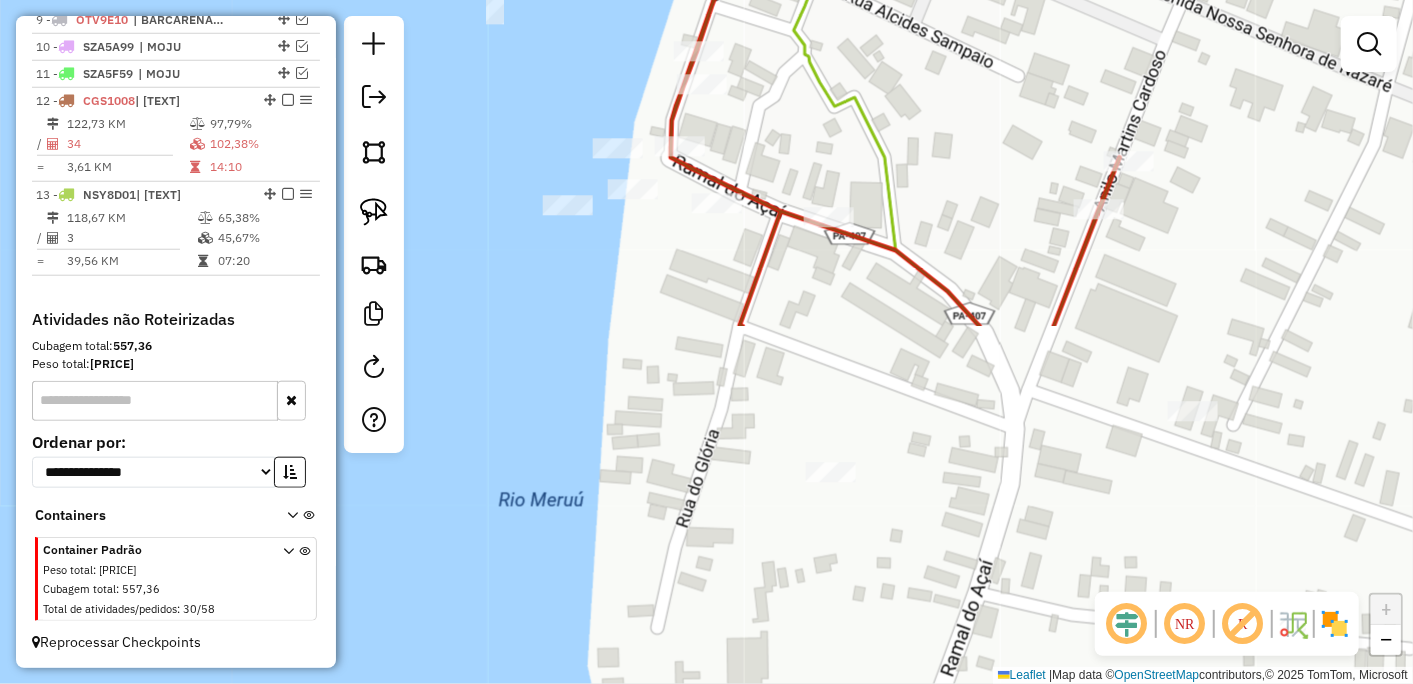 drag, startPoint x: 950, startPoint y: 541, endPoint x: 906, endPoint y: 94, distance: 449.16034 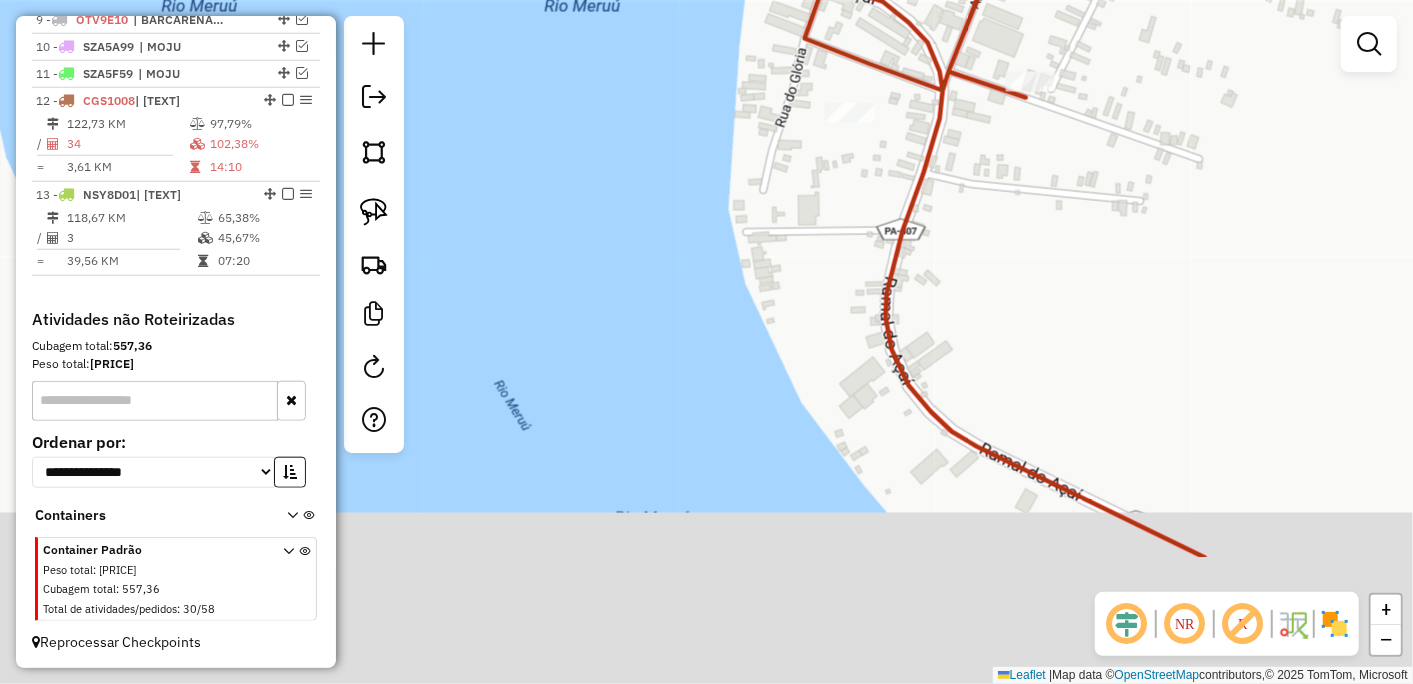 drag, startPoint x: 1068, startPoint y: 496, endPoint x: 844, endPoint y: -2, distance: 546.0586 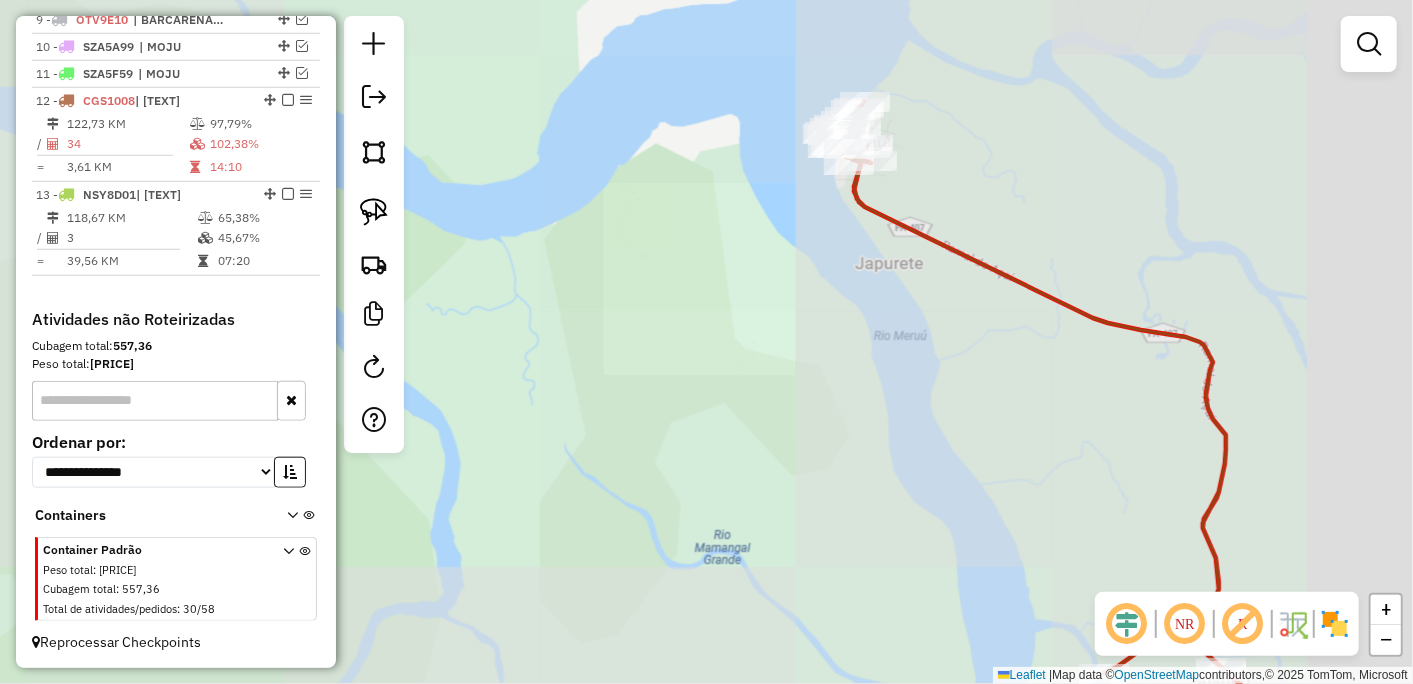 drag, startPoint x: 1048, startPoint y: 371, endPoint x: 653, endPoint y: 156, distance: 449.72214 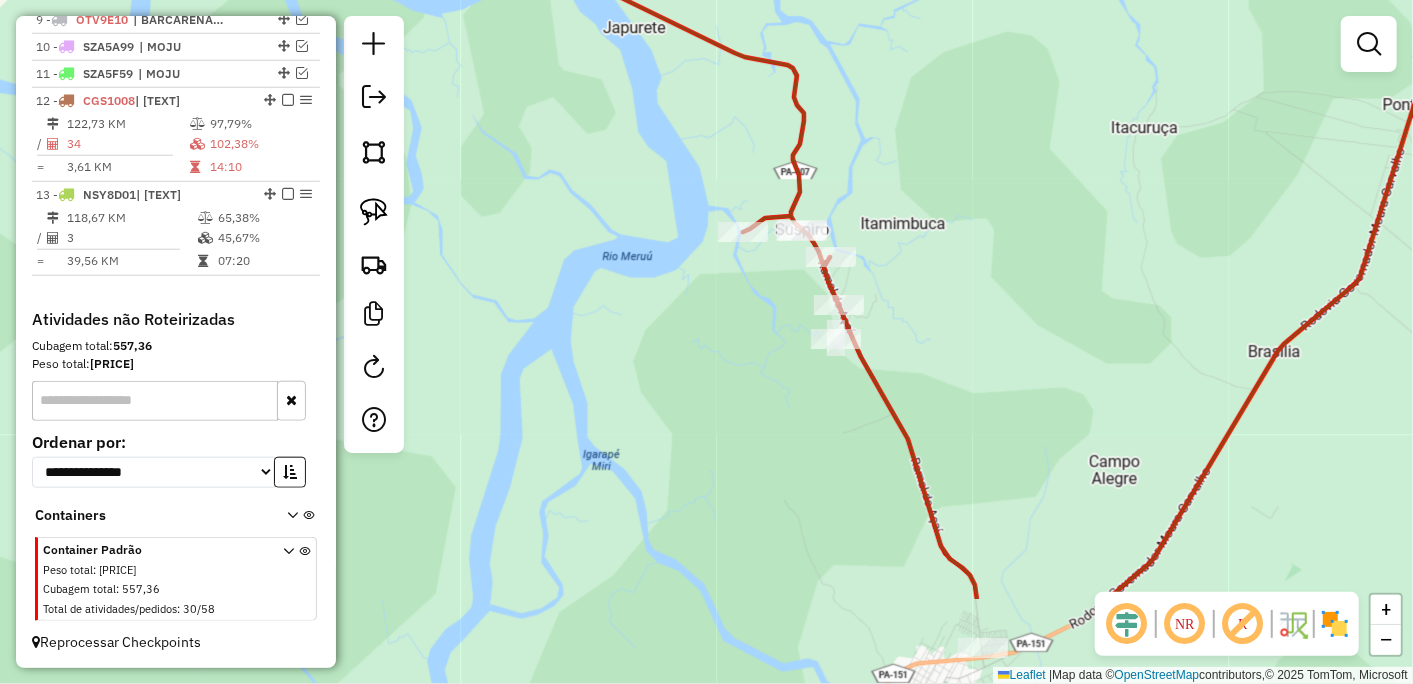 drag, startPoint x: 783, startPoint y: 300, endPoint x: 713, endPoint y: 140, distance: 174.64249 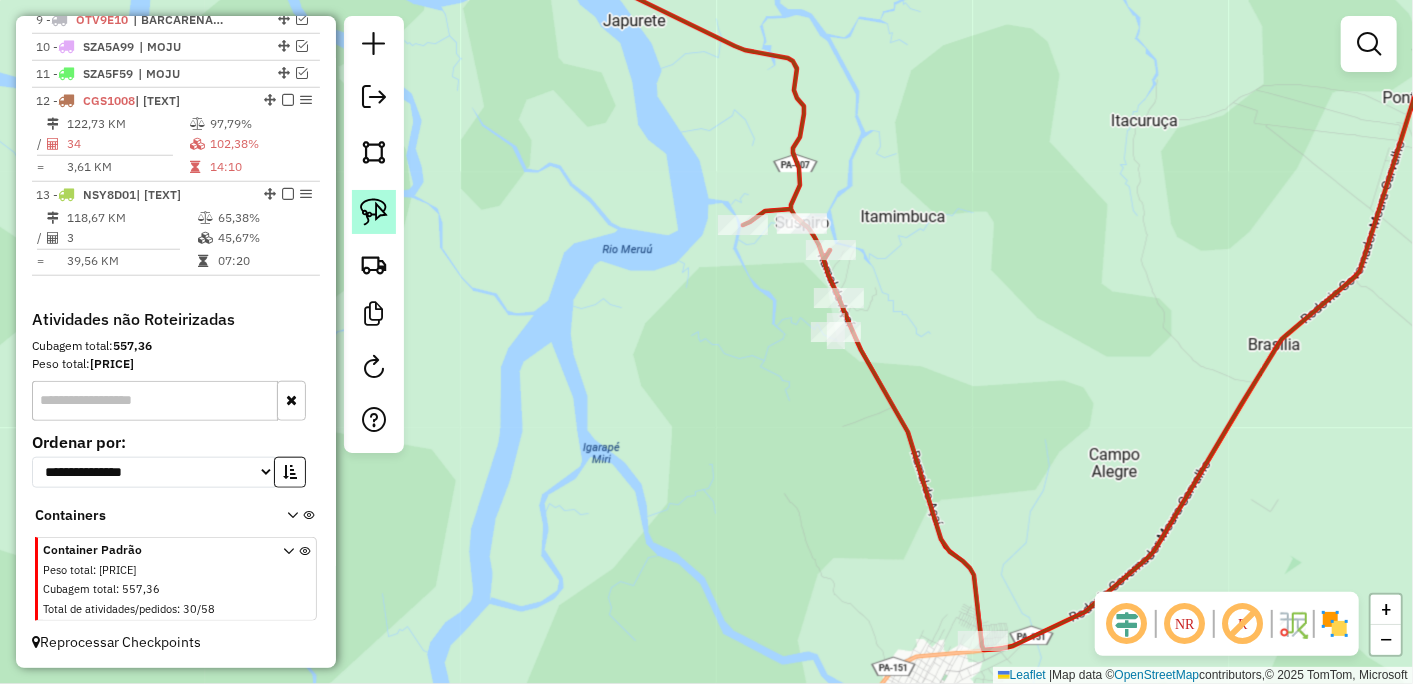 click 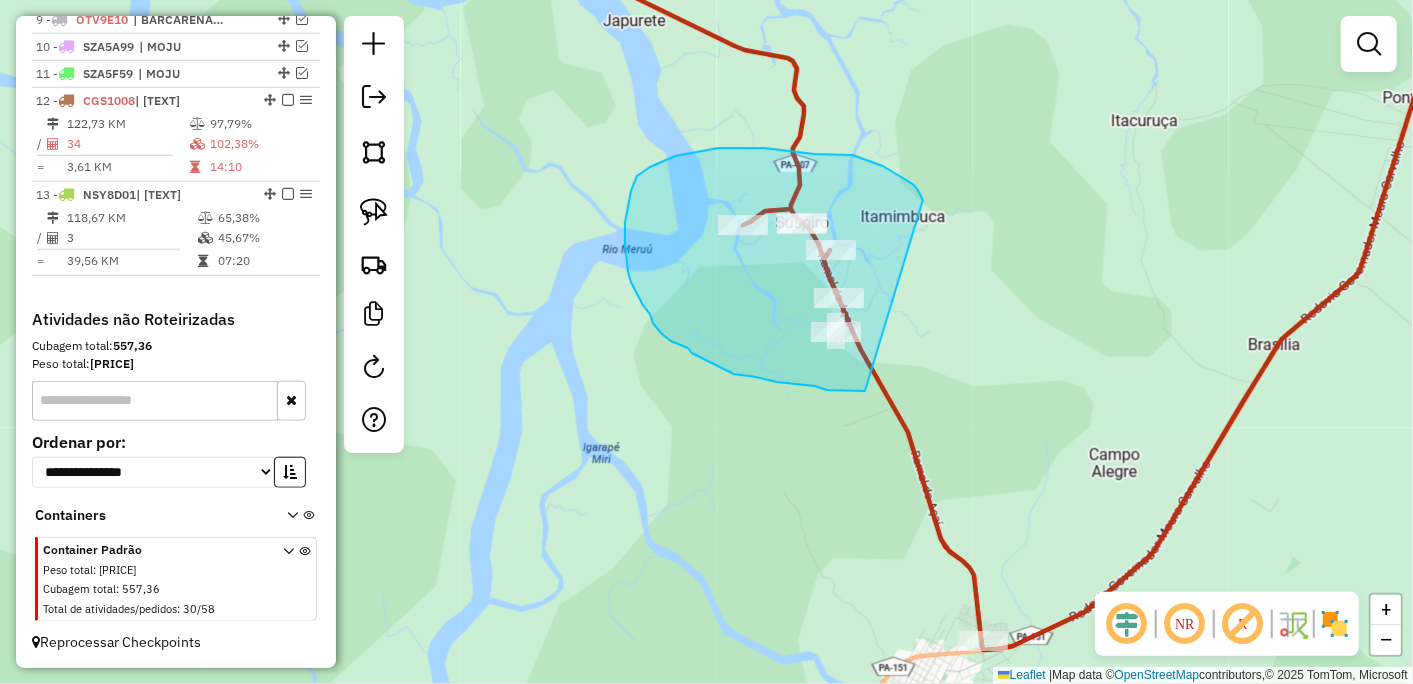 drag, startPoint x: 923, startPoint y: 200, endPoint x: 883, endPoint y: 380, distance: 184.39088 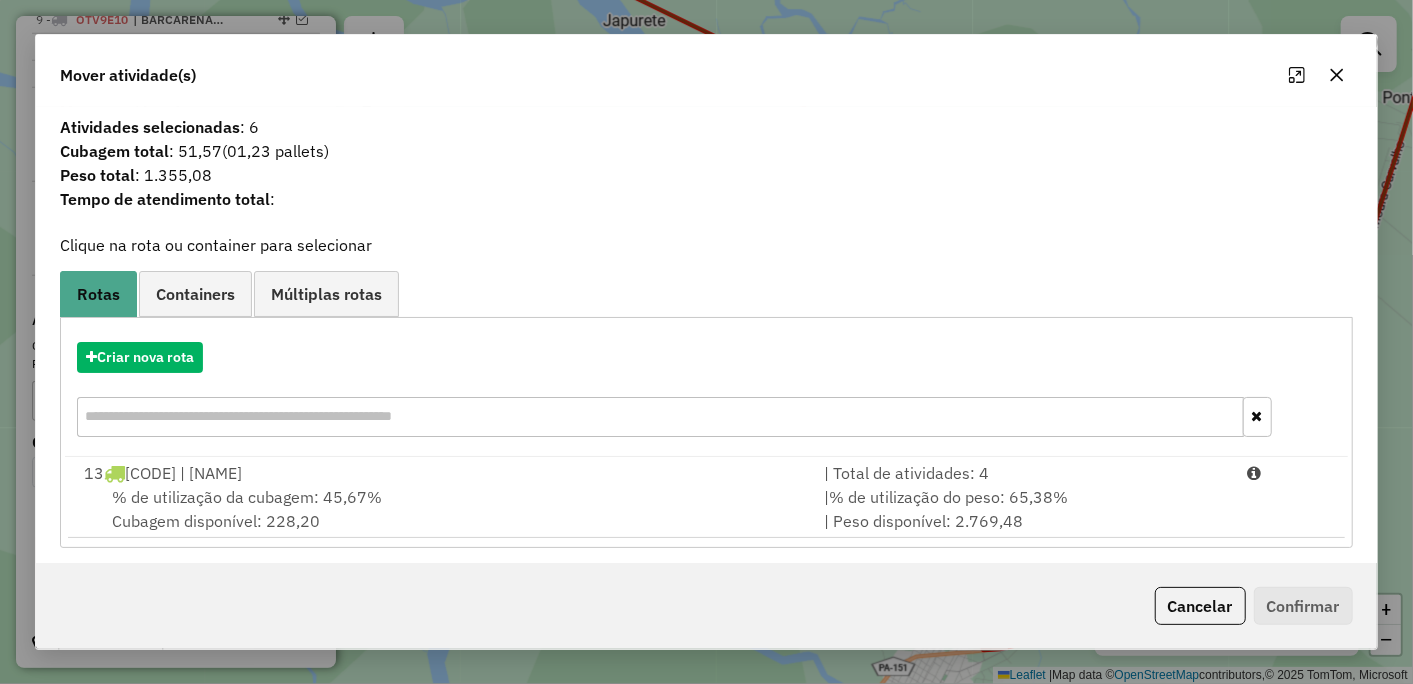 click on "Criar nova rota" at bounding box center (706, 392) 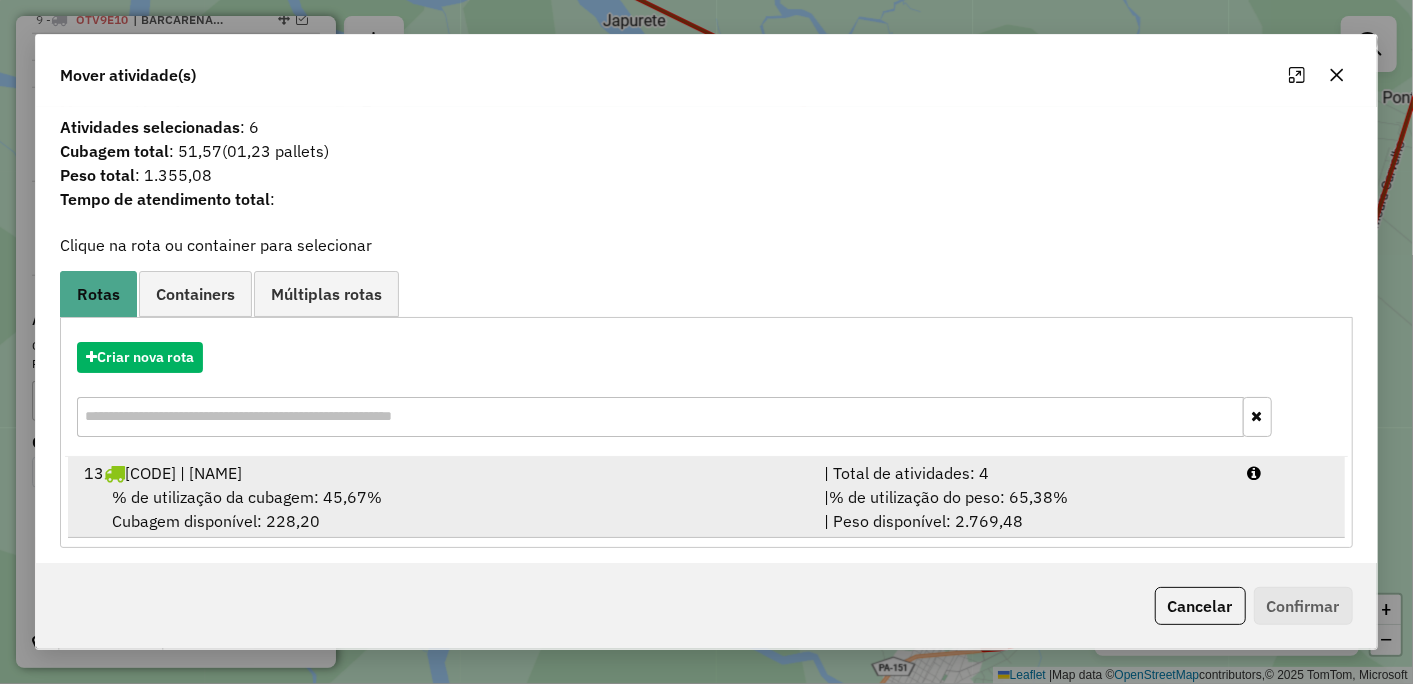 click on "Rota [NUMBER] - [PLATE] | [NEIGHBORHOOD]" at bounding box center (442, 473) 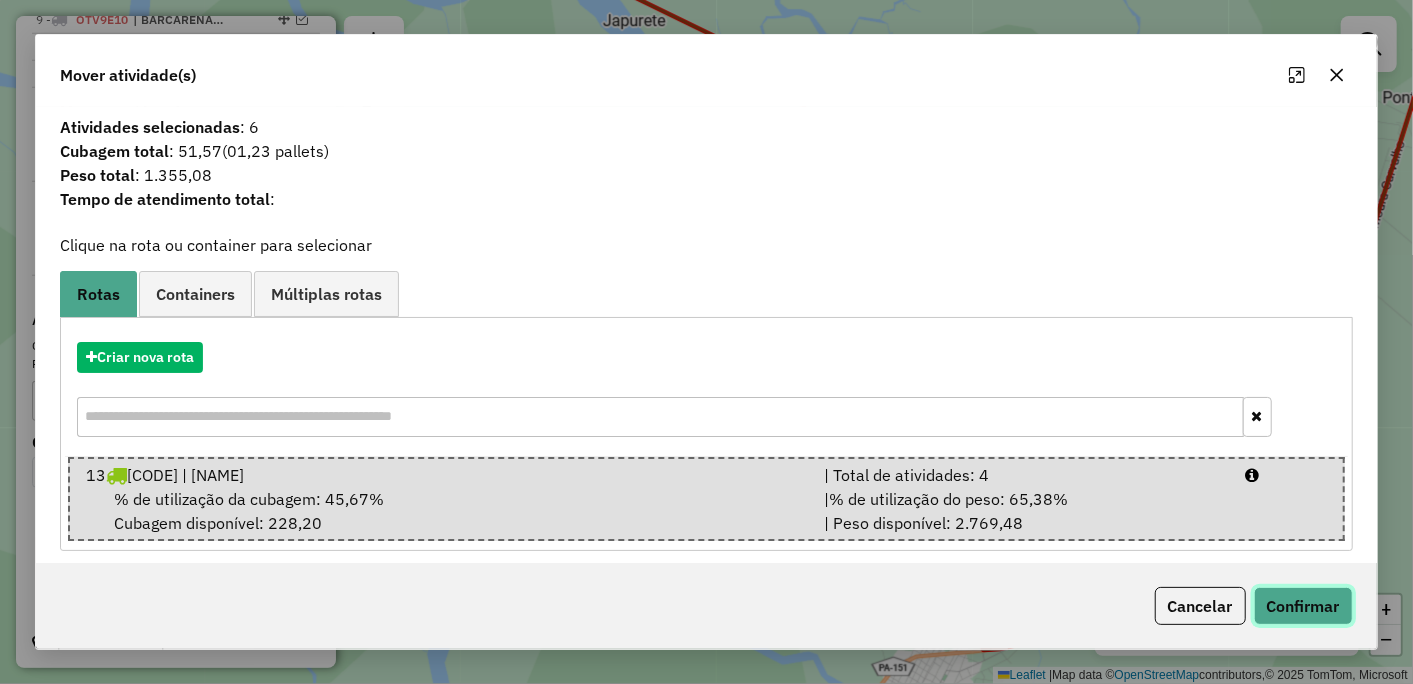 click on "Confirmar" 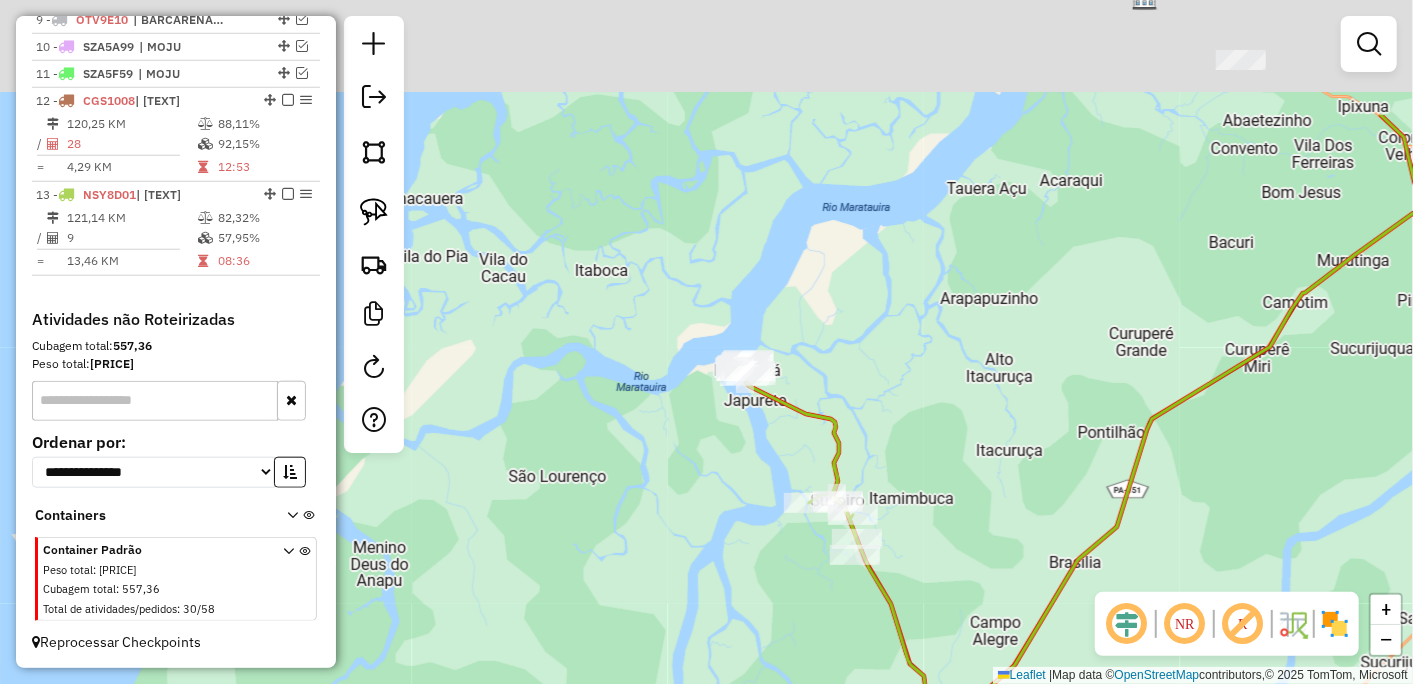 drag, startPoint x: 705, startPoint y: 533, endPoint x: 842, endPoint y: 625, distance: 165.02425 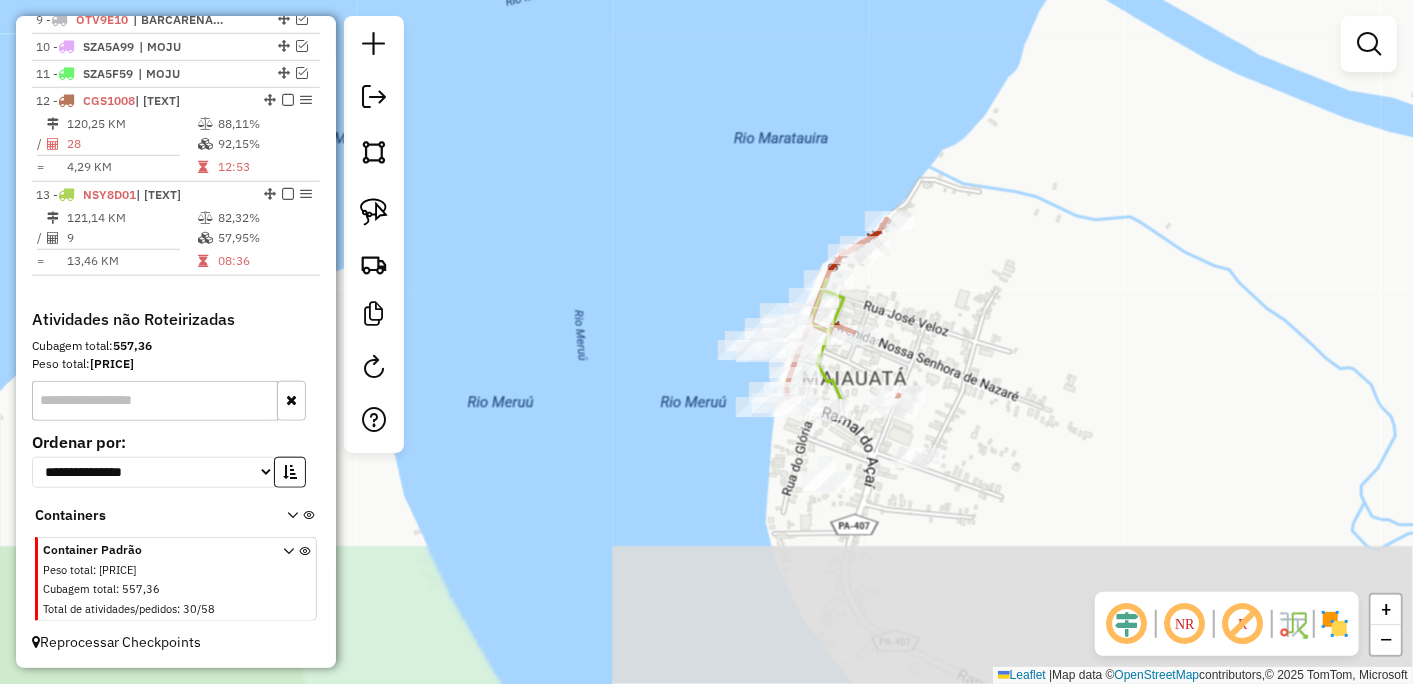 drag, startPoint x: 892, startPoint y: 627, endPoint x: 994, endPoint y: 224, distance: 415.70782 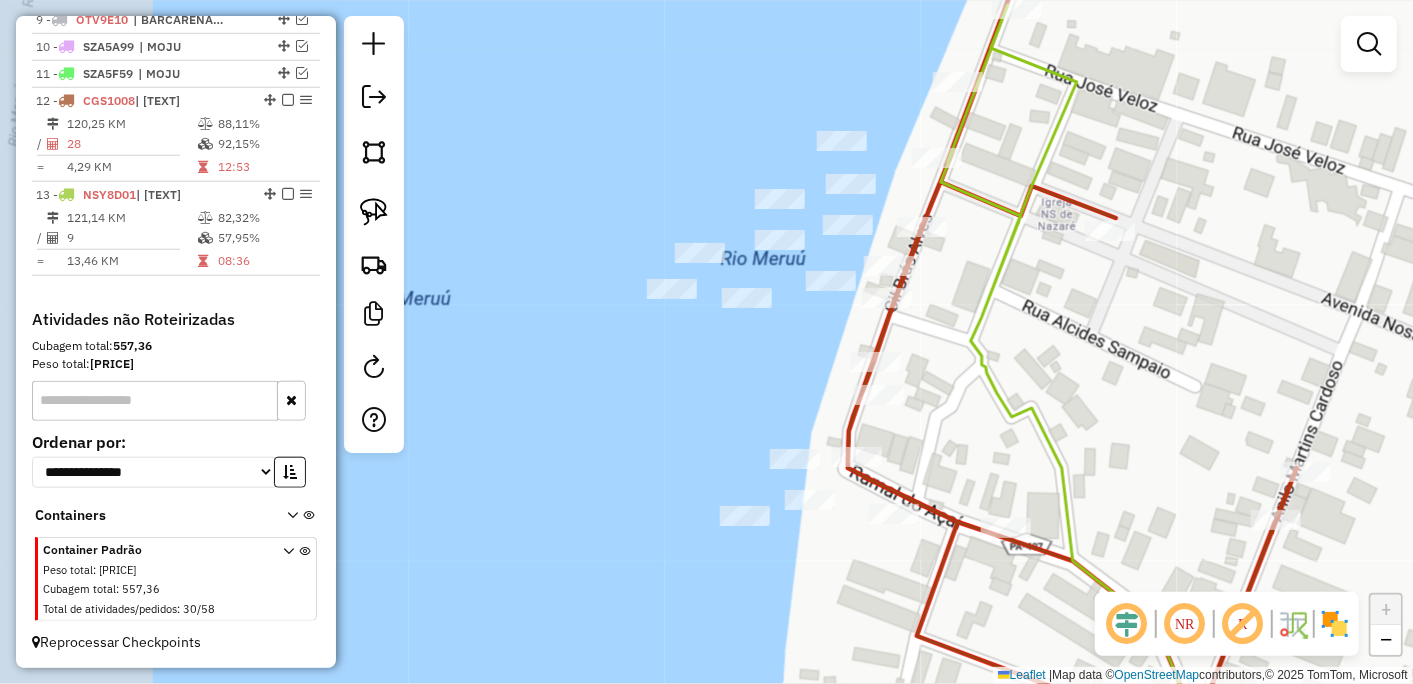 drag, startPoint x: 690, startPoint y: 387, endPoint x: 1034, endPoint y: 381, distance: 344.0523 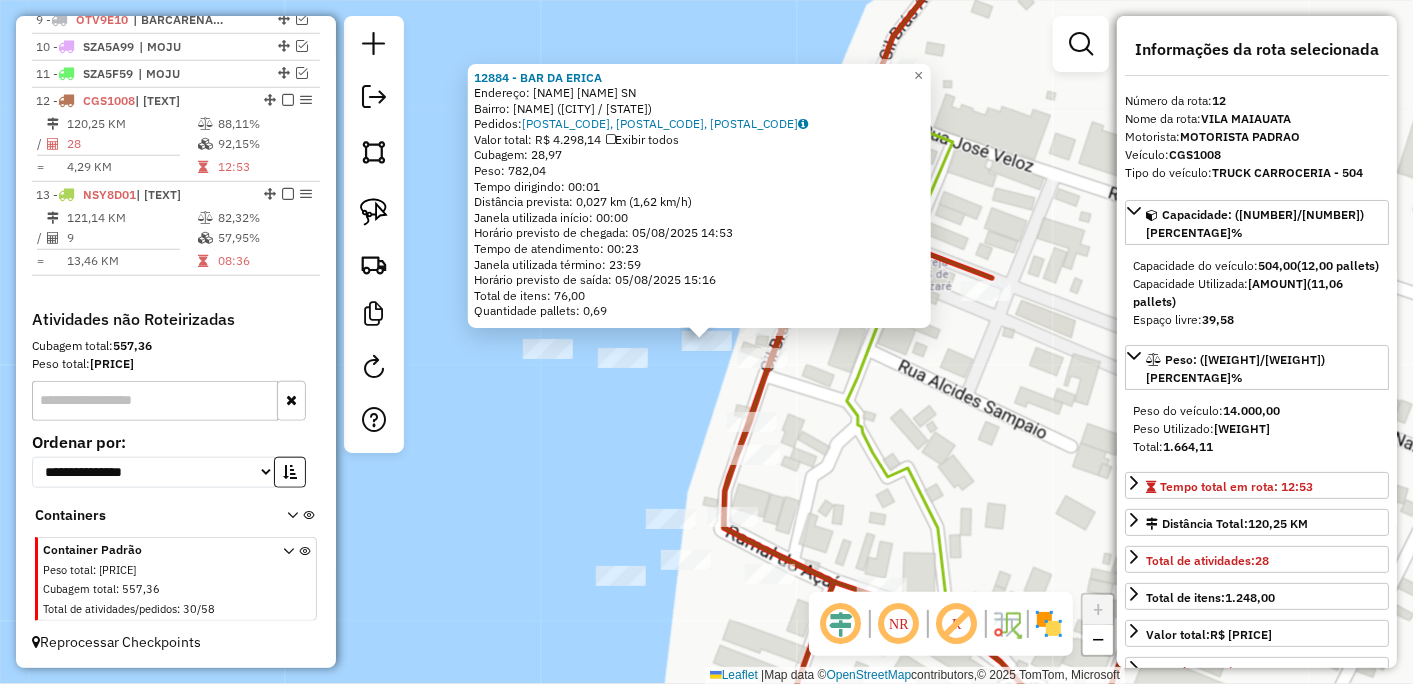 scroll, scrollTop: 444, scrollLeft: 0, axis: vertical 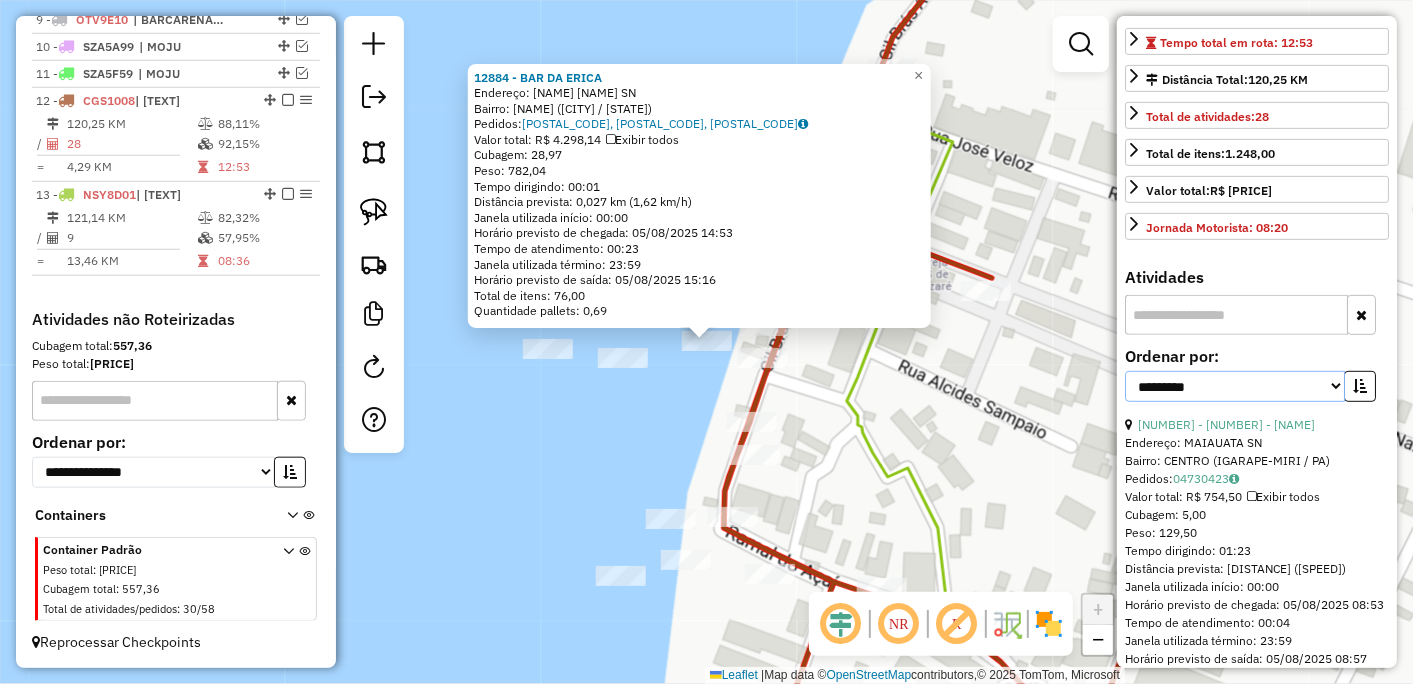 click on "**********" at bounding box center [1235, 386] 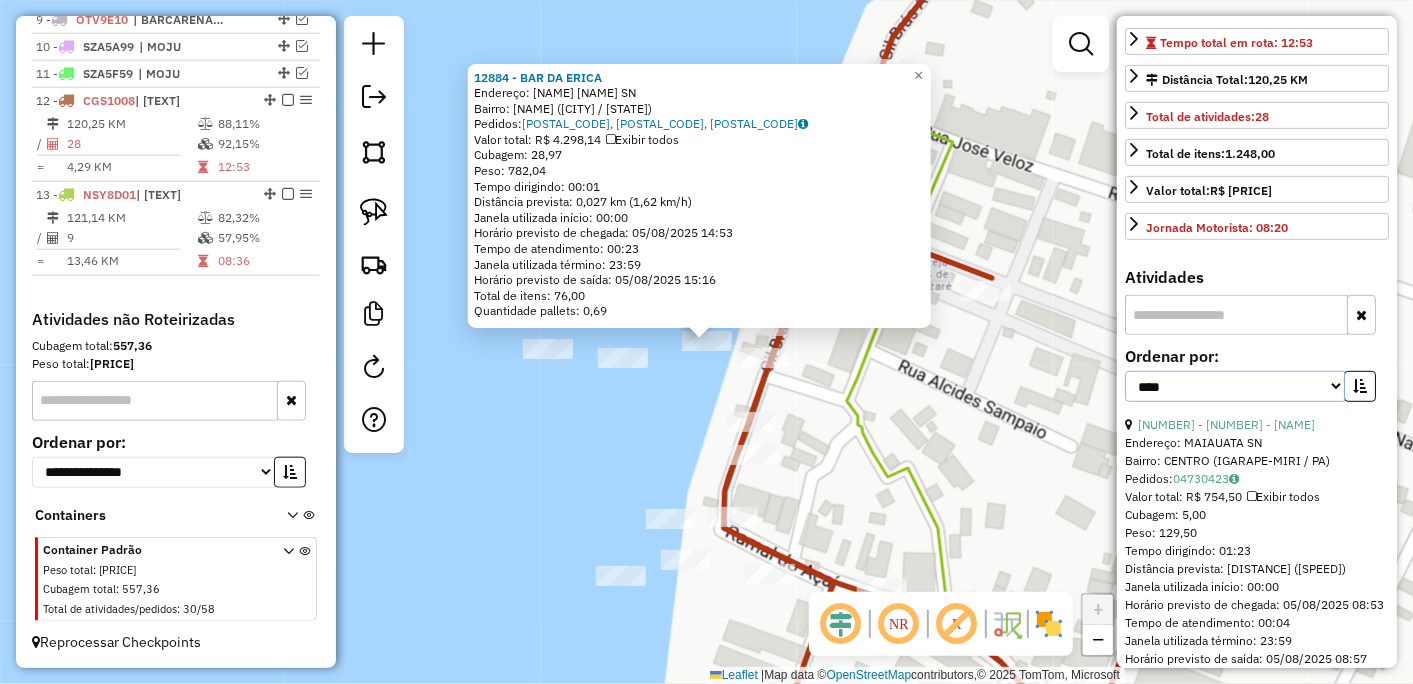 click on "**********" at bounding box center [1235, 386] 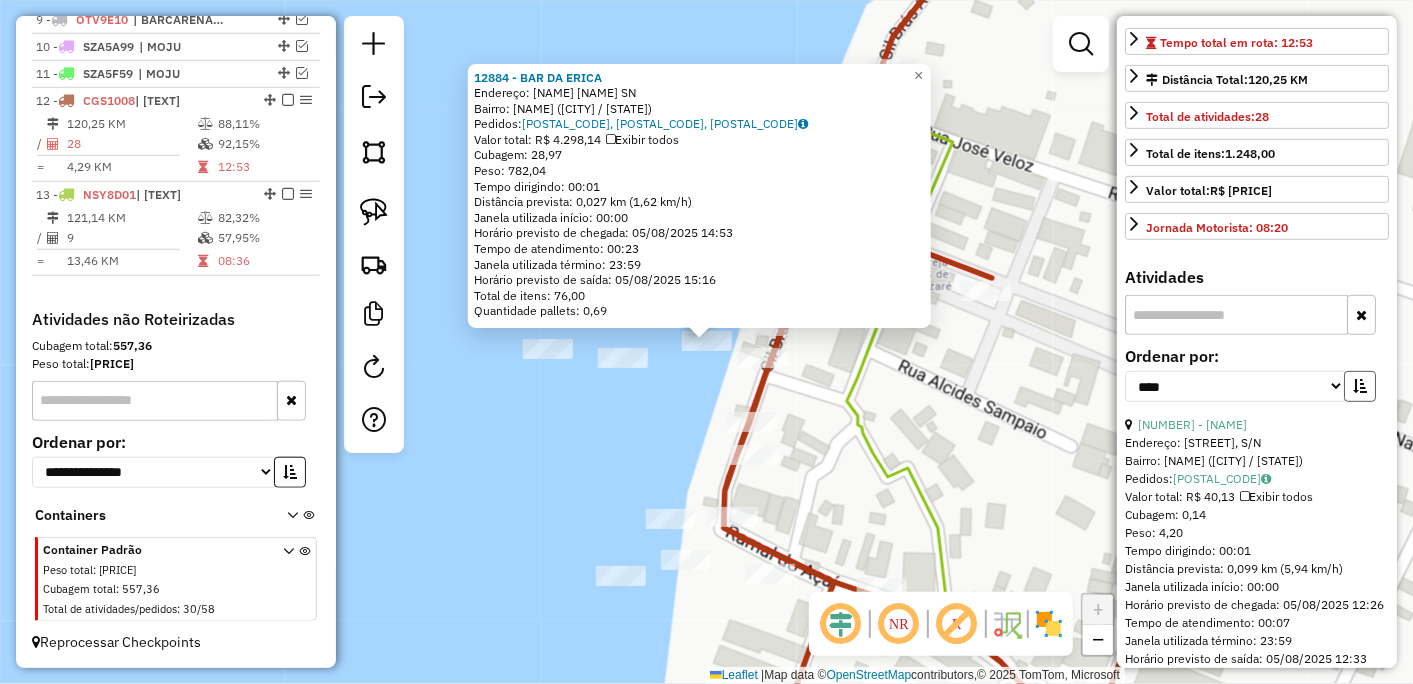 click at bounding box center [1360, 386] 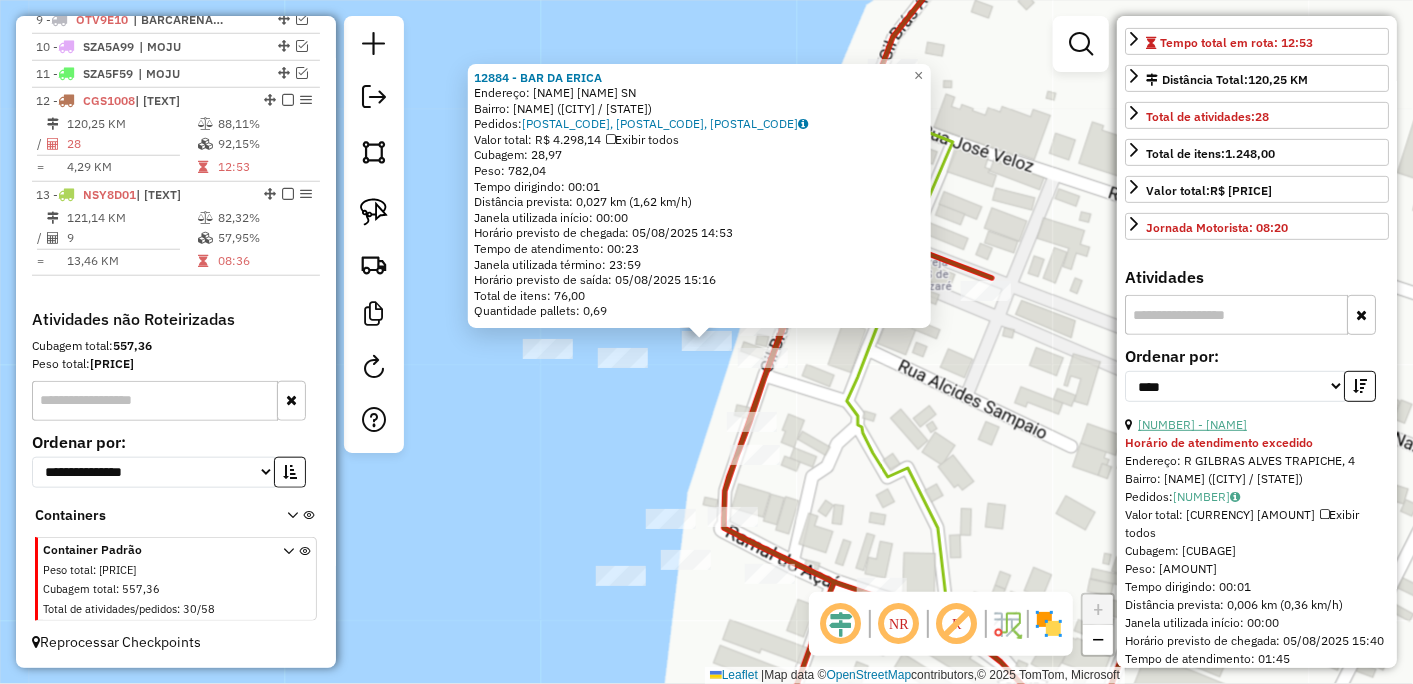 click on "[NUMBER] - [NAME]" at bounding box center (1192, 424) 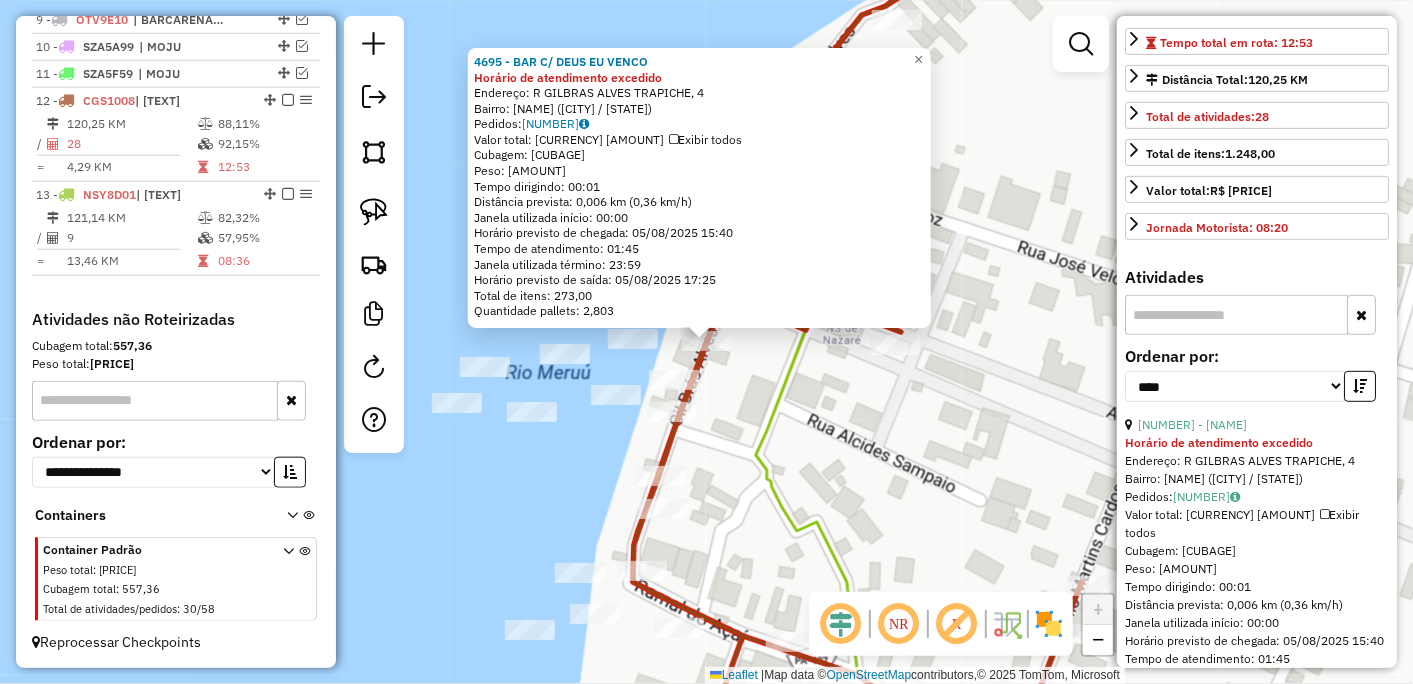 click on "Endereço: [TEXT] [TEXT], [NUMBER]   Bairro: [TEXT] ([CITY] / [STATE])   Pedidos:  [NUMBER]   Valor total: R$ [PRICE]   Exibir todos   Cubagem: [NUMBER]  Peso: [NUMBER]  Tempo dirigindo: [TIME]   Distância prevista: [DISTANCE] ([SPEED]/[SPEED])   Janela utilizada início: [TIME]   Horário previsto de chegada: [DATE] [TIME]   Tempo de atendimento: [TIME]   Janela utilizada término: [TIME]   Total de itens: [NUMBER]   Quantidade pallets: [NUMBER]  × Janela de atendimento Grade de atendimento Capacidade Transportadoras Veículos Cliente Pedidos  Rotas Selecione os dias de semana para filtrar as janelas de atendimento  Seg   Ter   Qua   Qui   Sex   Sáb   Dom  Informe o período da janela de atendimento: De: Até:  Filtrar exatamente a janela do cliente  Considerar janela de atendimento padrão  Selecione os dias de semana para filtrar as grades de atendimento  Seg   Ter   Qua   Qui   Sex   Sáb  De:" 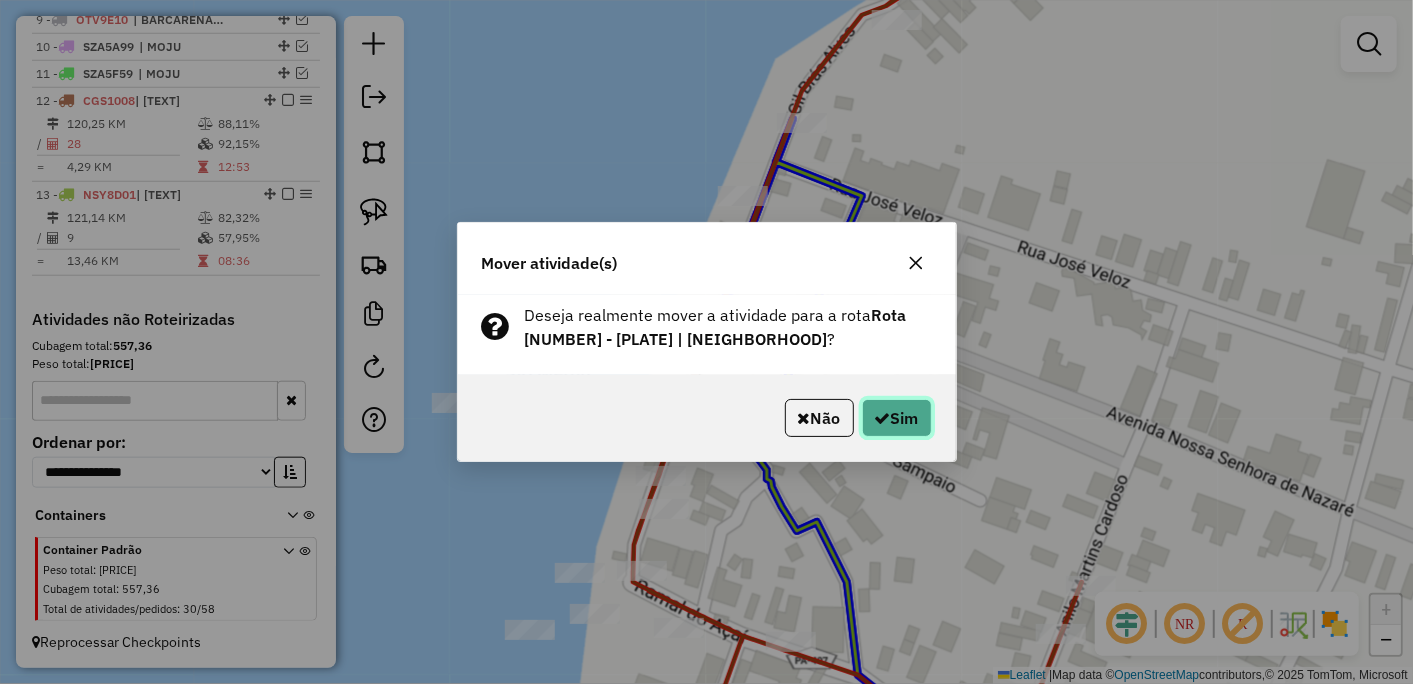 click on "Sim" 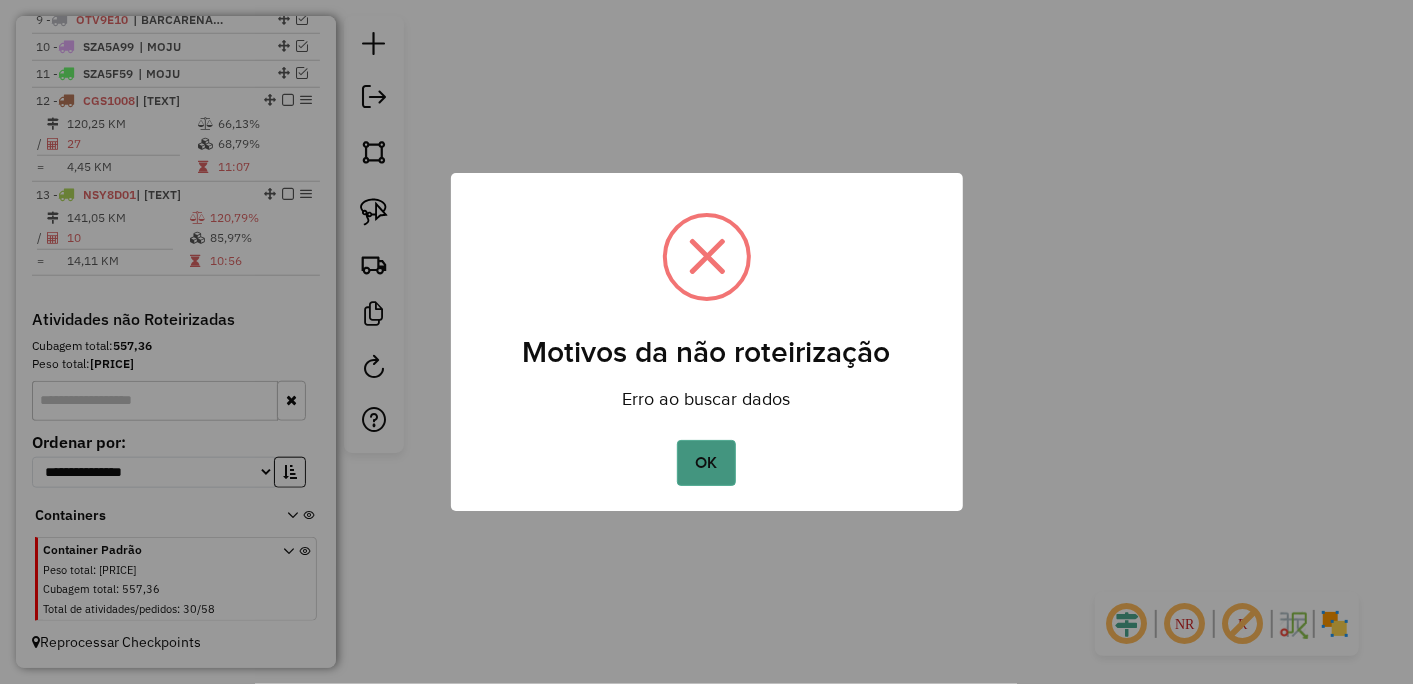 click on "OK" at bounding box center (706, 463) 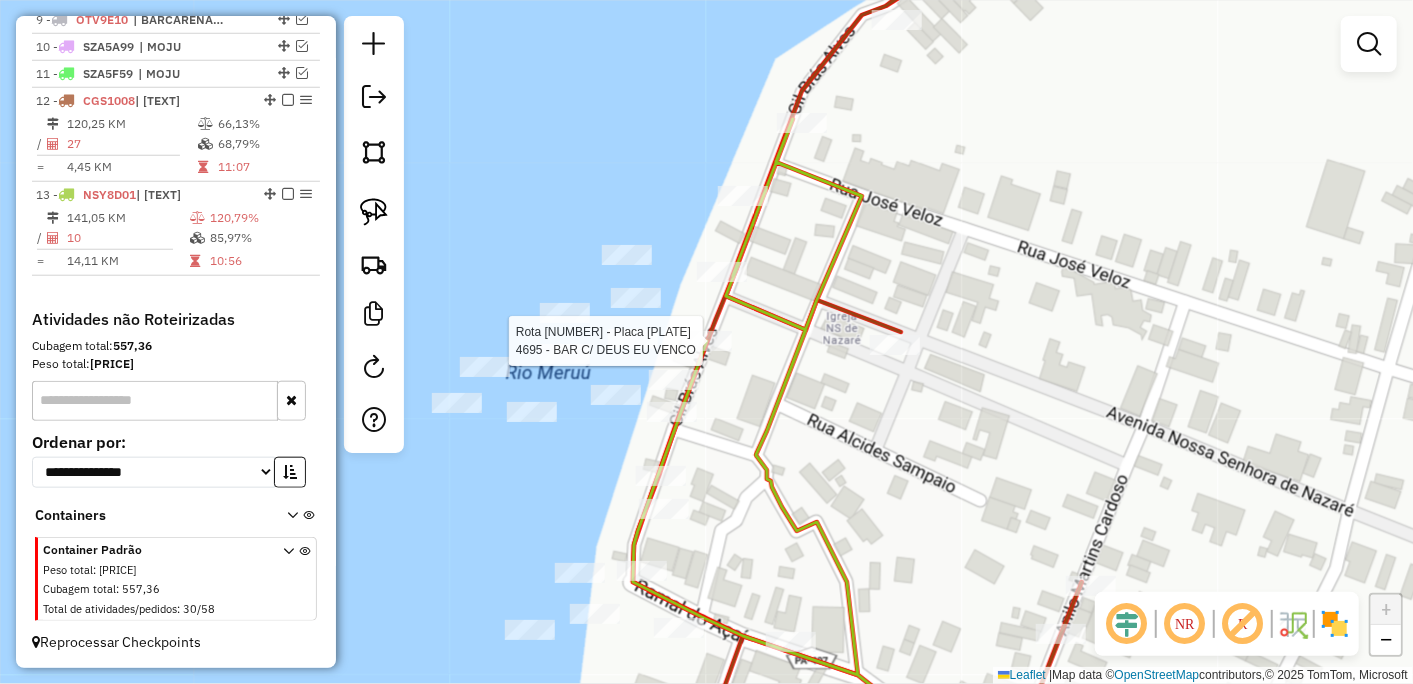 select on "*********" 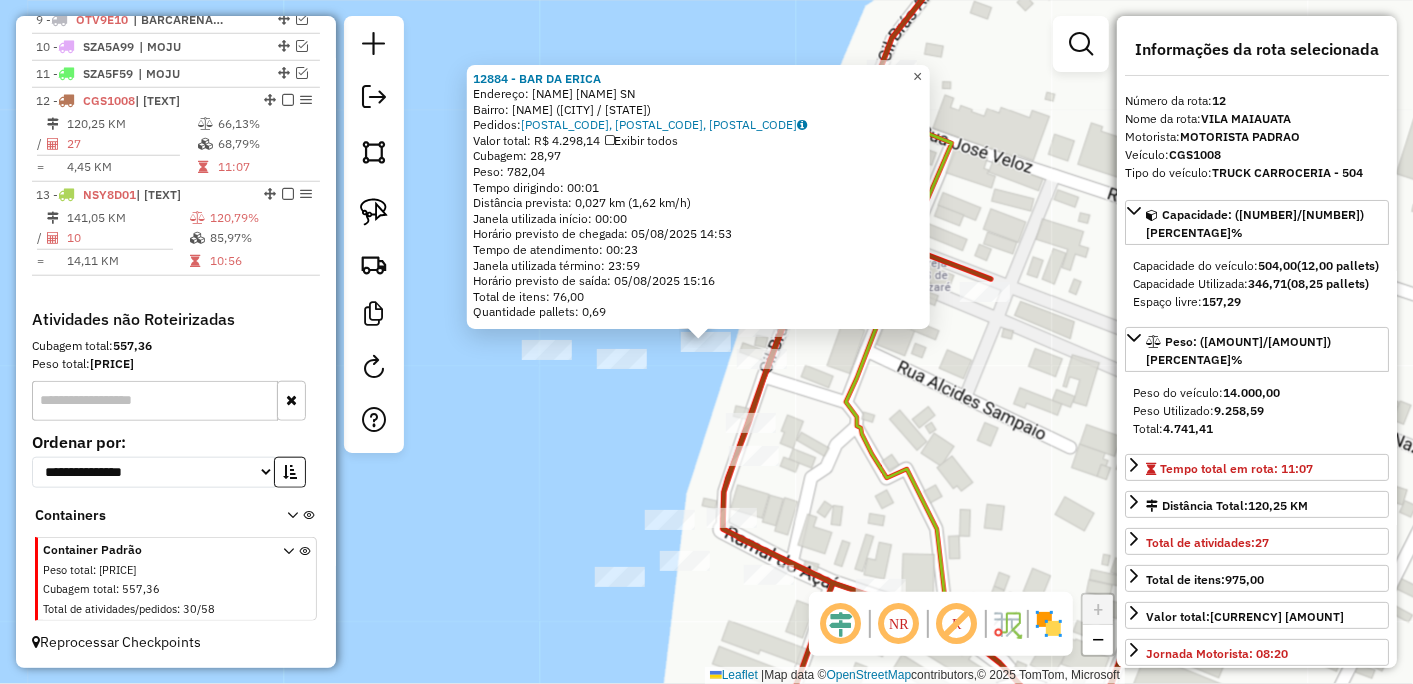 click on "×" 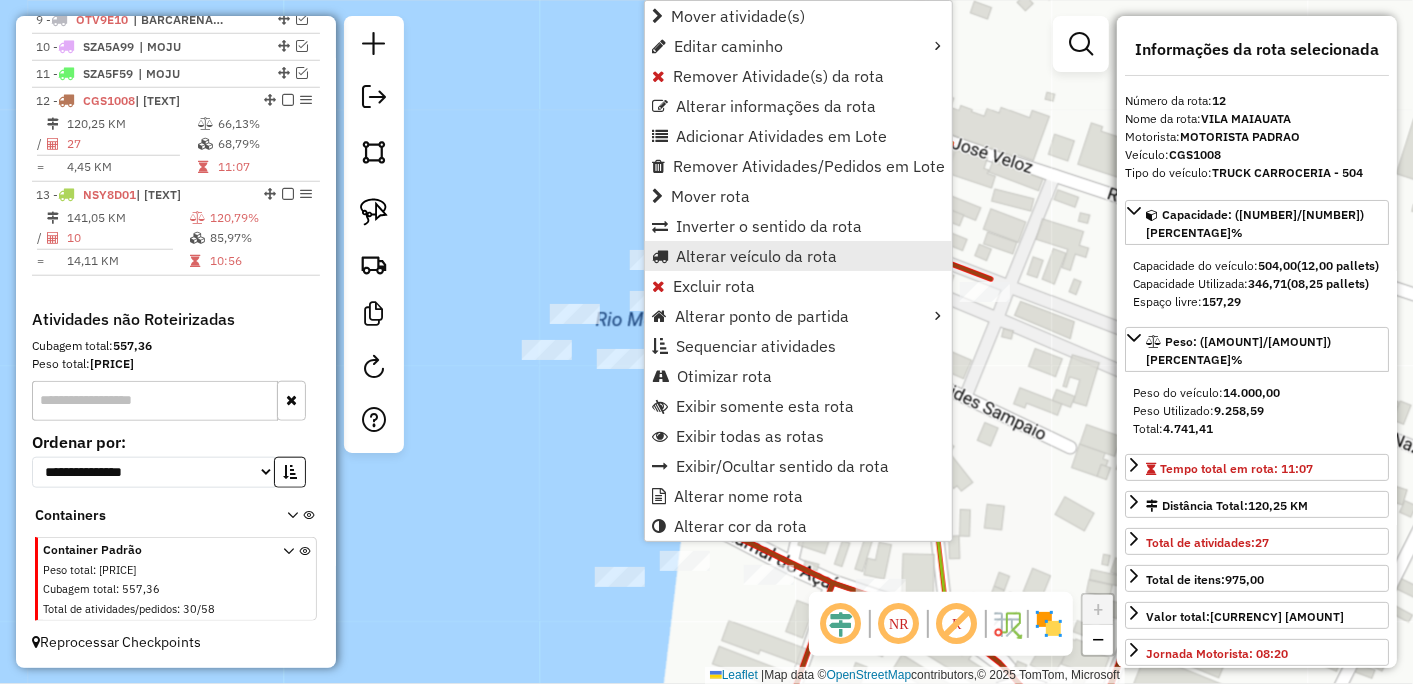 click on "Alterar veículo da rota" at bounding box center [756, 256] 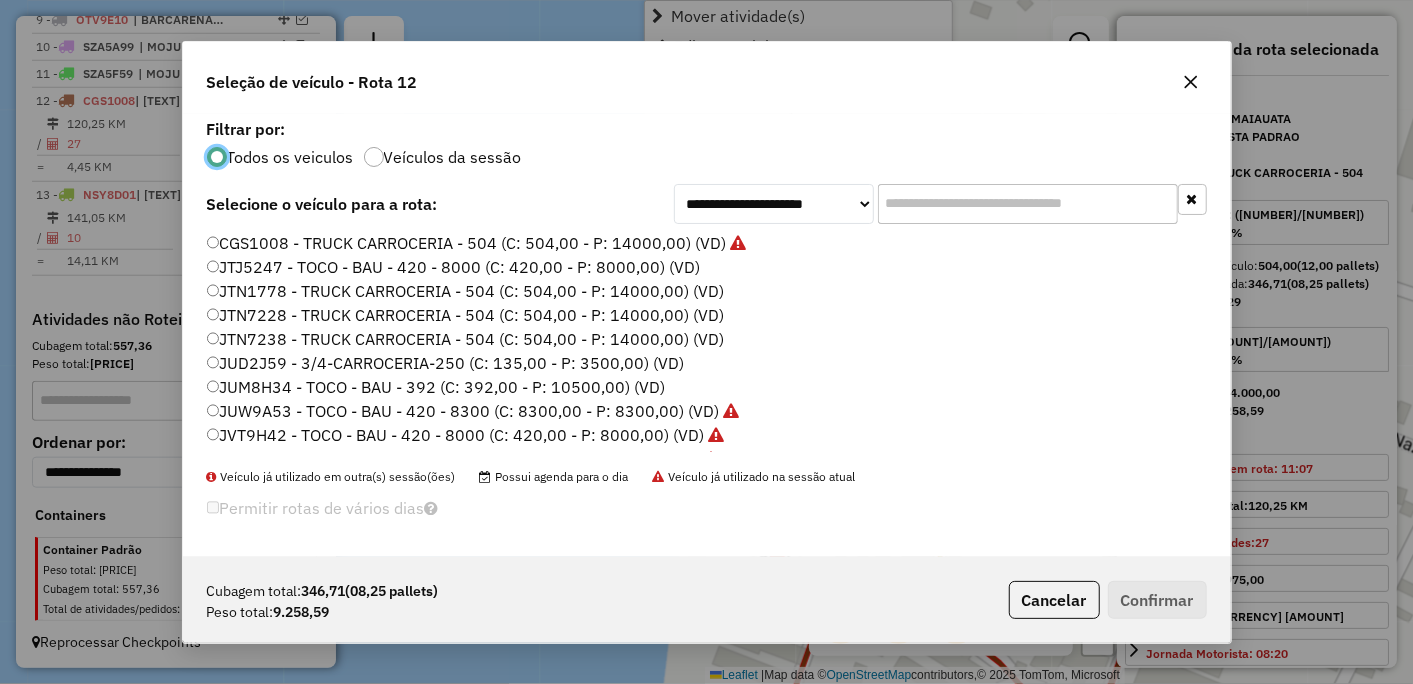 scroll, scrollTop: 11, scrollLeft: 5, axis: both 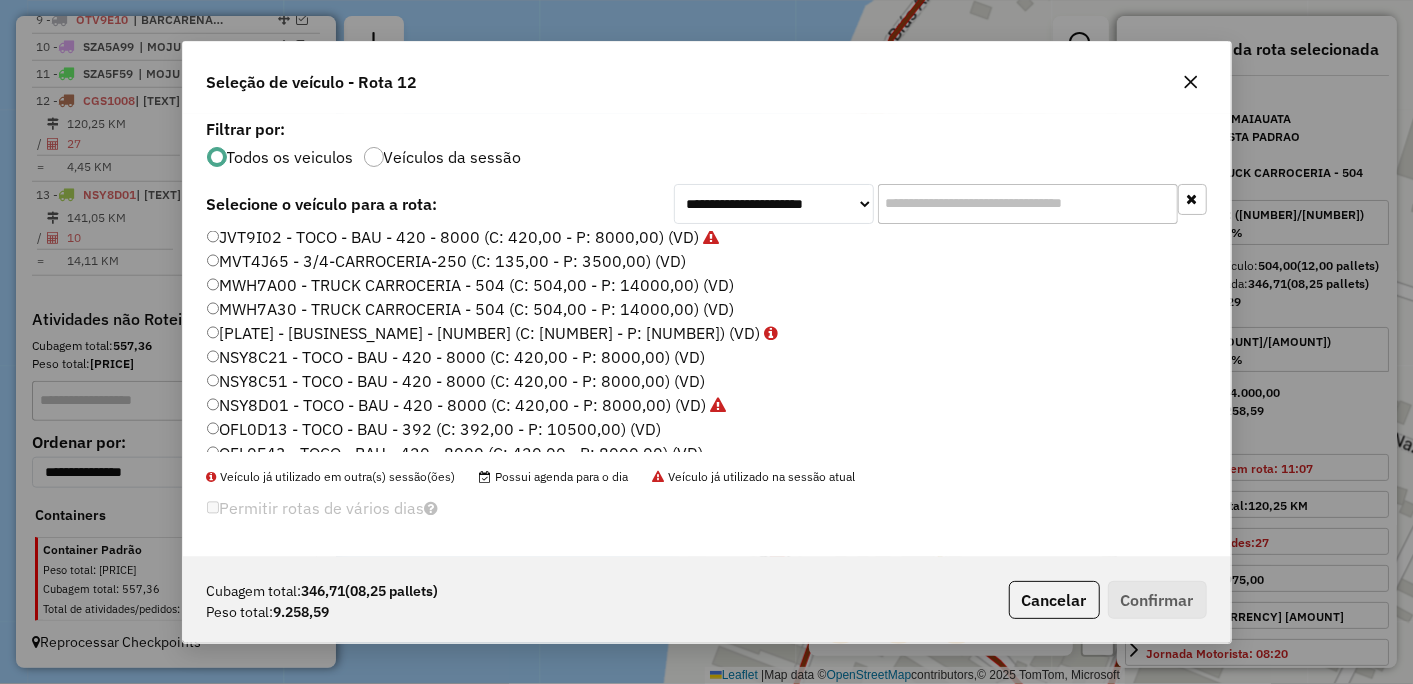 click on "NSY8C21 - TOCO - BAU - 420 - 8000 (C: 420,00 - P: 8000,00) (VD)" 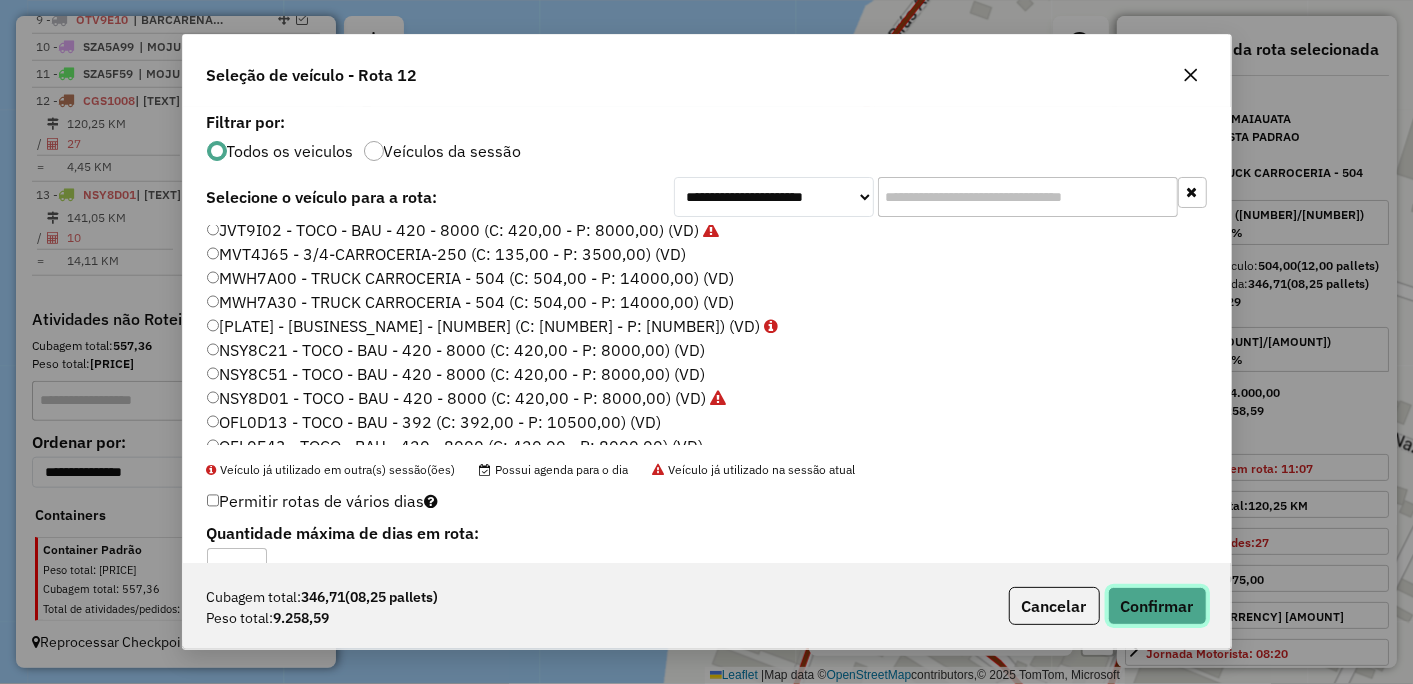 click on "Confirmar" 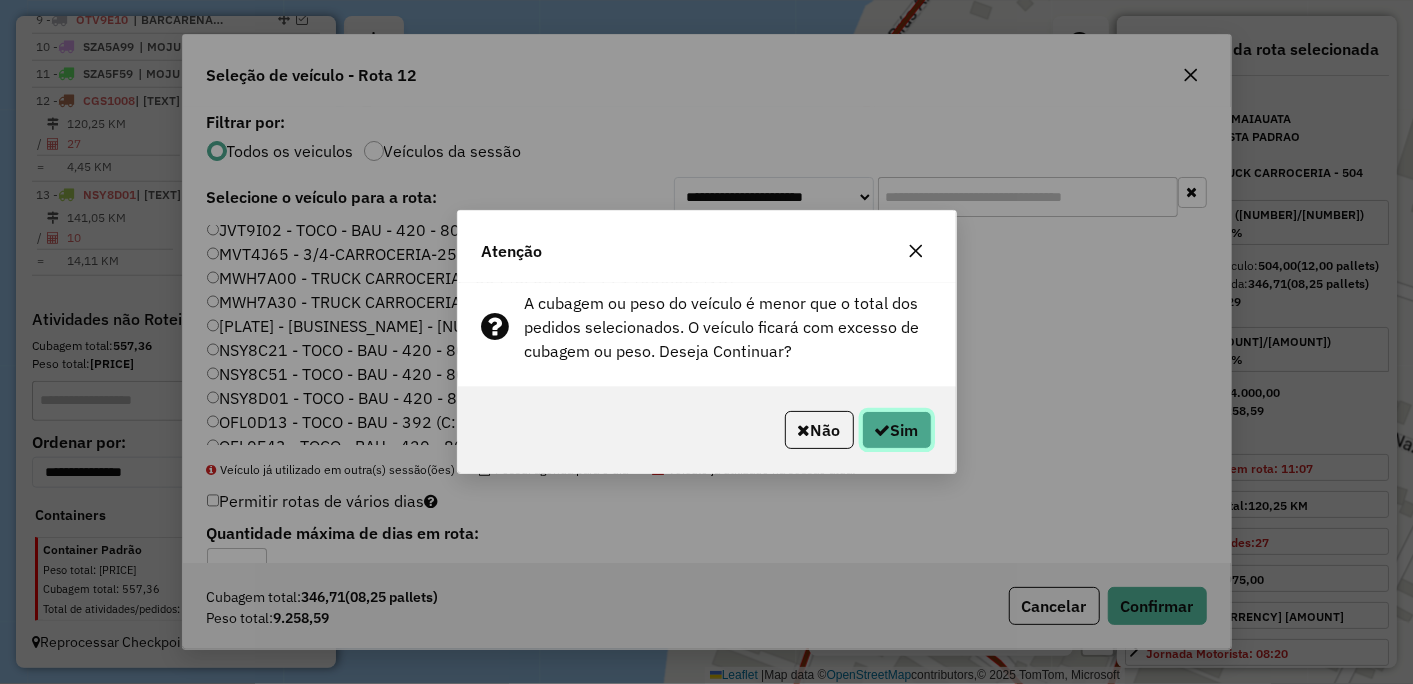click on "Sim" 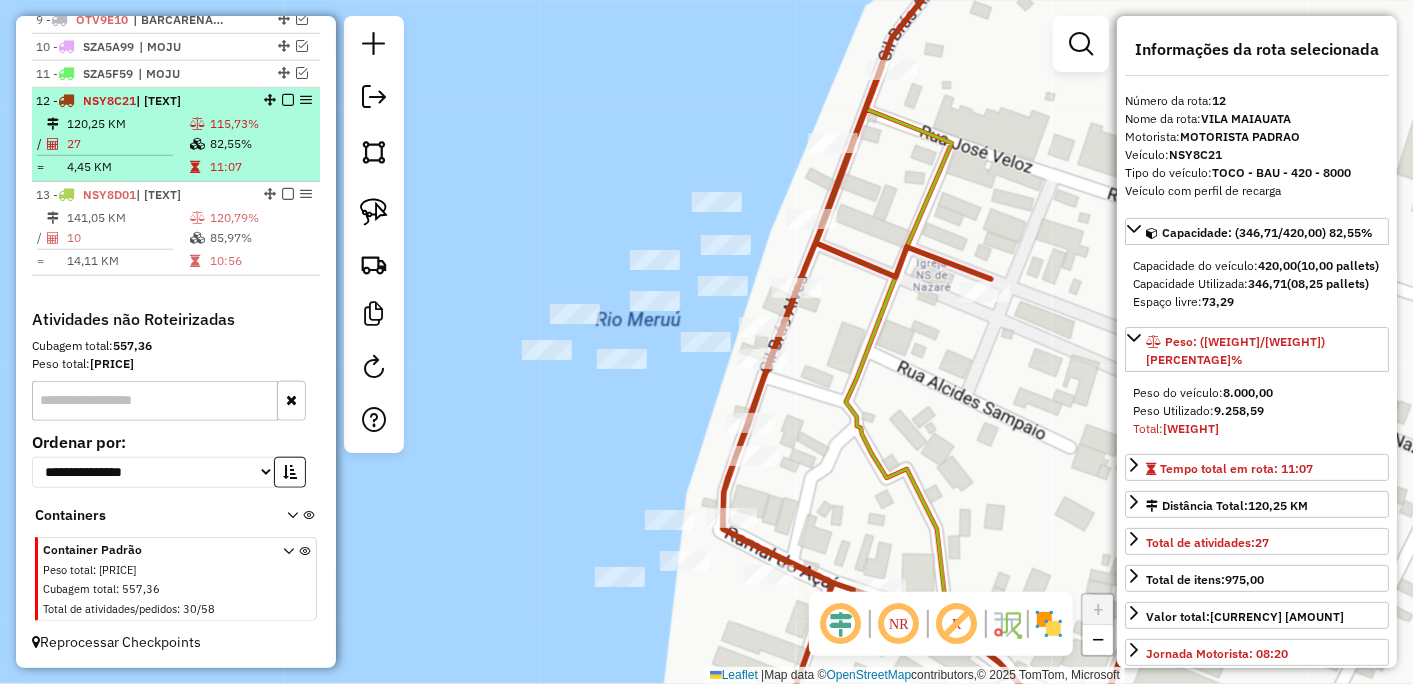 click at bounding box center (288, 100) 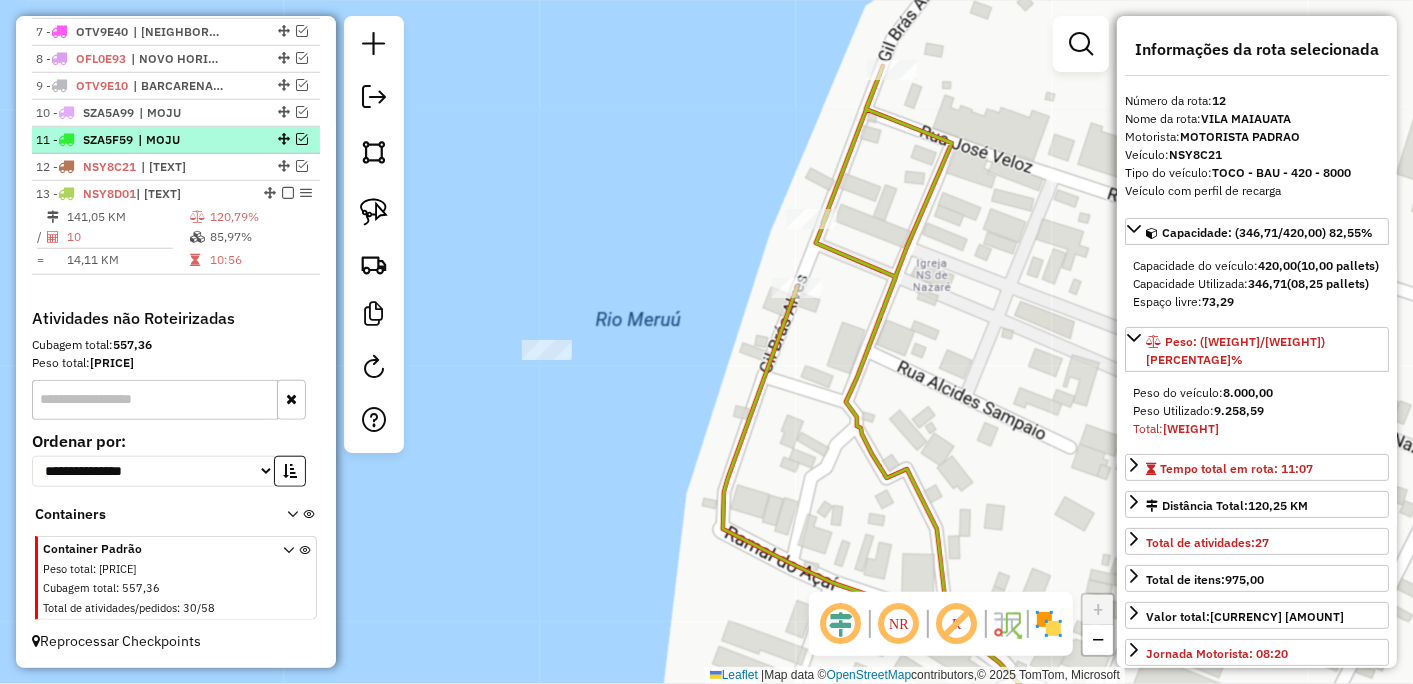 scroll, scrollTop: 908, scrollLeft: 0, axis: vertical 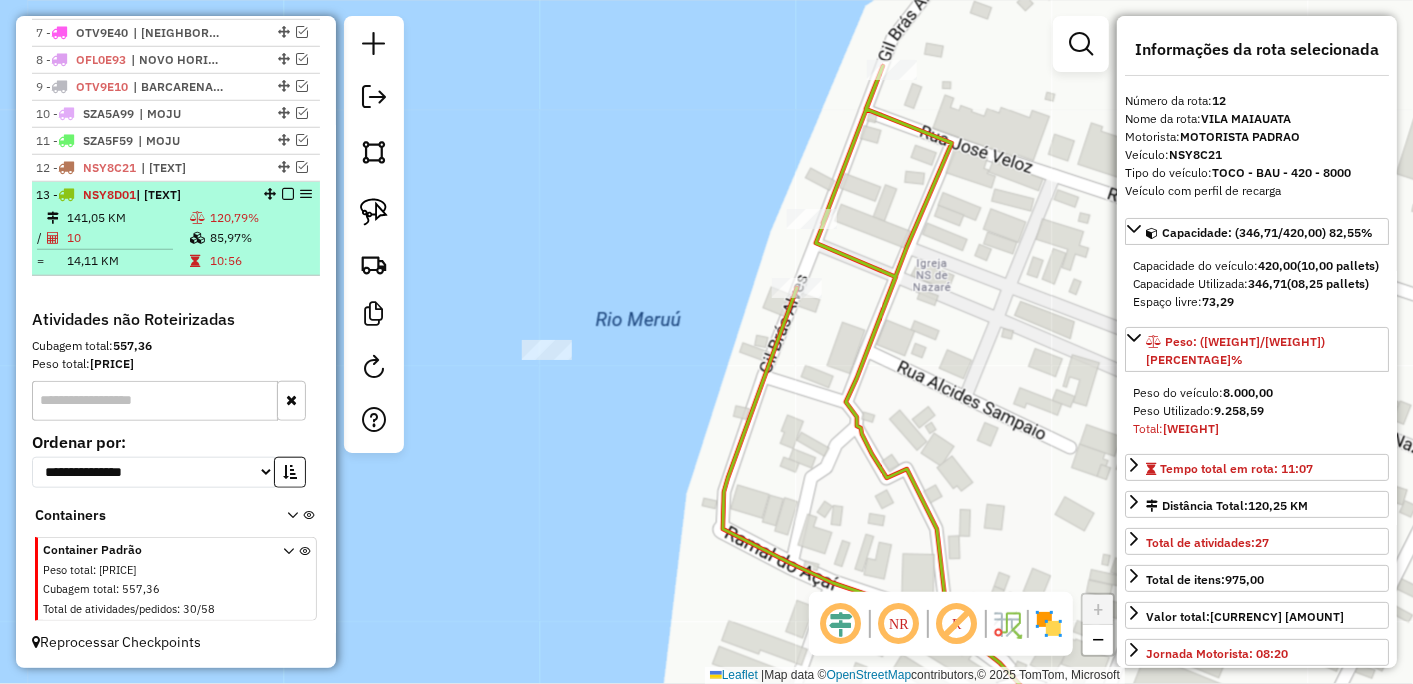 click at bounding box center (288, 194) 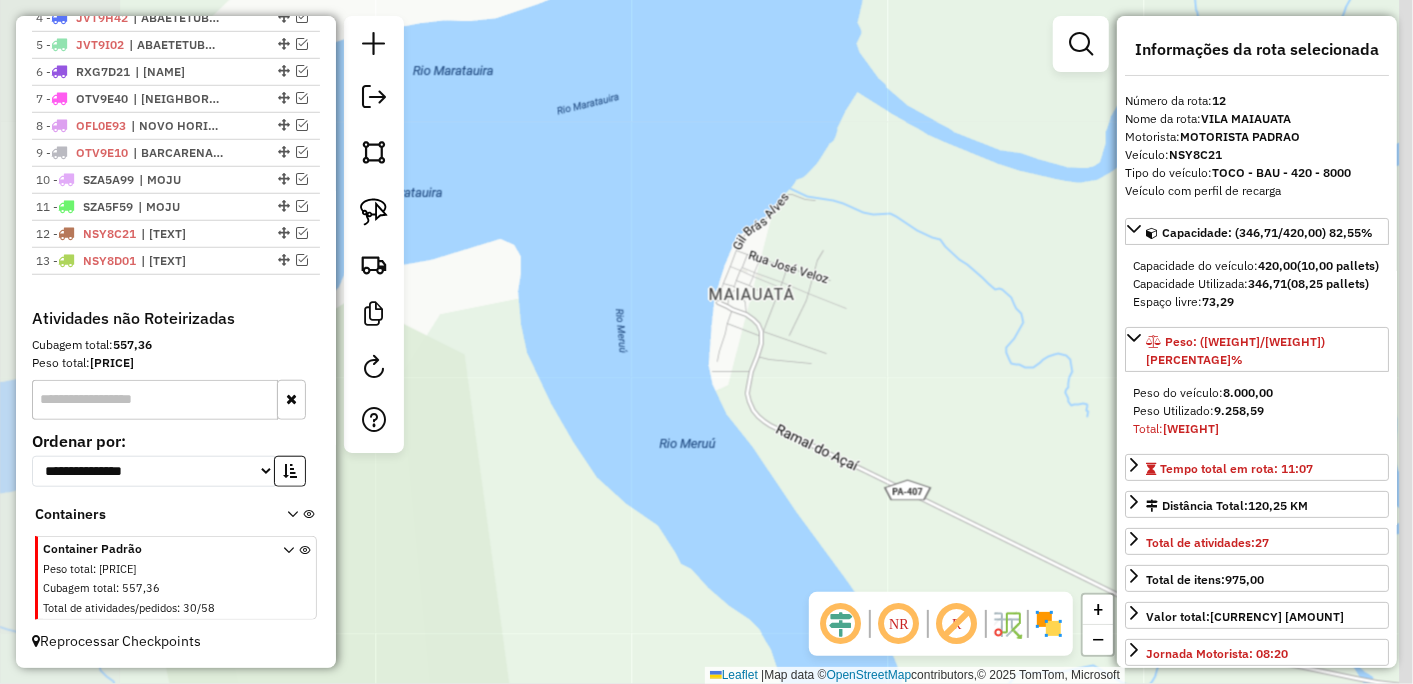 drag, startPoint x: 924, startPoint y: 386, endPoint x: 683, endPoint y: 275, distance: 265.33374 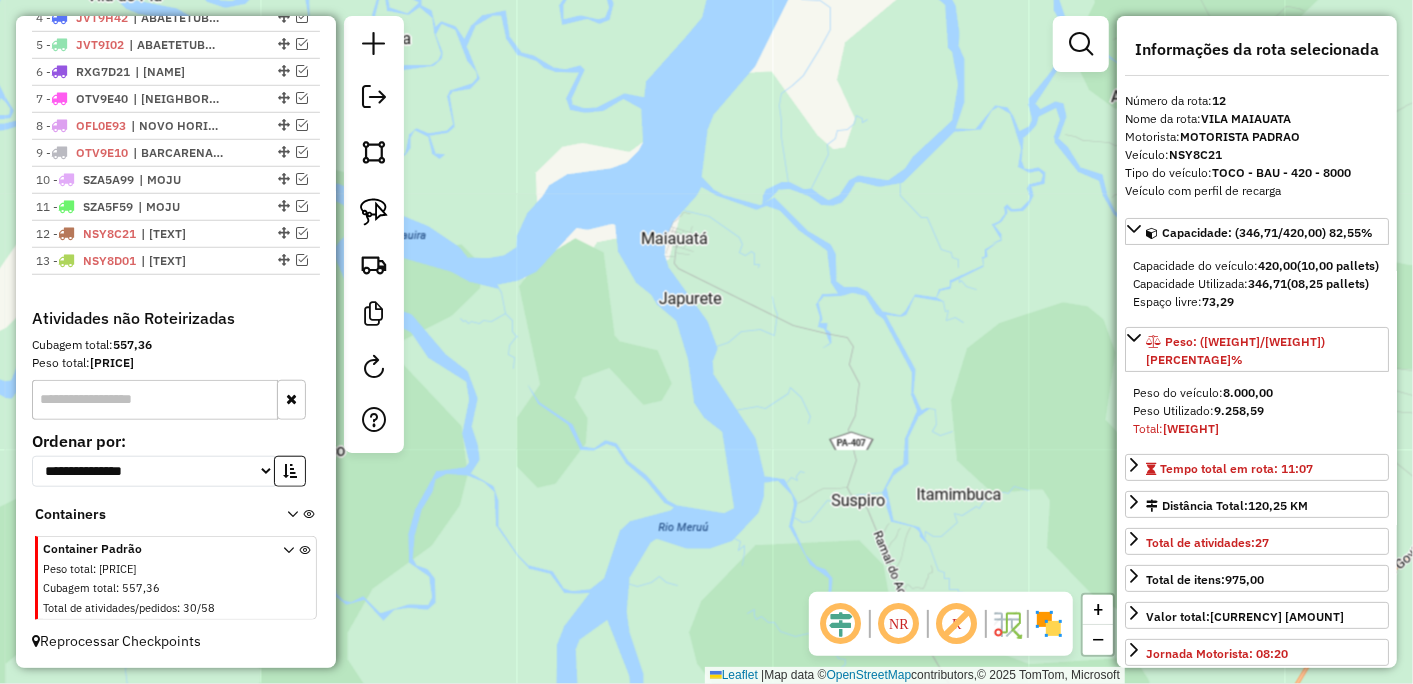 drag, startPoint x: 928, startPoint y: 376, endPoint x: 650, endPoint y: 267, distance: 298.6051 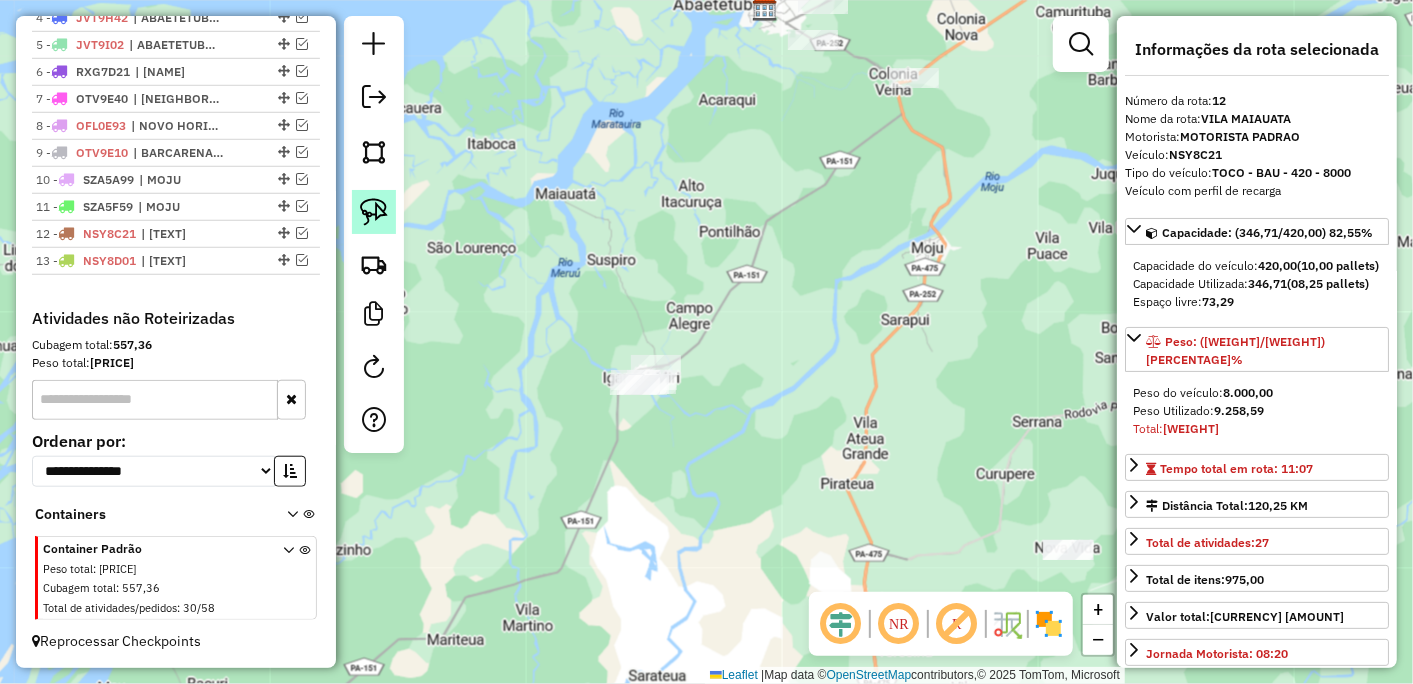 click 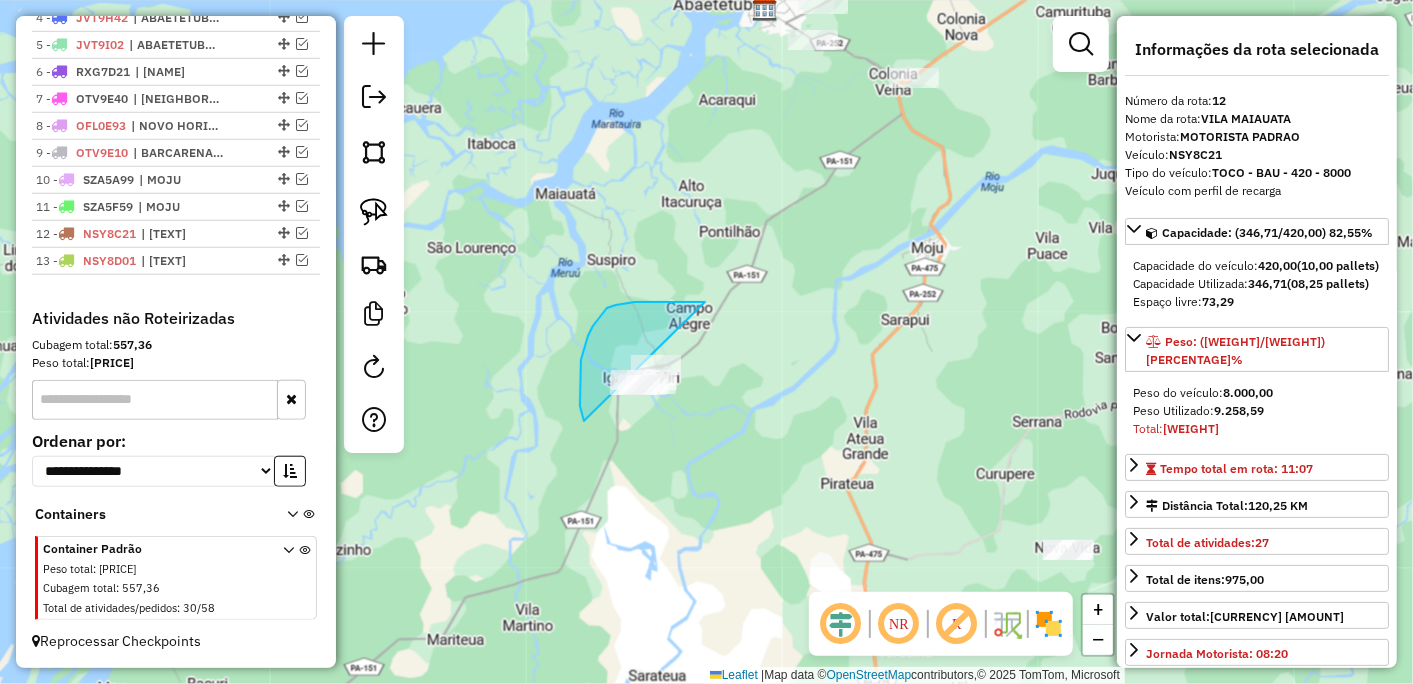 drag, startPoint x: 674, startPoint y: 302, endPoint x: 790, endPoint y: 450, distance: 188.04254 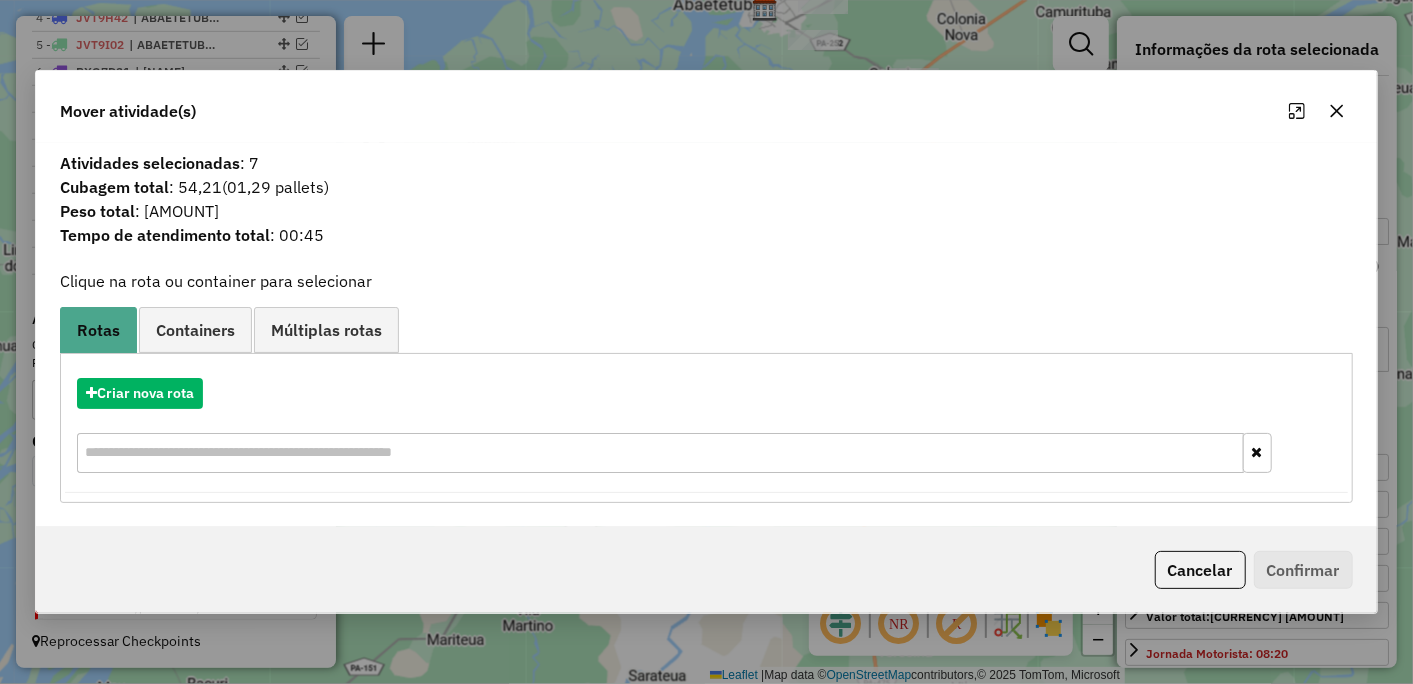click 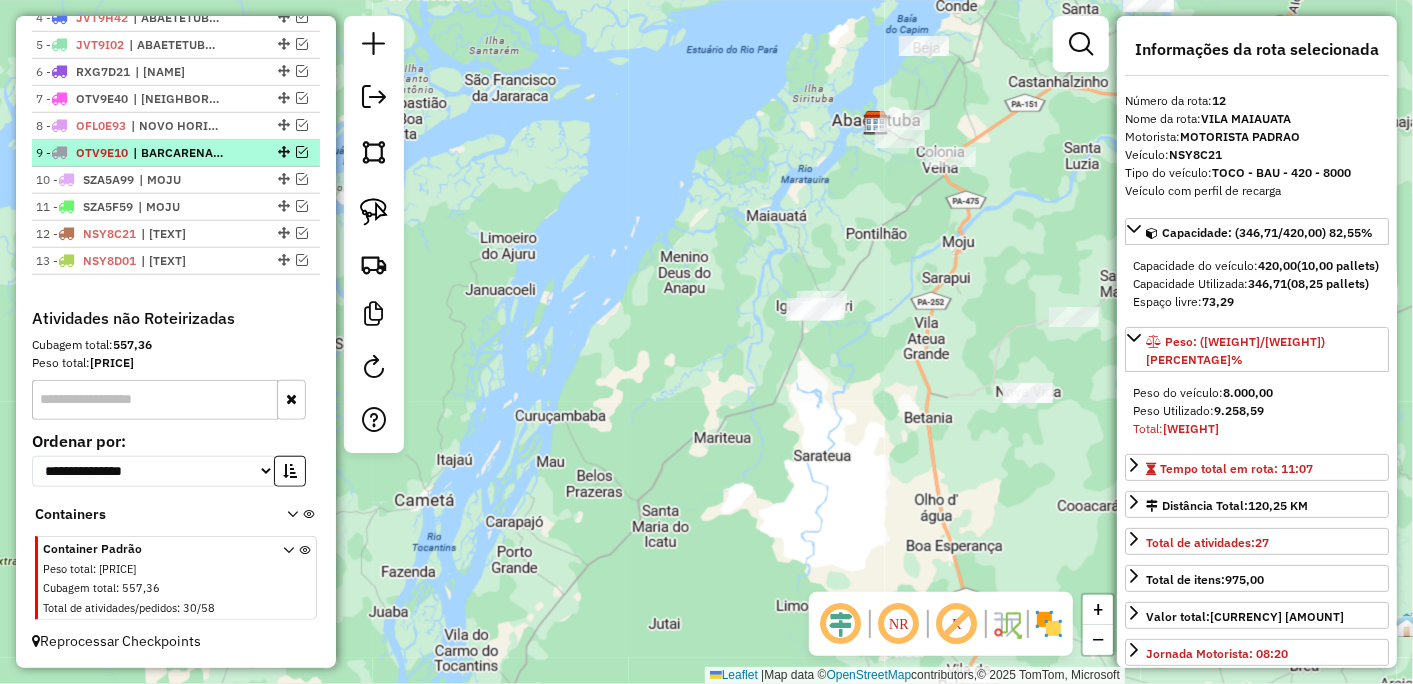 scroll, scrollTop: 620, scrollLeft: 0, axis: vertical 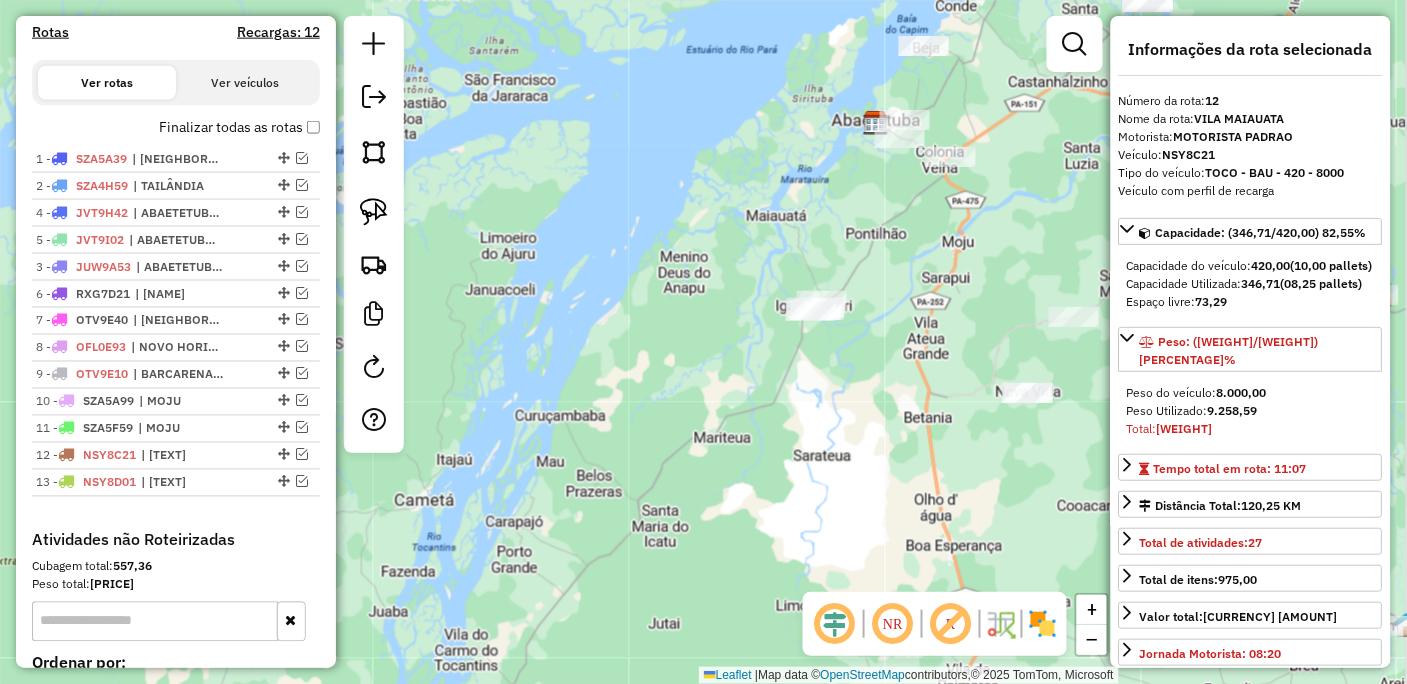 drag, startPoint x: 277, startPoint y: 205, endPoint x: 270, endPoint y: 263, distance: 58.420887 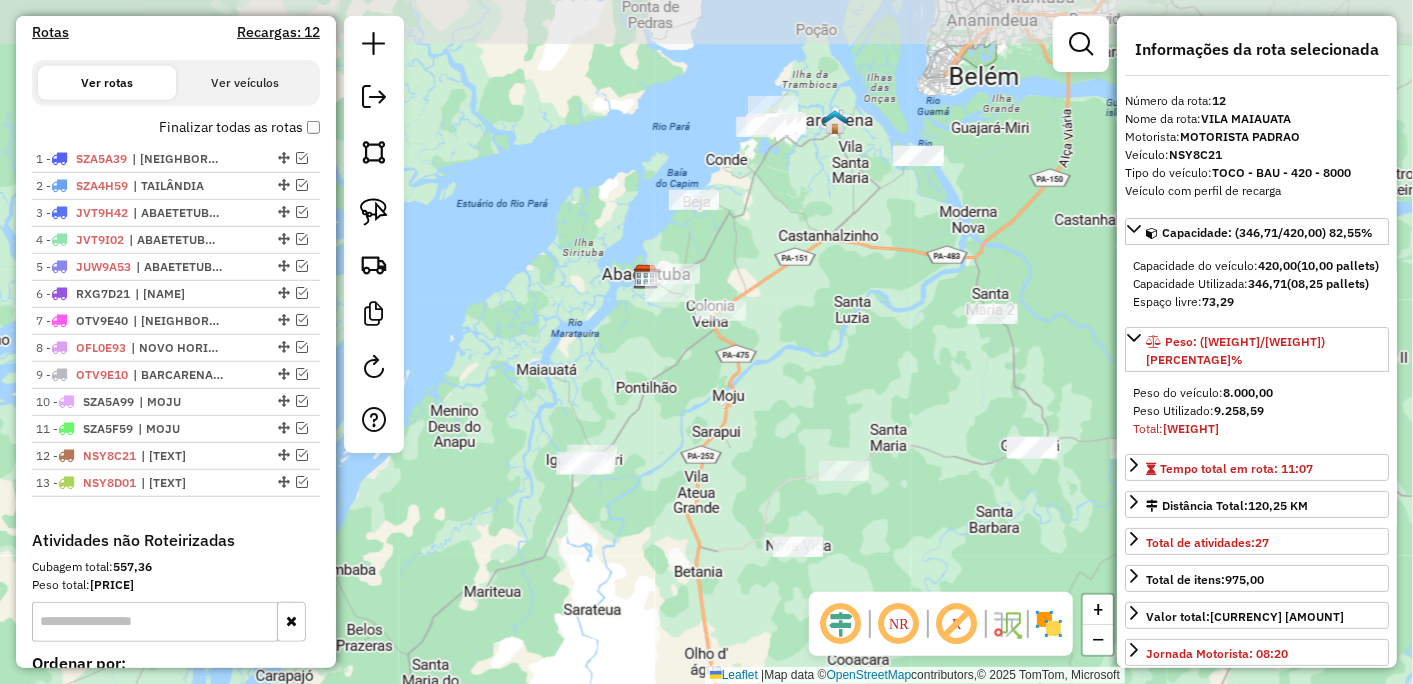 drag, startPoint x: 777, startPoint y: 154, endPoint x: 568, endPoint y: 278, distance: 243.01646 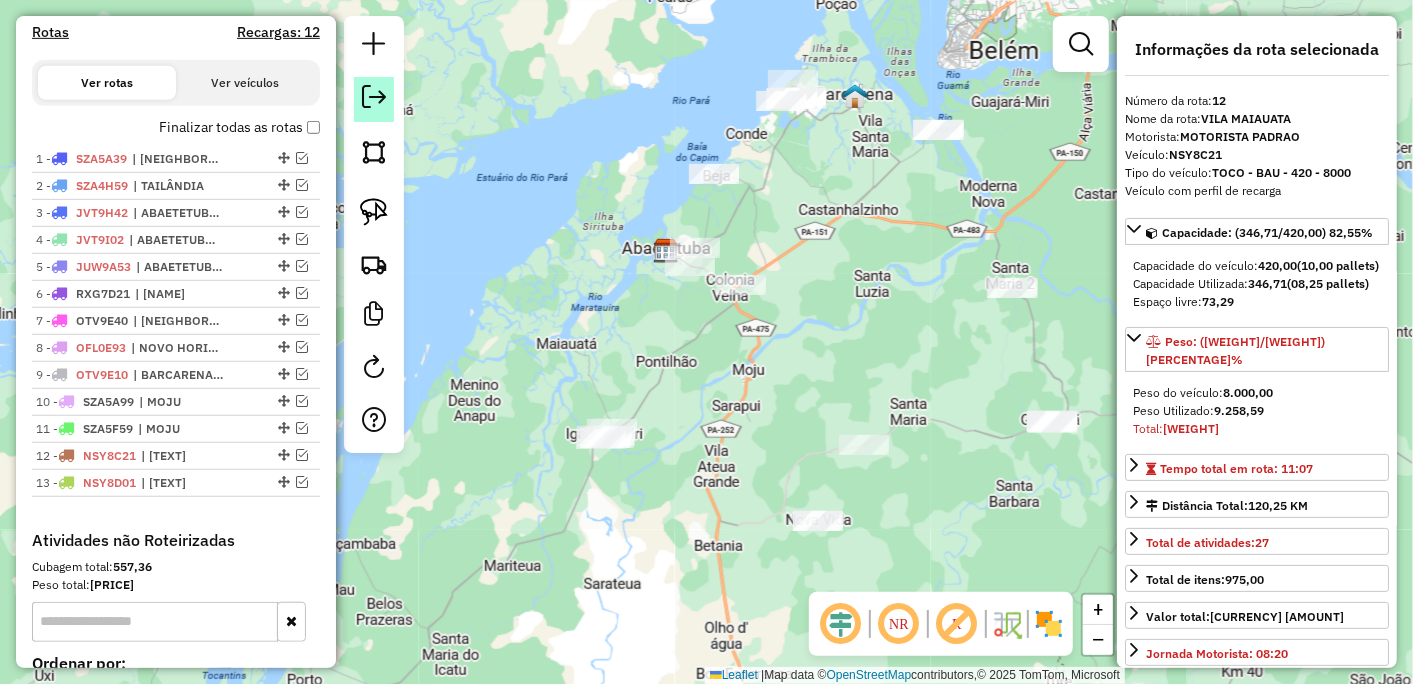 click 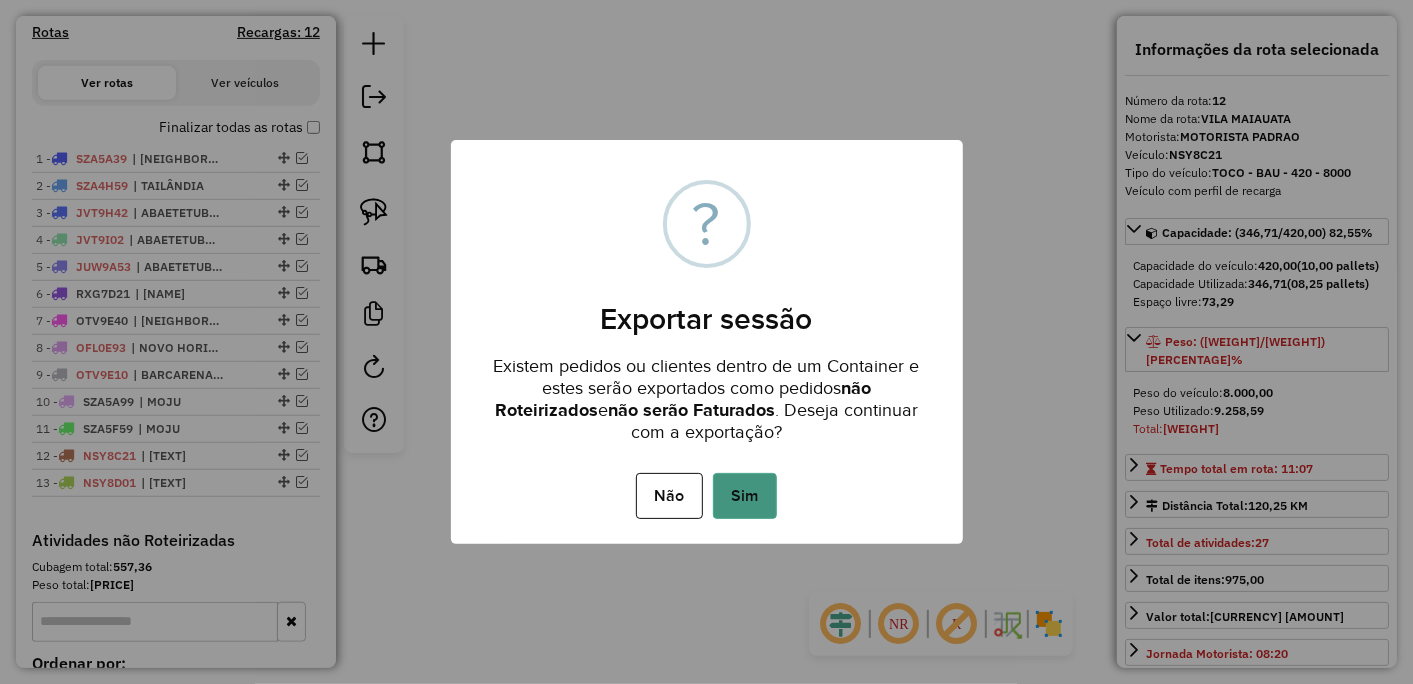 click on "Sim" at bounding box center (745, 496) 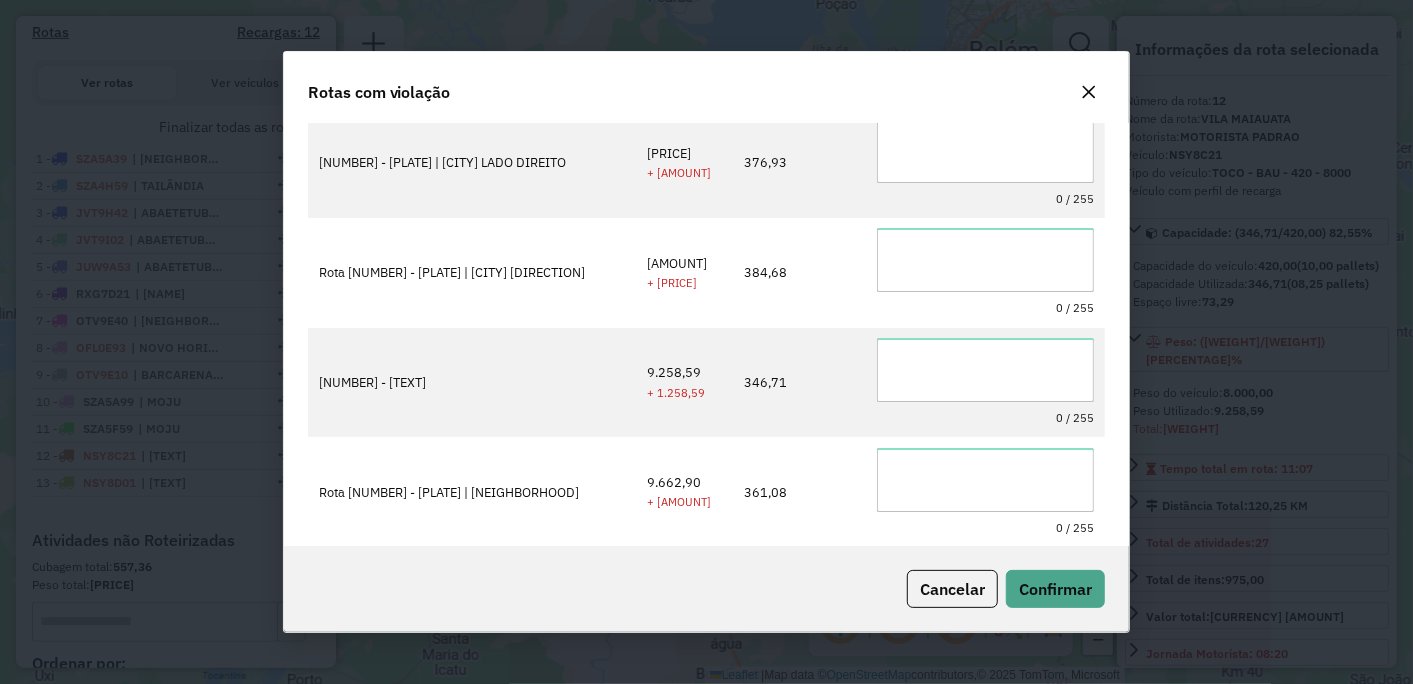 scroll, scrollTop: 0, scrollLeft: 0, axis: both 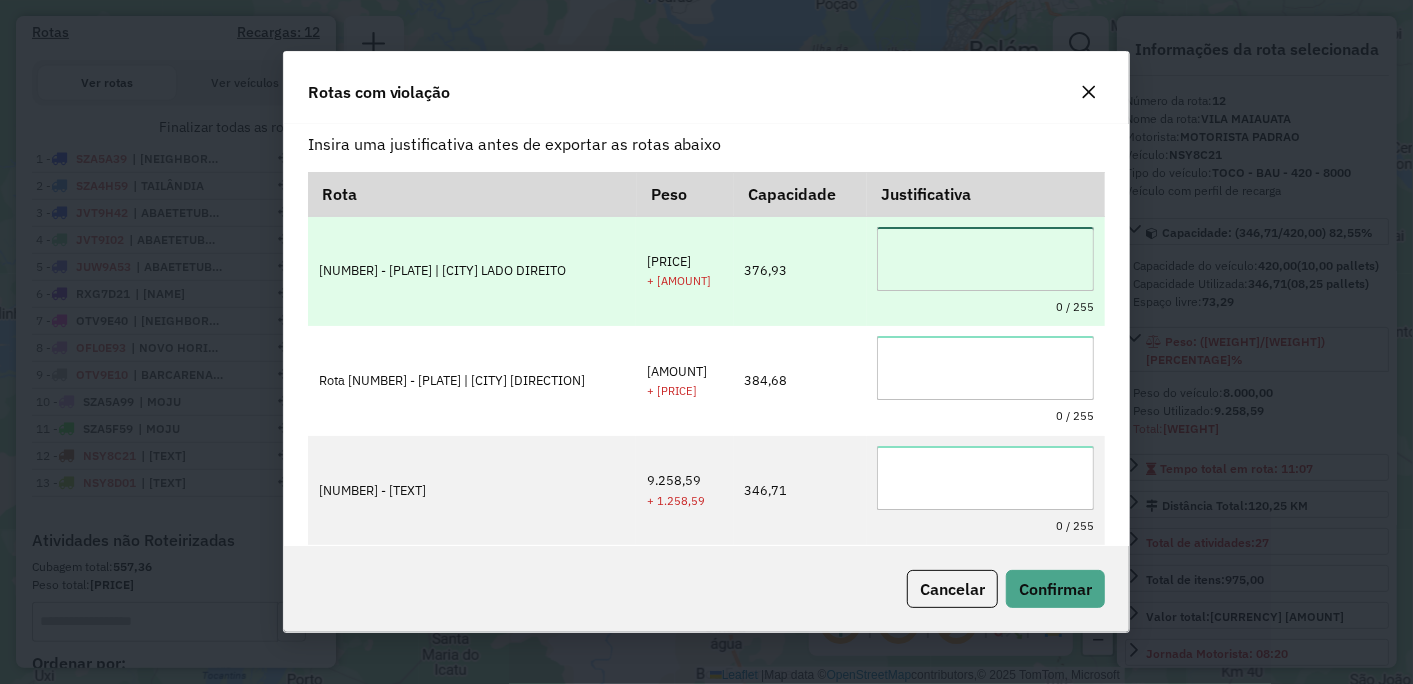 click at bounding box center (985, 259) 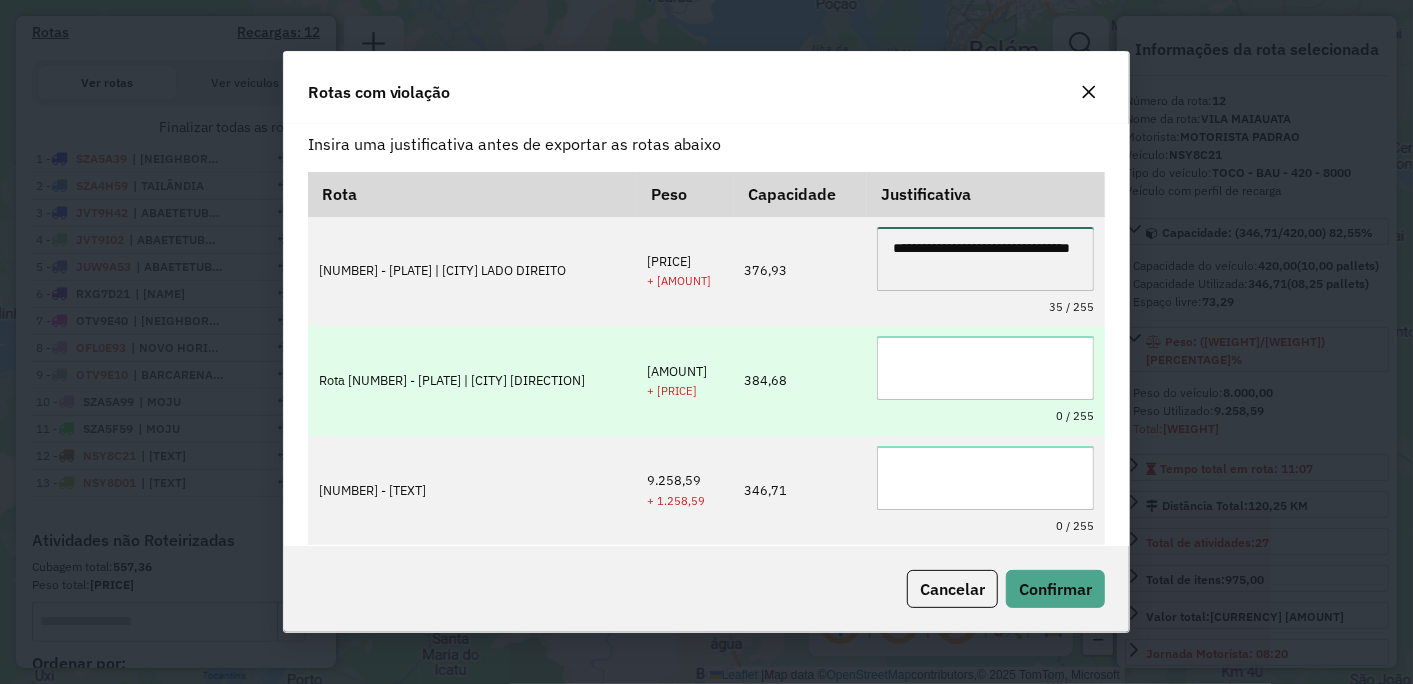 type on "**********" 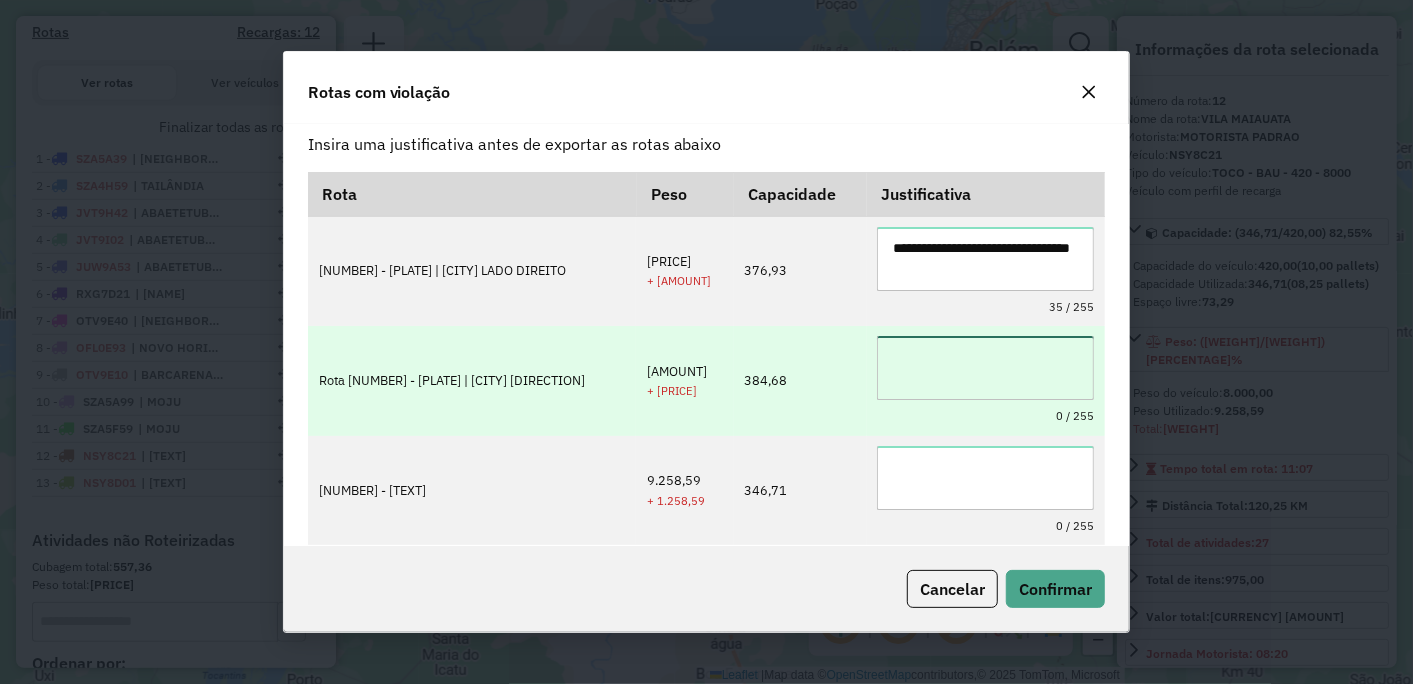 click at bounding box center [985, 368] 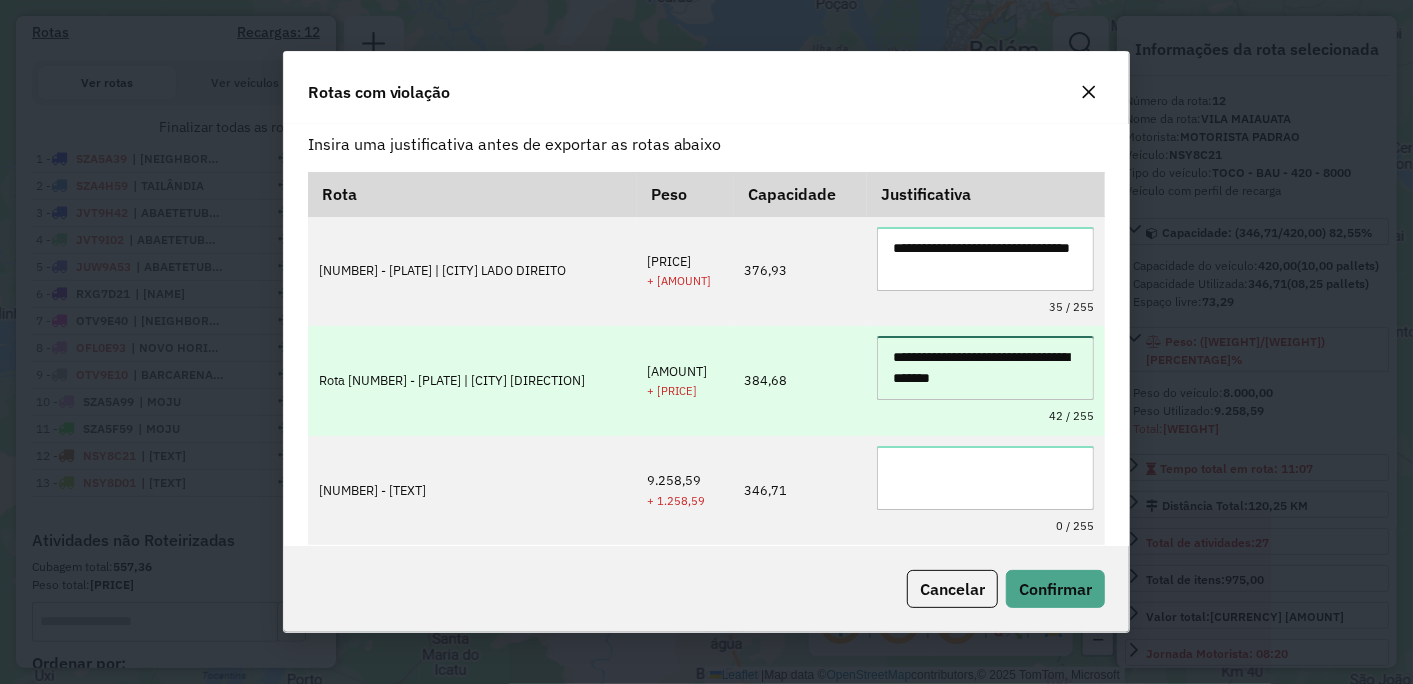 scroll, scrollTop: 111, scrollLeft: 0, axis: vertical 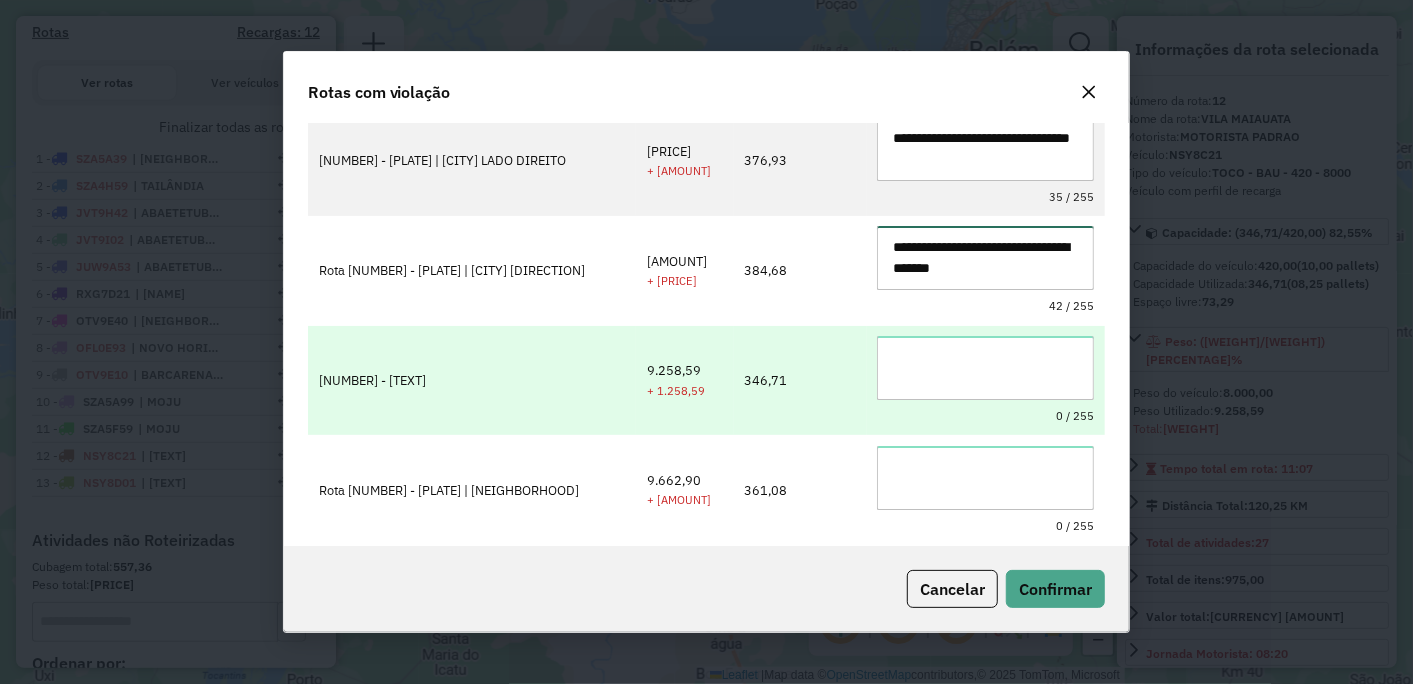 type on "**********" 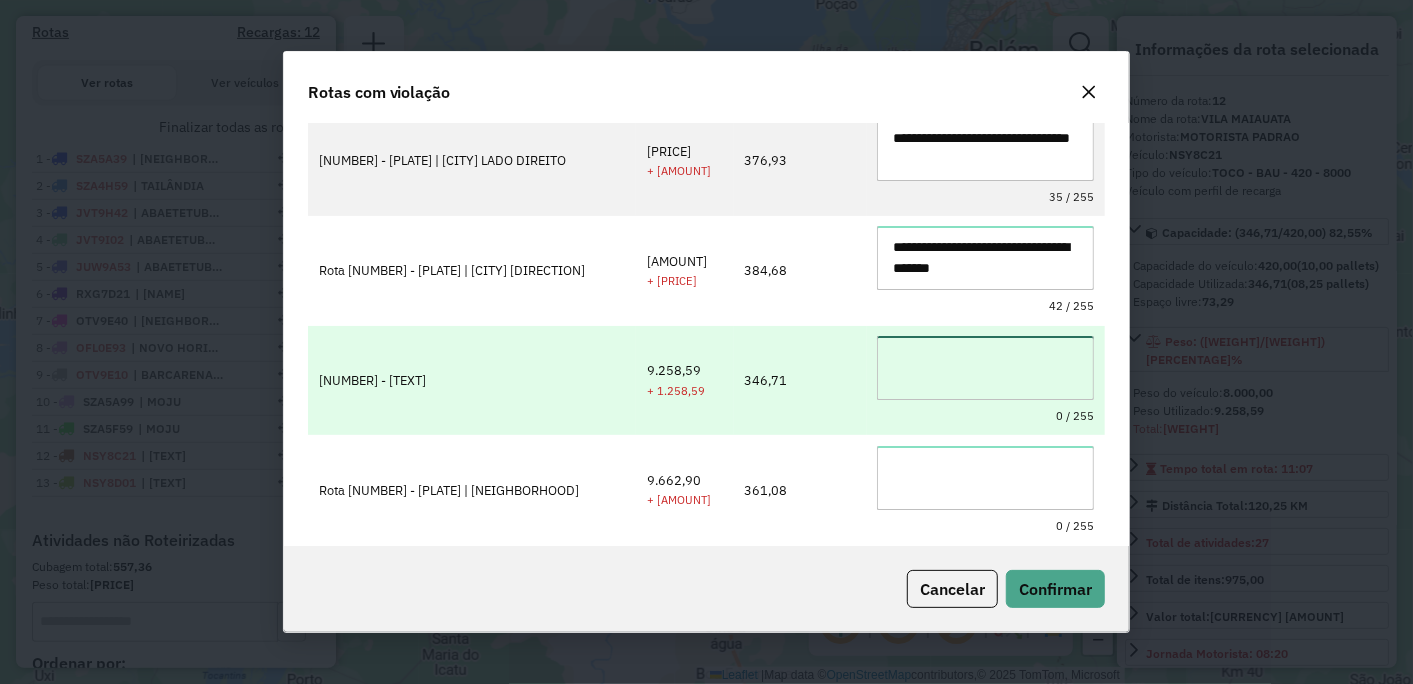 click at bounding box center [985, 368] 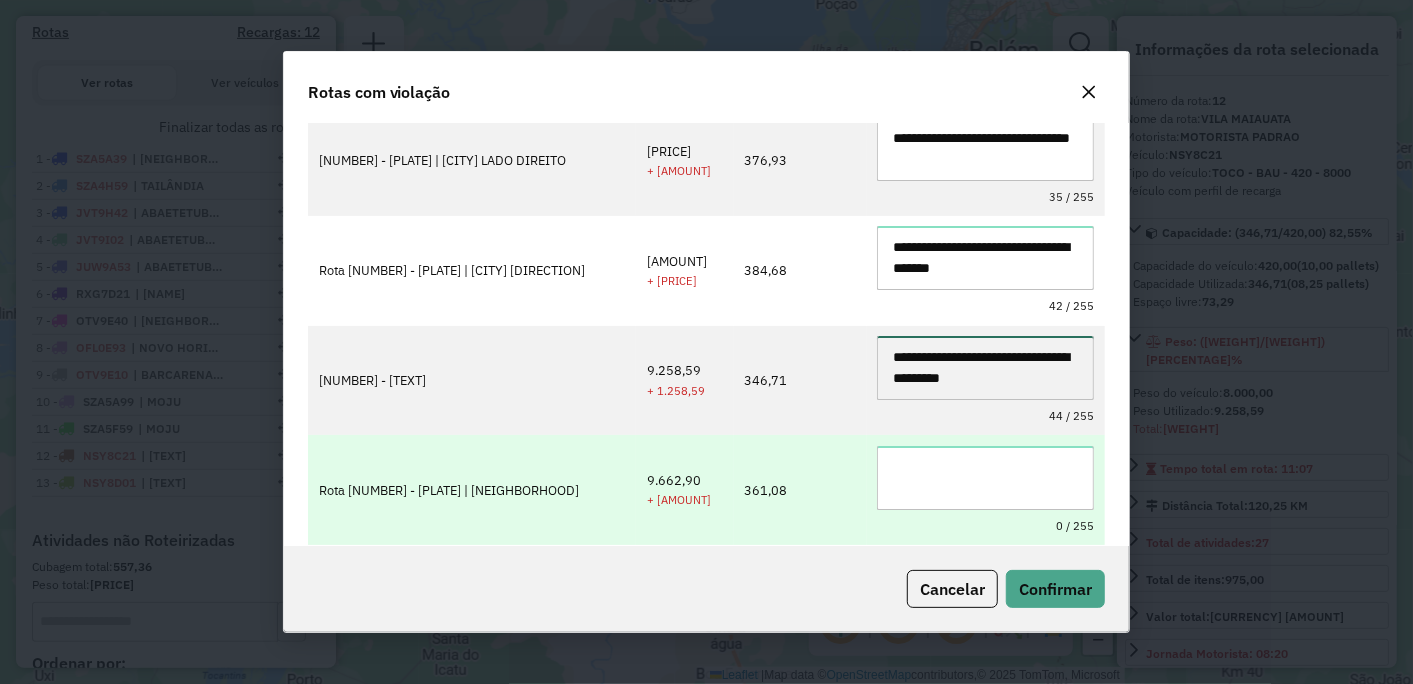 type on "**********" 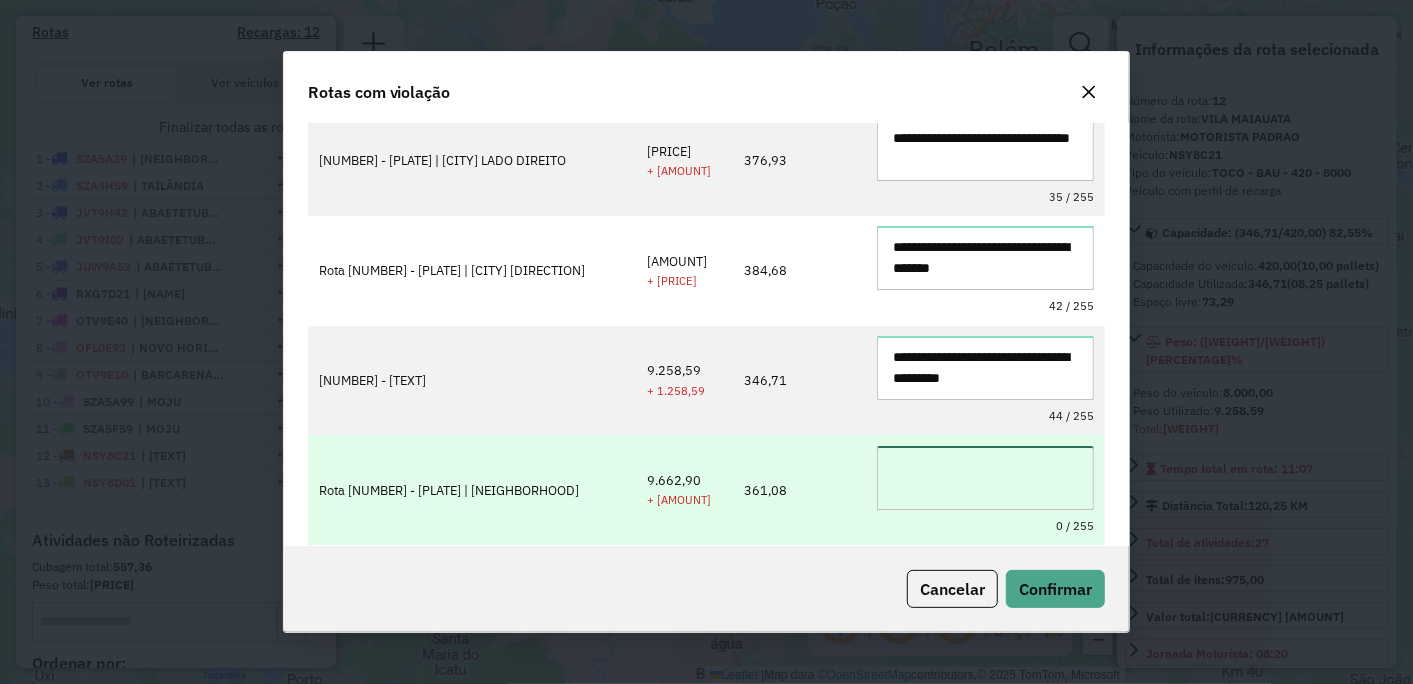 click at bounding box center [985, 478] 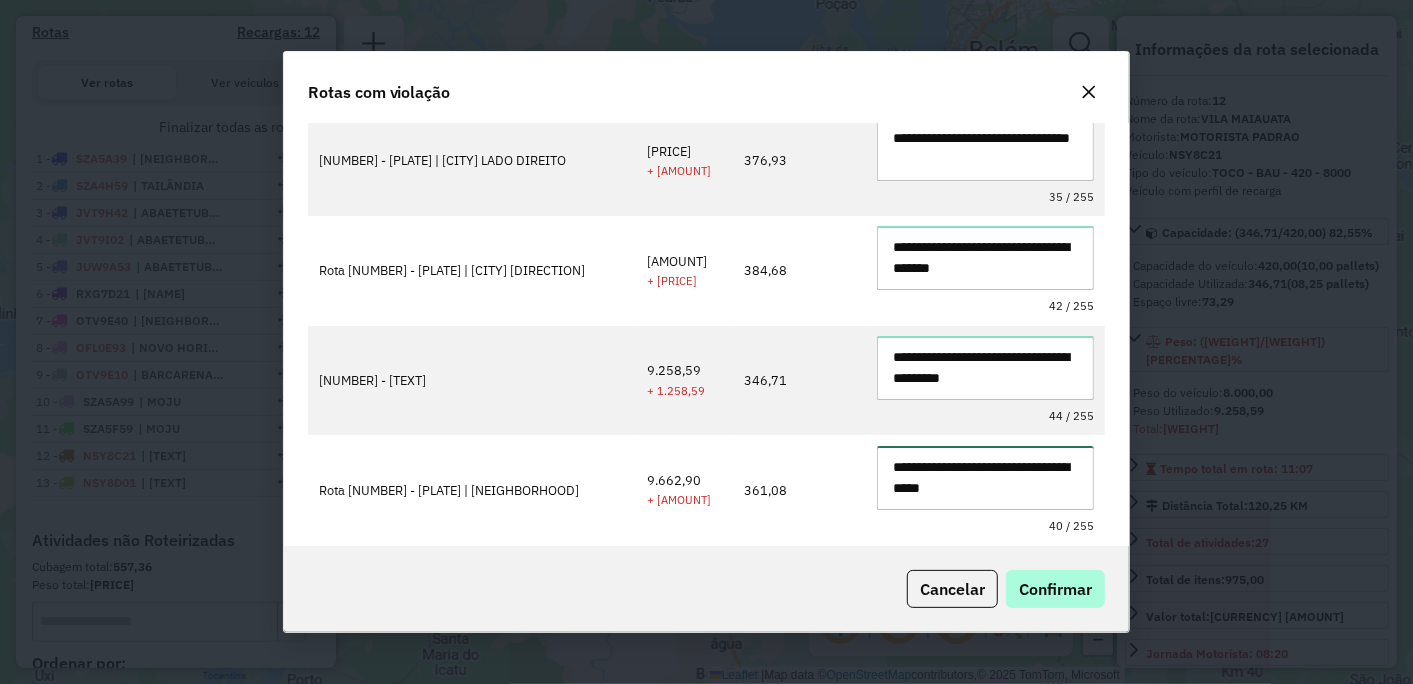 type on "**********" 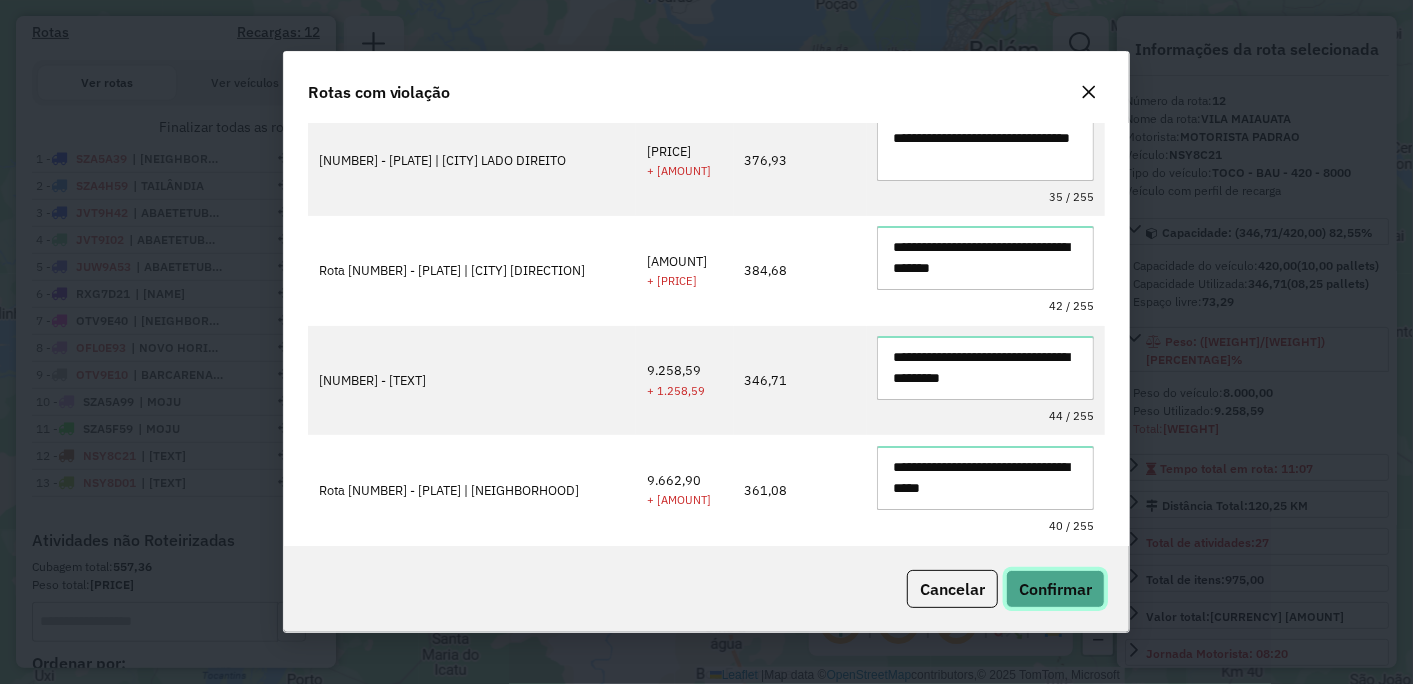 click on "Confirmar" 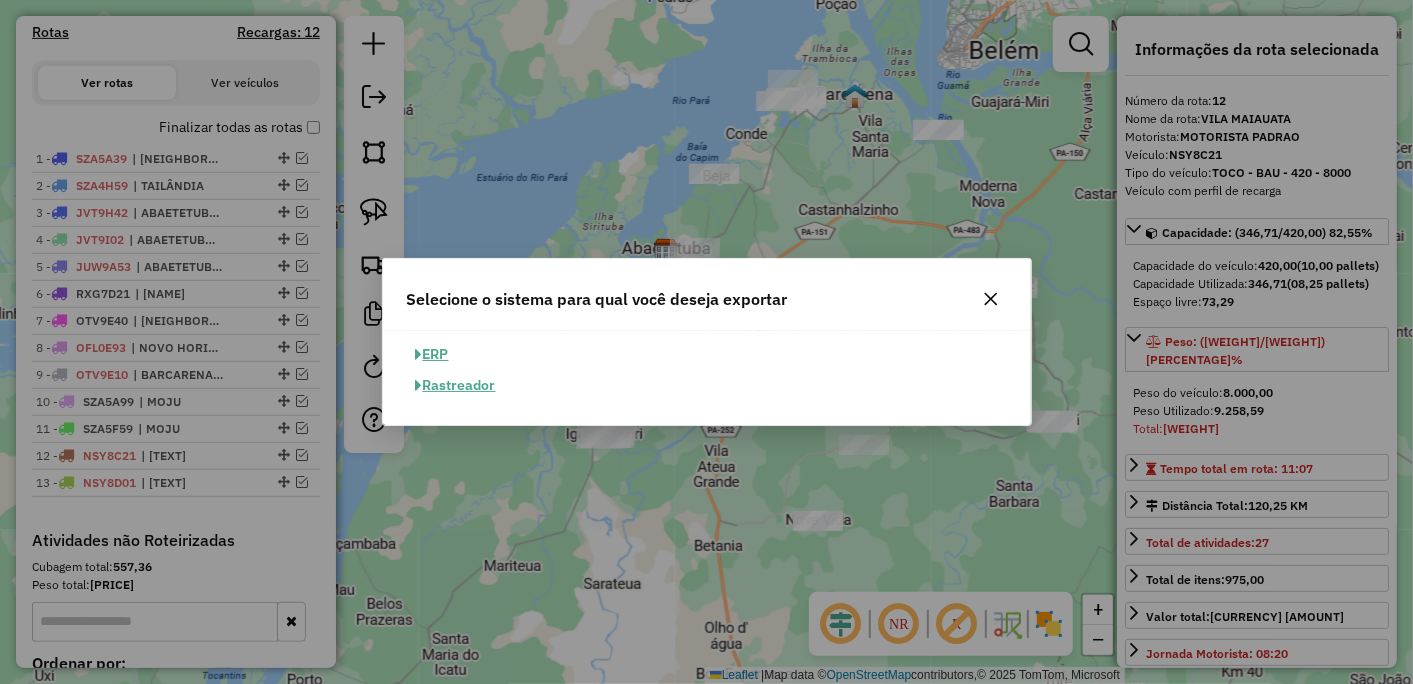 click on "ERP" 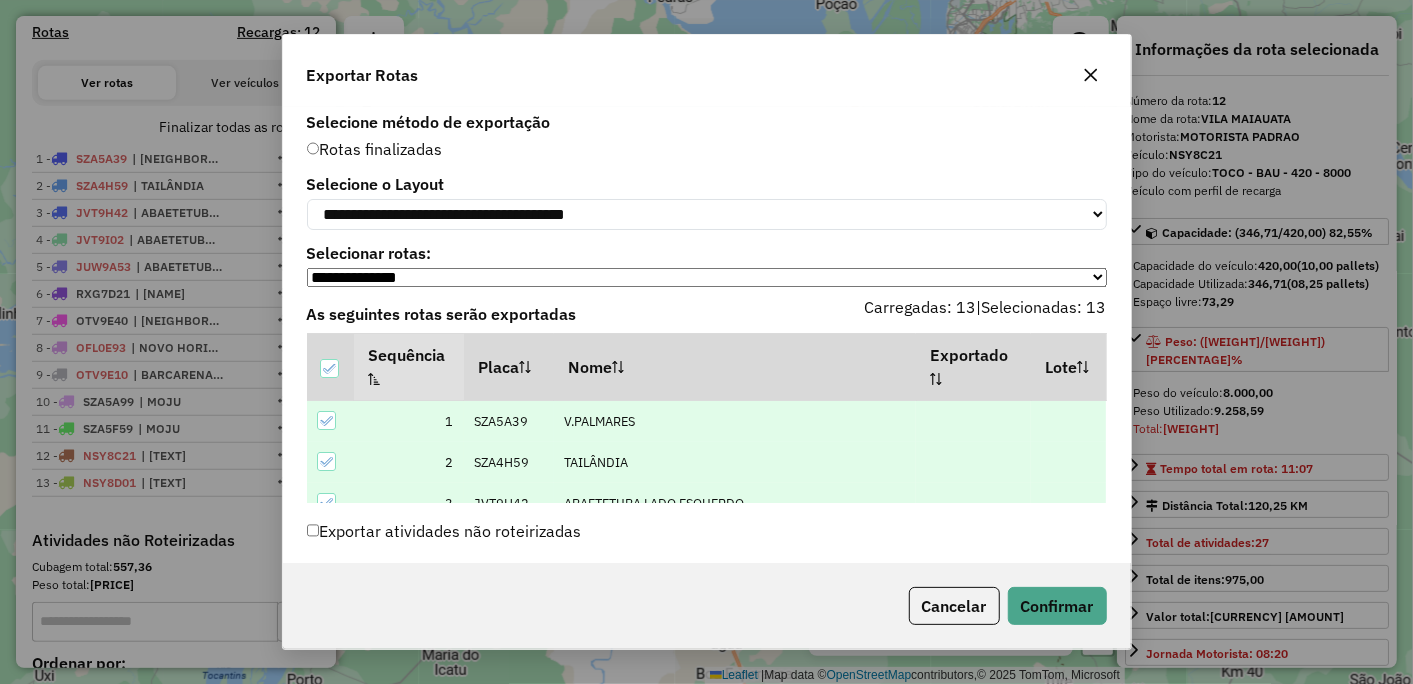 scroll, scrollTop: 25, scrollLeft: 0, axis: vertical 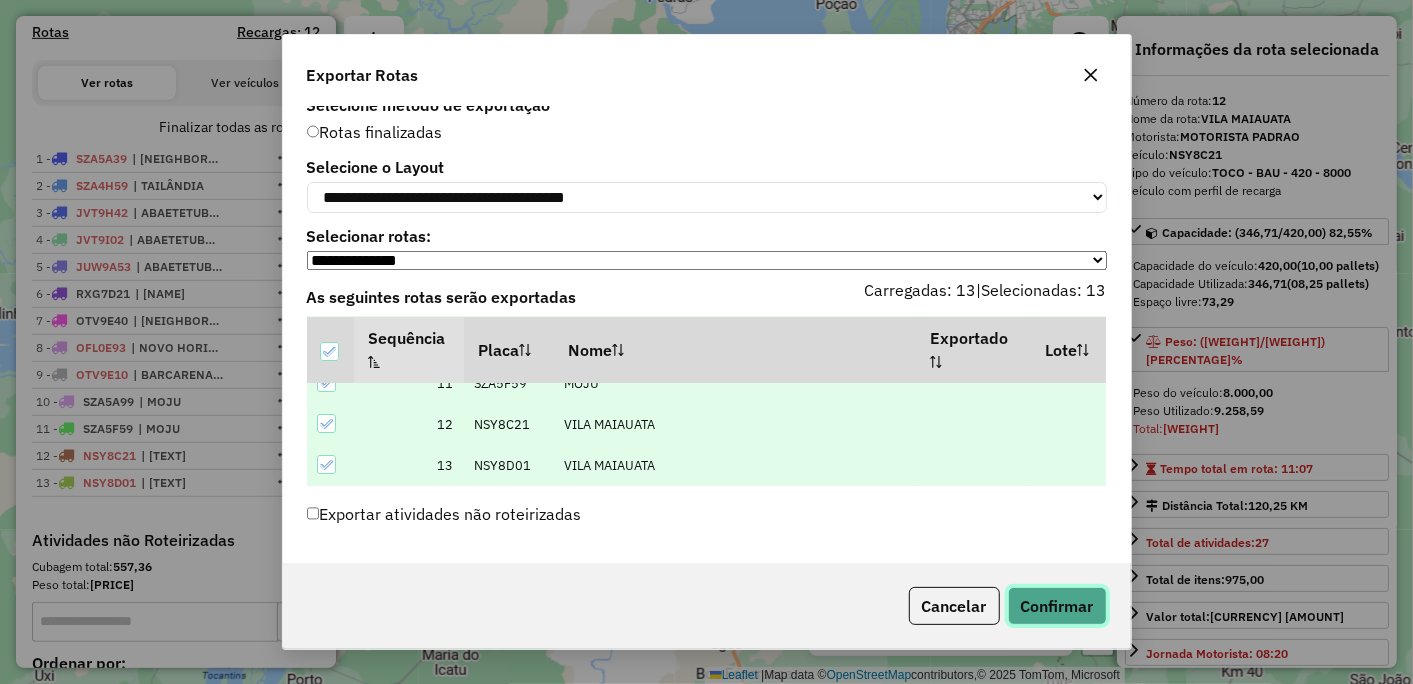 click on "Confirmar" 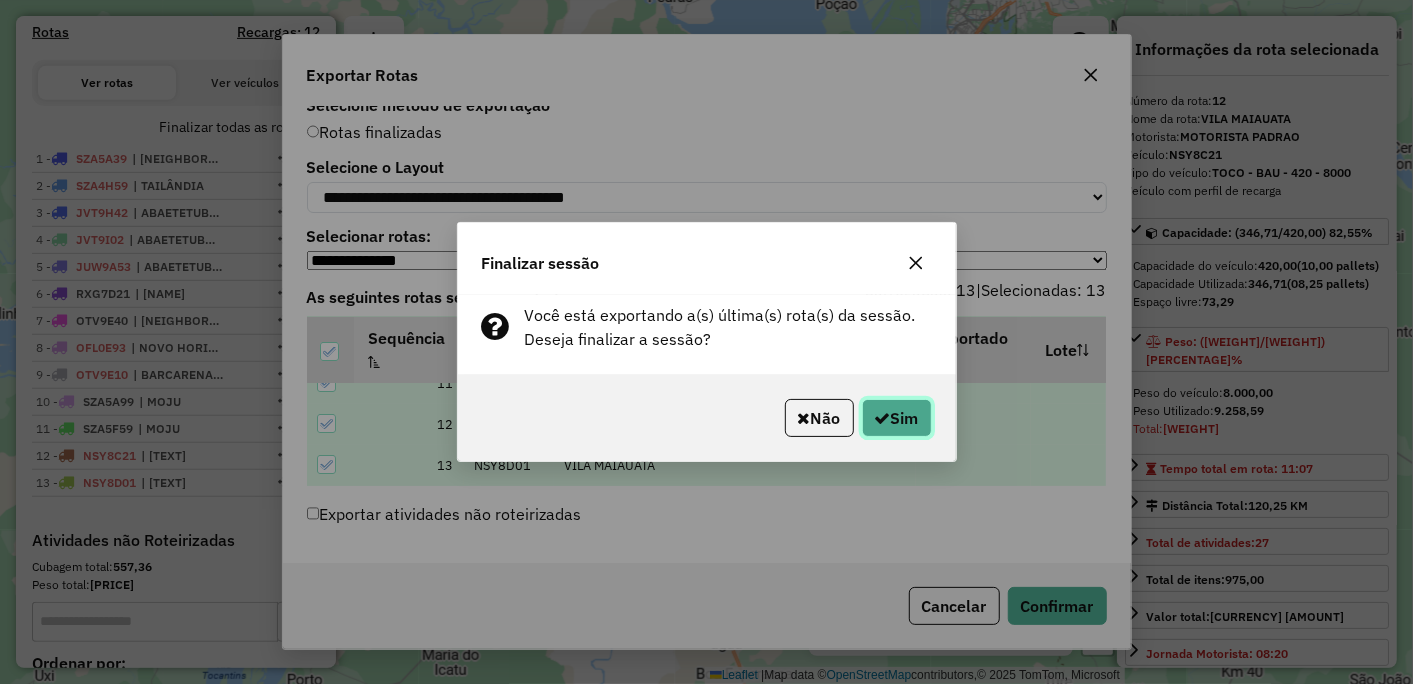click on "Sim" 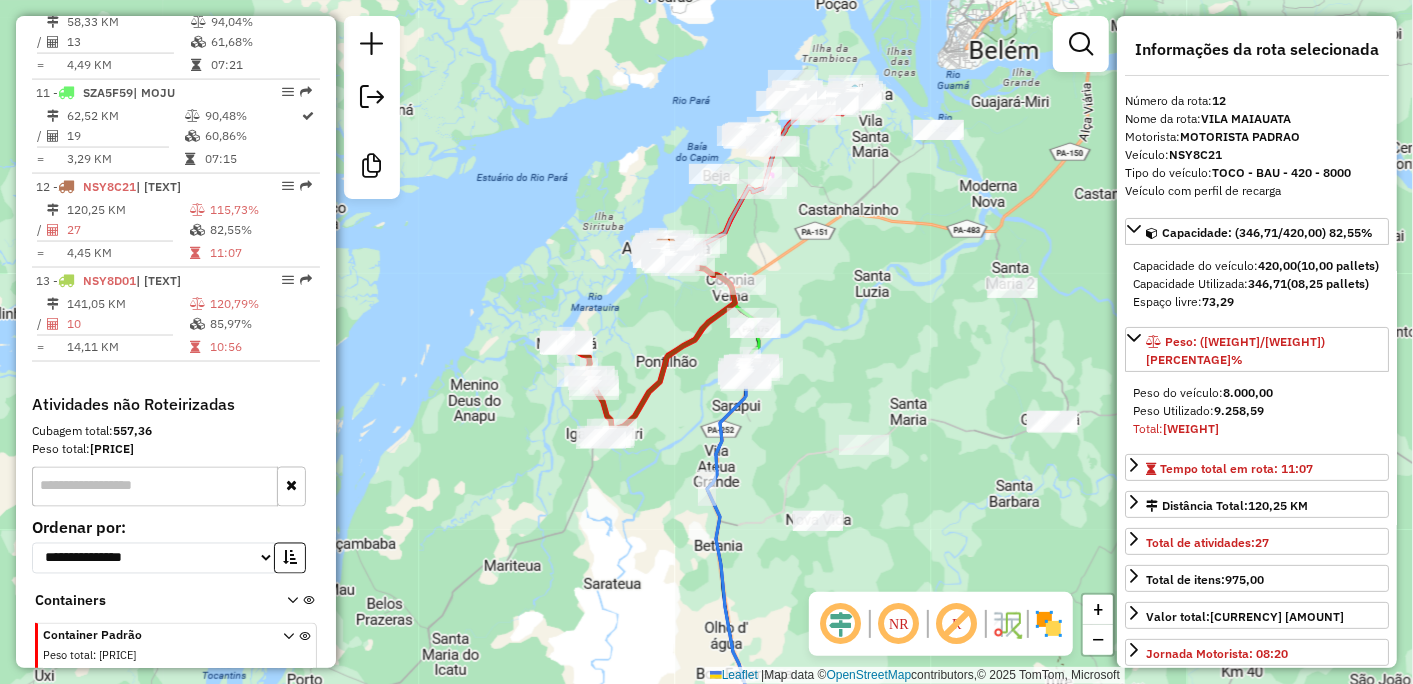 scroll, scrollTop: 1842, scrollLeft: 0, axis: vertical 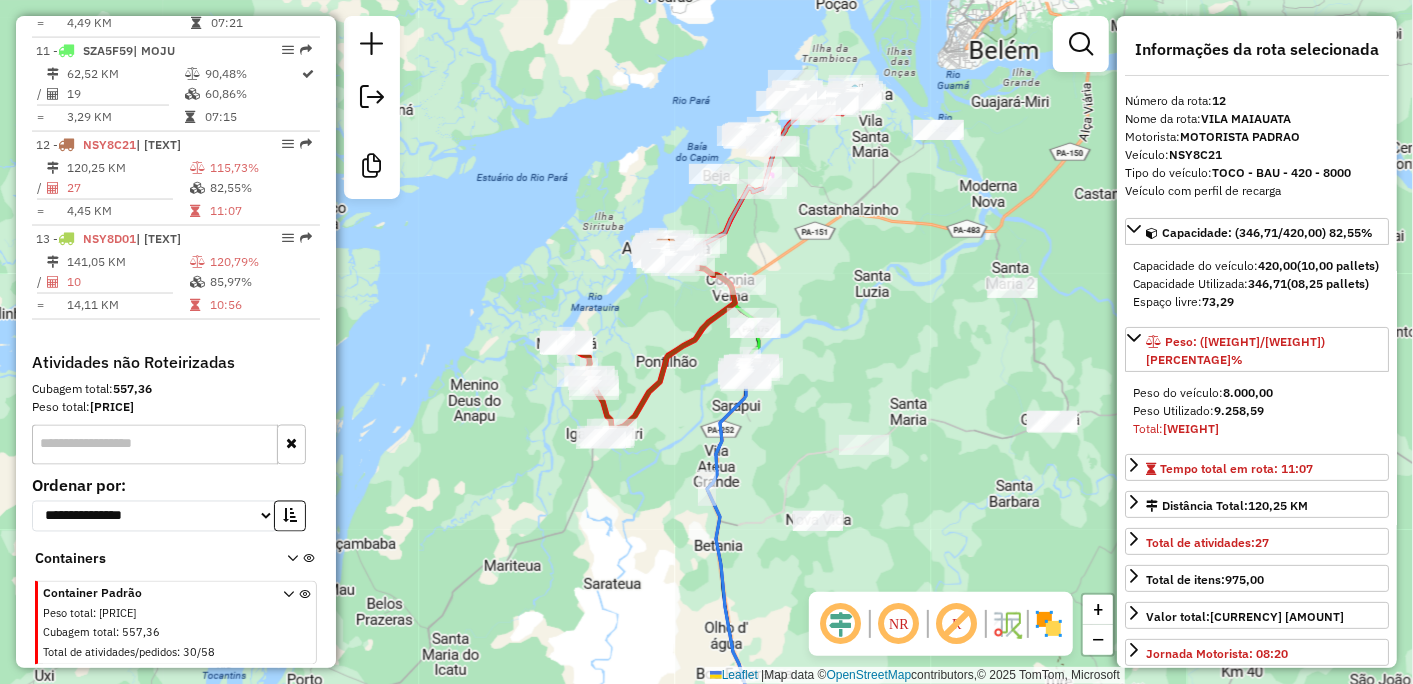 click on "Janela de atendimento Grade de atendimento Capacidade Transportadoras Veículos Cliente Pedidos  Rotas Selecione os dias de semana para filtrar as janelas de atendimento  Seg   Ter   Qua   Qui   Sex   Sáb   Dom  Informe o período da janela de atendimento: De: Até:  Filtrar exatamente a janela do cliente  Considerar janela de atendimento padrão  Selecione os dias de semana para filtrar as grades de atendimento  Seg   Ter   Qua   Qui   Sex   Sáb   Dom   Considerar clientes sem dia de atendimento cadastrado  Clientes fora do dia de atendimento selecionado Filtrar as atividades entre os valores definidos abaixo:  Peso mínimo:   Peso máximo:   Cubagem mínima:   Cubagem máxima:   De:   Até:  Filtrar as atividades entre o tempo de atendimento definido abaixo:  De:   Até:   Considerar capacidade total dos clientes não roteirizados Transportadora: Selecione um ou mais itens Tipo de veículo: Selecione um ou mais itens Veículo: Selecione um ou mais itens Motorista: Selecione um ou mais itens Nome: Rótulo:" 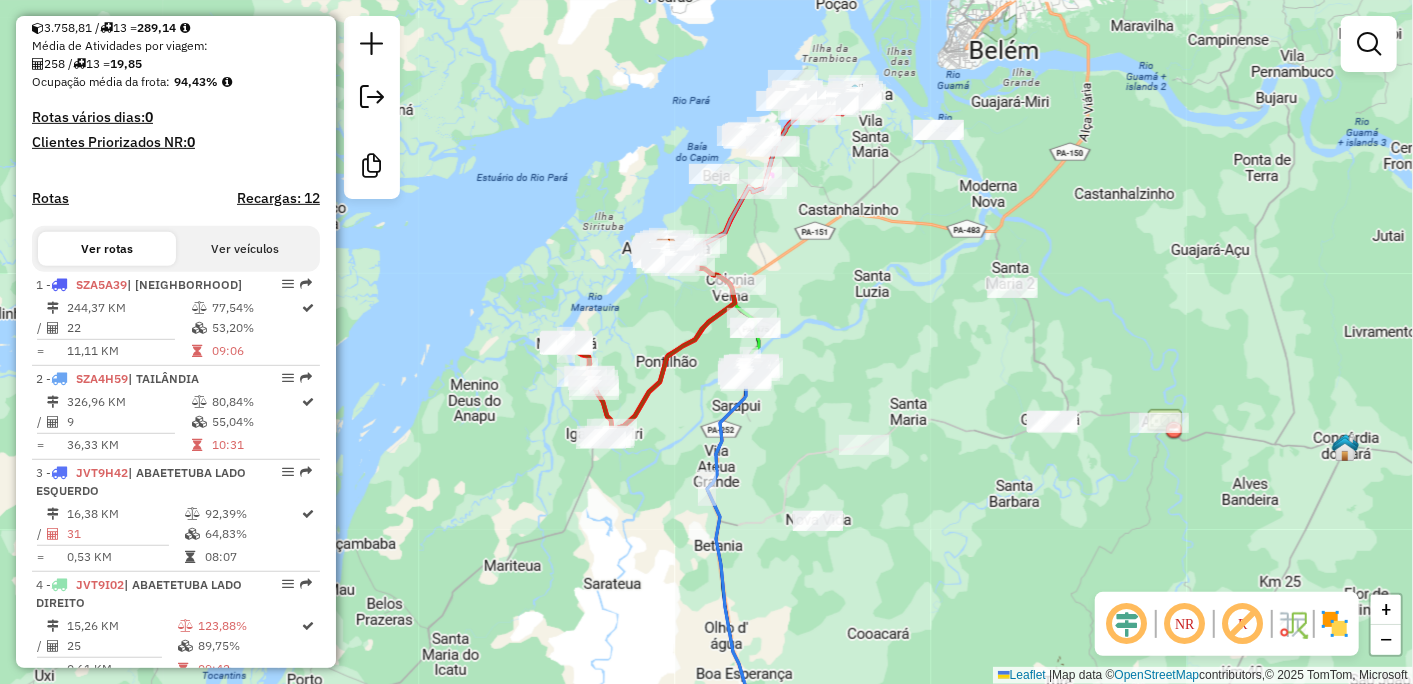 scroll, scrollTop: 0, scrollLeft: 0, axis: both 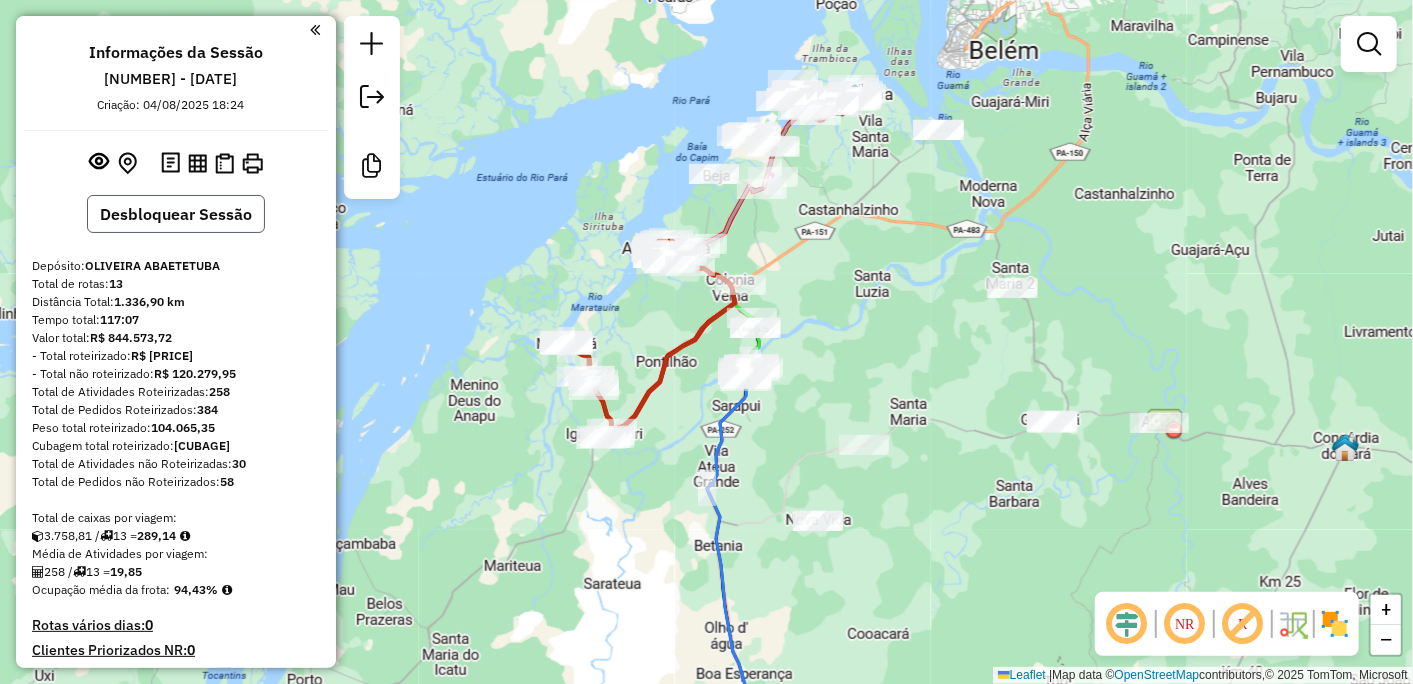 click on "Desbloquear Sessão" at bounding box center [176, 214] 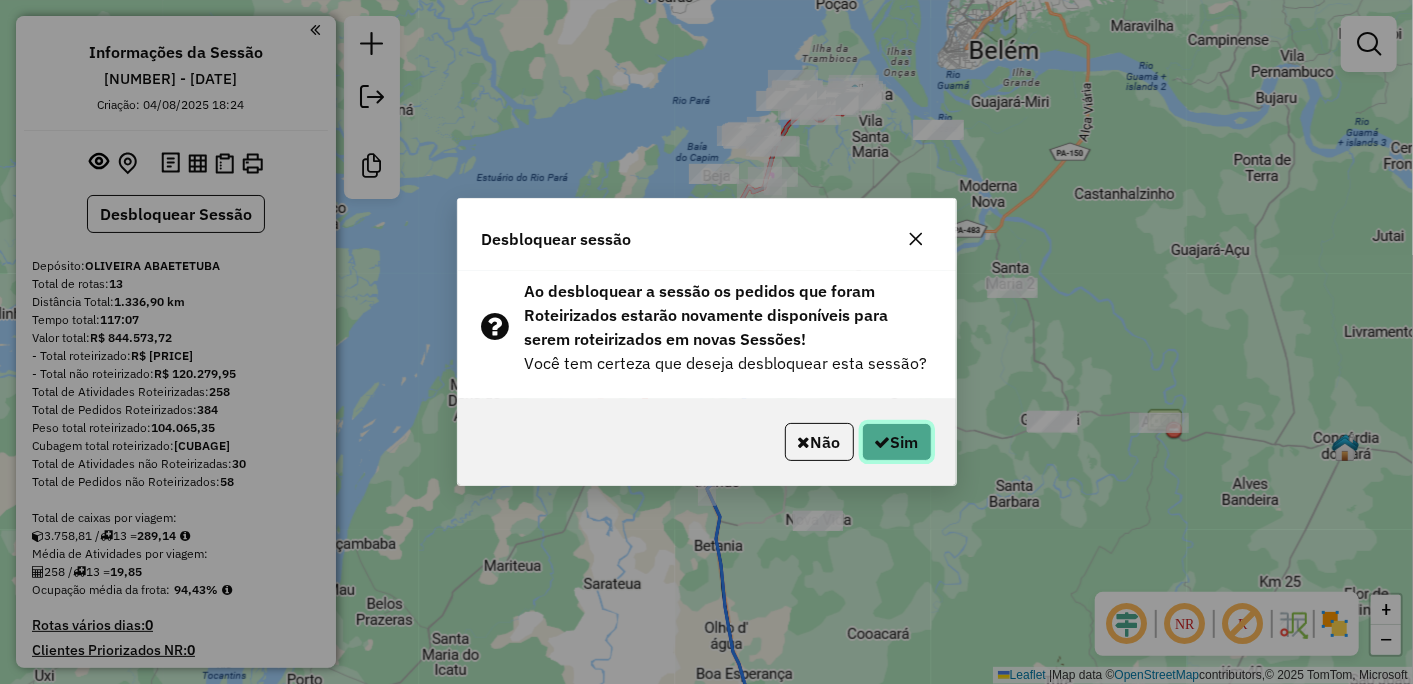 click on "Sim" 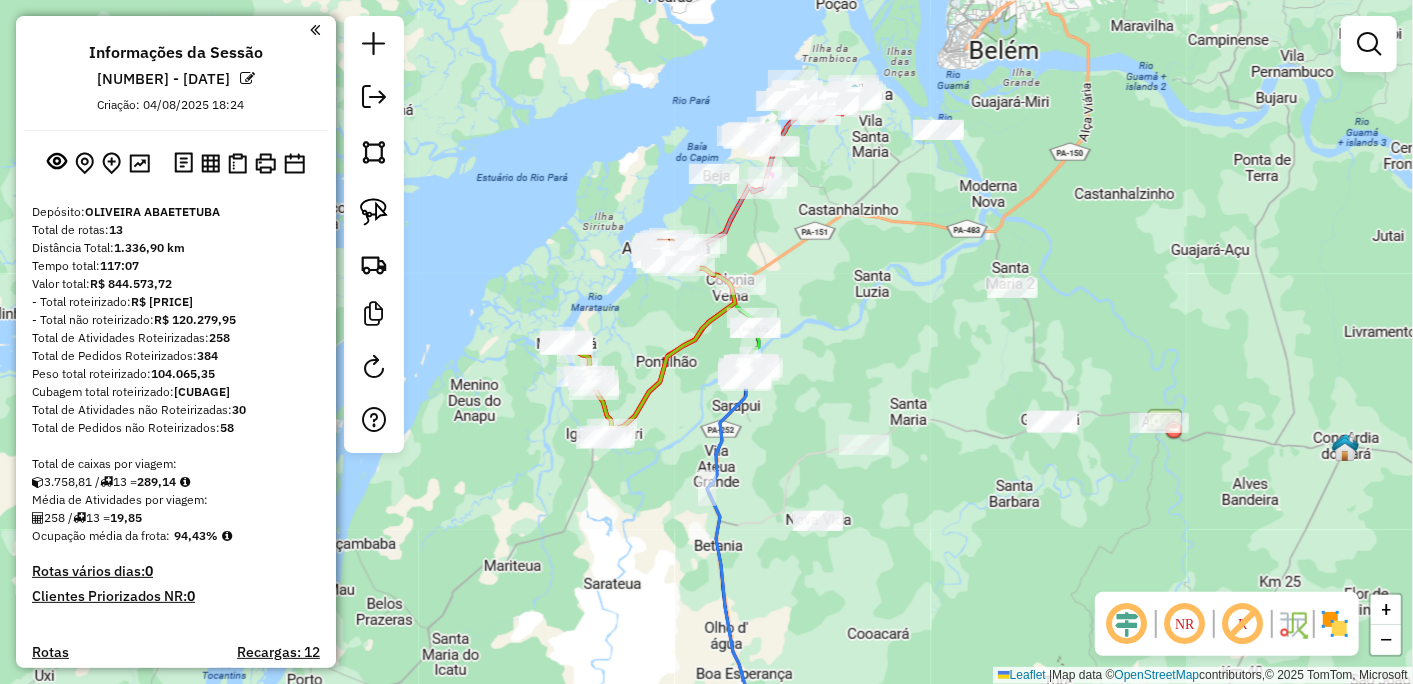 click at bounding box center [1369, 44] 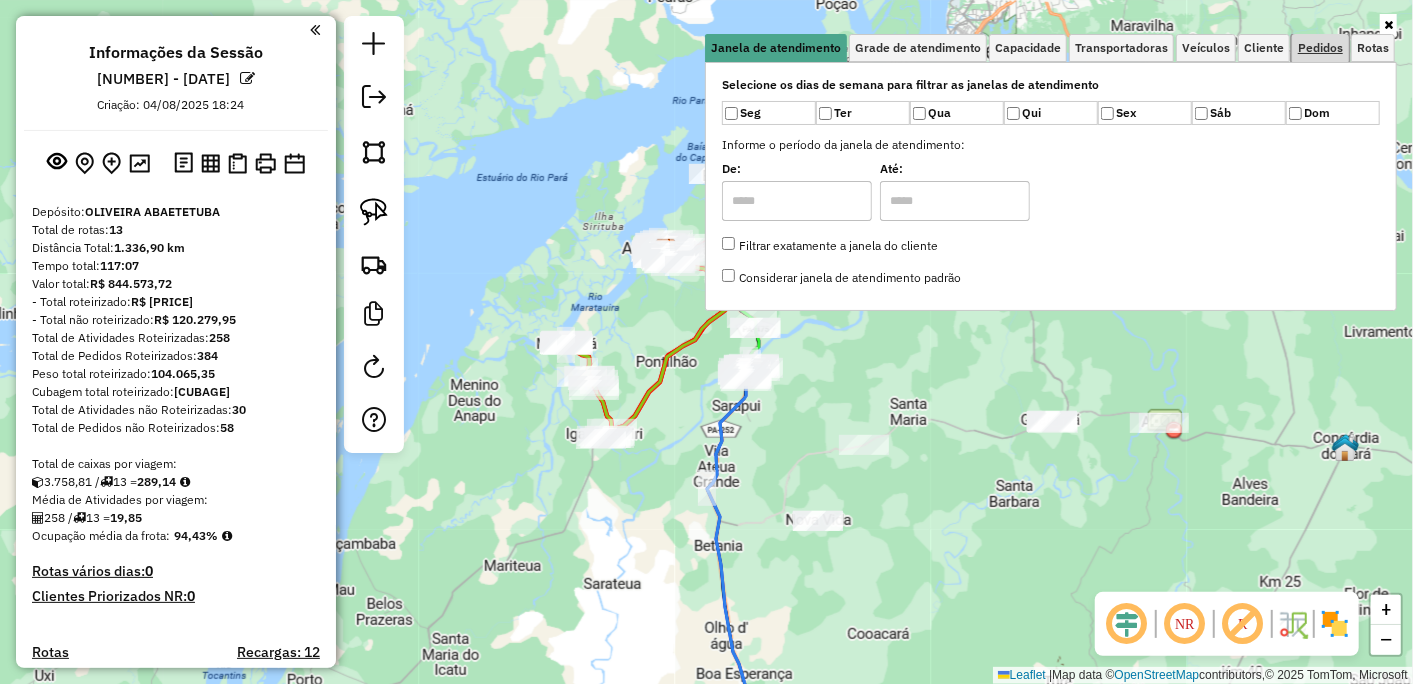 click on "Pedidos" at bounding box center (1320, 48) 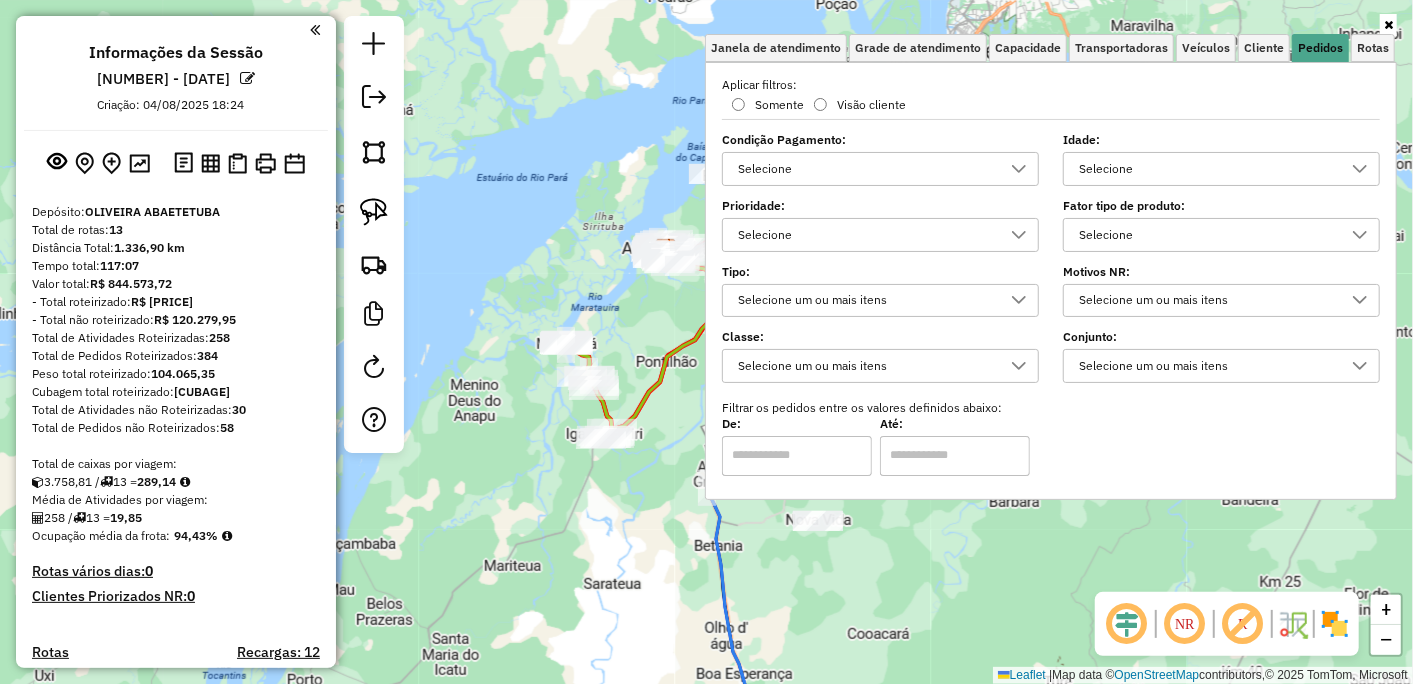 click on "Selecione" at bounding box center (865, 169) 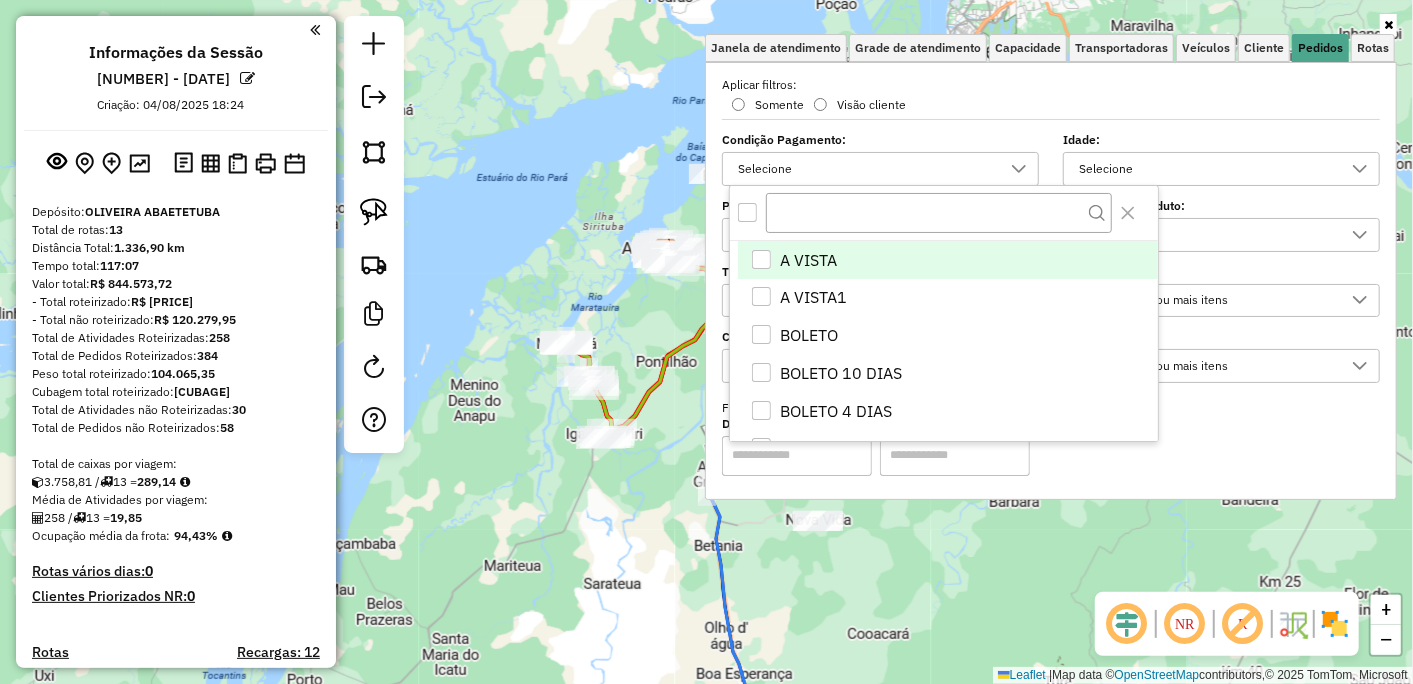 scroll, scrollTop: 11, scrollLeft: 67, axis: both 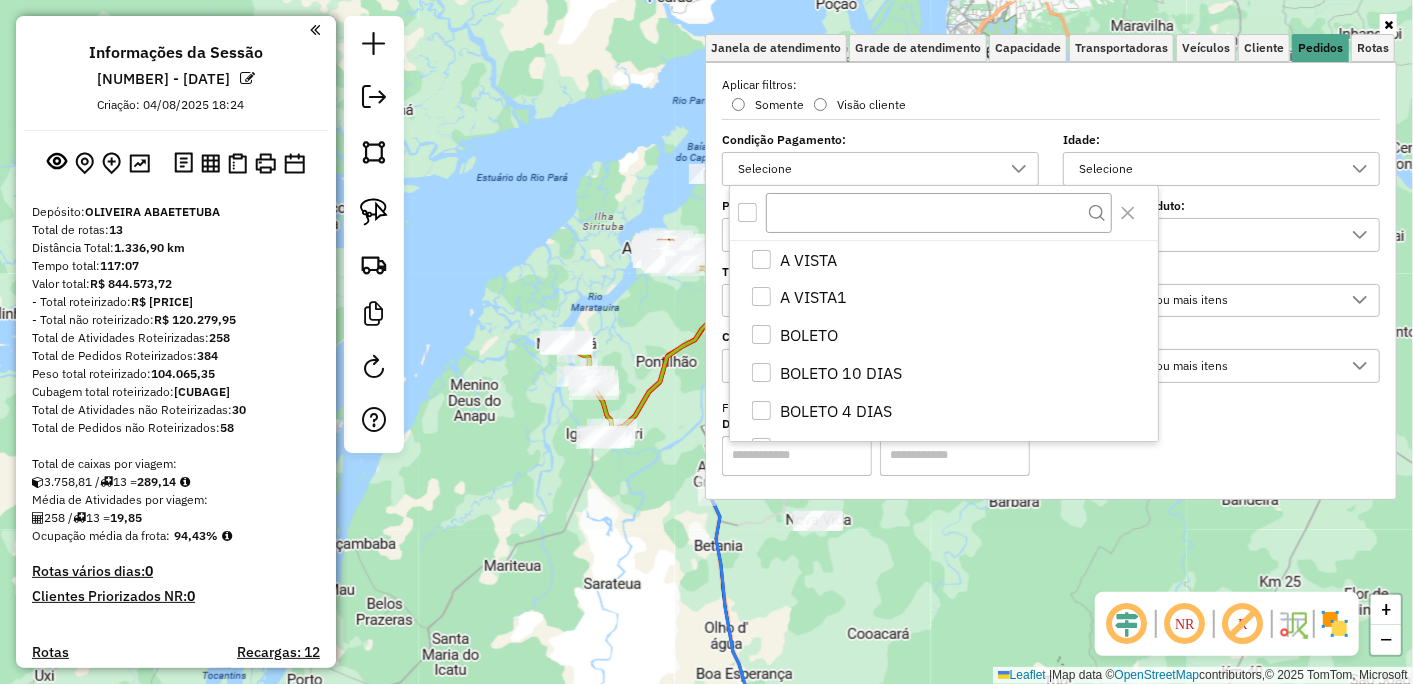 click on "Aplicar filtros: Somente Visão cliente Condição Pagamento: Selecione Idade: Selecione Prioridade: Selecione Fator tipo de produto: Selecione Tipo: Selecione um ou mais itens Motivos NR: Selecione um ou mais itens Classe: Selecione um ou mais itens Conjunto: Selecione um ou mais itens  Filtrar os pedidos entre os valores definidos abaixo:  De: Até:" at bounding box center (1051, 276) 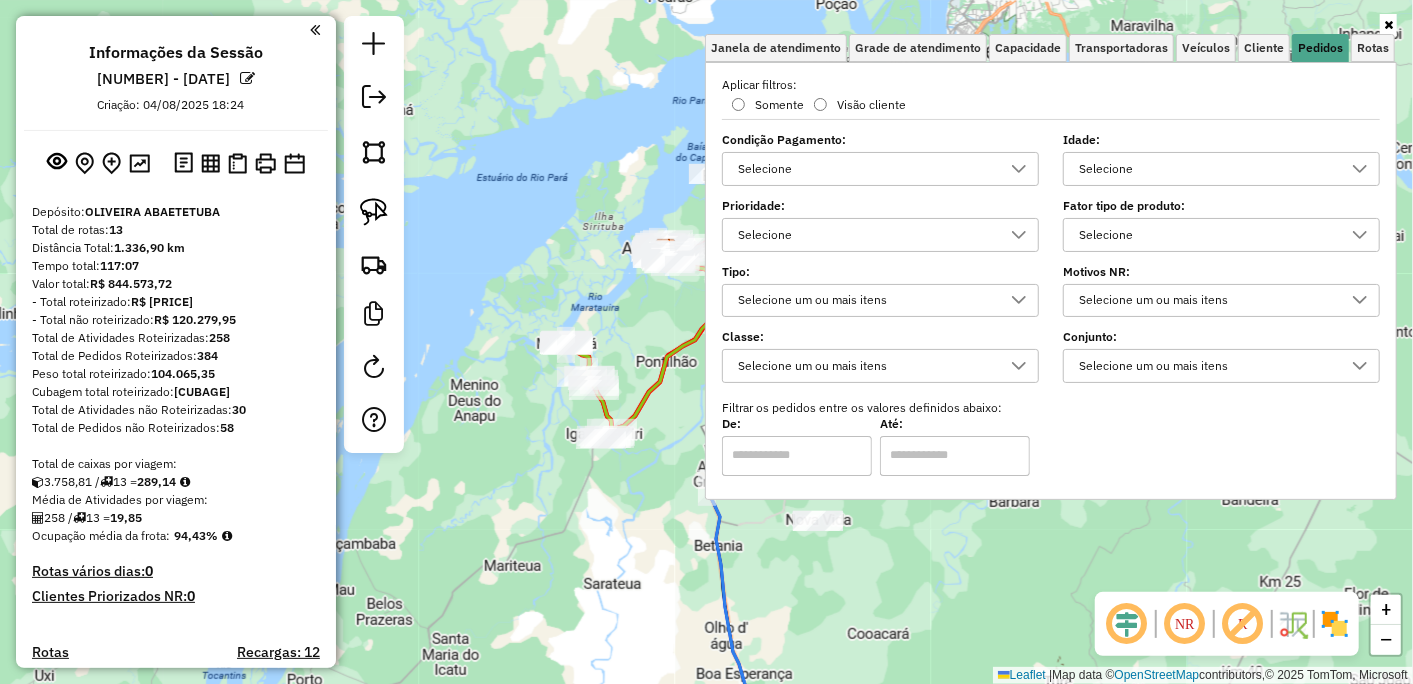 click at bounding box center (1388, 25) 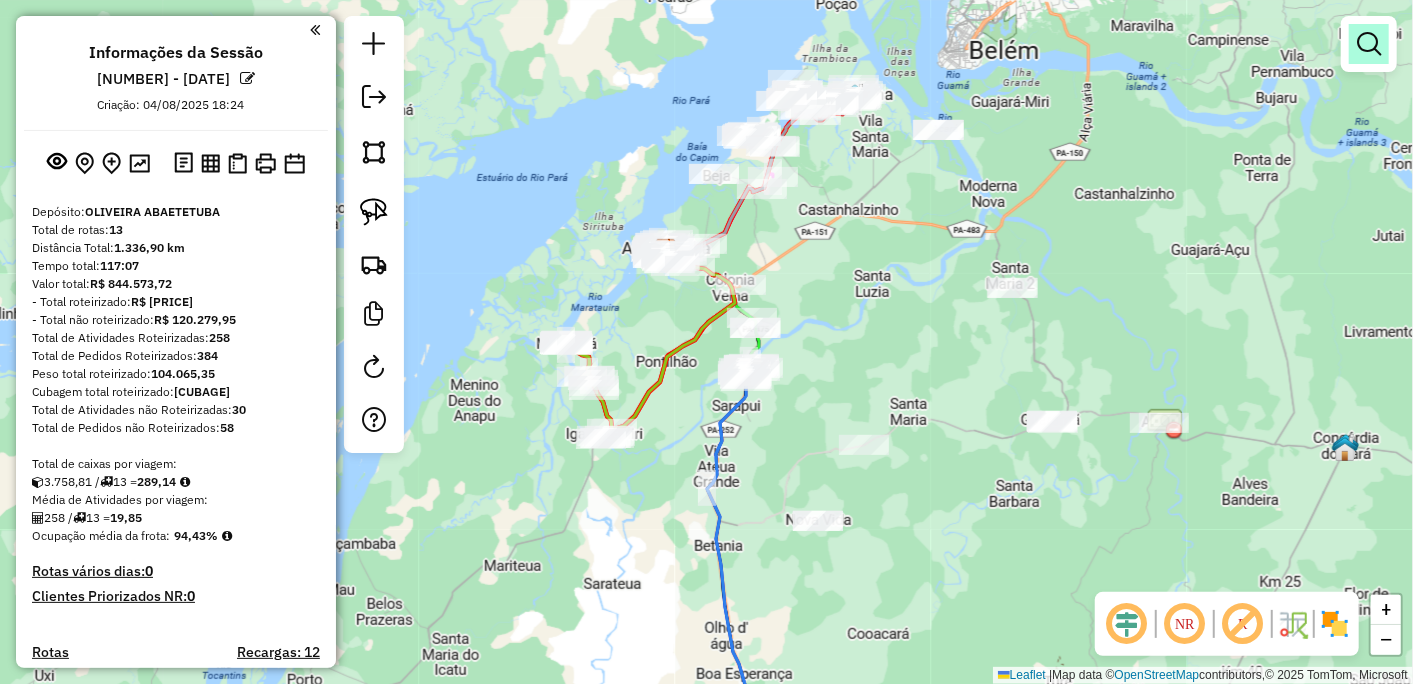 click at bounding box center (1369, 44) 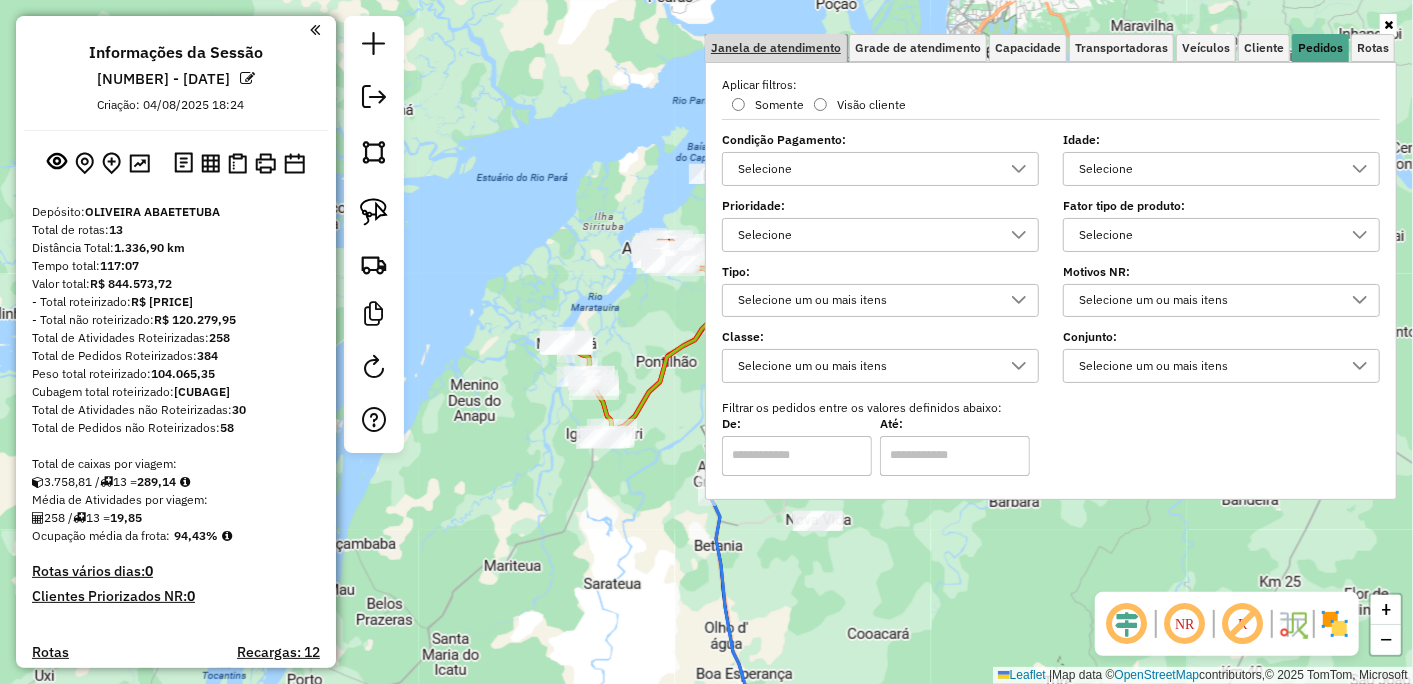 click on "Janela de atendimento" at bounding box center (776, 48) 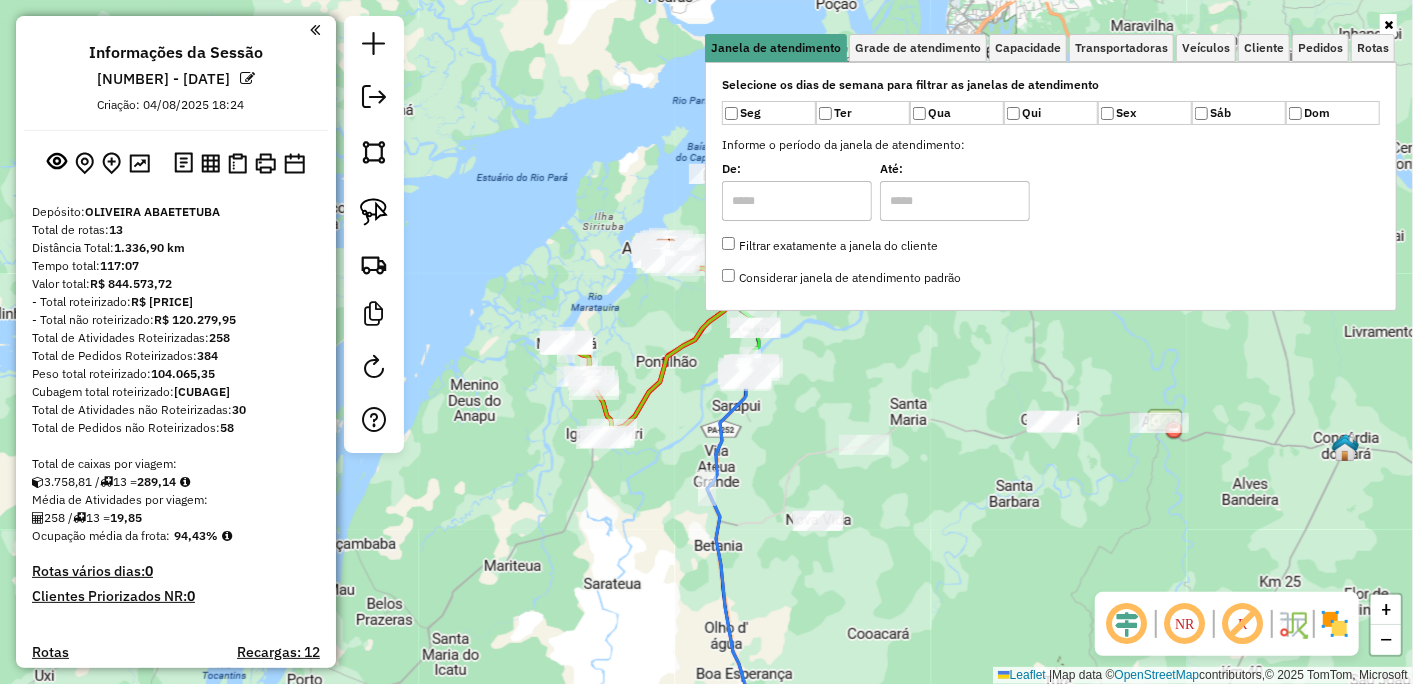 click on "Janela de atendimento Grade de atendimento Capacidade Transportadoras Veículos Cliente Pedidos  Rotas Selecione os dias de semana para filtrar as janelas de atendimento  Seg   Ter   Qua   Qui   Sex   Sáb   Dom  Informe o período da janela de atendimento: De: Até:  Filtrar exatamente a janela do cliente  Considerar janela de atendimento padrão  Selecione os dias de semana para filtrar as grades de atendimento  Seg   Ter   Qua   Qui   Sex   Sáb   Dom   Considerar clientes sem dia de atendimento cadastrado  Clientes fora do dia de atendimento selecionado Filtrar as atividades entre os valores definidos abaixo:  Peso mínimo:   Peso máximo:   Cubagem mínima:   Cubagem máxima:   De:   Até:  Filtrar as atividades entre o tempo de atendimento definido abaixo:  De:   Até:   Considerar capacidade total dos clientes não roteirizados Transportadora: Selecione um ou mais itens Tipo de veículo: Selecione um ou mais itens Veículo: Selecione um ou mais itens Motorista: Selecione um ou mais itens Nome: Rótulo:" 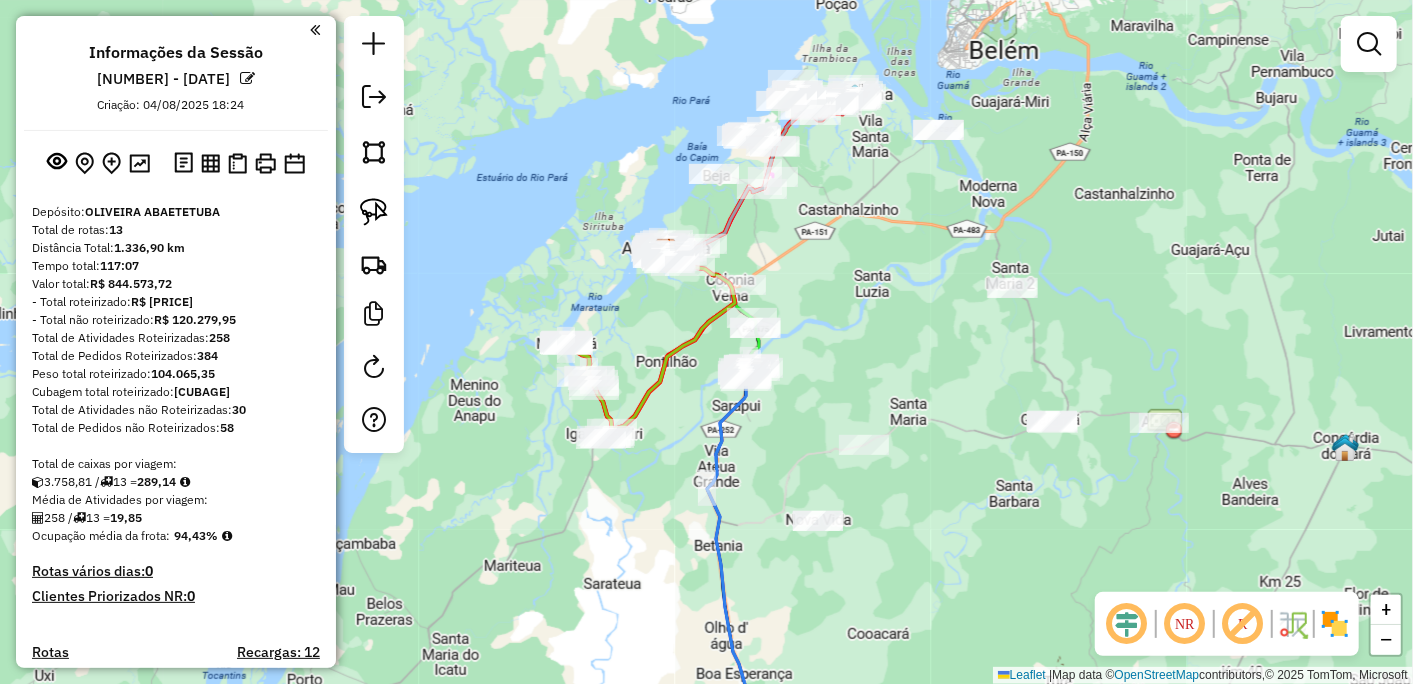 click on "Janela de atendimento Grade de atendimento Capacidade Transportadoras Veículos Cliente Pedidos  Rotas Selecione os dias de semana para filtrar as janelas de atendimento  Seg   Ter   Qua   Qui   Sex   Sáb   Dom  Informe o período da janela de atendimento: De: Até:  Filtrar exatamente a janela do cliente  Considerar janela de atendimento padrão  Selecione os dias de semana para filtrar as grades de atendimento  Seg   Ter   Qua   Qui   Sex   Sáb   Dom   Considerar clientes sem dia de atendimento cadastrado  Clientes fora do dia de atendimento selecionado Filtrar as atividades entre os valores definidos abaixo:  Peso mínimo:   Peso máximo:   Cubagem mínima:   Cubagem máxima:   De:   Até:  Filtrar as atividades entre o tempo de atendimento definido abaixo:  De:   Até:   Considerar capacidade total dos clientes não roteirizados Transportadora: Selecione um ou mais itens Tipo de veículo: Selecione um ou mais itens Veículo: Selecione um ou mais itens Motorista: Selecione um ou mais itens Nome: Rótulo:" 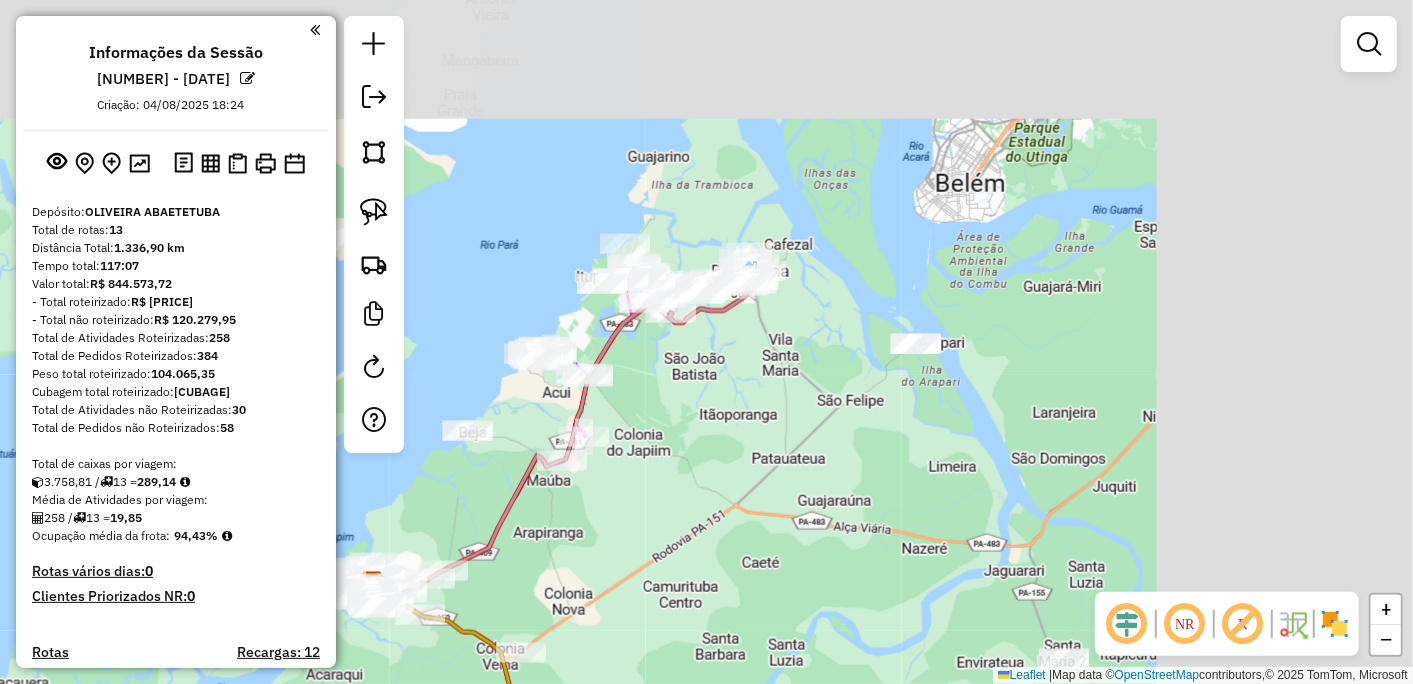 drag, startPoint x: 1038, startPoint y: 137, endPoint x: 753, endPoint y: 512, distance: 471.00955 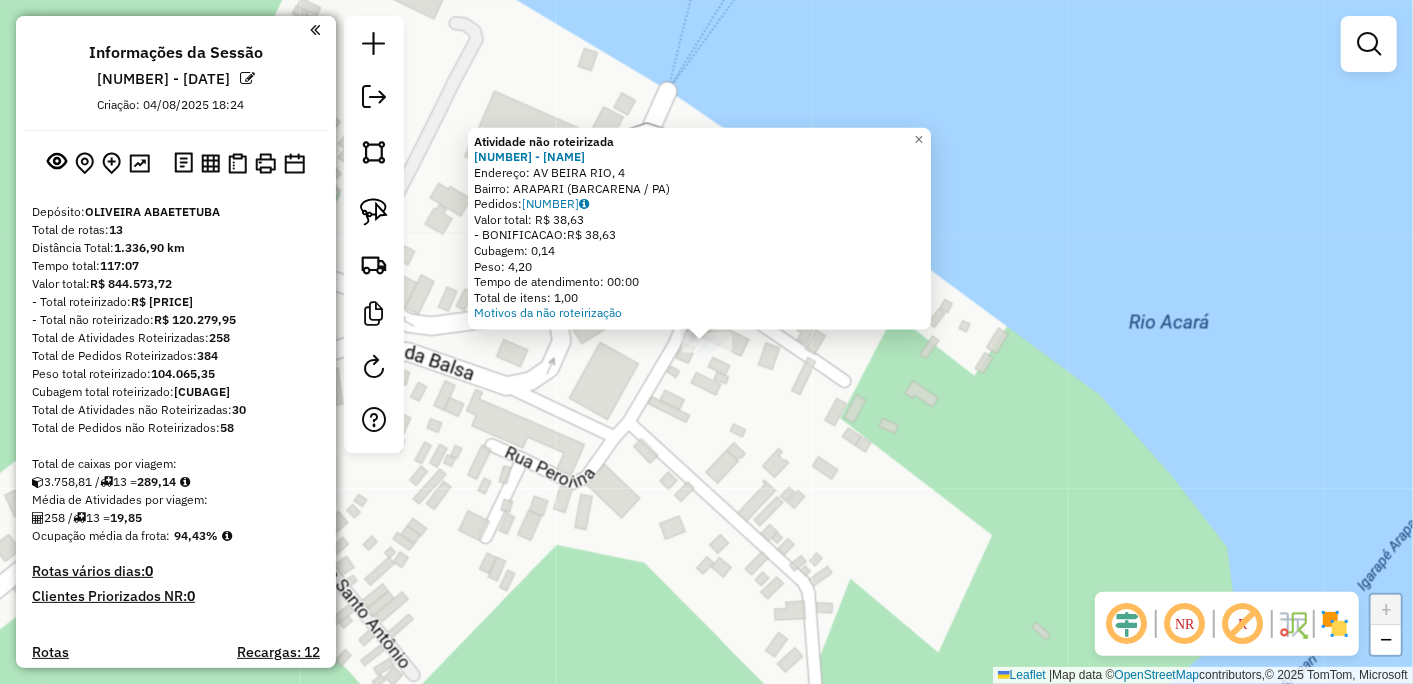 click on "Atividade não roteirizada [NUMBER] - [NAME] Endereço: [STREET], [NUMBER] Bairro: [NAME] ([CITY]/[STATE]) Pedidos: [NUMBER] Valor total: [PRICE] -BONIFICACAO: [PRICE] Cubagem: [NUMBER] Peso: [NUMBER] Tempo de atendimento: [TIME] Total de itens: [NUMBER] Motivos da não roteirização × Janela de atendimento Grade de atendimento Capacidade Transportadoras Veículos Cliente Pedidos Rotas Selecione os dias de semana para filtrar as janelas de atendimento Seg Ter Qua Qui Sex Sáb Dom Informe o período da janela de atendimento: De: Até: Filtrar exatamente a janela do cliente Considerar janela de atendimento padrão Selecione os dias de semana para filtrar as grades de atendimento Seg Ter Qua Qui Sex Sáb Dom Considerar clientes sem dia de atendimento cadastrado Clientes fora do dia de atendimento selecionado Filtrar as atividades entre os valores definidos abaixo: Peso mínimo: Peso máximo: Cubagem mínima: Cubagem máxima: De: Até: De: Até: Veículo:" 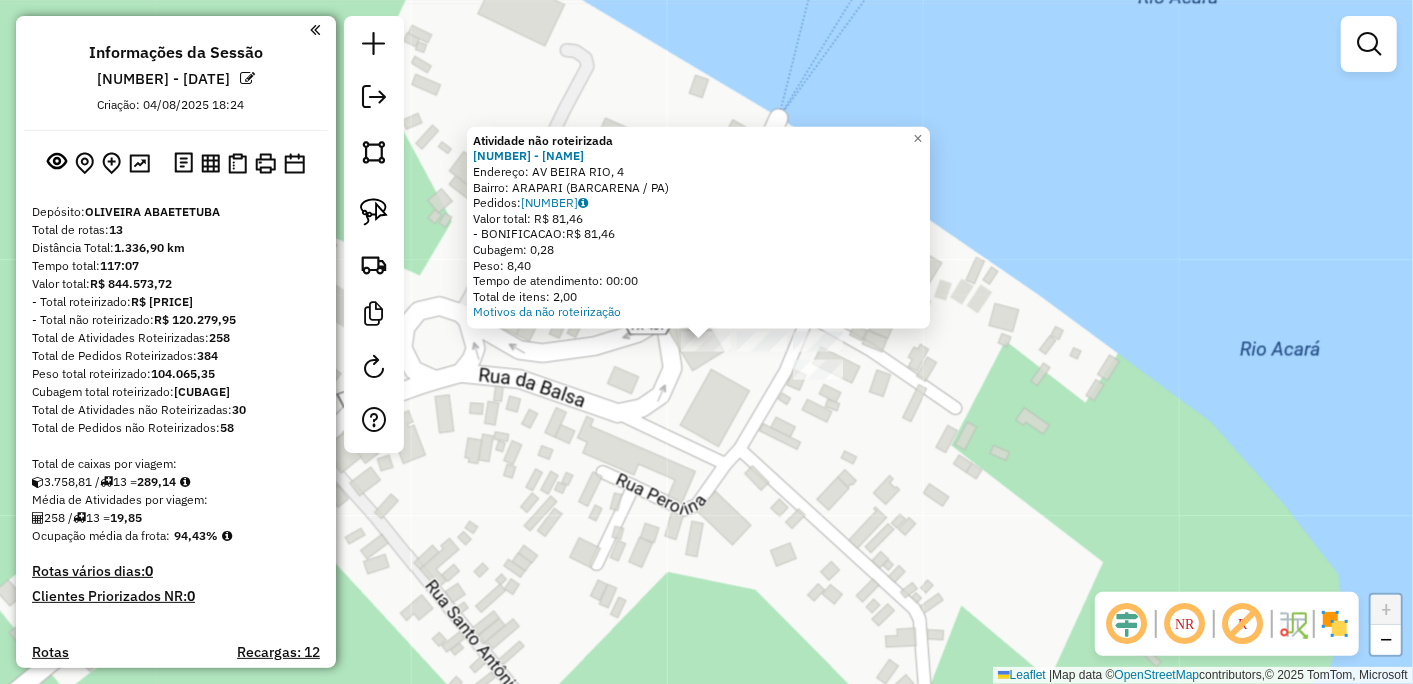 click on "Atividade não roteirizada [NUMBER] - [NAME]  Endereço: AV [STREET_NAME], [NUMBER]   Bairro: [NAME] ([CITY] / [STATE])   Pedidos:  [POSTAL_CODE]   Valor total: R$ 81,46   -BONIFICACAO:  R$ 81,46   Cubagem: 0,28   Peso: 8,40   Tempo de atendimento: 00:00   Total de itens: 2,00  Motivos da não roteirização × Janela de atendimento Grade de atendimento Capacidade Transportadoras Veículos Cliente Pedidos  Rotas Selecione os dias de semana para filtrar as janelas de atendimento  Seg   Ter   Qua   Qui   Sex   Sáb   Dom  Informe o período da janela de atendimento: De: Até:  Filtrar exatamente a janela do cliente  Considerar janela de atendimento padrão  Selecione os dias de semana para filtrar as grades de atendimento  Seg   Ter   Qua   Qui   Sex   Sáb   Dom   Considerar clientes sem dia de atendimento cadastrado  Clientes fora do dia de atendimento selecionado Filtrar as atividades entre os valores definidos abaixo:  Peso mínimo:   Peso máximo:   Cubagem mínima:   Cubagem máxima:   De:   Até:   De:   Até:  Veículo:" 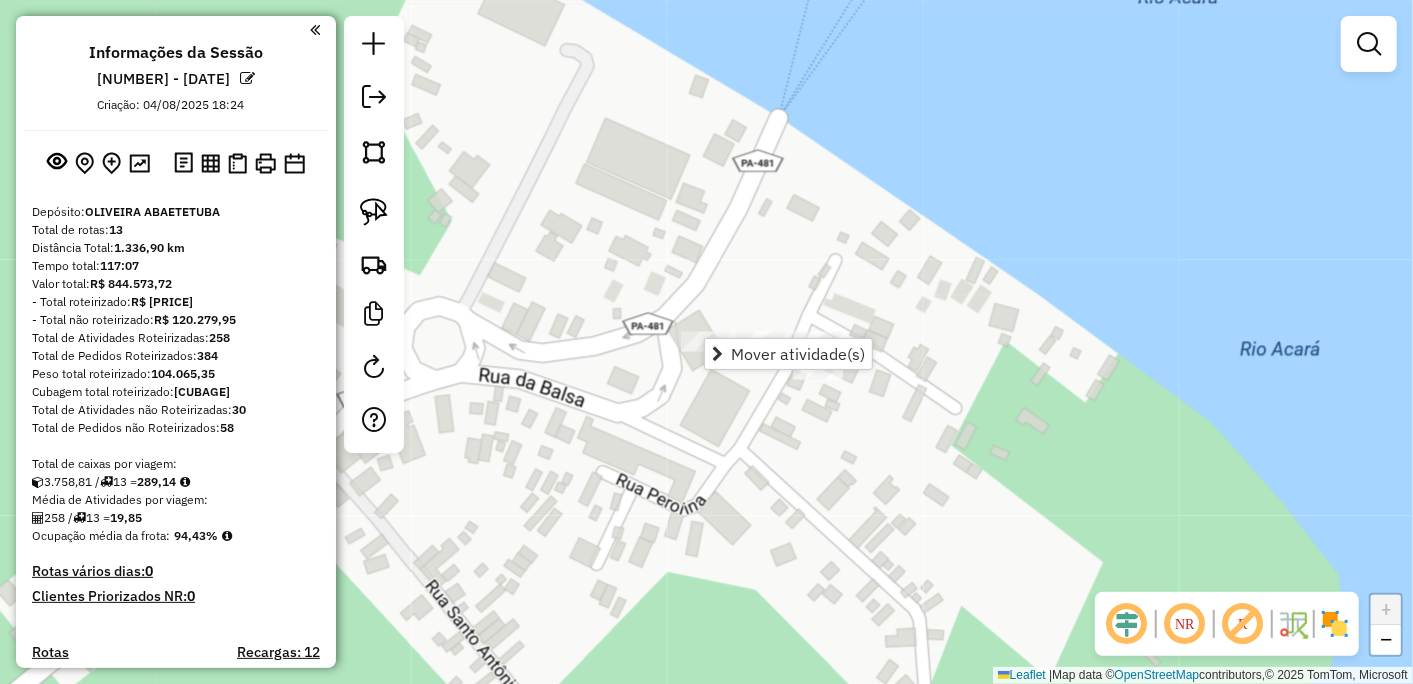 click on "Janela de atendimento Grade de atendimento Capacidade Transportadoras Veículos Cliente Pedidos  Rotas Selecione os dias de semana para filtrar as janelas de atendimento  Seg   Ter   Qua   Qui   Sex   Sáb   Dom  Informe o período da janela de atendimento: De: Até:  Filtrar exatamente a janela do cliente  Considerar janela de atendimento padrão  Selecione os dias de semana para filtrar as grades de atendimento  Seg   Ter   Qua   Qui   Sex   Sáb   Dom   Considerar clientes sem dia de atendimento cadastrado  Clientes fora do dia de atendimento selecionado Filtrar as atividades entre os valores definidos abaixo:  Peso mínimo:   Peso máximo:   Cubagem mínima:   Cubagem máxima:   De:   Até:  Filtrar as atividades entre o tempo de atendimento definido abaixo:  De:   Até:   Considerar capacidade total dos clientes não roteirizados Transportadora: Selecione um ou mais itens Tipo de veículo: Selecione um ou mais itens Veículo: Selecione um ou mais itens Motorista: Selecione um ou mais itens Nome: Rótulo:" 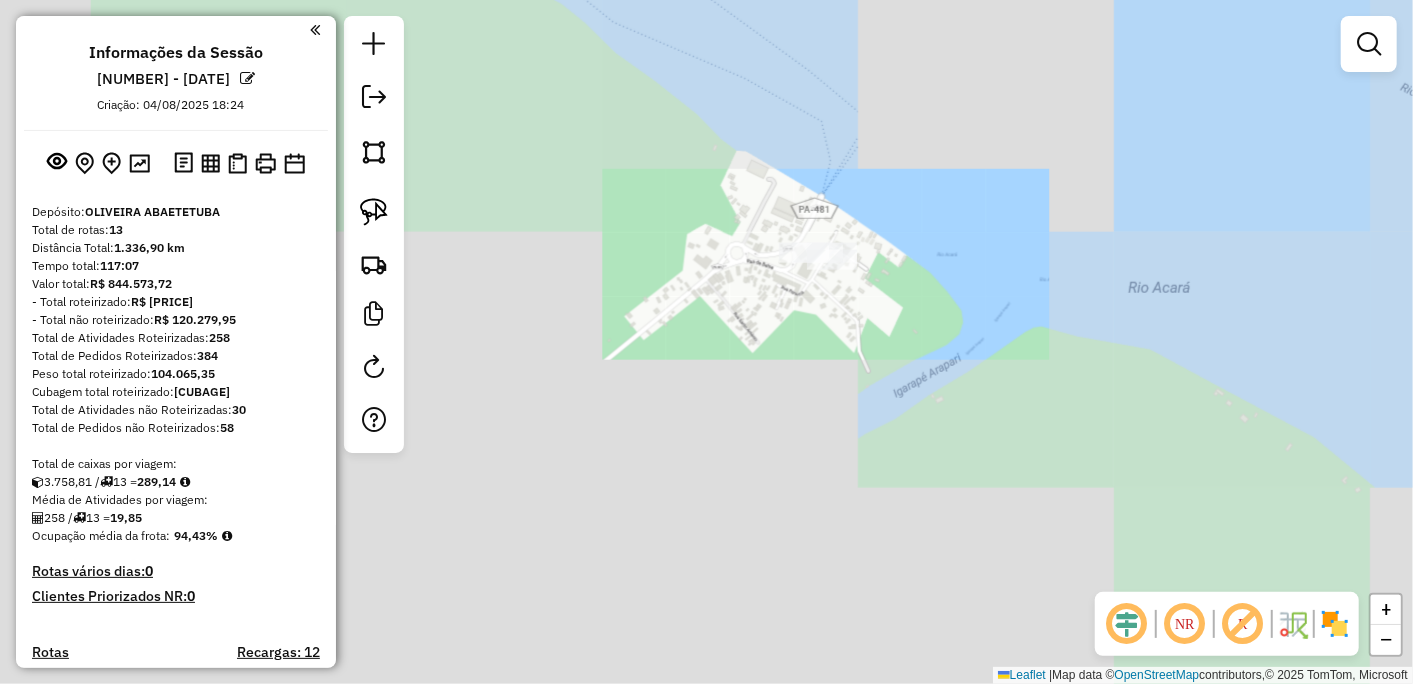 drag, startPoint x: 600, startPoint y: 402, endPoint x: 895, endPoint y: 304, distance: 310.85205 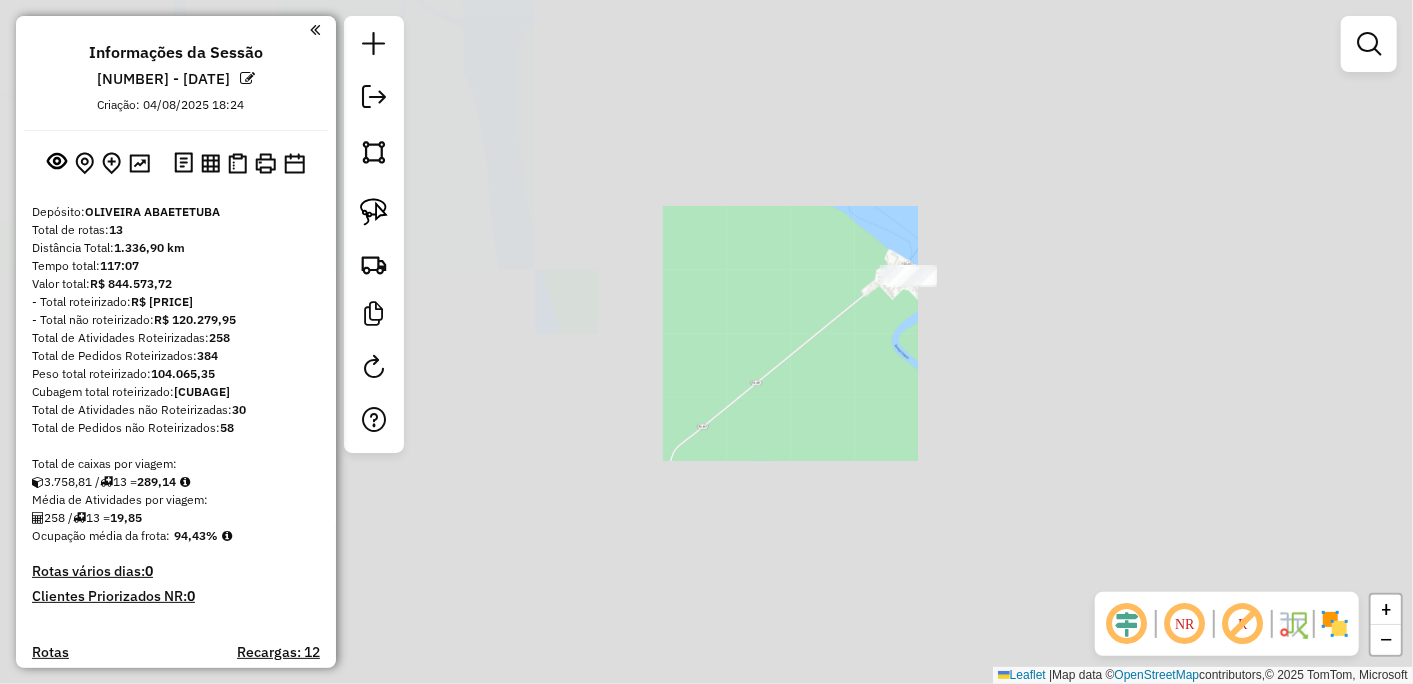 click on "Janela de atendimento Grade de atendimento Capacidade Transportadoras Veículos Cliente Pedidos  Rotas Selecione os dias de semana para filtrar as janelas de atendimento  Seg   Ter   Qua   Qui   Sex   Sáb   Dom  Informe o período da janela de atendimento: De: Até:  Filtrar exatamente a janela do cliente  Considerar janela de atendimento padrão  Selecione os dias de semana para filtrar as grades de atendimento  Seg   Ter   Qua   Qui   Sex   Sáb   Dom   Considerar clientes sem dia de atendimento cadastrado  Clientes fora do dia de atendimento selecionado Filtrar as atividades entre os valores definidos abaixo:  Peso mínimo:   Peso máximo:   Cubagem mínima:   Cubagem máxima:   De:   Até:  Filtrar as atividades entre o tempo de atendimento definido abaixo:  De:   Até:   Considerar capacidade total dos clientes não roteirizados Transportadora: Selecione um ou mais itens Tipo de veículo: Selecione um ou mais itens Veículo: Selecione um ou mais itens Motorista: Selecione um ou mais itens Nome: Rótulo:" 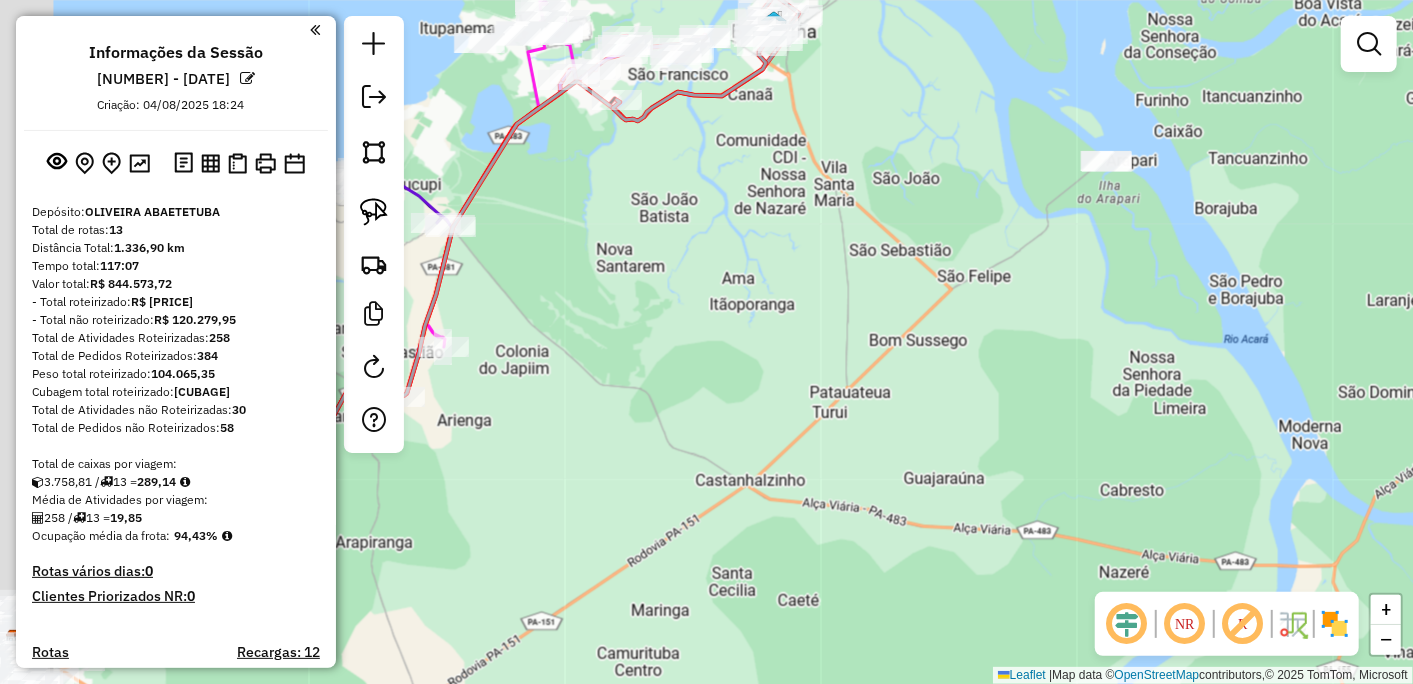 drag, startPoint x: 737, startPoint y: 320, endPoint x: 1041, endPoint y: 365, distance: 307.31253 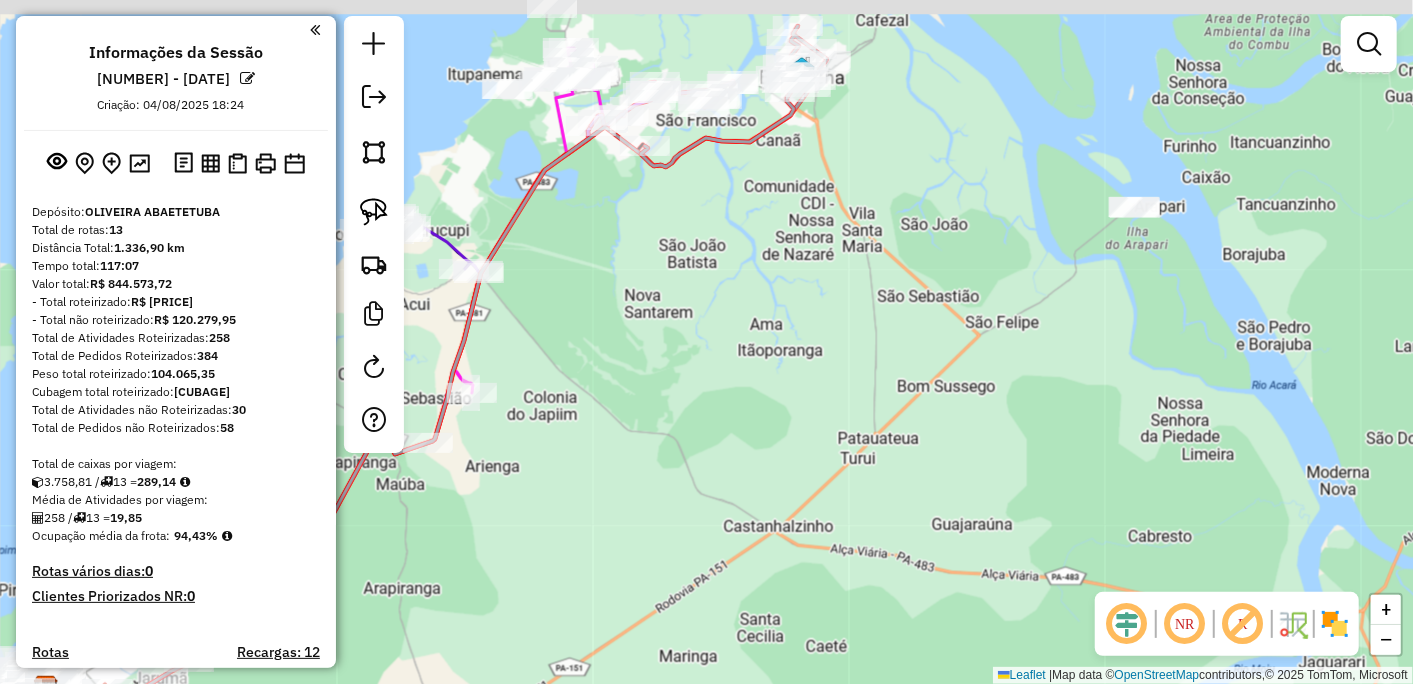 drag, startPoint x: 718, startPoint y: 246, endPoint x: 745, endPoint y: 365, distance: 122.02459 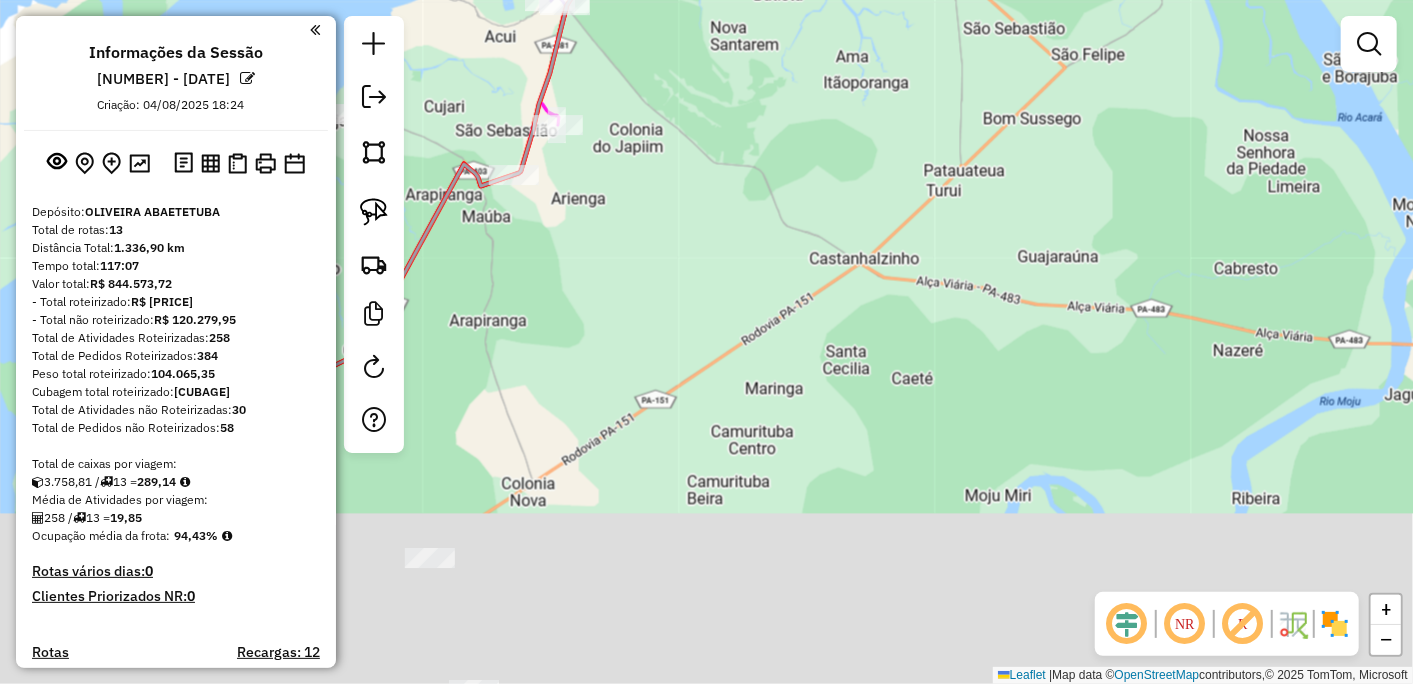 drag, startPoint x: 871, startPoint y: 371, endPoint x: 907, endPoint y: 168, distance: 206.1674 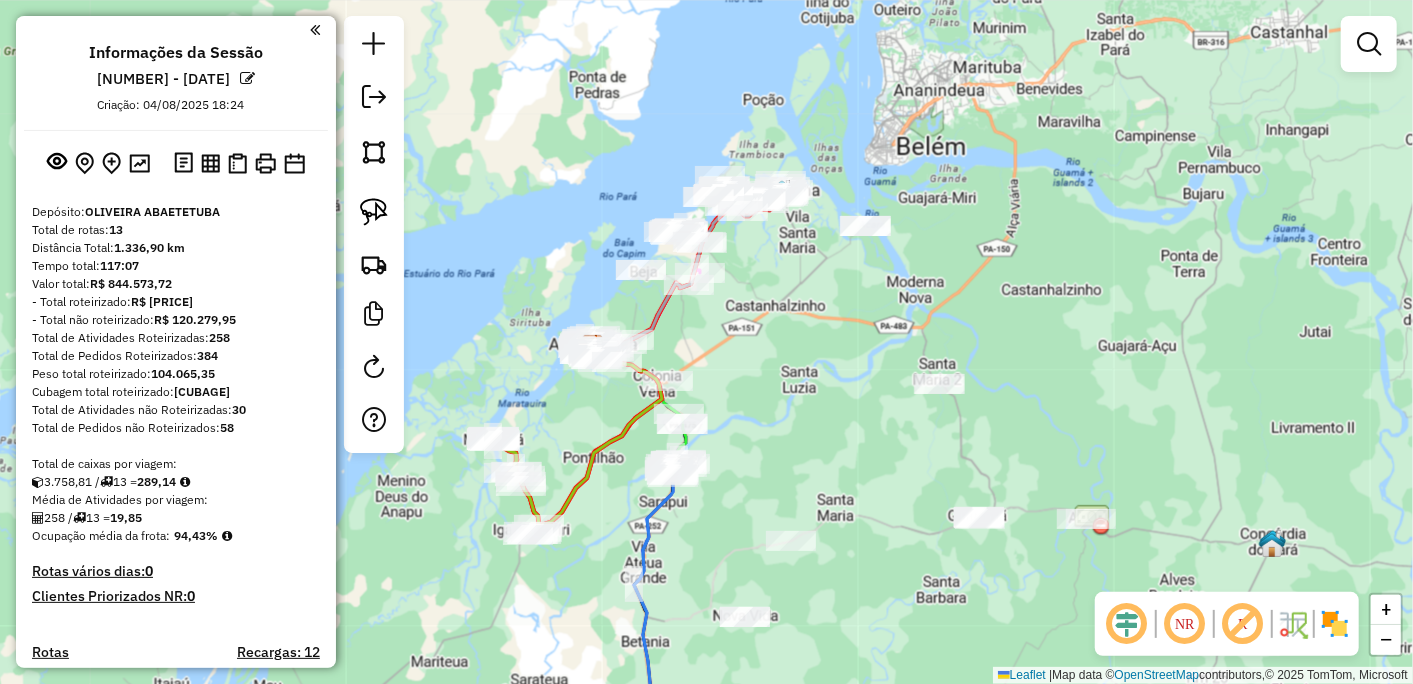drag, startPoint x: 857, startPoint y: 294, endPoint x: 807, endPoint y: 345, distance: 71.42129 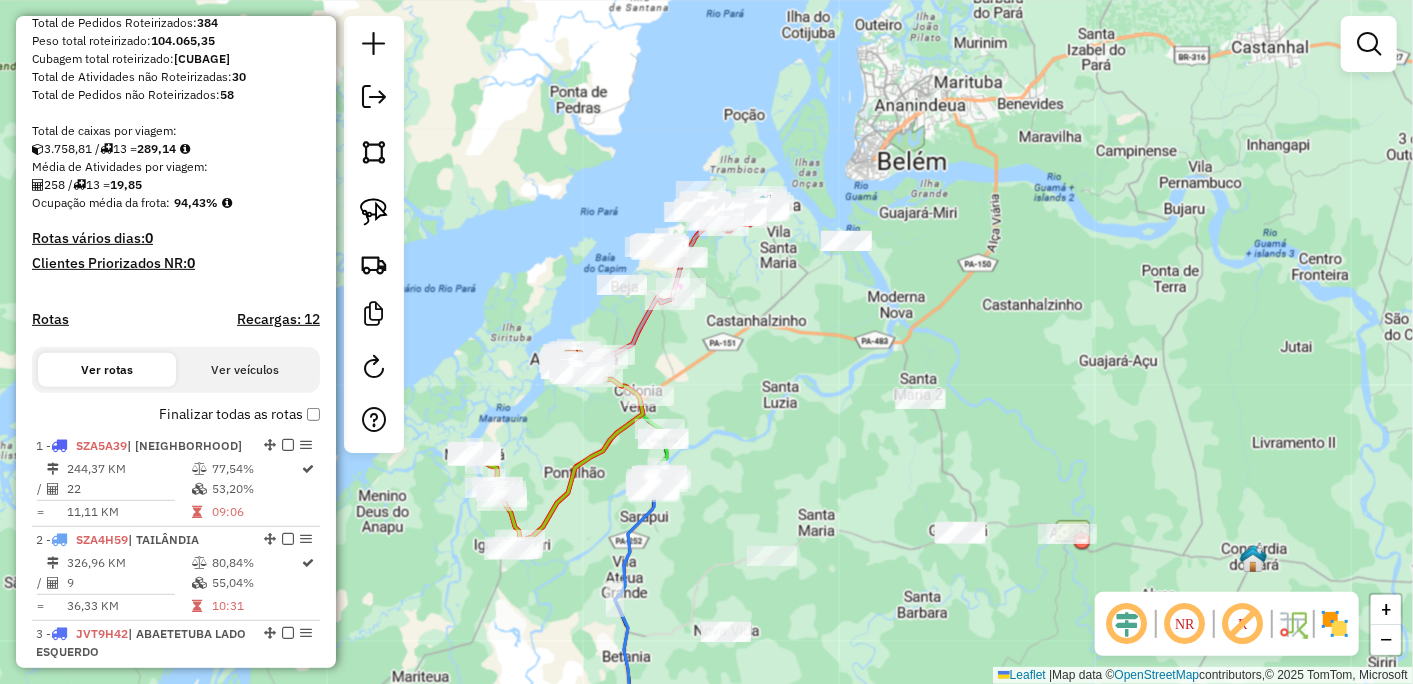scroll, scrollTop: 666, scrollLeft: 0, axis: vertical 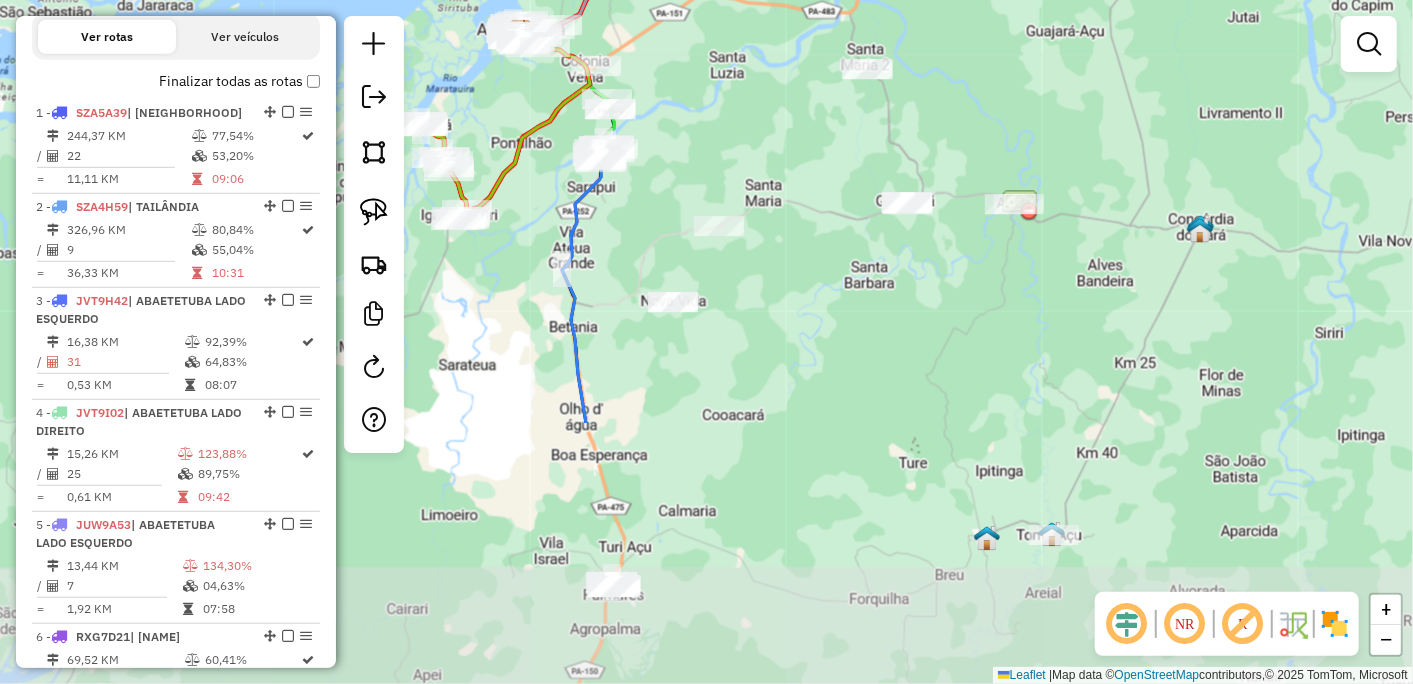 drag, startPoint x: 793, startPoint y: 442, endPoint x: 740, endPoint y: 112, distance: 334.22897 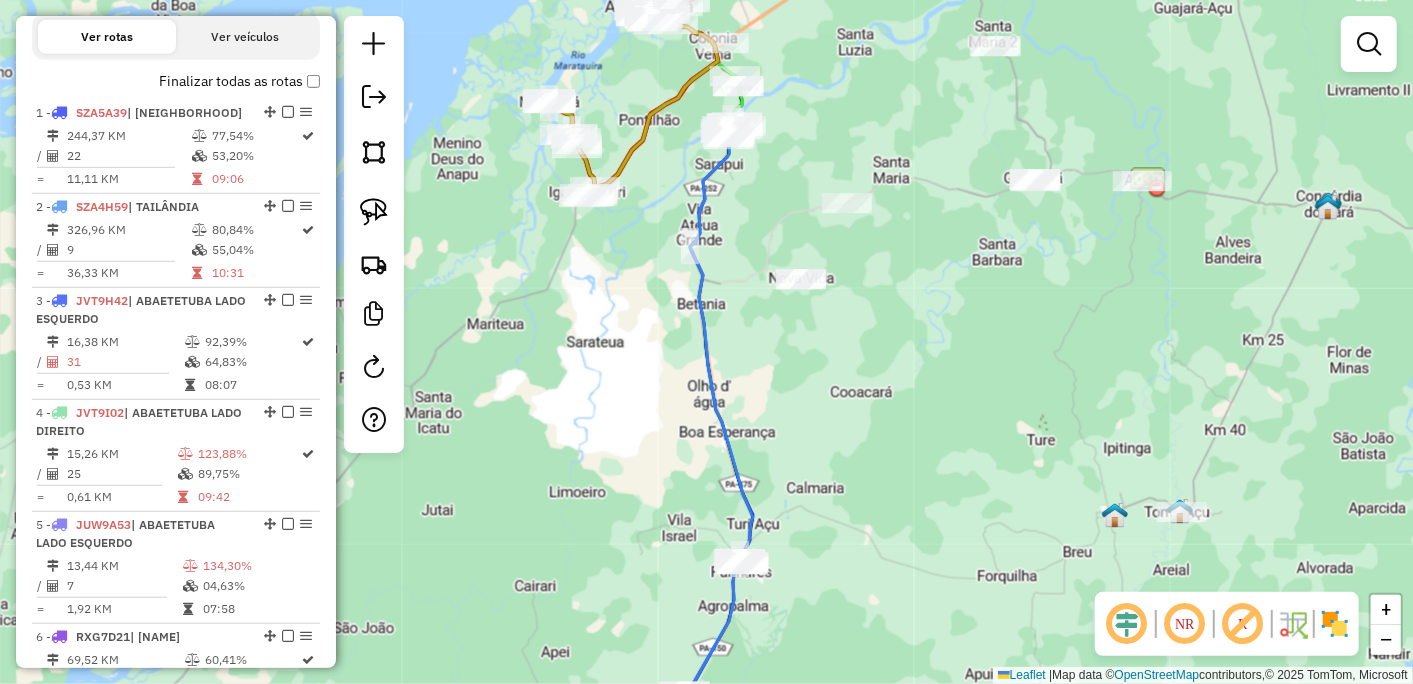 drag, startPoint x: 694, startPoint y: 425, endPoint x: 896, endPoint y: 392, distance: 204.6778 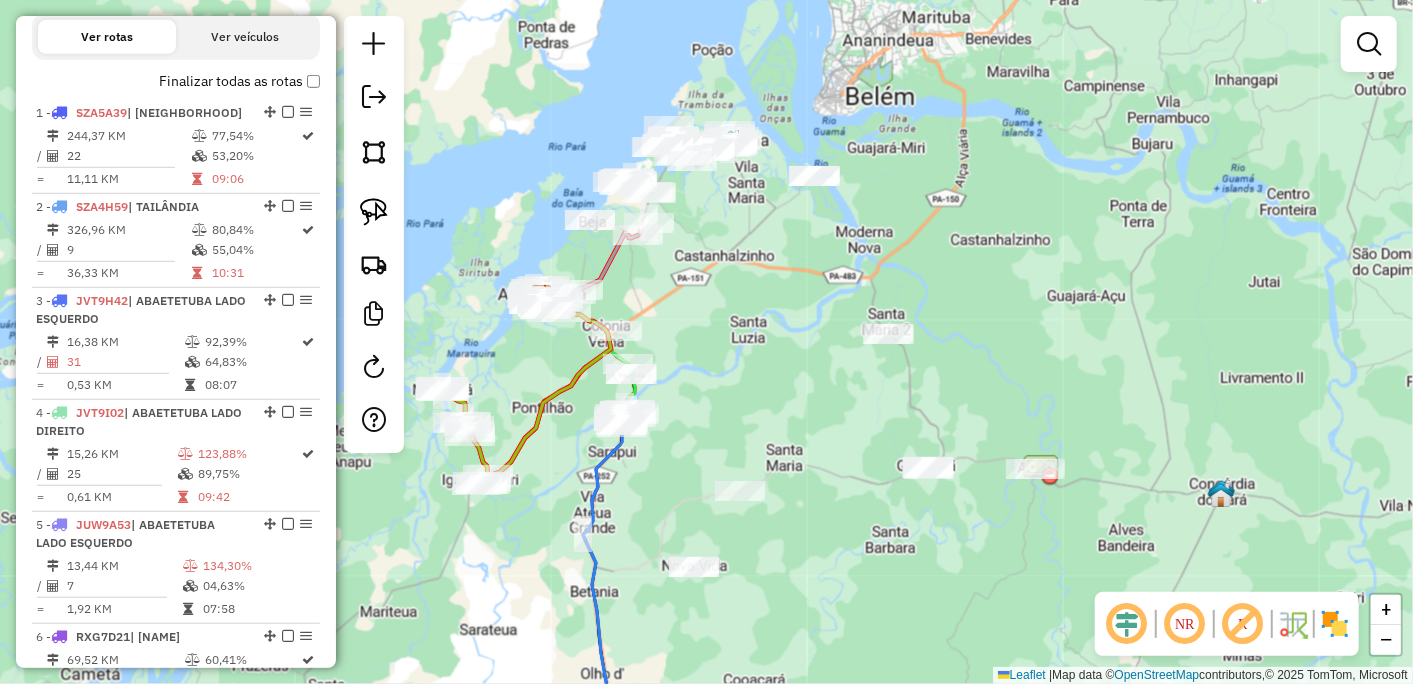 drag, startPoint x: 1084, startPoint y: 380, endPoint x: 923, endPoint y: 677, distance: 337.83133 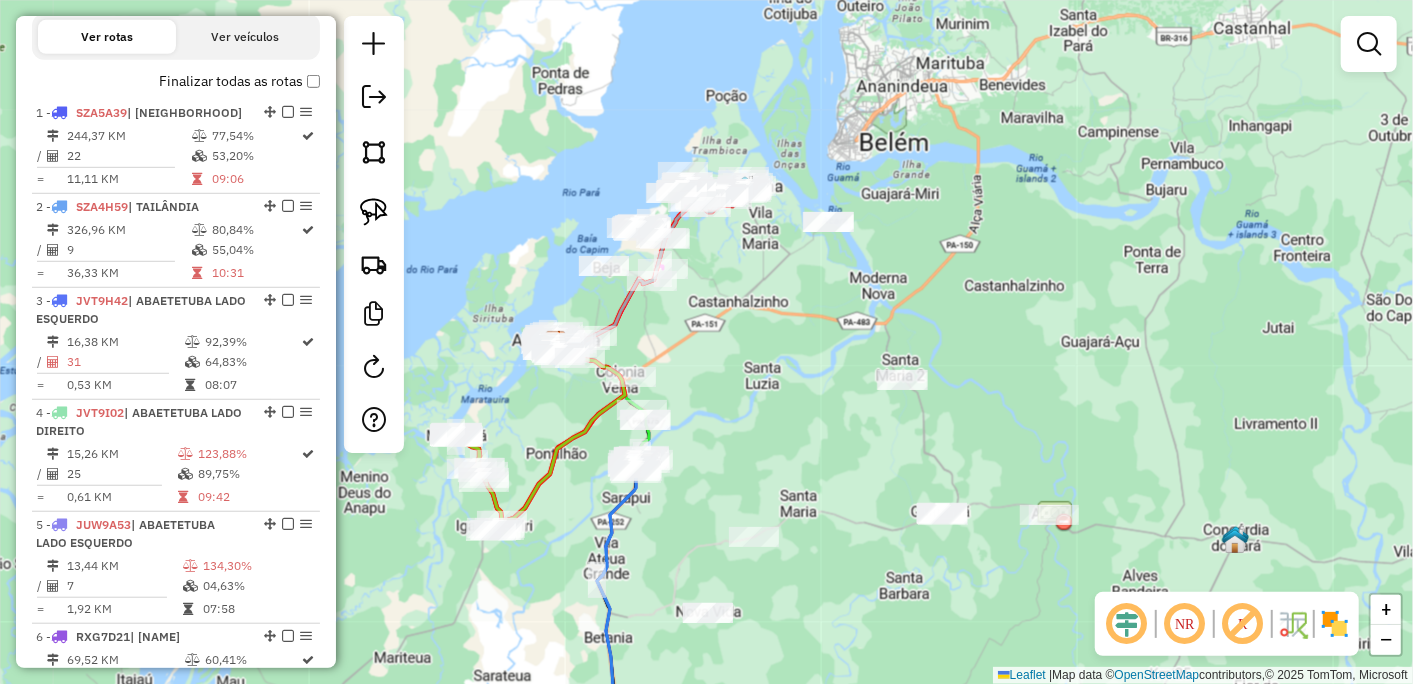 drag, startPoint x: 808, startPoint y: 244, endPoint x: 810, endPoint y: 295, distance: 51.0392 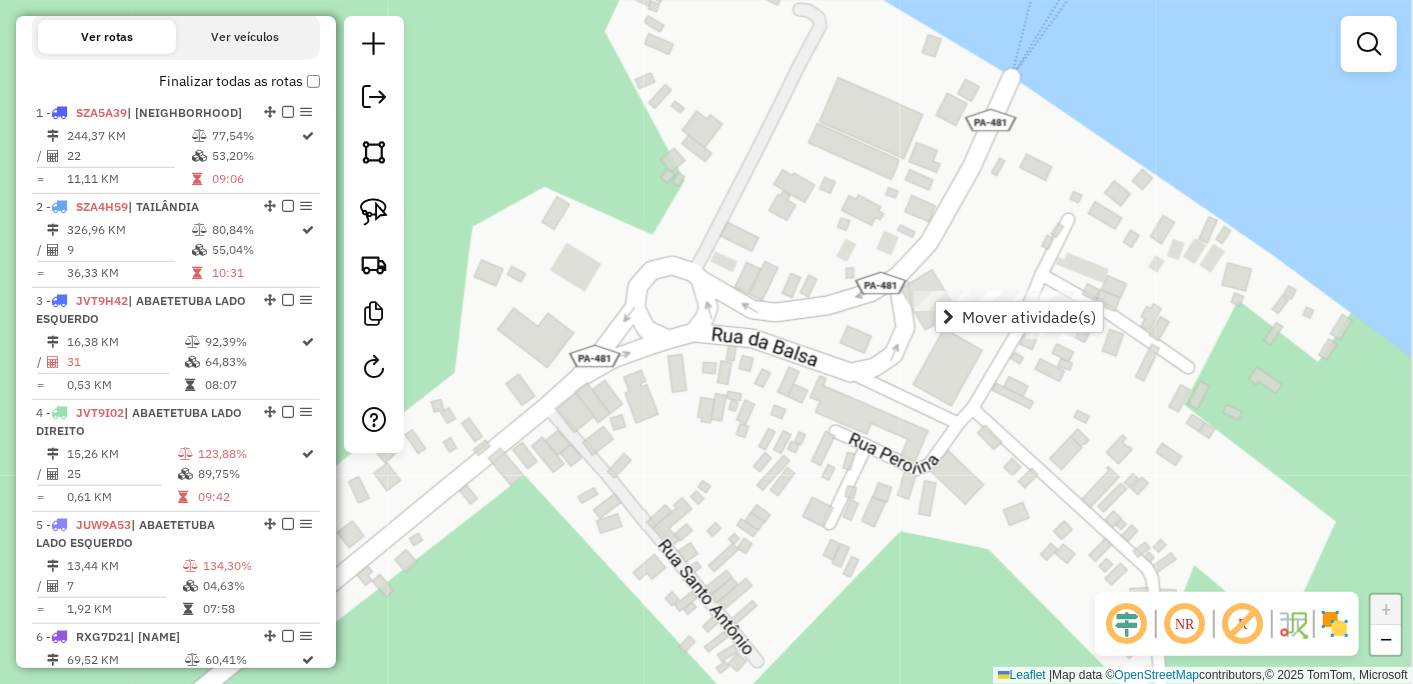 click on "Janela de atendimento Grade de atendimento Capacidade Transportadoras Veículos Cliente Pedidos  Rotas Selecione os dias de semana para filtrar as janelas de atendimento  Seg   Ter   Qua   Qui   Sex   Sáb   Dom  Informe o período da janela de atendimento: De: Até:  Filtrar exatamente a janela do cliente  Considerar janela de atendimento padrão  Selecione os dias de semana para filtrar as grades de atendimento  Seg   Ter   Qua   Qui   Sex   Sáb   Dom   Considerar clientes sem dia de atendimento cadastrado  Clientes fora do dia de atendimento selecionado Filtrar as atividades entre os valores definidos abaixo:  Peso mínimo:   Peso máximo:   Cubagem mínima:   Cubagem máxima:   De:   Até:  Filtrar as atividades entre o tempo de atendimento definido abaixo:  De:   Até:   Considerar capacidade total dos clientes não roteirizados Transportadora: Selecione um ou mais itens Tipo de veículo: Selecione um ou mais itens Veículo: Selecione um ou mais itens Motorista: Selecione um ou mais itens Nome: Rótulo:" 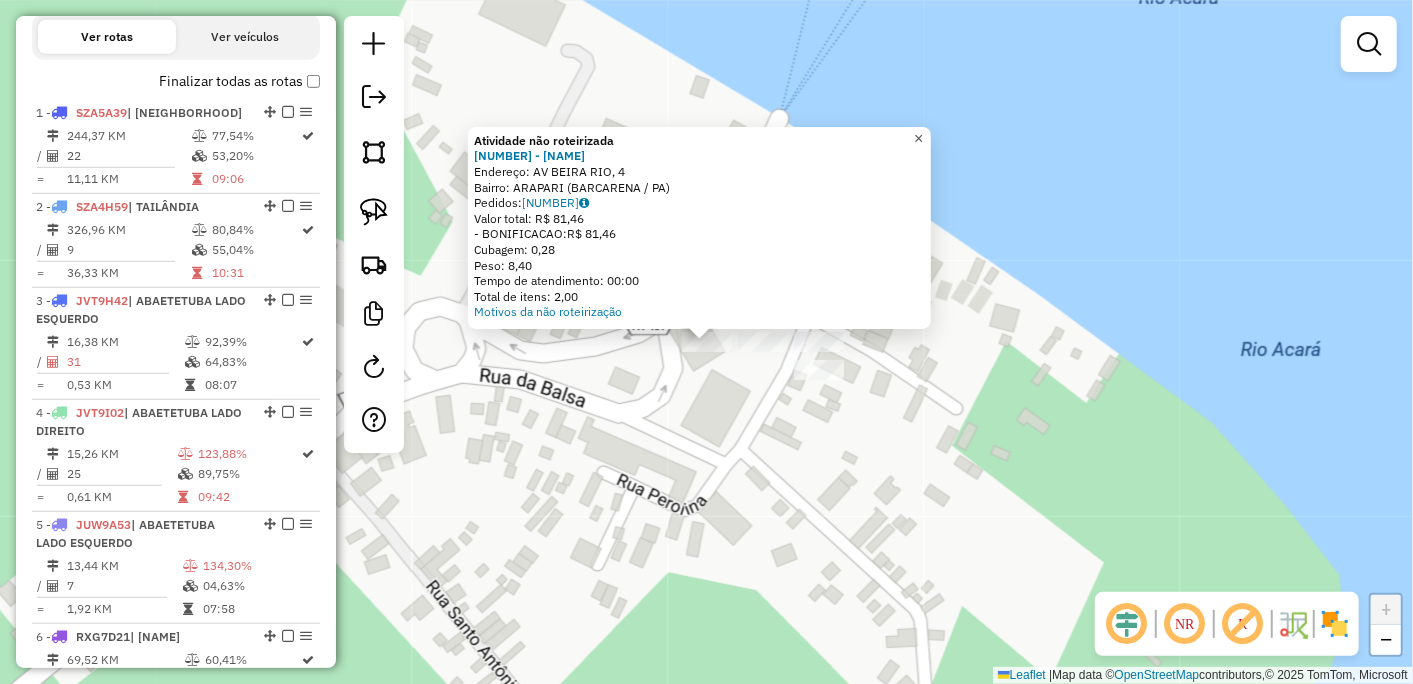 click on "×" 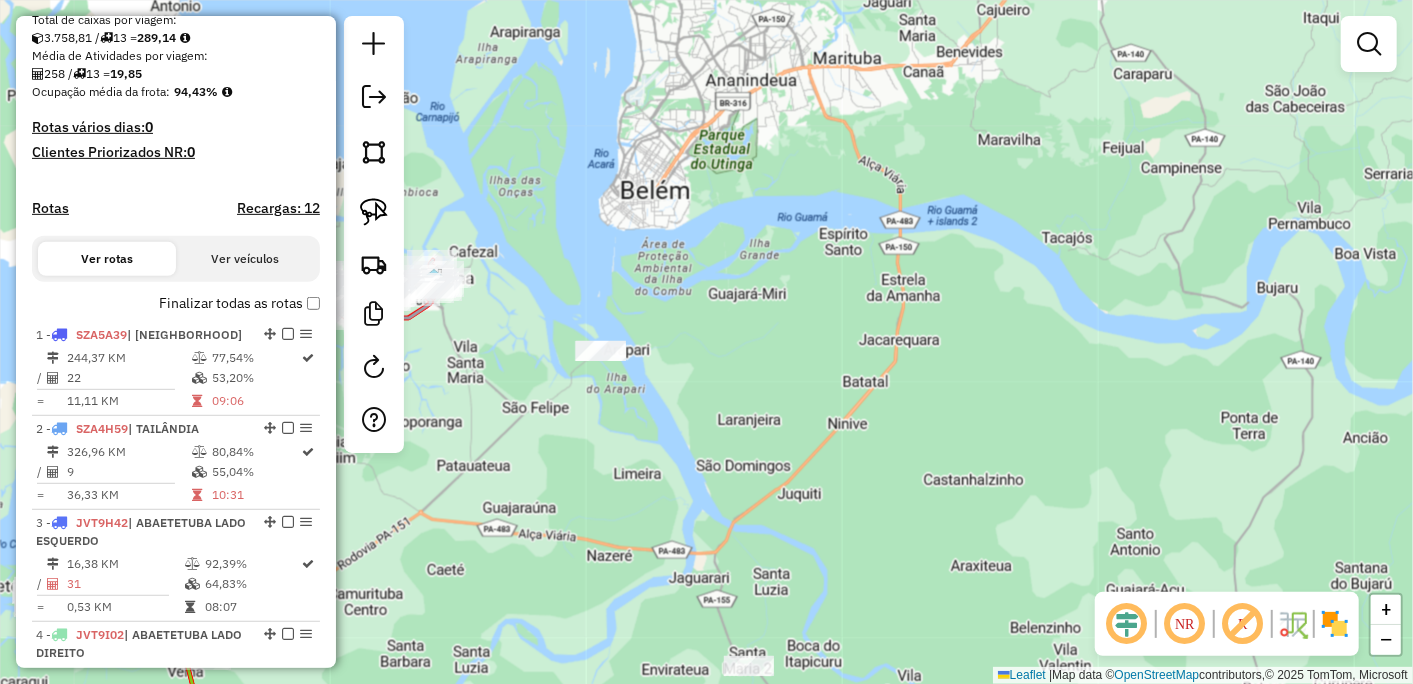 scroll, scrollTop: 333, scrollLeft: 0, axis: vertical 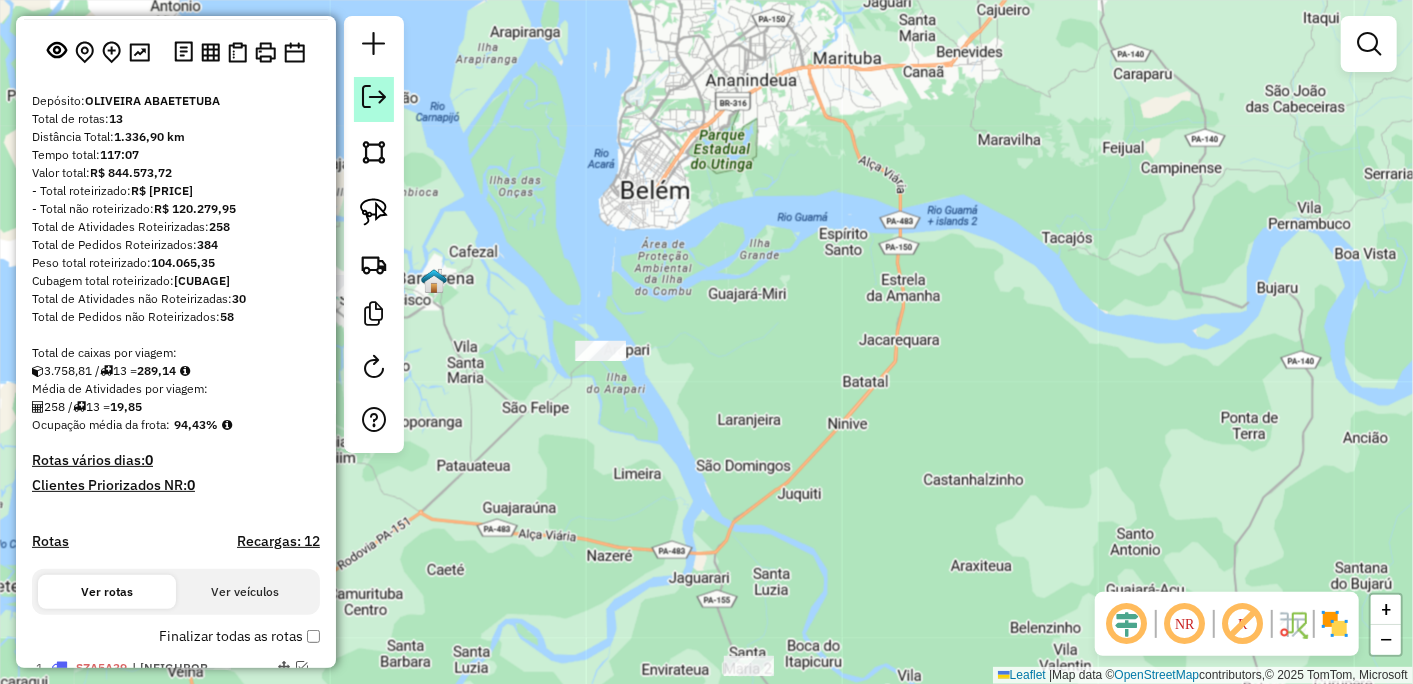 click 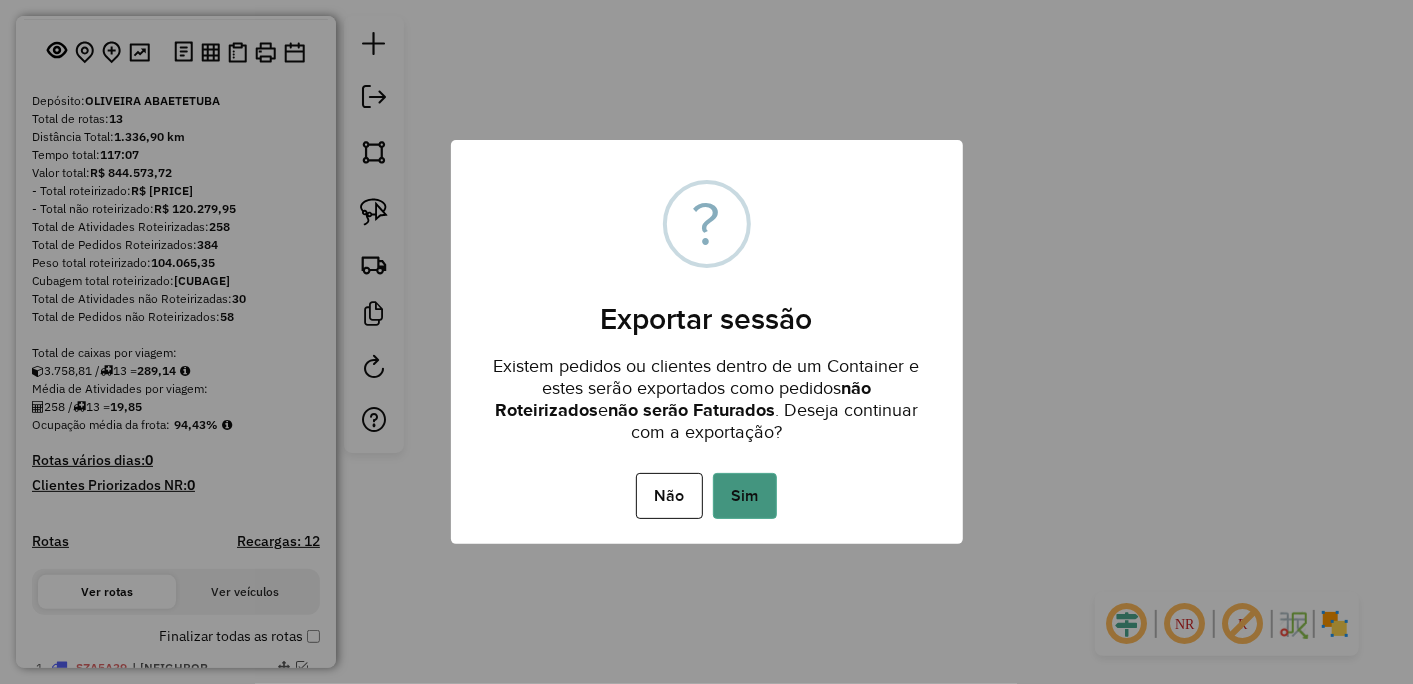 click on "Sim" at bounding box center (745, 496) 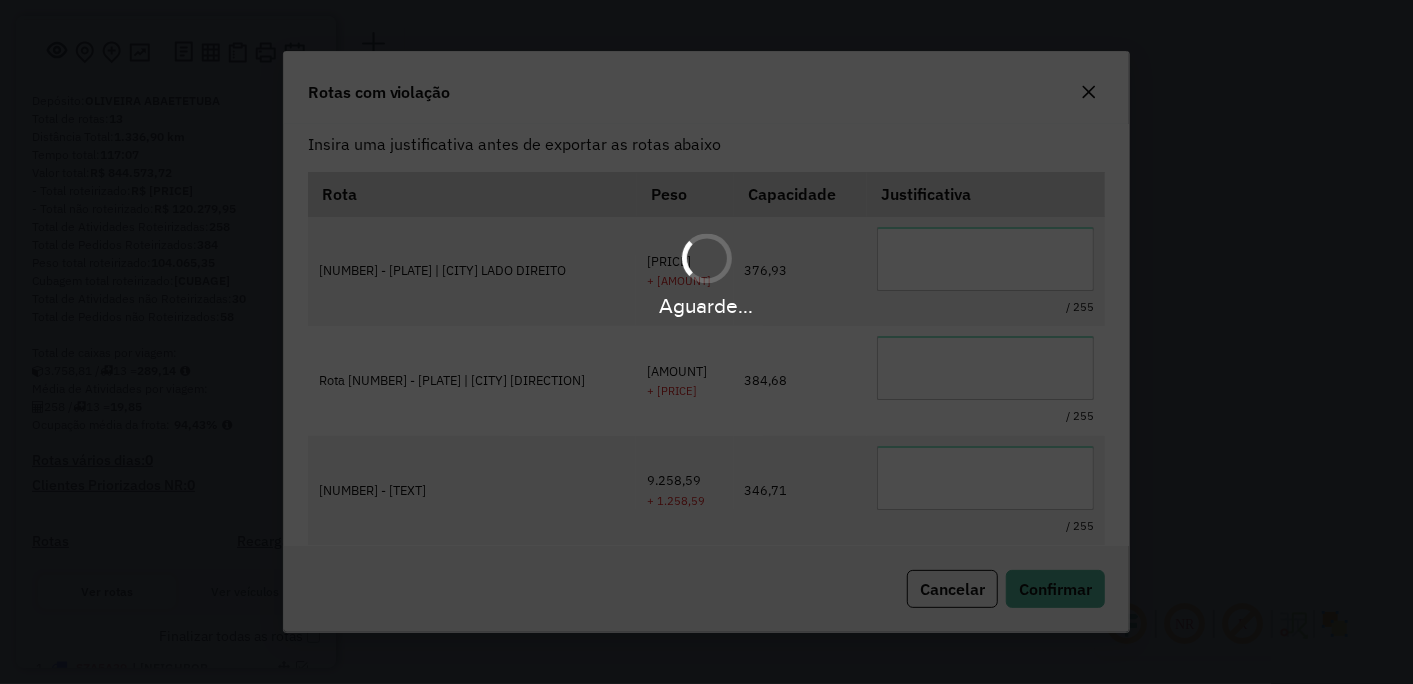 scroll, scrollTop: 108, scrollLeft: 0, axis: vertical 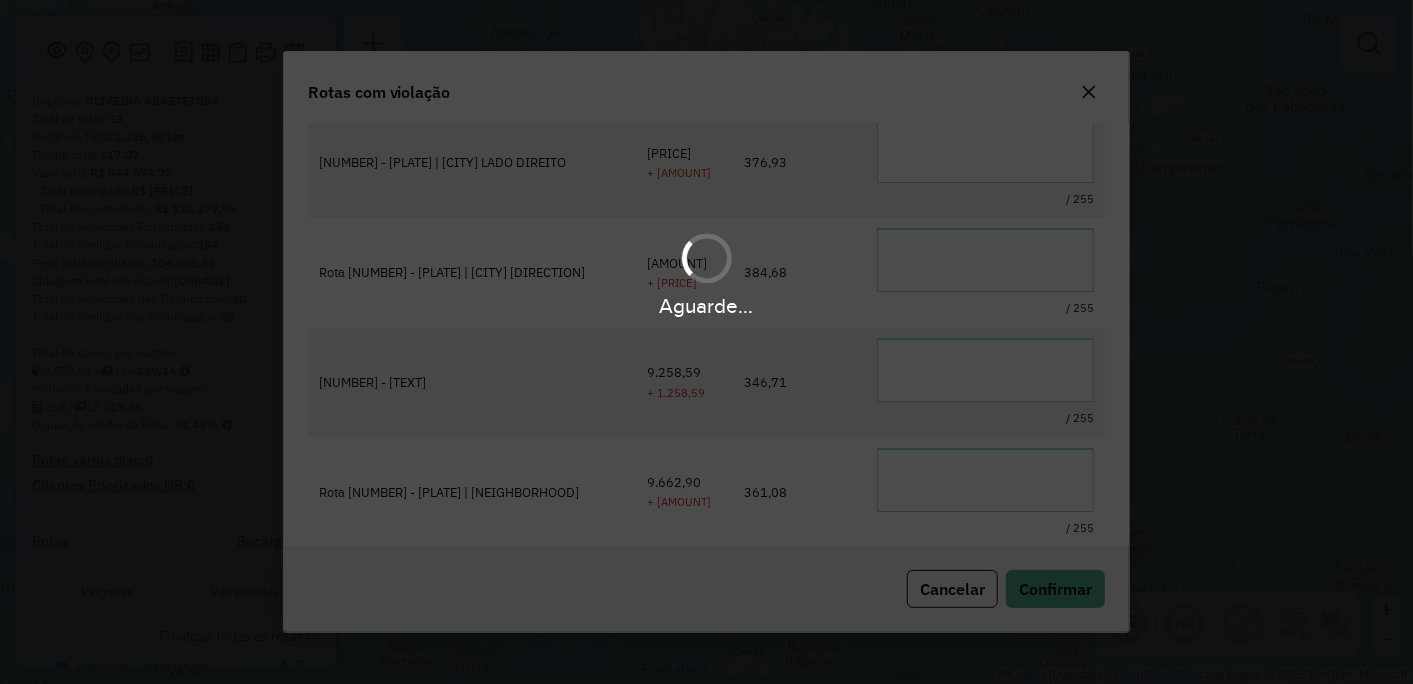 type on "**********" 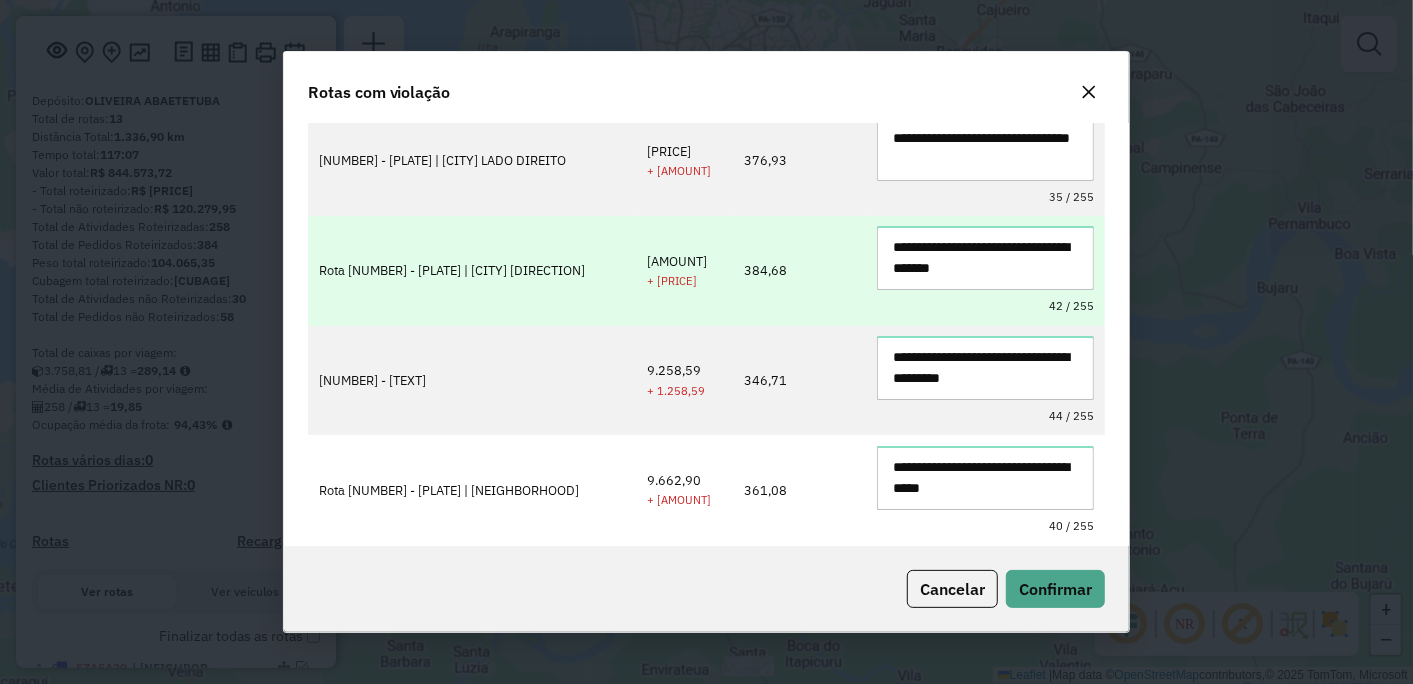 scroll, scrollTop: 0, scrollLeft: 0, axis: both 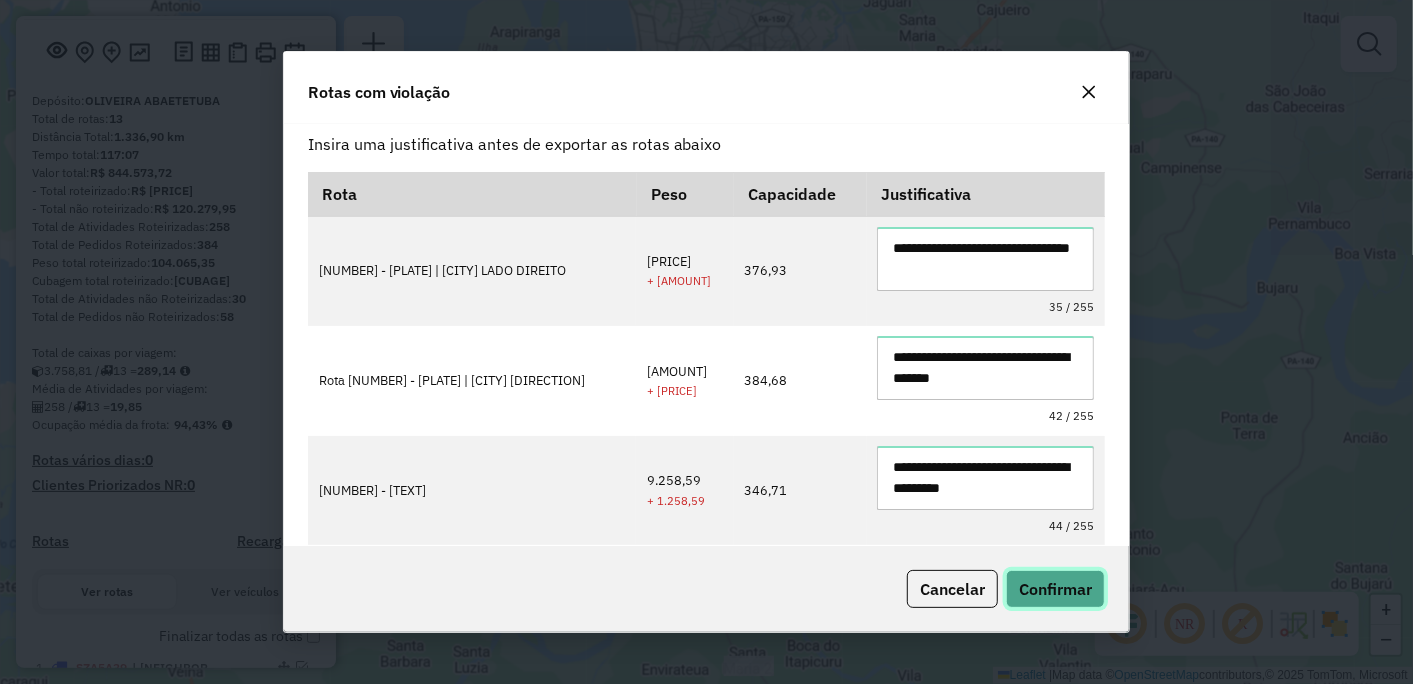 click on "Confirmar" 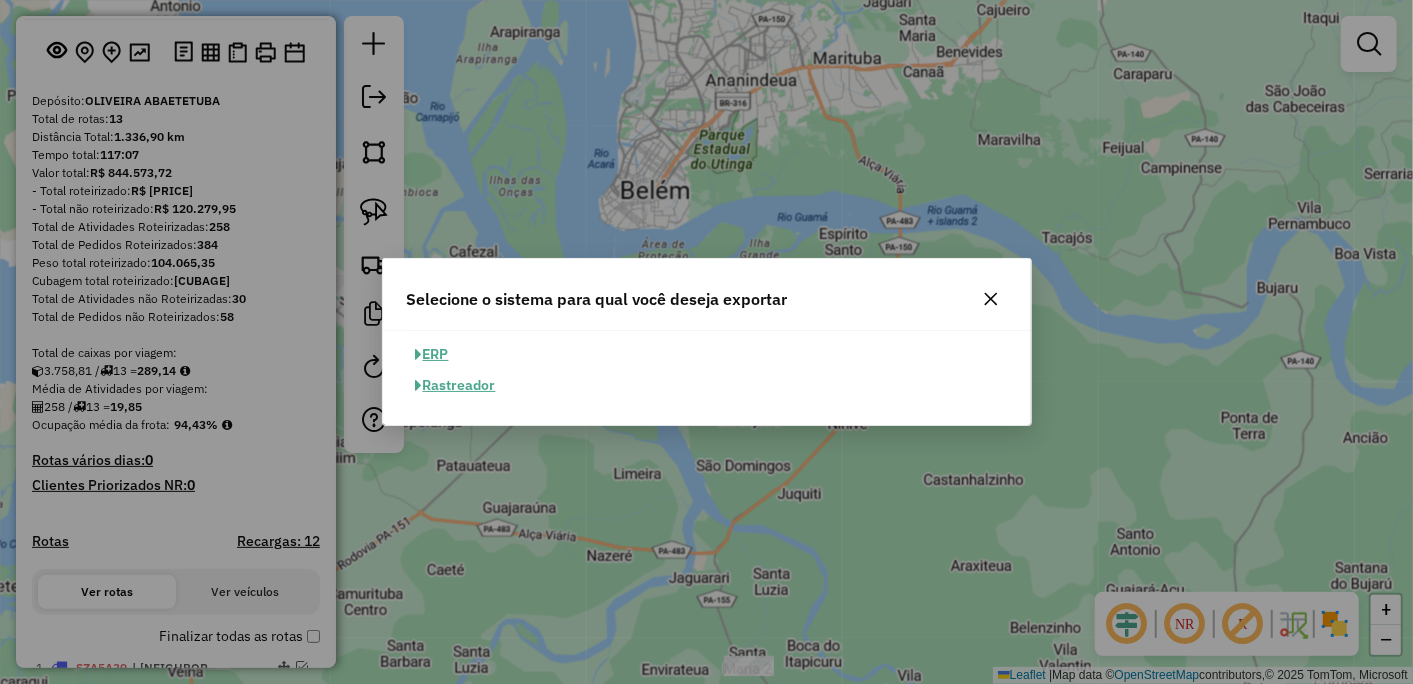 click on "ERP" 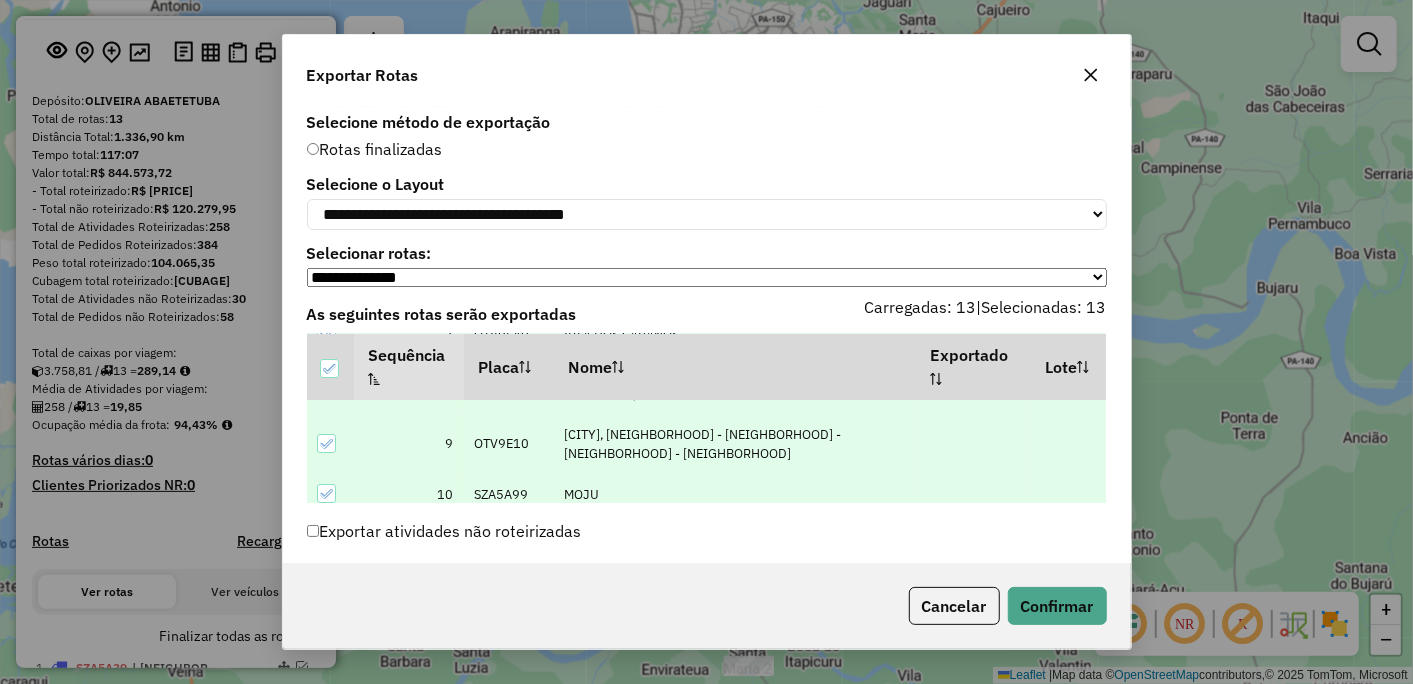 scroll, scrollTop: 468, scrollLeft: 0, axis: vertical 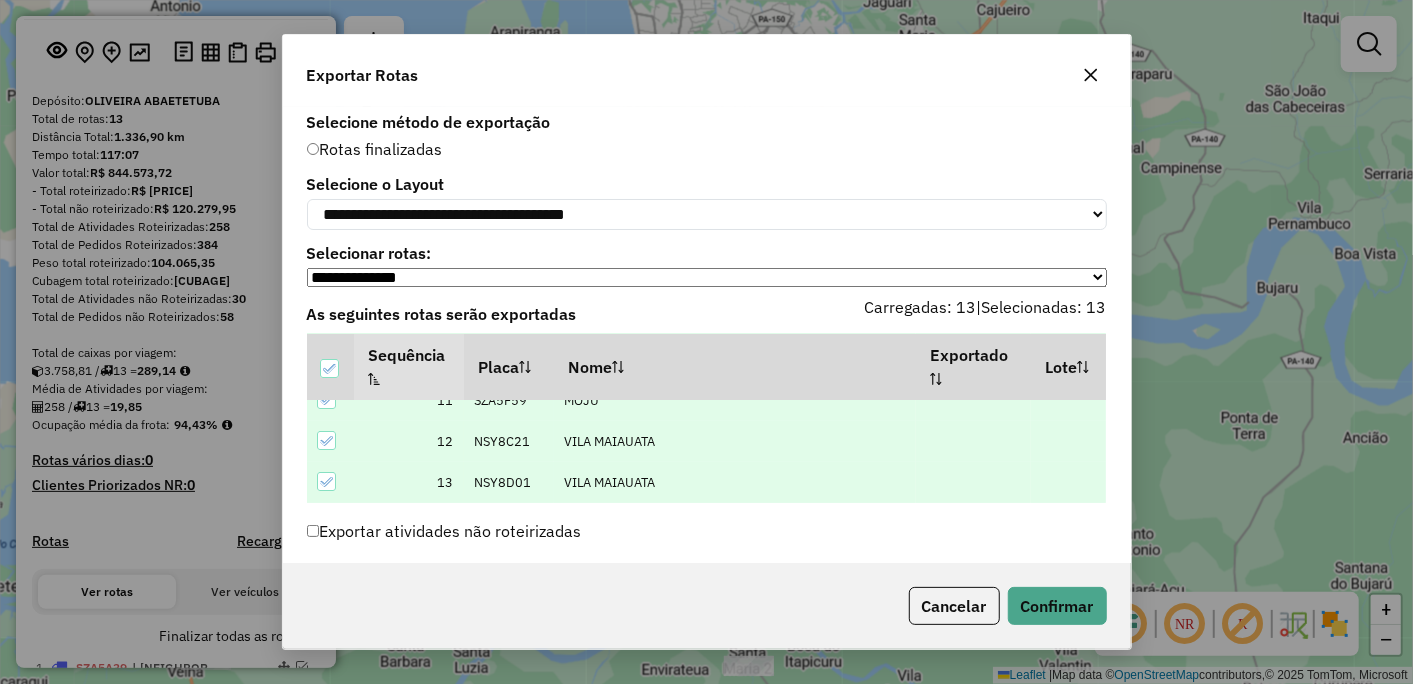 click on "**********" 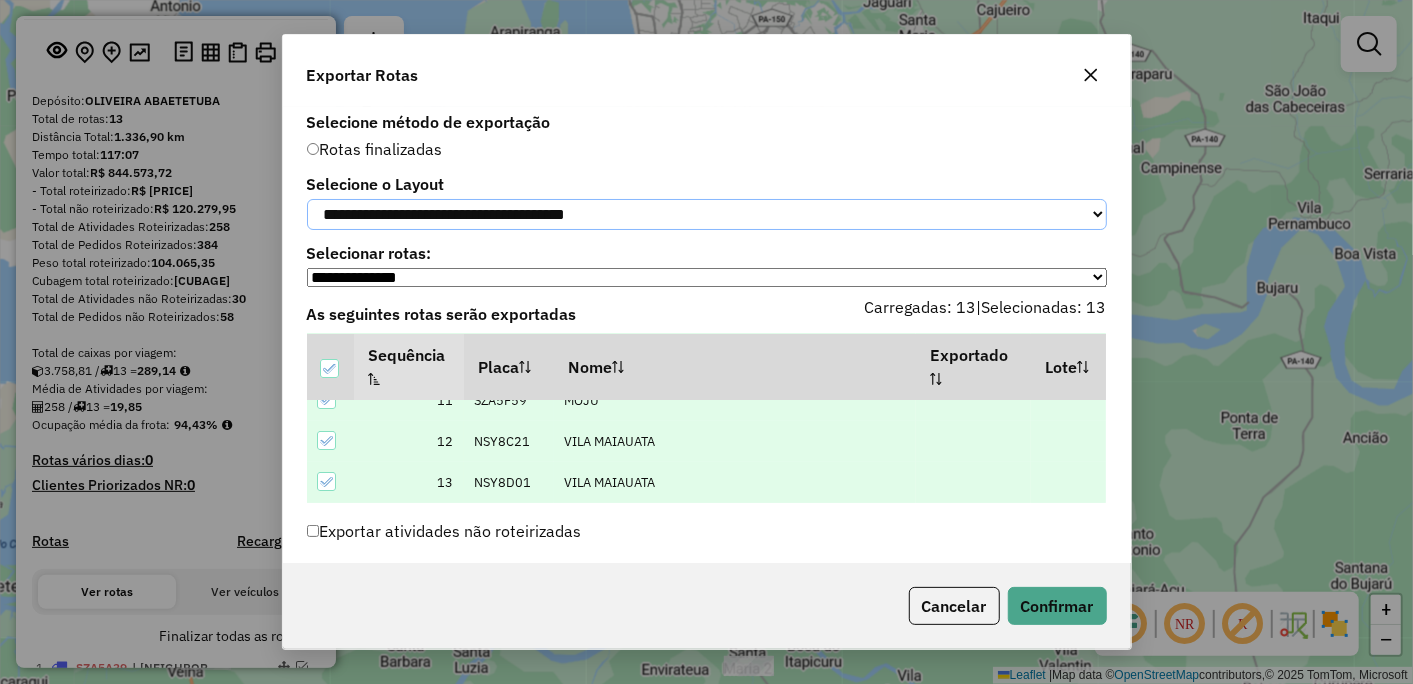 click on "**********" 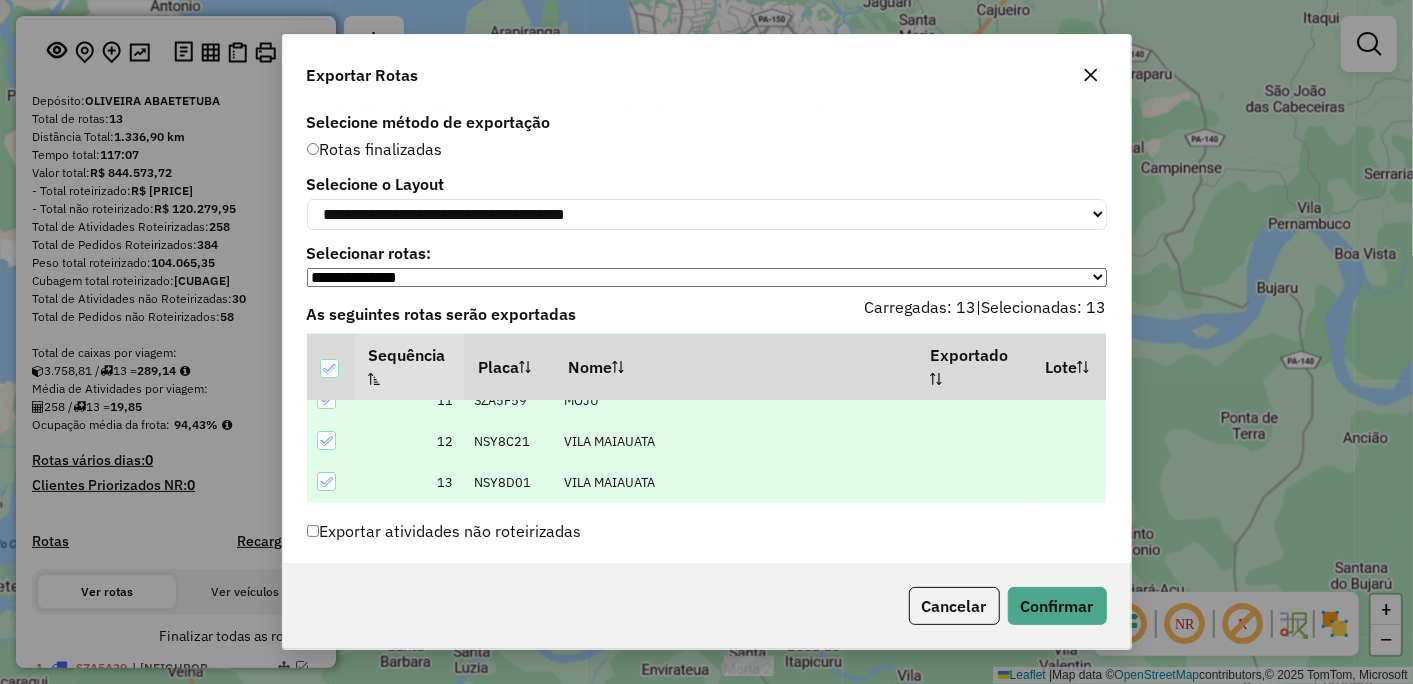 click on "**********" 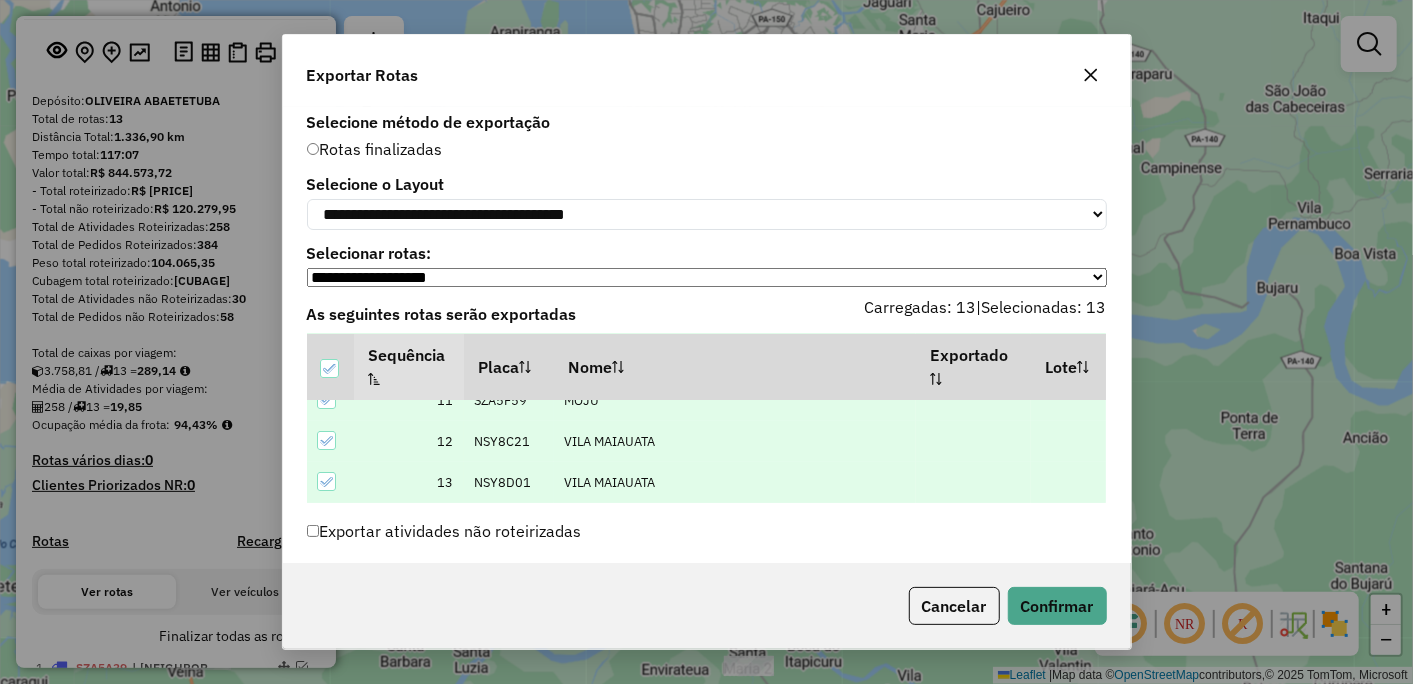 click on "**********" 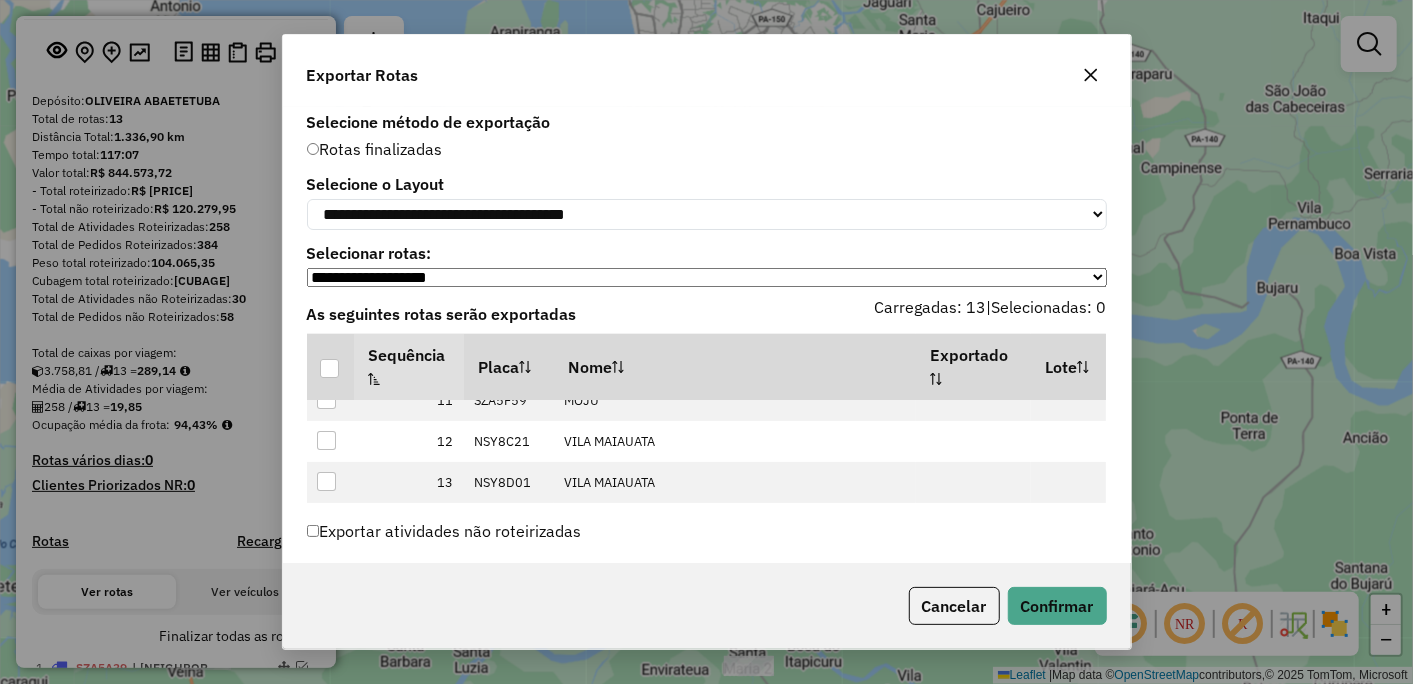 click on "**********" 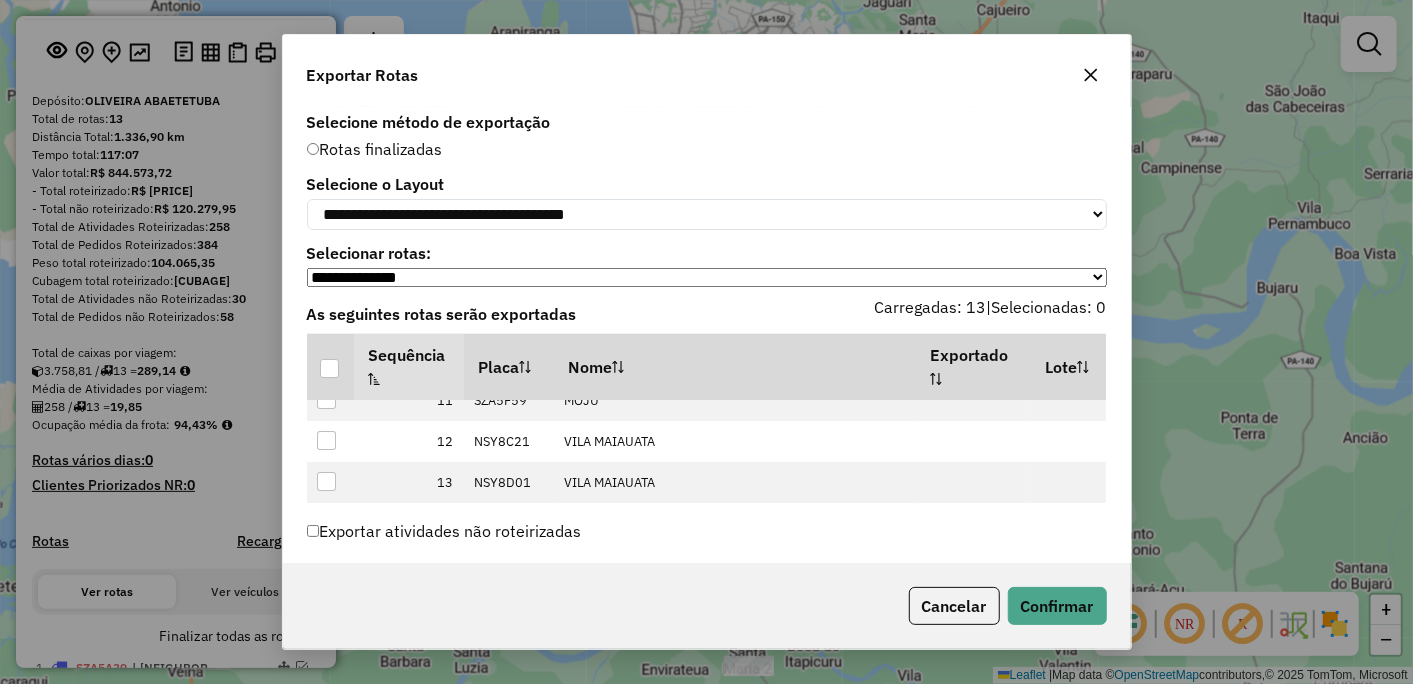 click on "**********" 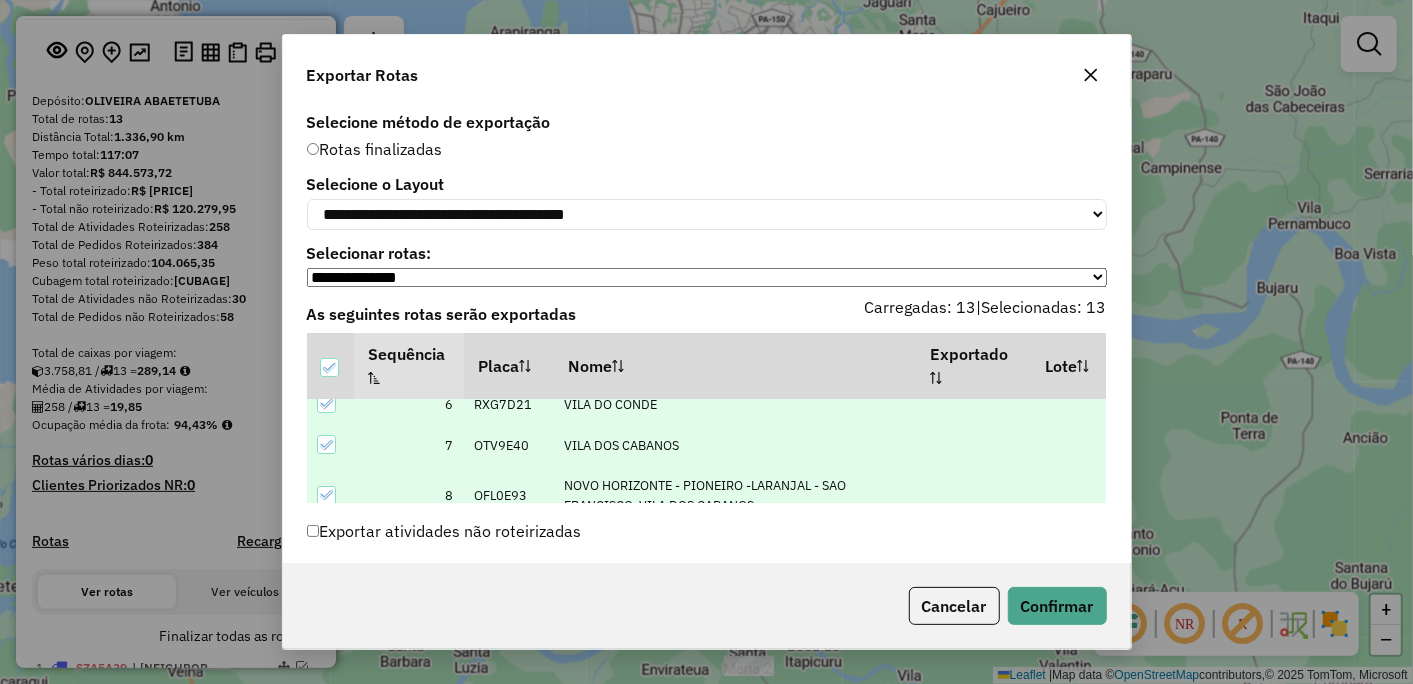 scroll, scrollTop: 468, scrollLeft: 0, axis: vertical 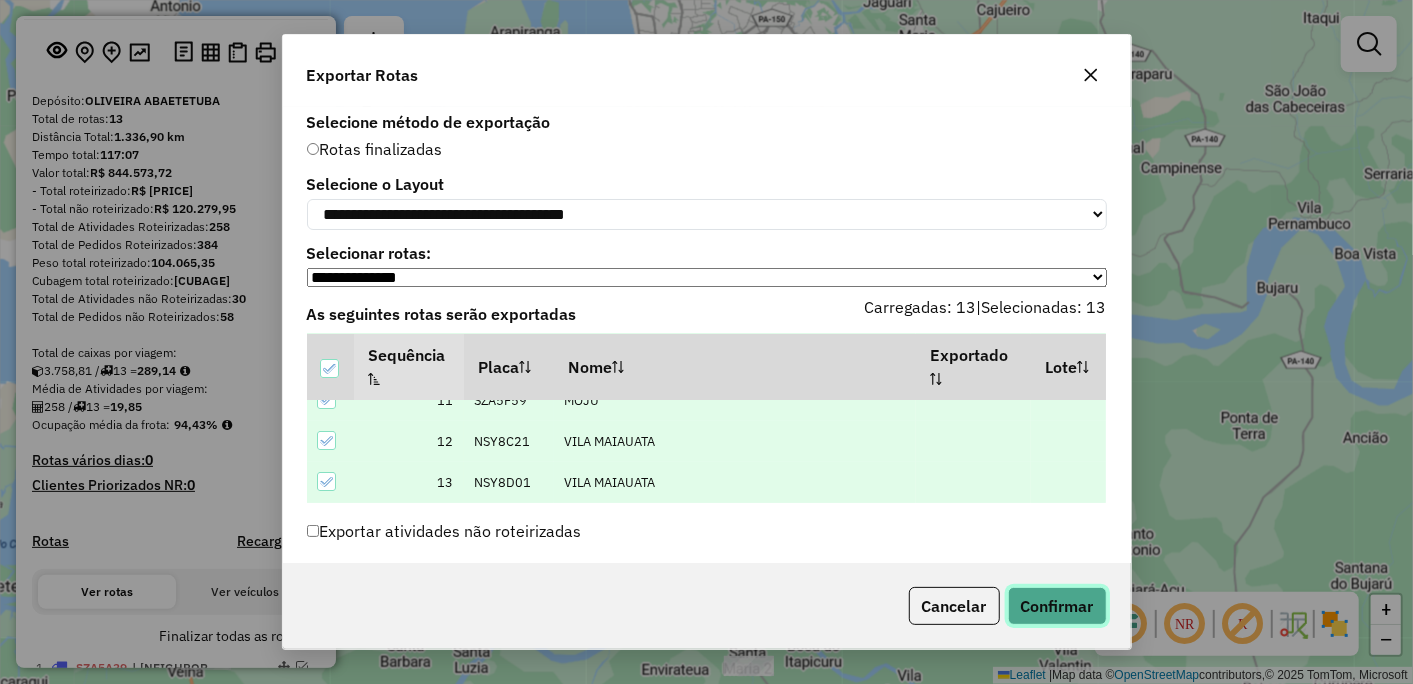 click on "Confirmar" 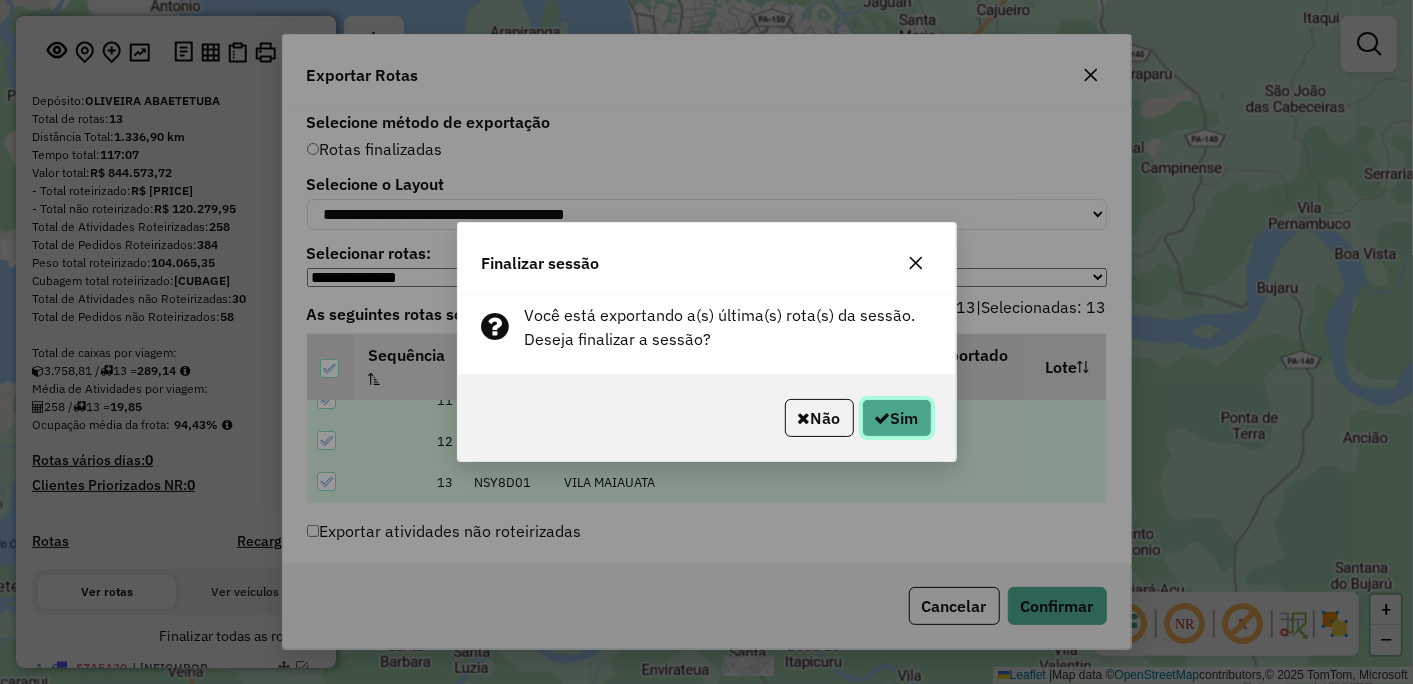 click on "Sim" 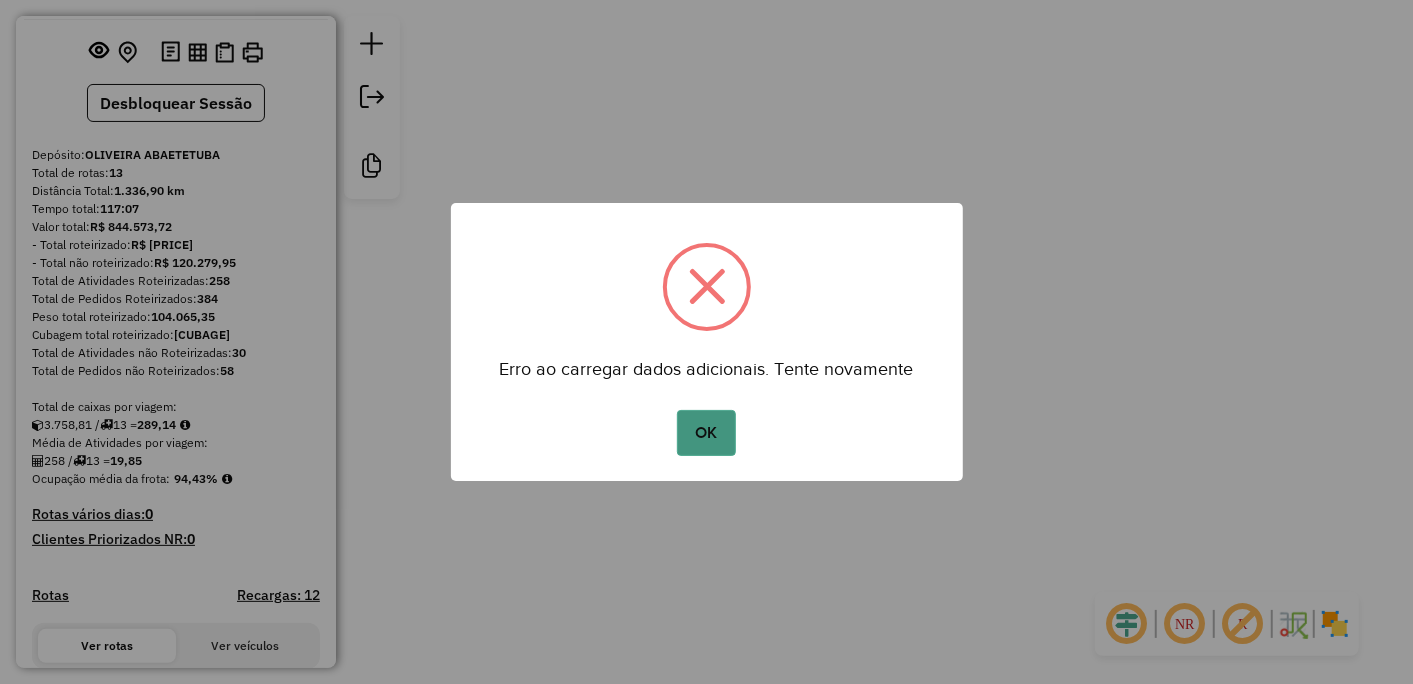 drag, startPoint x: 712, startPoint y: 433, endPoint x: 735, endPoint y: 430, distance: 23.194826 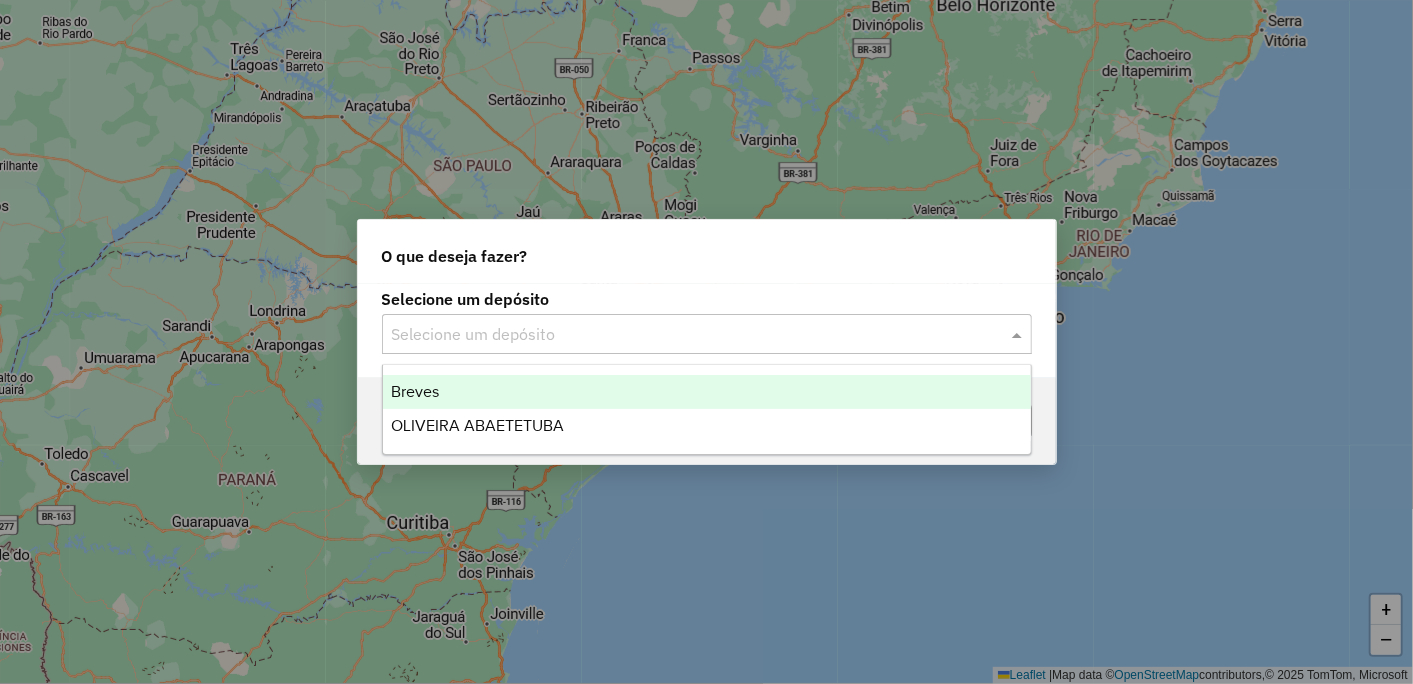 click 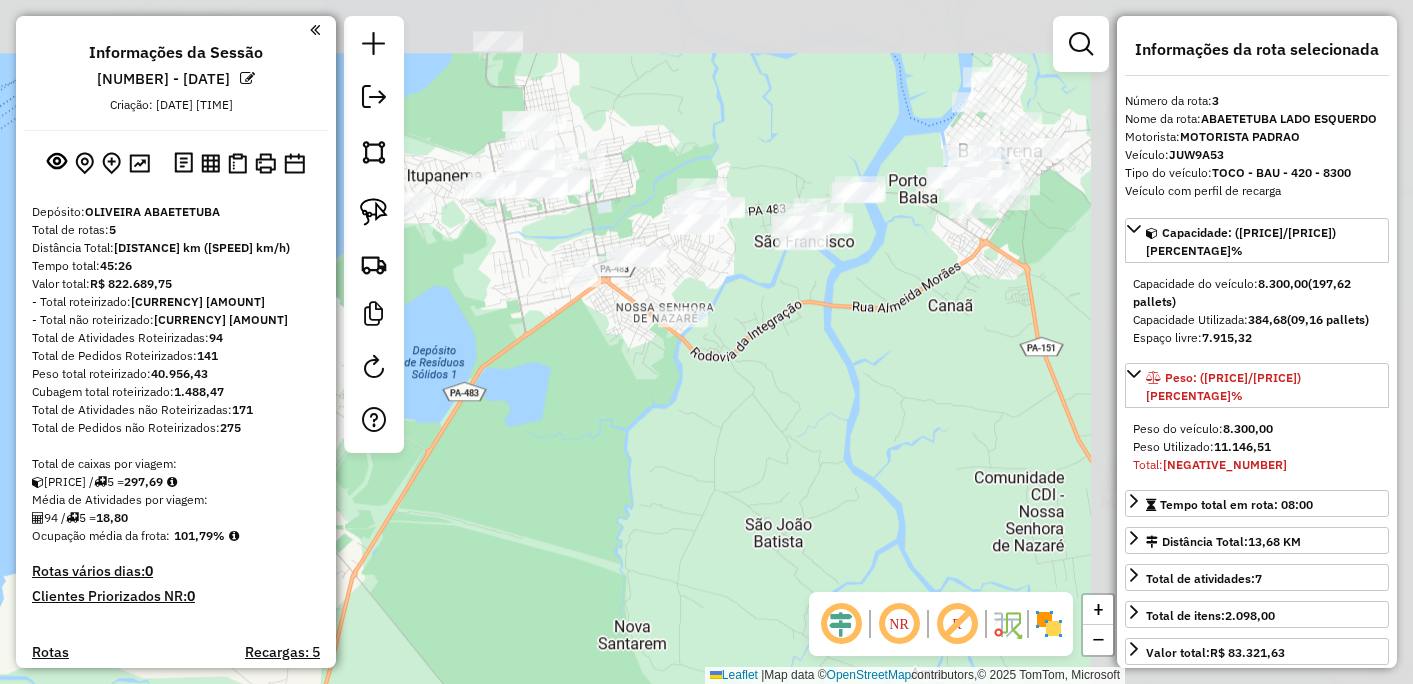 select on "**********" 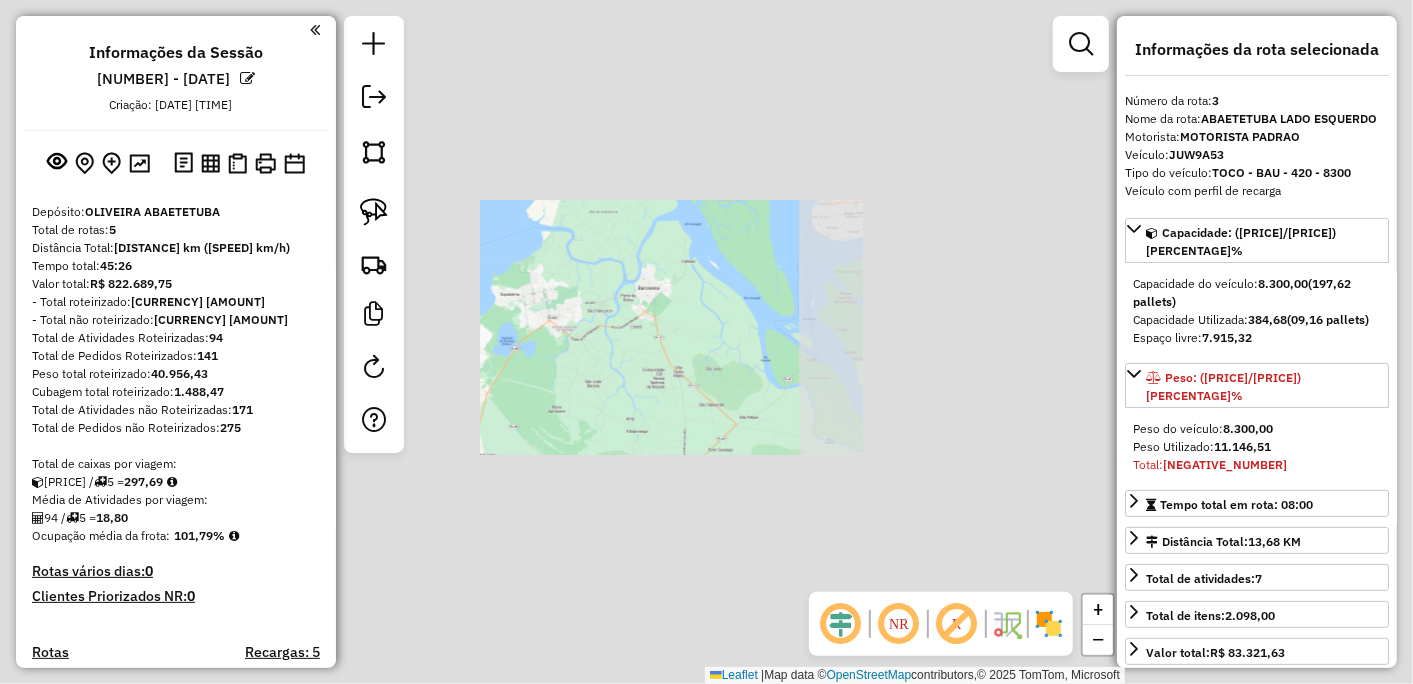 scroll, scrollTop: 625, scrollLeft: 0, axis: vertical 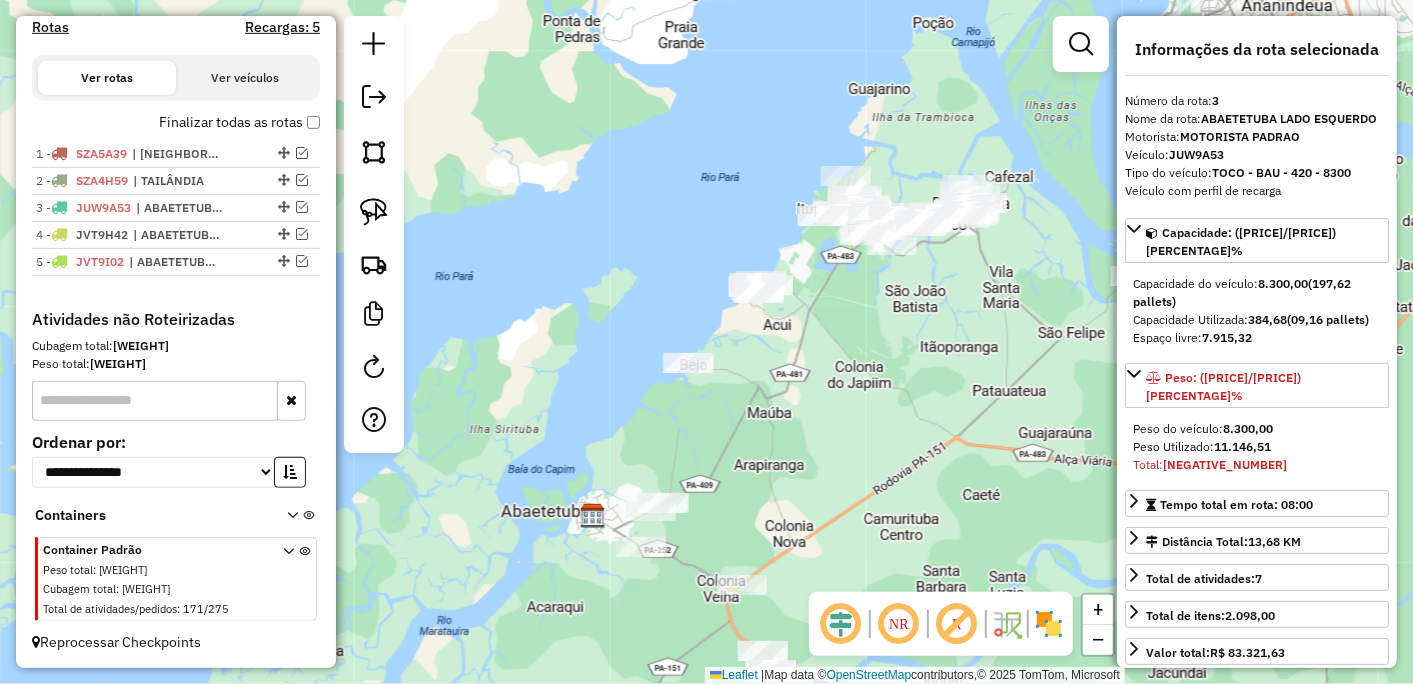 drag, startPoint x: 758, startPoint y: 491, endPoint x: 875, endPoint y: 350, distance: 183.22118 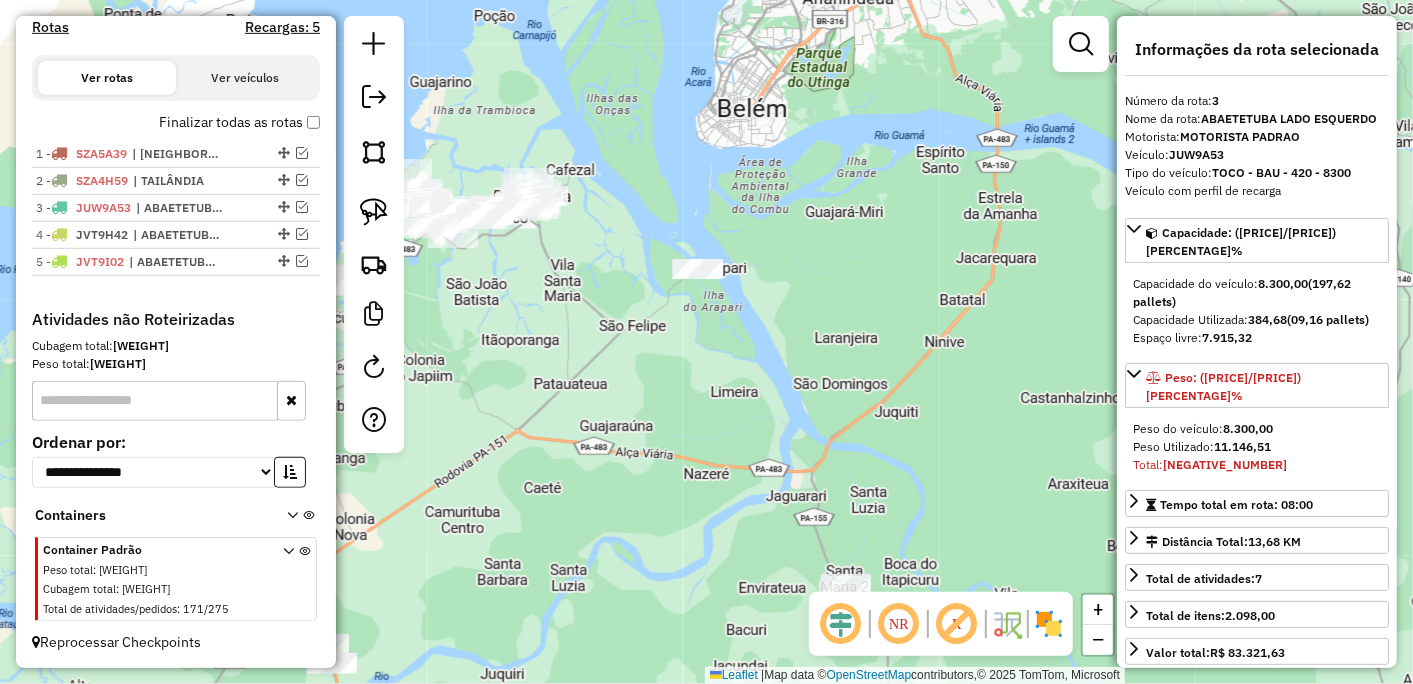 drag, startPoint x: 894, startPoint y: 333, endPoint x: 491, endPoint y: 354, distance: 403.54678 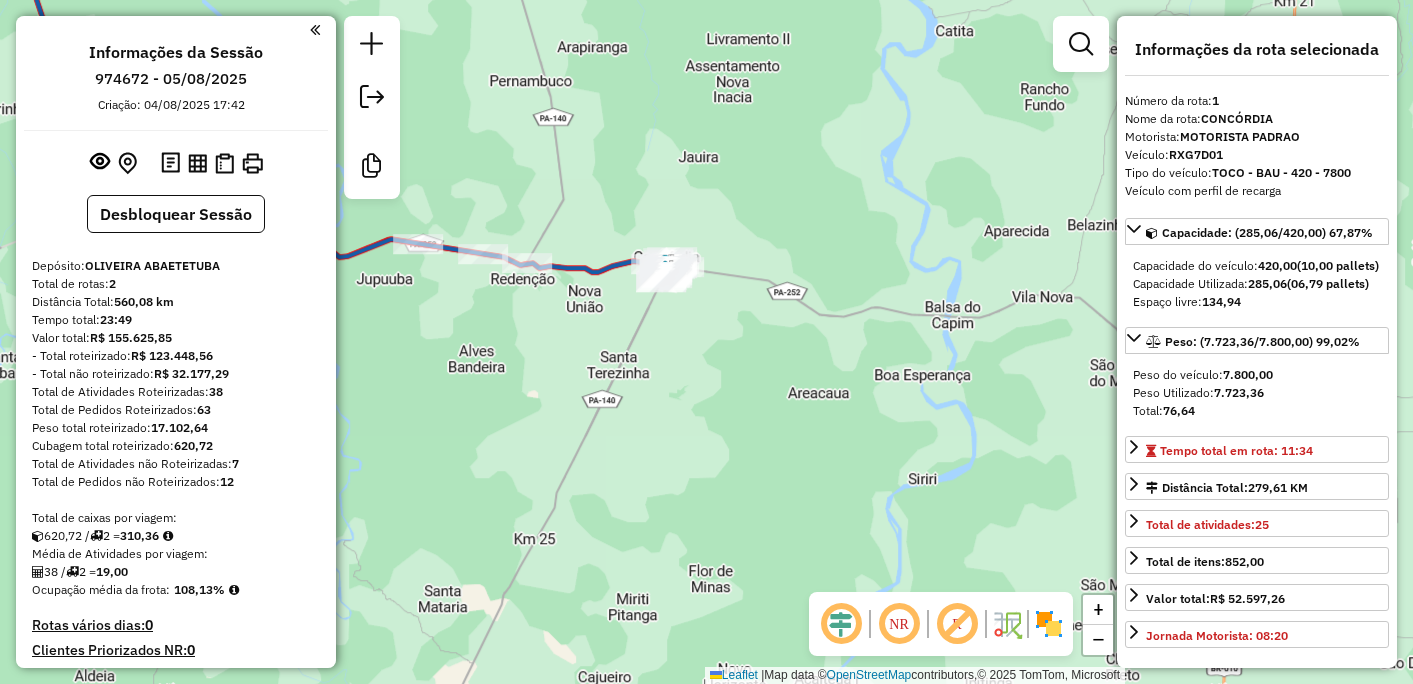 select on "**********" 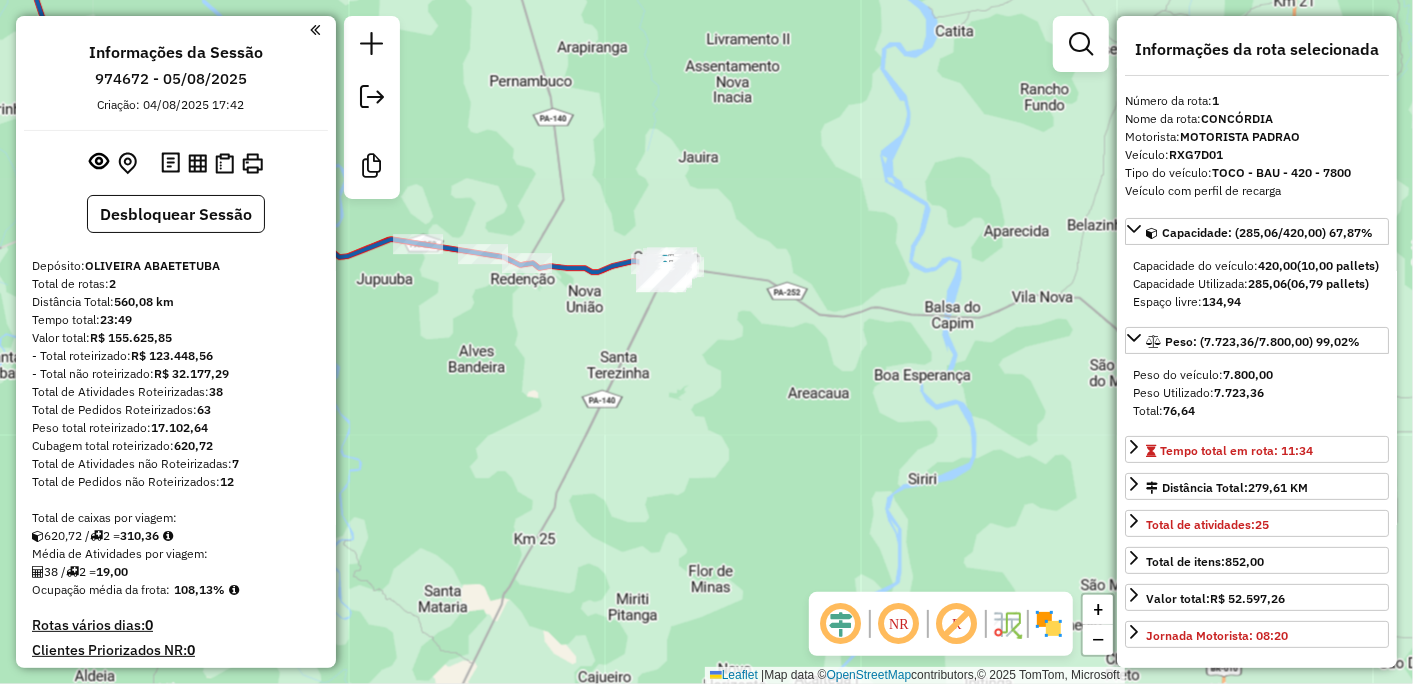 scroll, scrollTop: 647, scrollLeft: 0, axis: vertical 